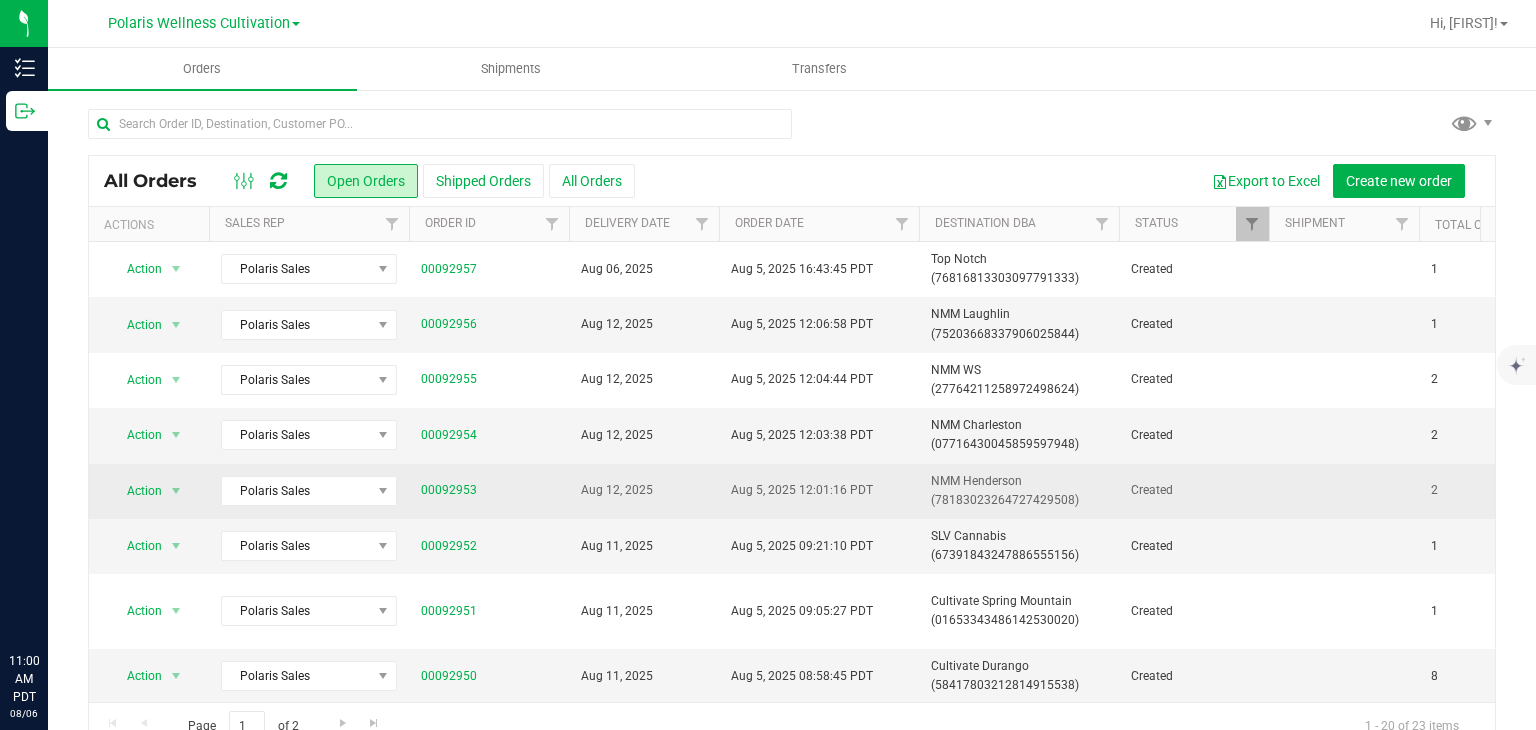 scroll, scrollTop: 0, scrollLeft: 0, axis: both 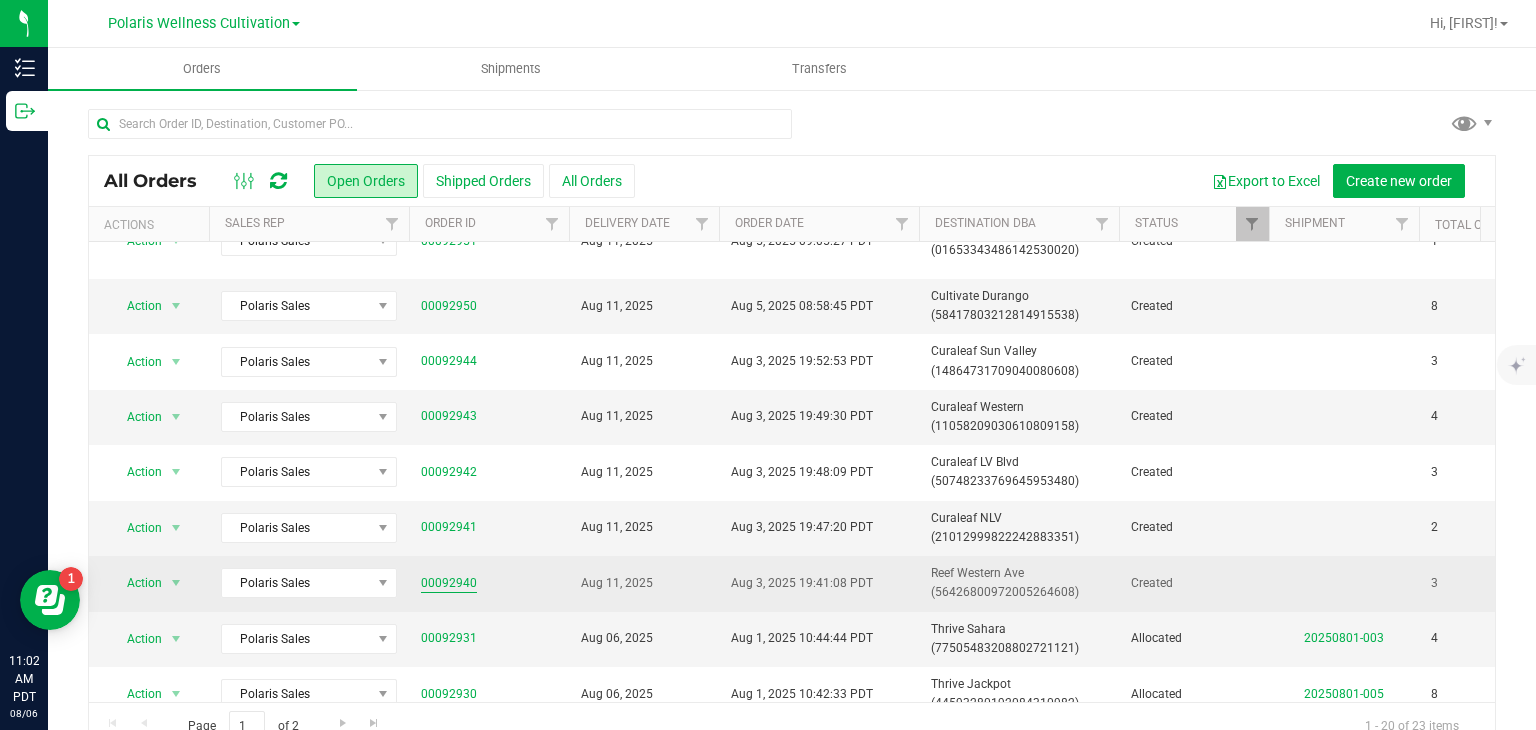 click on "00092940" at bounding box center (449, 583) 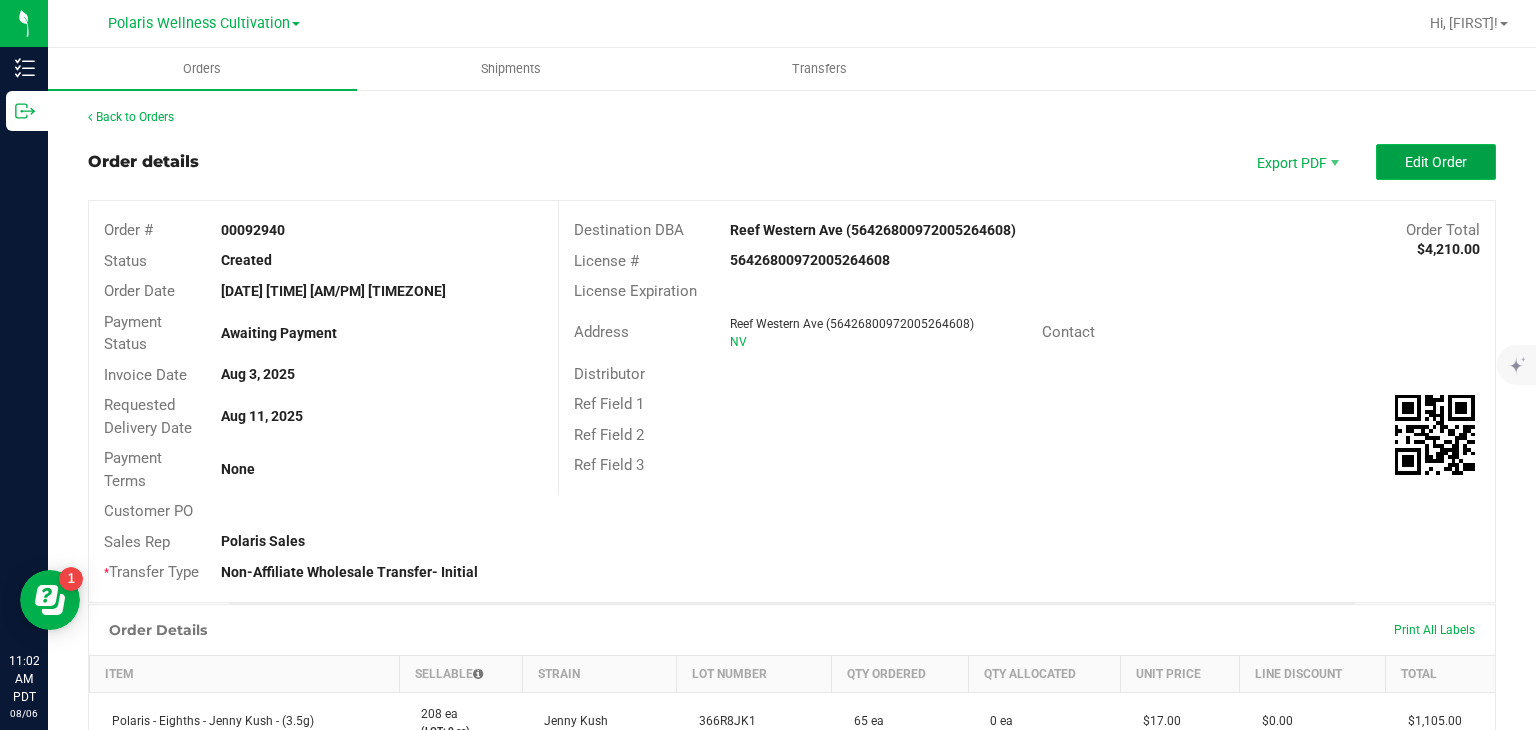 click on "Edit Order" at bounding box center (1436, 162) 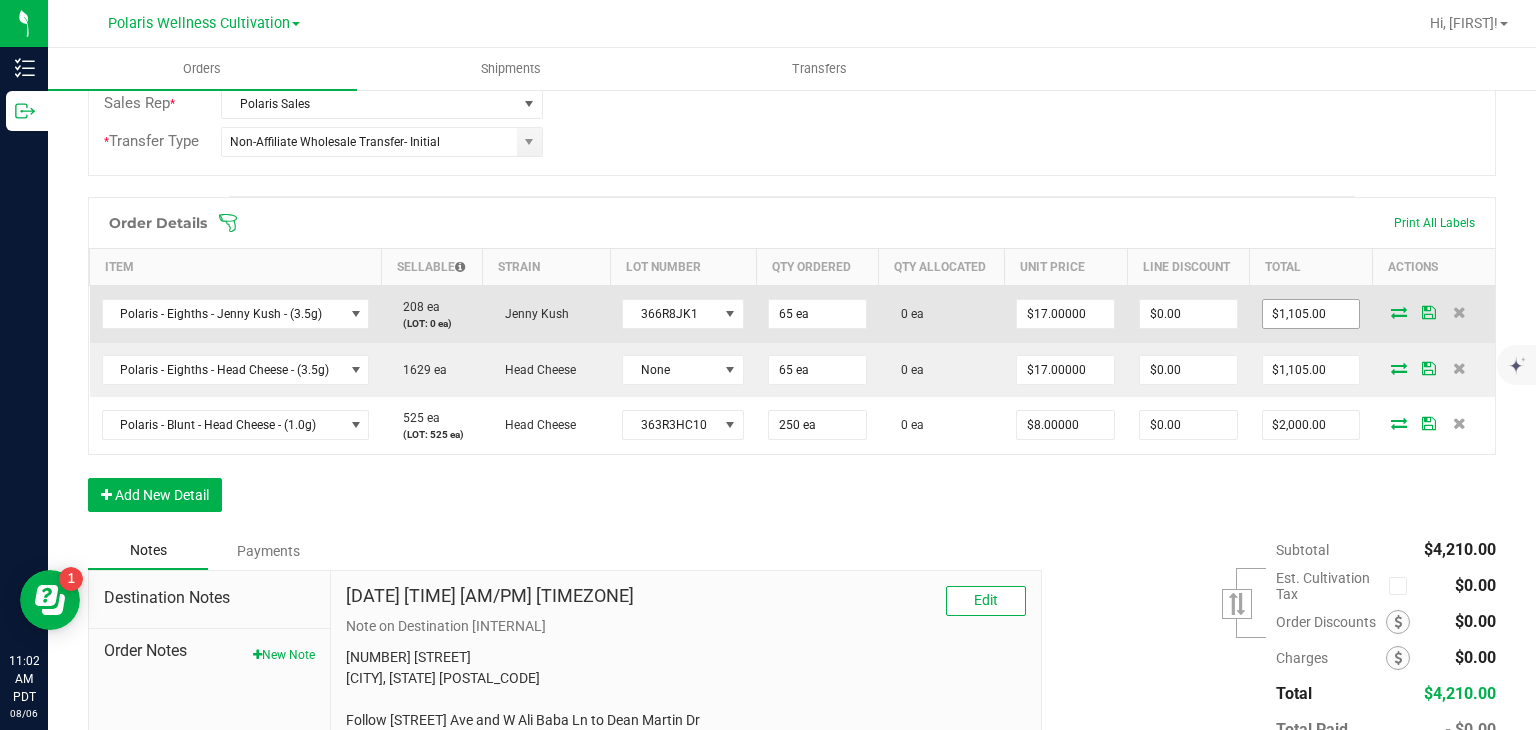 scroll, scrollTop: 456, scrollLeft: 0, axis: vertical 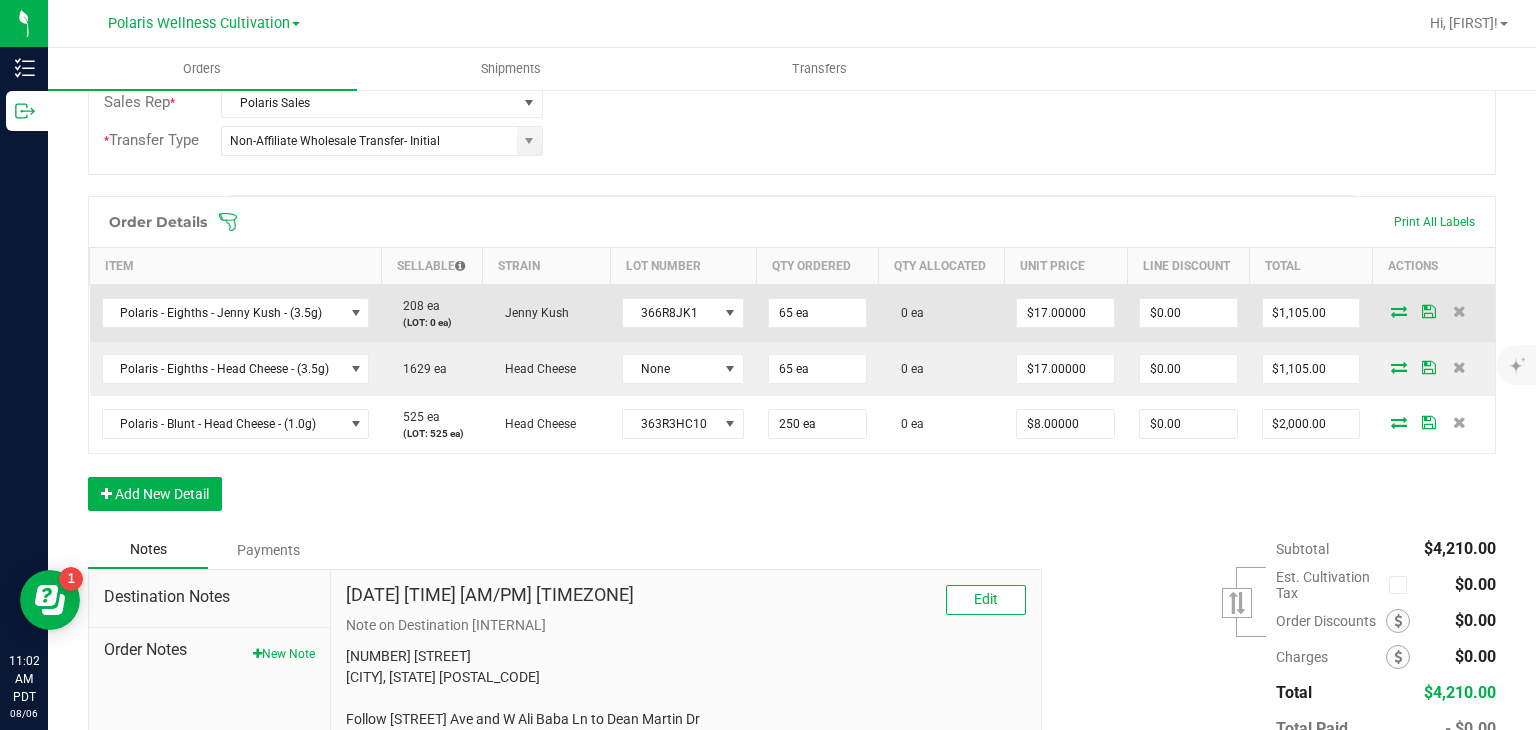 click at bounding box center [1399, 311] 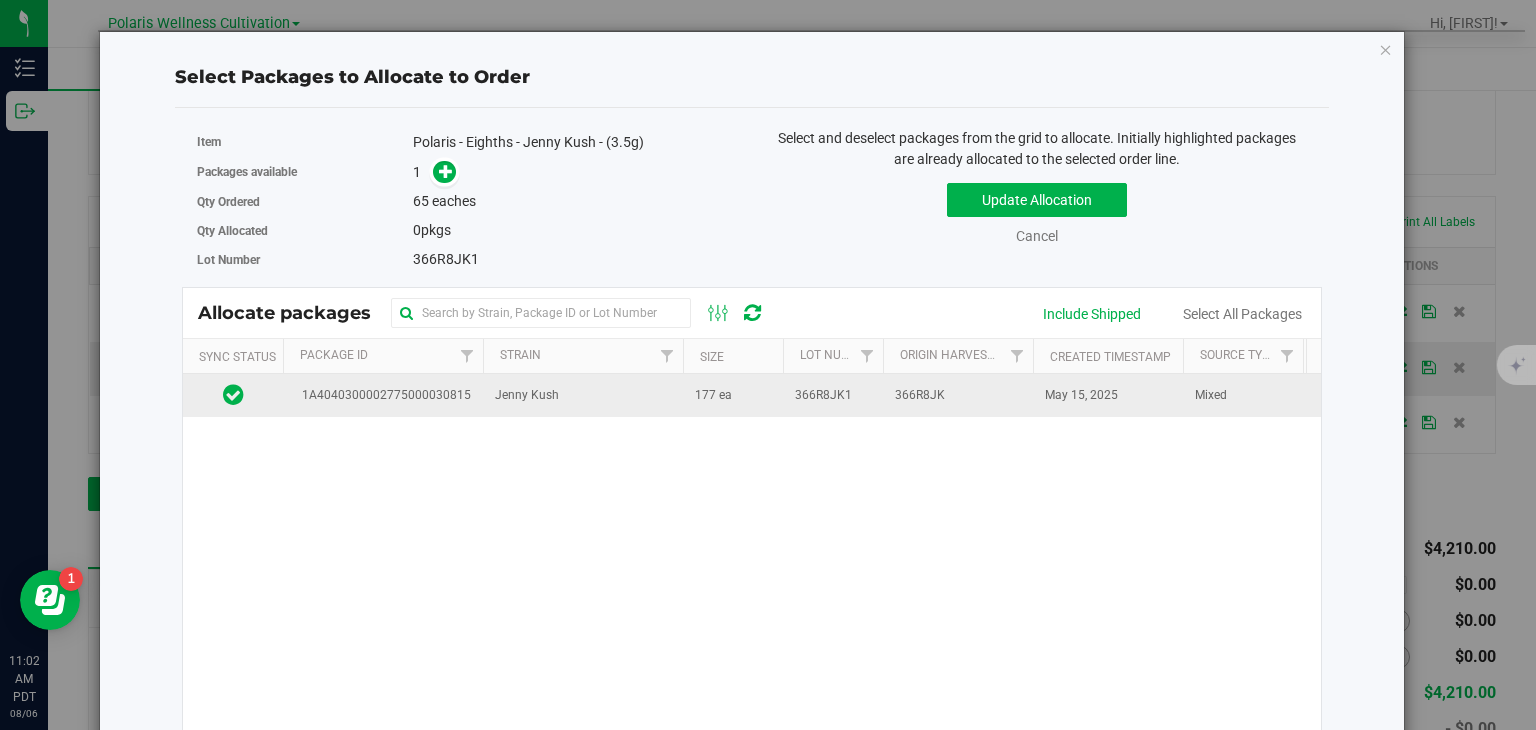 click on "177 ea" at bounding box center [733, 395] 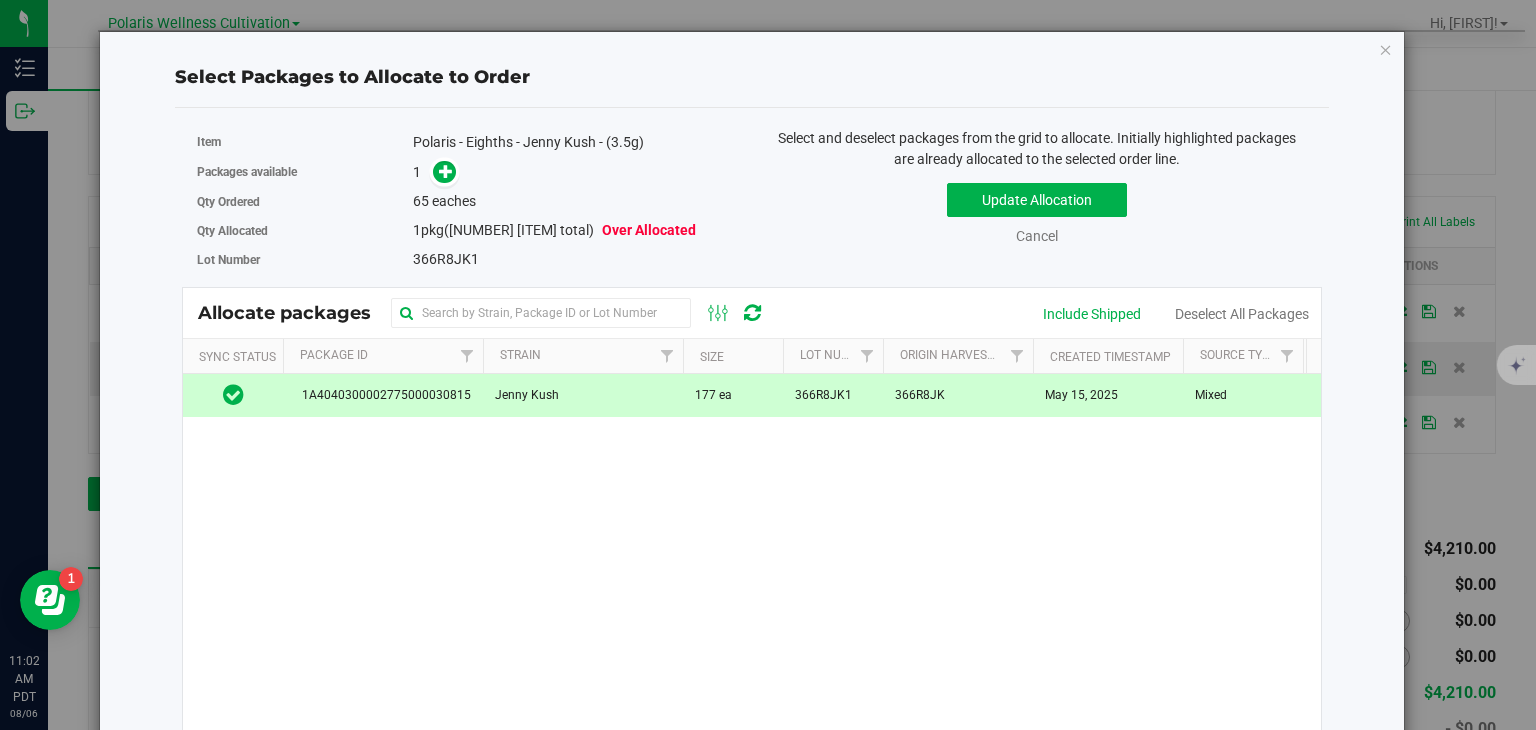 drag, startPoint x: 434, startPoint y: 184, endPoint x: 451, endPoint y: 162, distance: 27.802877 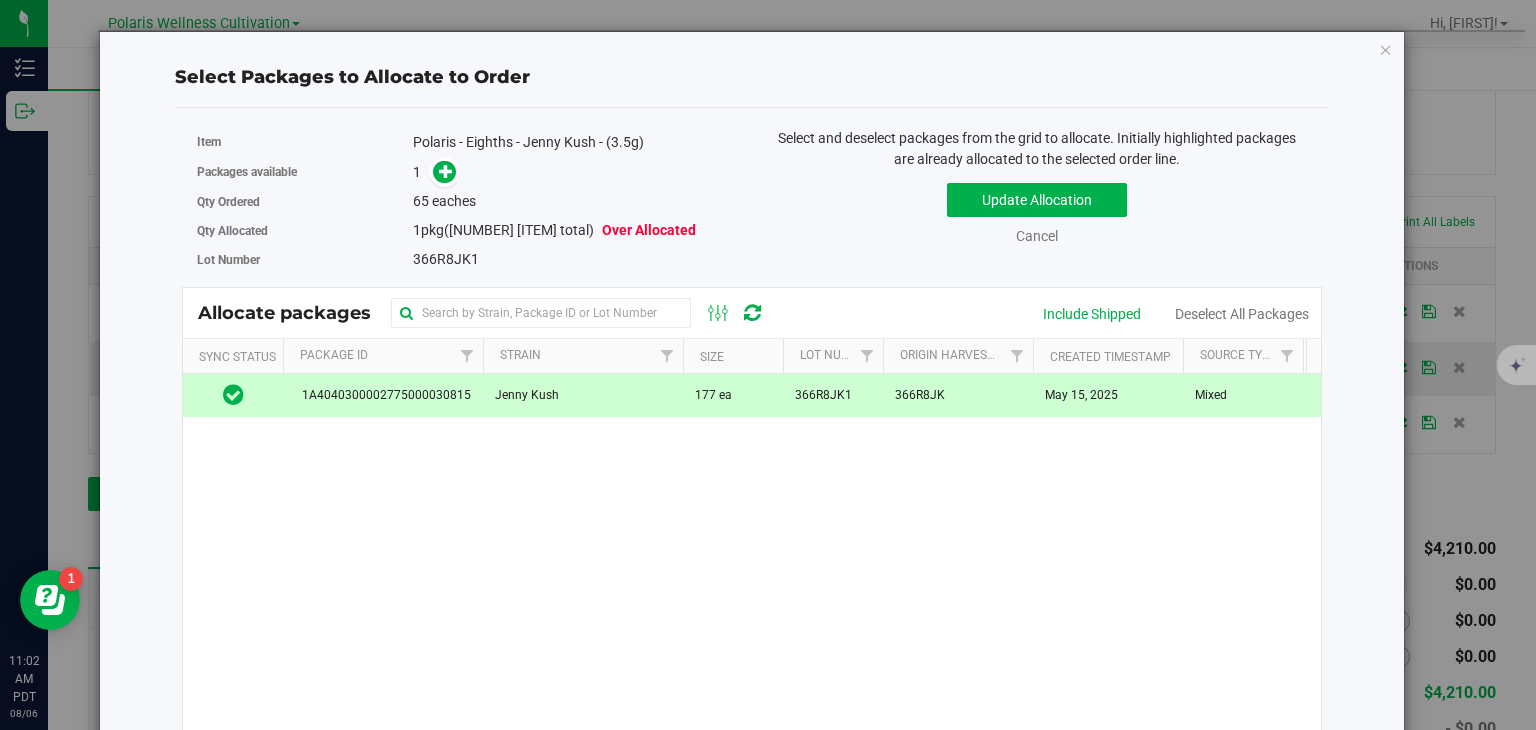 click on "Packages available
1" at bounding box center [467, 172] 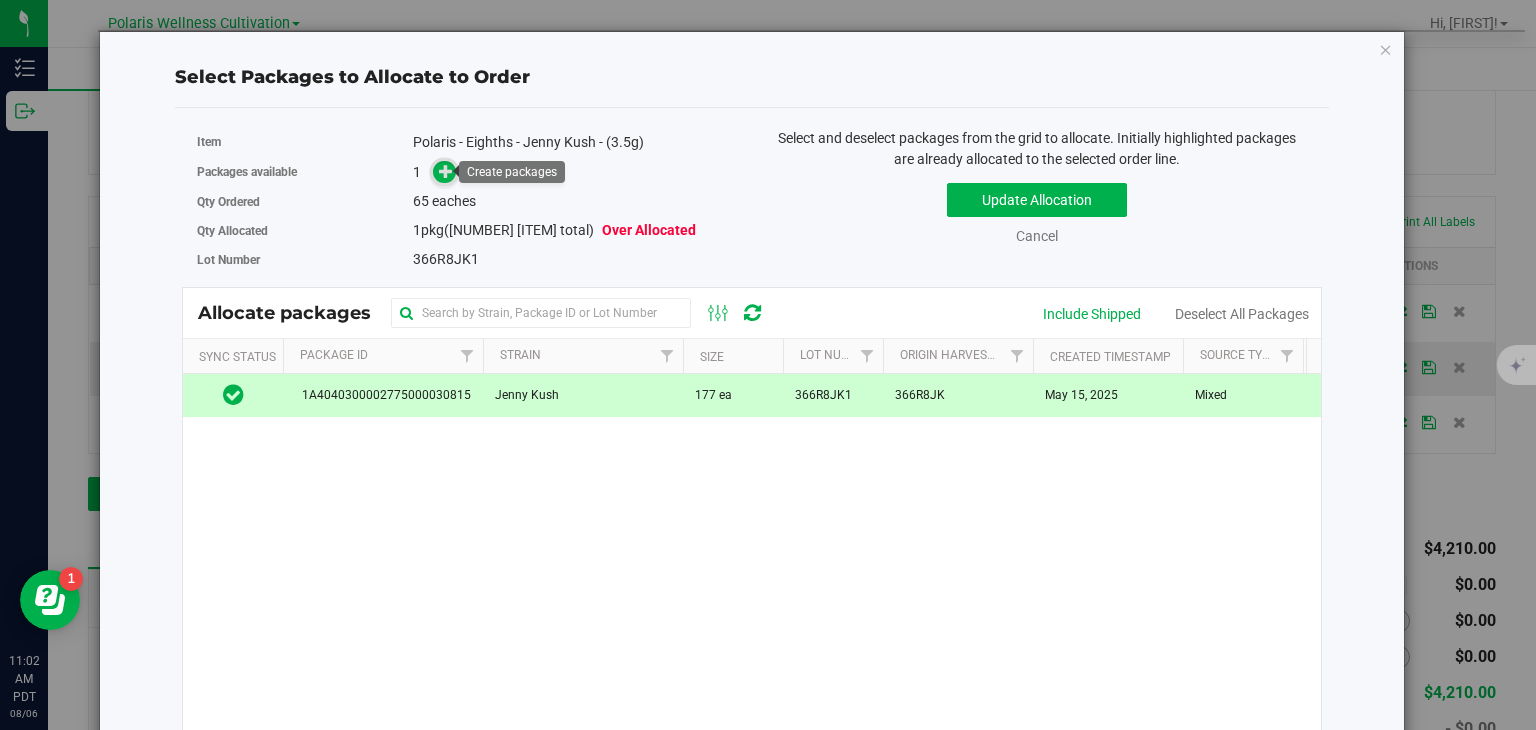 click at bounding box center [446, 171] 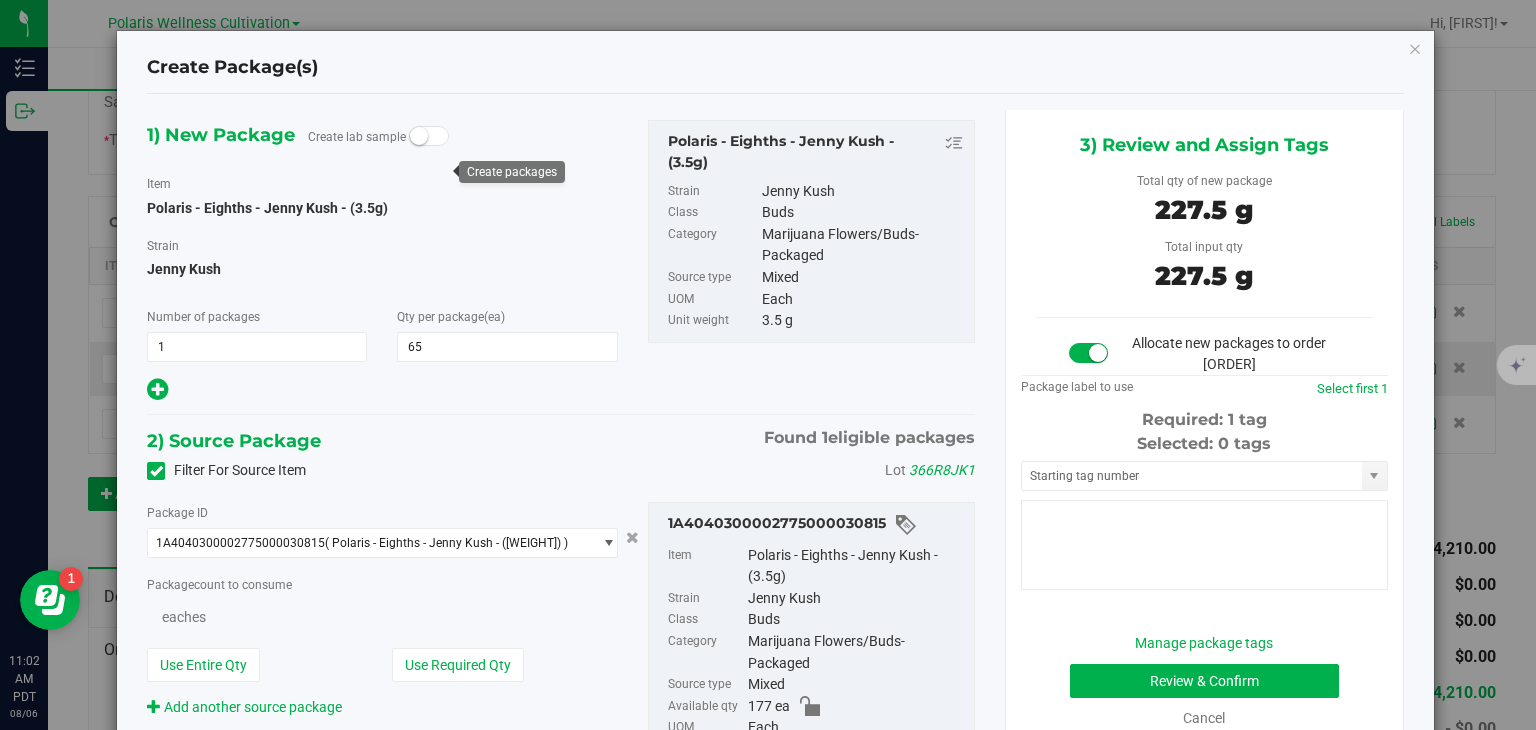 type on "65" 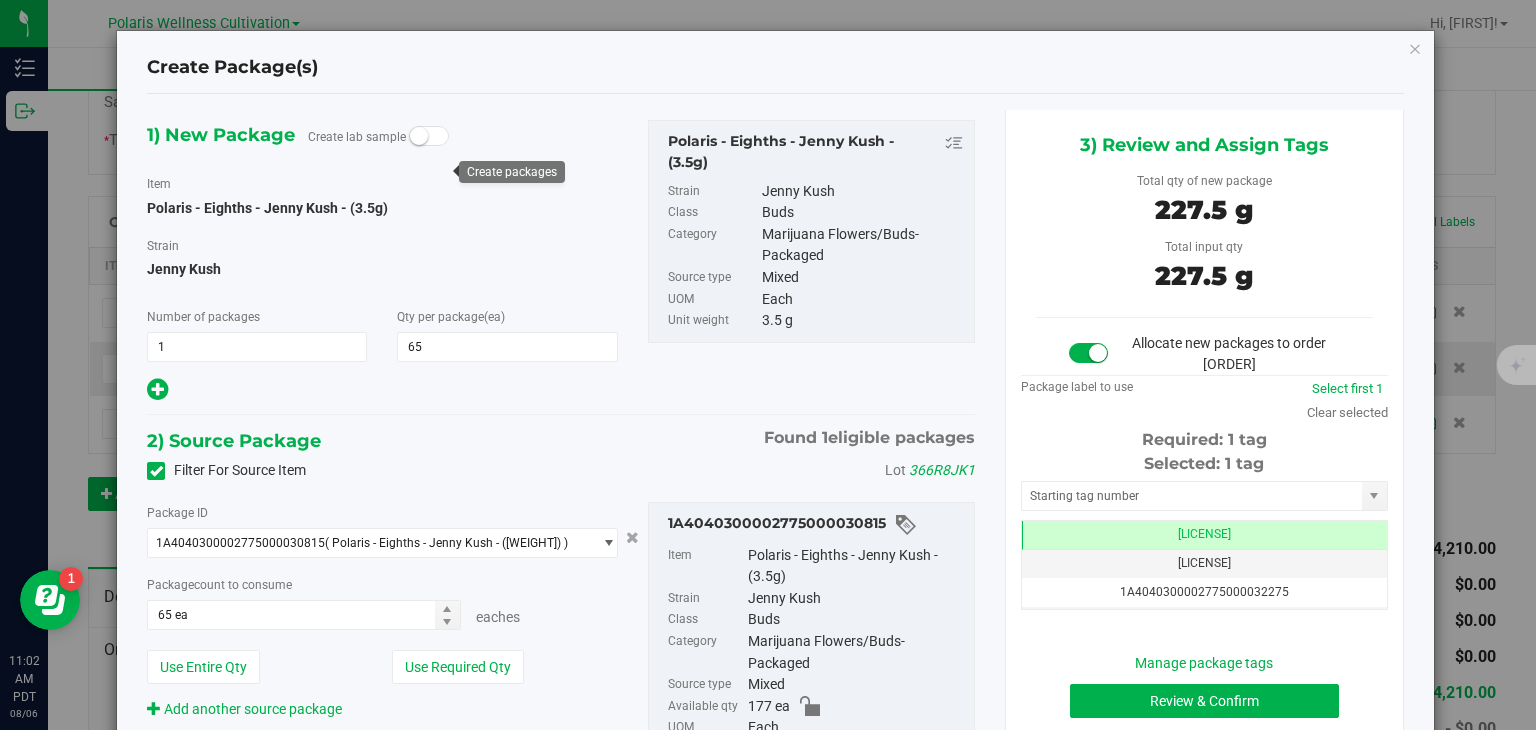 scroll, scrollTop: 0, scrollLeft: 0, axis: both 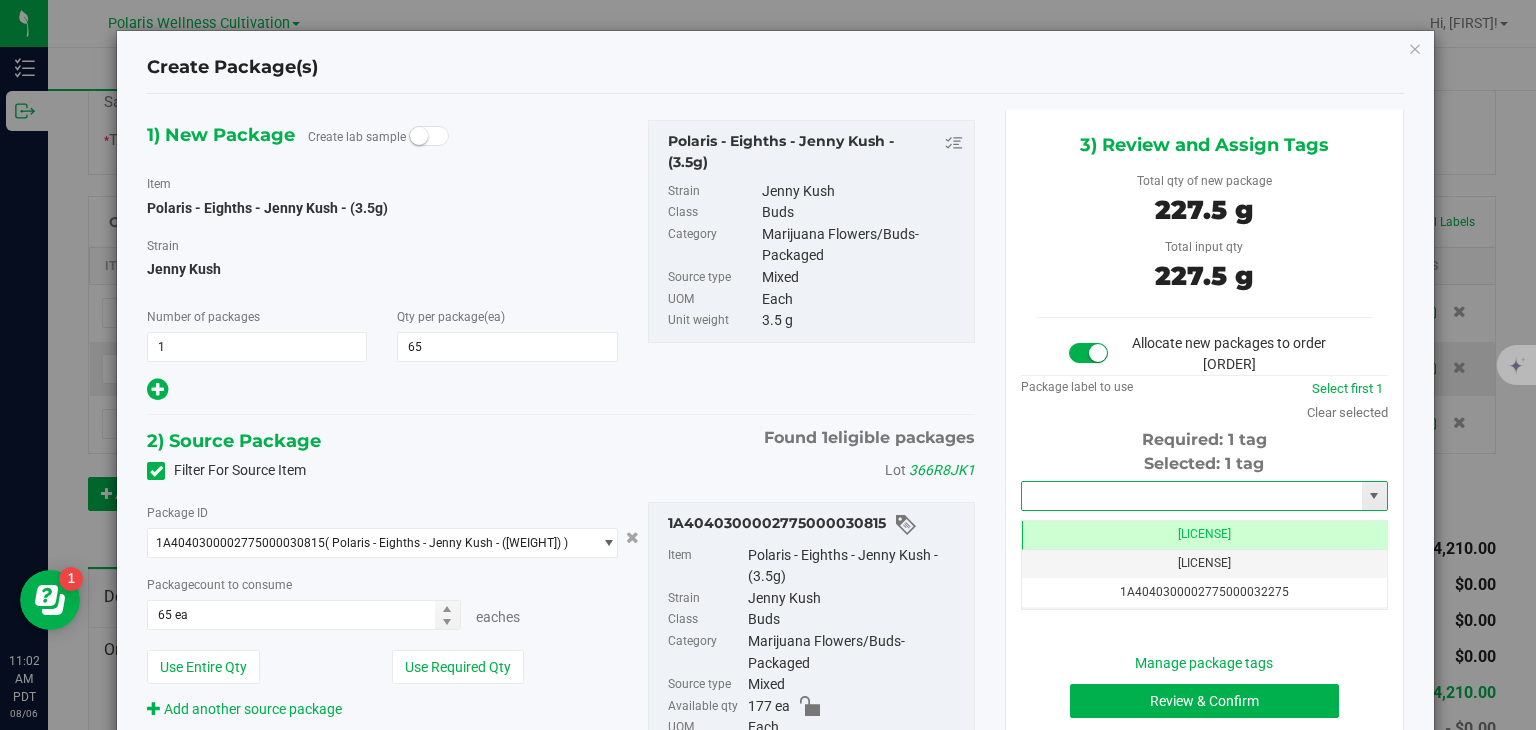 click at bounding box center (1192, 496) 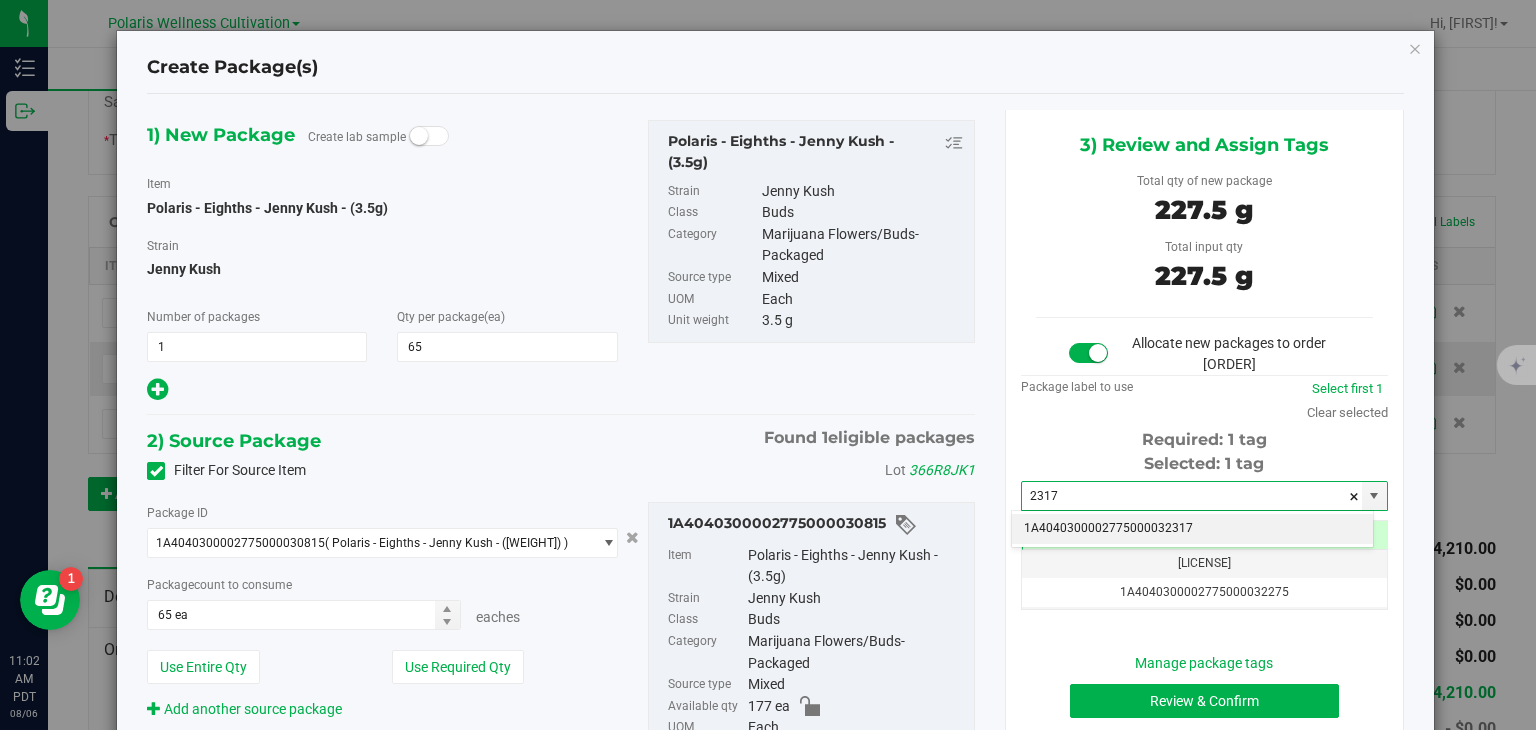 click on "1A4040300002775000032317" at bounding box center (1192, 529) 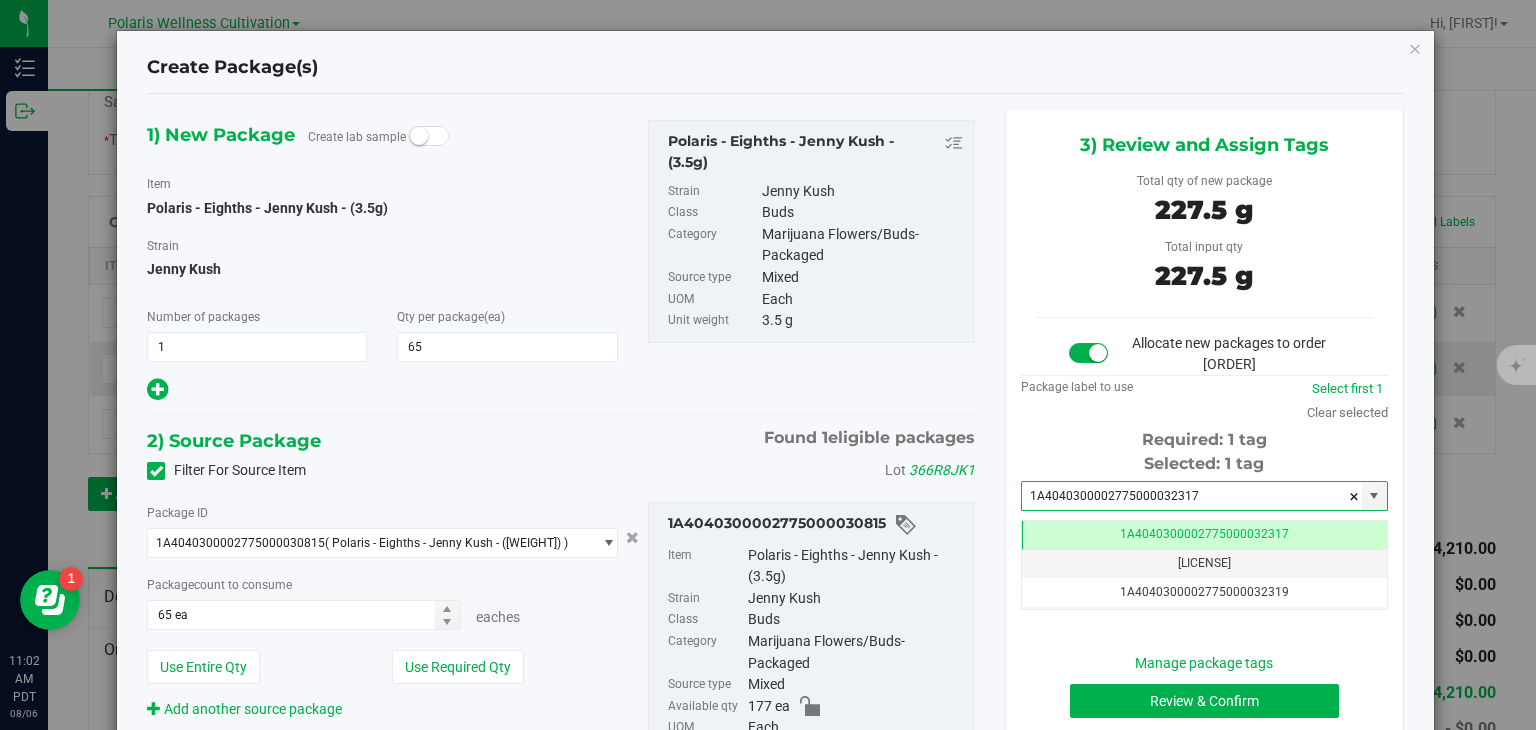 scroll, scrollTop: 0, scrollLeft: 0, axis: both 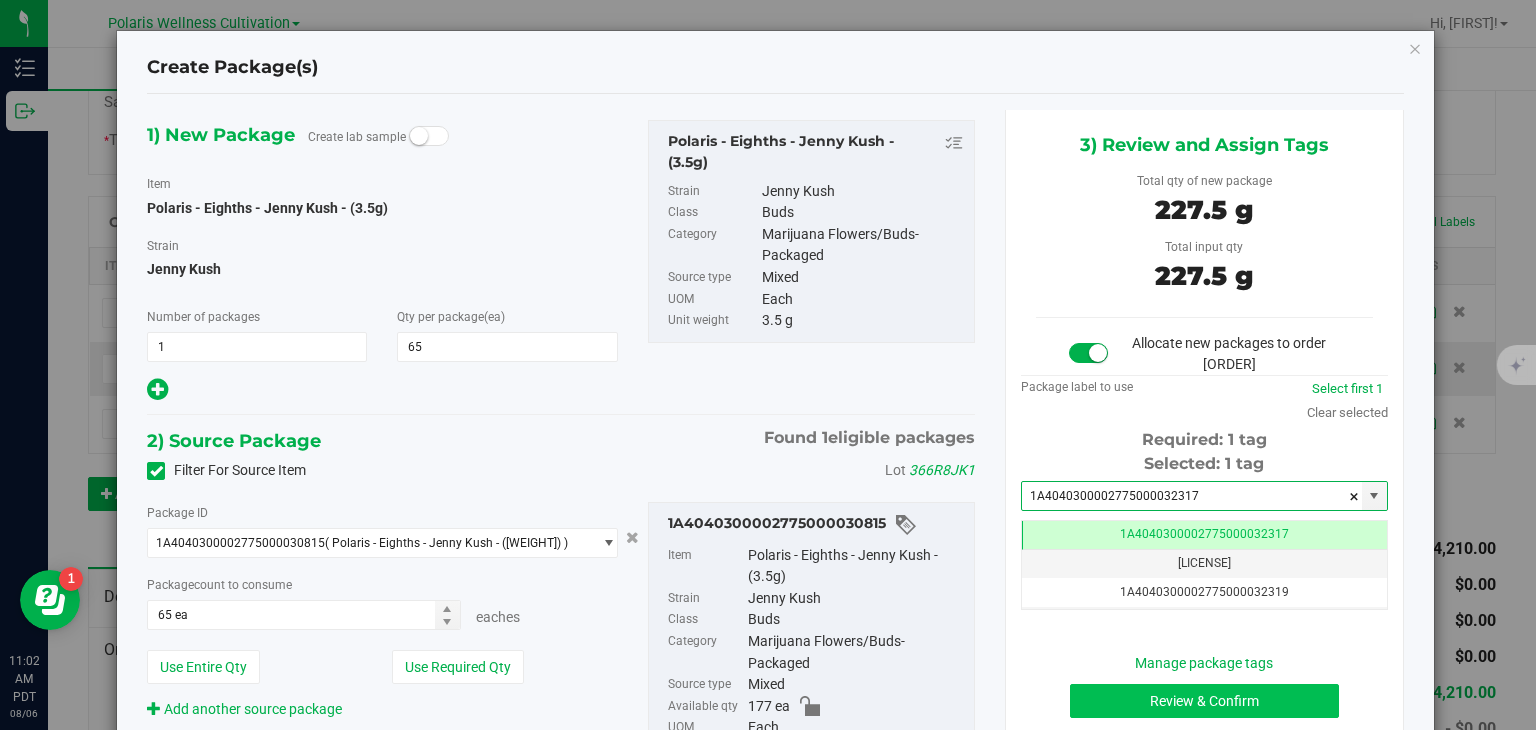 type on "1A4040300002775000032317" 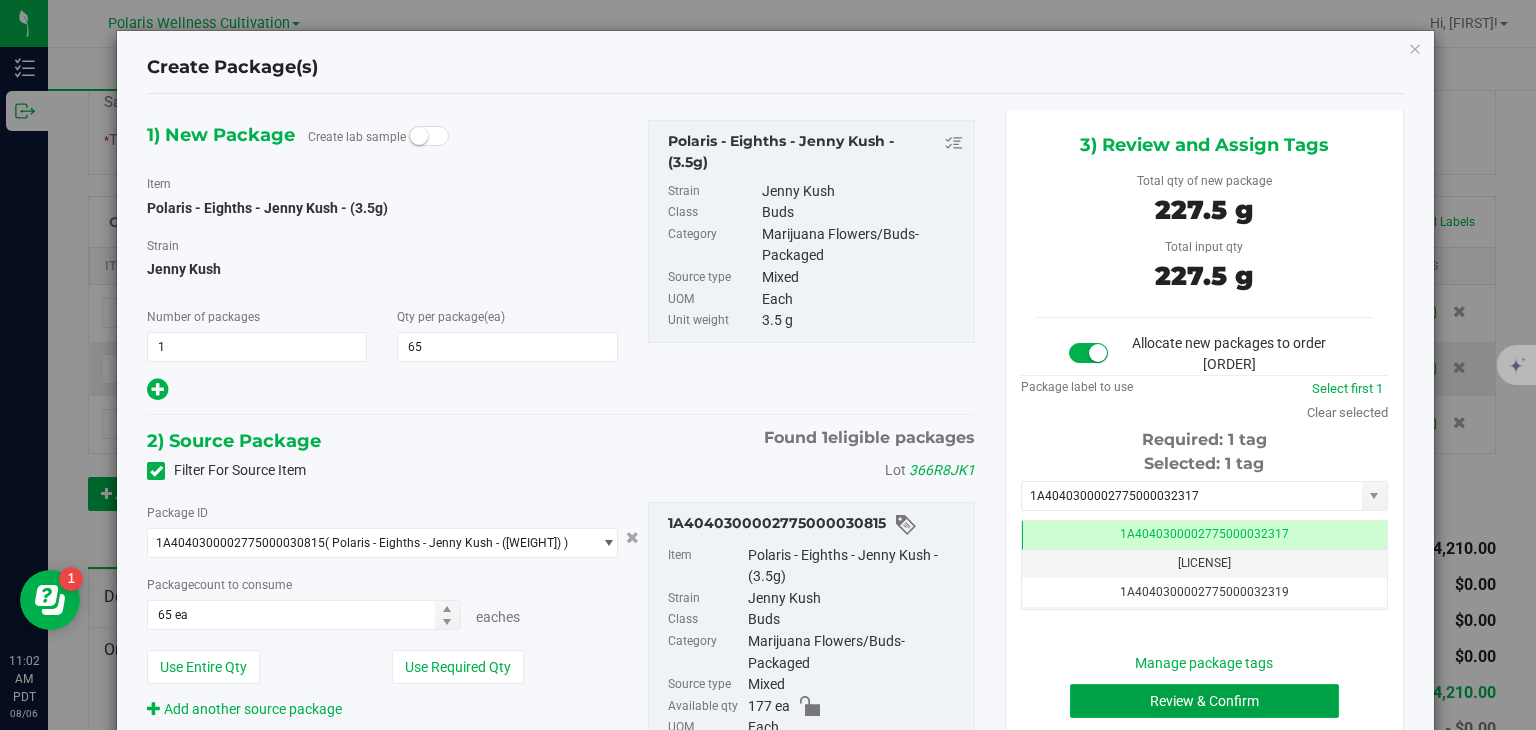 click on "Review & Confirm" at bounding box center (1204, 701) 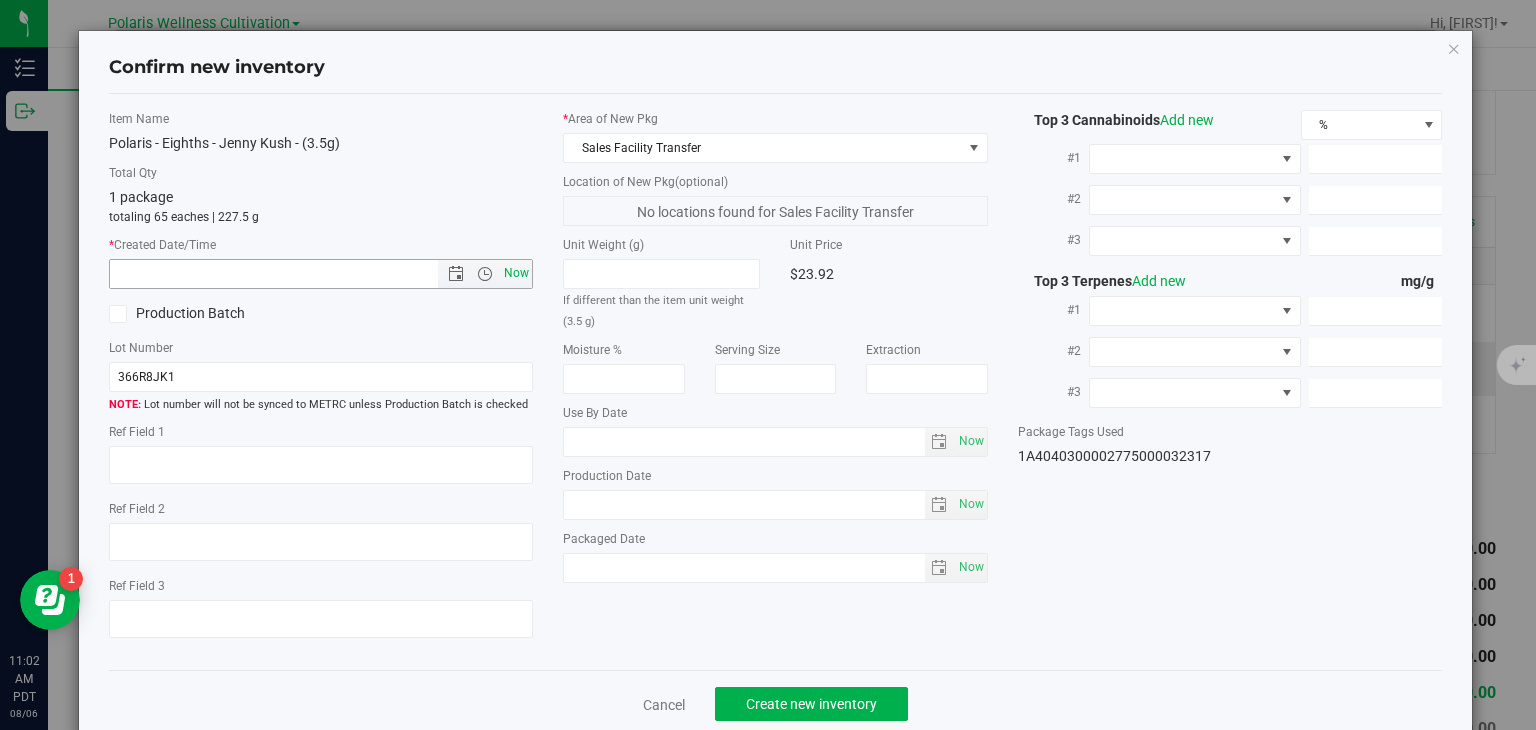 click on "Now" at bounding box center [517, 273] 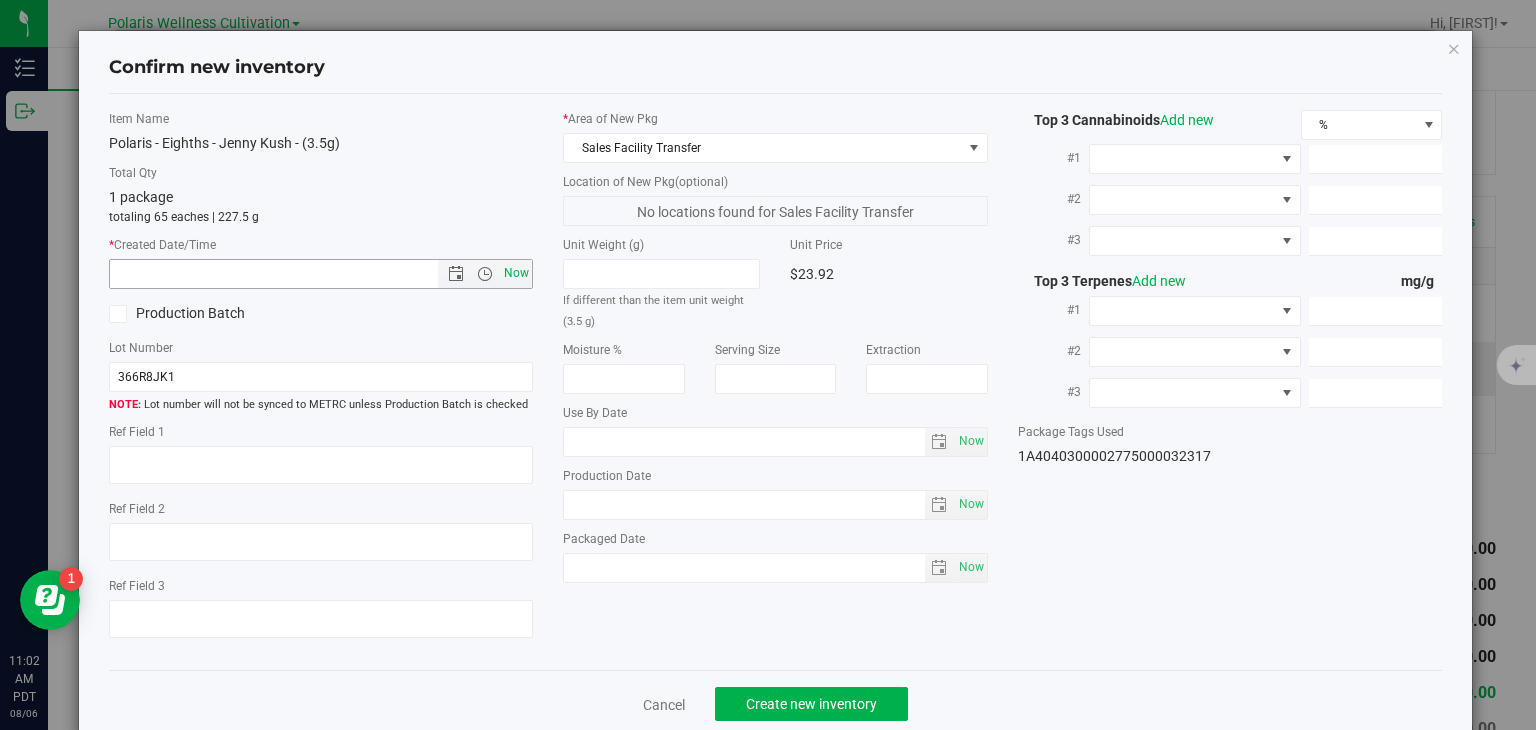 type on "8/6/2025 11:02 AM" 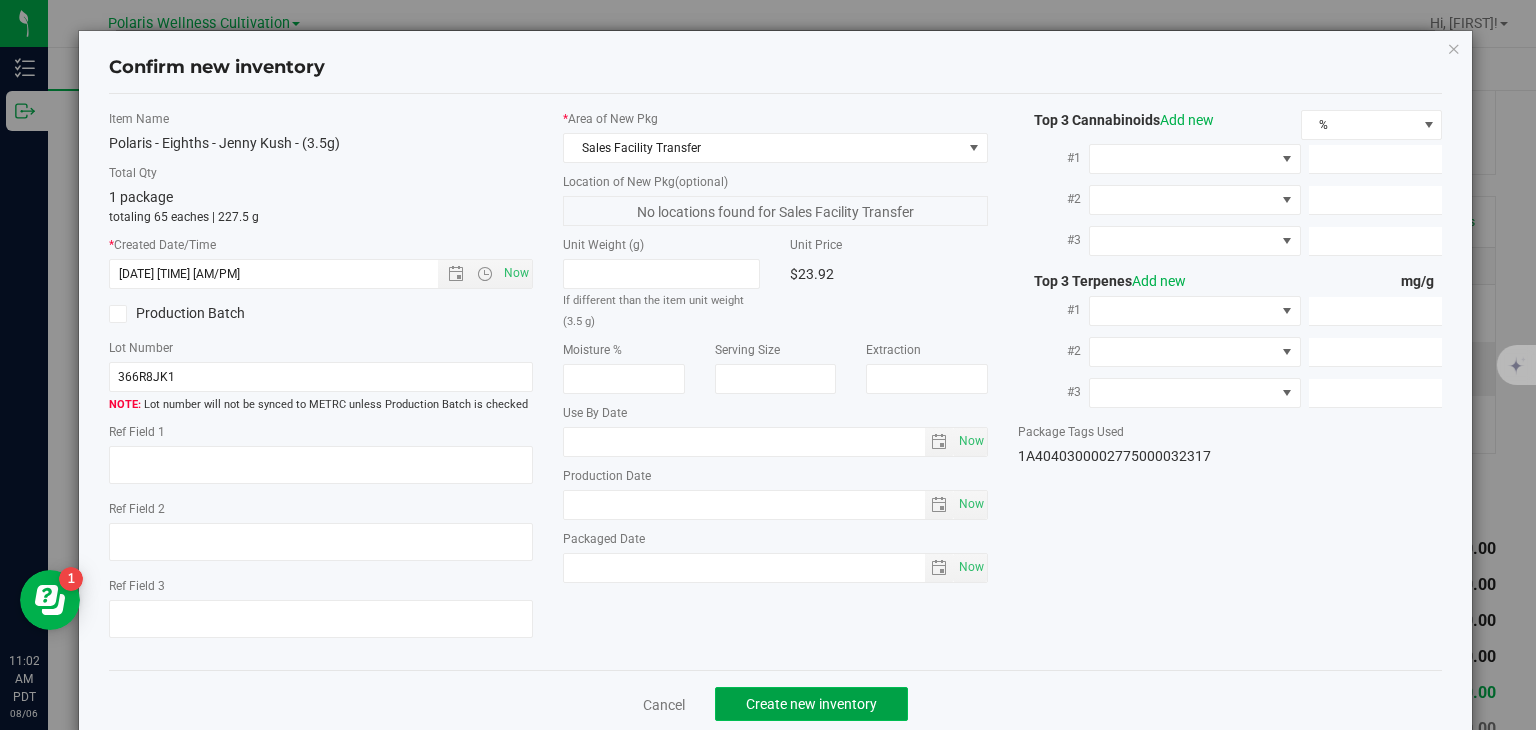 click on "Create new inventory" 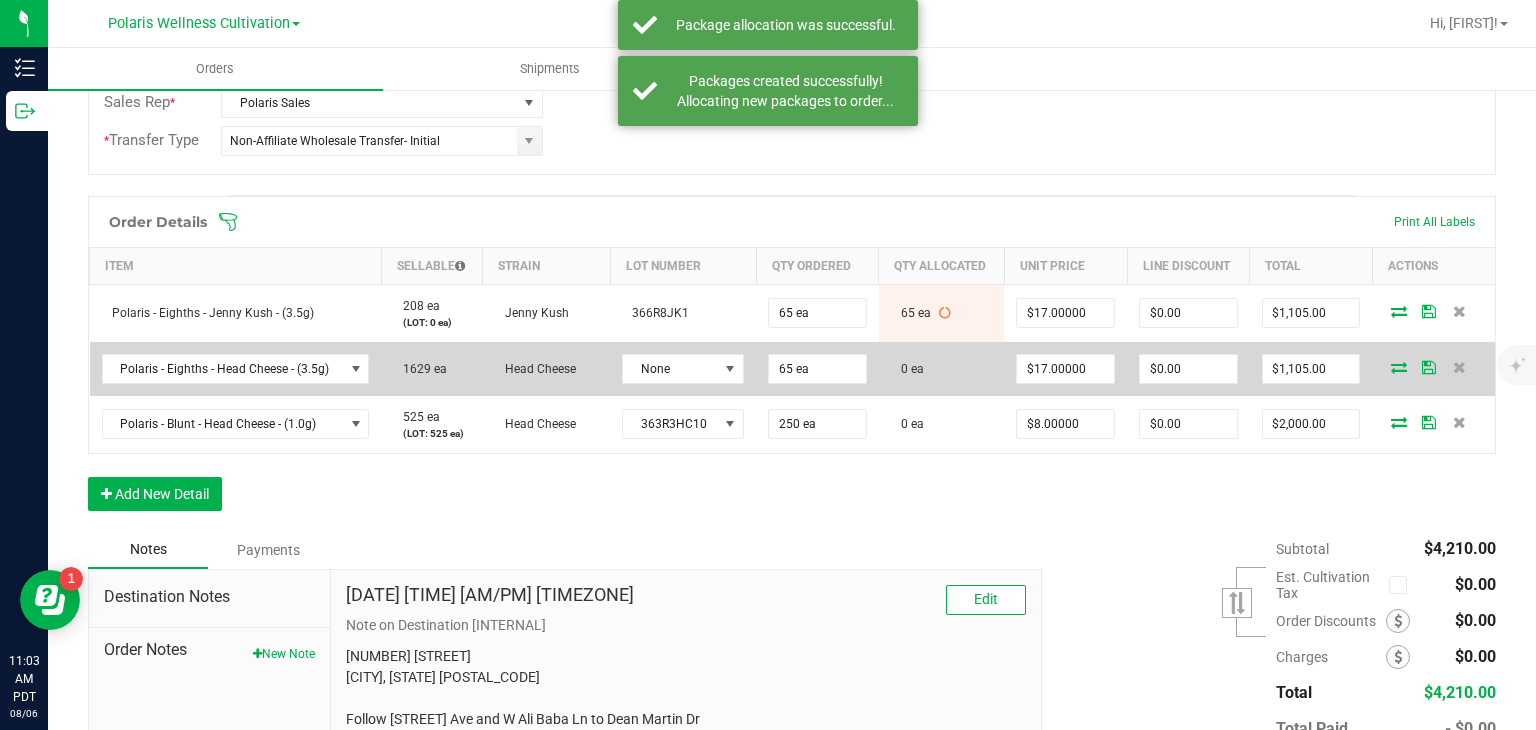 click at bounding box center [1399, 367] 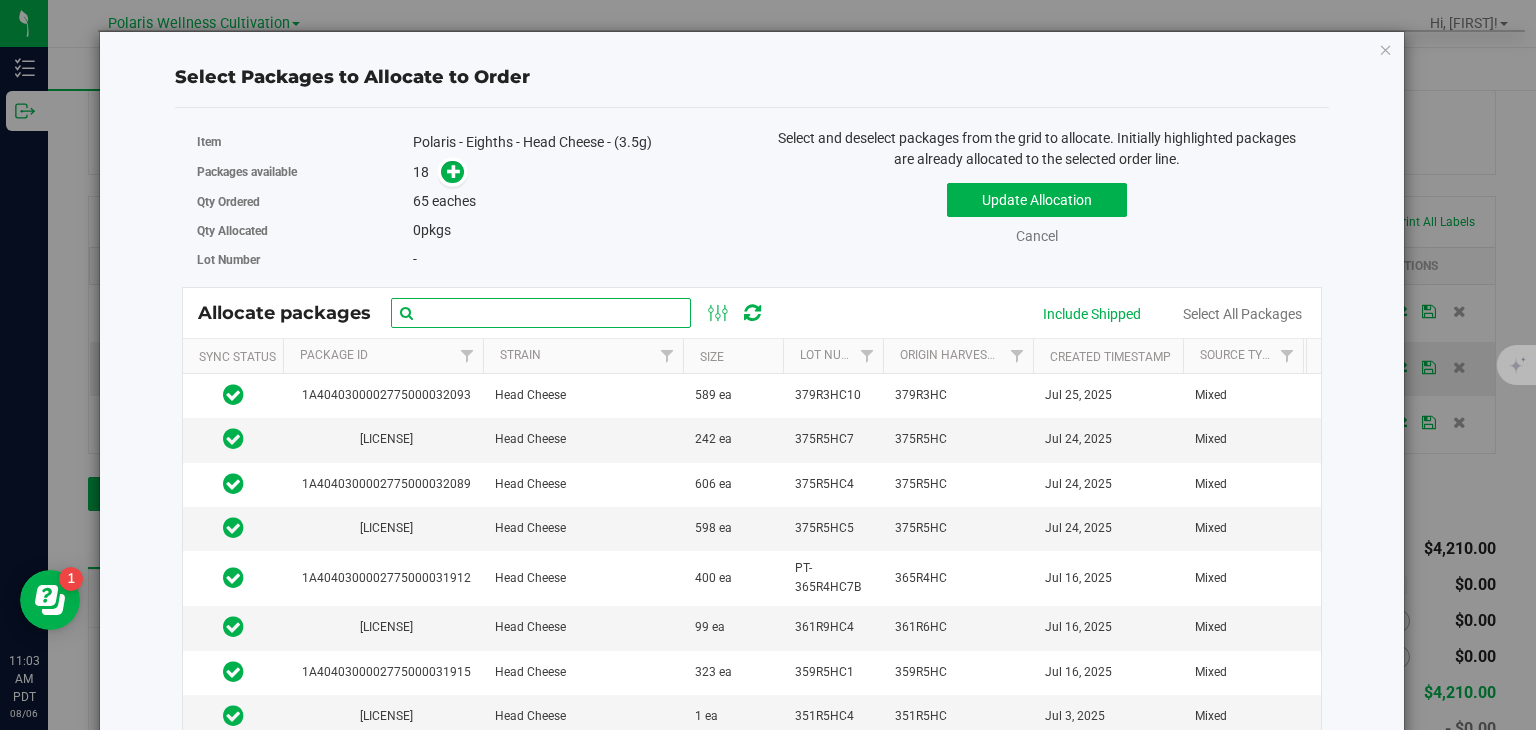 click at bounding box center (541, 313) 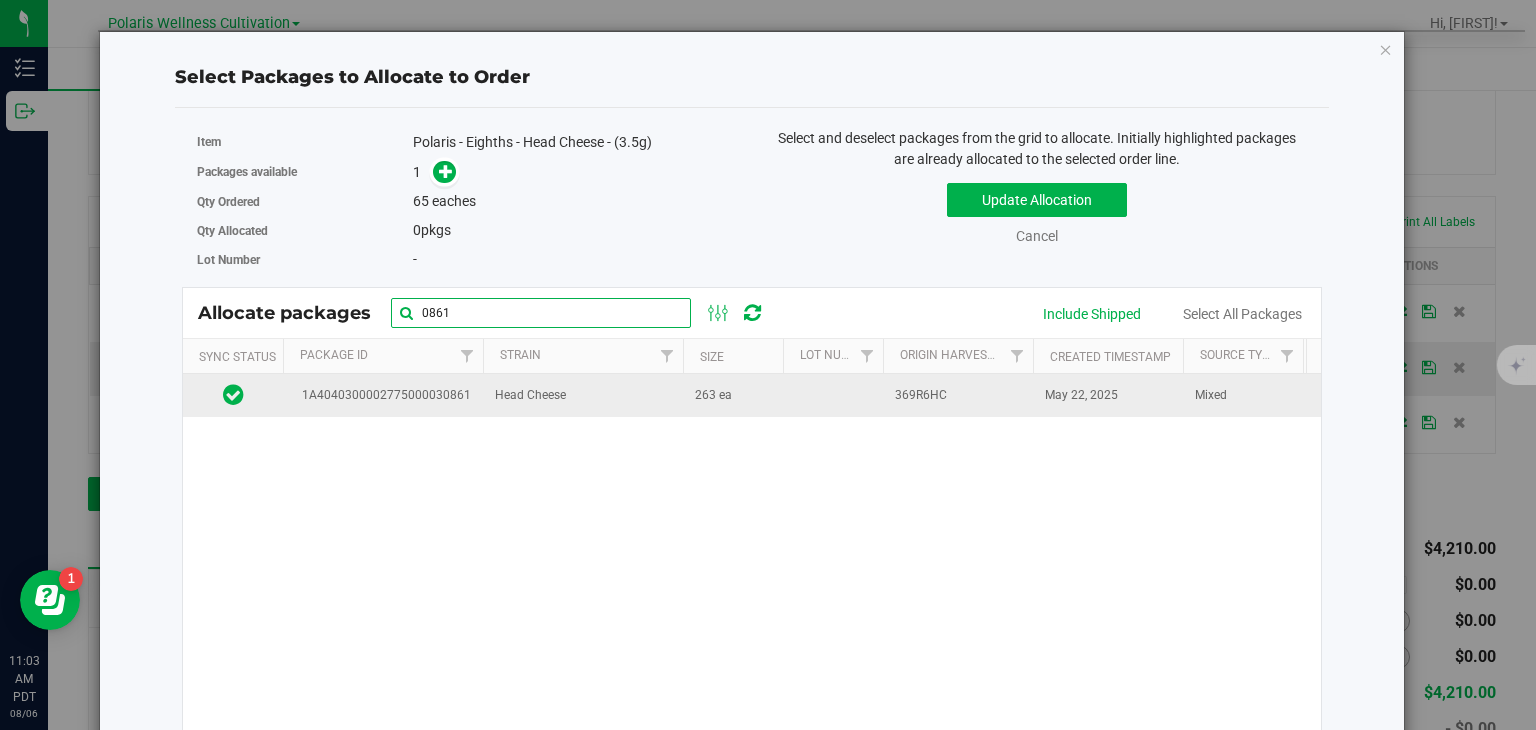 type on "0861" 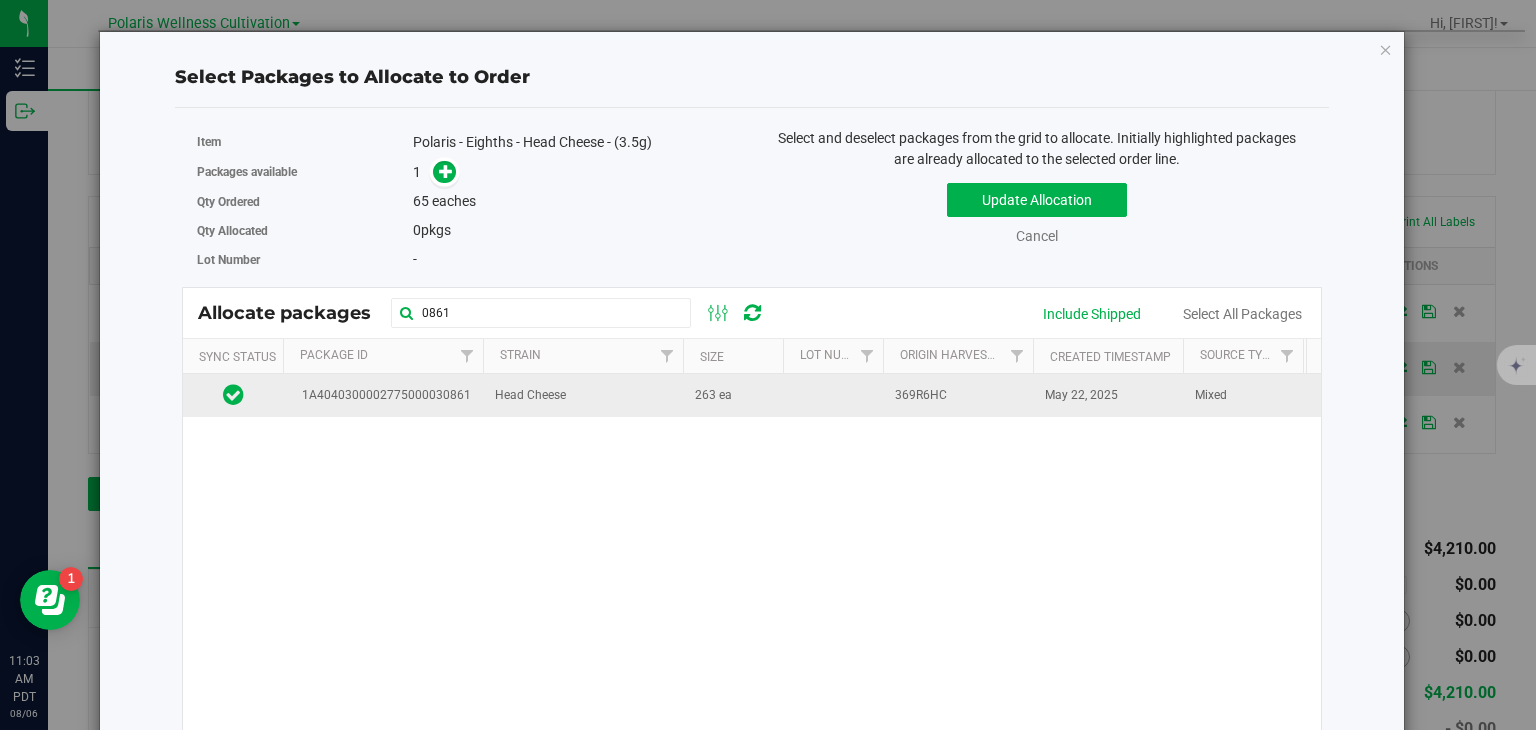 click on "Head Cheese" at bounding box center (530, 395) 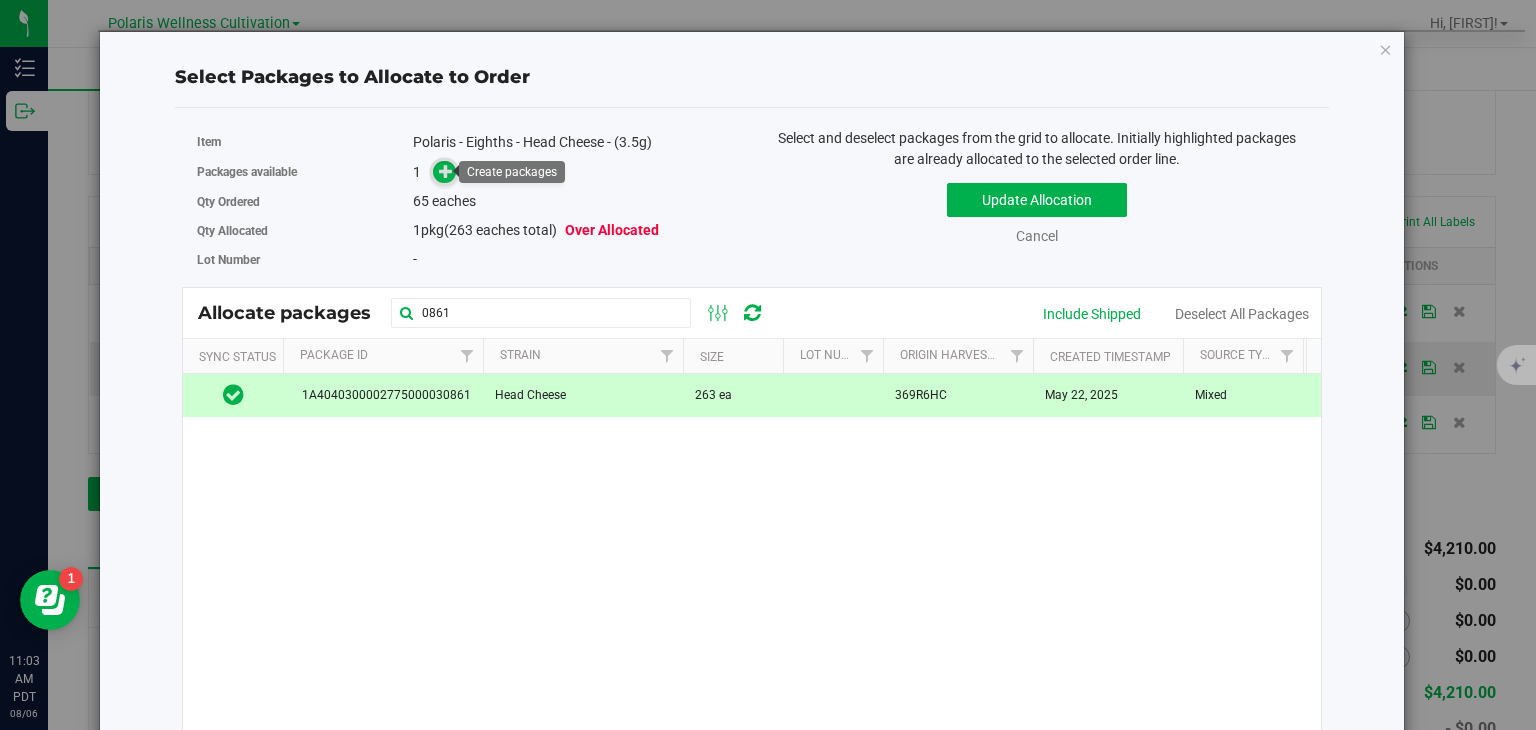 click at bounding box center [444, 172] 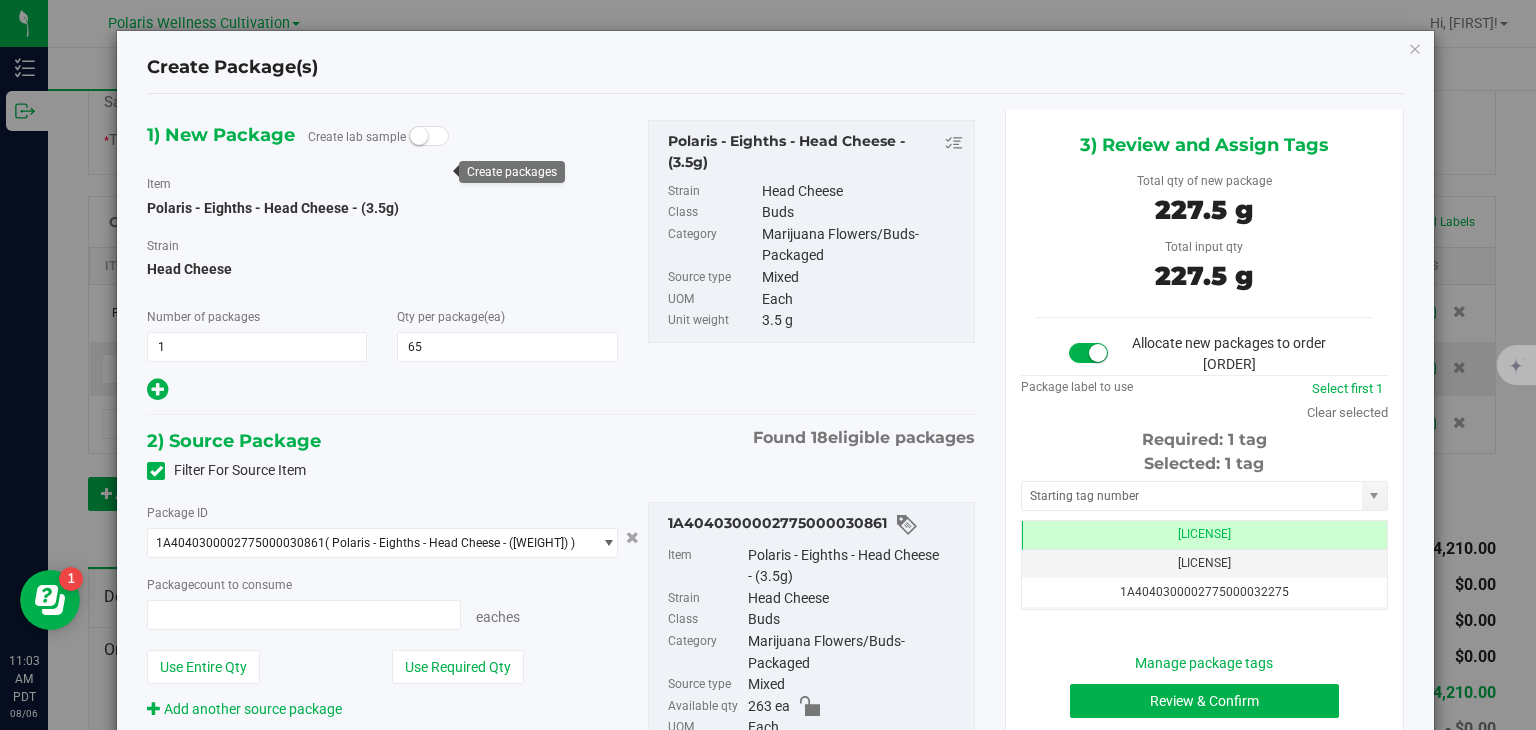 type on "65 ea" 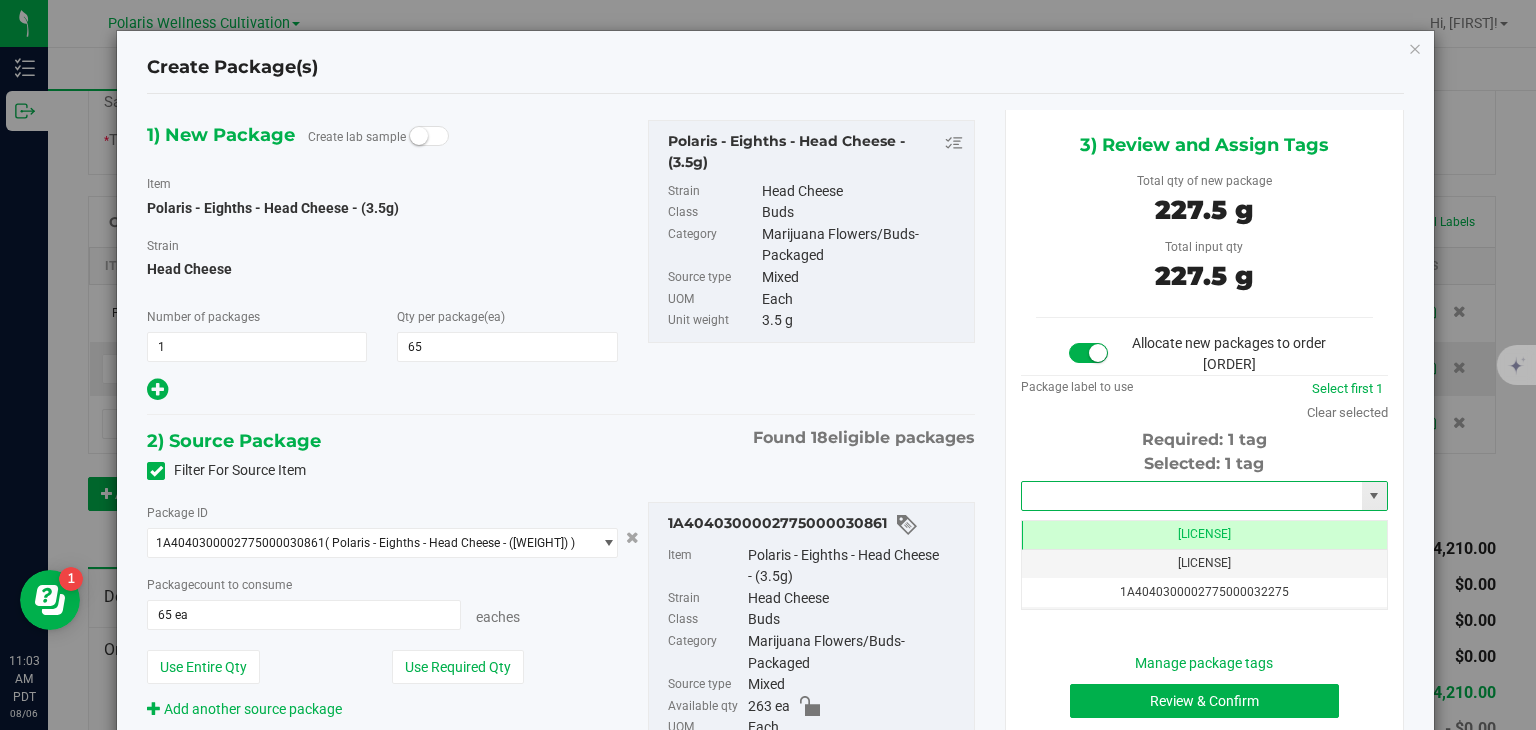 click at bounding box center (1192, 496) 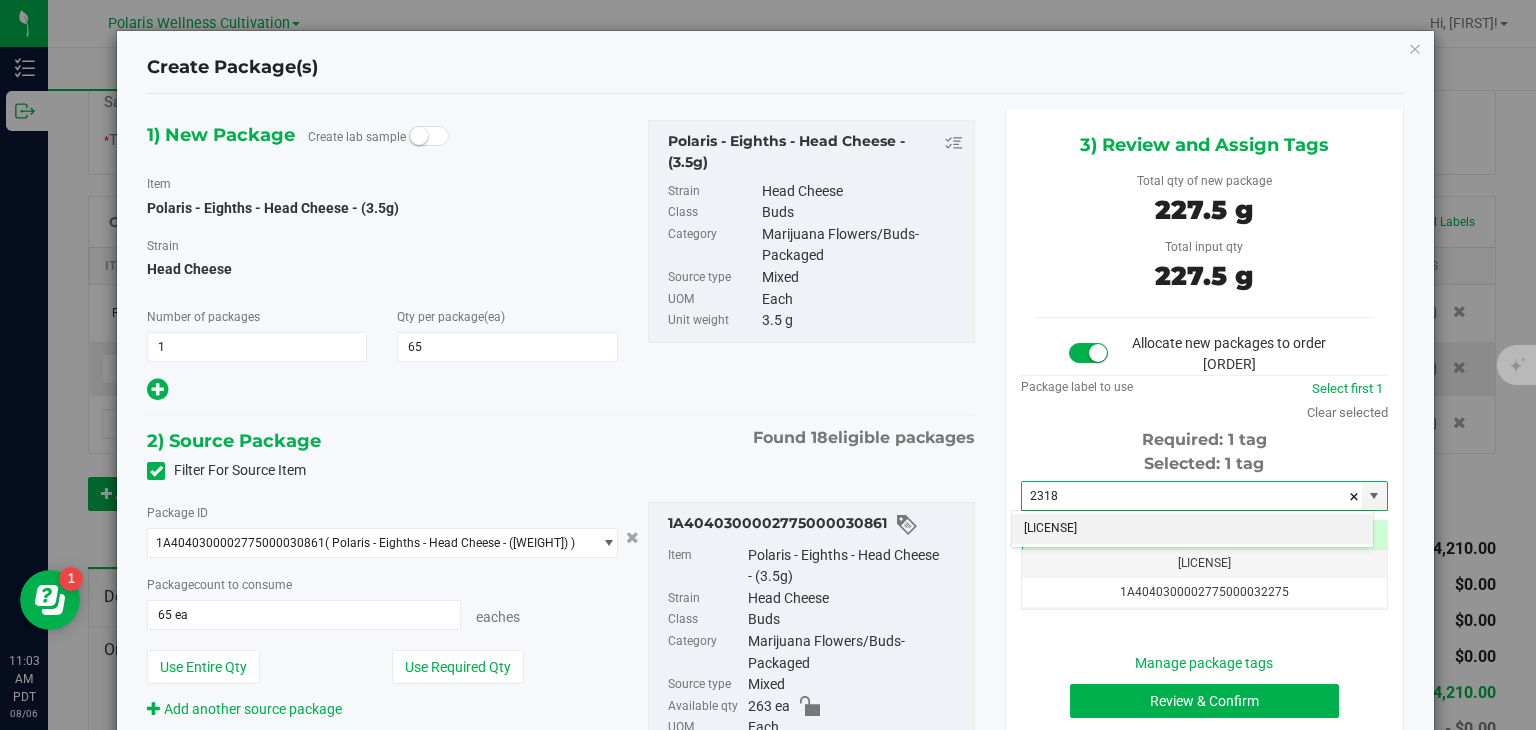 click on "1A4040300002775000032318" at bounding box center (1192, 529) 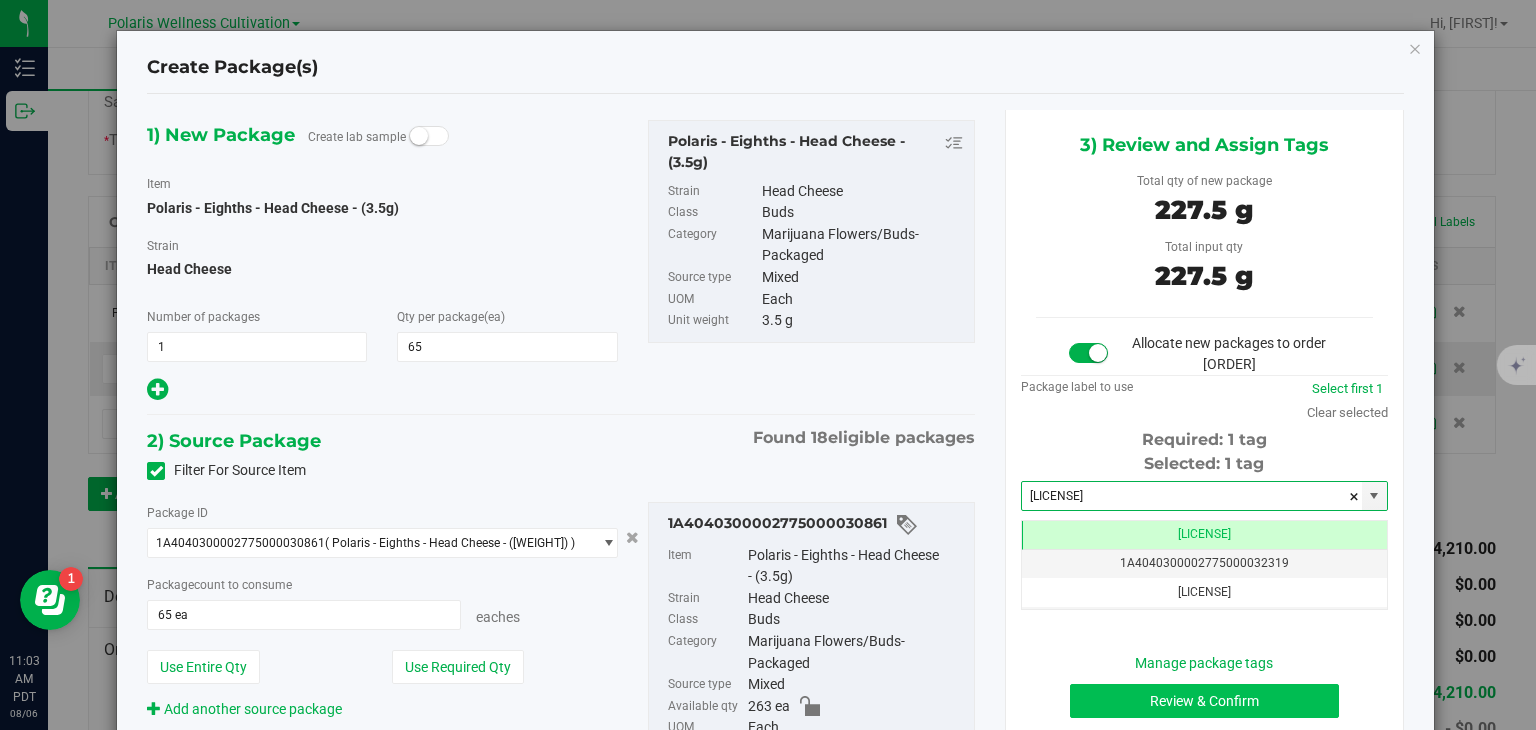 type on "1A4040300002775000032318" 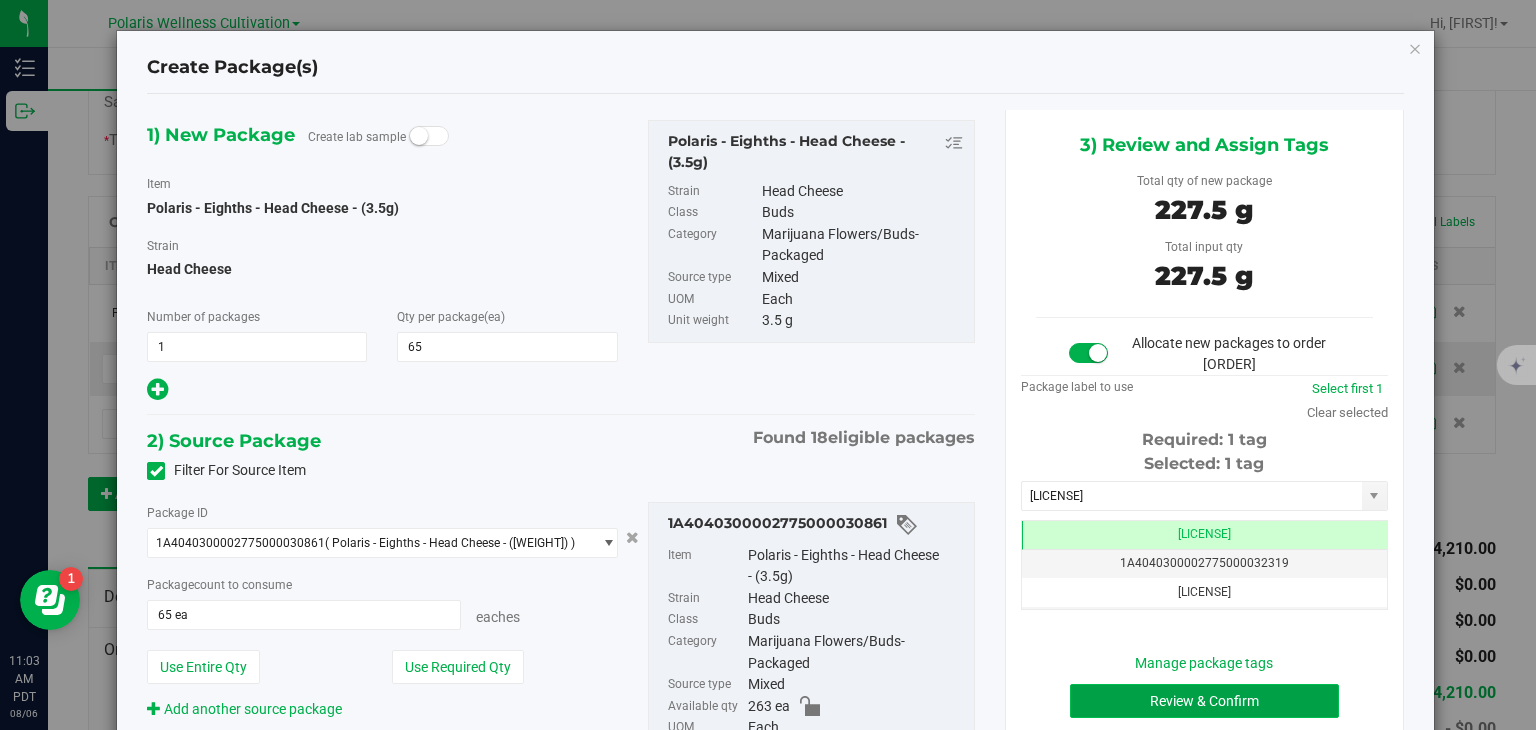 click on "Review & Confirm" at bounding box center (1204, 701) 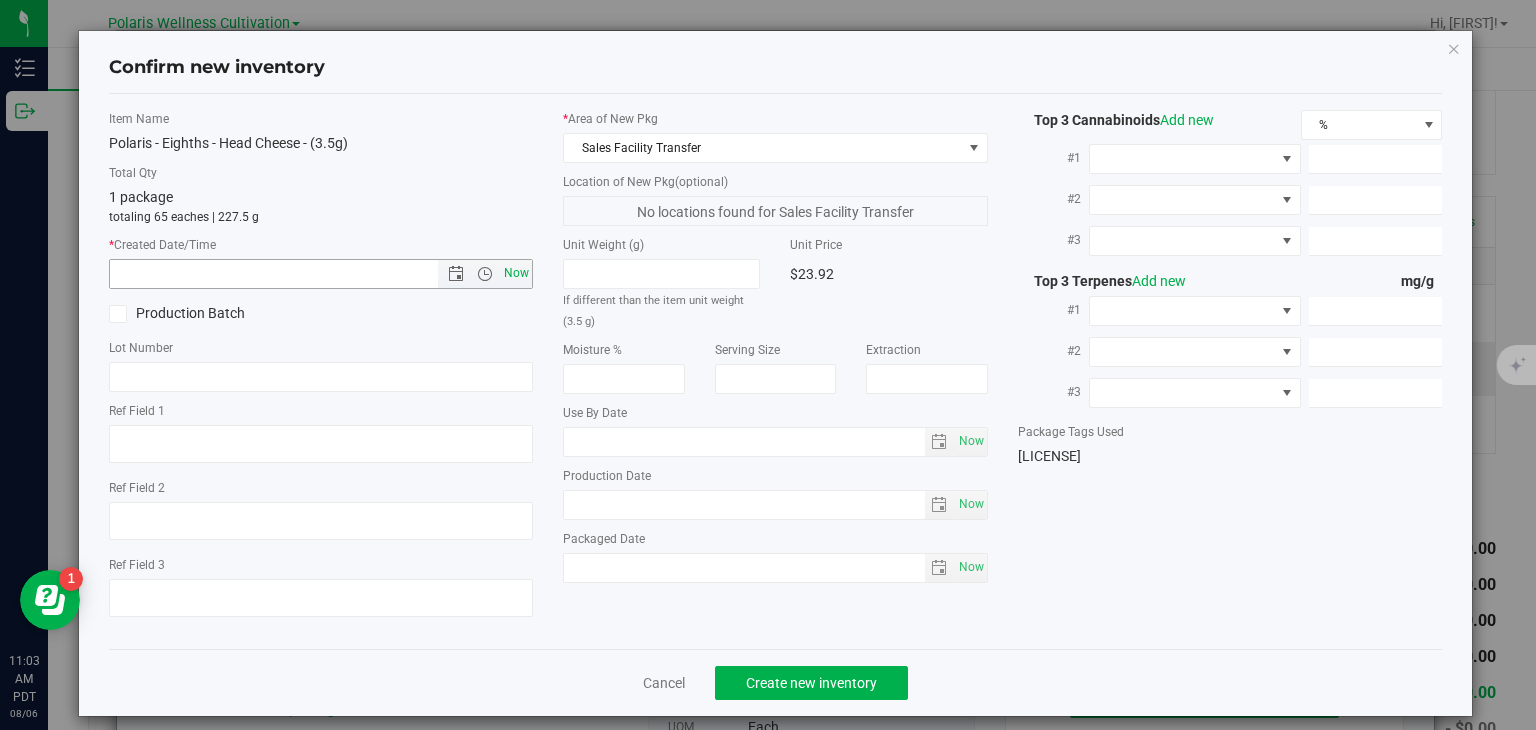 click on "Now" at bounding box center (517, 273) 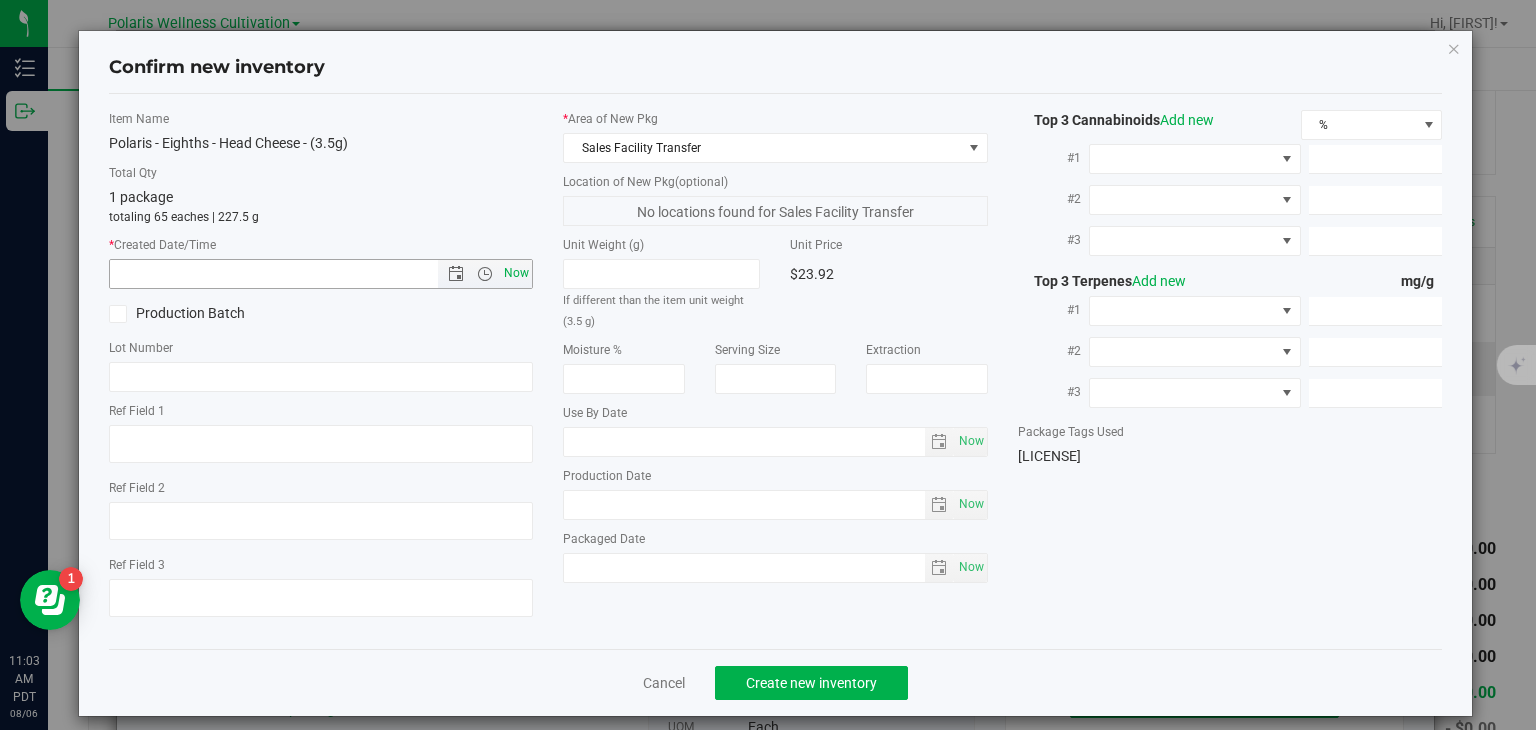 type on "8/6/2025 11:03 AM" 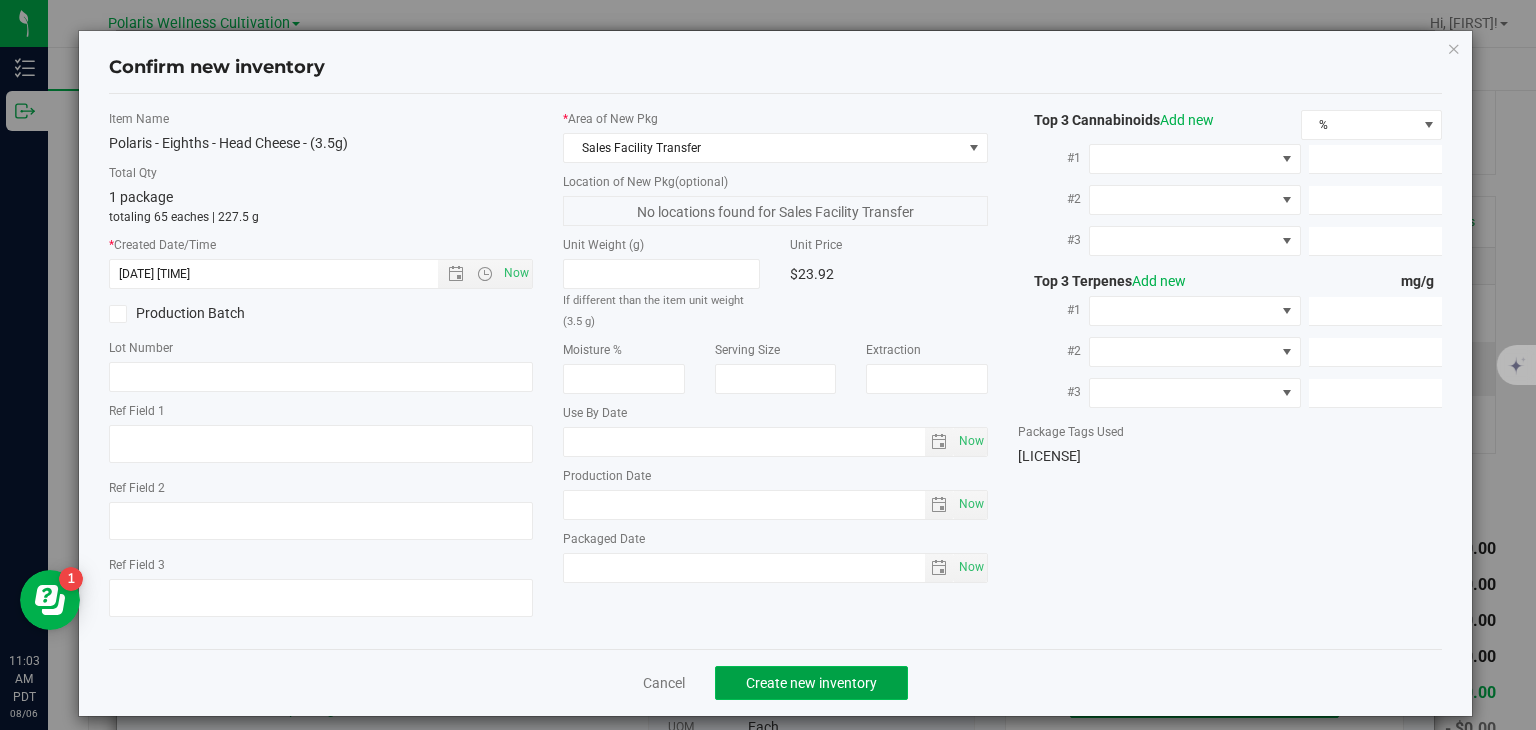 click on "Create new inventory" 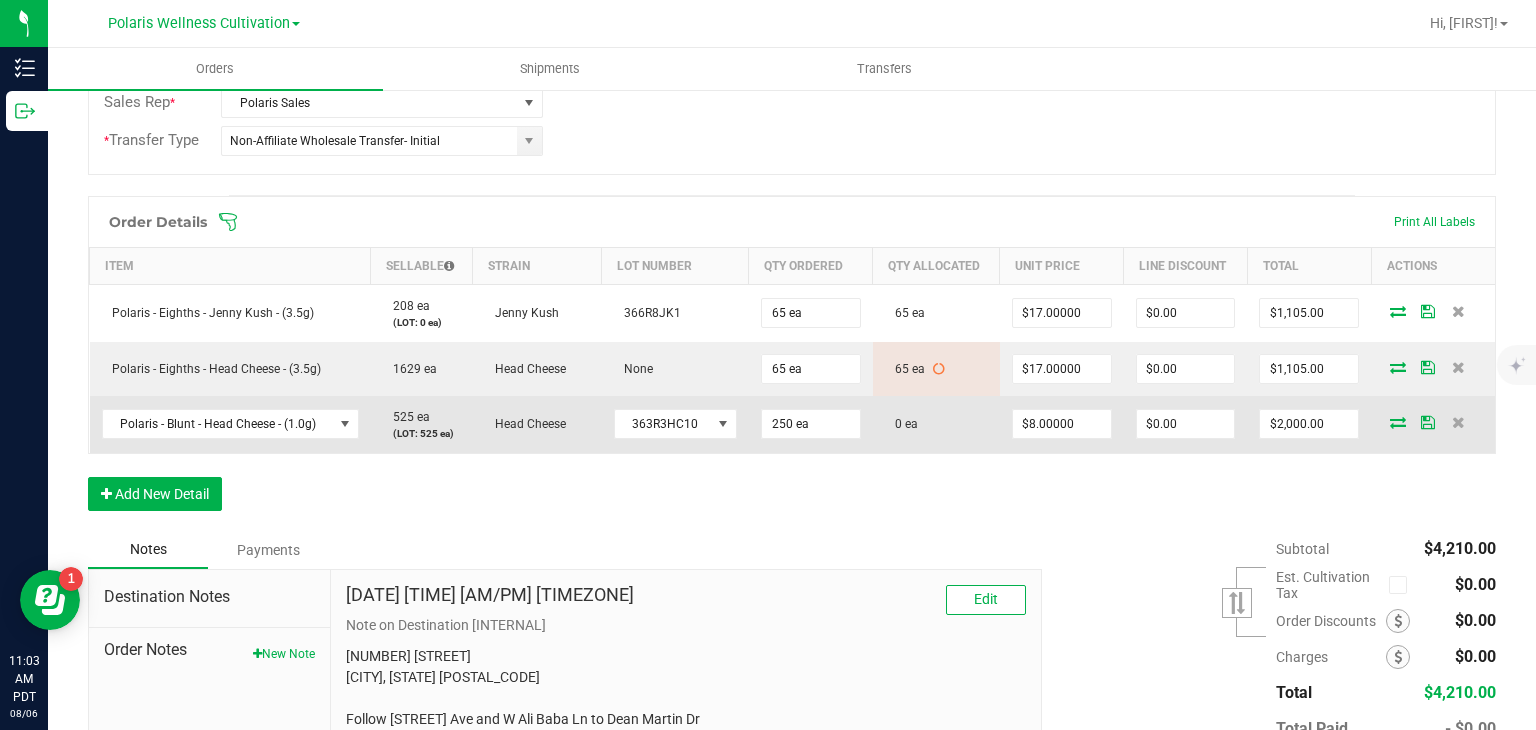 click at bounding box center [1398, 422] 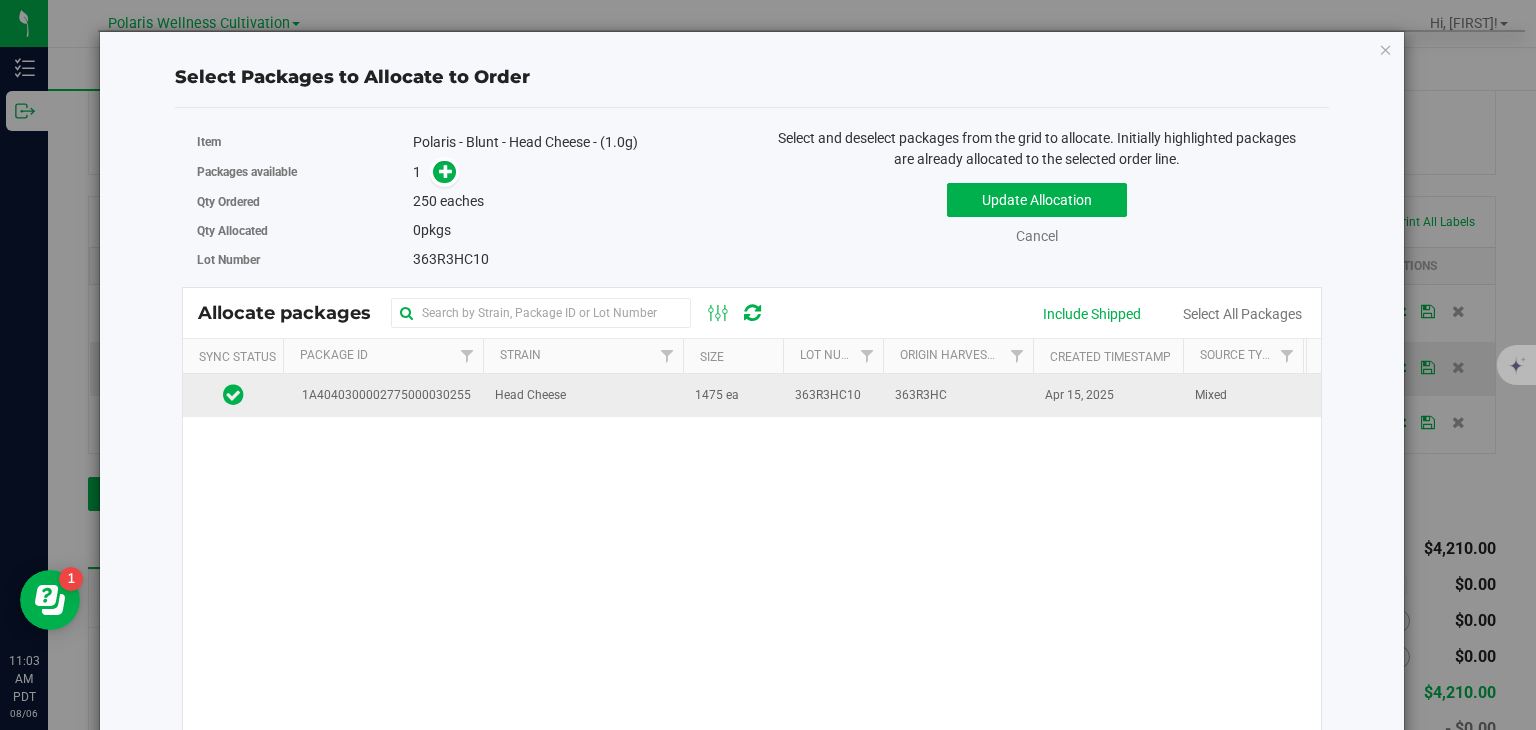 click on "363R3HC10" at bounding box center (828, 395) 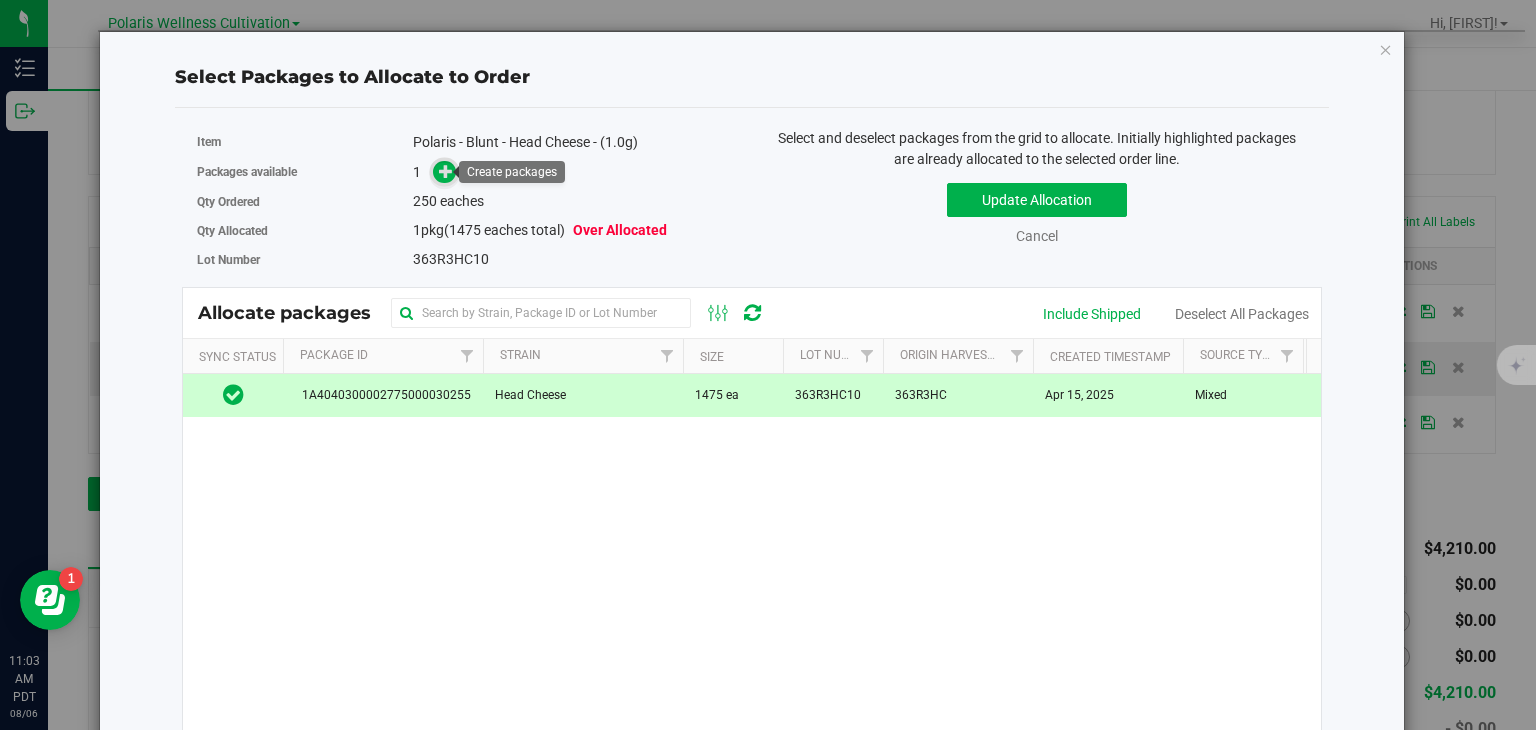 click at bounding box center [446, 171] 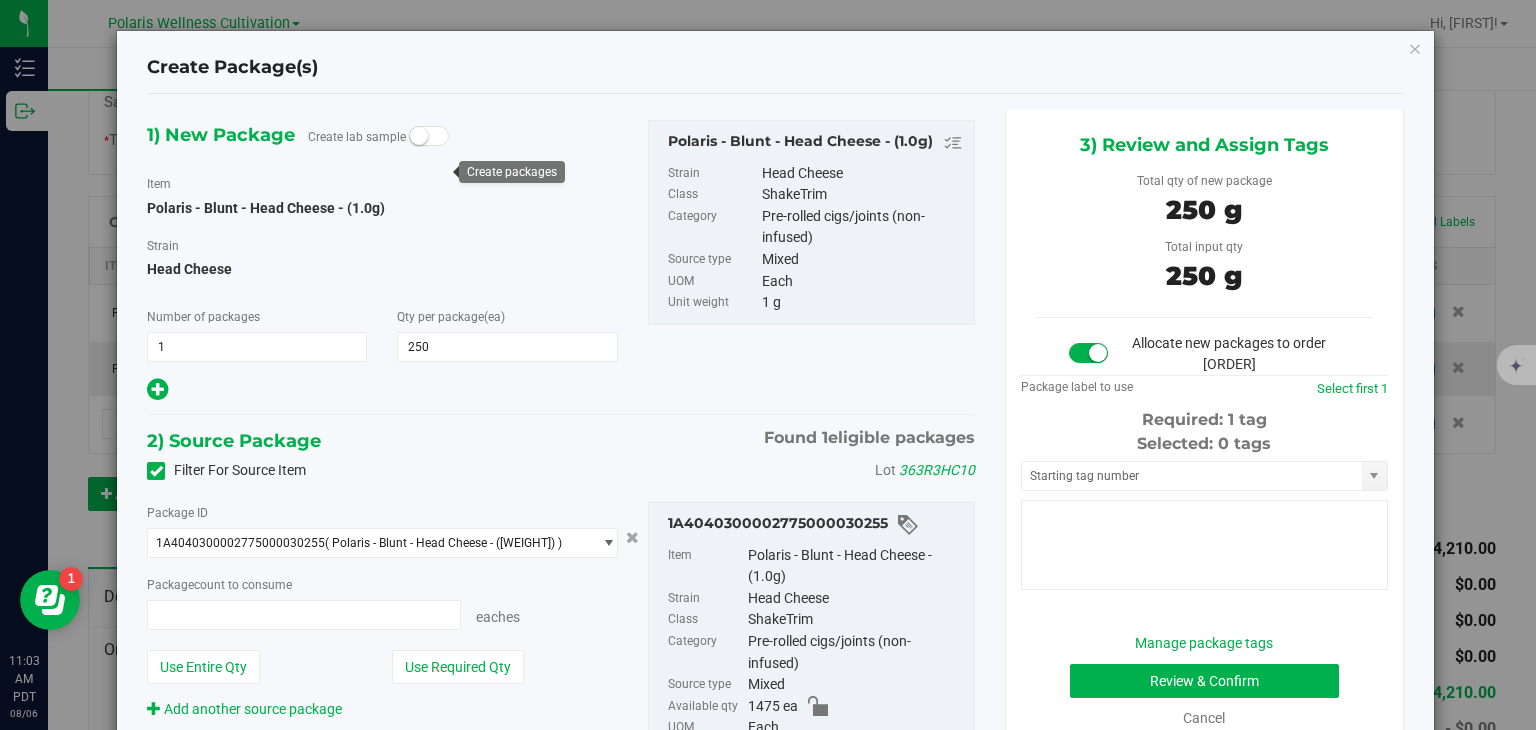 type on "250 ea" 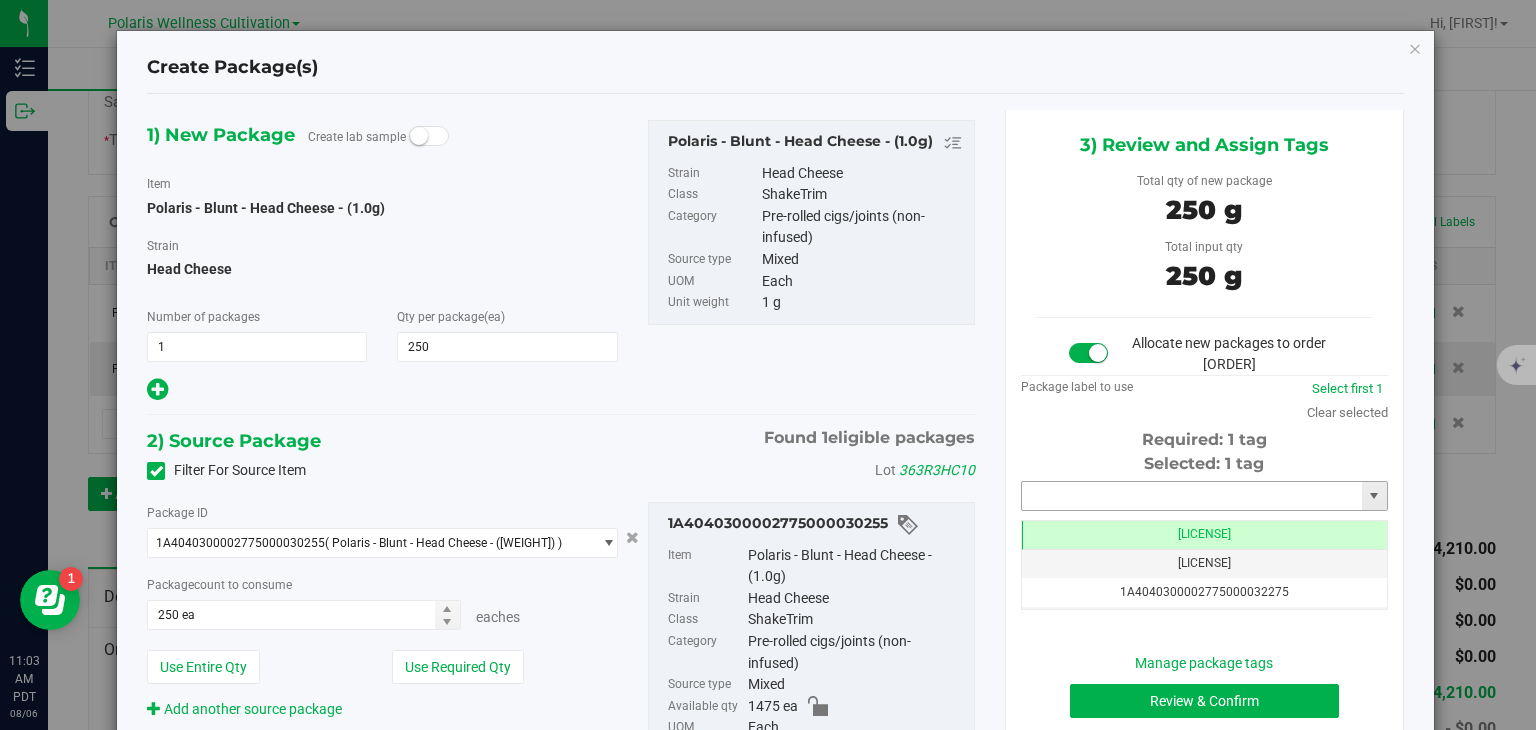 click at bounding box center (1192, 496) 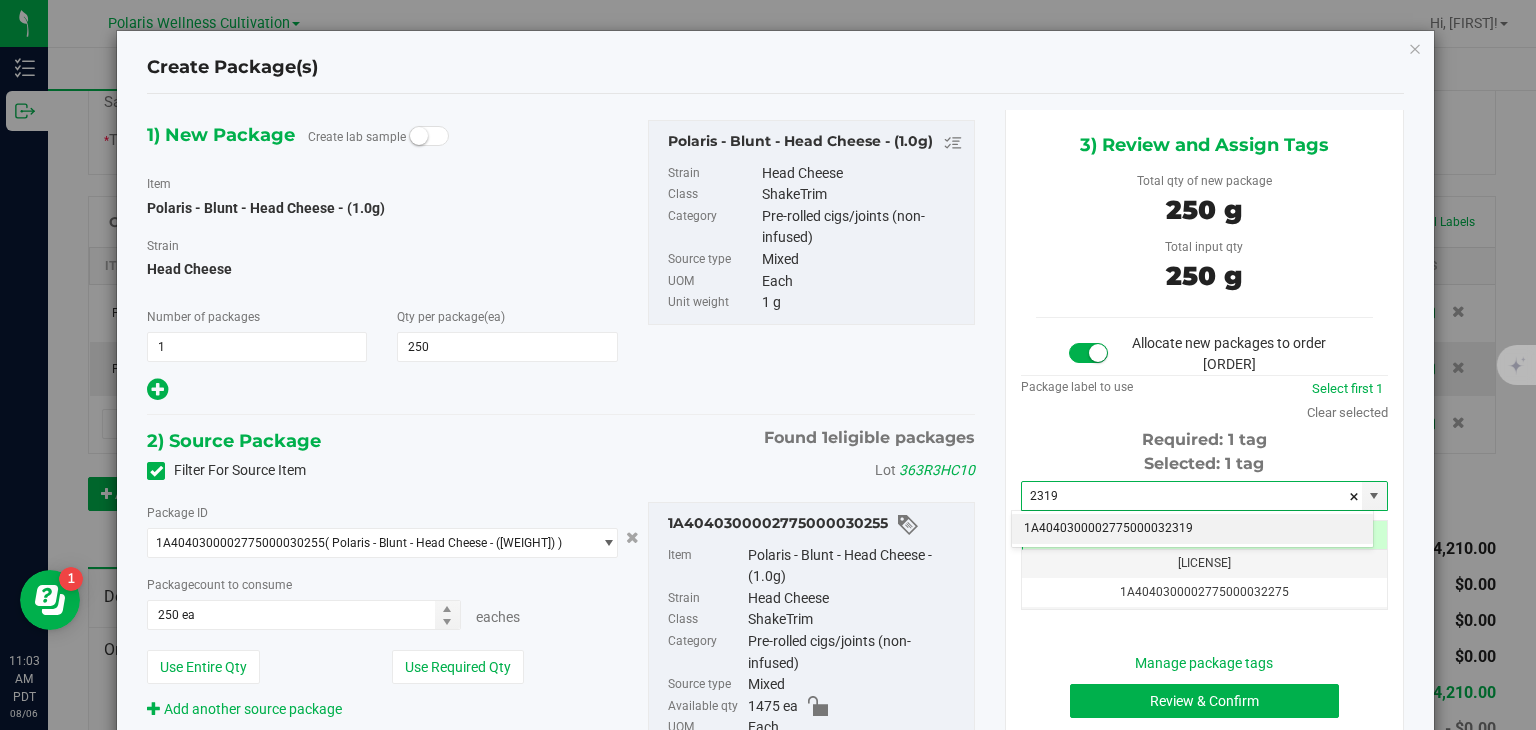click on "1A4040300002775000032319" at bounding box center (1192, 529) 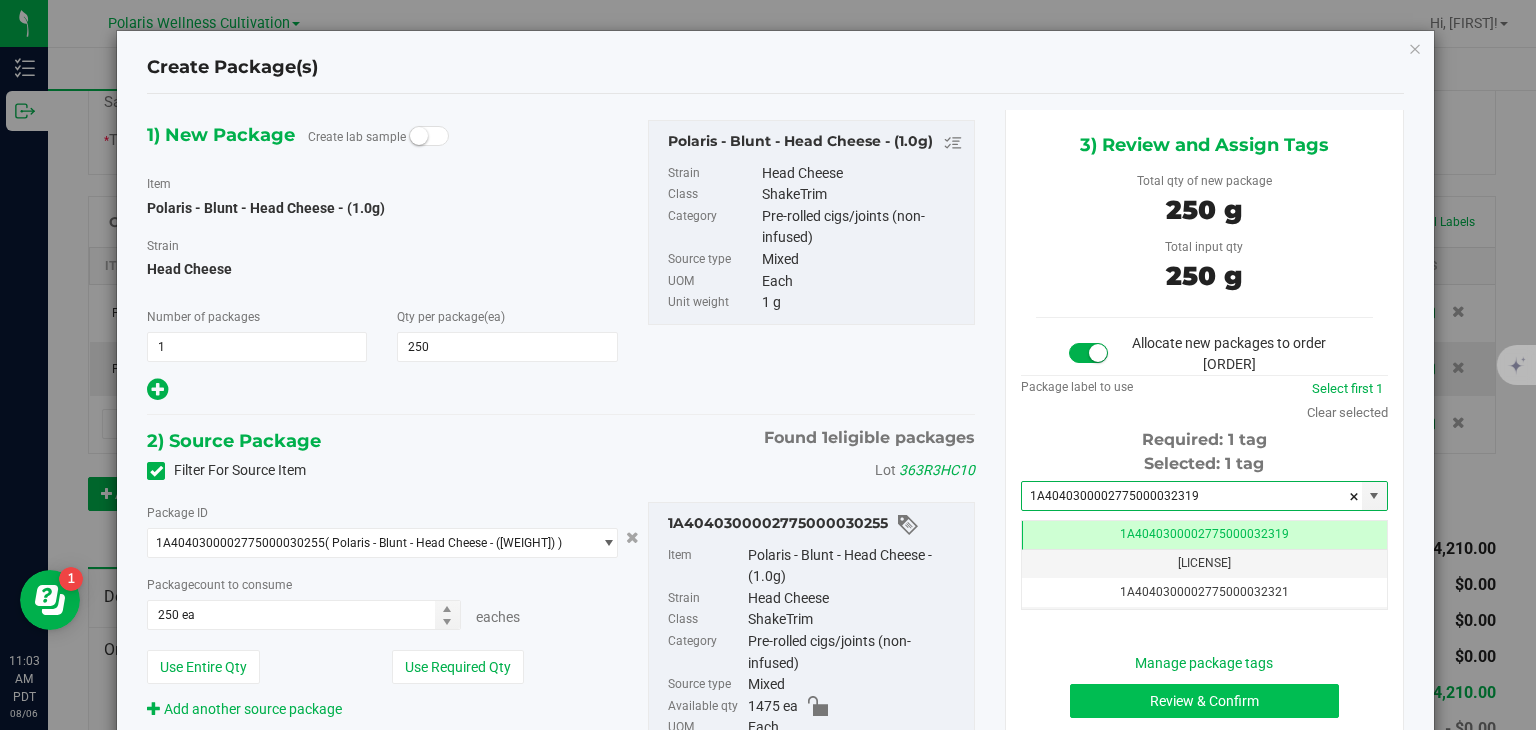 type on "1A4040300002775000032319" 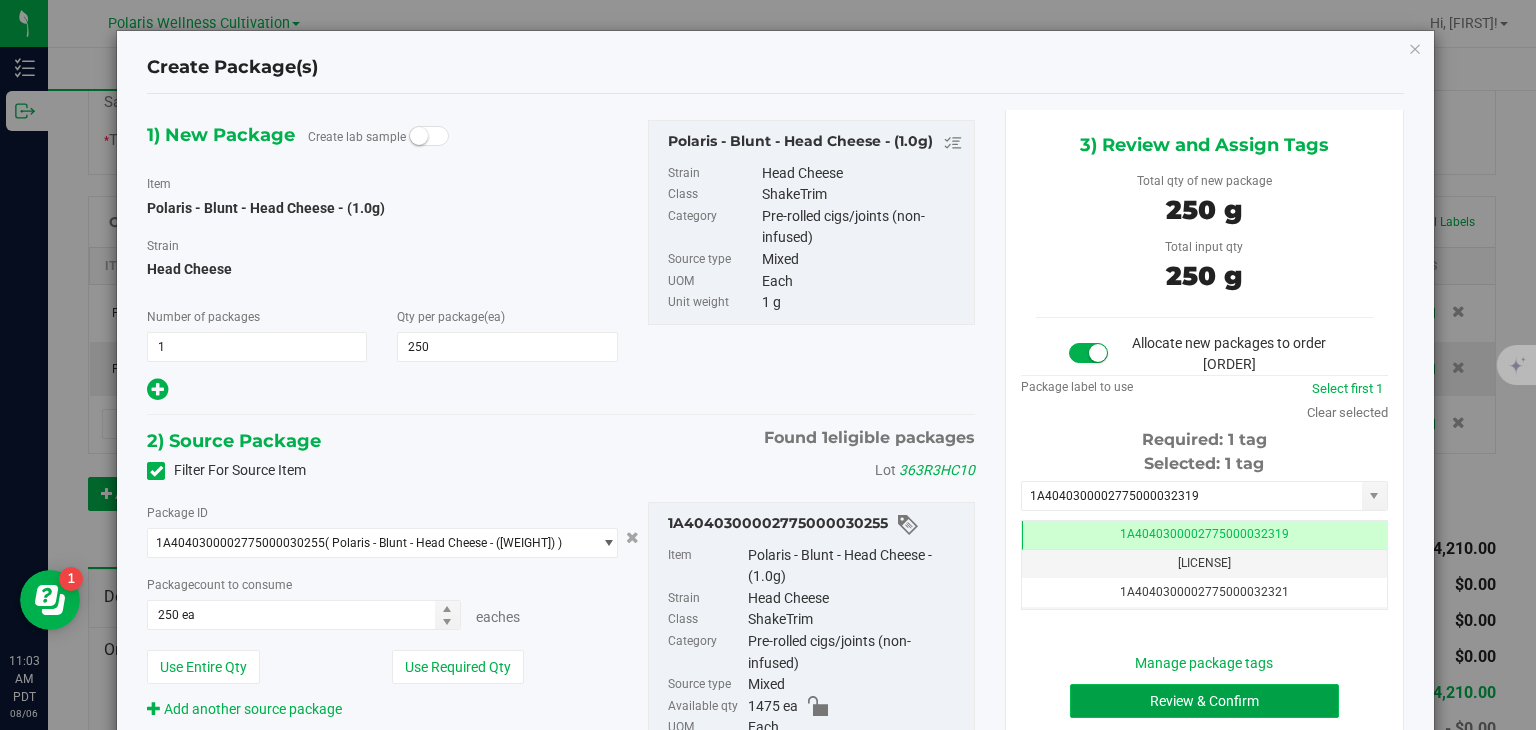 click on "Review & Confirm" at bounding box center [1204, 701] 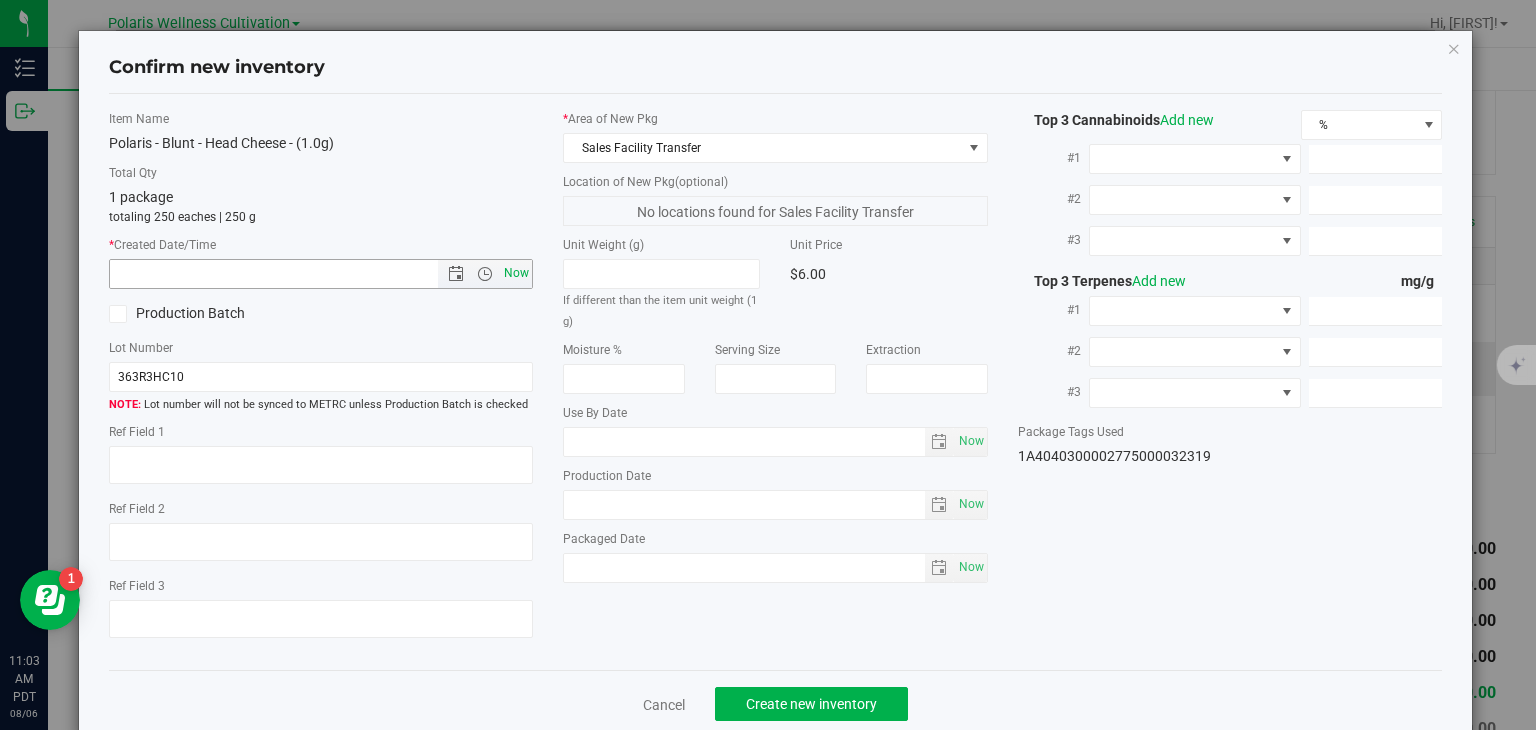 click on "Now" at bounding box center (517, 273) 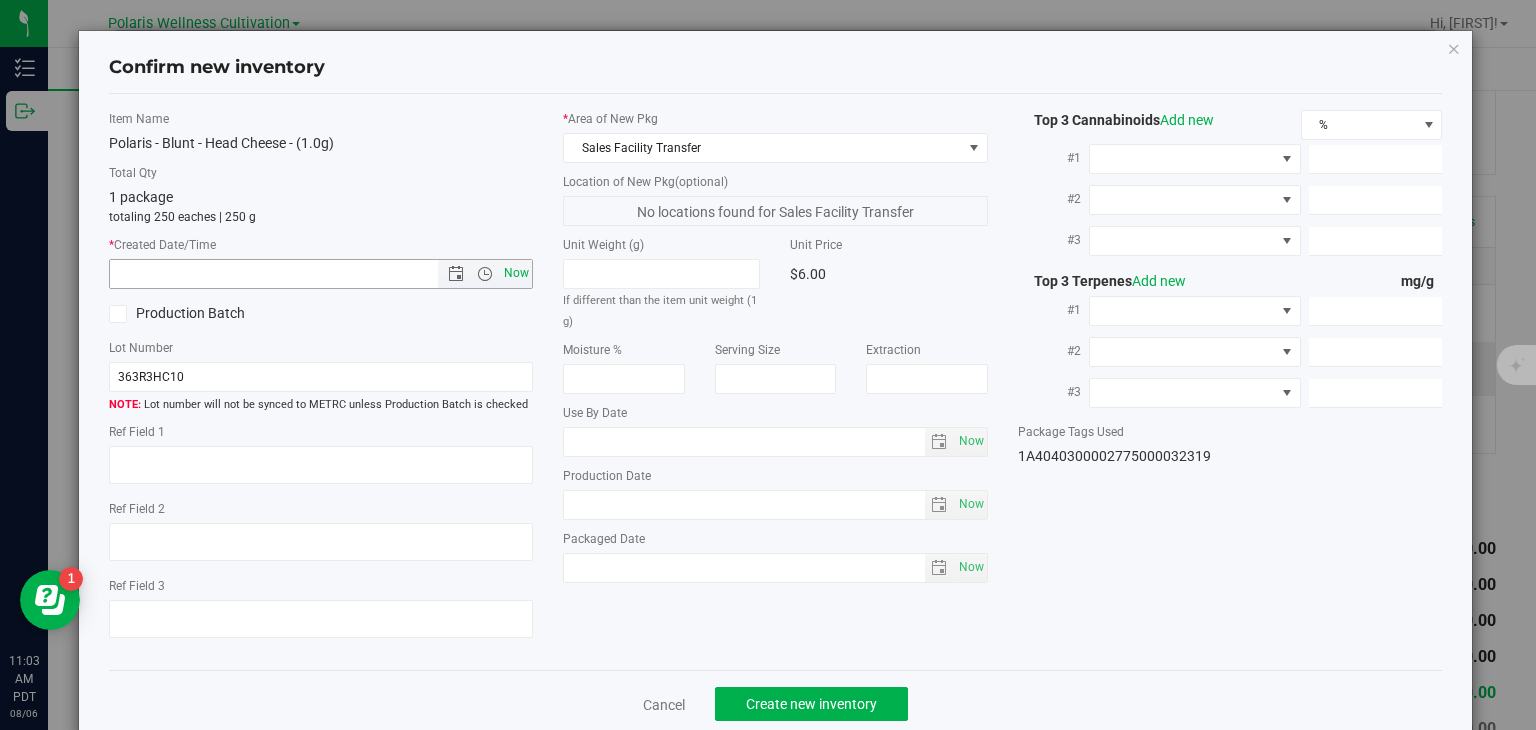type on "8/6/2025 11:03 AM" 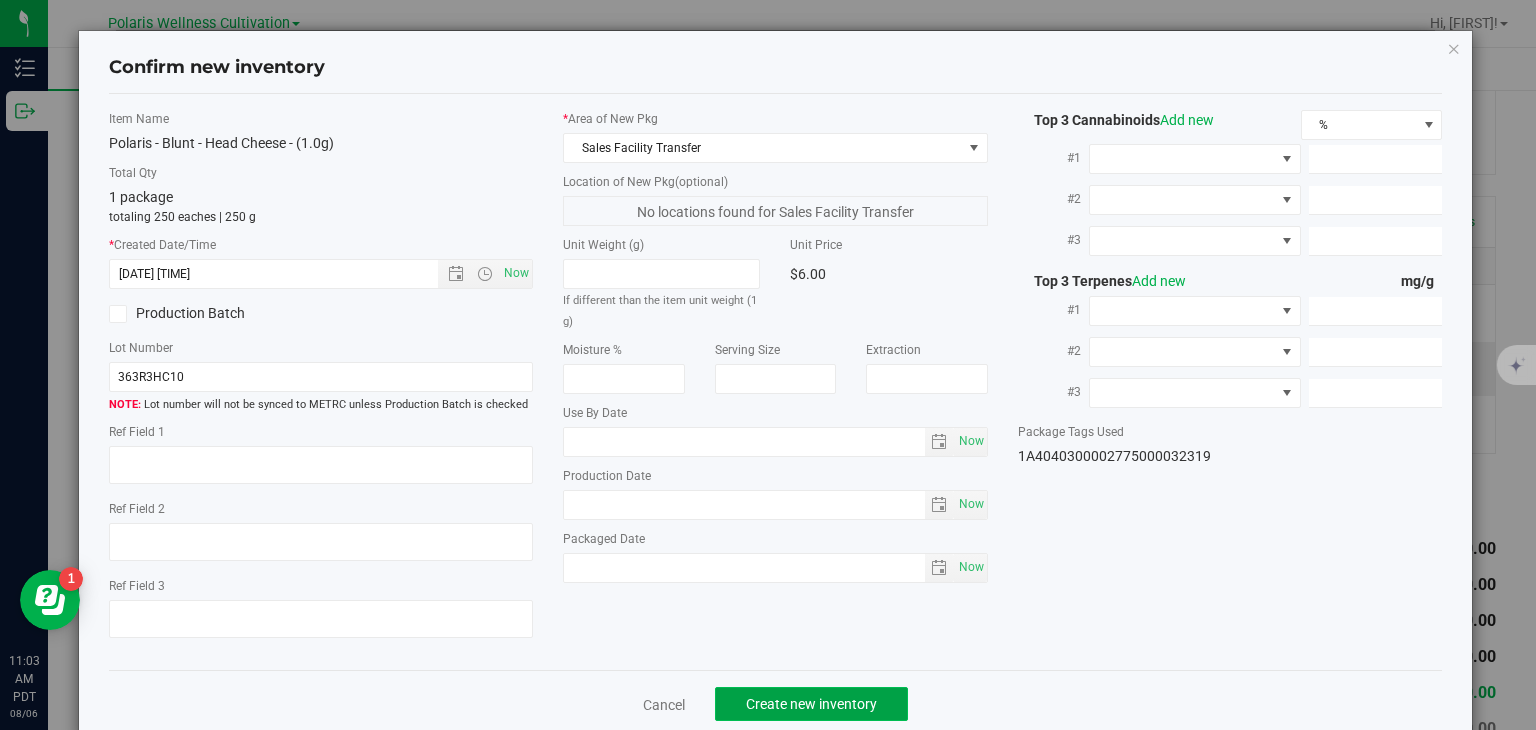 click on "Create new inventory" 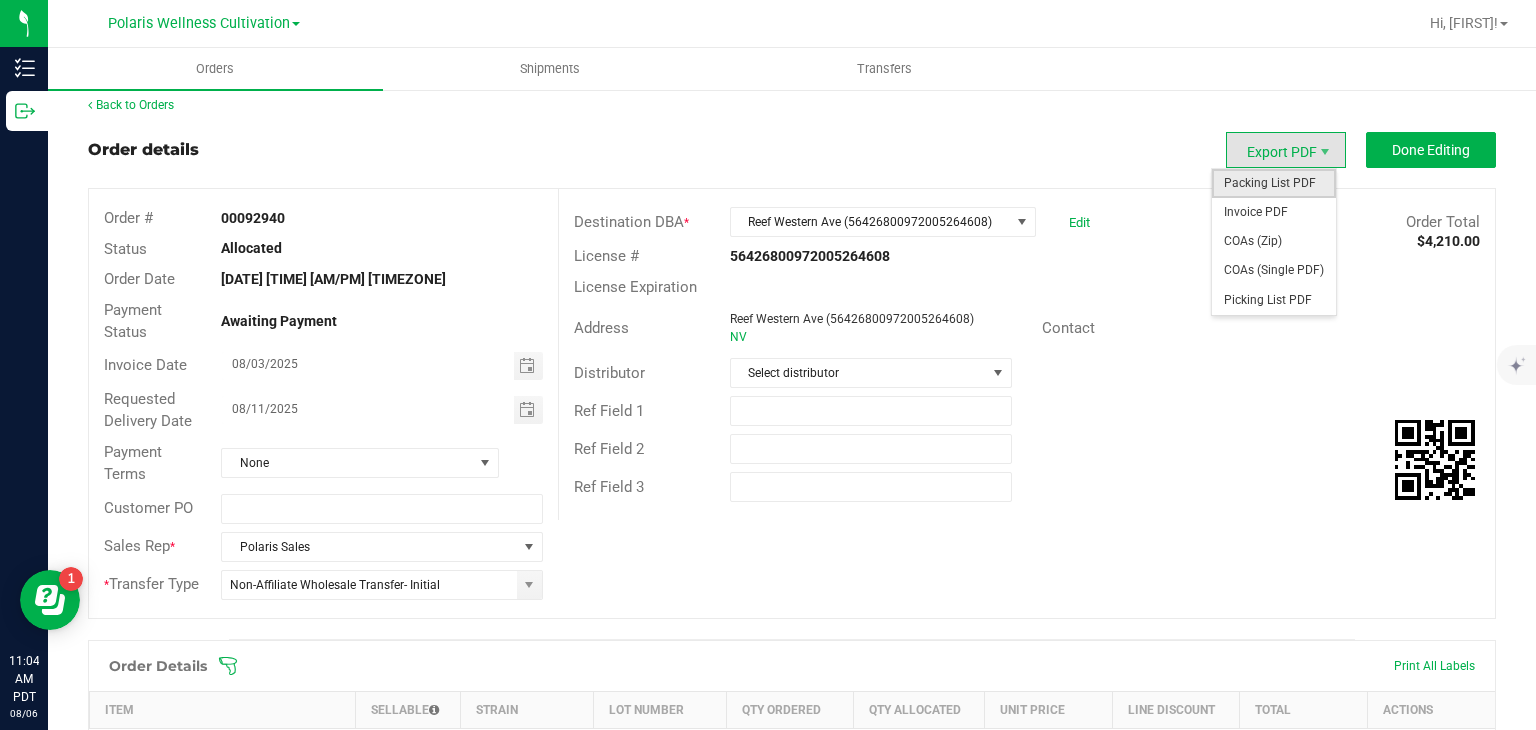 click on "Packing List PDF" at bounding box center [1274, 183] 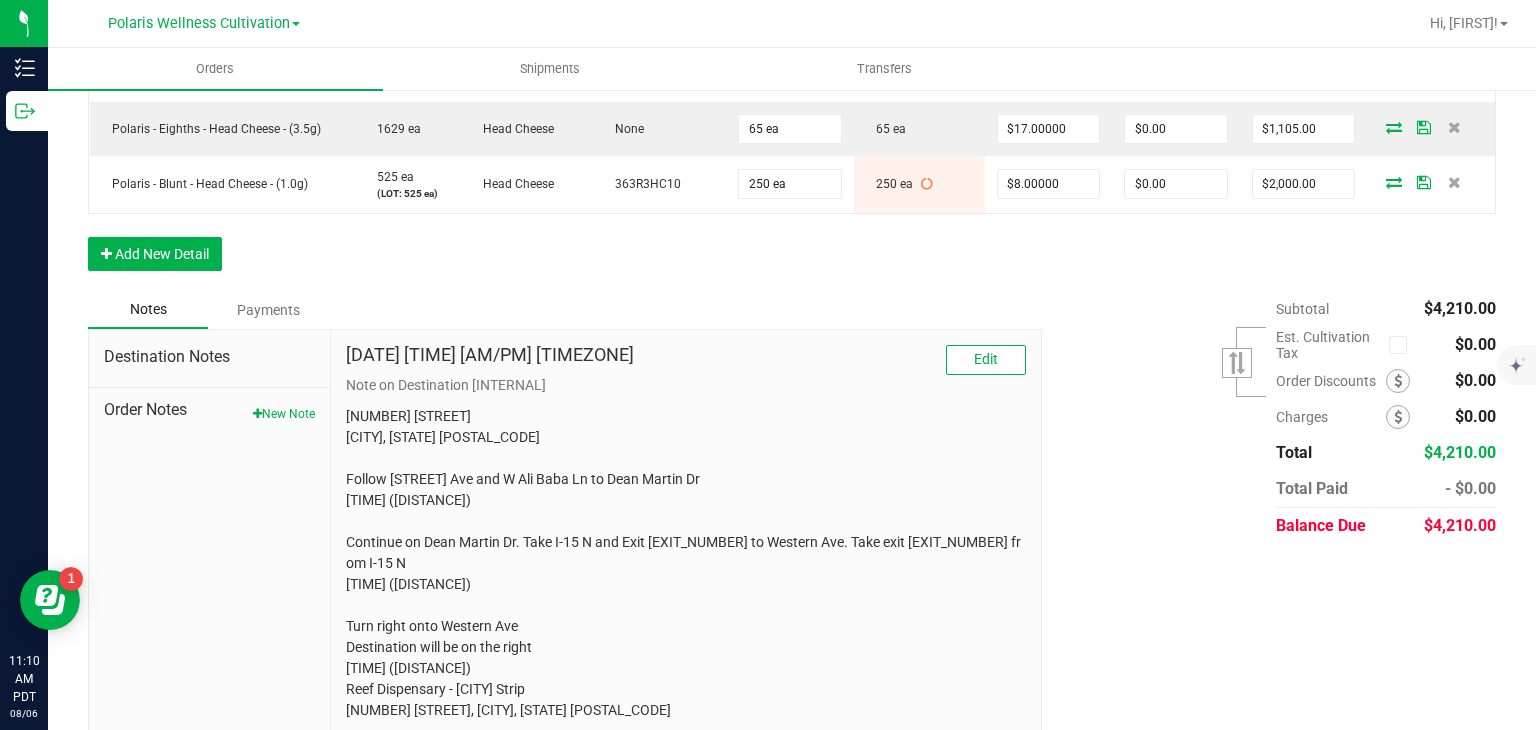 scroll, scrollTop: 698, scrollLeft: 0, axis: vertical 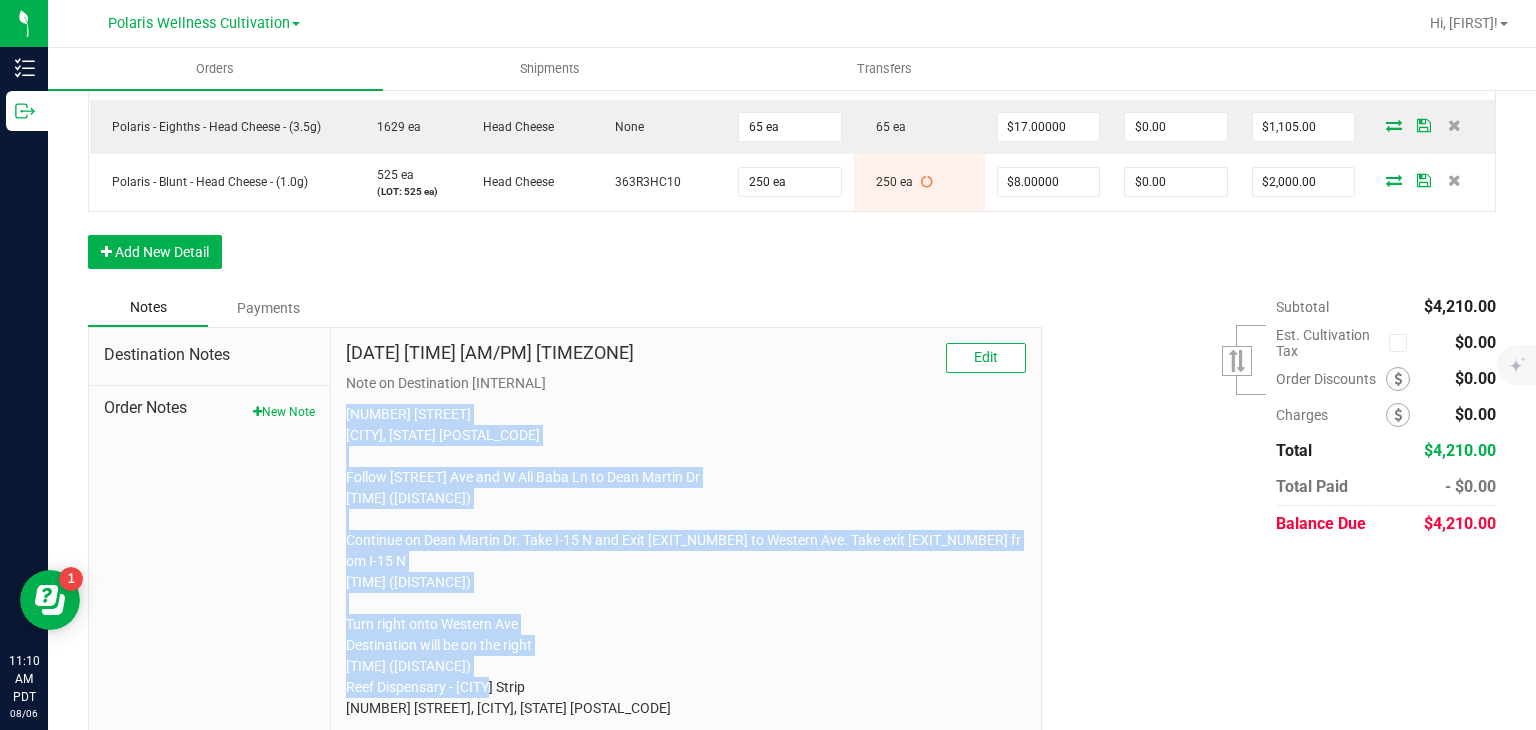 drag, startPoint x: 344, startPoint y: 409, endPoint x: 778, endPoint y: 776, distance: 568.3705 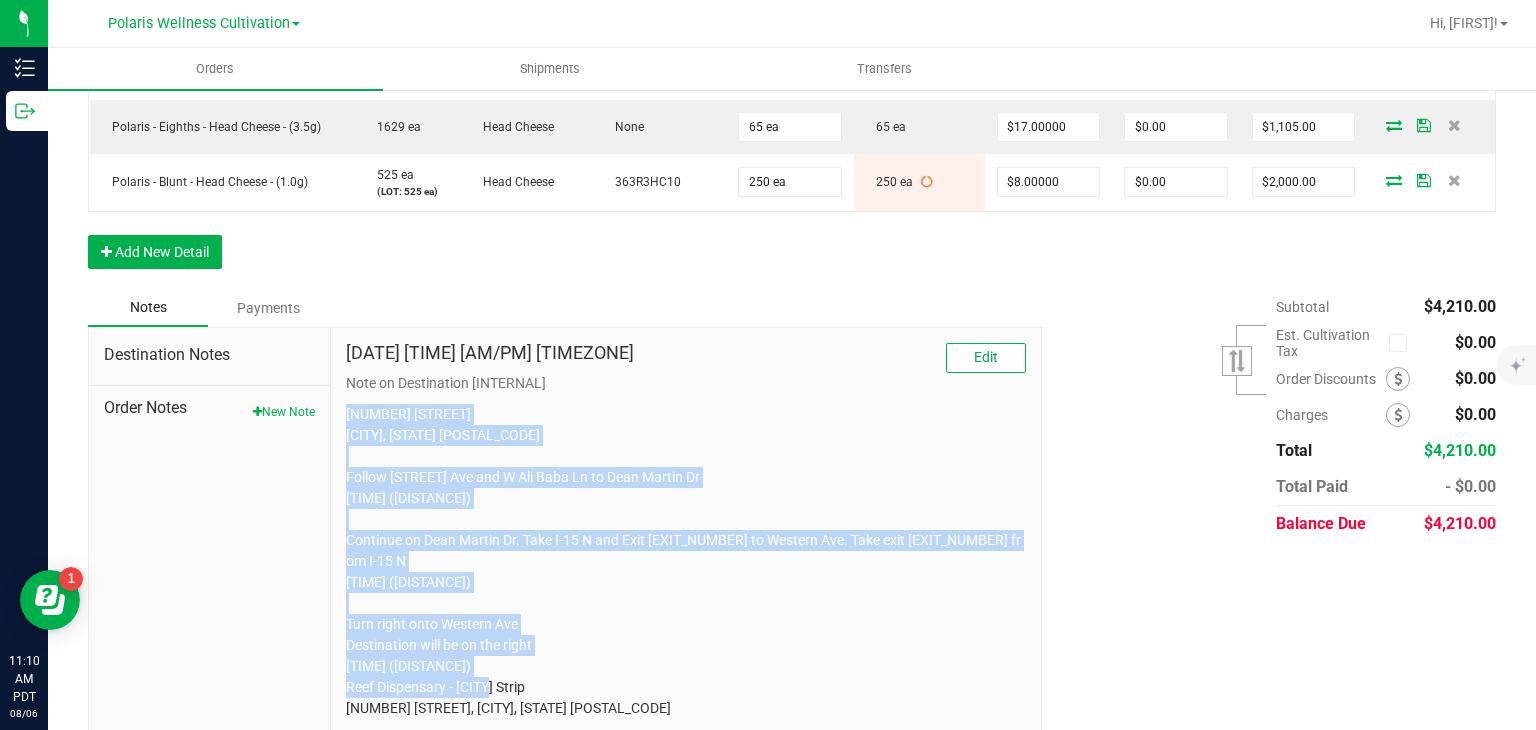 click on "Inventory Outbound 11:10 AM PDT 08/06/2025  08/06   Polaris Wellness Cultivation   Hi, Jonathon!
Orders
Shipments
Transfers
Back to Orders
Order details   Export PDF   Done Editing   Order #   00092940   Status   Allocated   Order Date   Aug 3, 2025 7:41 PM PDT   Payment Status   Awaiting Payment   Invoice Date  08/03/2025  Requested Delivery Date  08/11/2025  Payment Terms  None  Customer PO   Sales Rep   *  Polaris Sales *  Transfer Type" at bounding box center [768, 365] 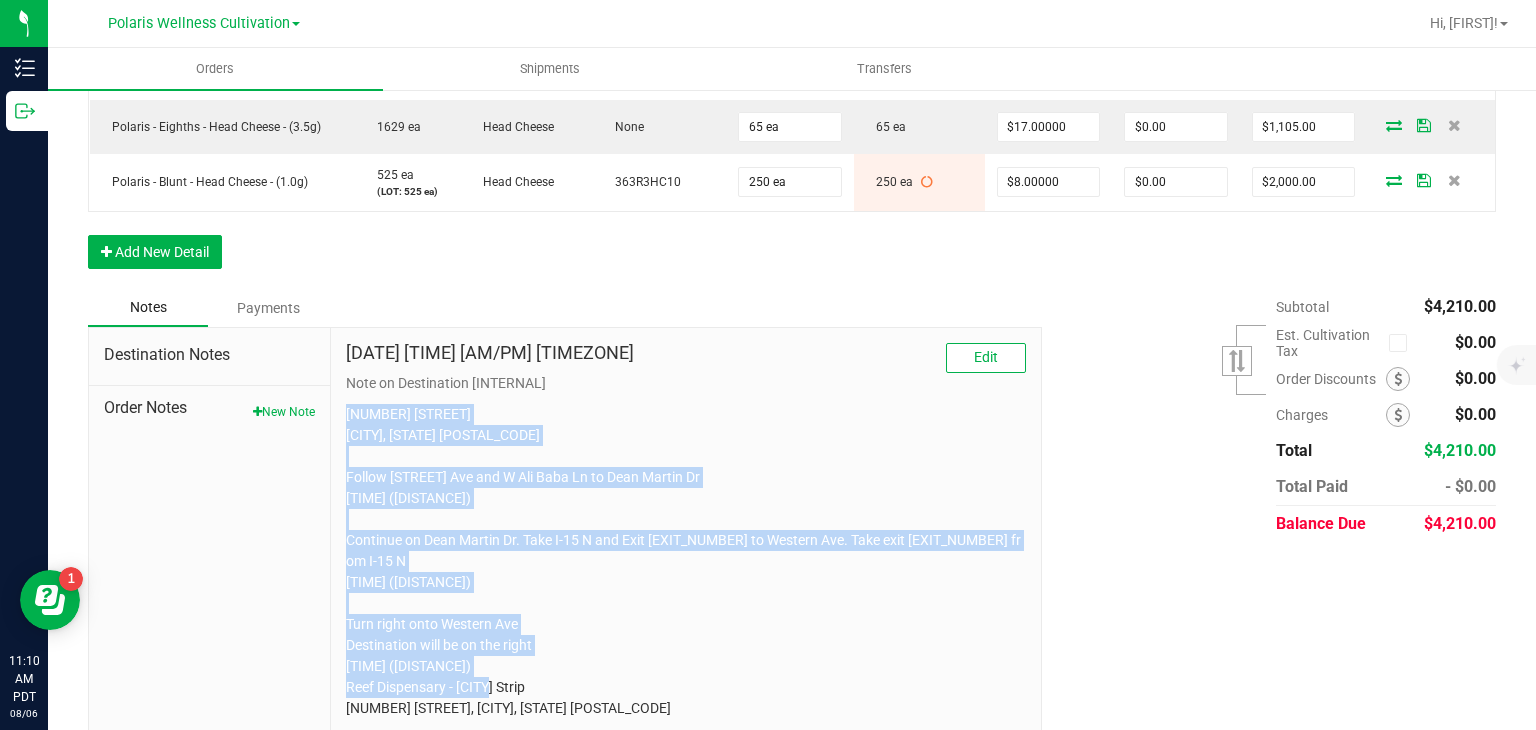 copy on "5385 Polaris Ave
Las Vegas, NV 89118
Follow Polaris Ave and W Ali Baba Ln to Dean Martin Dr
2 min (0.5 mi)
Continue on Dean Martin Dr. Take I-15 N and Exit 39 to Western Ave. Take exit 39 from I-15 N
5 min (2.5 mi)
Turn right onto Western Ave
Destination will be on the right
23 sec (0.1 mi)
Reef Dispensary - Las Vegas Strip
3400 Western Ave, Las Vegas, NV 89109" 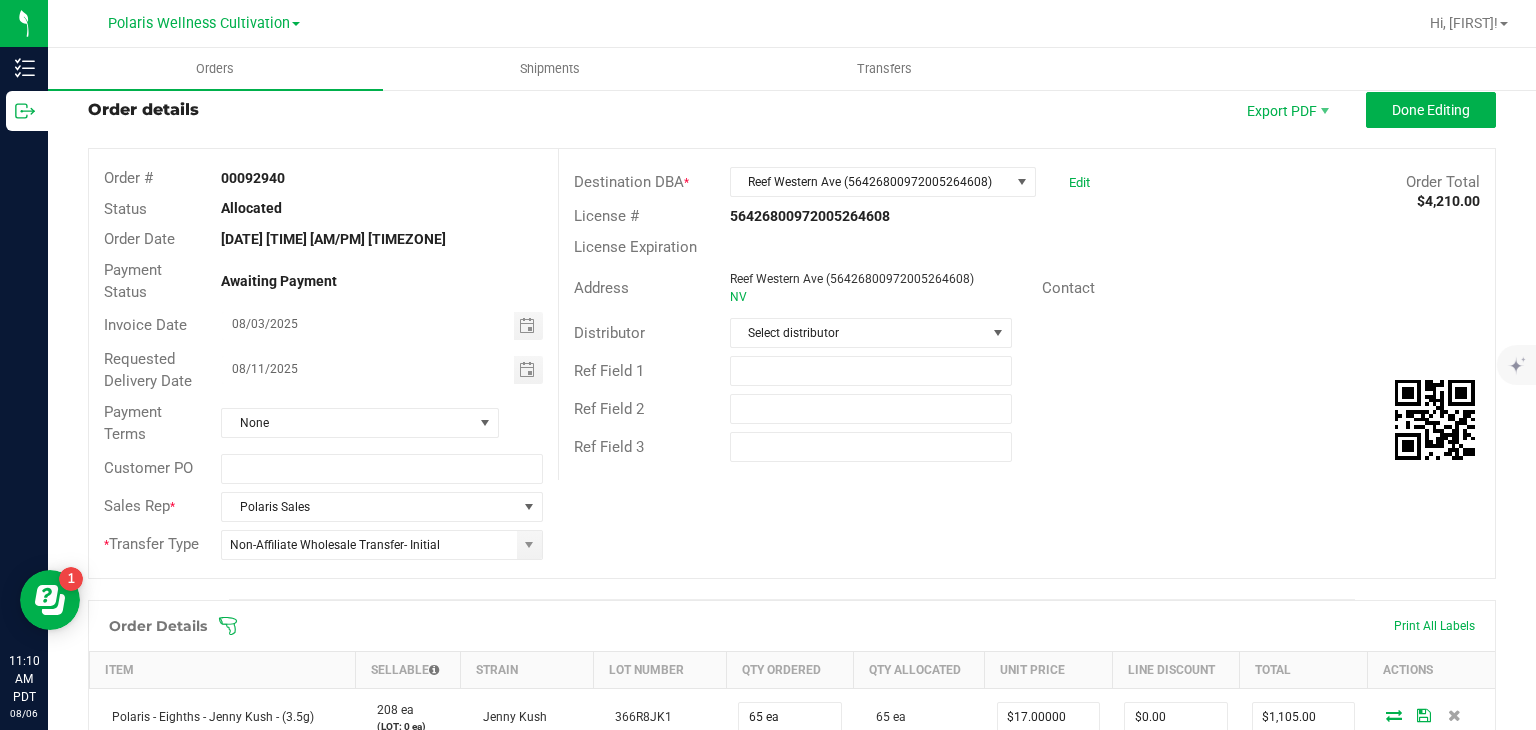 scroll, scrollTop: 0, scrollLeft: 0, axis: both 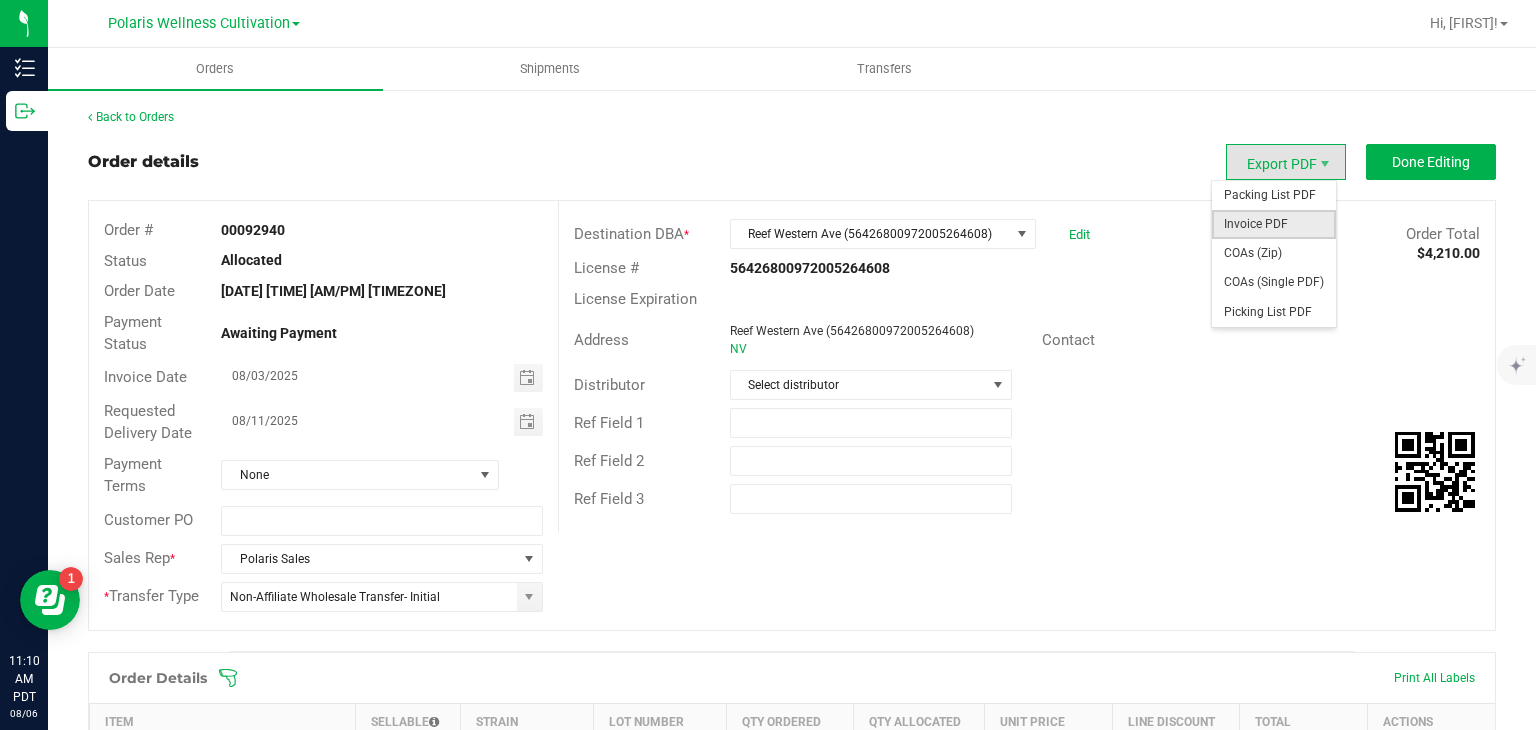 click on "Invoice PDF" at bounding box center [1274, 224] 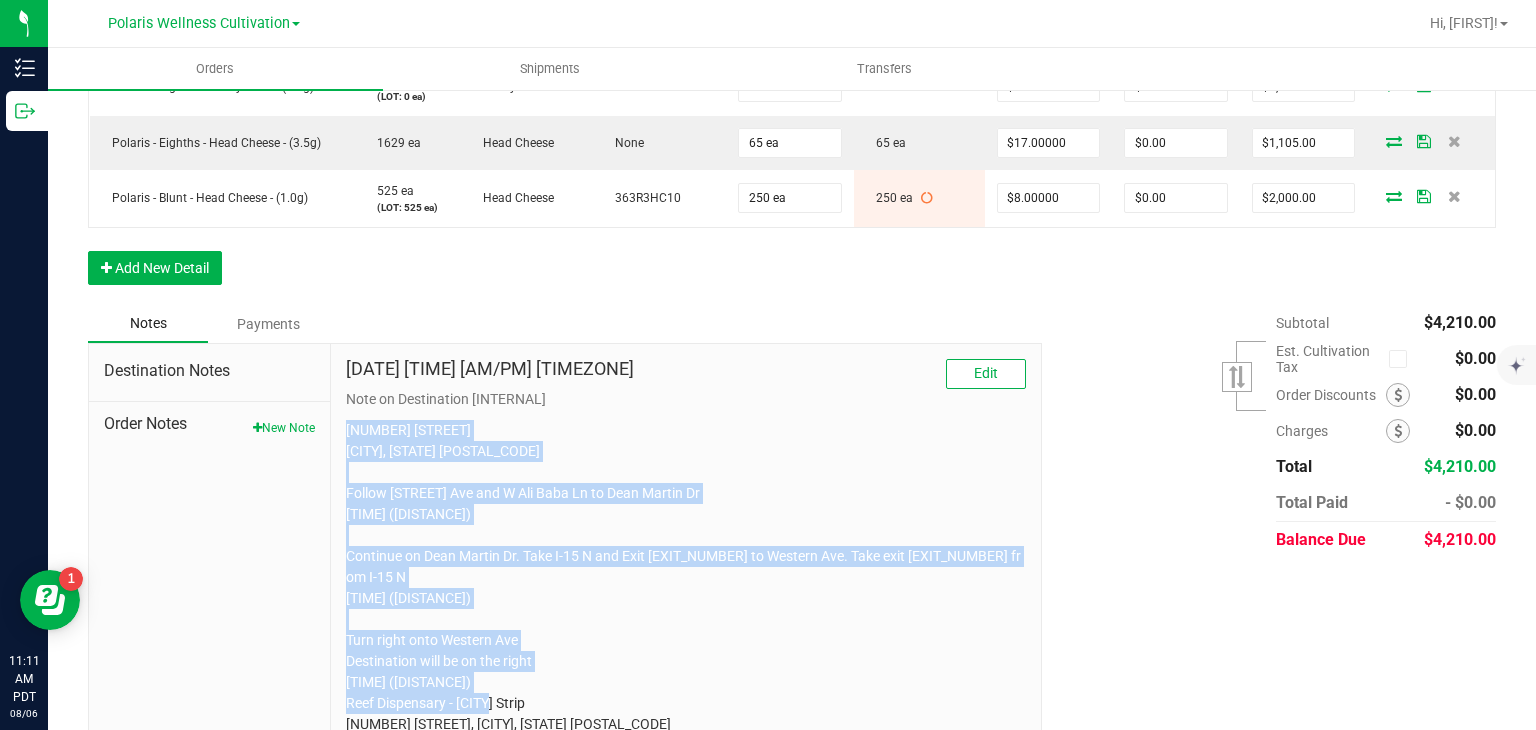 scroll, scrollTop: 696, scrollLeft: 0, axis: vertical 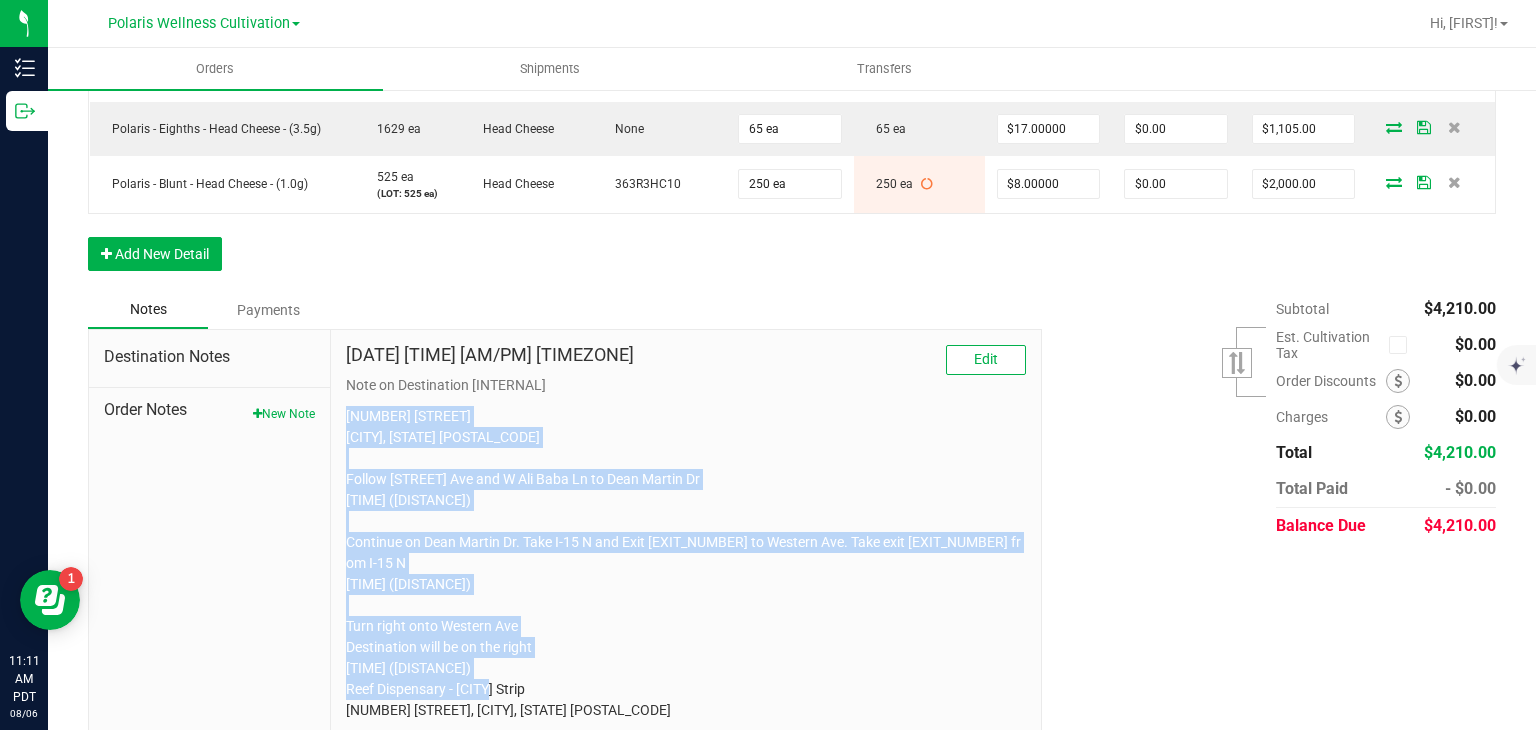 copy on "5385 Polaris Ave
Las Vegas, NV 89118
Follow Polaris Ave and W Ali Baba Ln to Dean Martin Dr
2 min (0.5 mi)
Continue on Dean Martin Dr. Take I-15 N and Exit 39 to Western Ave. Take exit 39 from I-15 N
5 min (2.5 mi)
Turn right onto Western Ave
Destination will be on the right
23 sec (0.1 mi)
Reef Dispensary - Las Vegas Strip
3400 Western Ave, Las Vegas, NV 89109" 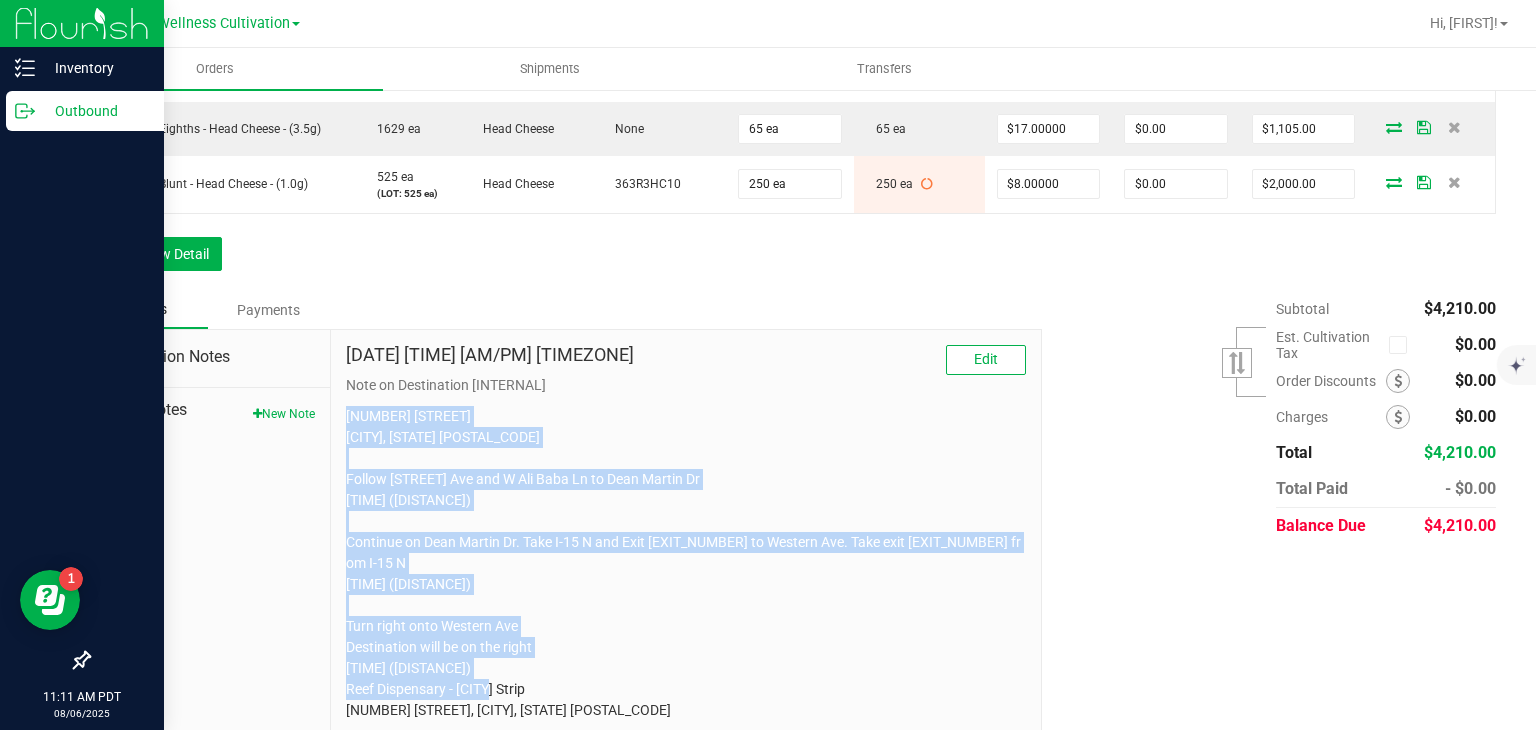 click on "Outbound" at bounding box center [95, 111] 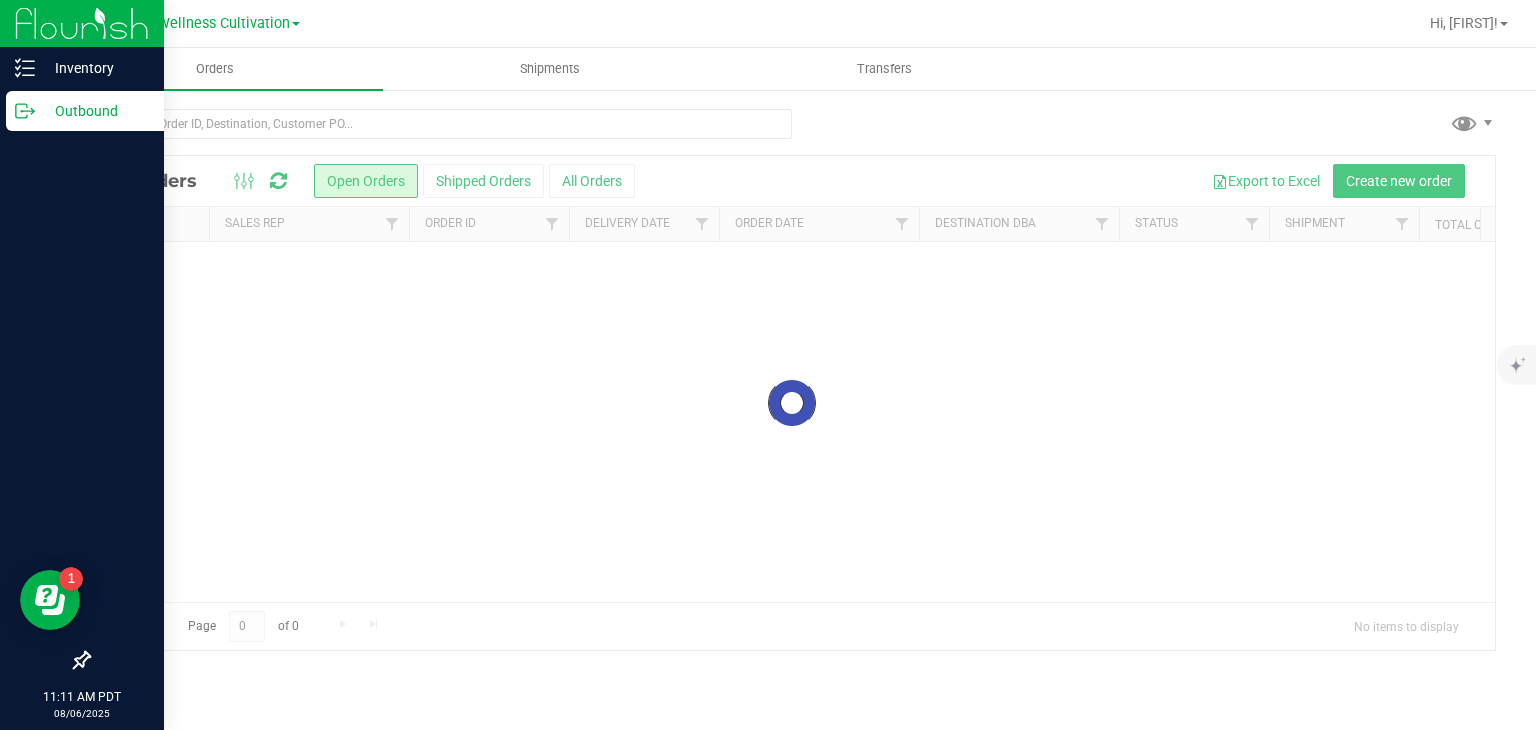 scroll, scrollTop: 0, scrollLeft: 0, axis: both 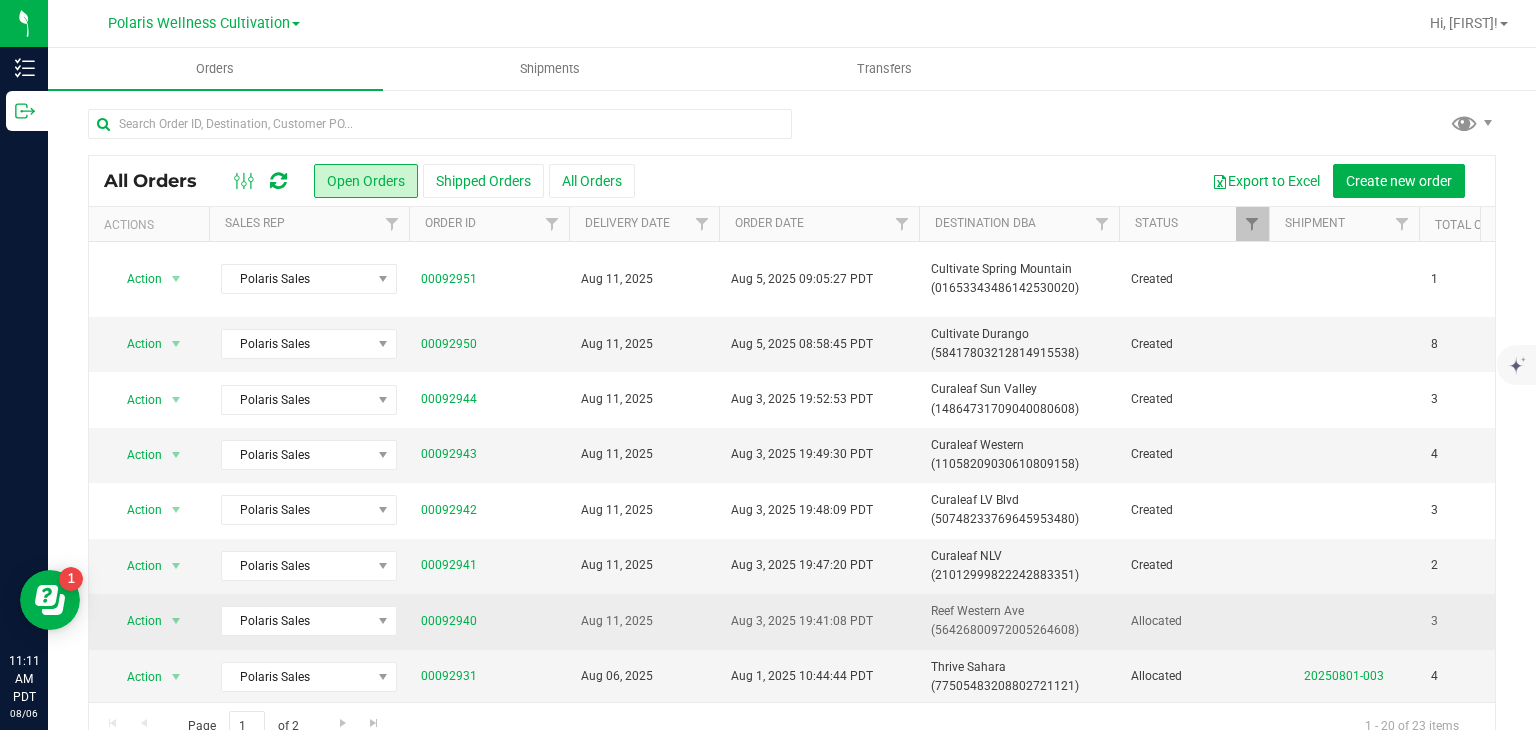 click on "Reef Western Ave (56426800972005264608)" at bounding box center (1019, 621) 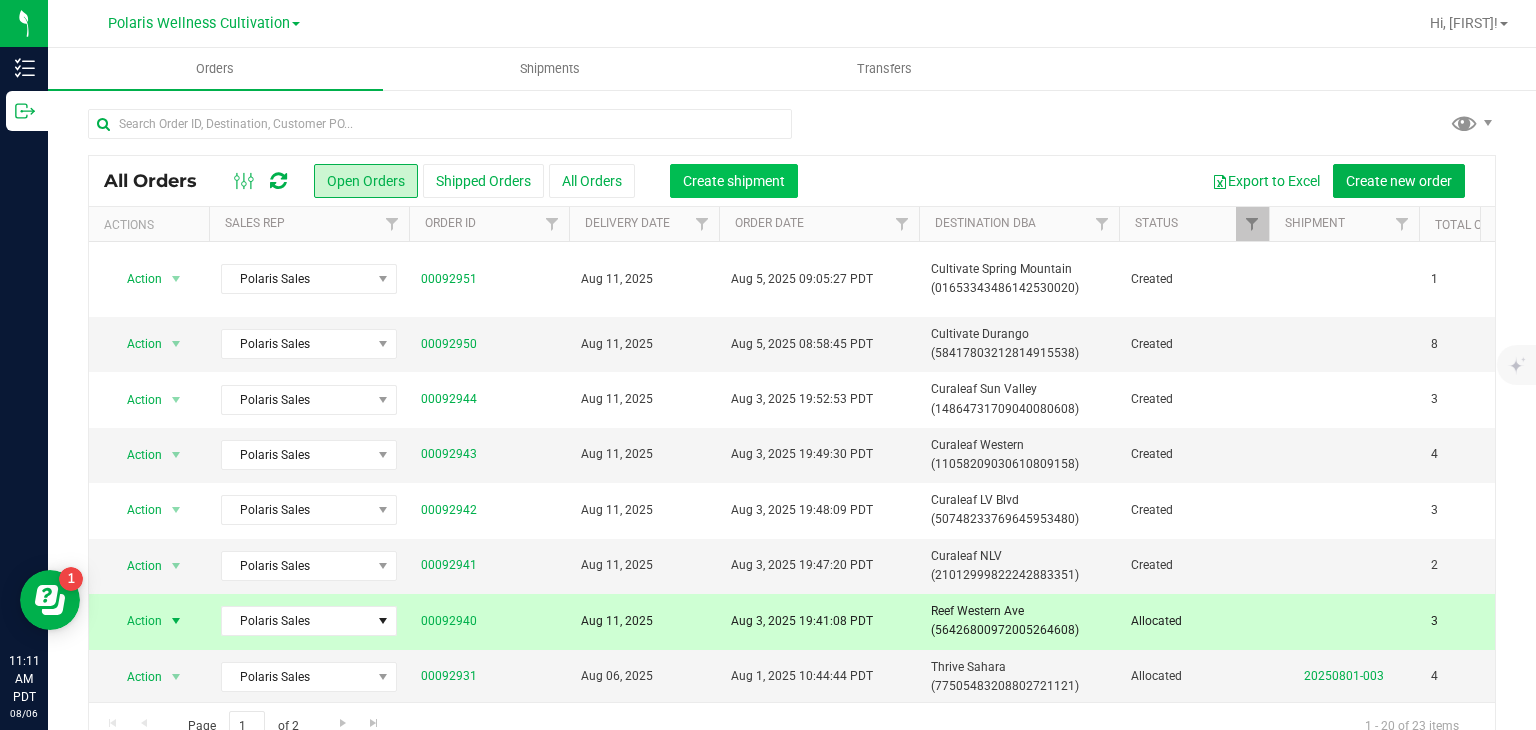 click on "Create shipment" at bounding box center [734, 181] 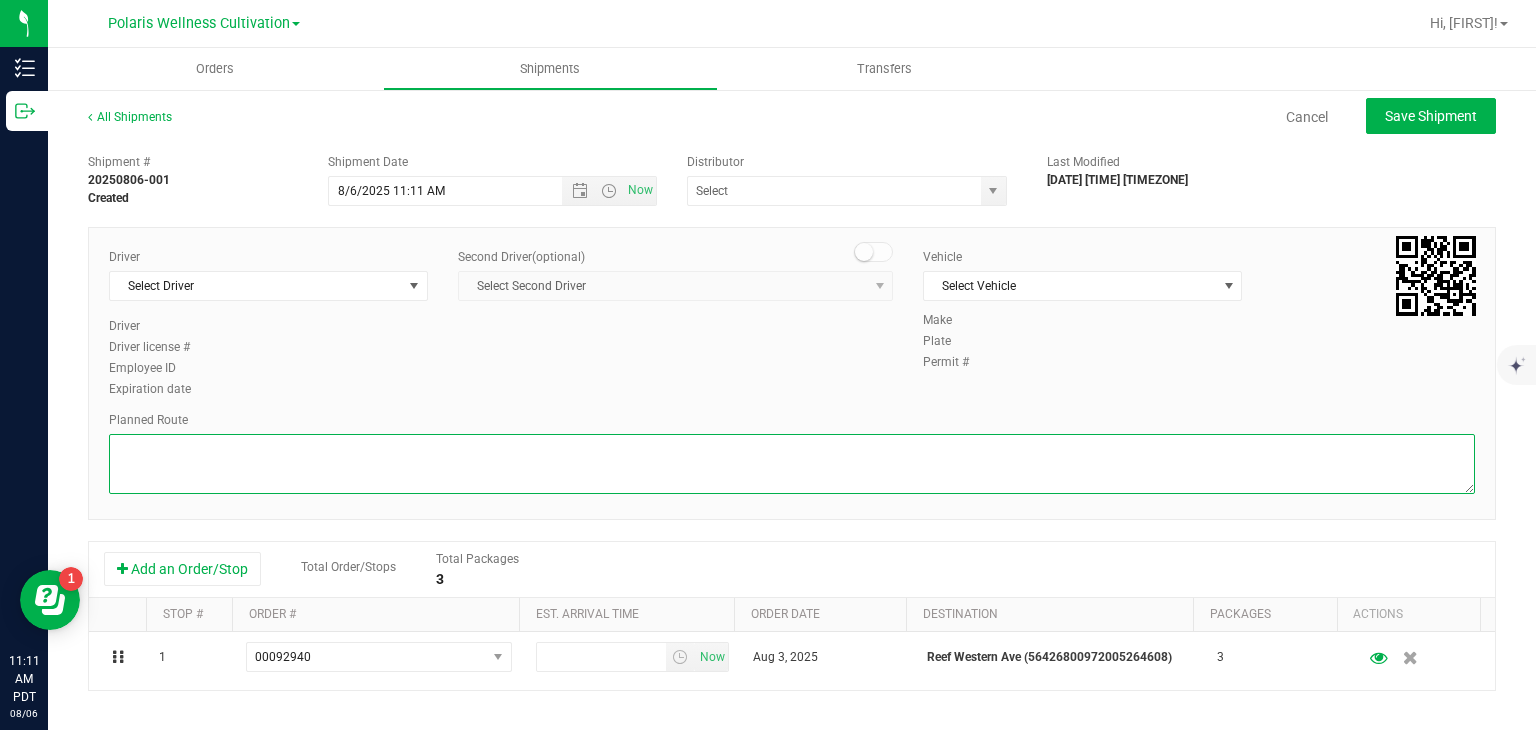 click at bounding box center (792, 464) 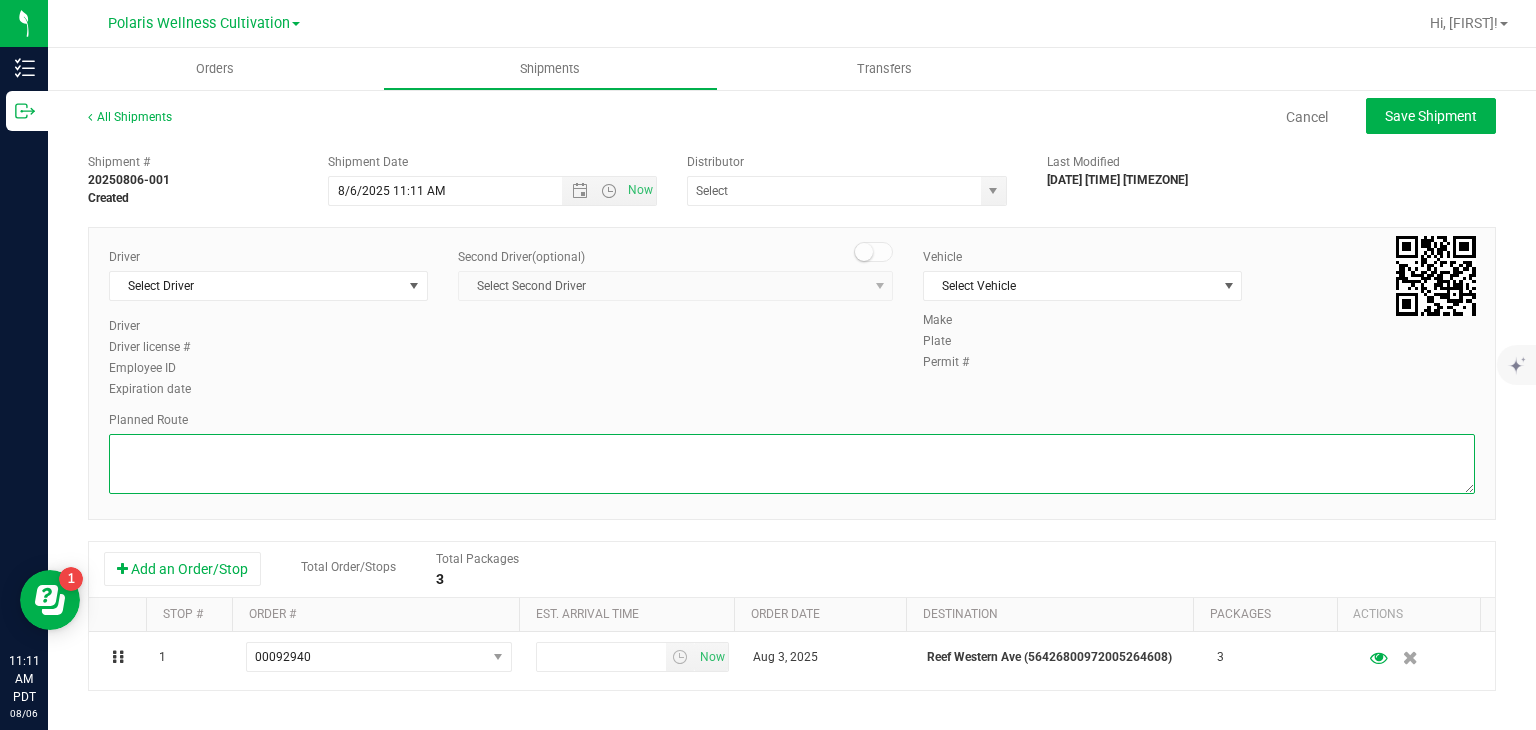 paste on "5385 Polaris Ave
Las Vegas, NV 89118
Follow Polaris Ave and W Ali Baba Ln to Dean Martin Dr
2 min (0.5 mi)
Continue on Dean Martin Dr. Take I-15 N and Exit 39 to Western Ave. Take exit 39 from I-15 N
5 min (2.5 mi)
Turn right onto Western Ave
Destination will be on the right
23 sec (0.1 mi)
Reef Dispensary - Las Vegas Strip
3400 Western Ave, Las Vegas, NV 89109" 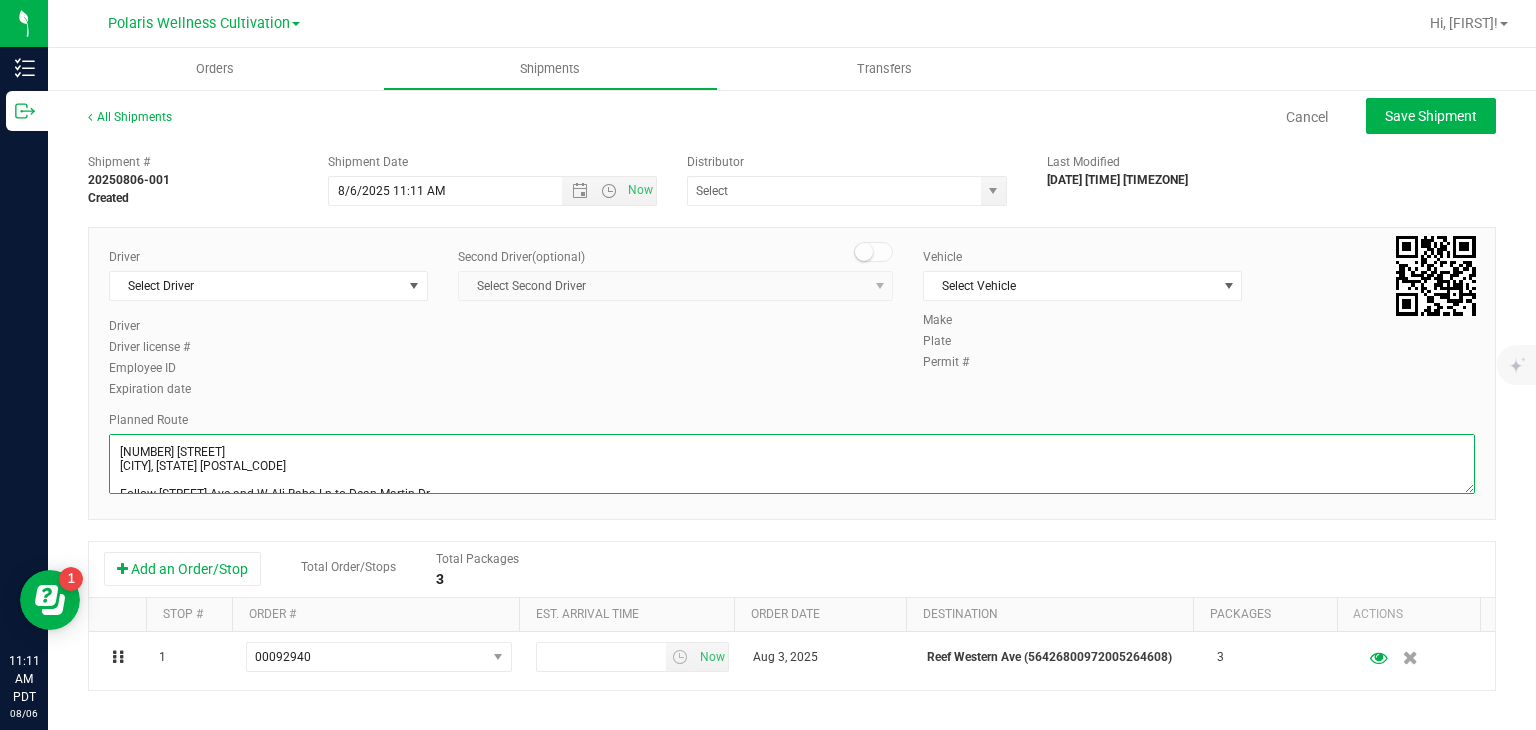scroll, scrollTop: 153, scrollLeft: 0, axis: vertical 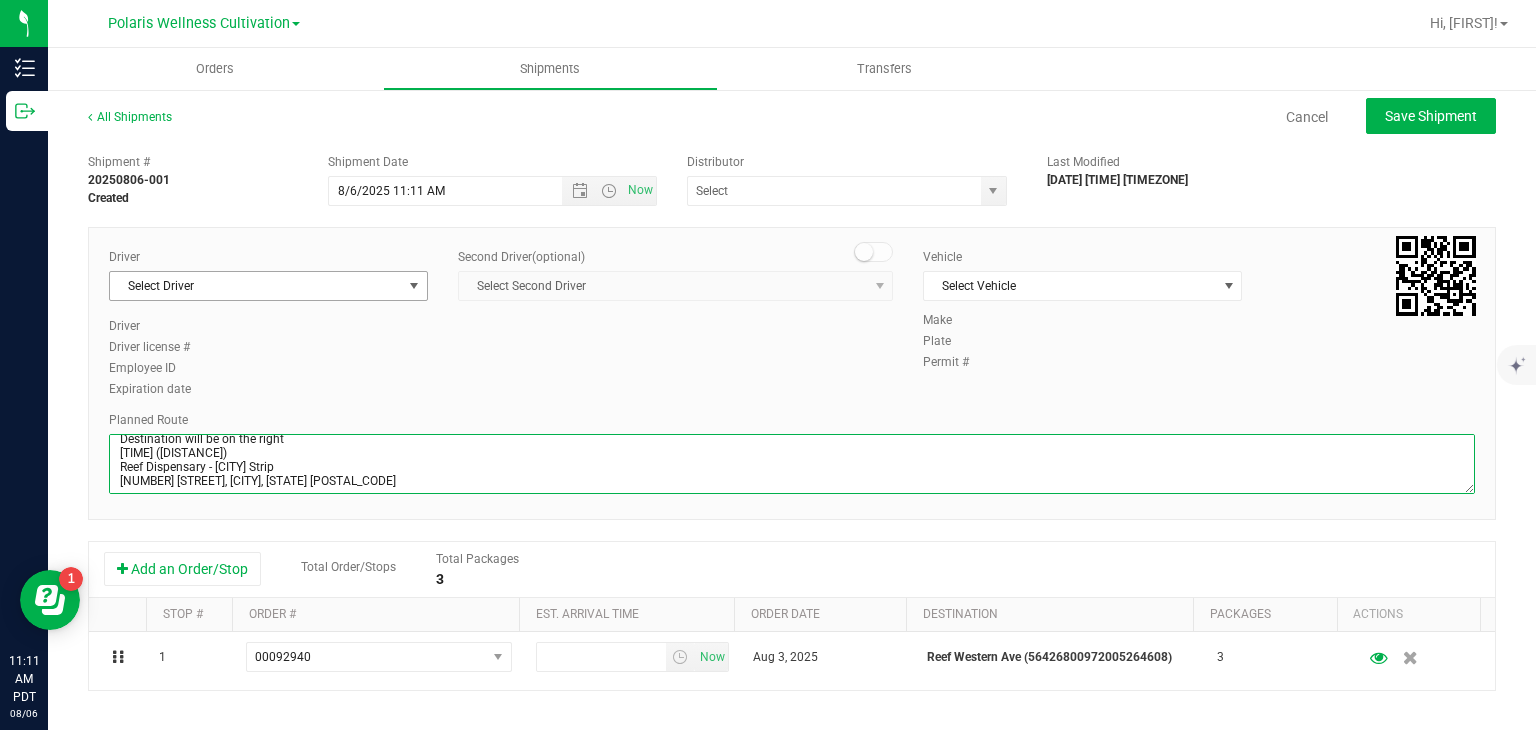 type on "5385 Polaris Ave
Las Vegas, NV 89118
Follow Polaris Ave and W Ali Baba Ln to Dean Martin Dr
2 min (0.5 mi)
Continue on Dean Martin Dr. Take I-15 N and Exit 39 to Western Ave. Take exit 39 from I-15 N
5 min (2.5 mi)
Turn right onto Western Ave
Destination will be on the right
23 sec (0.1 mi)
Reef Dispensary - Las Vegas Strip
3400 Western Ave, Las Vegas, NV 89109" 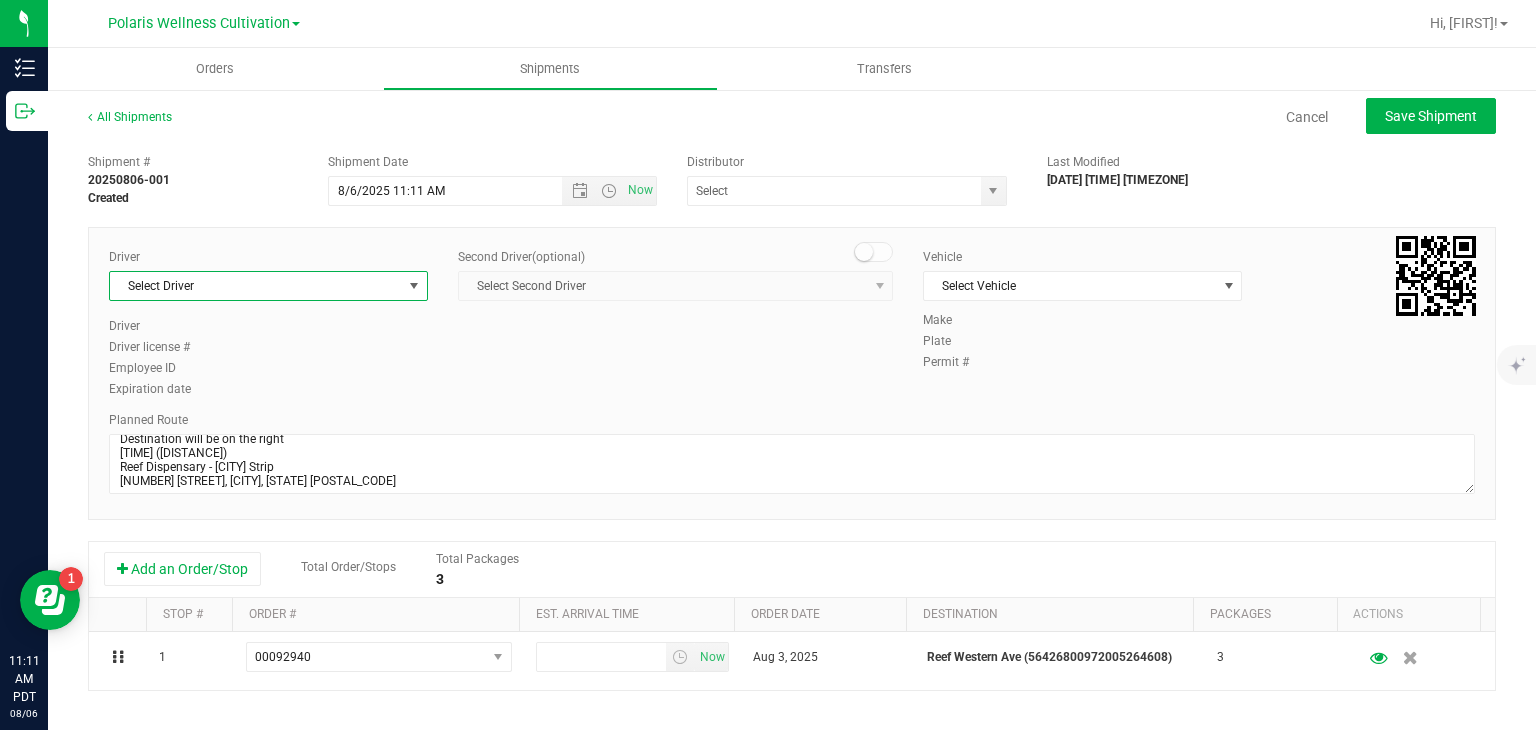 click at bounding box center (414, 286) 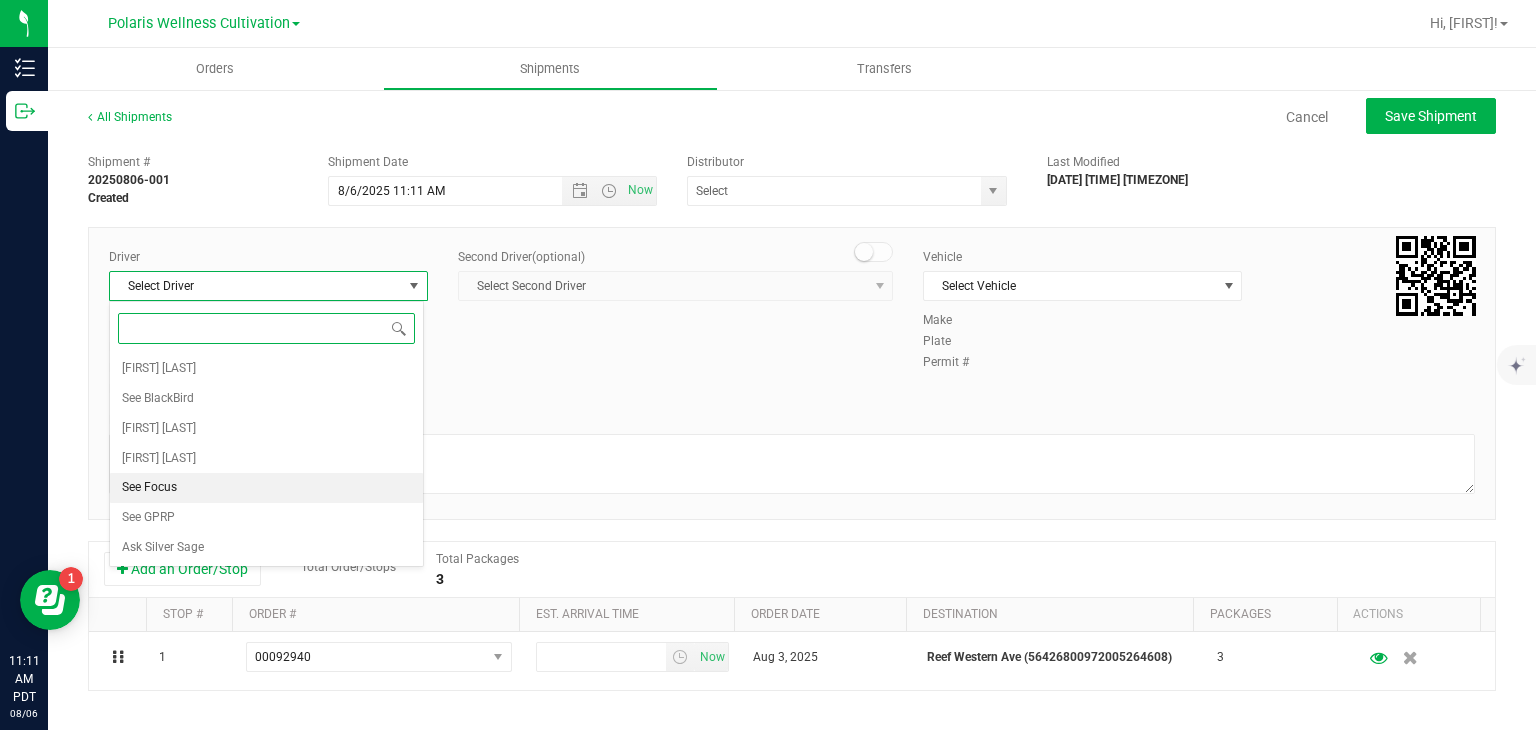 click on "See Focus" at bounding box center [266, 488] 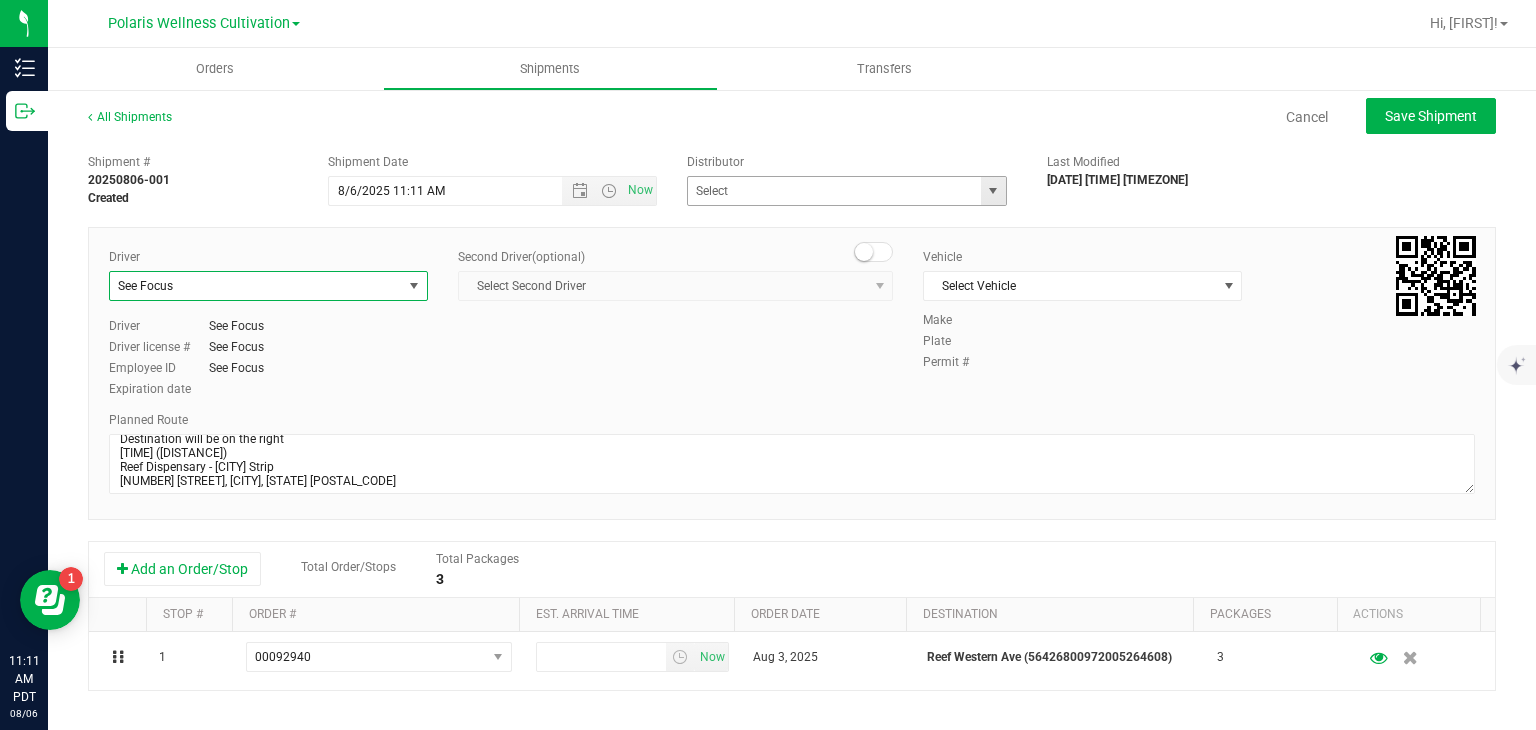 click at bounding box center [993, 191] 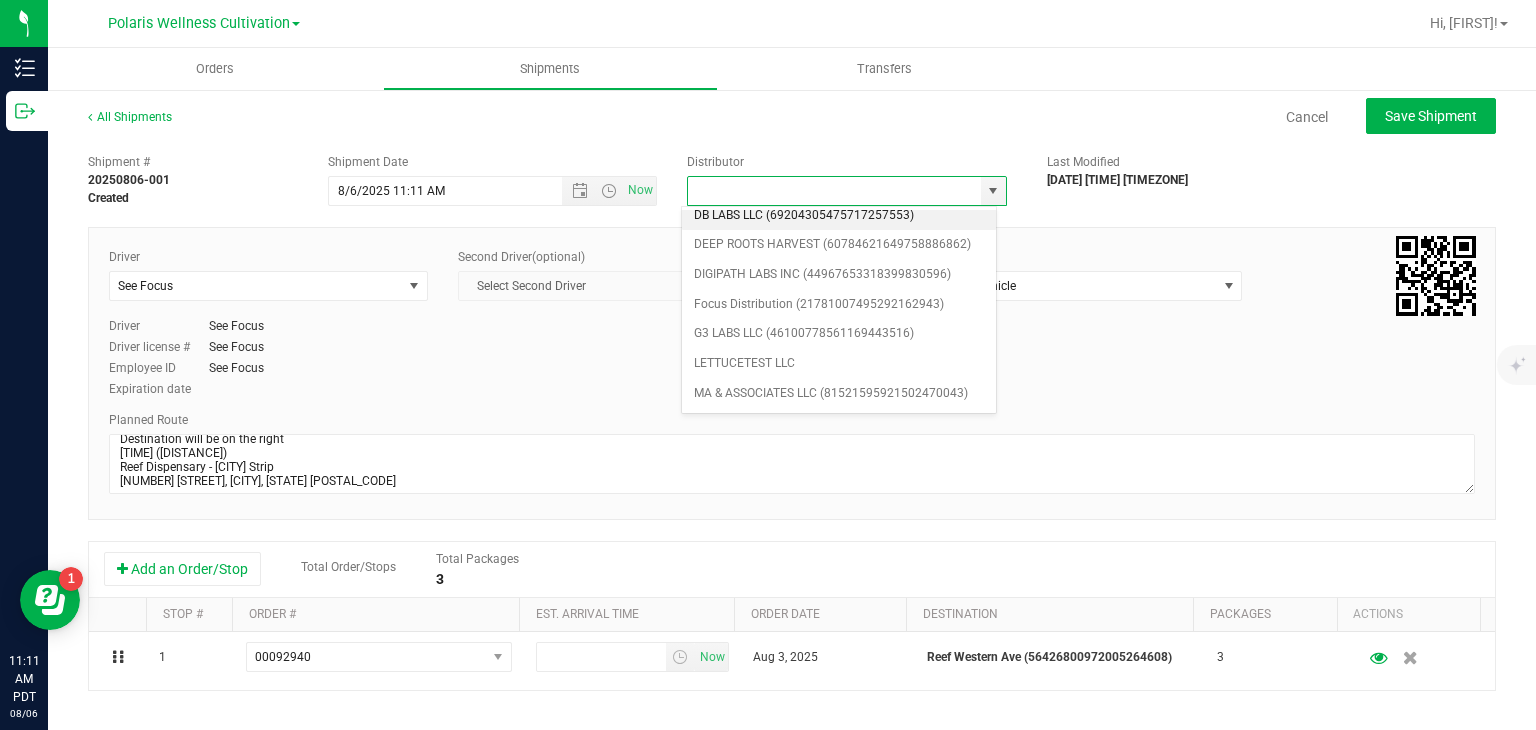 scroll, scrollTop: 120, scrollLeft: 0, axis: vertical 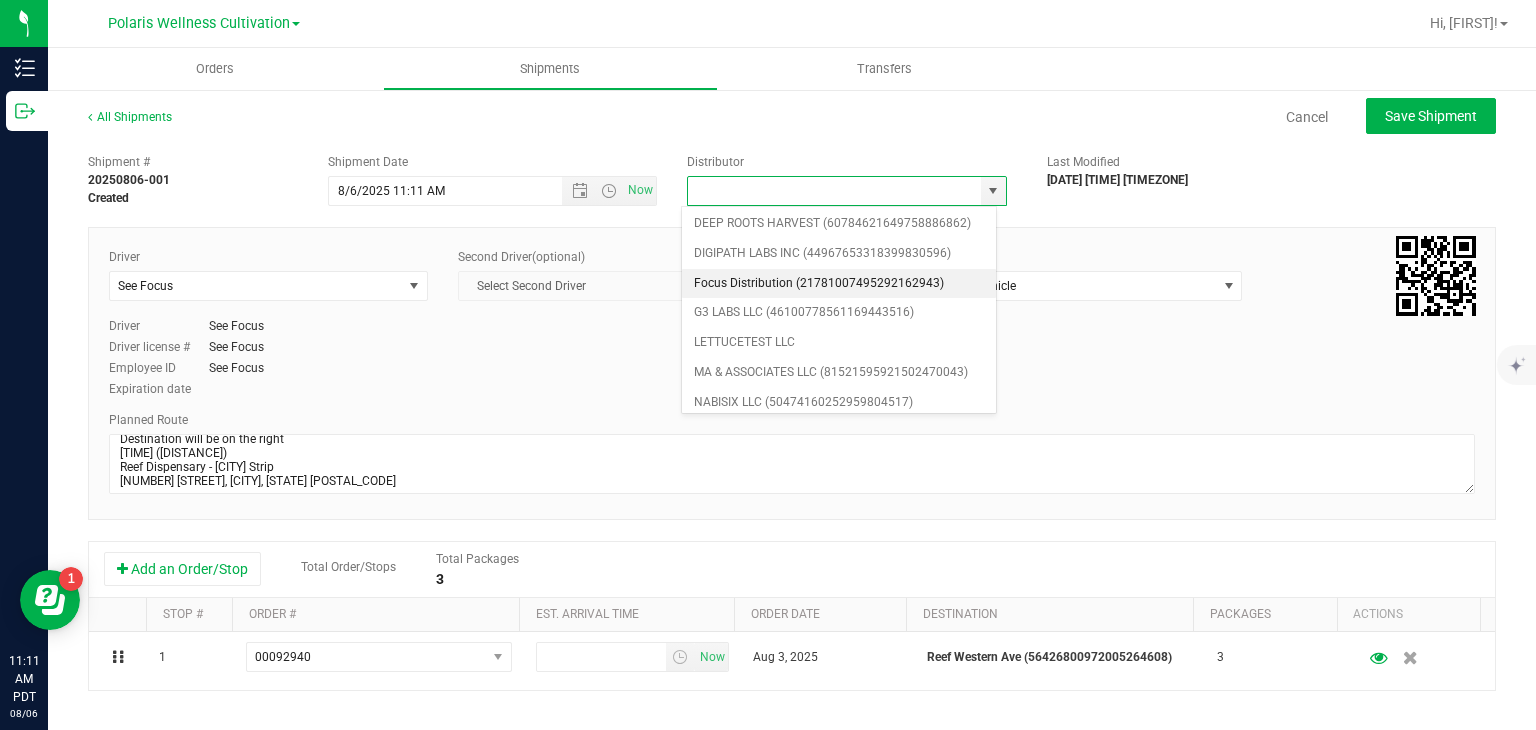 click on "Focus Distribution (21781007495292162943)" at bounding box center (839, 284) 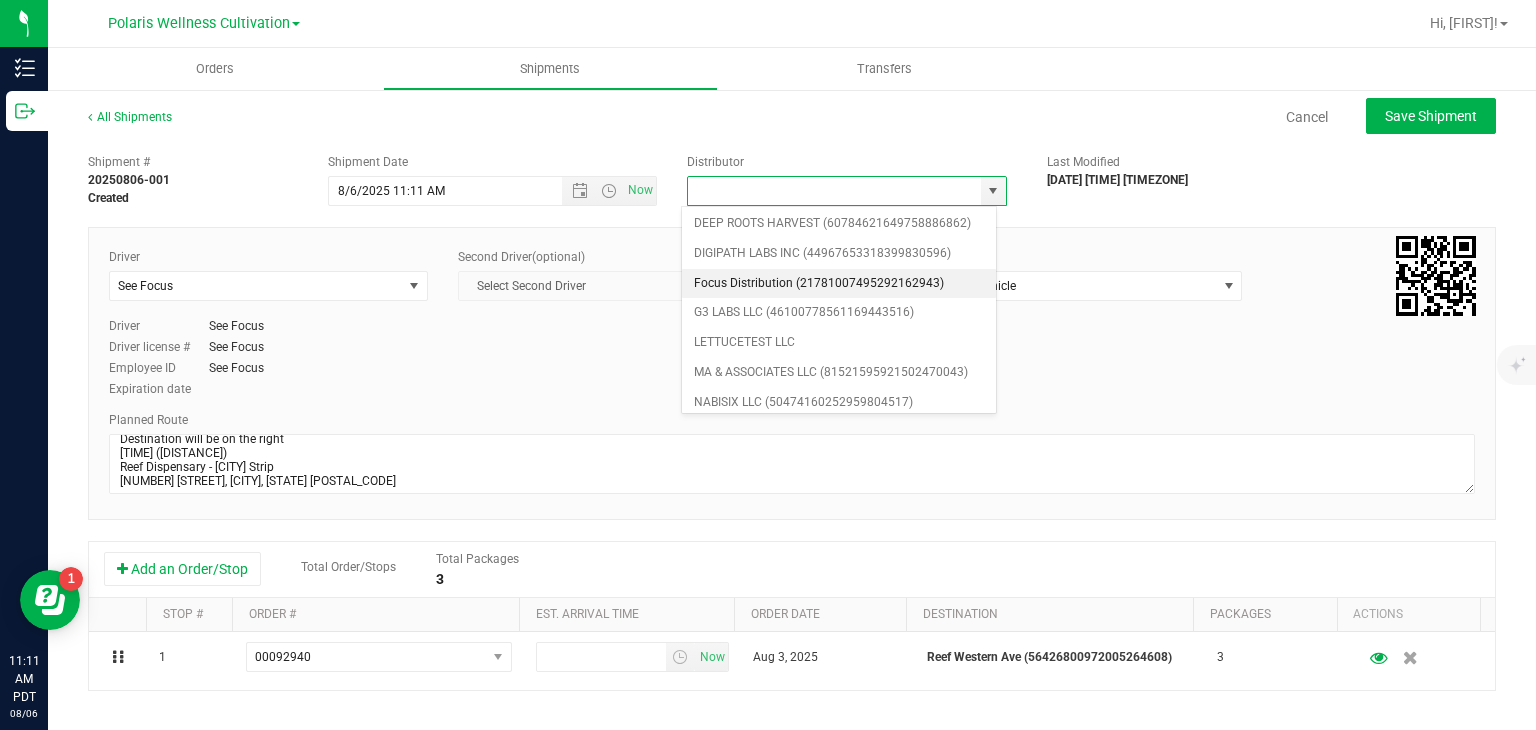 type on "Focus Distribution (21781007495292162943)" 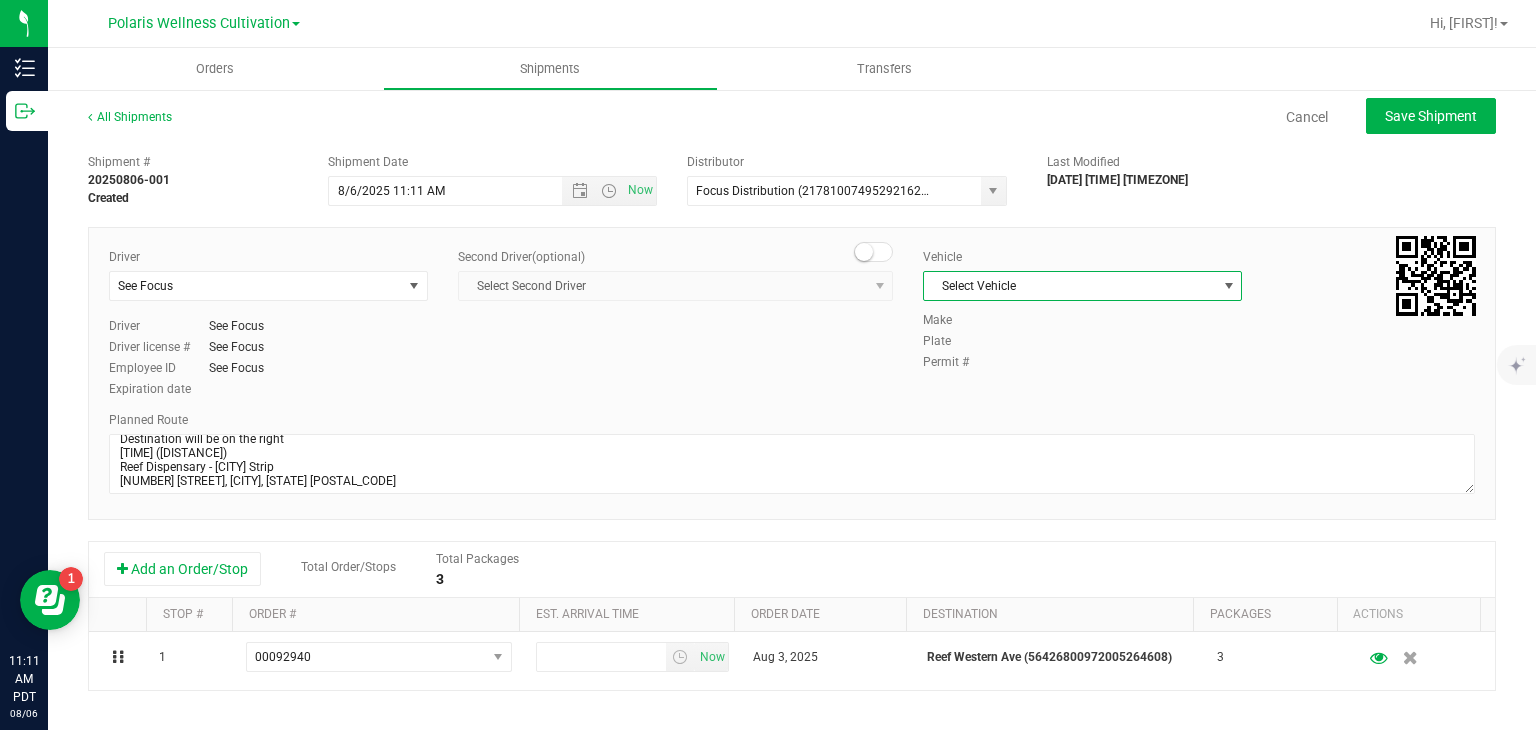 click on "Select Vehicle" at bounding box center [1070, 286] 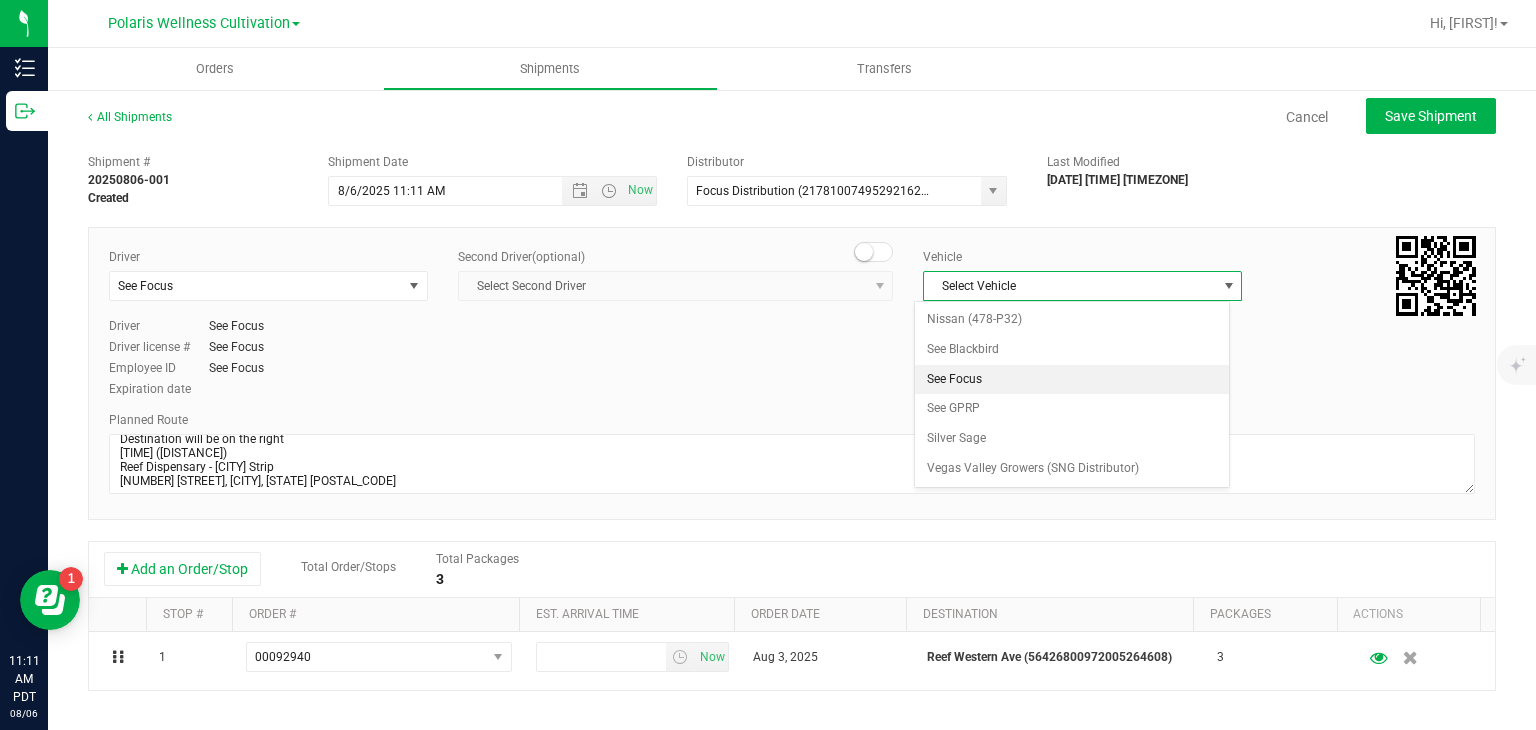 click on "See Focus" at bounding box center (1071, 380) 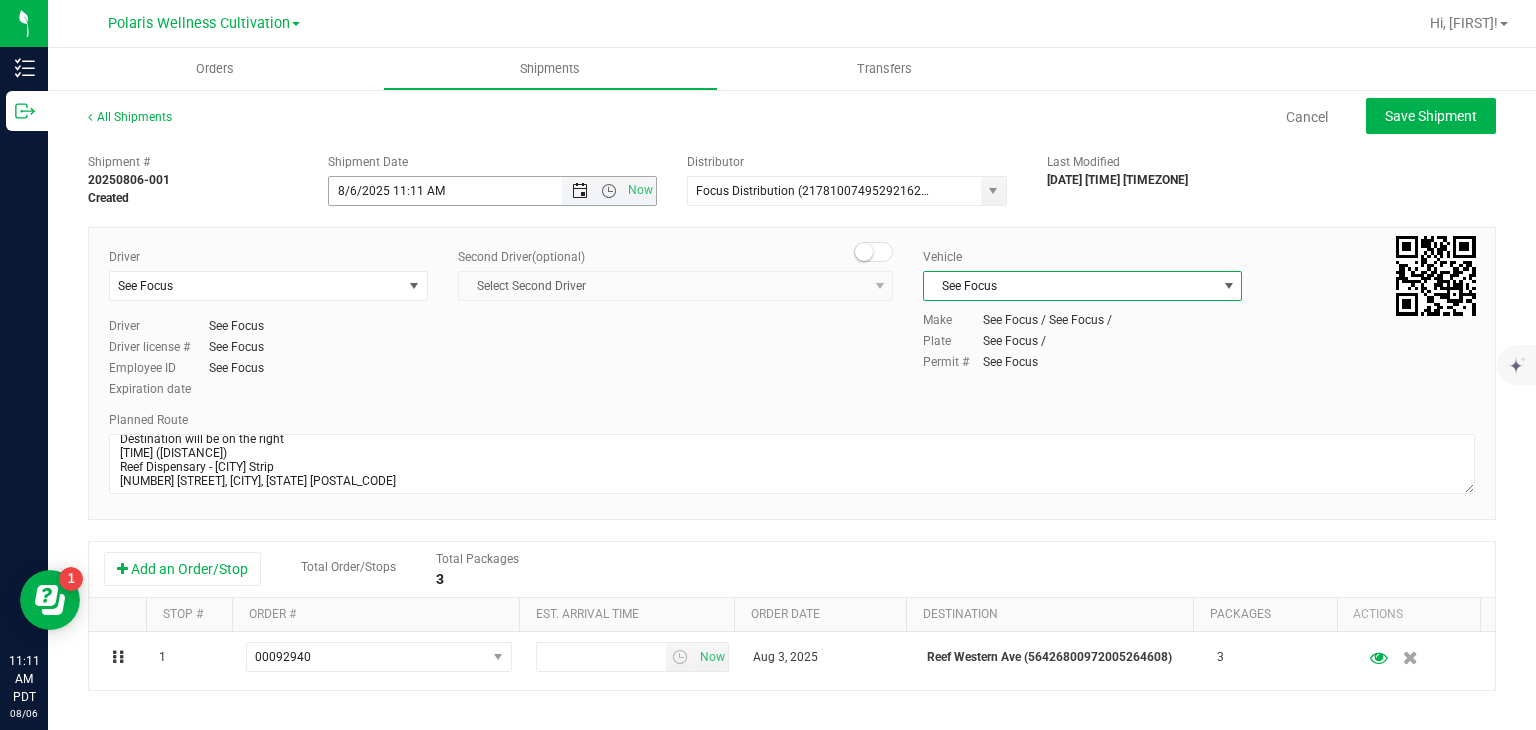 click at bounding box center [580, 191] 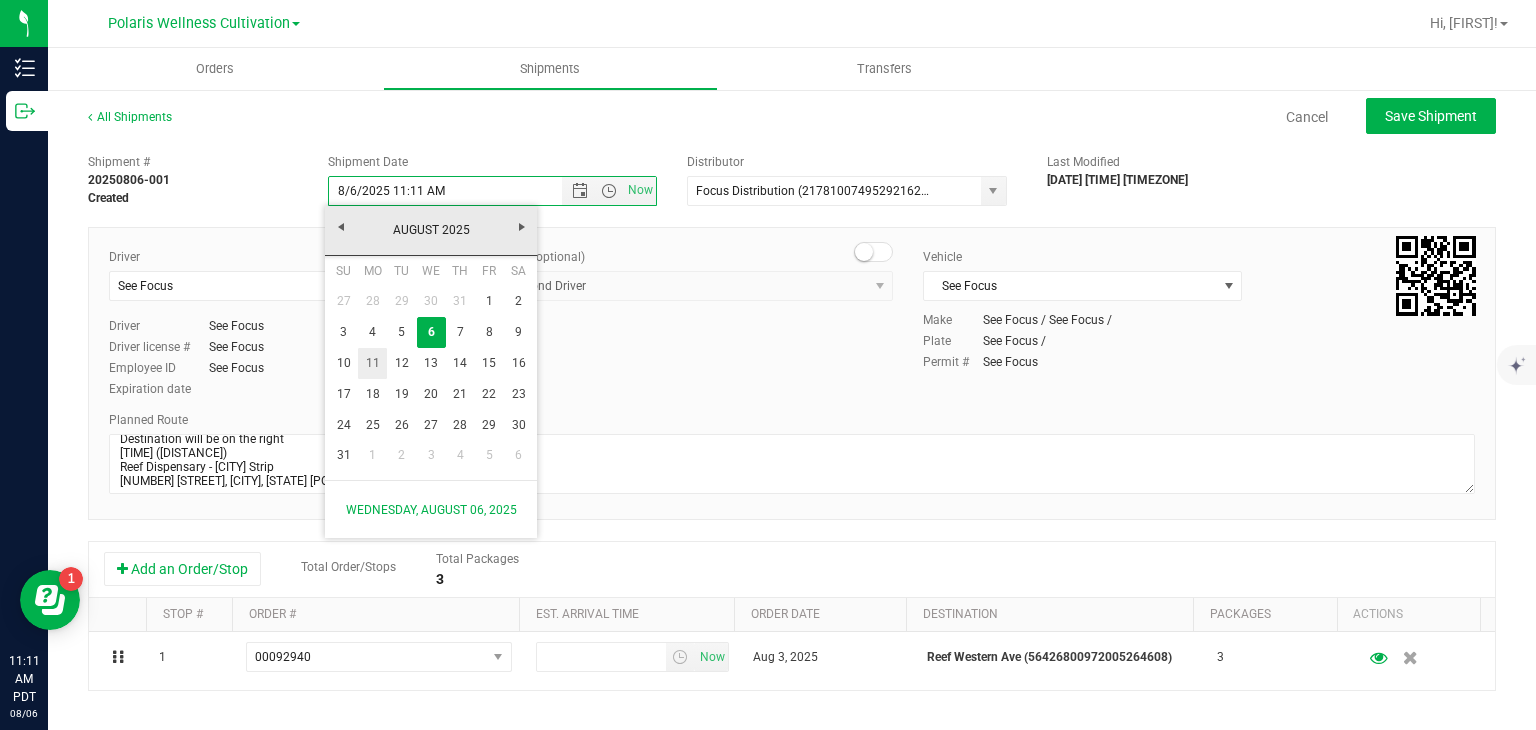 click on "11" at bounding box center (372, 363) 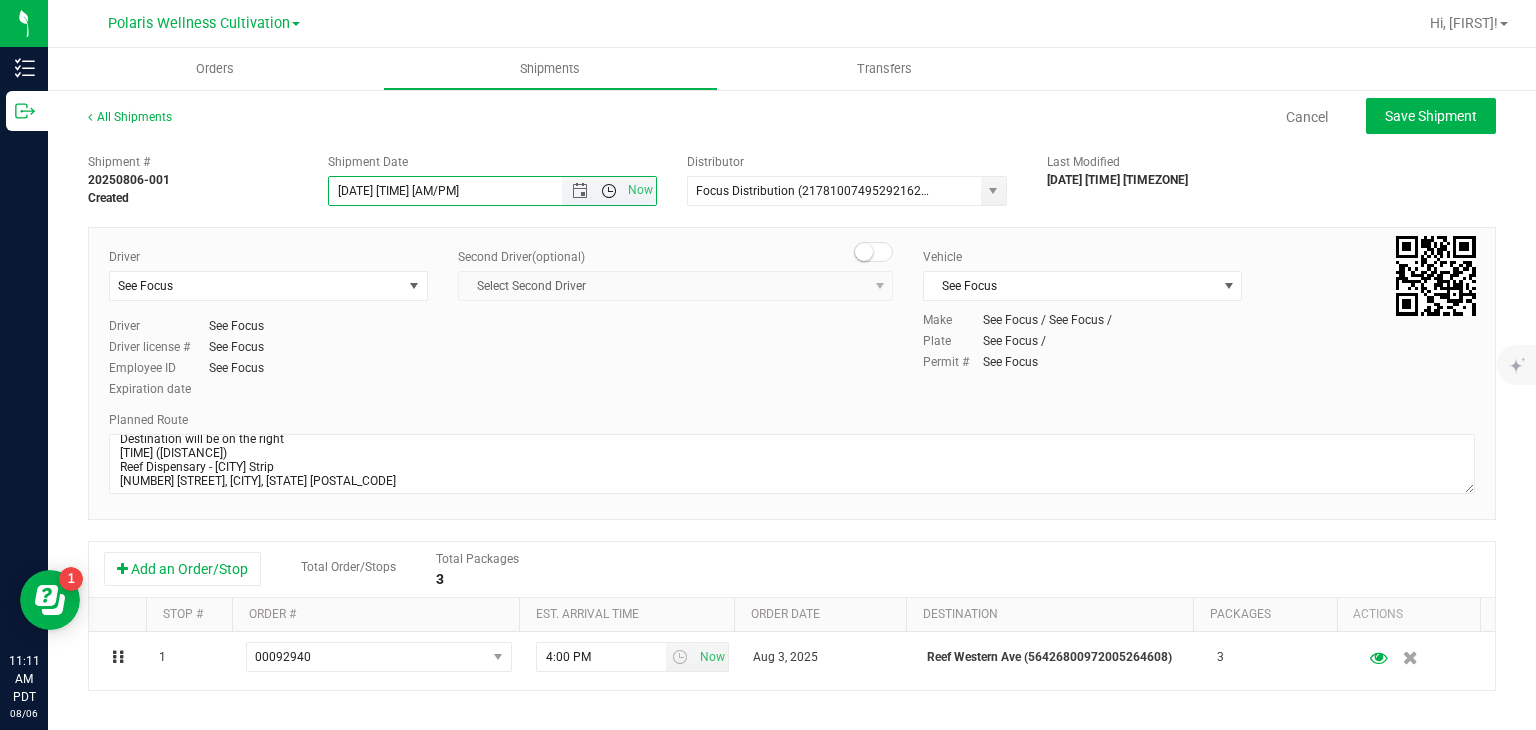 click at bounding box center (609, 191) 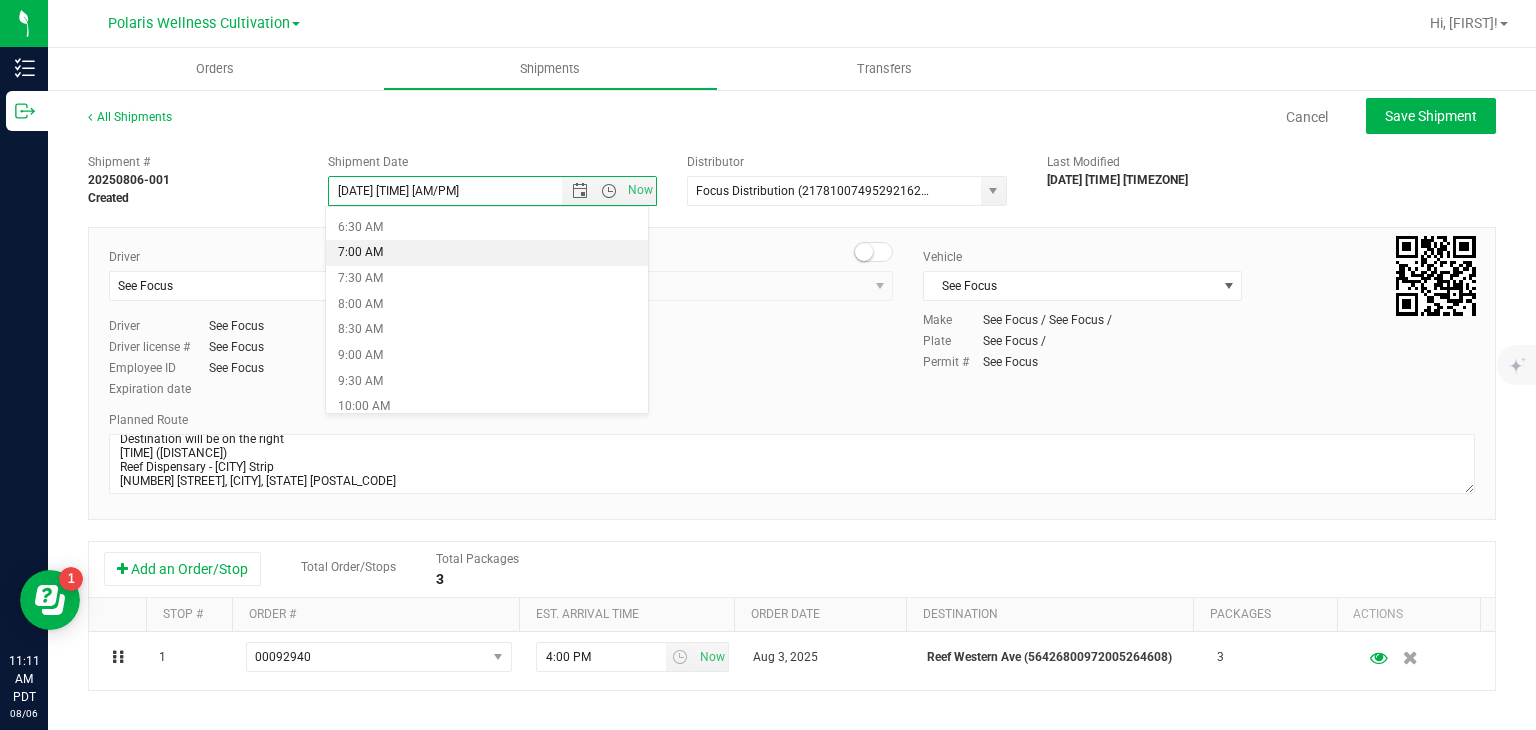 scroll, scrollTop: 331, scrollLeft: 0, axis: vertical 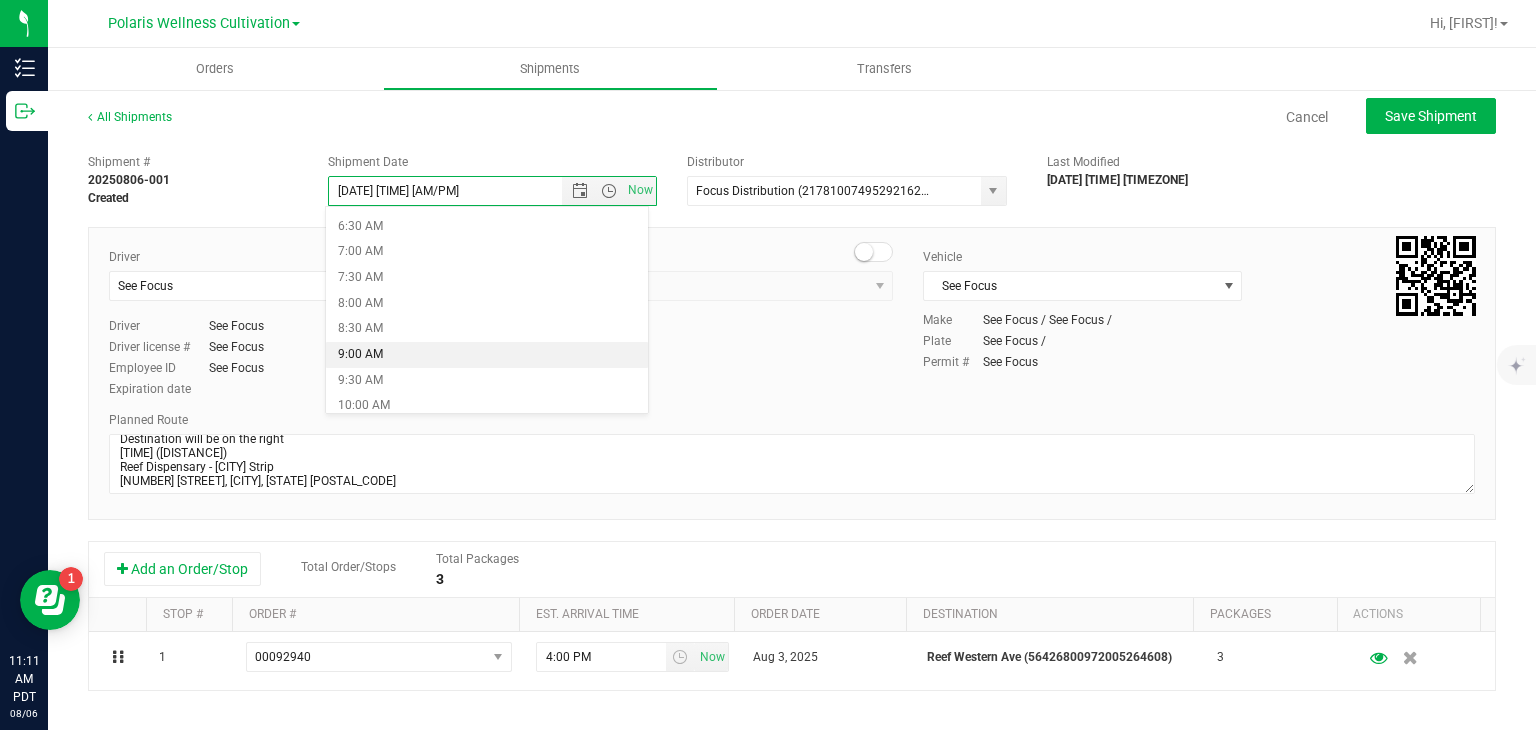 click on "9:00 AM" at bounding box center (487, 355) 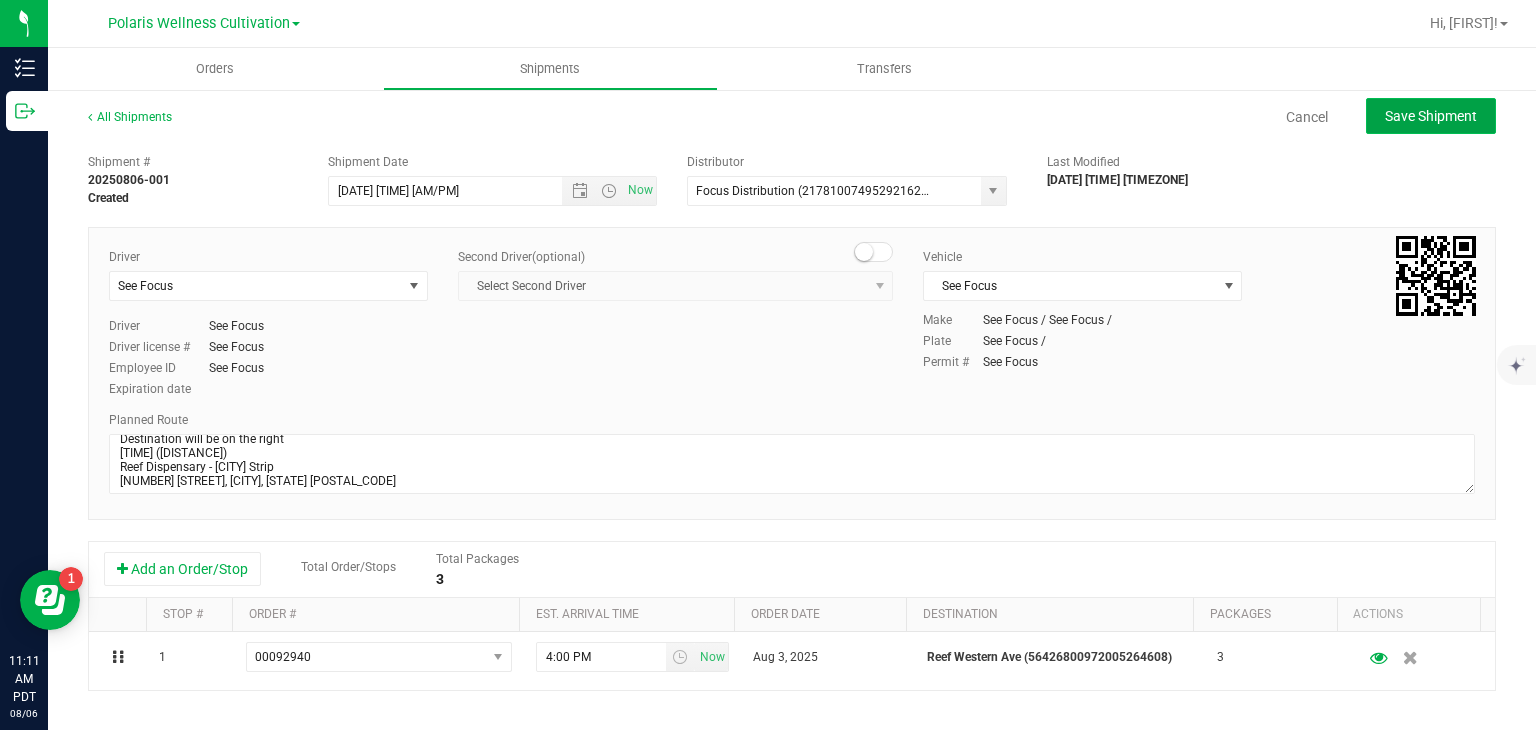 click on "Save Shipment" 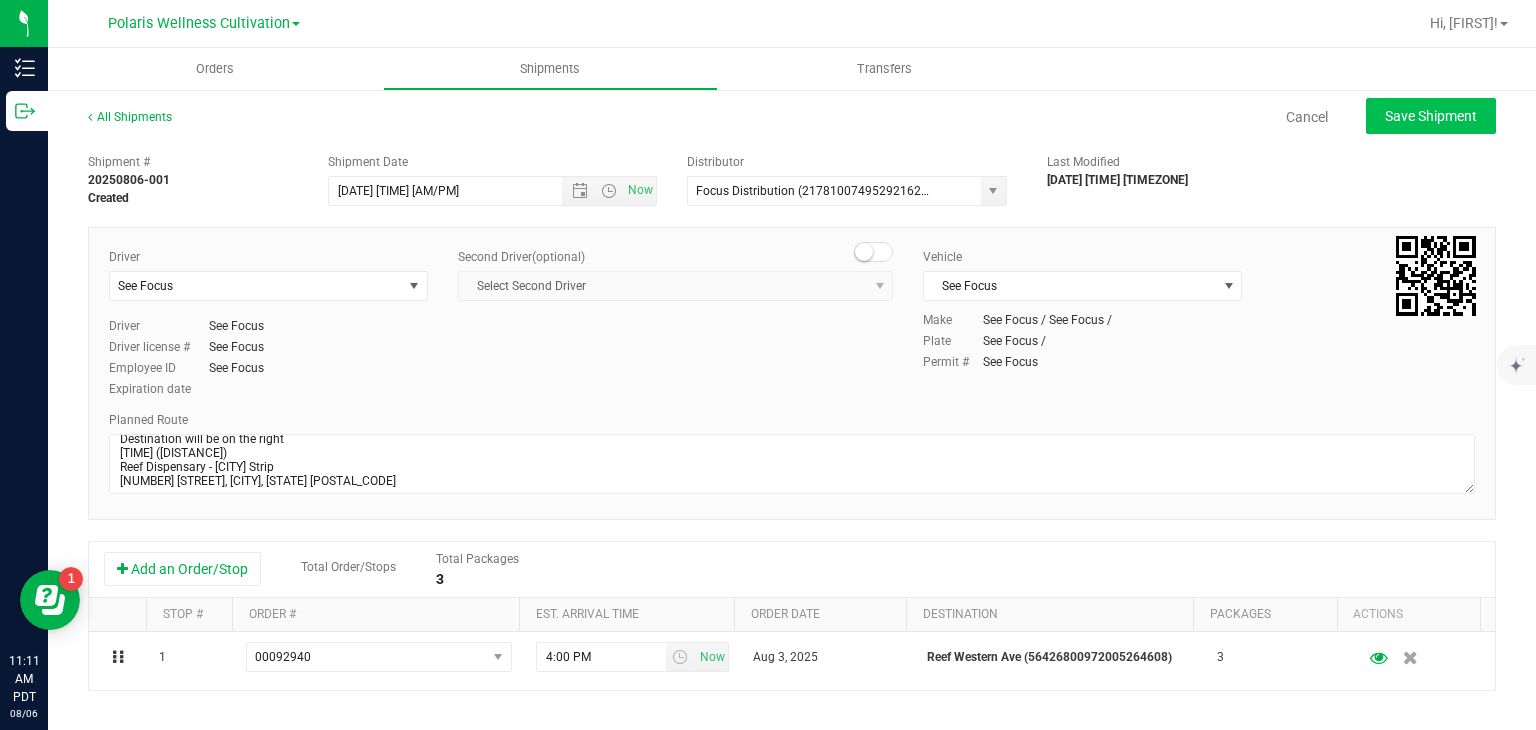 type on "[DATE] [TIME]" 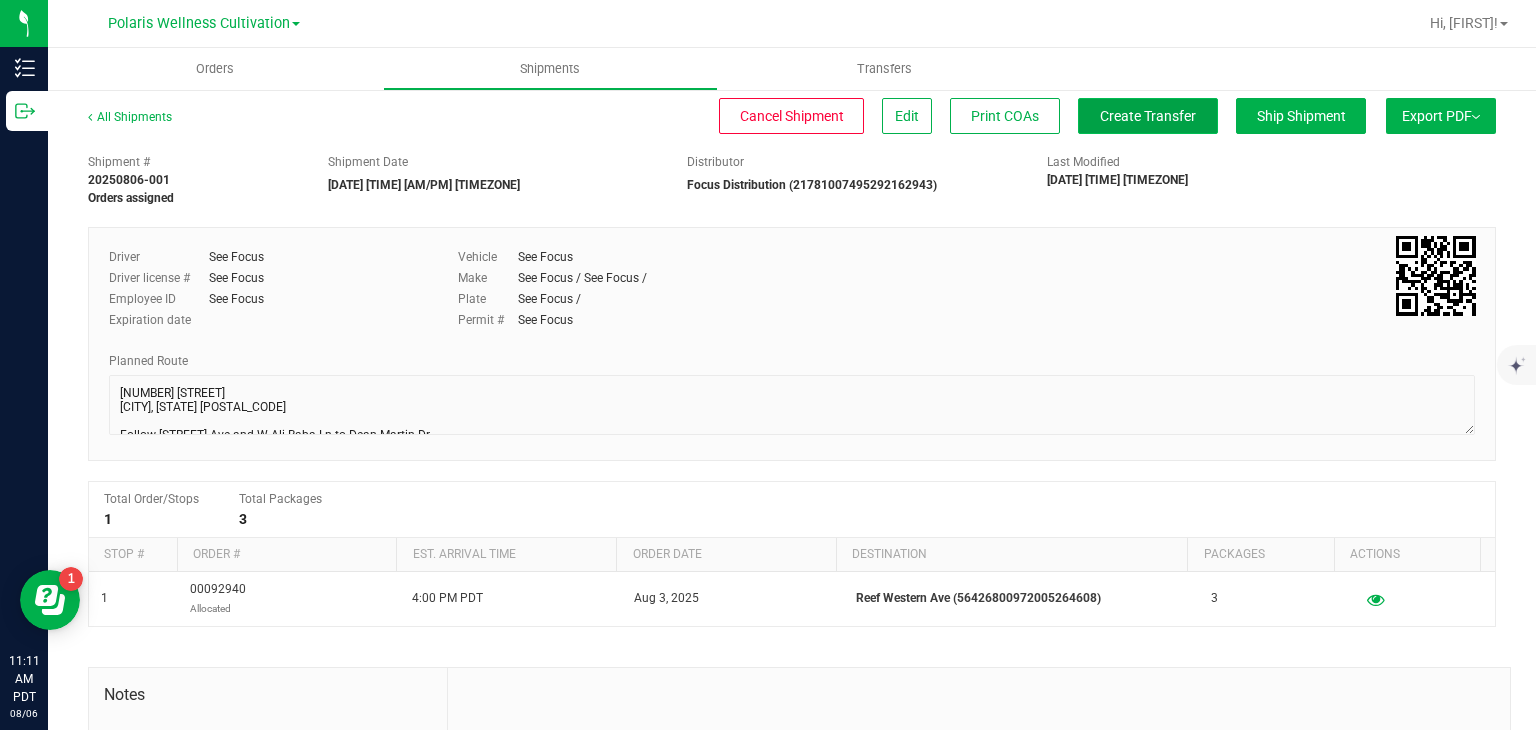 click on "Create Transfer" at bounding box center [1148, 116] 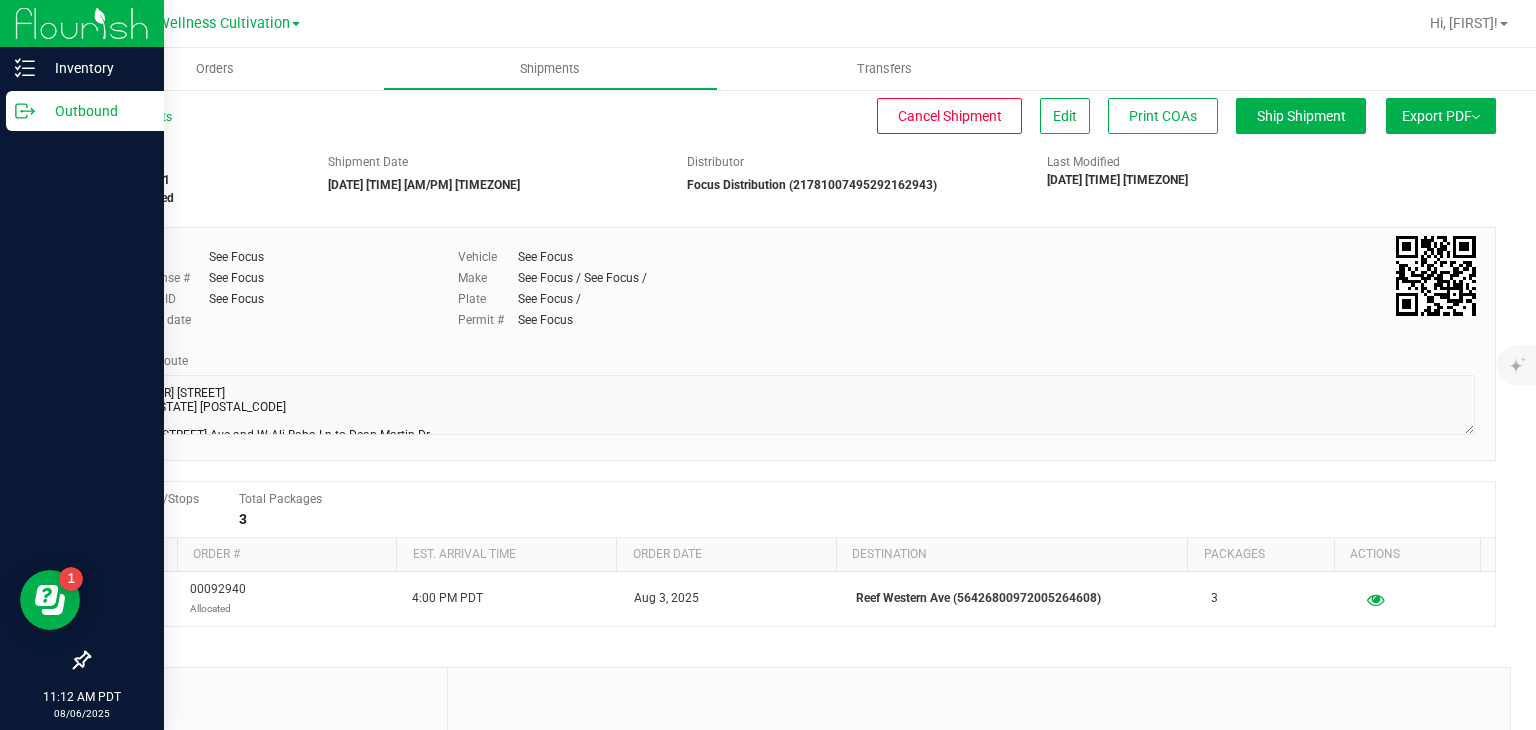 click 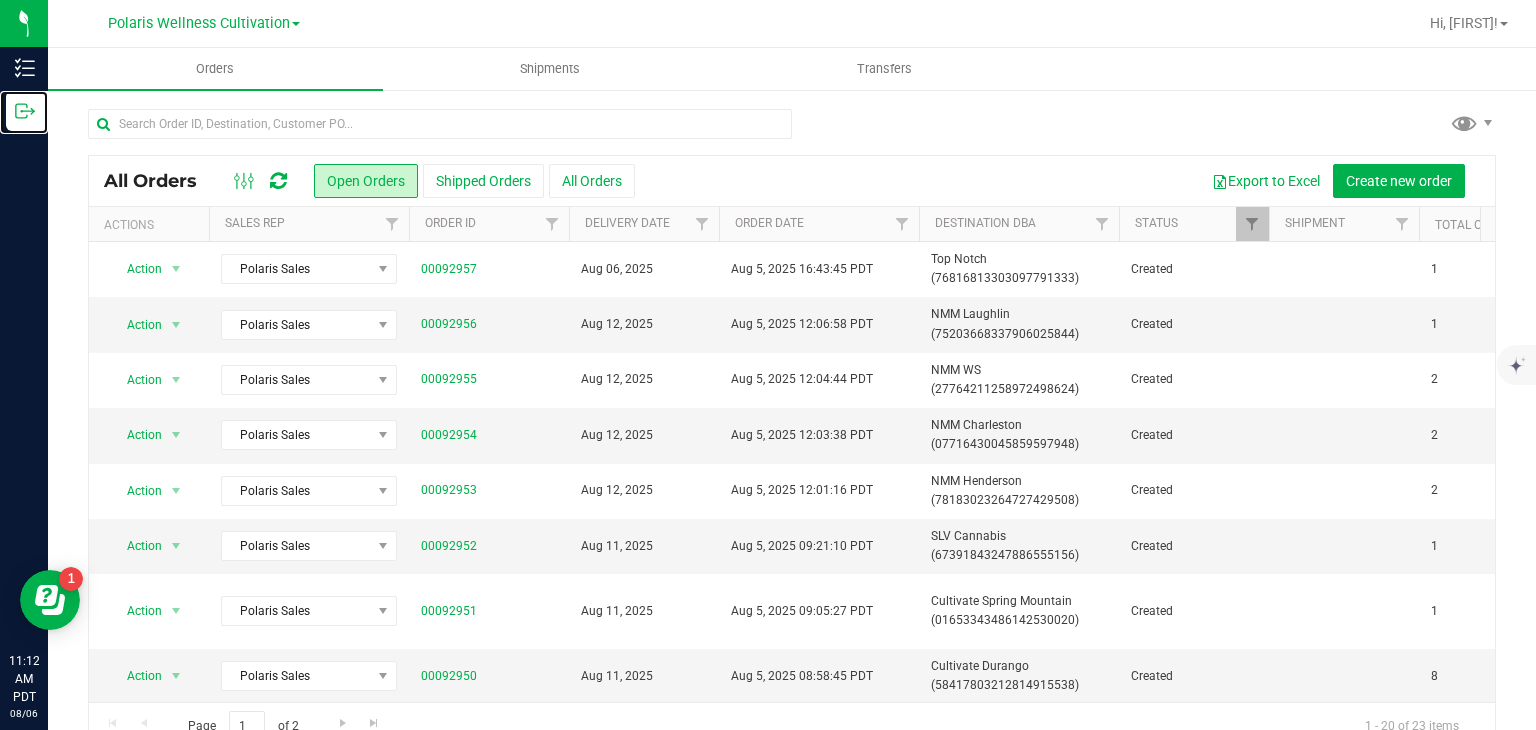 scroll, scrollTop: 40, scrollLeft: 0, axis: vertical 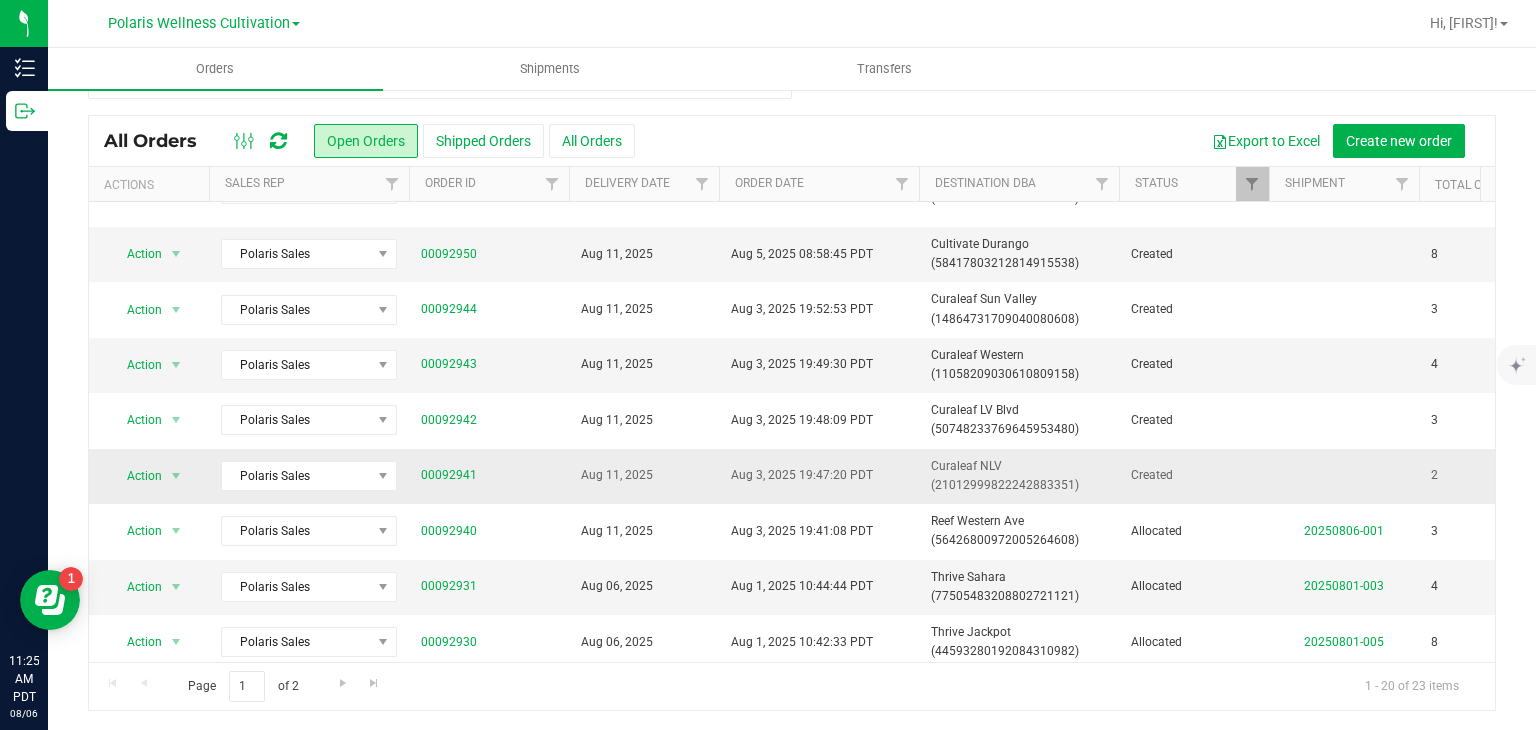 click on "Aug 3, 2025 19:47:20 PDT" at bounding box center (819, 476) 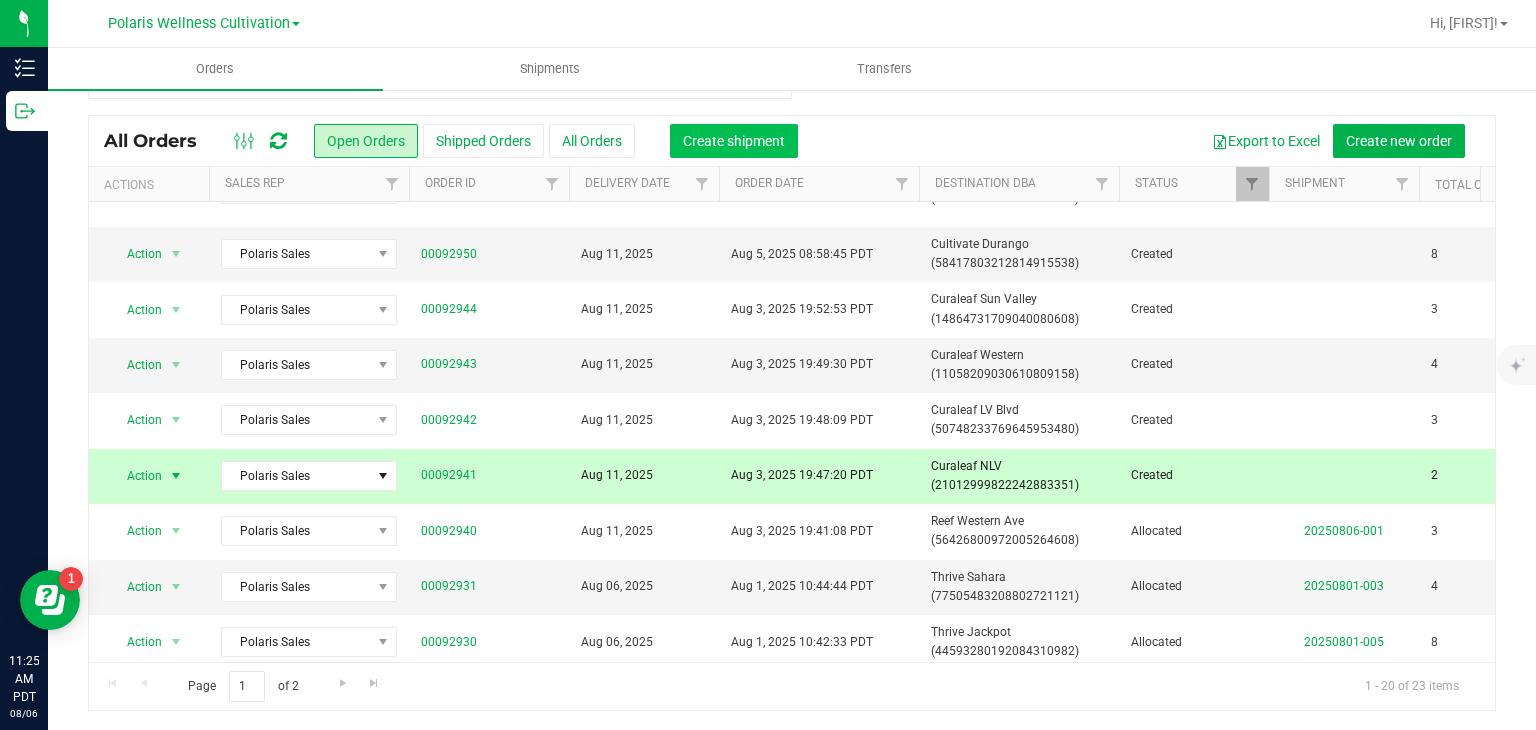 click on "Create shipment" at bounding box center (734, 141) 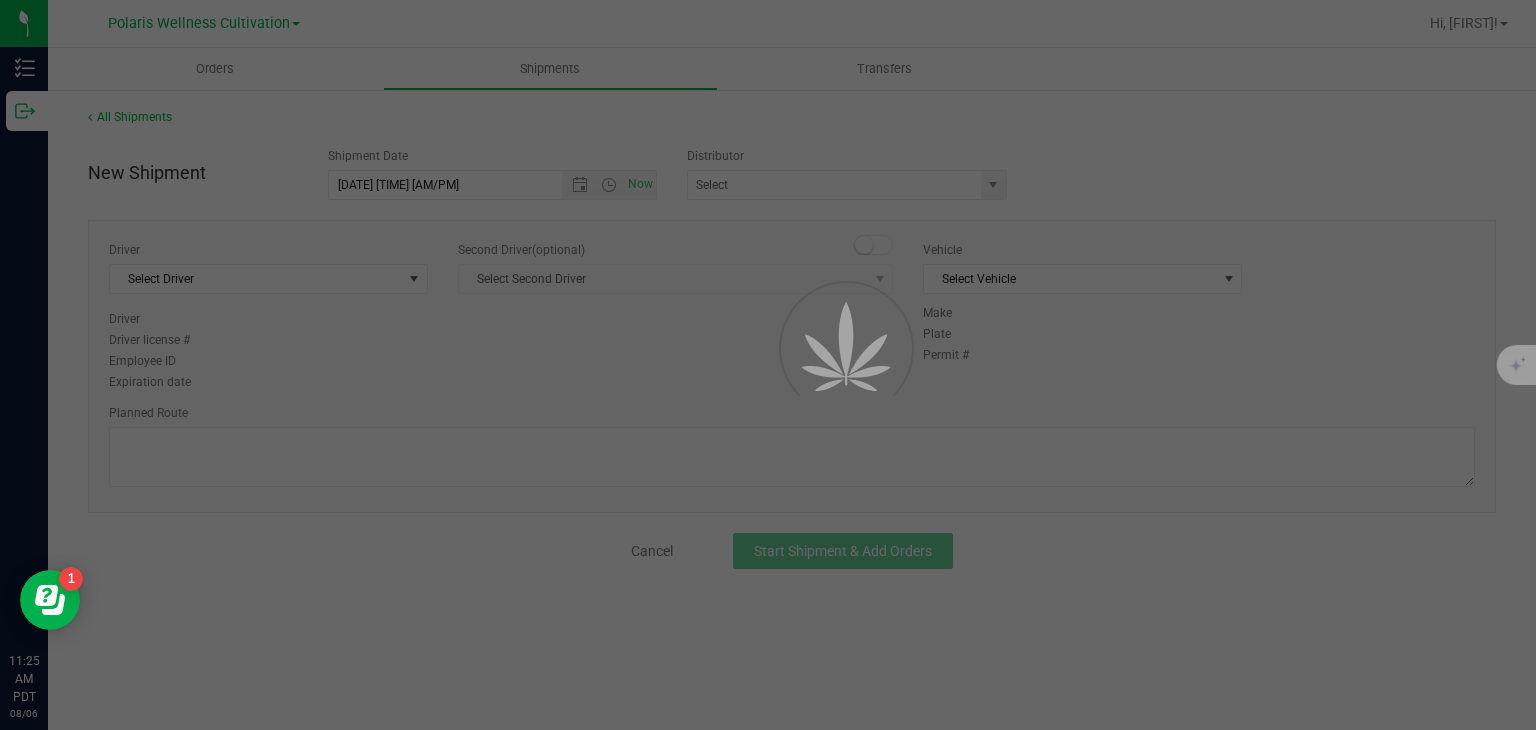 scroll, scrollTop: 0, scrollLeft: 0, axis: both 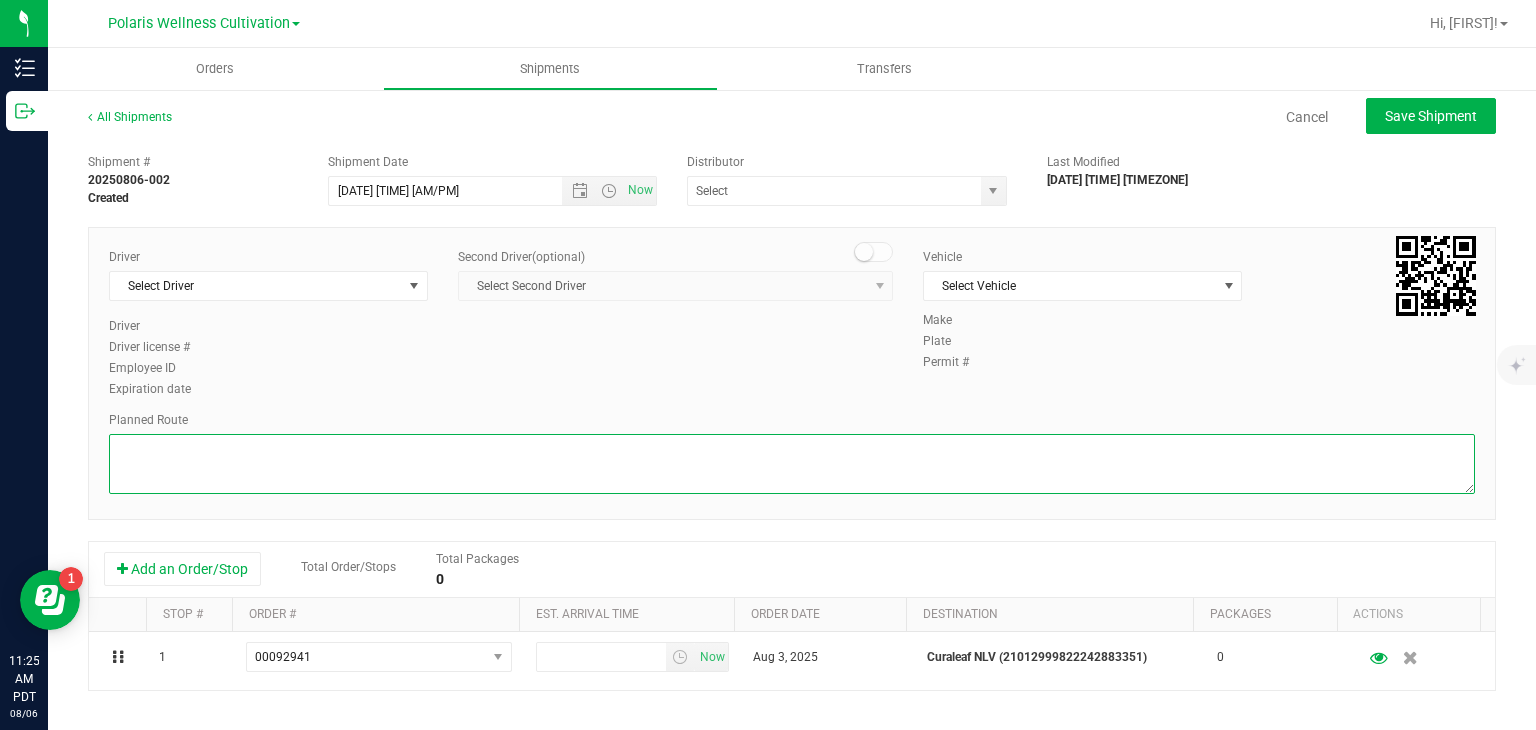 click at bounding box center [792, 464] 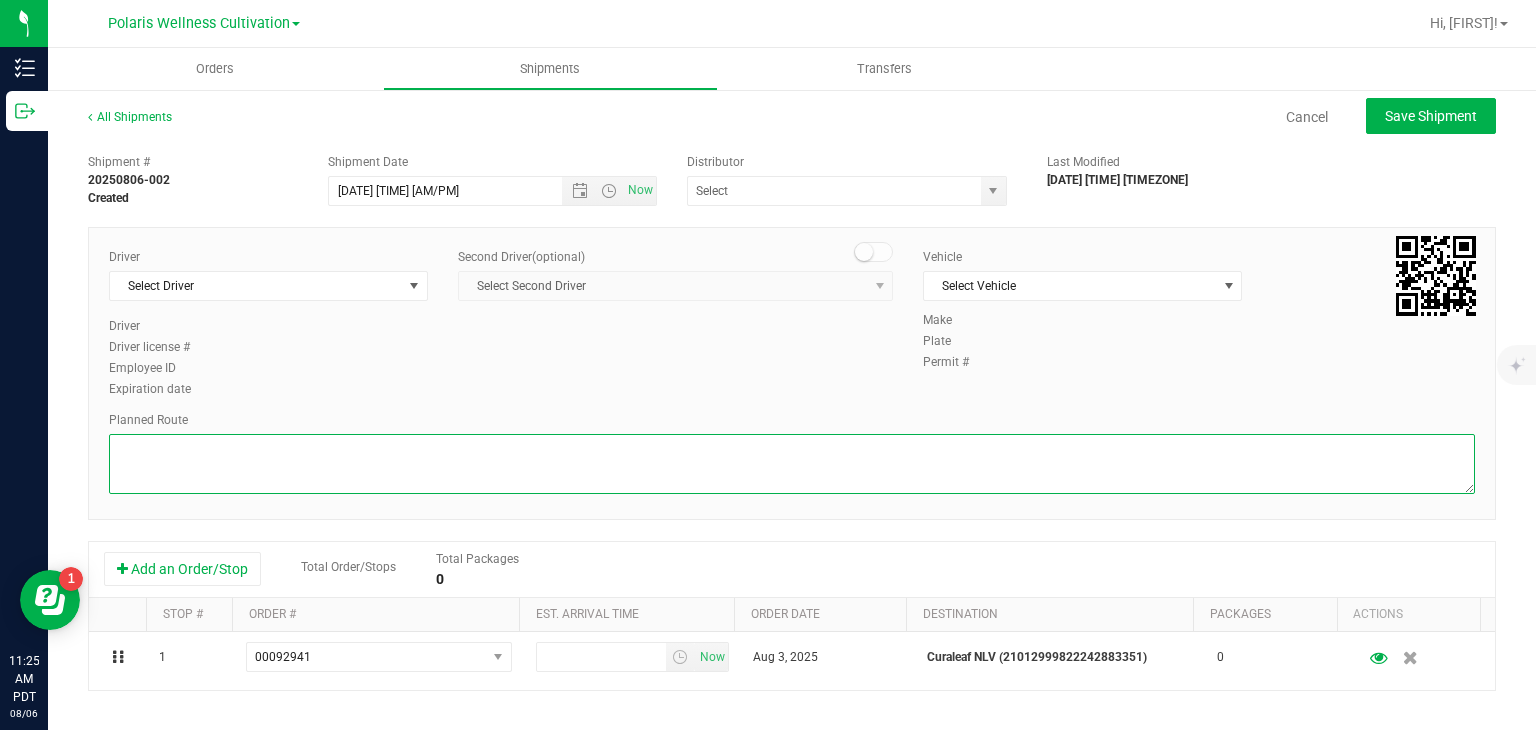 paste on "5385 Polaris Ave
Las Vegas, NV 89118
Follow Polaris Ave and W Ali Baba Ln to Dean Martin Dr
2 min (0.5 mi)
Take I-15 N and N M.L.K. Blvd to your destination in North Las Vegas
17 min (9.6 mi)
Turn right
Destination will be on the left
2 min (394 ft)
Curaleaf Dispensary North Las Vegas
1370 W Cheyenne Ave, North Las Vegas, NV 89030" 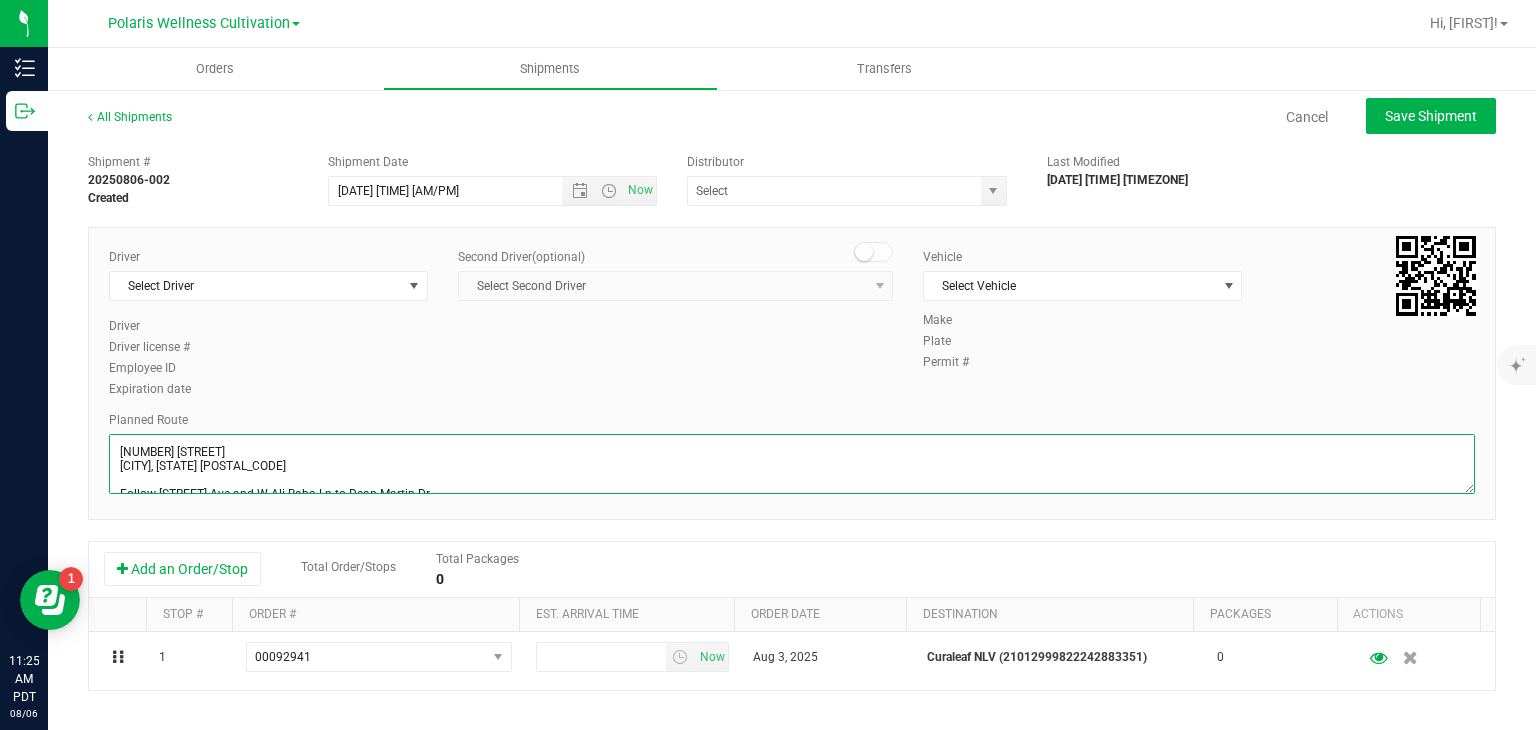 scroll, scrollTop: 168, scrollLeft: 0, axis: vertical 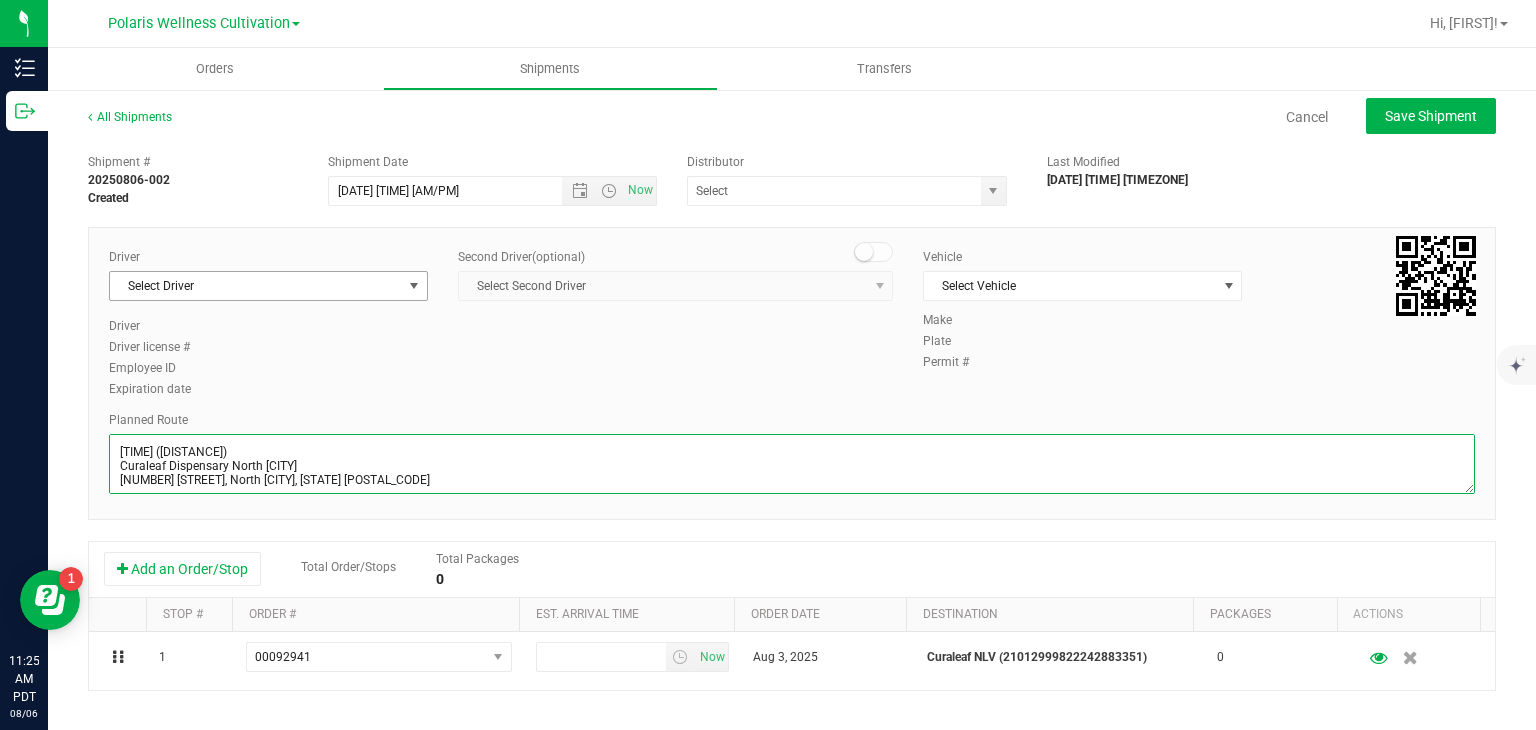type on "5385 Polaris Ave
Las Vegas, NV 89118
Follow Polaris Ave and W Ali Baba Ln to Dean Martin Dr
2 min (0.5 mi)
Take I-15 N and N M.L.K. Blvd to your destination in North Las Vegas
17 min (9.6 mi)
Turn right
Destination will be on the left
2 min (394 ft)
Curaleaf Dispensary North Las Vegas
1370 W Cheyenne Ave, North Las Vegas, NV 89030" 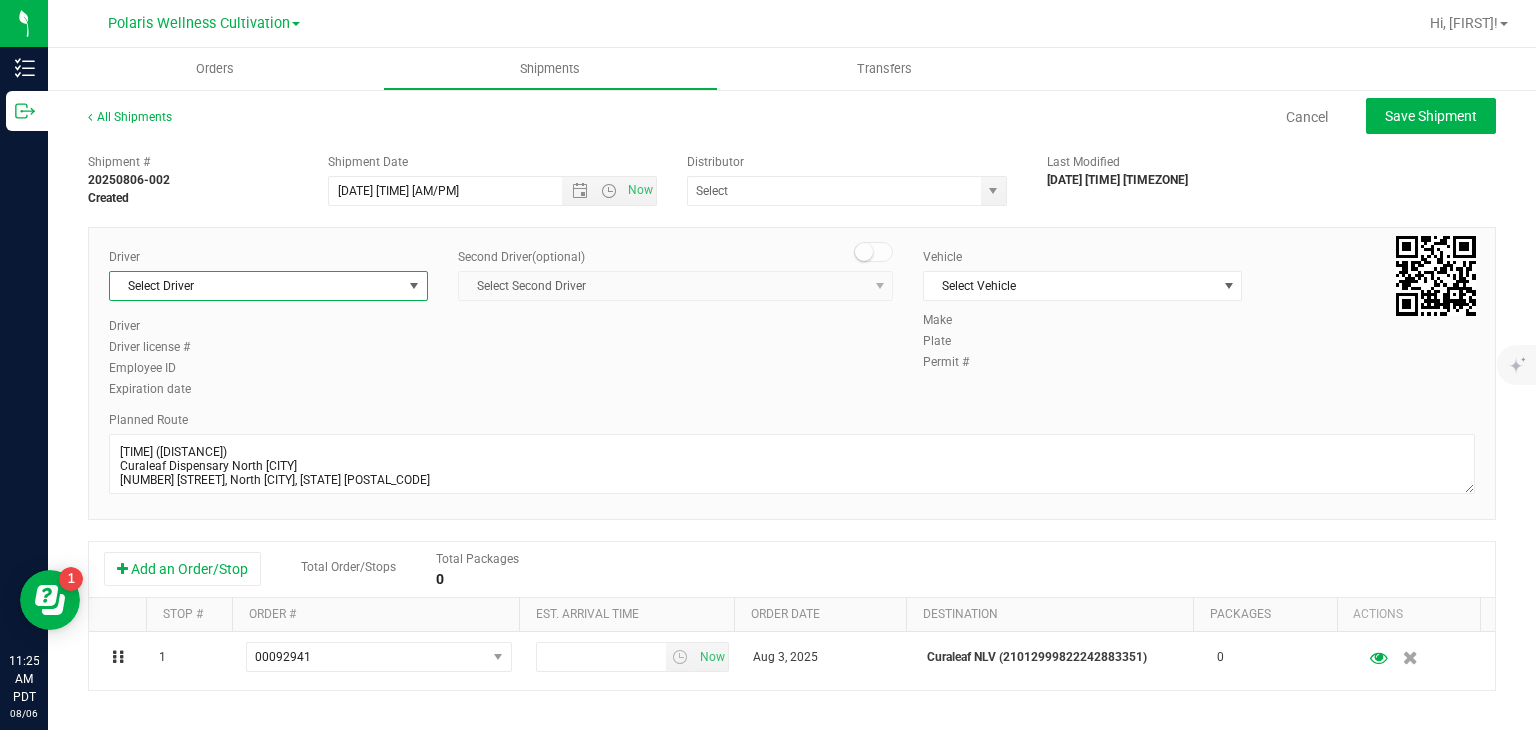 click on "Select Driver" at bounding box center (256, 286) 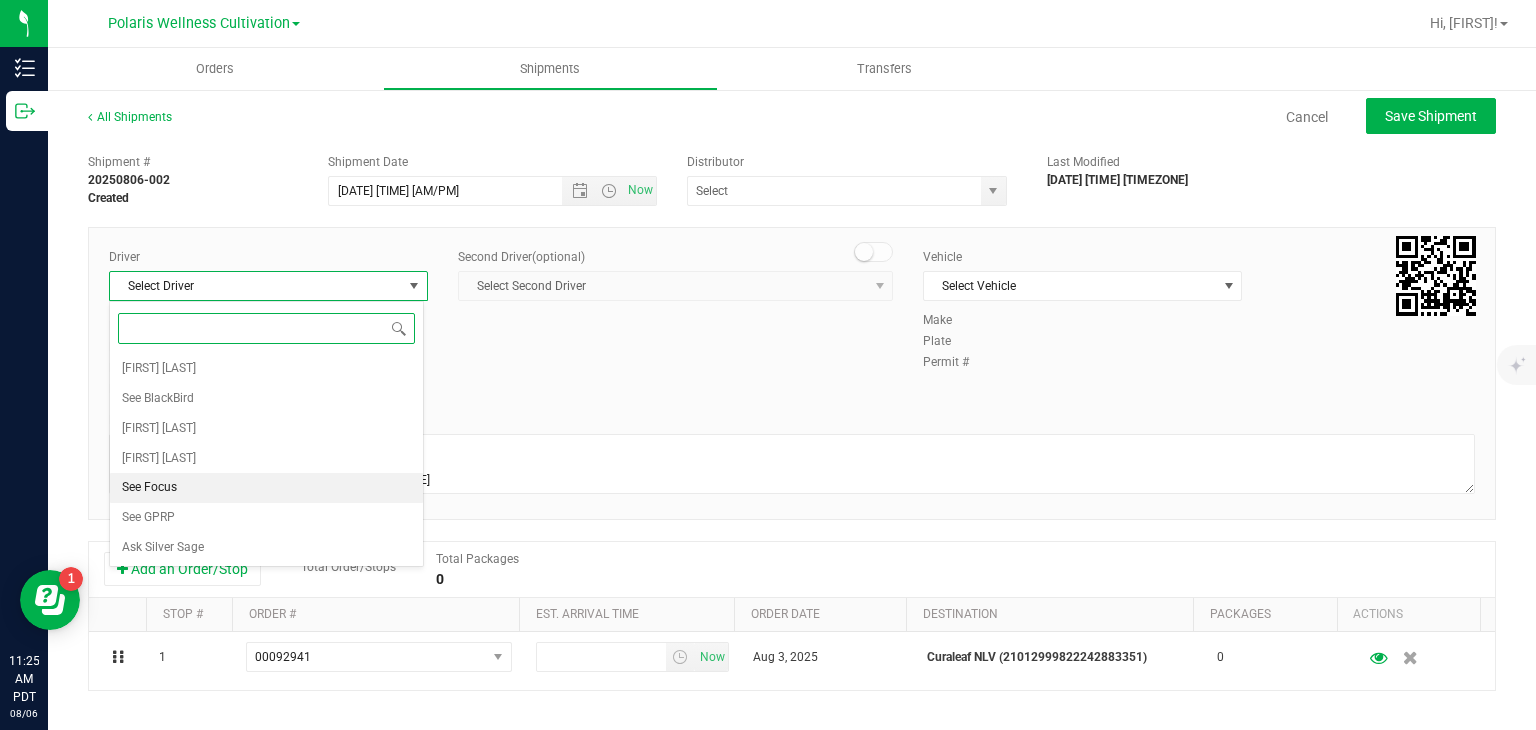 click on "See Focus" at bounding box center (266, 488) 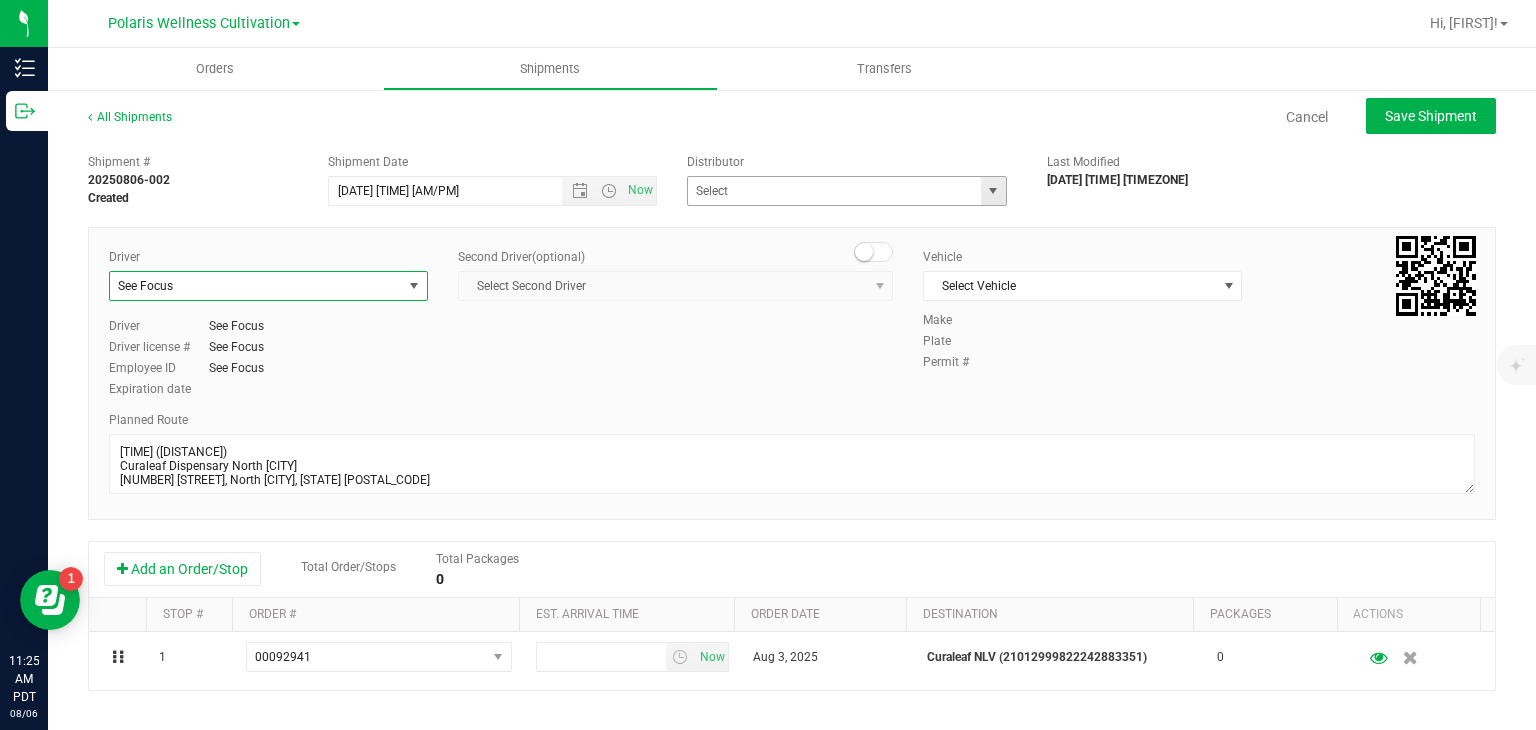 click at bounding box center (993, 191) 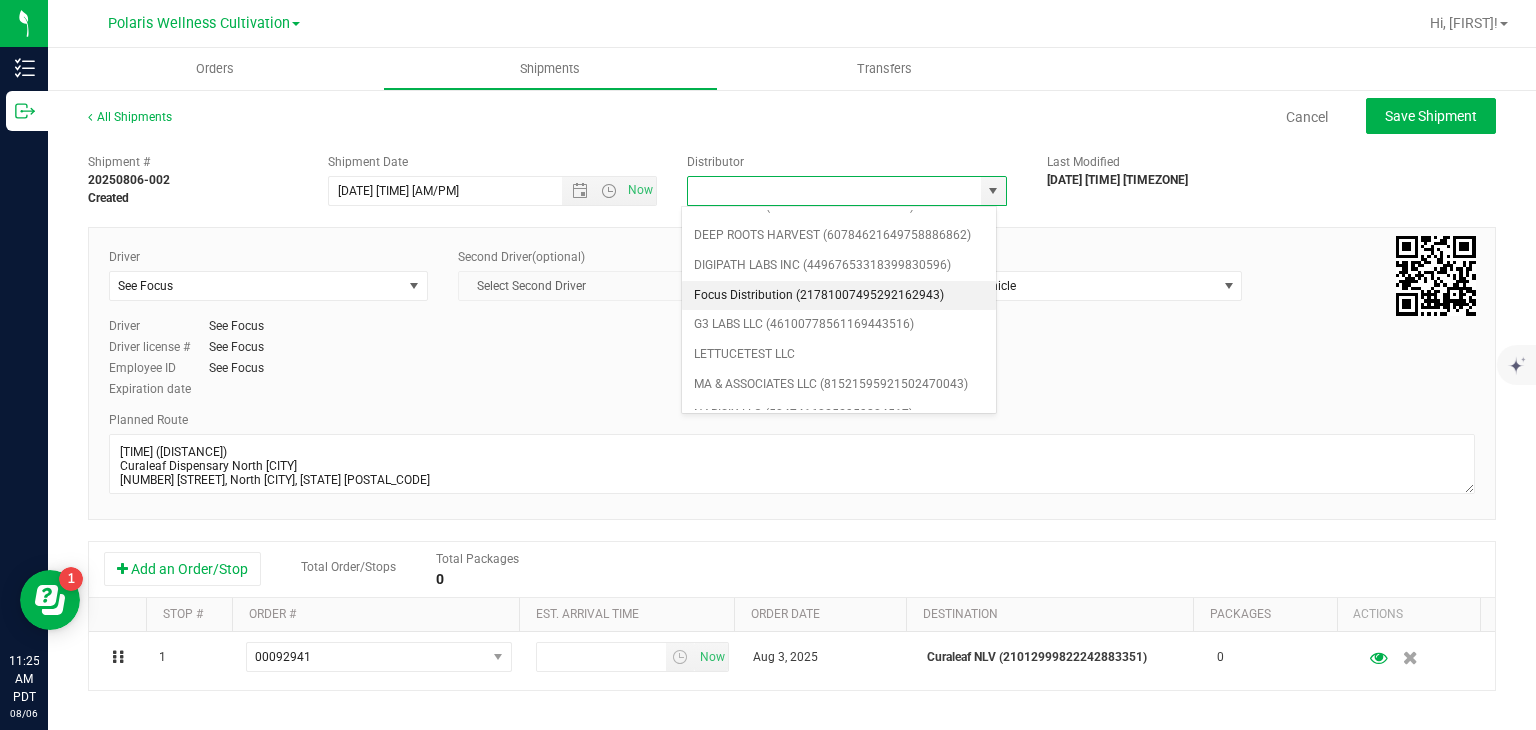 scroll, scrollTop: 108, scrollLeft: 0, axis: vertical 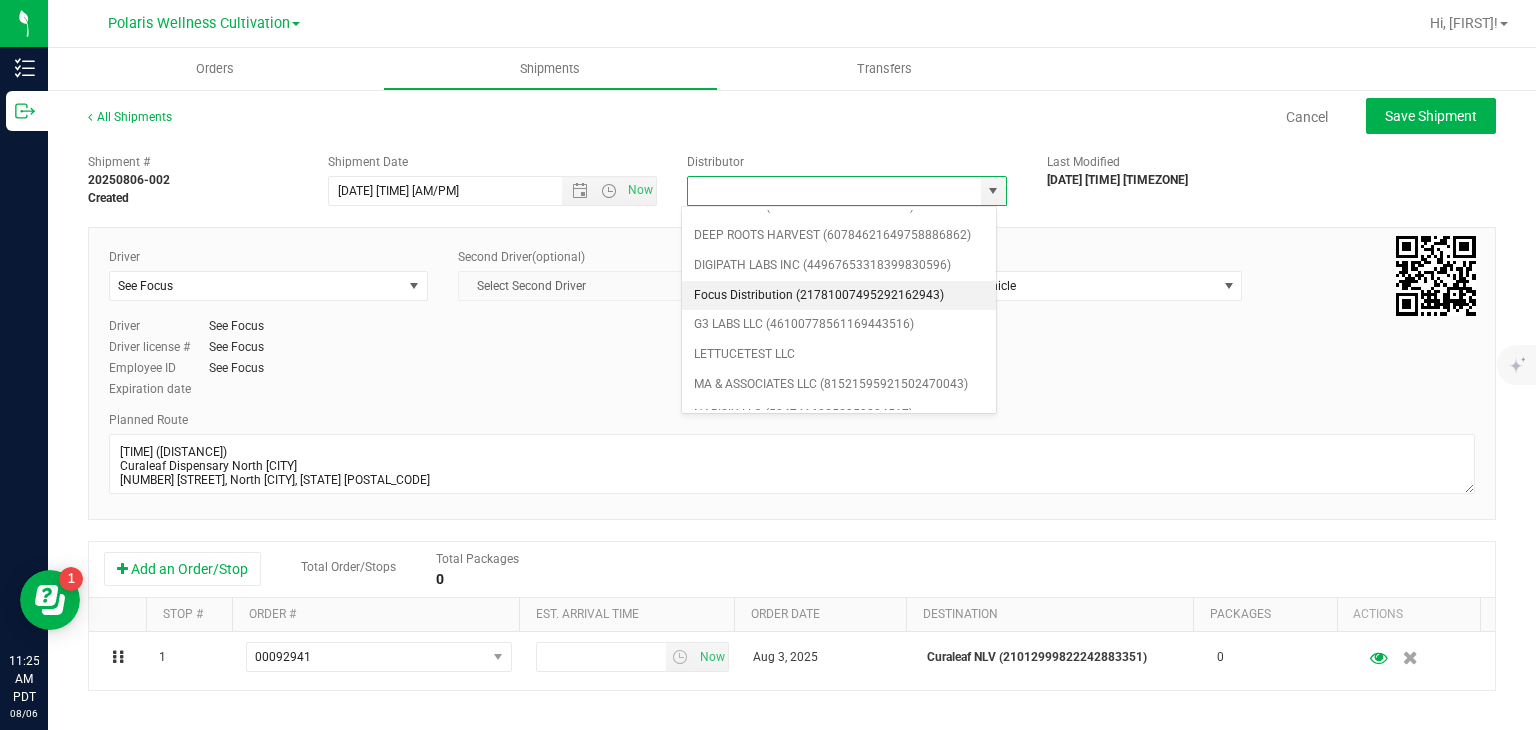 click on "Focus Distribution (21781007495292162943)" at bounding box center [839, 296] 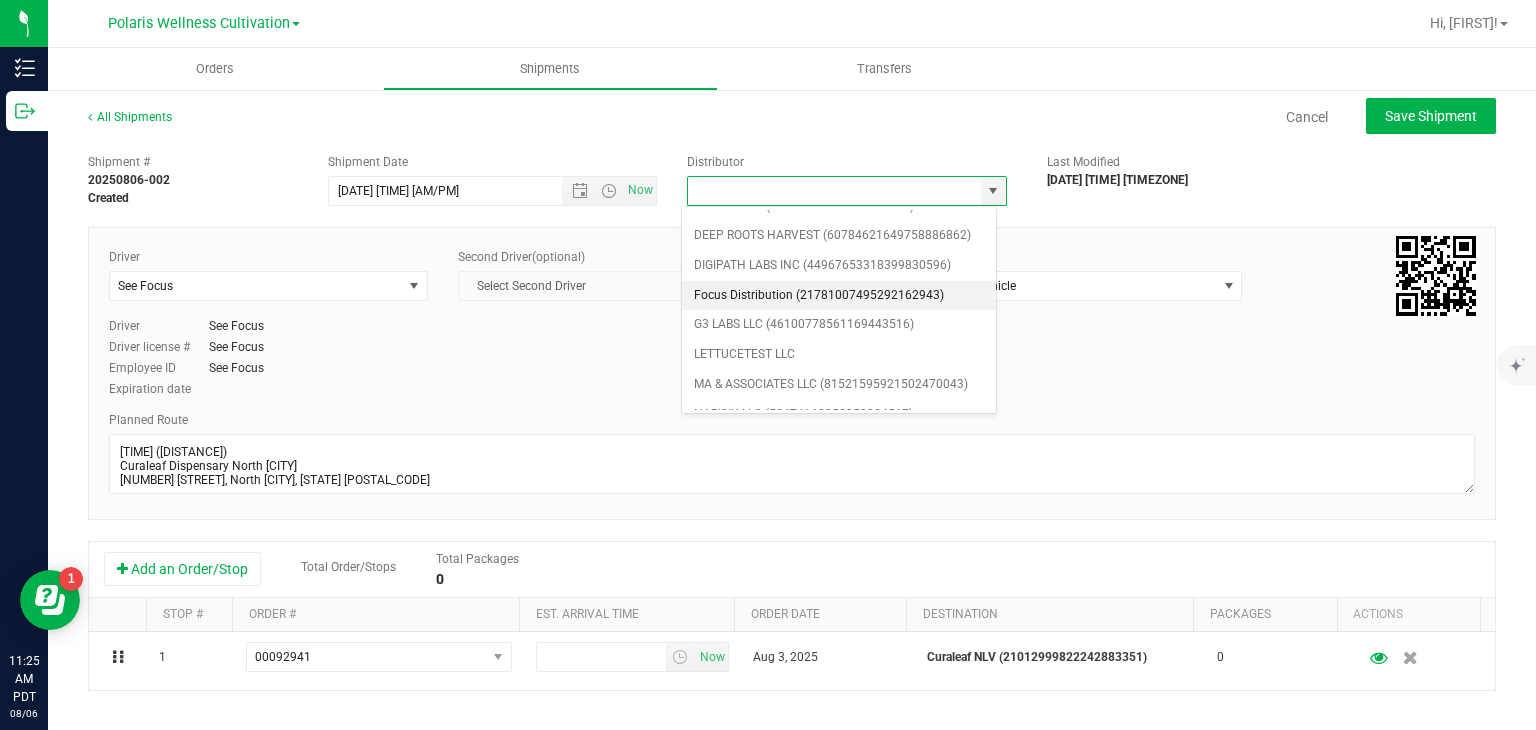 type on "Focus Distribution (21781007495292162943)" 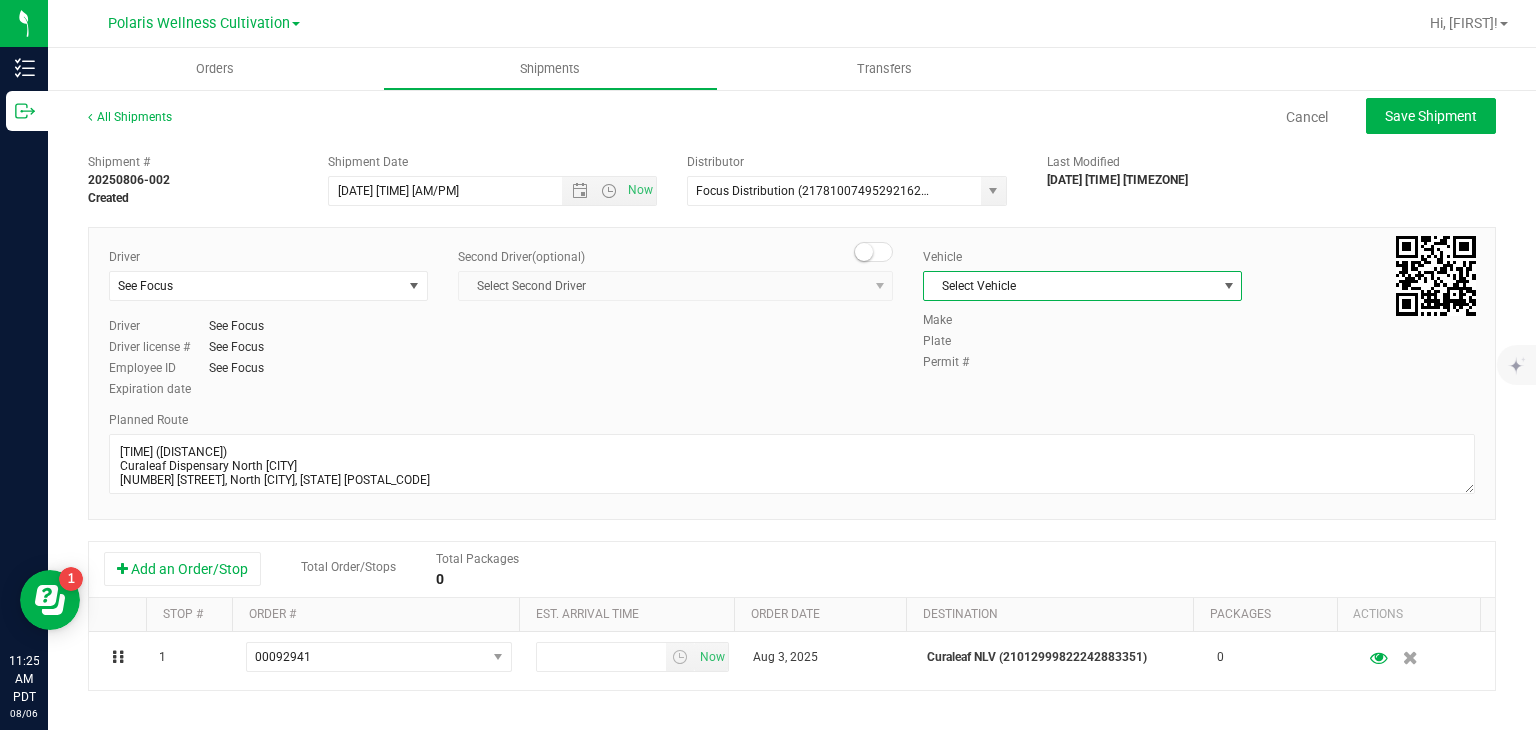 click on "Select Vehicle" at bounding box center [1070, 286] 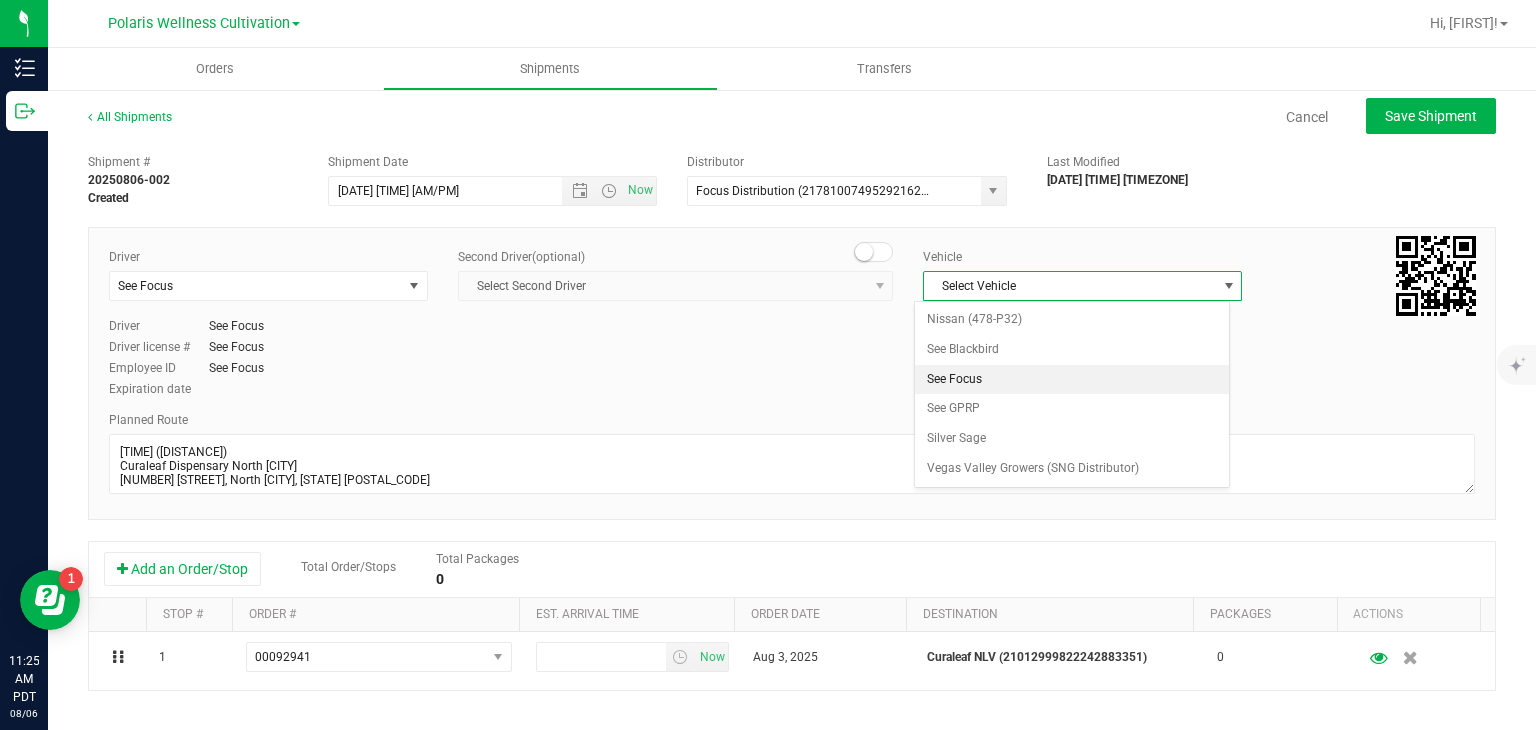 click on "See Focus" at bounding box center (1071, 380) 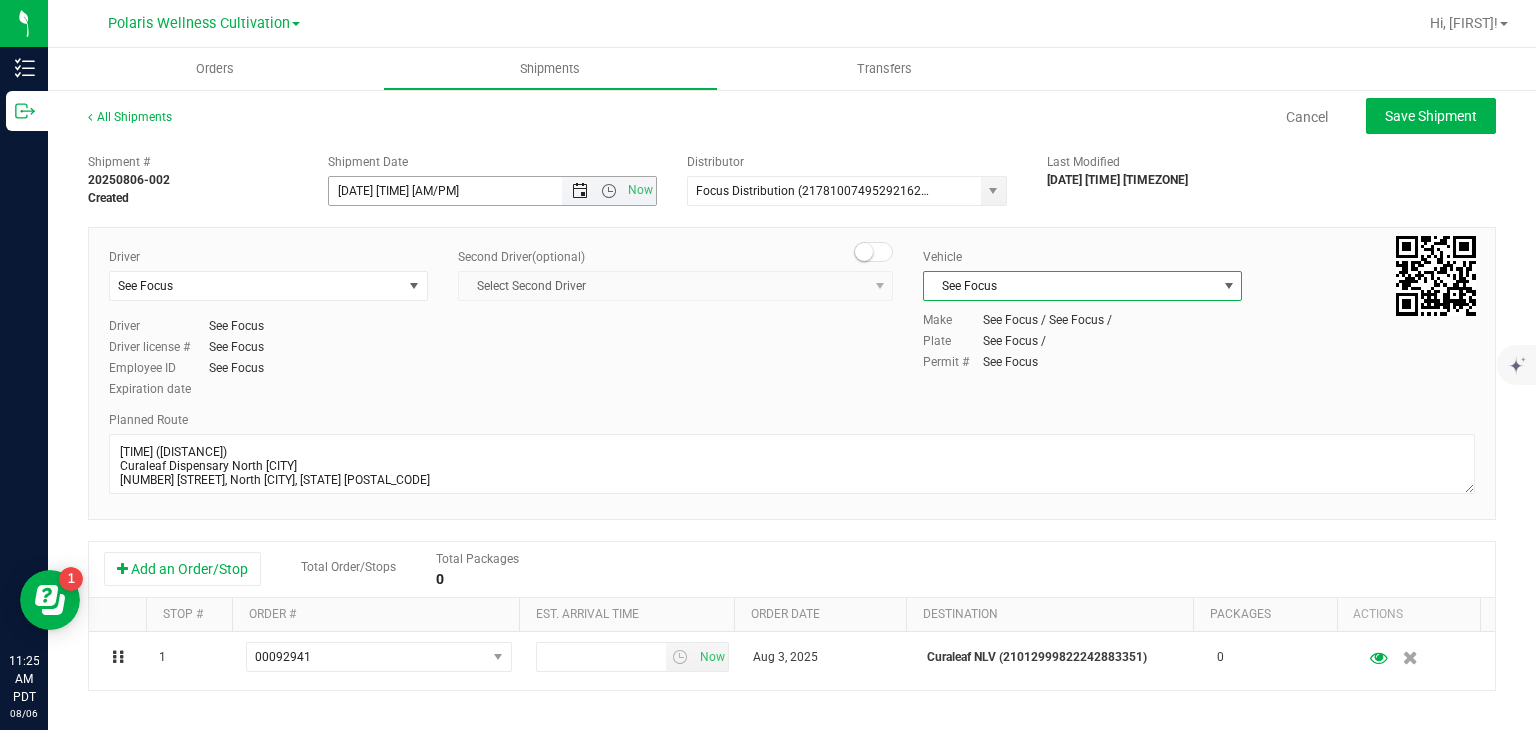 click at bounding box center [580, 191] 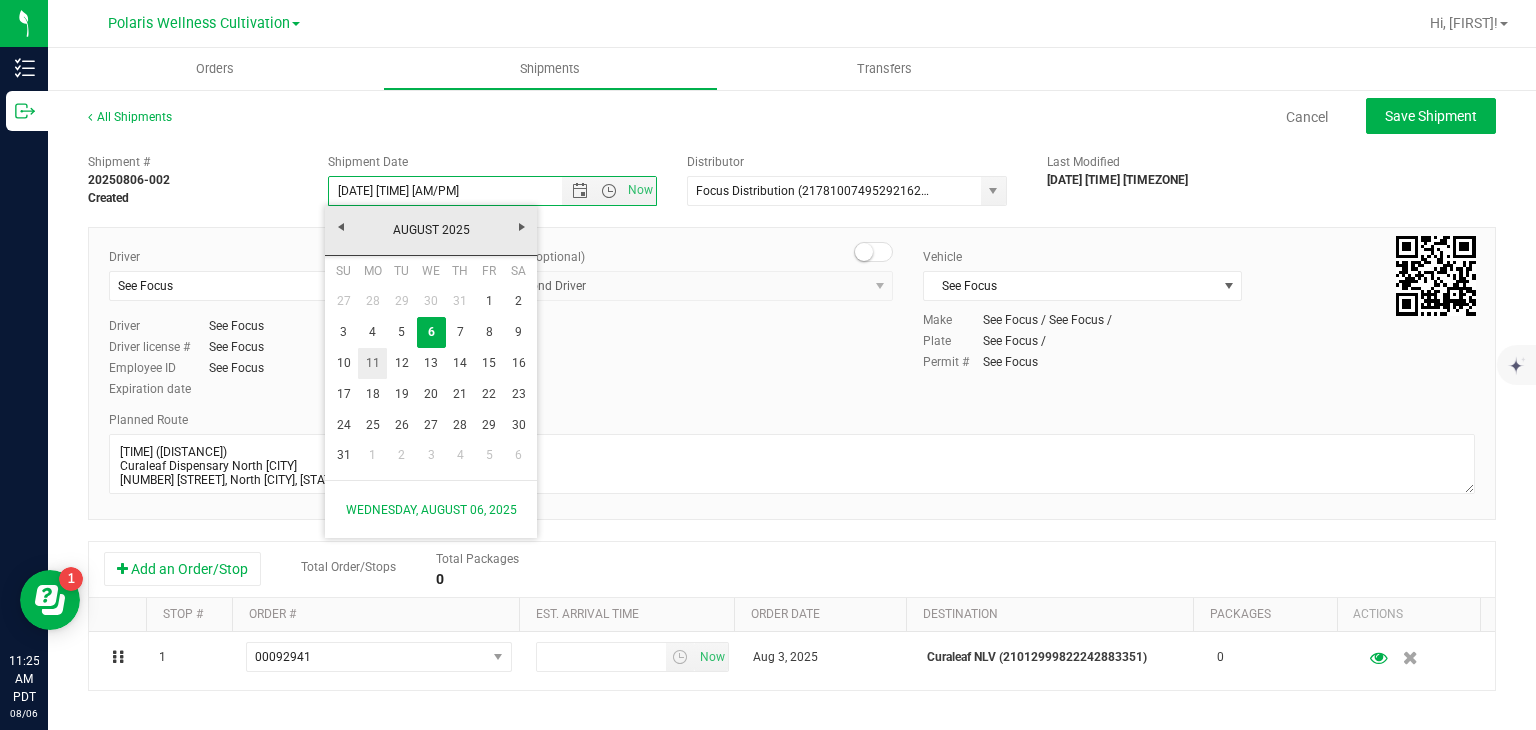 click on "11" at bounding box center [372, 363] 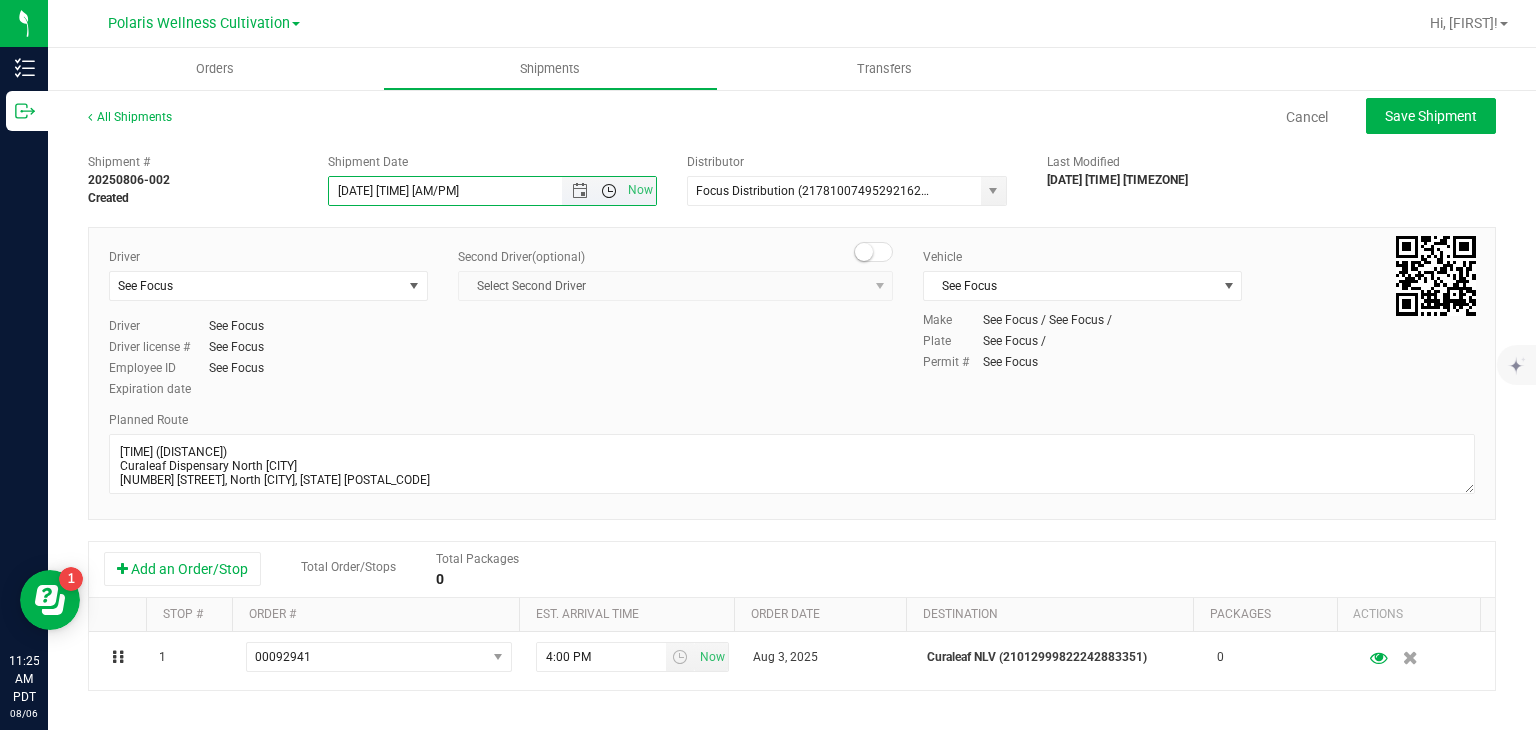 click at bounding box center [609, 191] 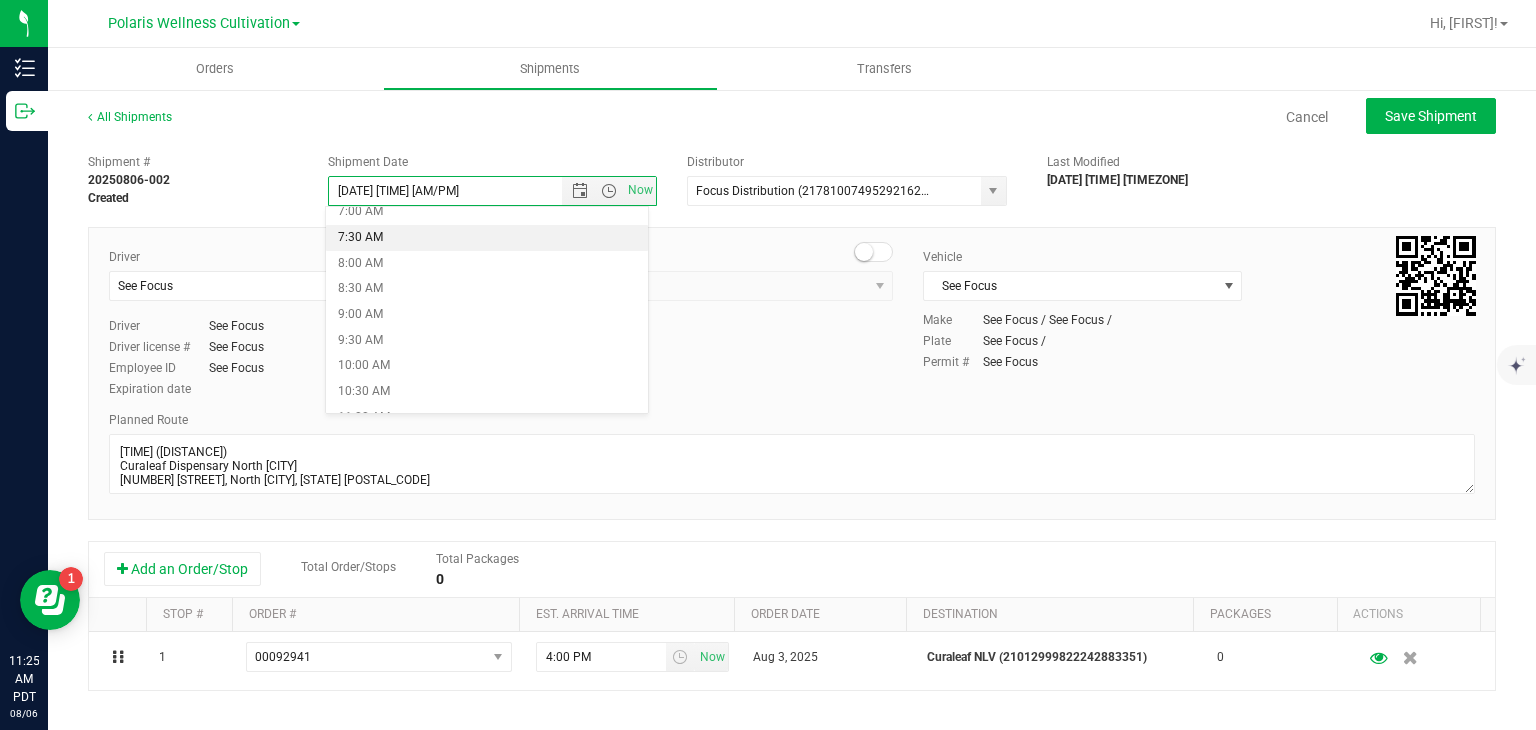 scroll, scrollTop: 372, scrollLeft: 0, axis: vertical 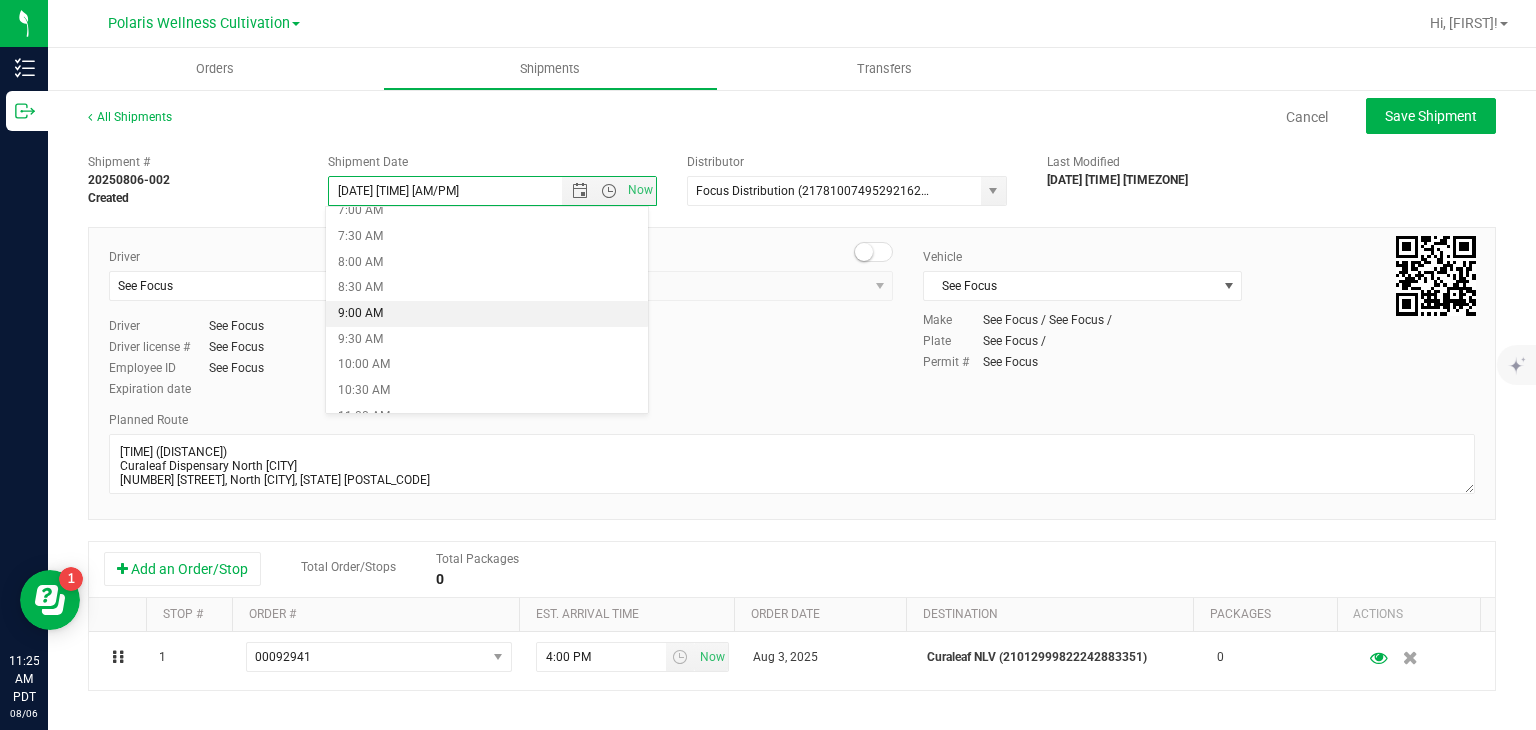 click on "9:00 AM" at bounding box center [487, 314] 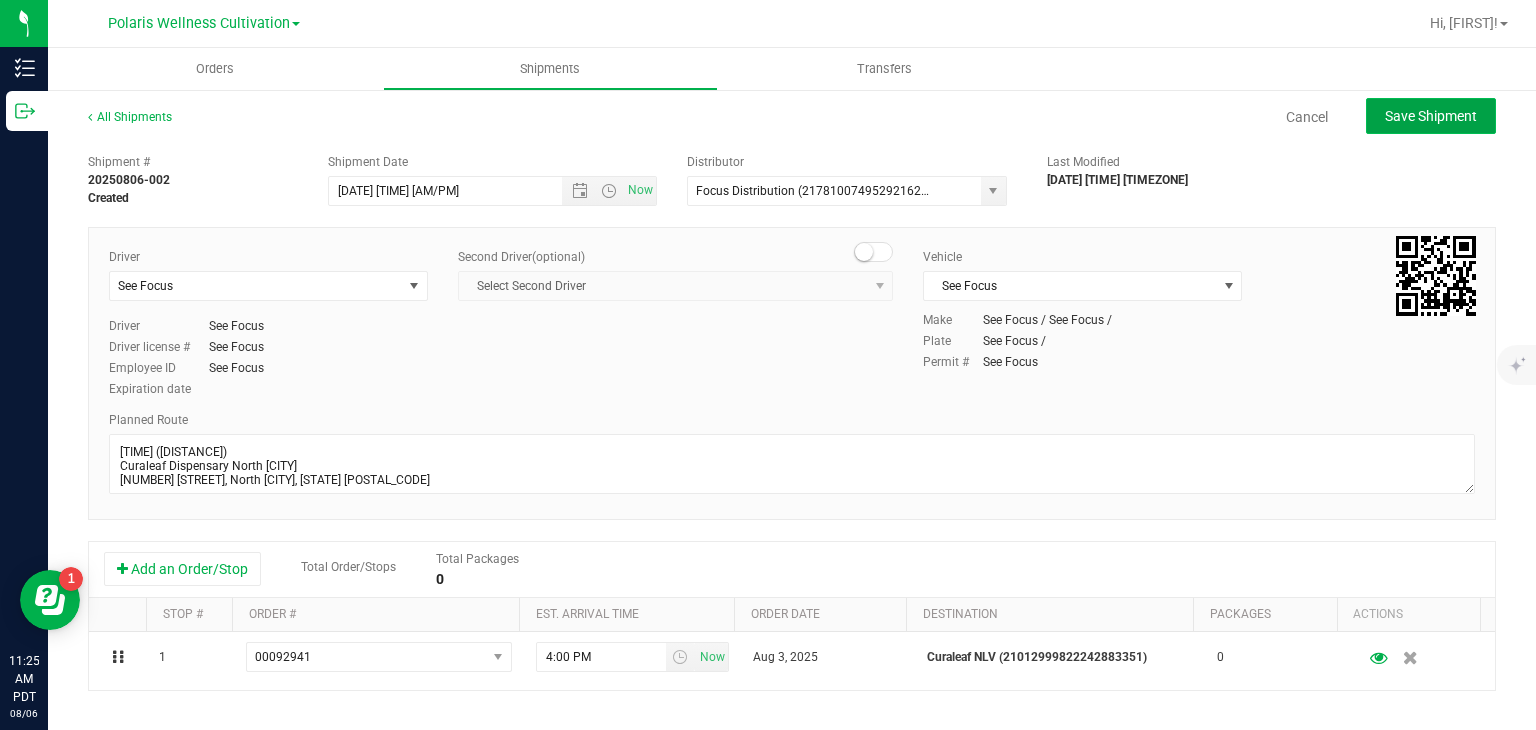 click on "Save Shipment" 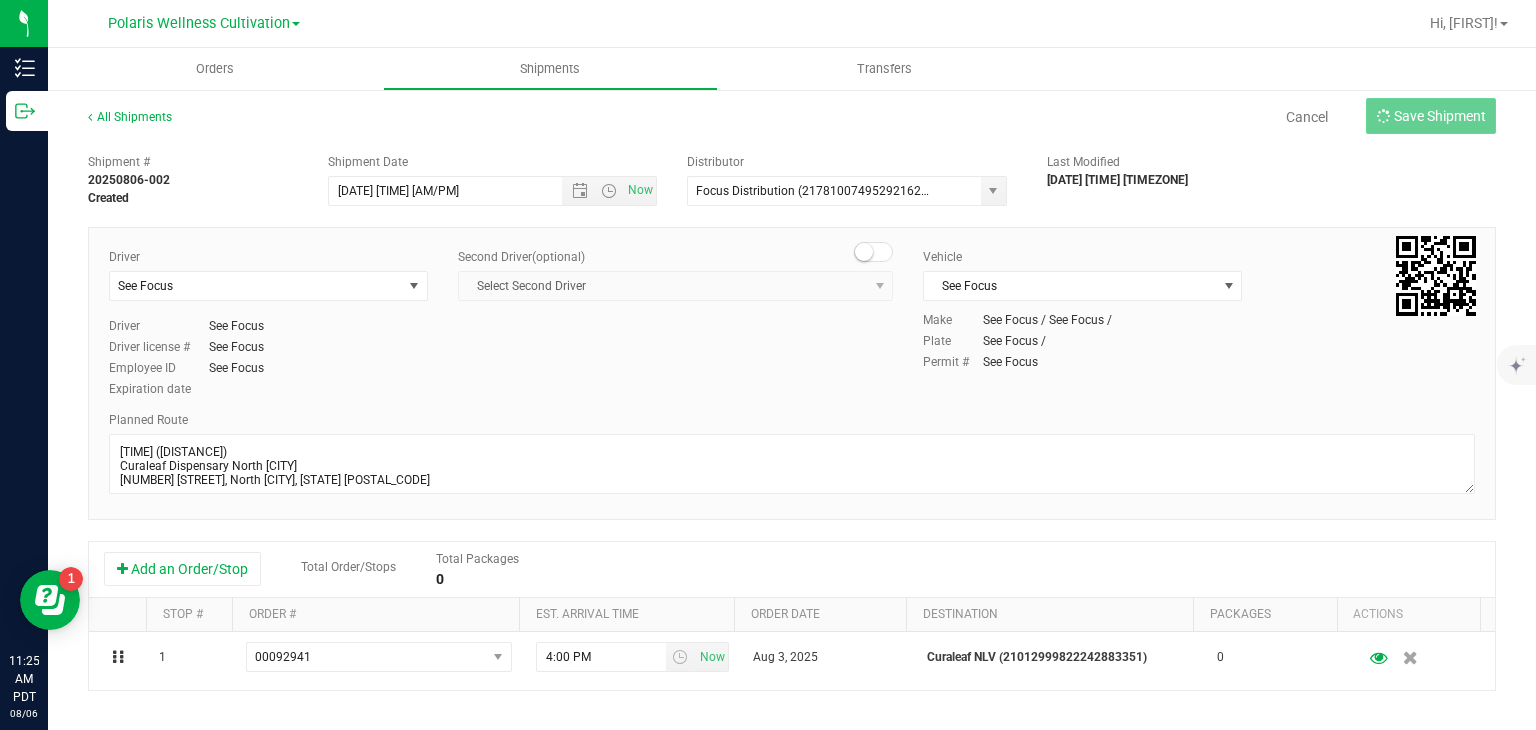 type on "[DATE] [TIME]" 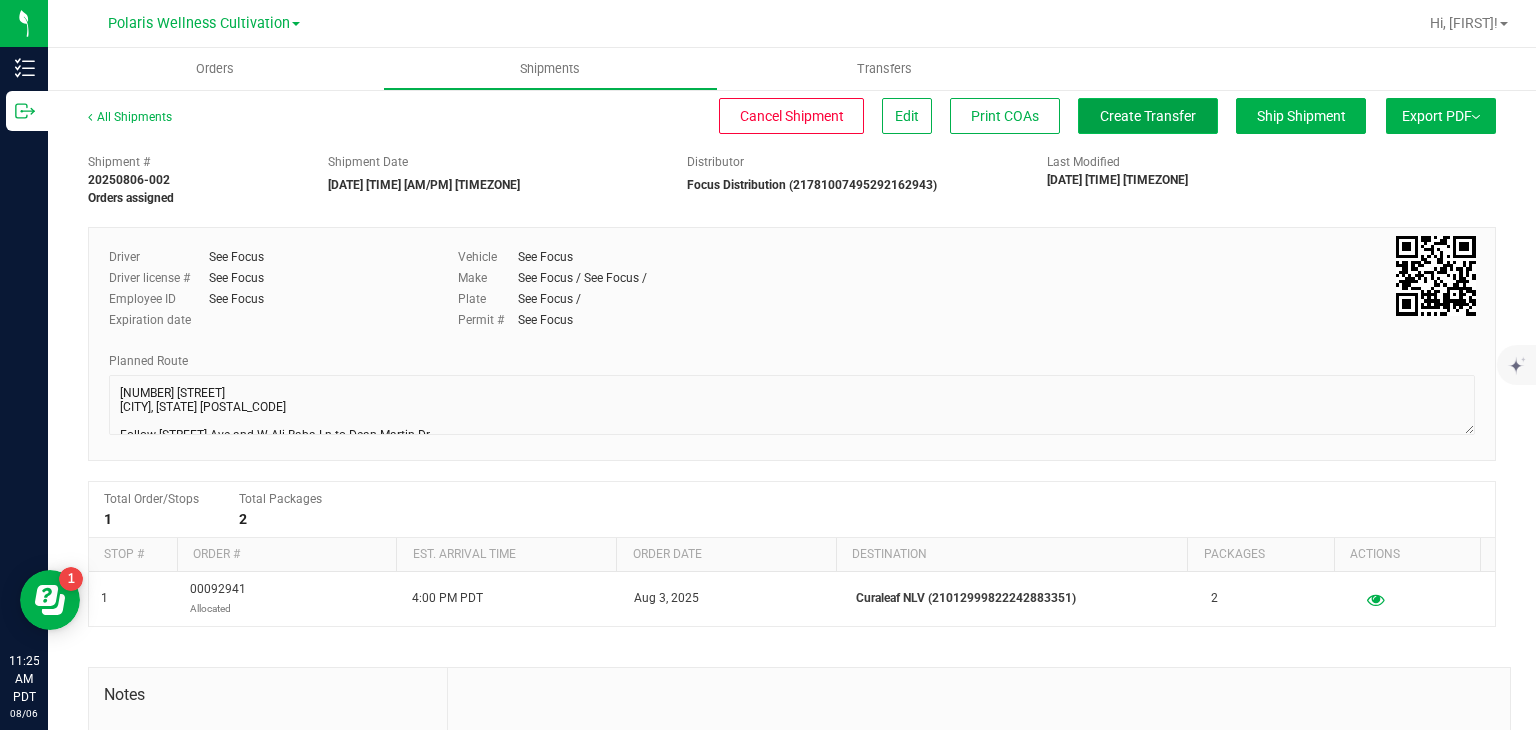 click on "Create Transfer" at bounding box center [1148, 116] 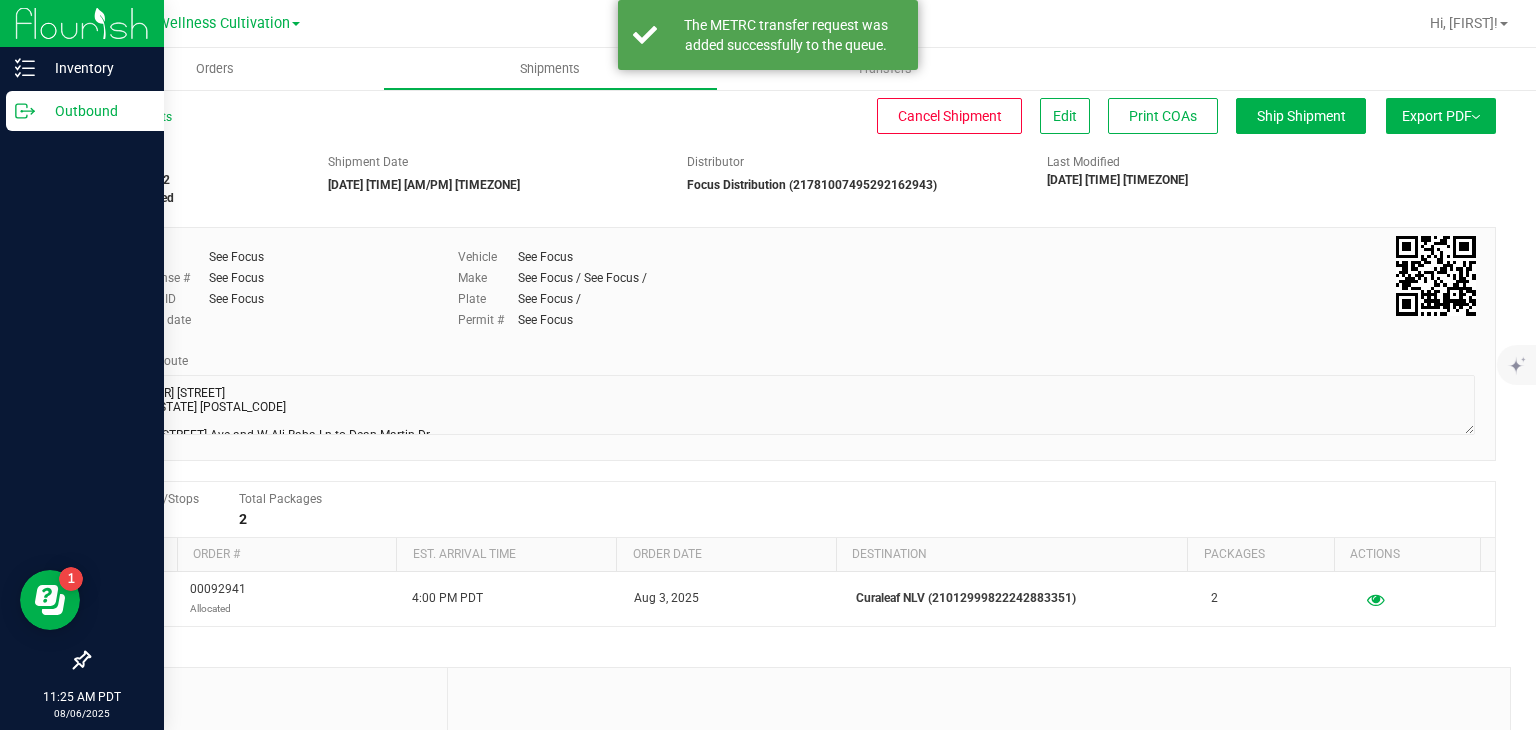 click on "Outbound" at bounding box center [95, 111] 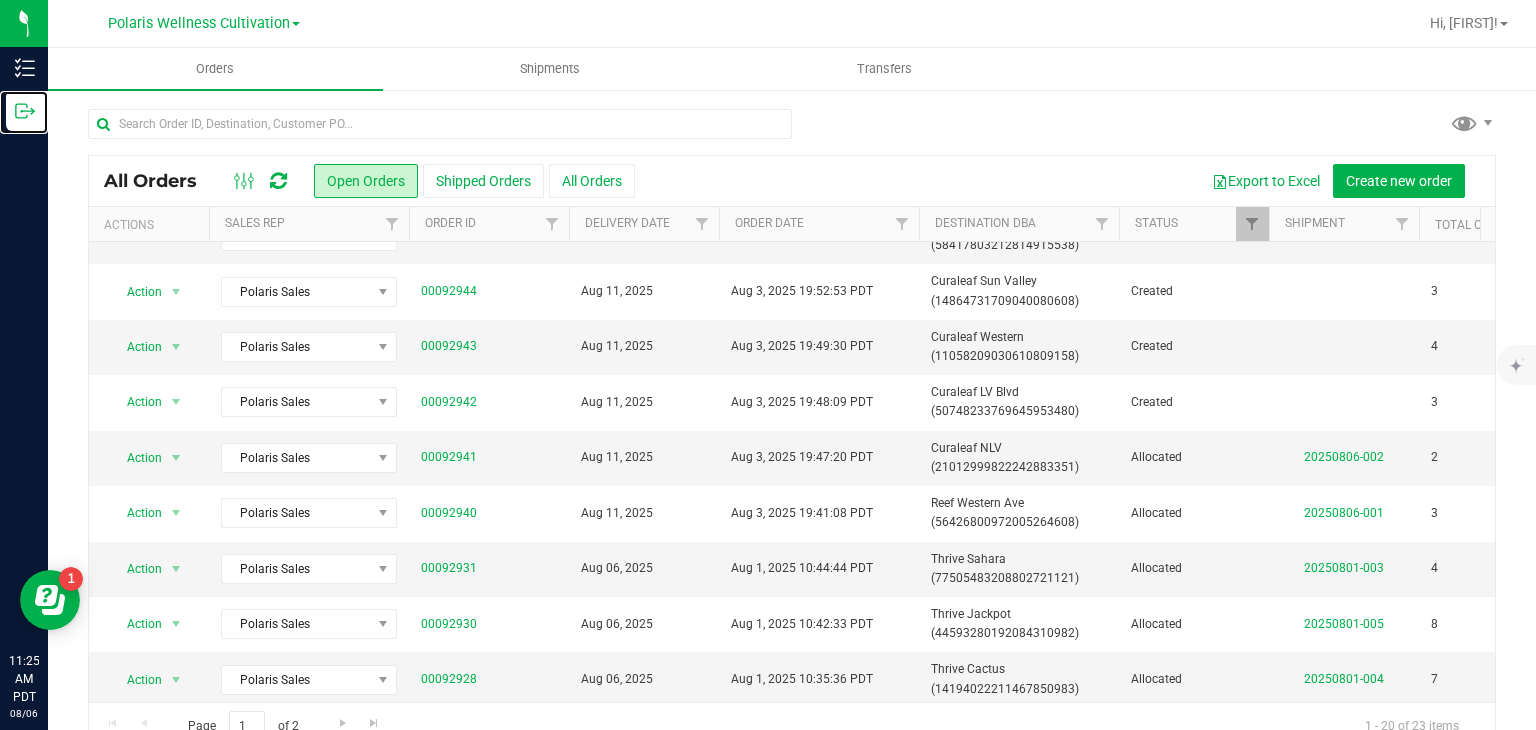 scroll, scrollTop: 448, scrollLeft: 0, axis: vertical 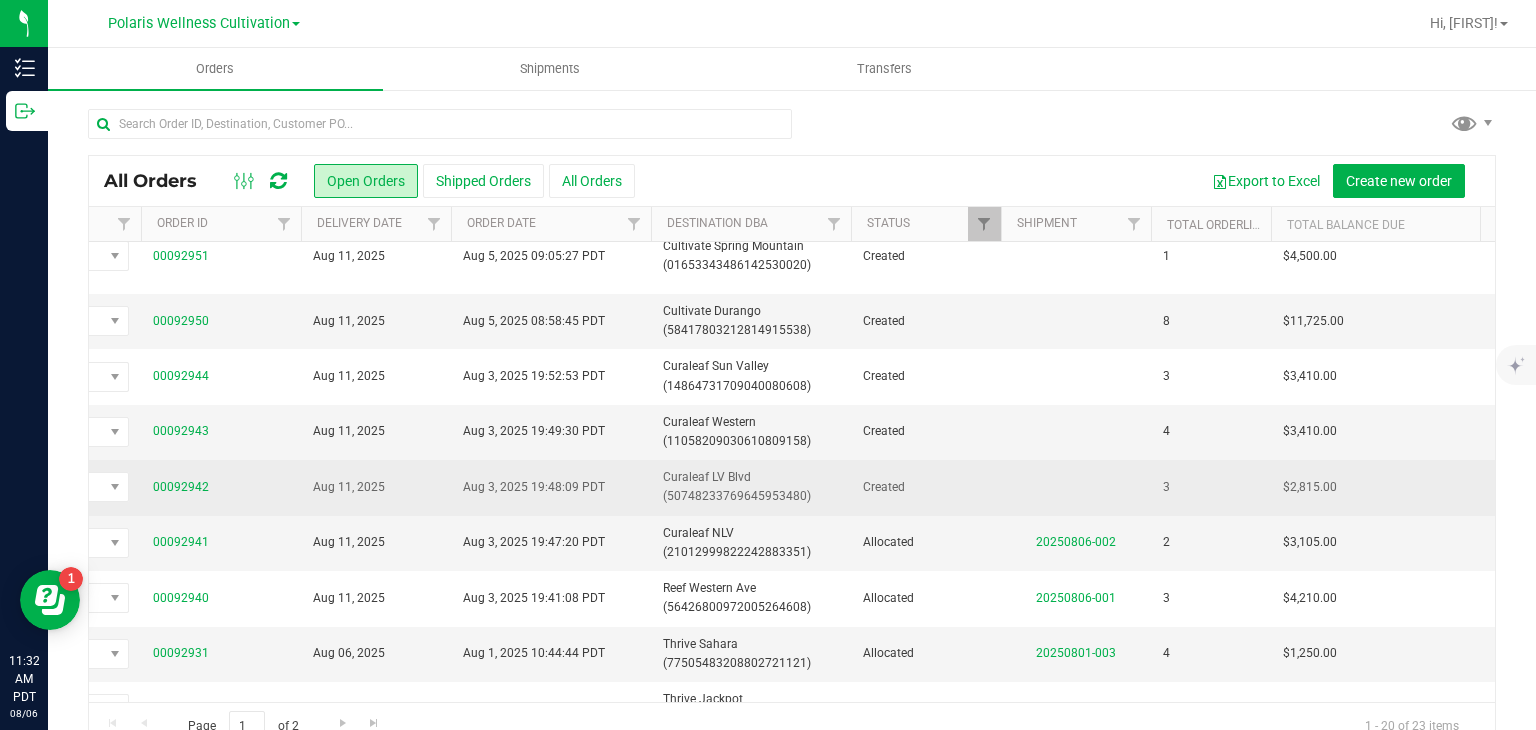 click at bounding box center (1076, 487) 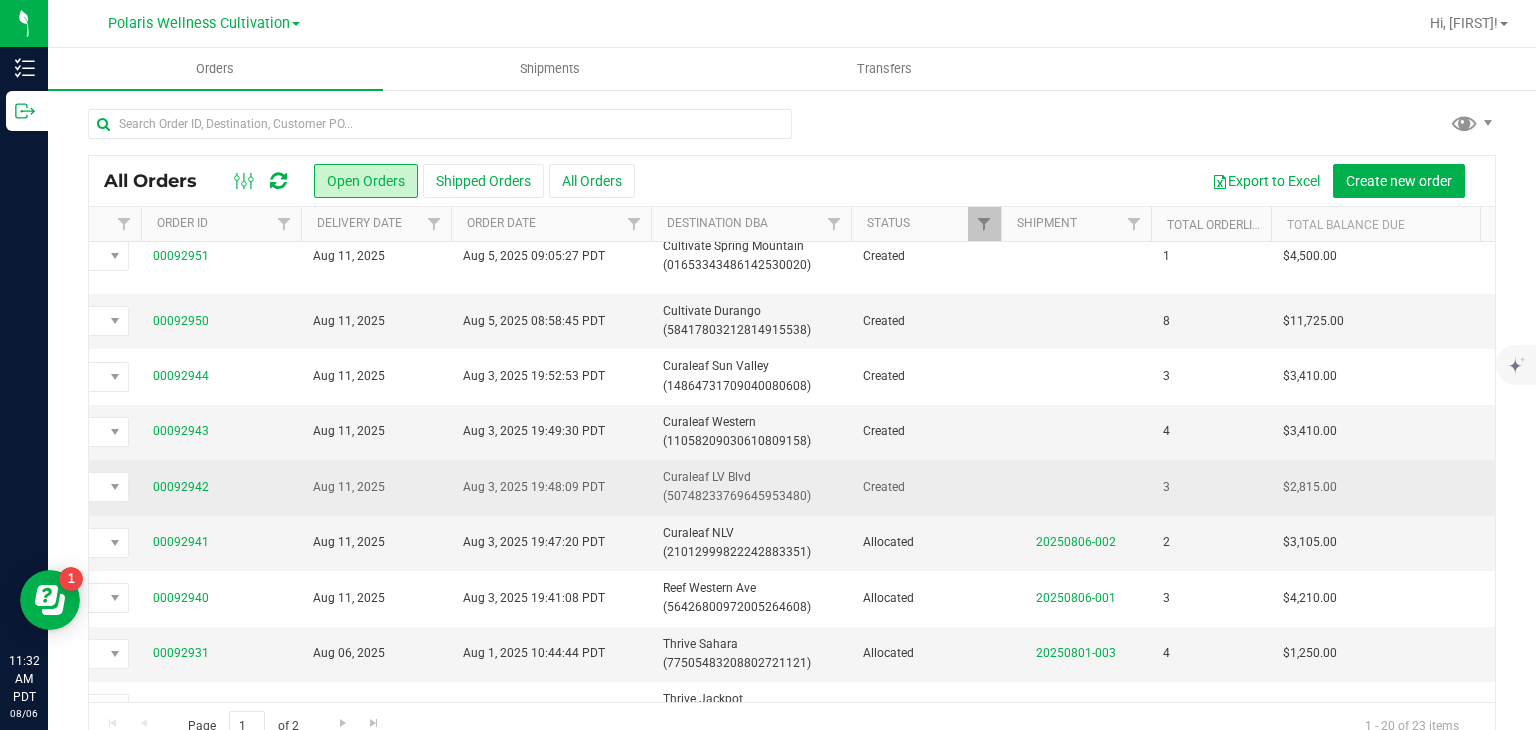 click on "Created" at bounding box center [926, 487] 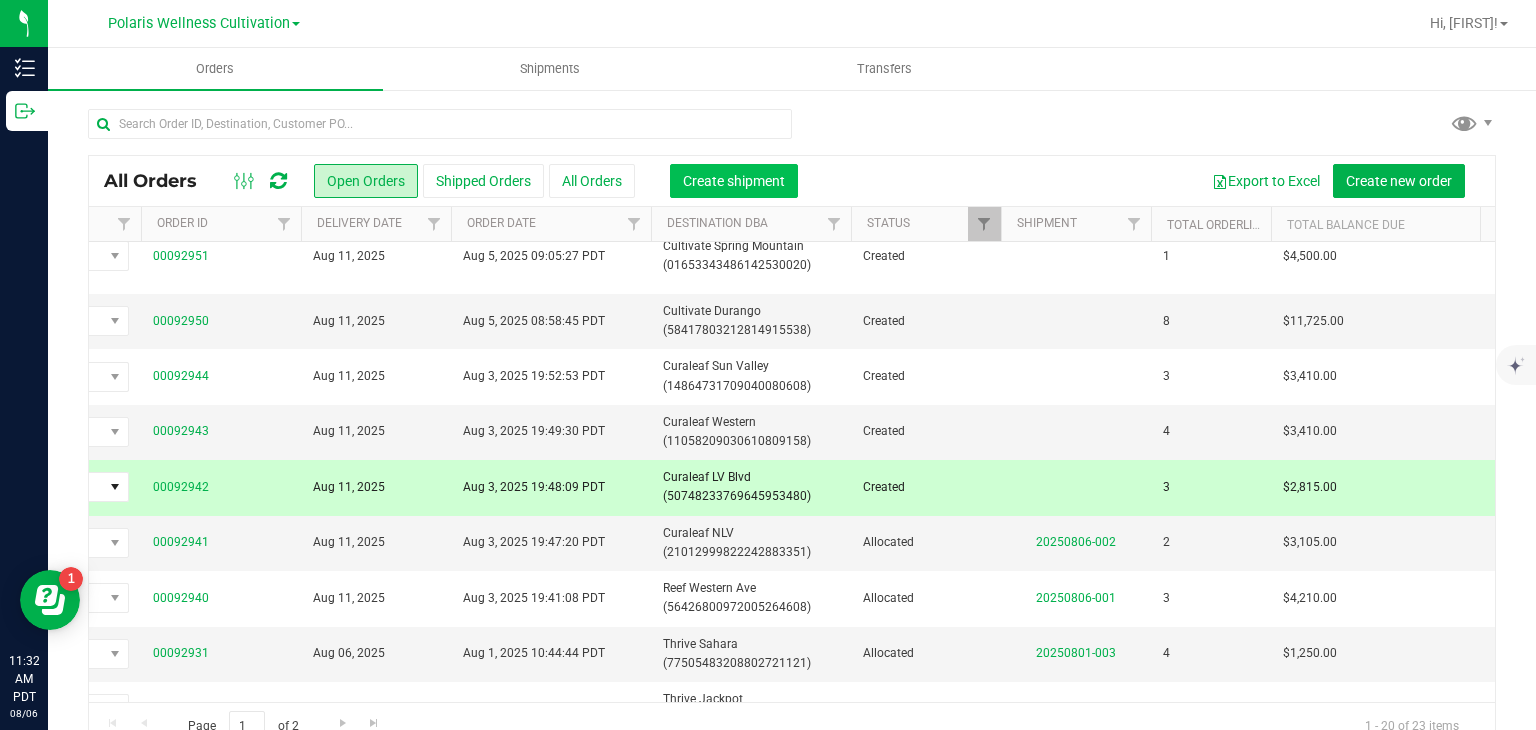 click on "Create shipment" at bounding box center (734, 181) 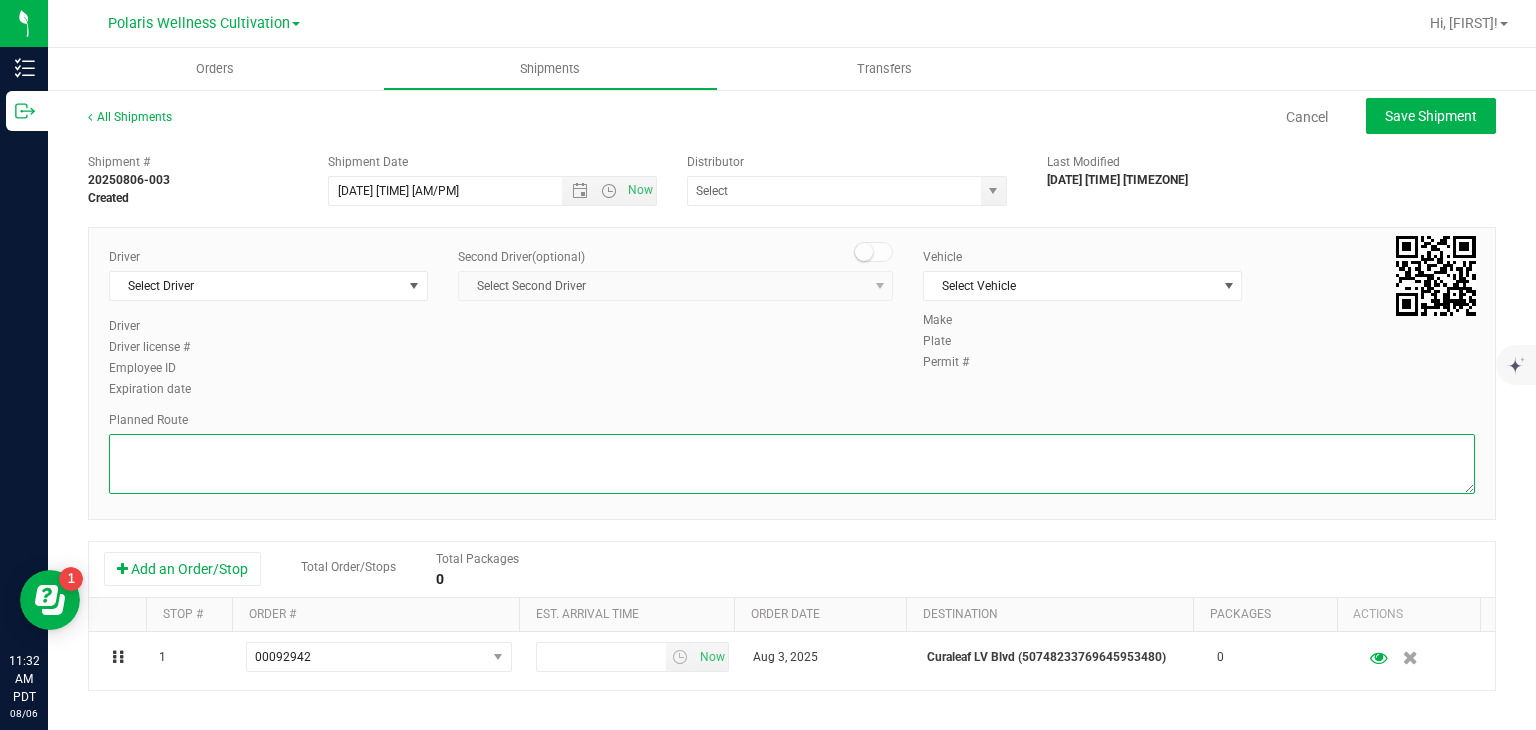 click at bounding box center (792, 464) 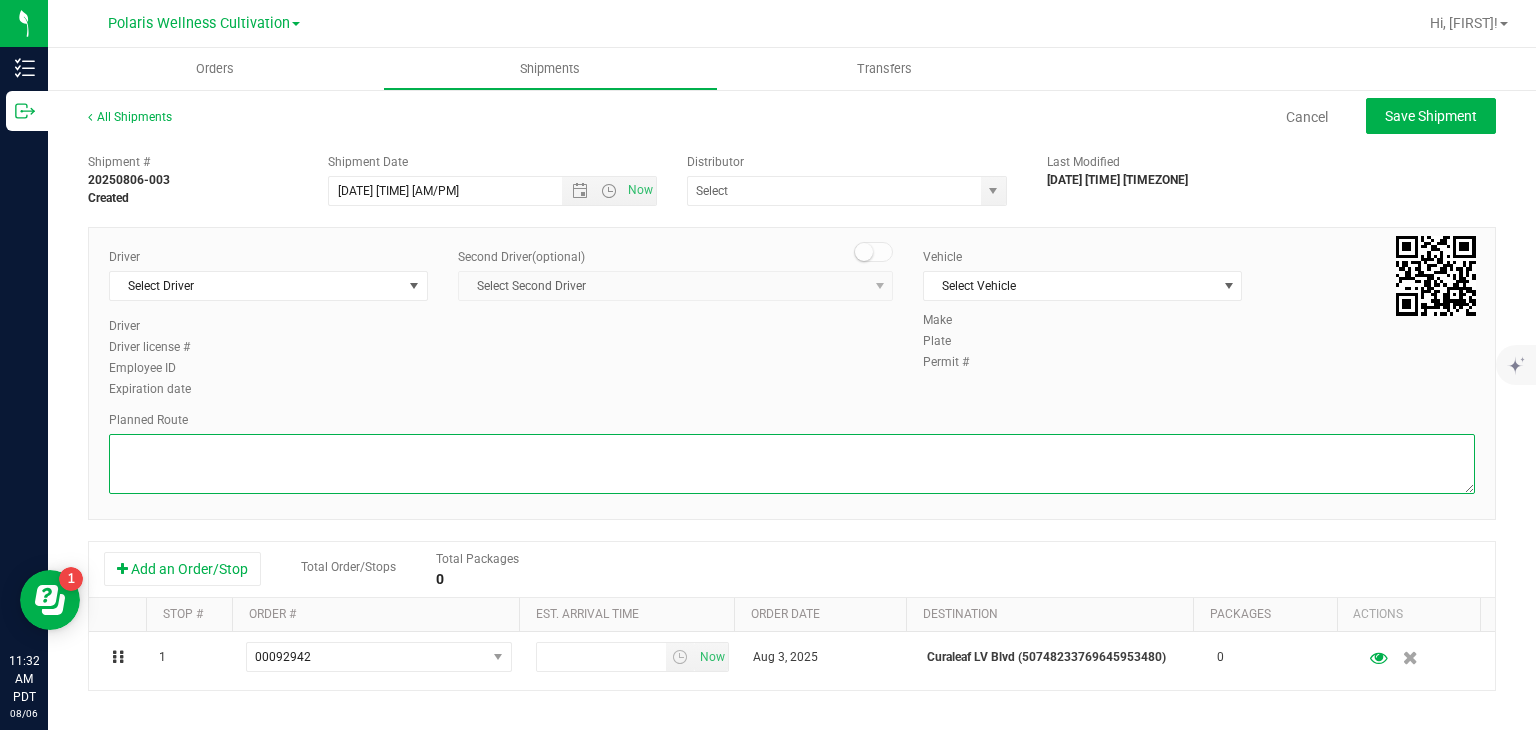 paste on "5385 Polaris Ave
Las Vegas, NV 89118
Get on I-15 N from Polaris Ave and W Russell Rd
5 min (1.5 mi)
Follow I-15 N to Neon Gateway in Las Vegas. Take the exit toward Neon Gtwy from I-15 N
5 min (4.4 mi)
Take Western Ave and W Wyoming Ave to your destination
3 min (0.9 mi)
Curaleaf Dispensary Las Vegas Boulevard
1736 Las Vegas Blvd S, Las Vegas, NV 89104" 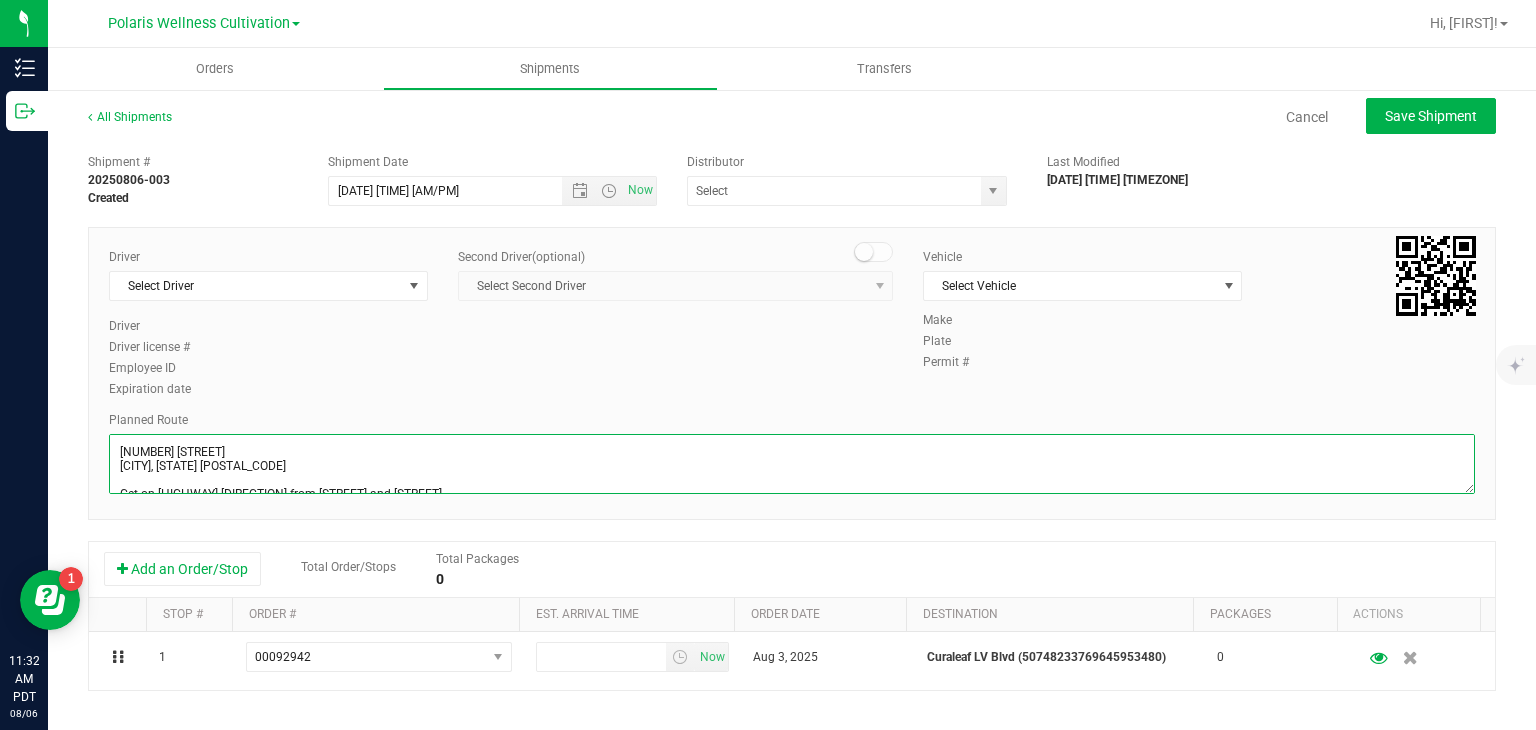 scroll, scrollTop: 139, scrollLeft: 0, axis: vertical 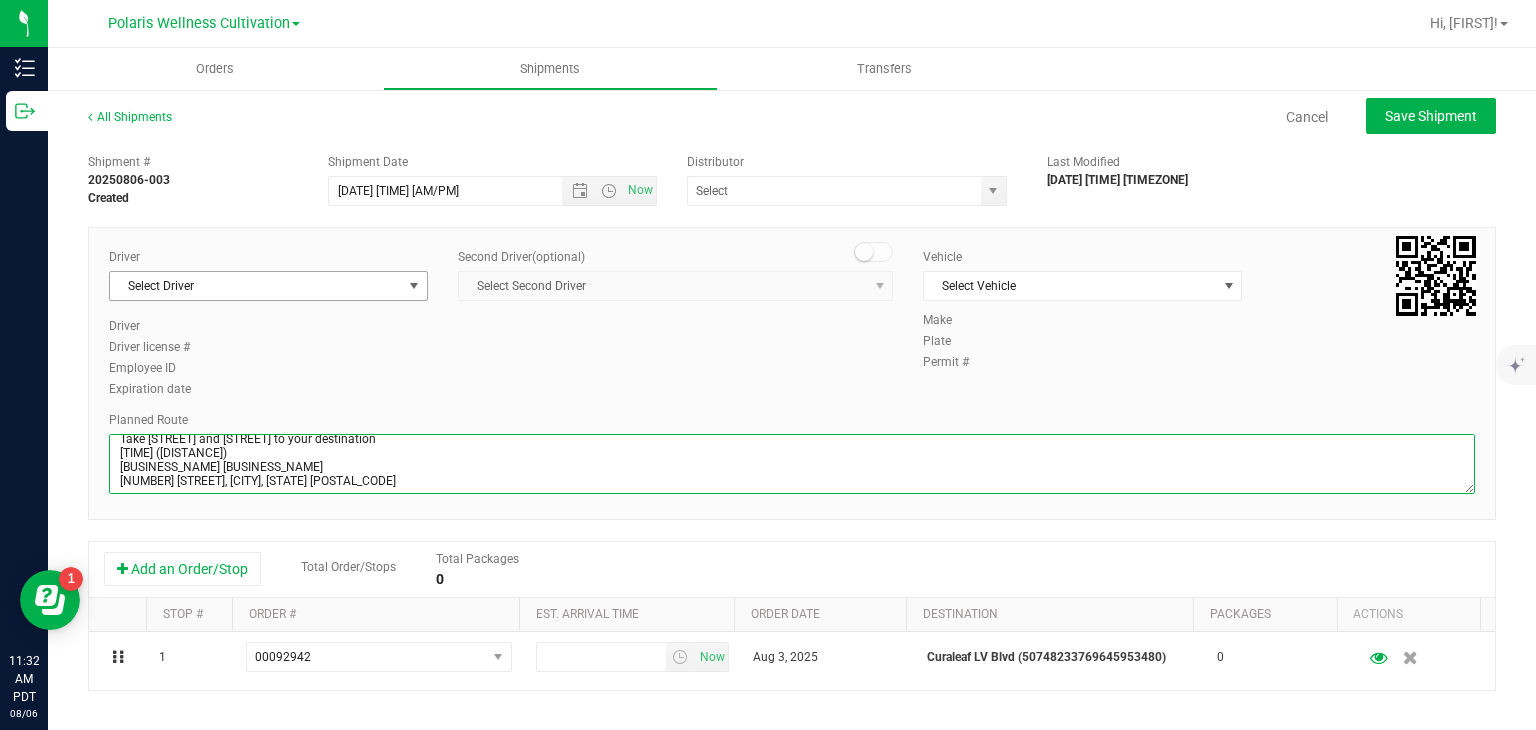 type on "5385 Polaris Ave
Las Vegas, NV 89118
Get on I-15 N from Polaris Ave and W Russell Rd
5 min (1.5 mi)
Follow I-15 N to Neon Gateway in Las Vegas. Take the exit toward Neon Gtwy from I-15 N
5 min (4.4 mi)
Take Western Ave and W Wyoming Ave to your destination
3 min (0.9 mi)
Curaleaf Dispensary Las Vegas Boulevard
1736 Las Vegas Blvd S, Las Vegas, NV 89104" 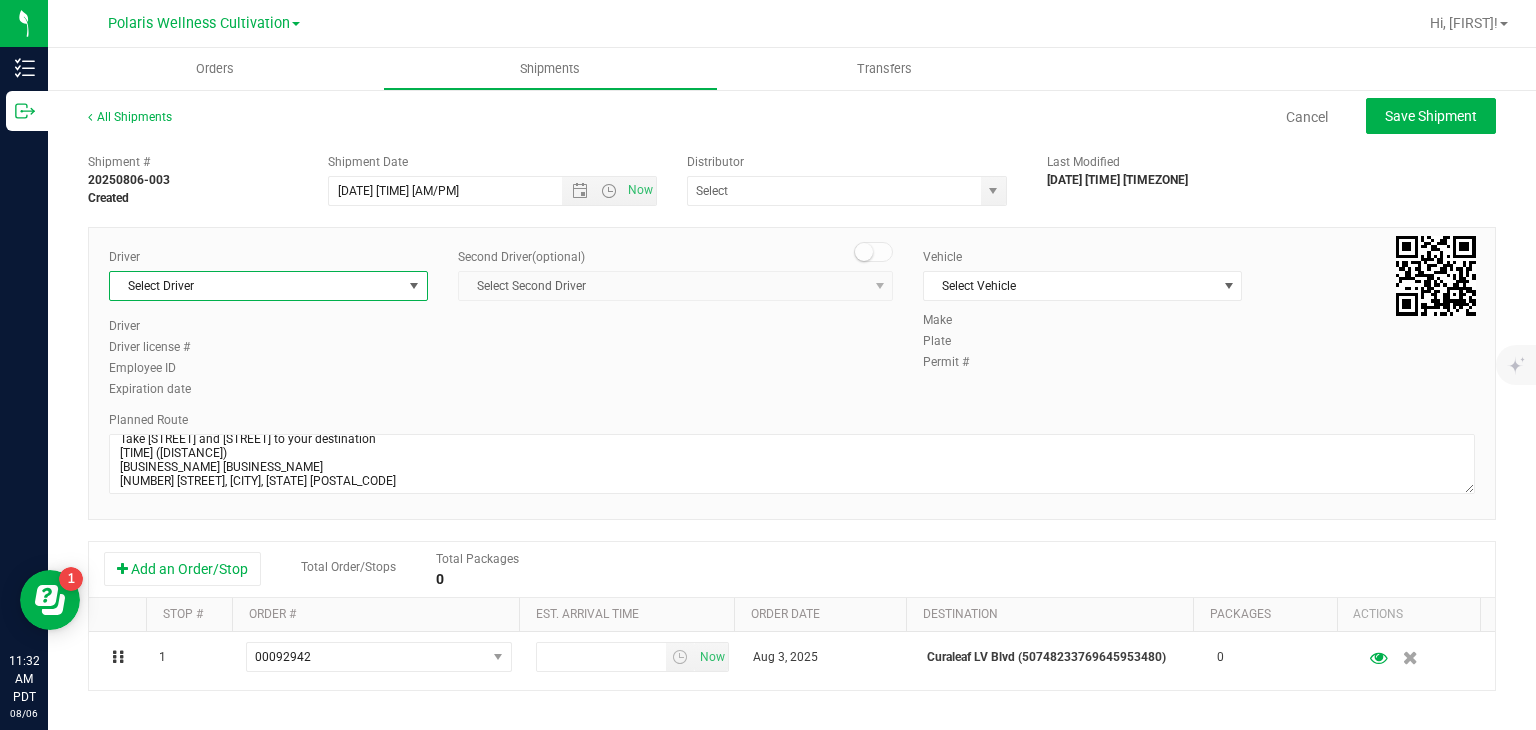 click at bounding box center [414, 286] 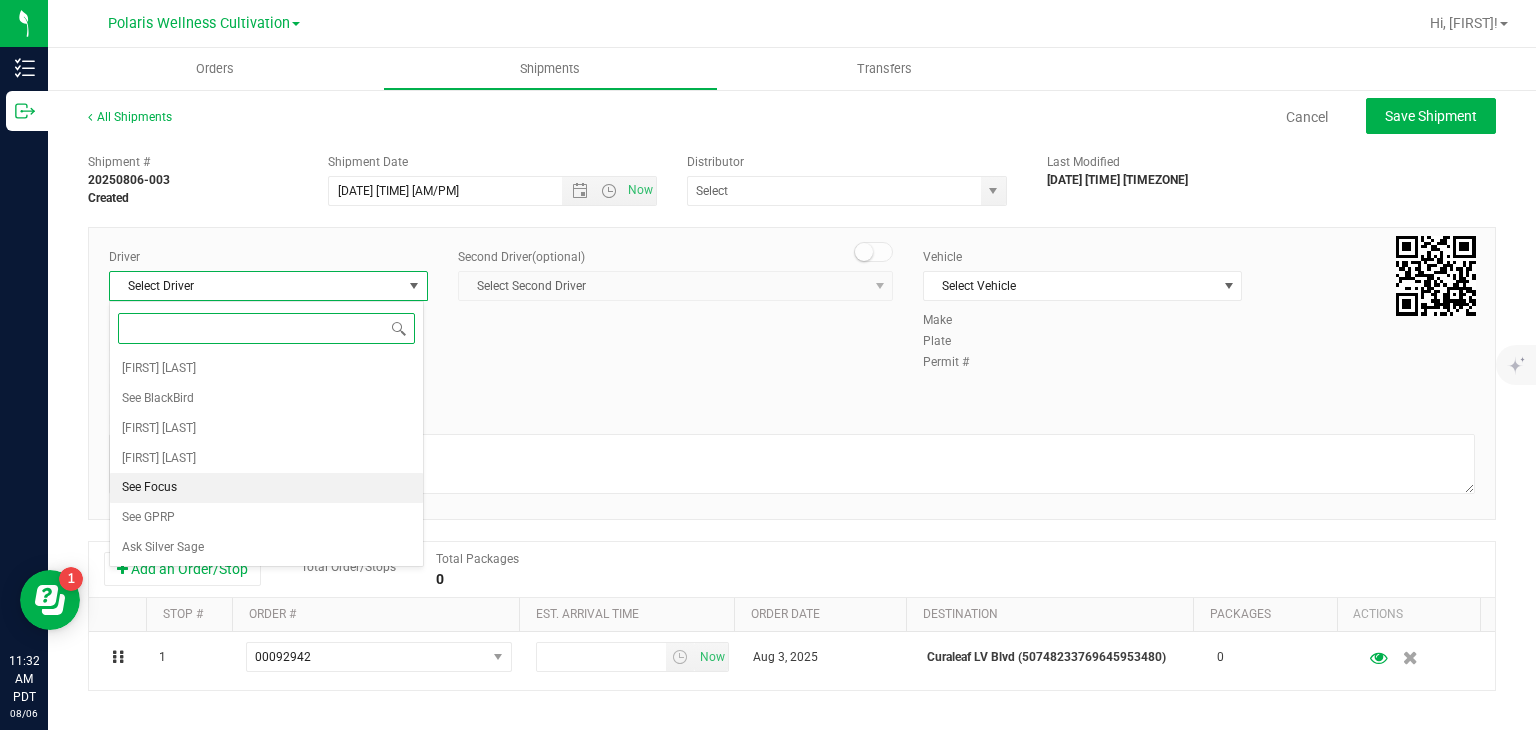 click on "See Focus" at bounding box center (266, 488) 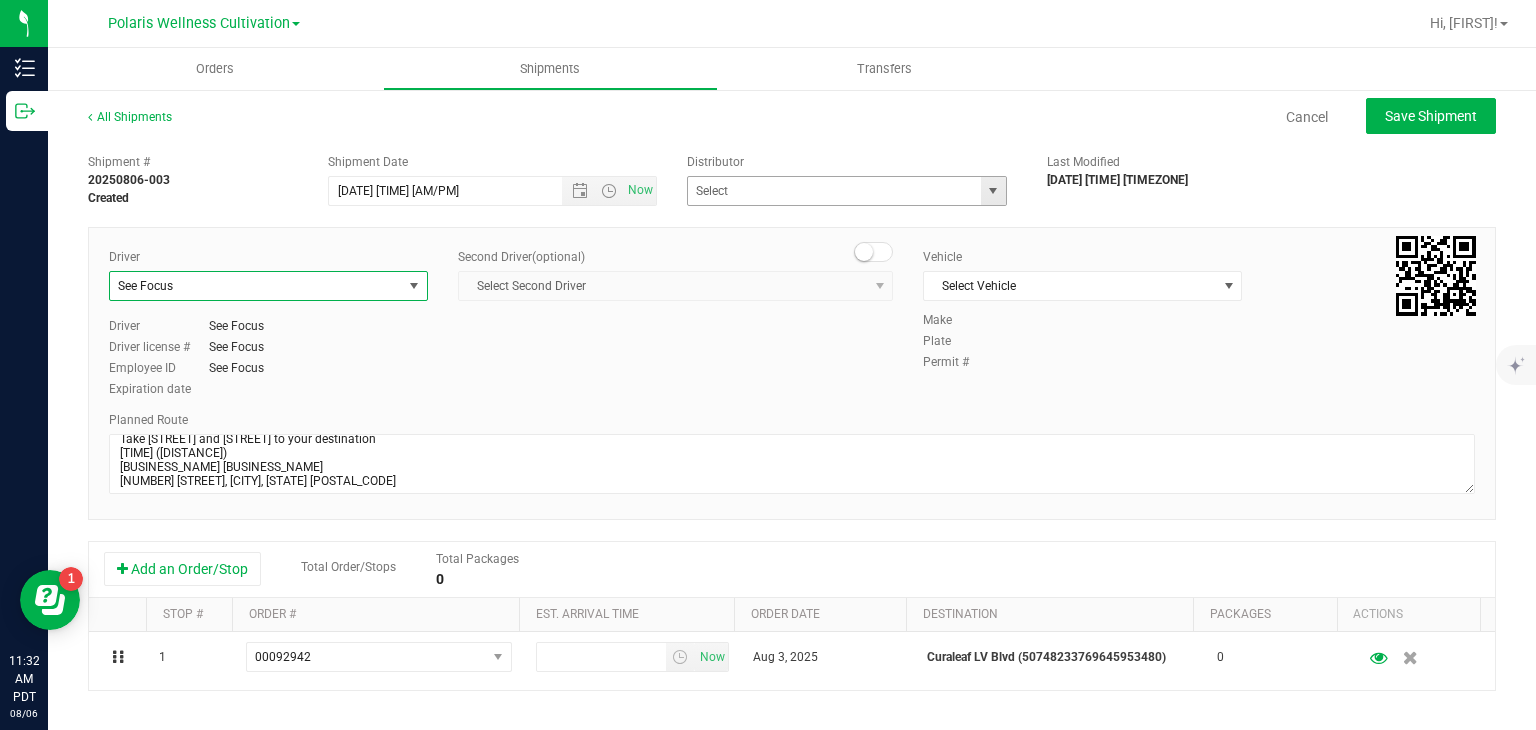 click at bounding box center (993, 191) 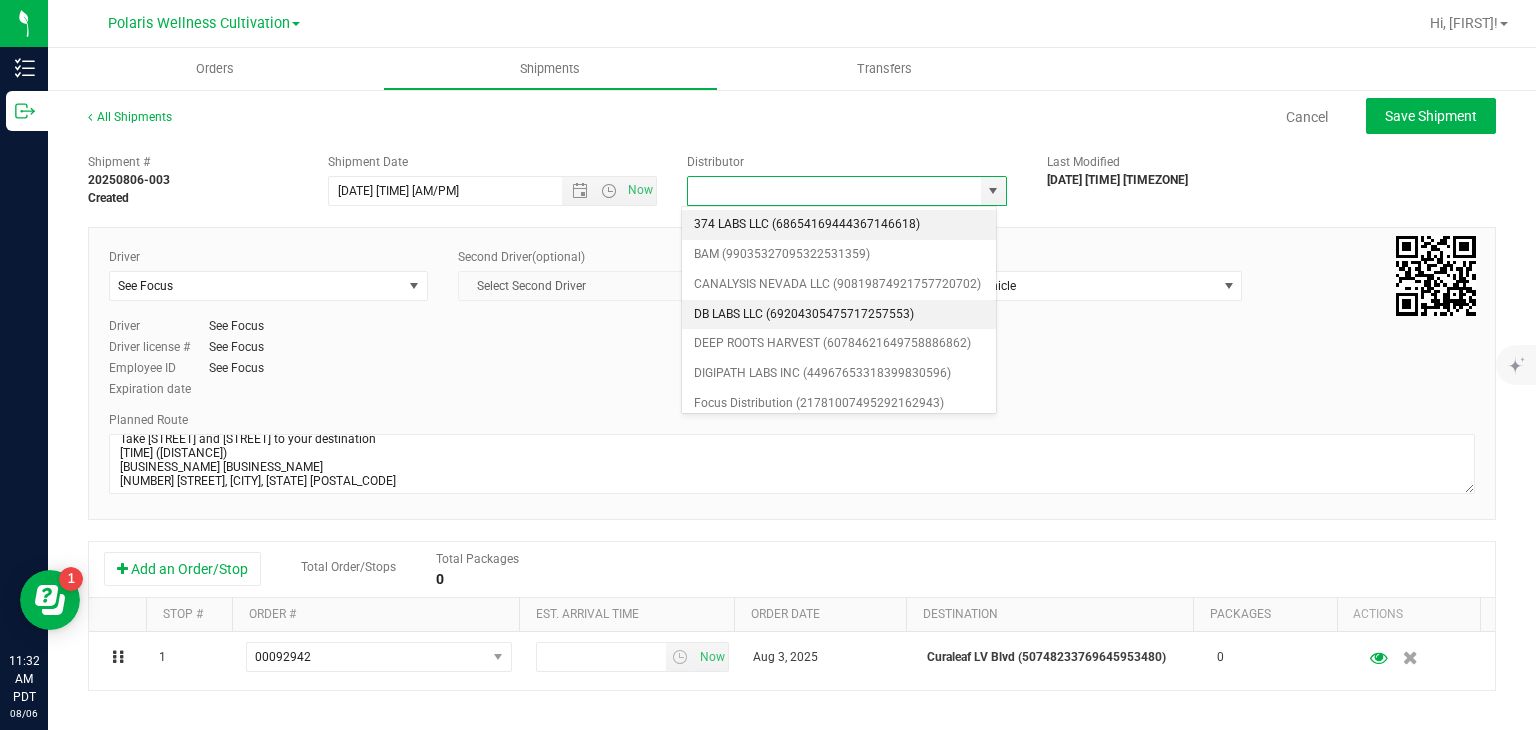 scroll, scrollTop: 104, scrollLeft: 0, axis: vertical 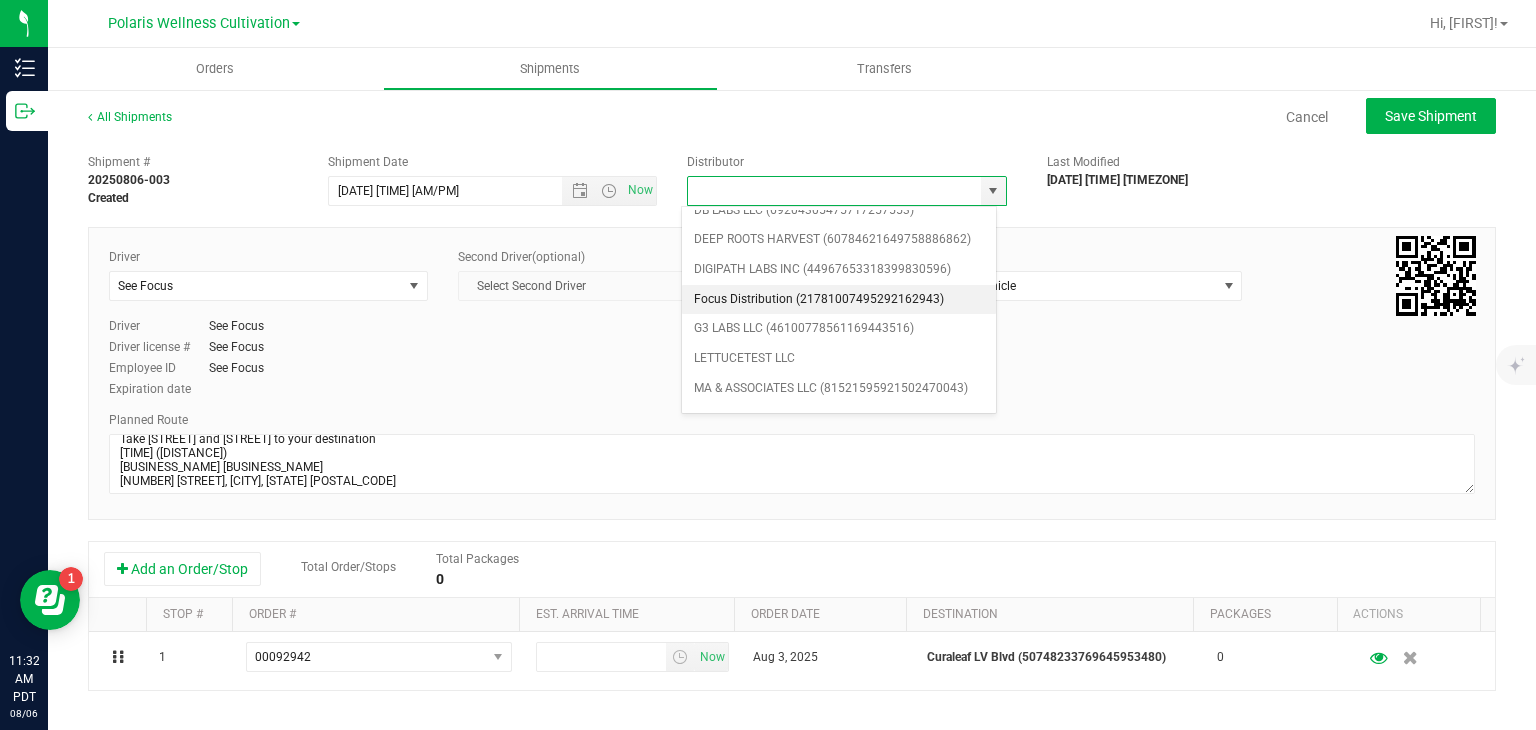 click on "Focus Distribution (21781007495292162943)" at bounding box center [839, 300] 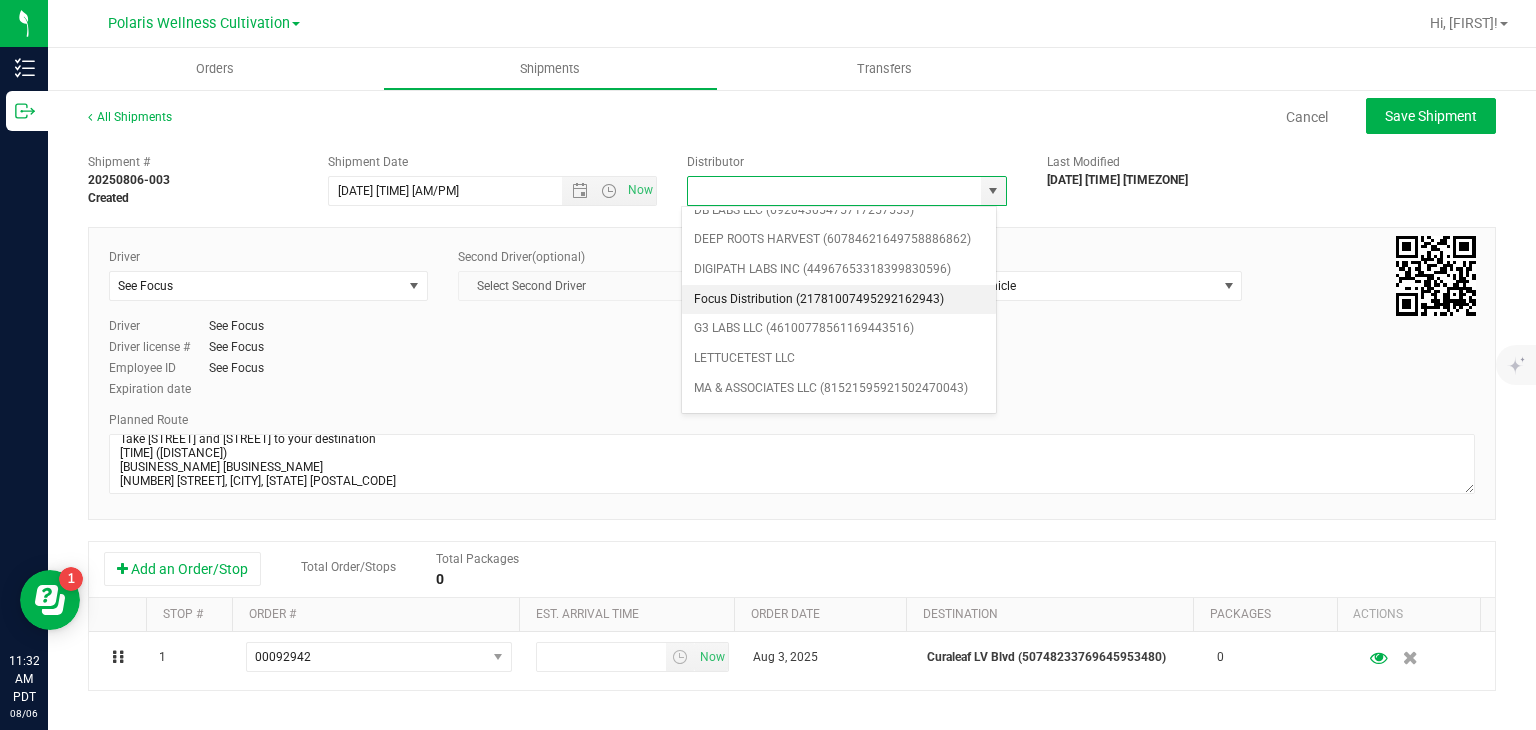 type on "Focus Distribution (21781007495292162943)" 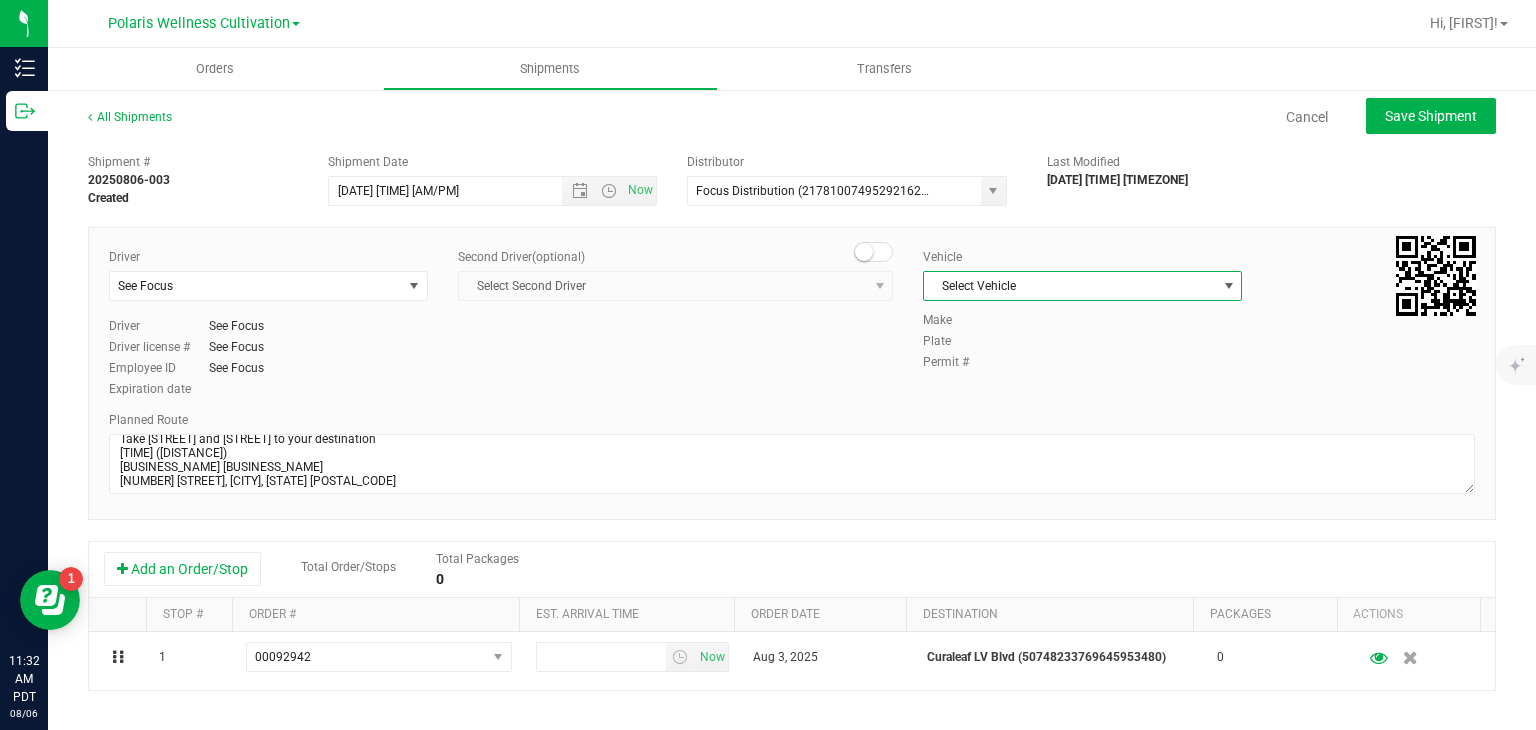 click on "Select Vehicle" at bounding box center [1070, 286] 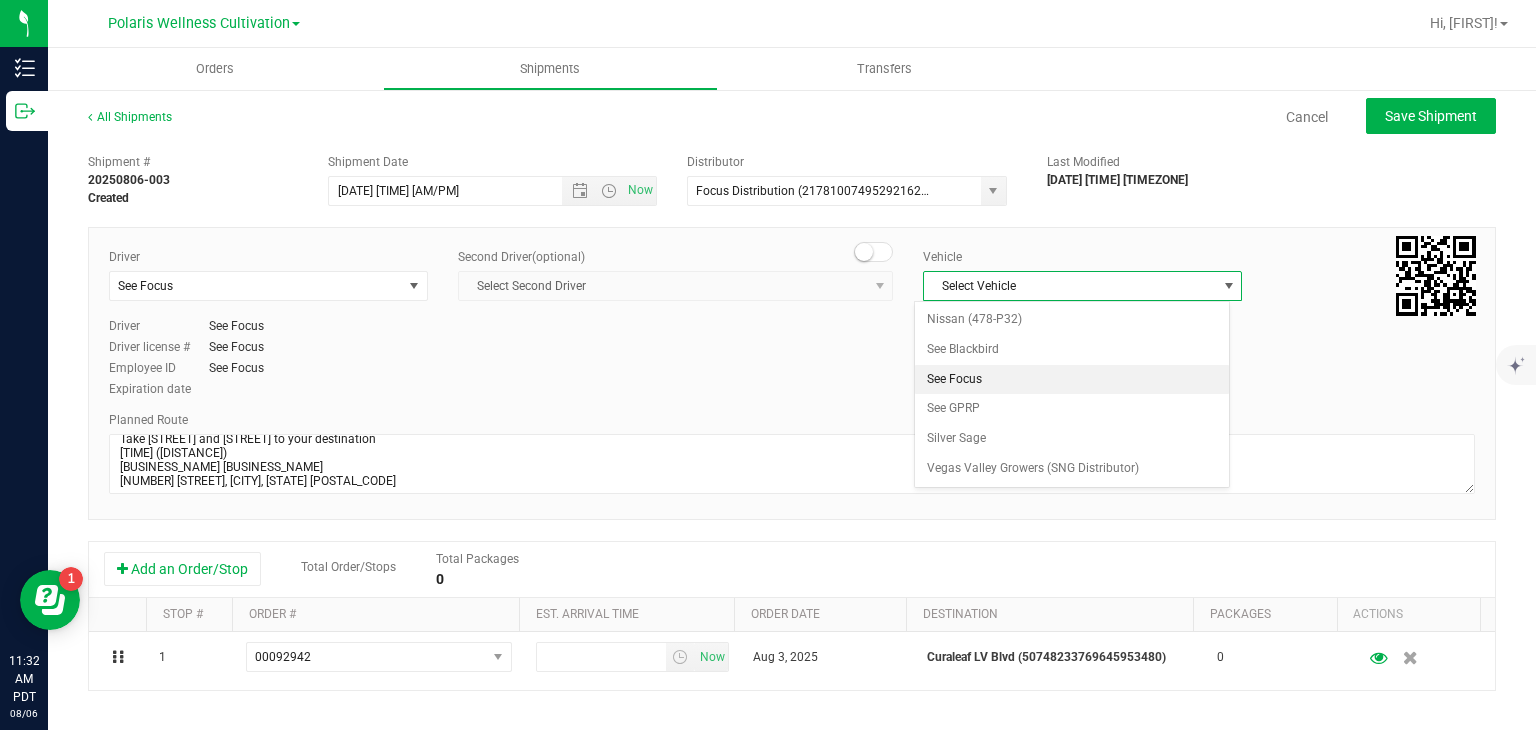 click on "See Focus" at bounding box center (1071, 380) 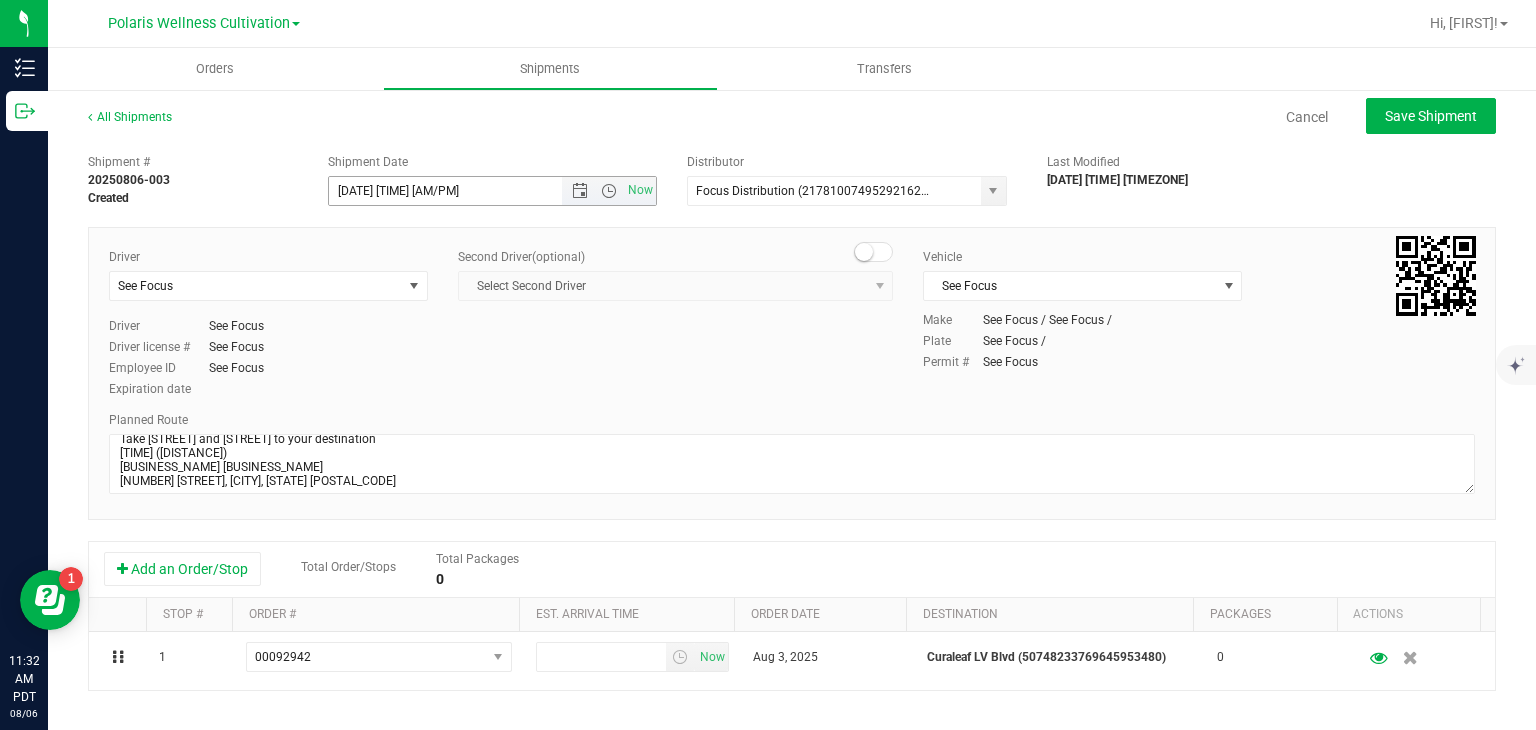 click on "Now" at bounding box center [609, 191] 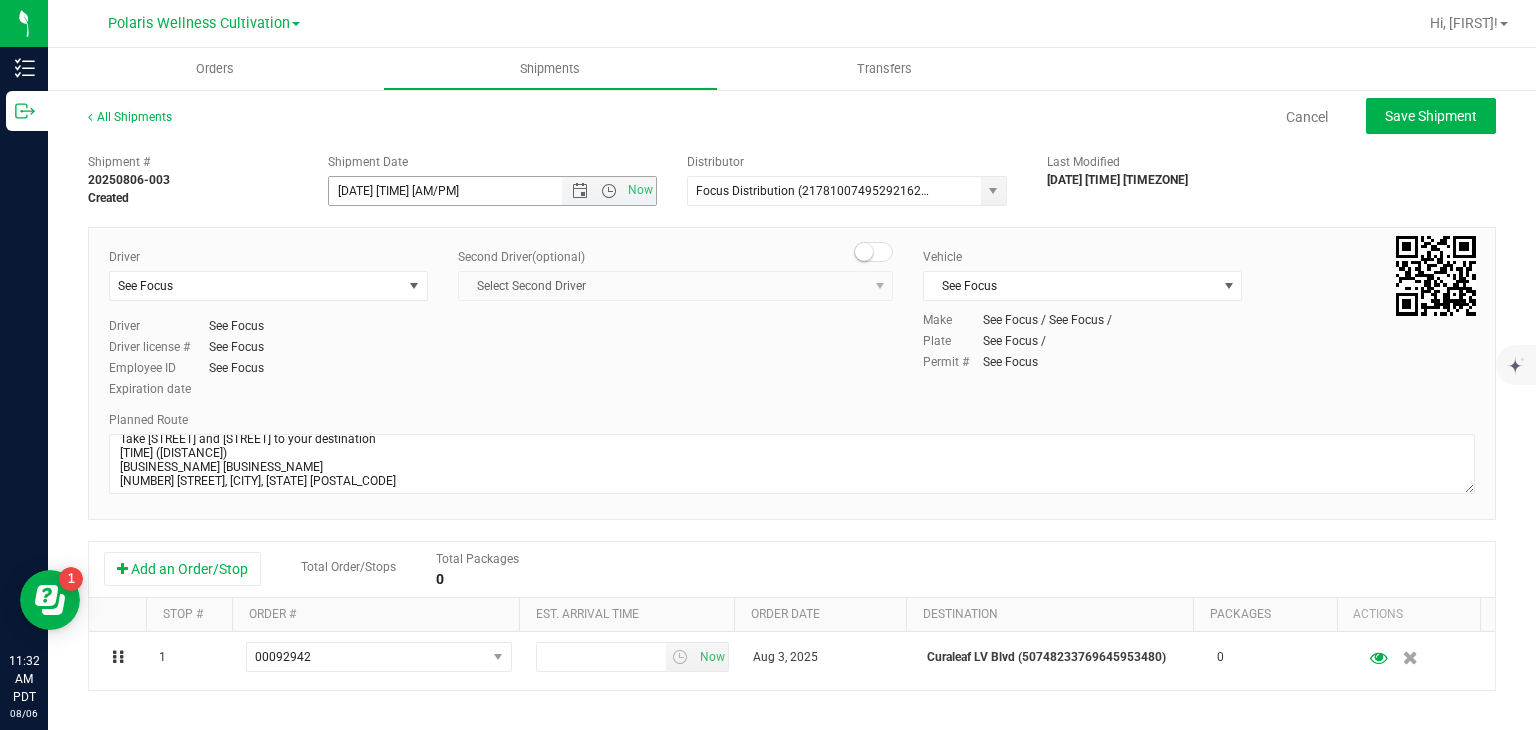 click on "Now" at bounding box center [609, 191] 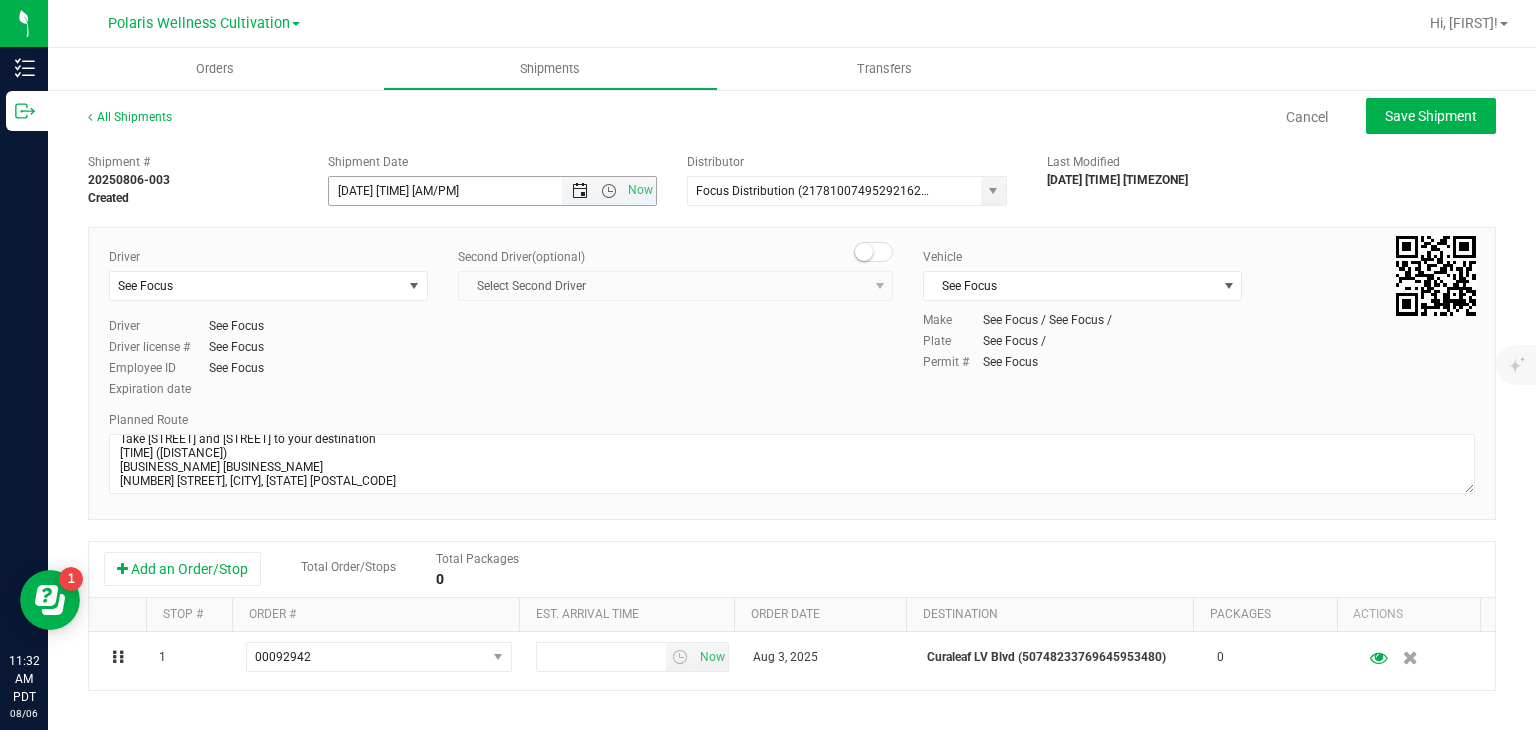 click at bounding box center [580, 191] 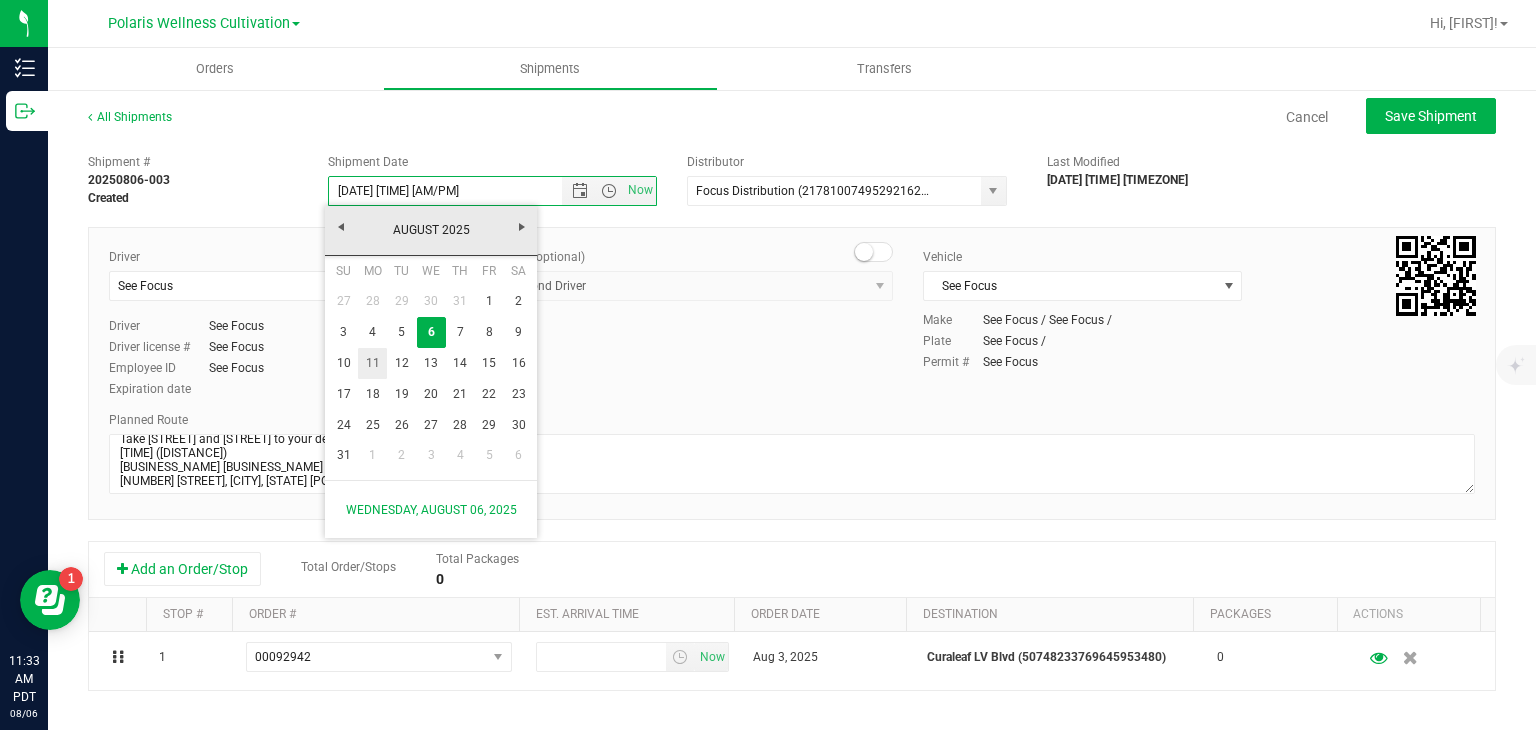 click on "11" at bounding box center (372, 363) 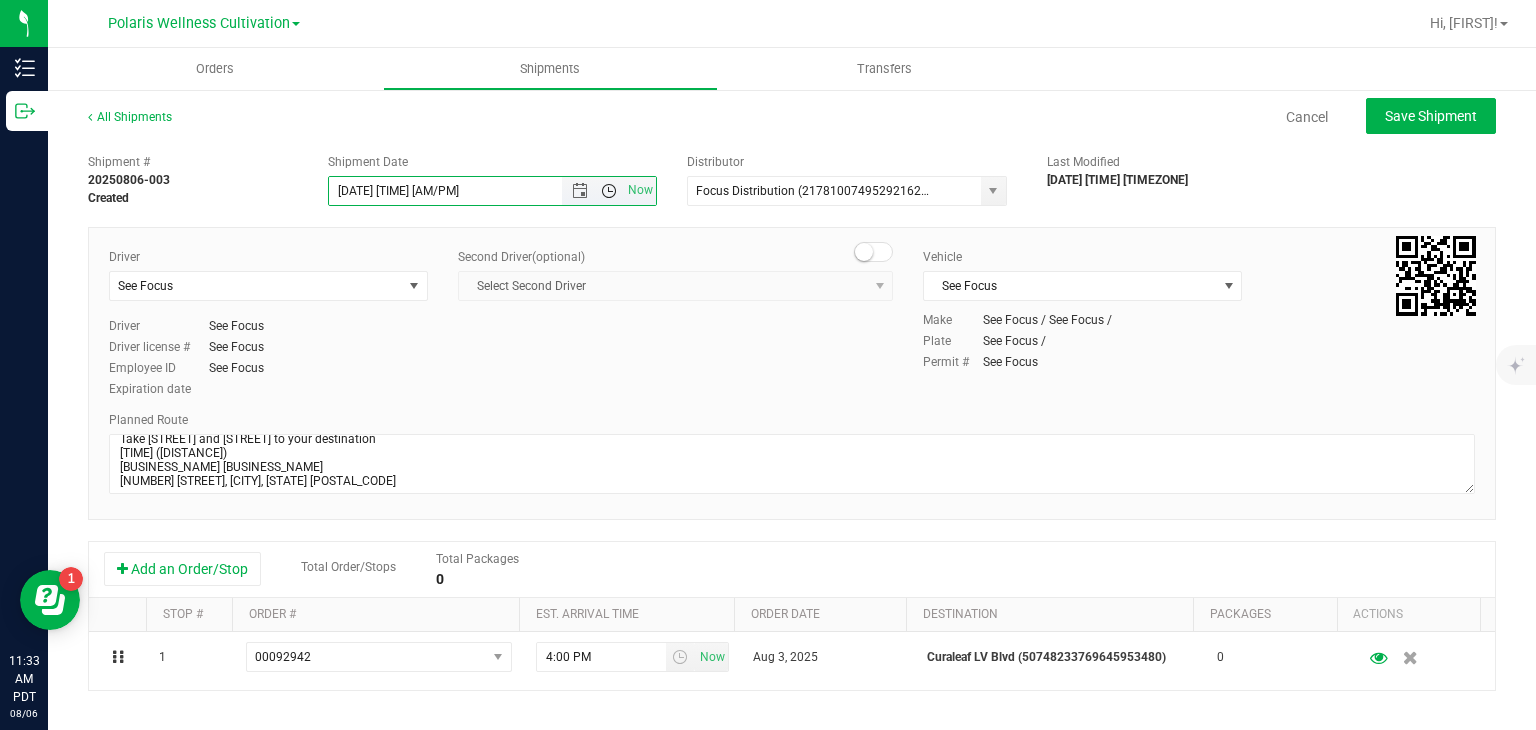 click at bounding box center (609, 191) 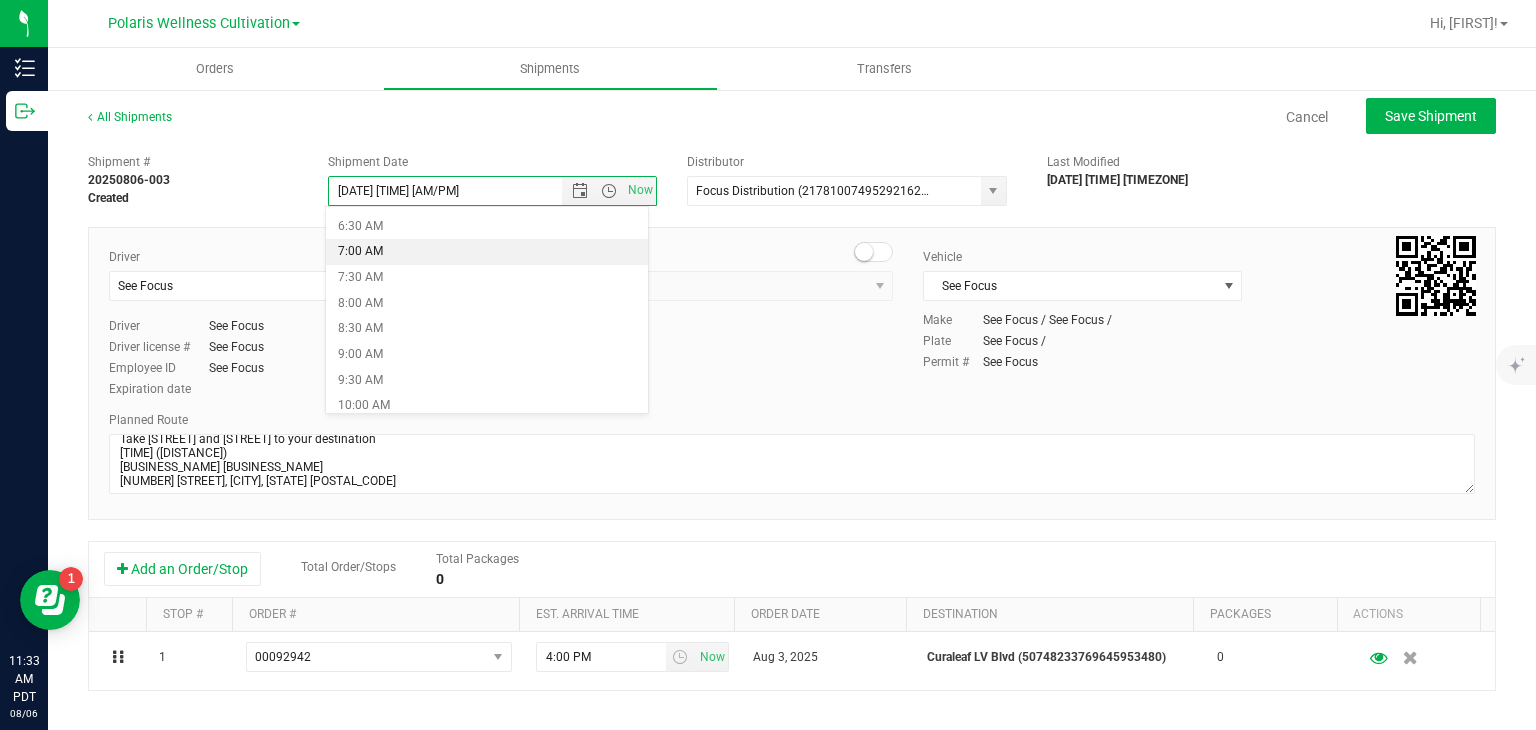 scroll, scrollTop: 332, scrollLeft: 0, axis: vertical 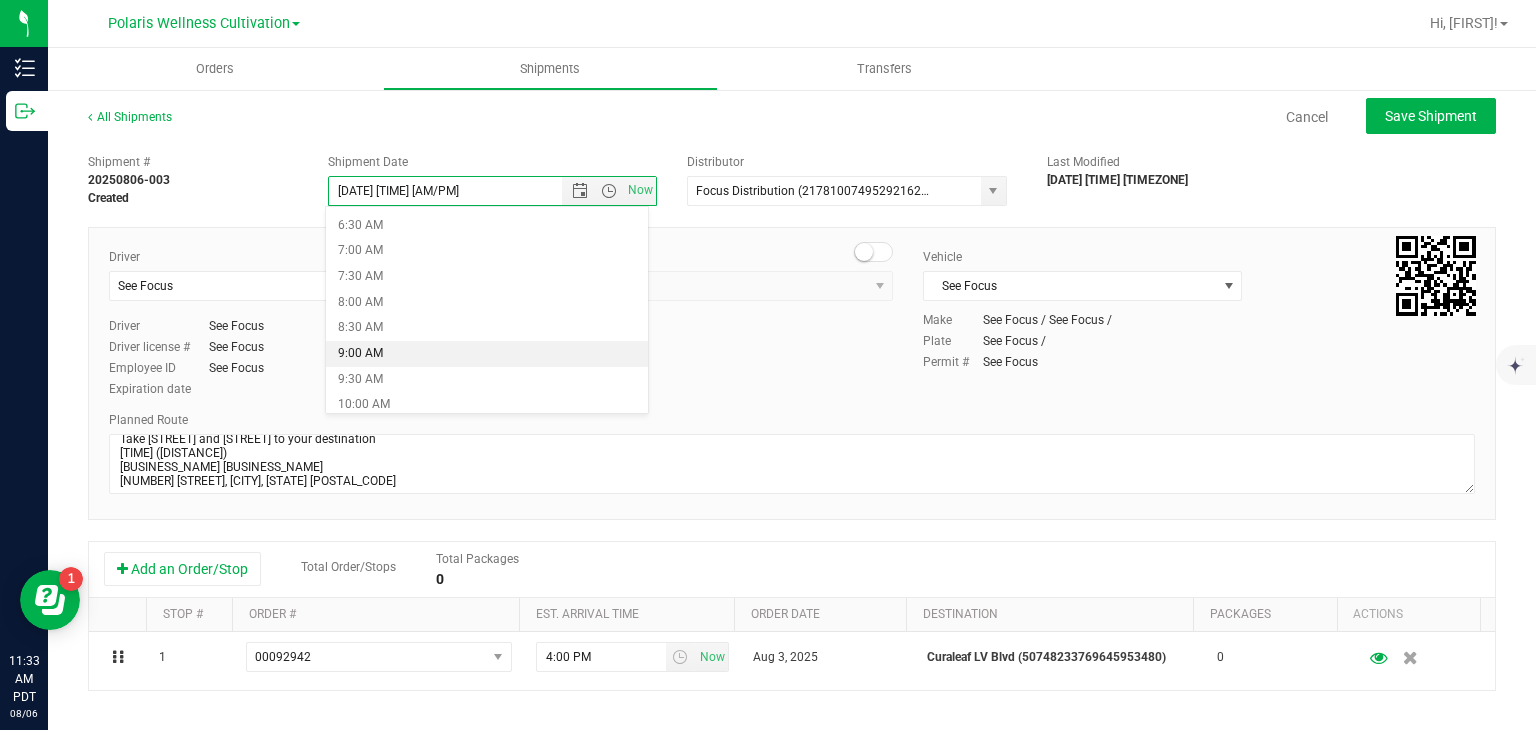 click on "9:00 AM" at bounding box center (487, 354) 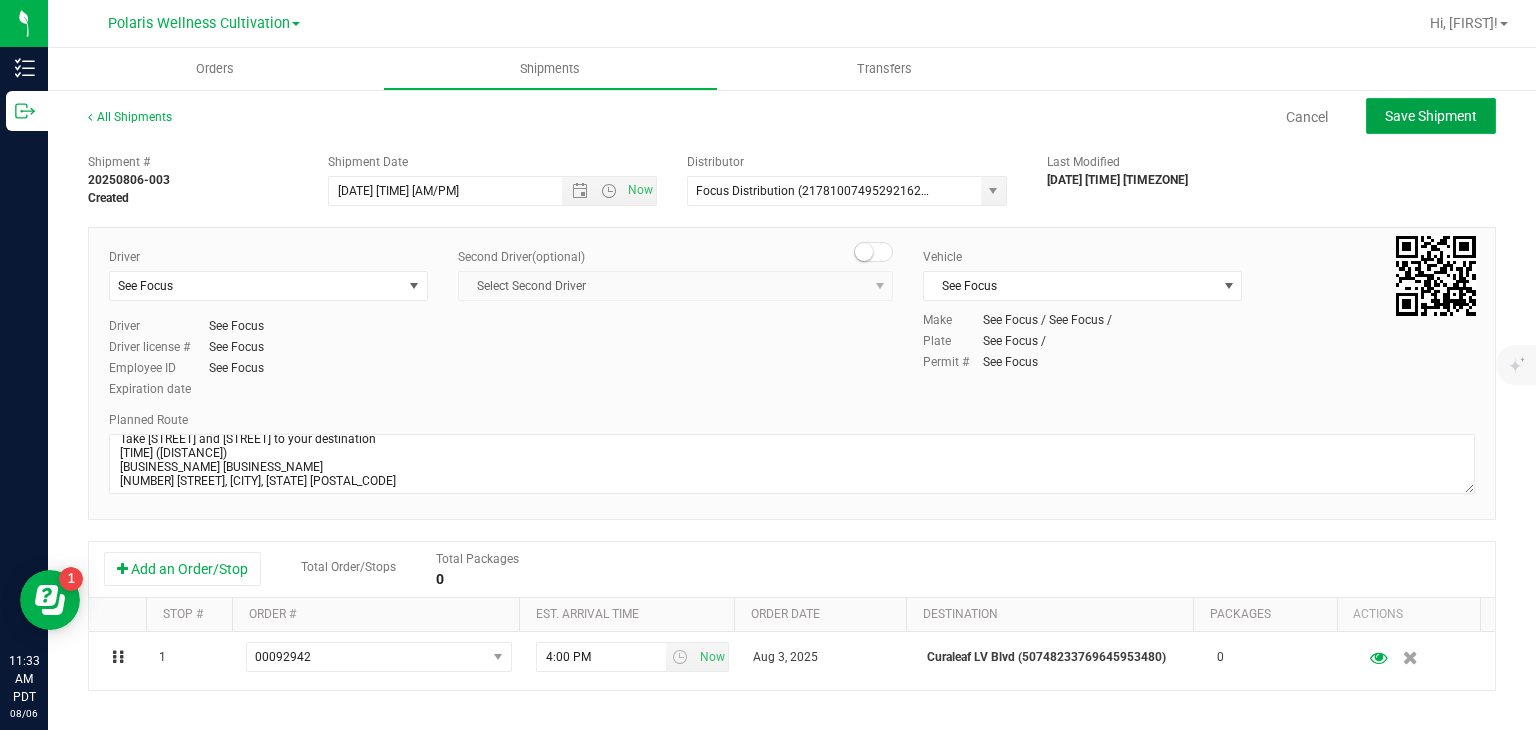click on "Save Shipment" 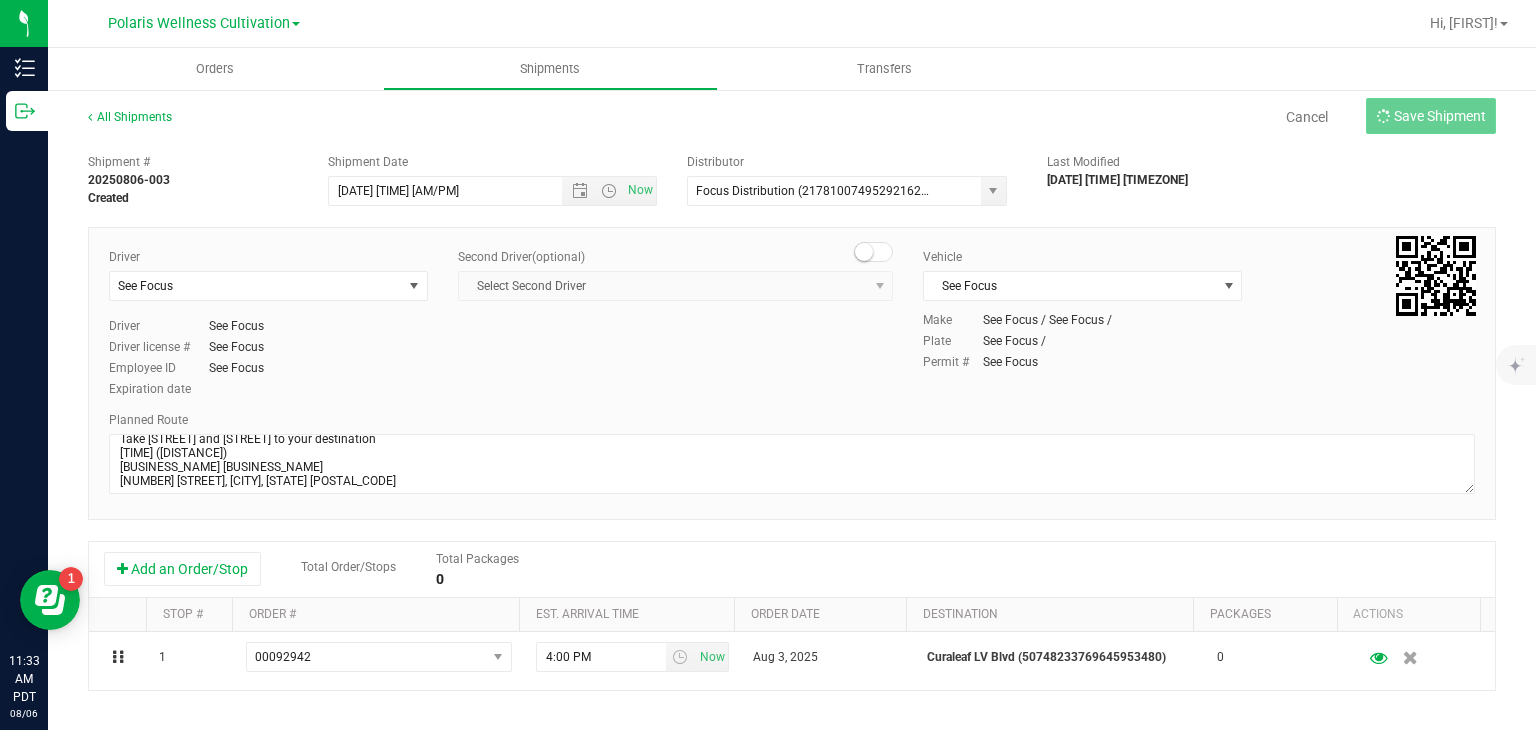 type on "8/11/2025 4:00 PM" 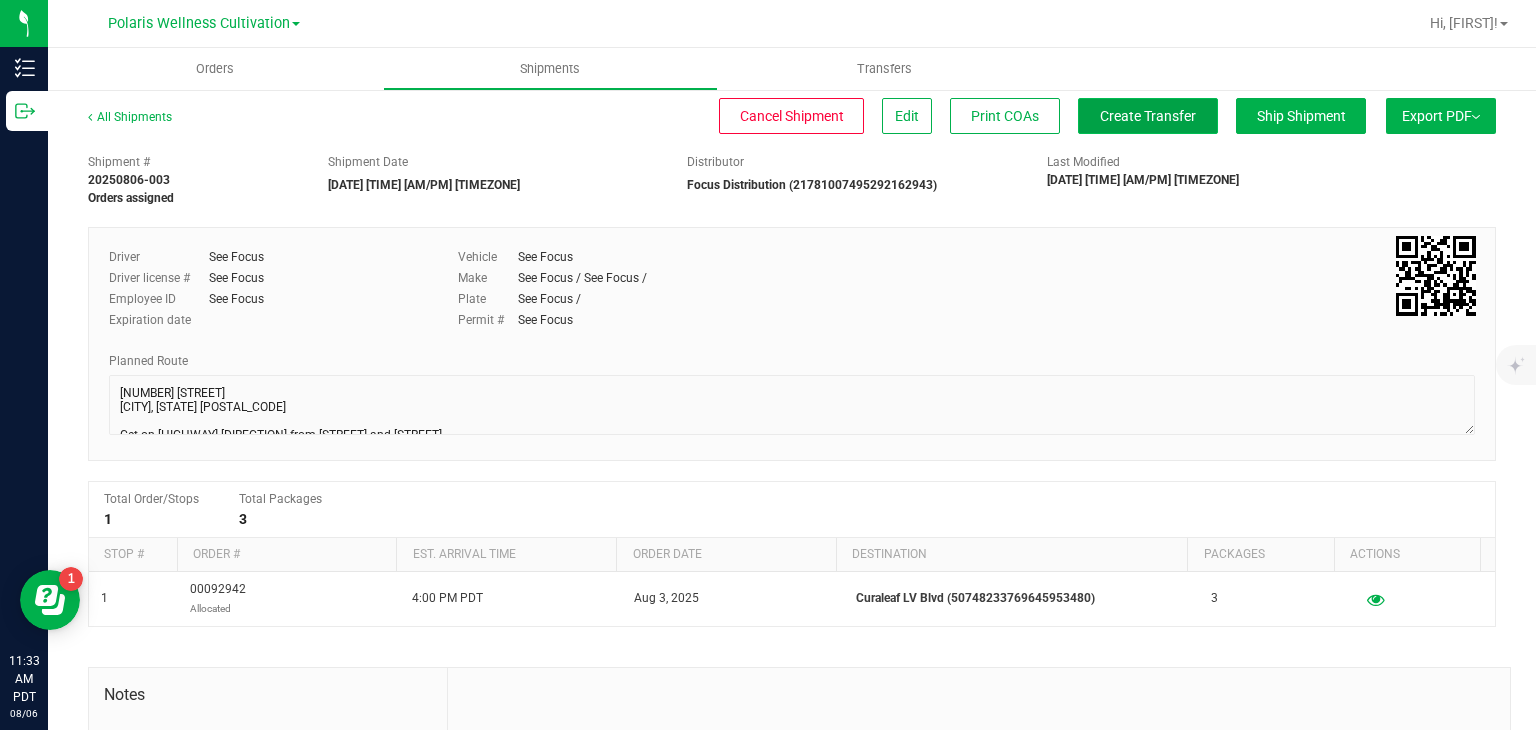click on "Create Transfer" at bounding box center [1148, 116] 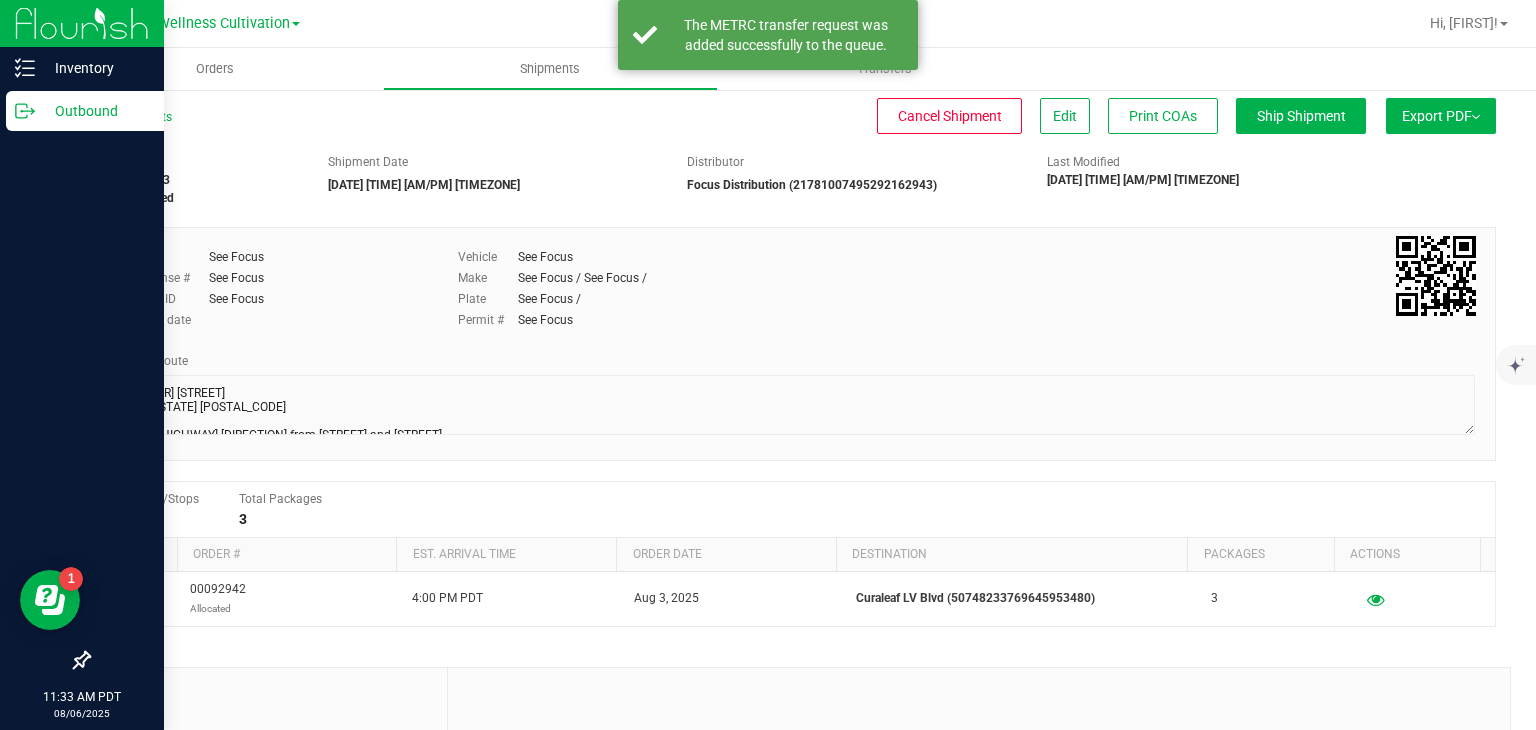 click 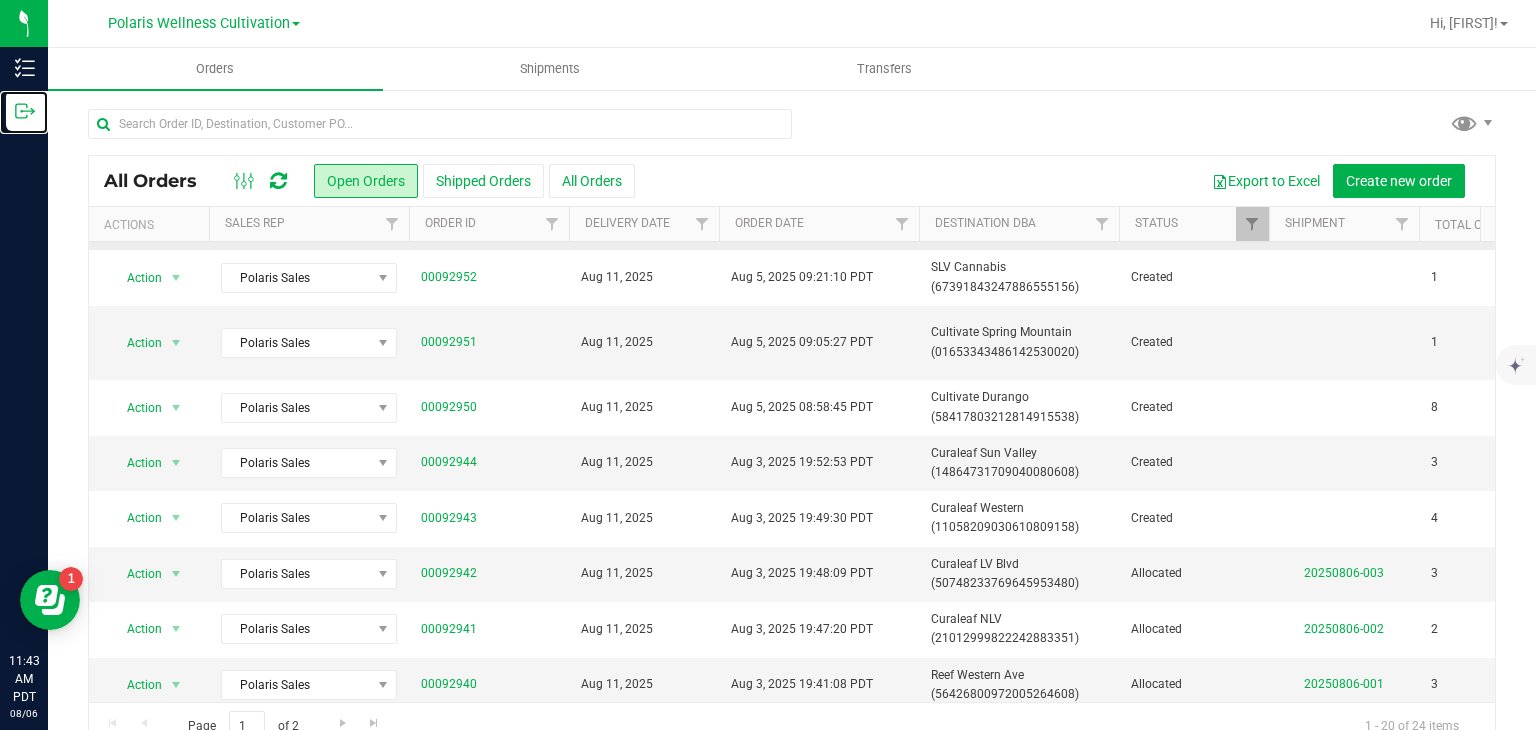 scroll, scrollTop: 326, scrollLeft: 0, axis: vertical 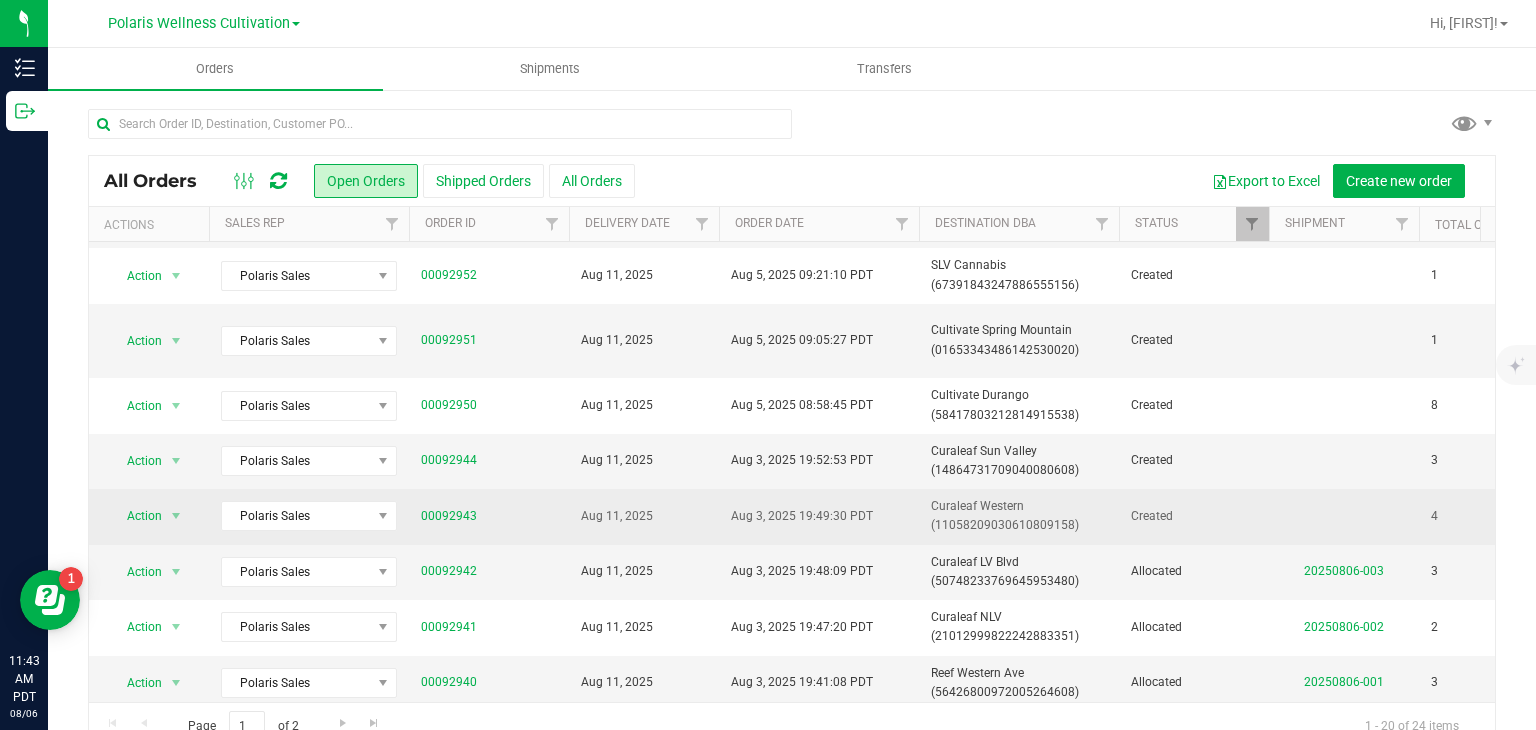click on "Curaleaf Western (11058209030610809158)" at bounding box center [1019, 516] 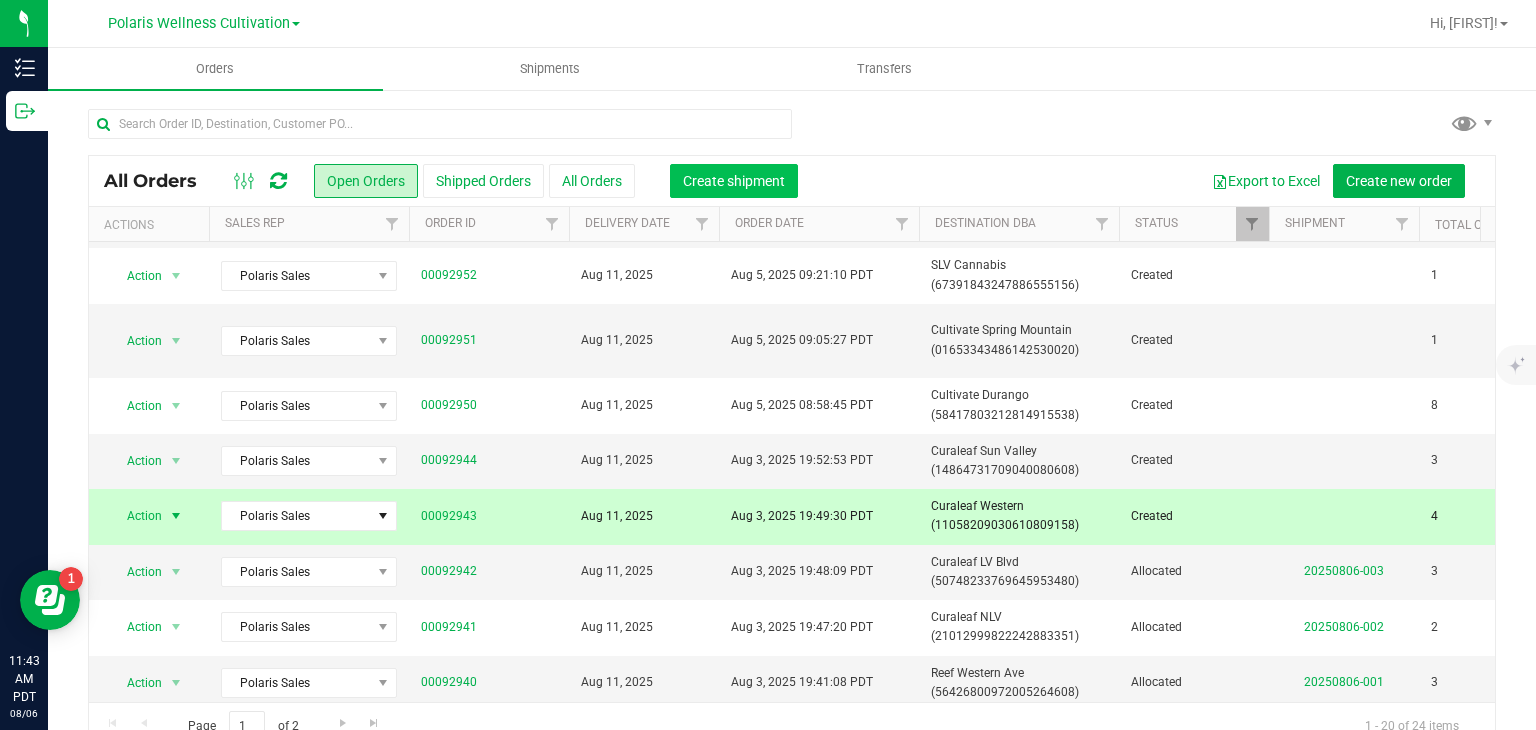 click on "Create shipment" at bounding box center [734, 181] 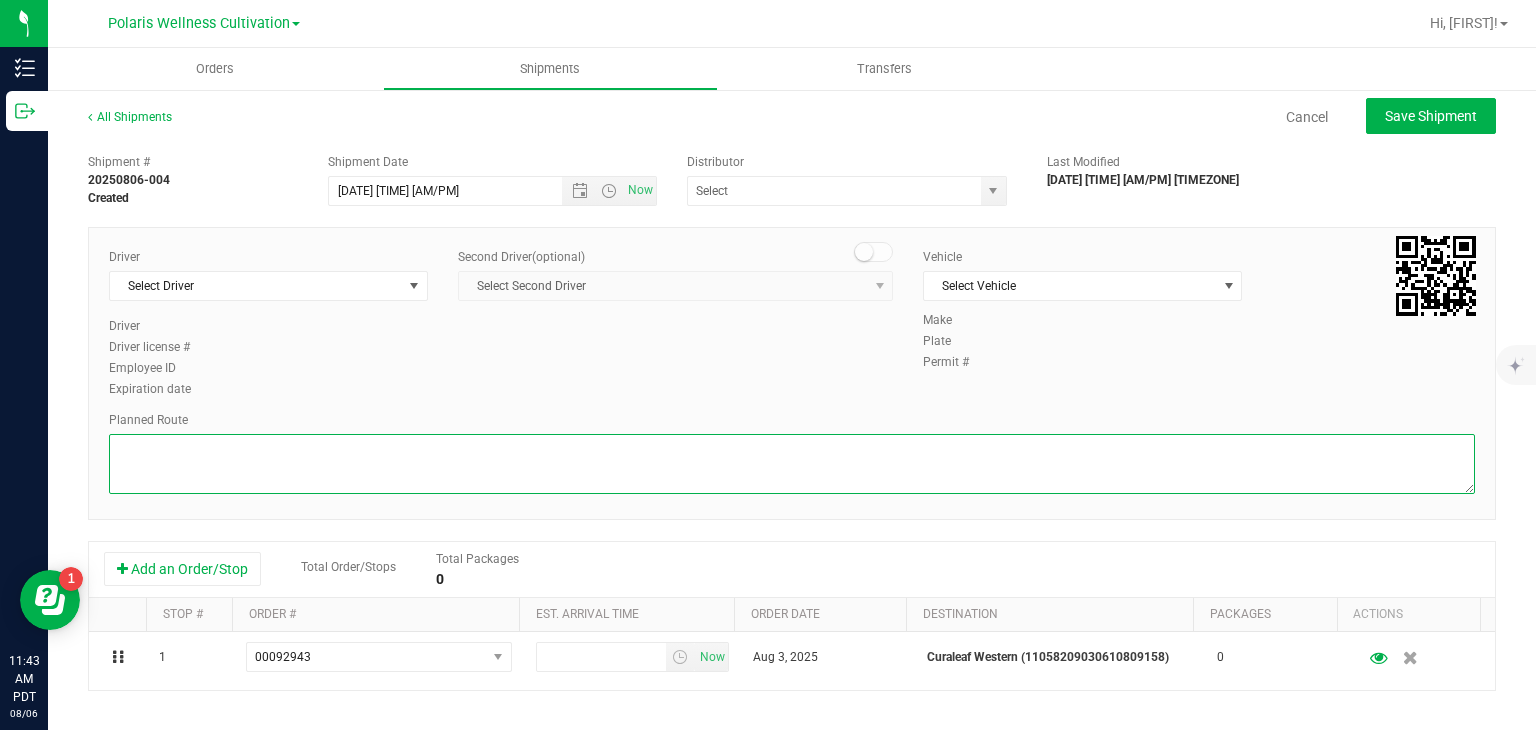 click at bounding box center [792, 464] 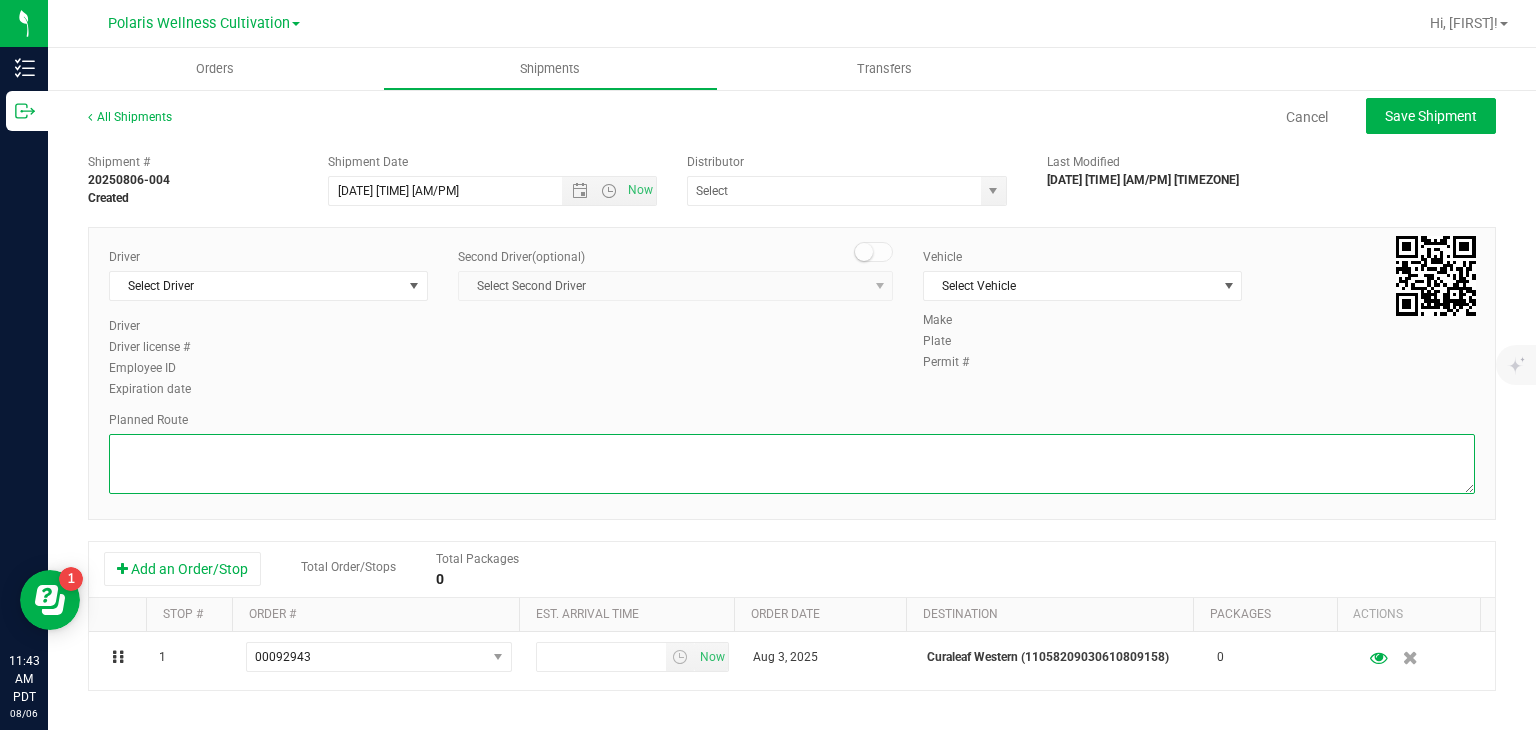 paste on "5385 Polaris Ave
Las Vegas, NV 89118
Get on I-15 N from Polaris Ave, W Ali Baba Ln and Dean Martin Dr
5 min (1.4 mi)
Follow I-15 N to W Sahara Ave in Las Vegas. Take exit 40 from I-15 N
3 min (2.9 mi)
Take Western Ave to your destination
1 min (0.4 mi)
Curaleaf Dispensary Las Vegas Western Ave
2320 Western Ave, Las Vegas, NV 89102" 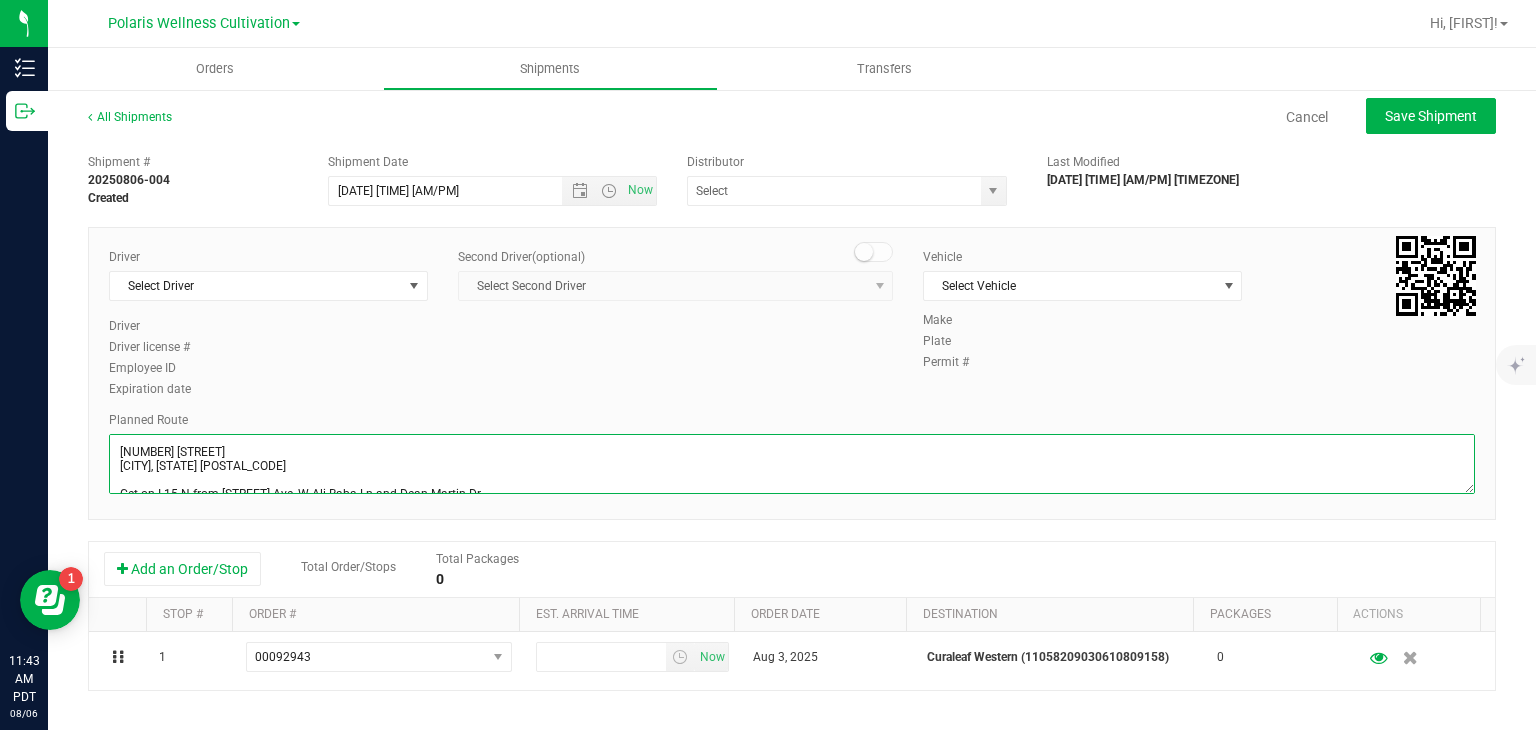 scroll, scrollTop: 139, scrollLeft: 0, axis: vertical 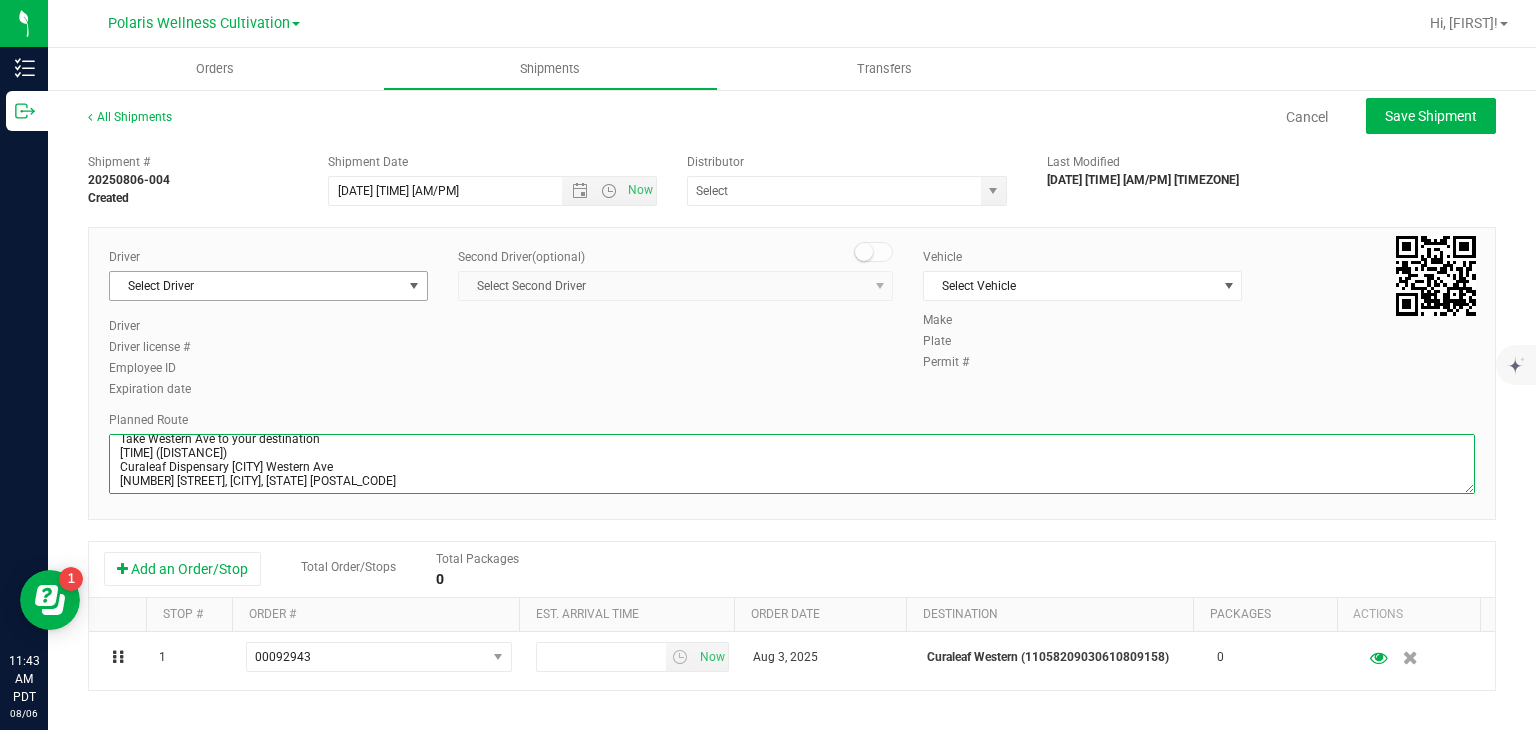 type on "5385 Polaris Ave
Las Vegas, NV 89118
Get on I-15 N from Polaris Ave, W Ali Baba Ln and Dean Martin Dr
5 min (1.4 mi)
Follow I-15 N to W Sahara Ave in Las Vegas. Take exit 40 from I-15 N
3 min (2.9 mi)
Take Western Ave to your destination
1 min (0.4 mi)
Curaleaf Dispensary Las Vegas Western Ave
2320 Western Ave, Las Vegas, NV 89102" 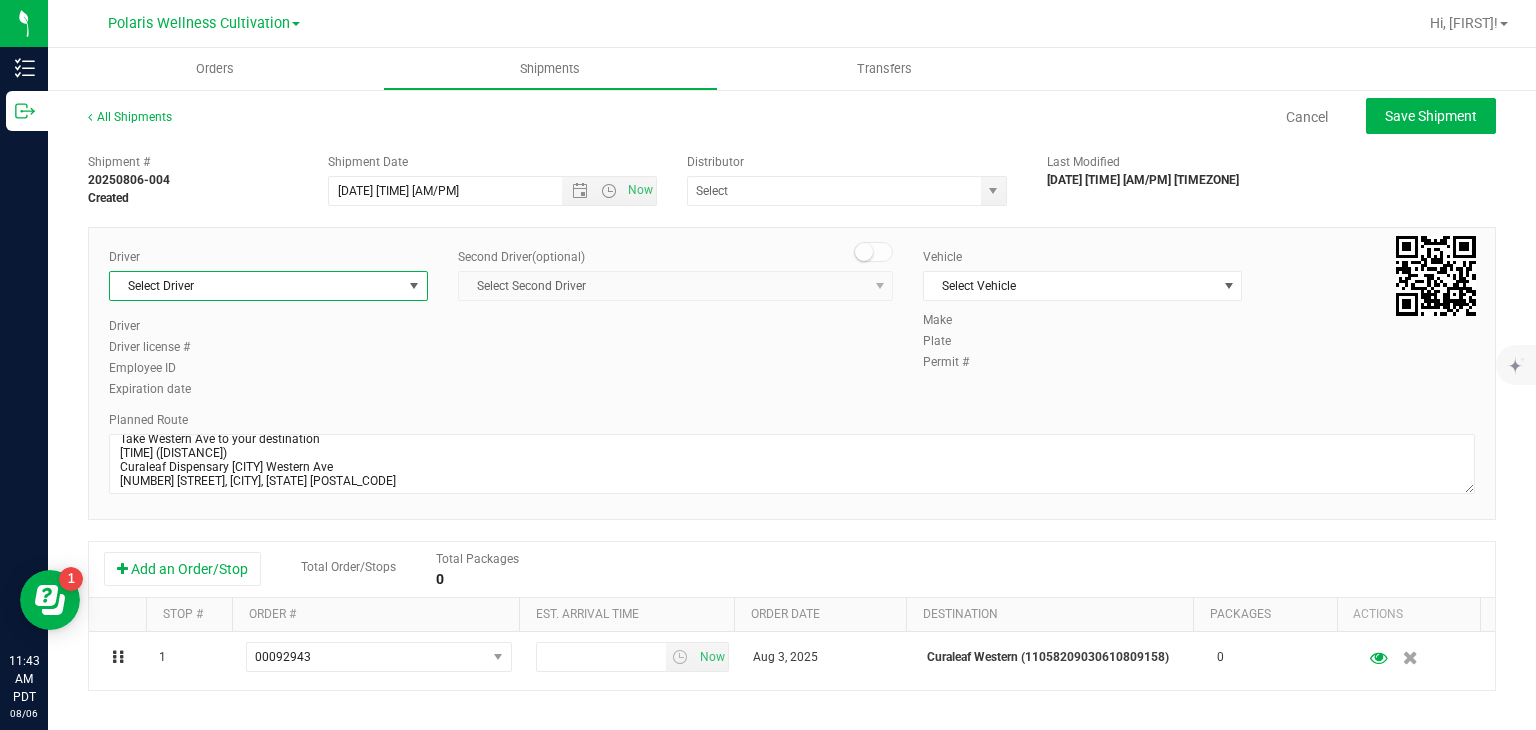 click at bounding box center [414, 286] 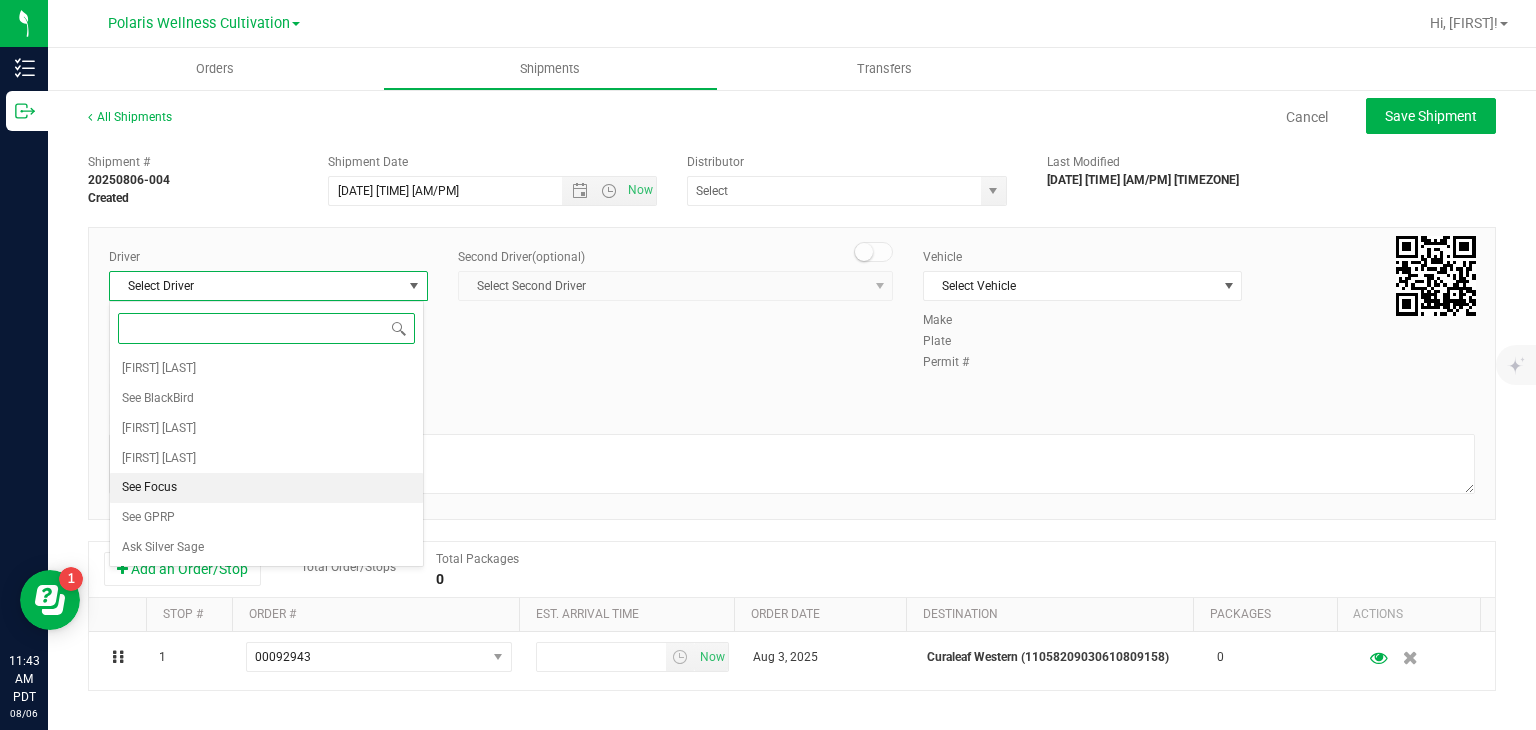 click on "See Focus" at bounding box center (266, 488) 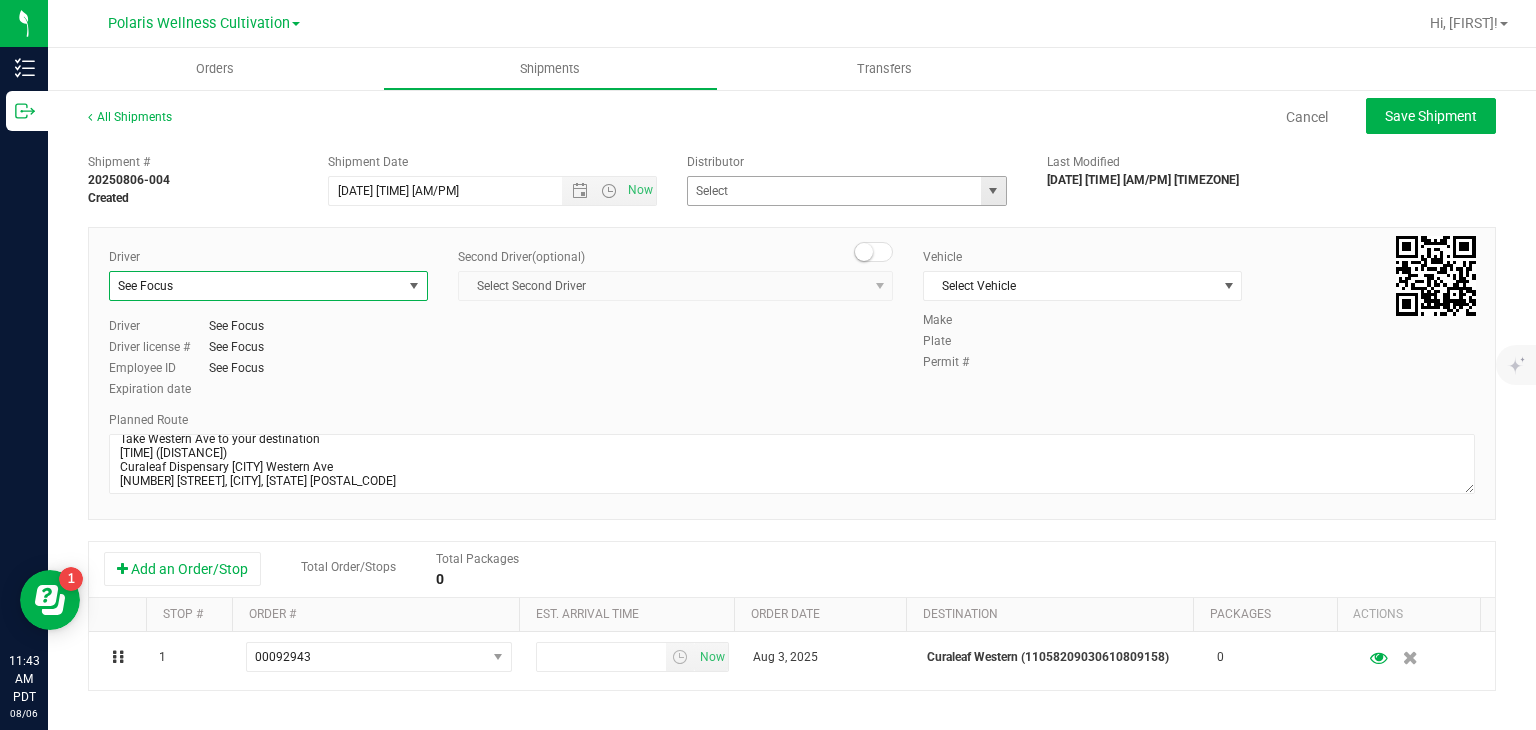 click at bounding box center (993, 191) 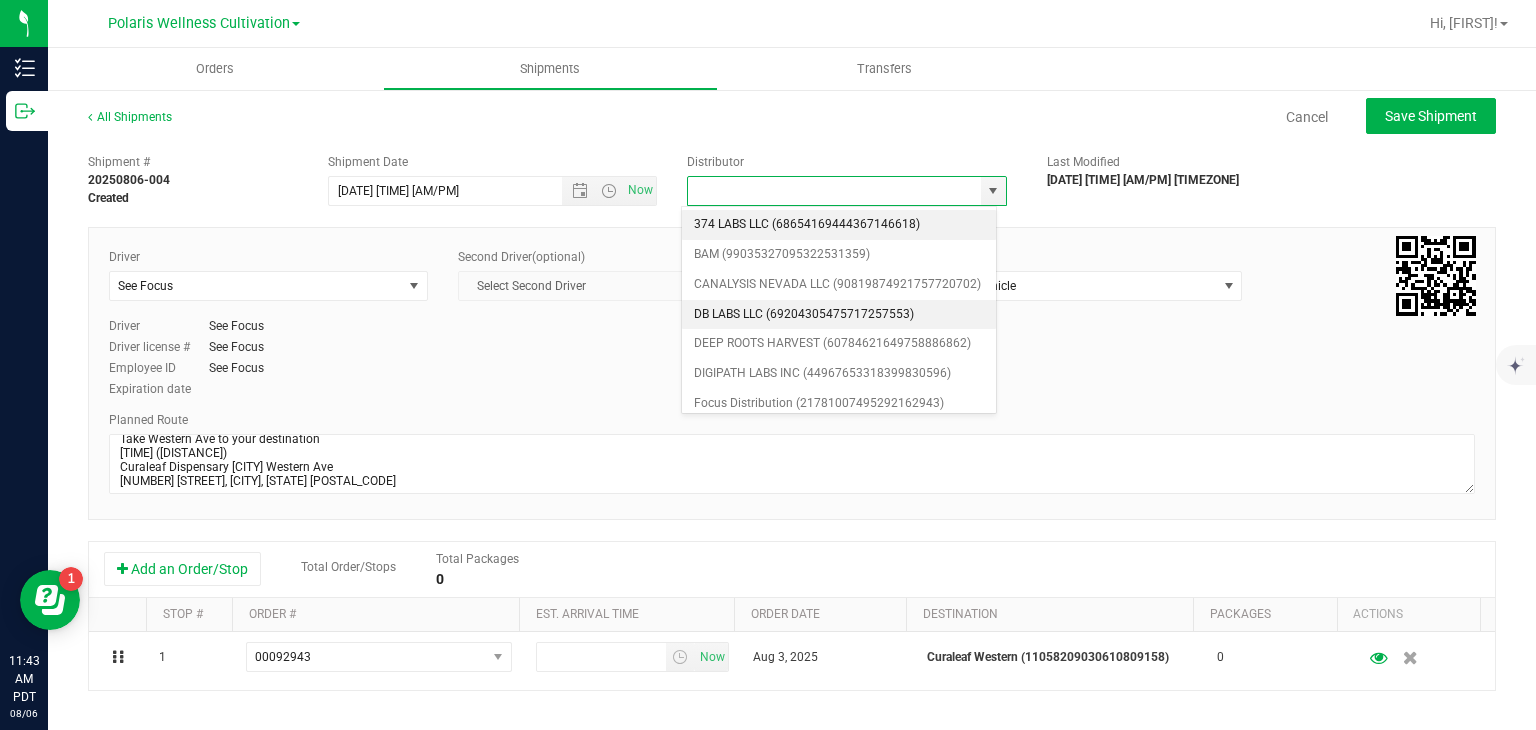 scroll, scrollTop: 136, scrollLeft: 0, axis: vertical 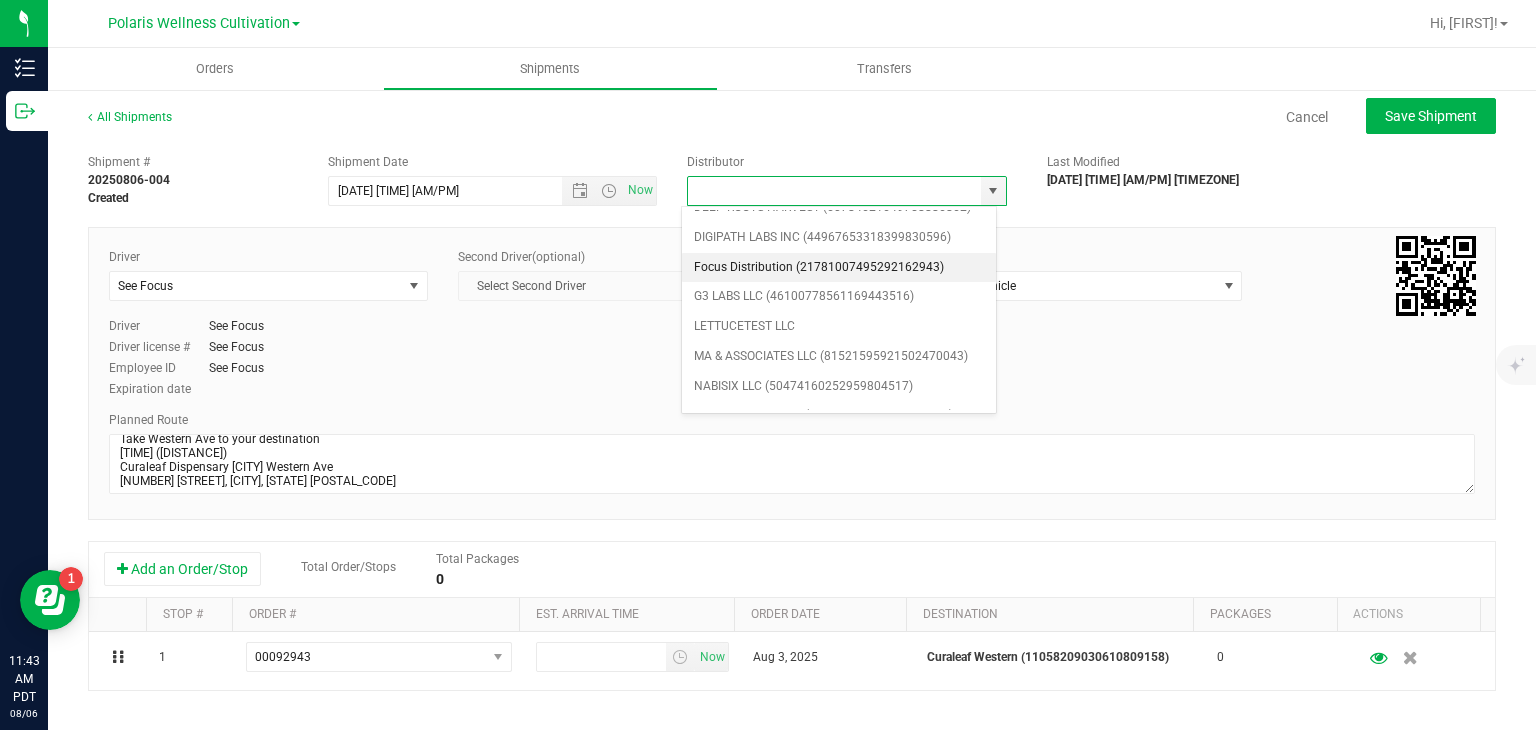 click on "Focus Distribution (21781007495292162943)" at bounding box center [839, 268] 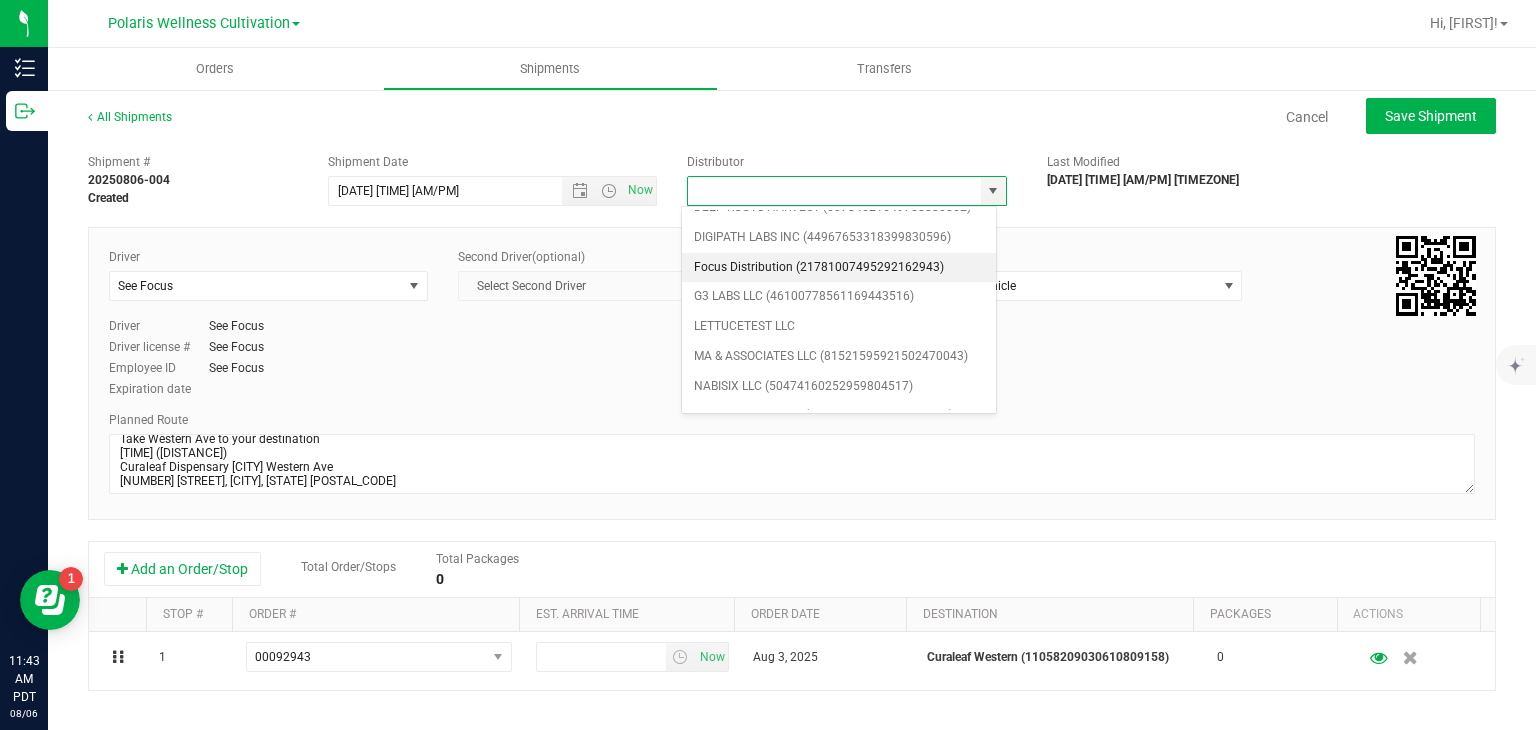type on "Focus Distribution (21781007495292162943)" 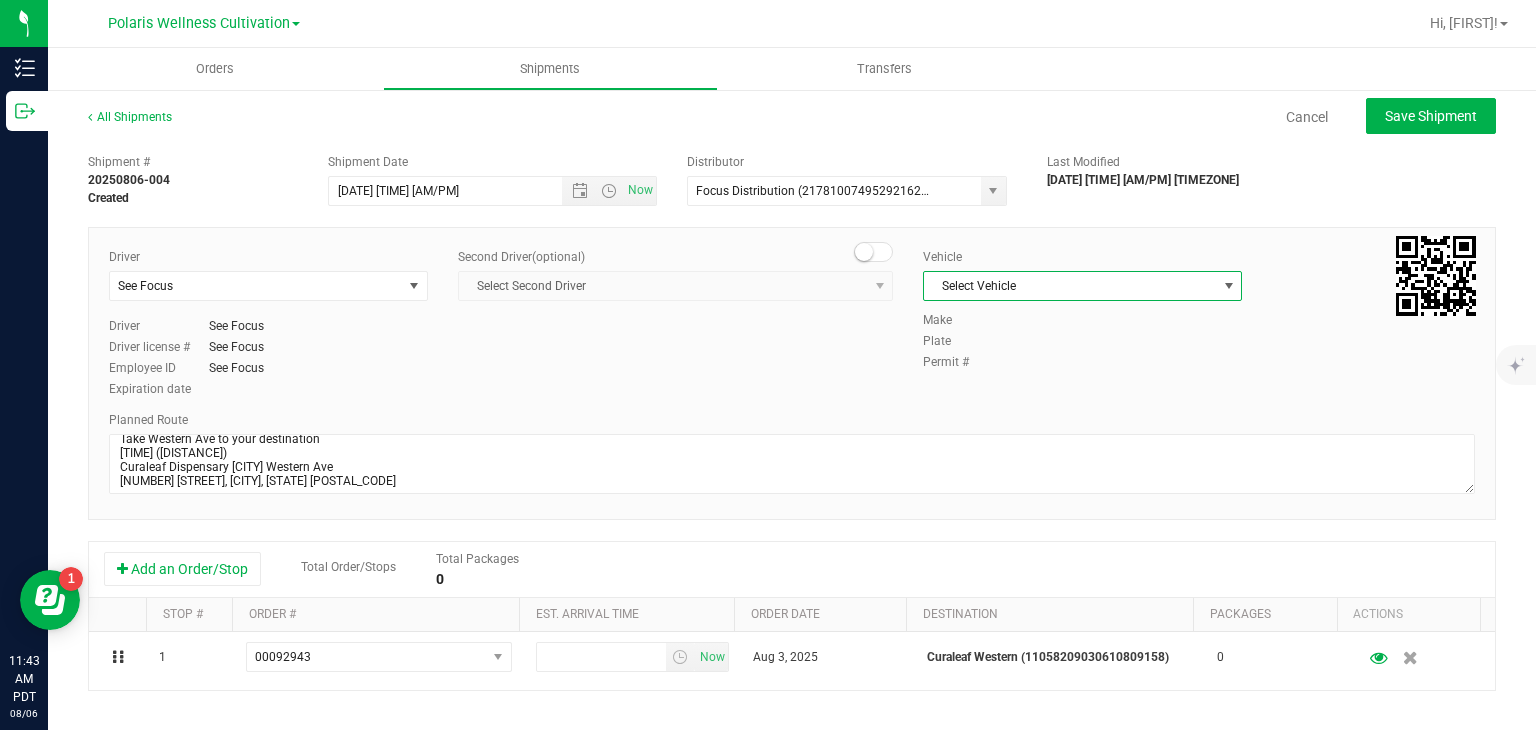click on "Select Vehicle" at bounding box center (1070, 286) 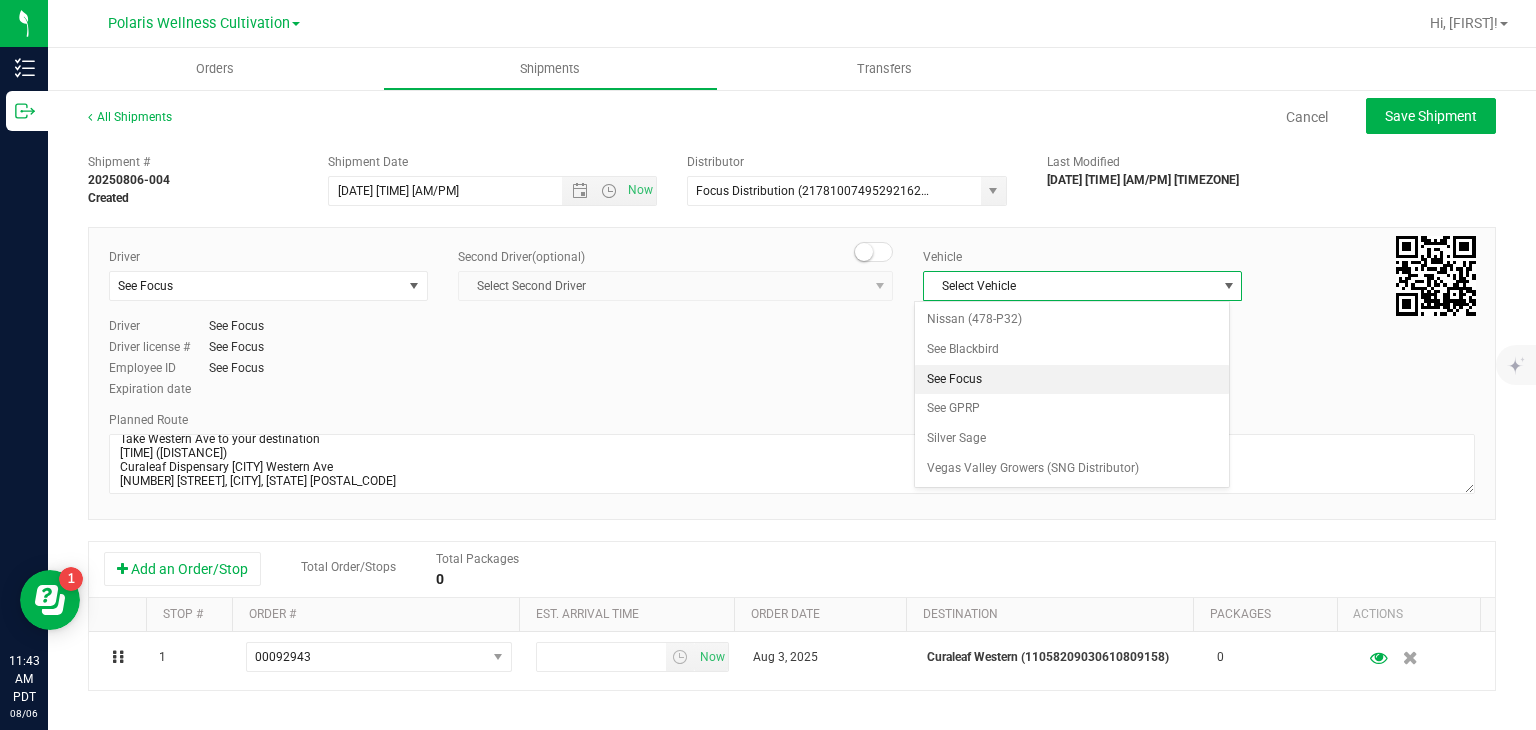 click on "See Focus" at bounding box center (1071, 380) 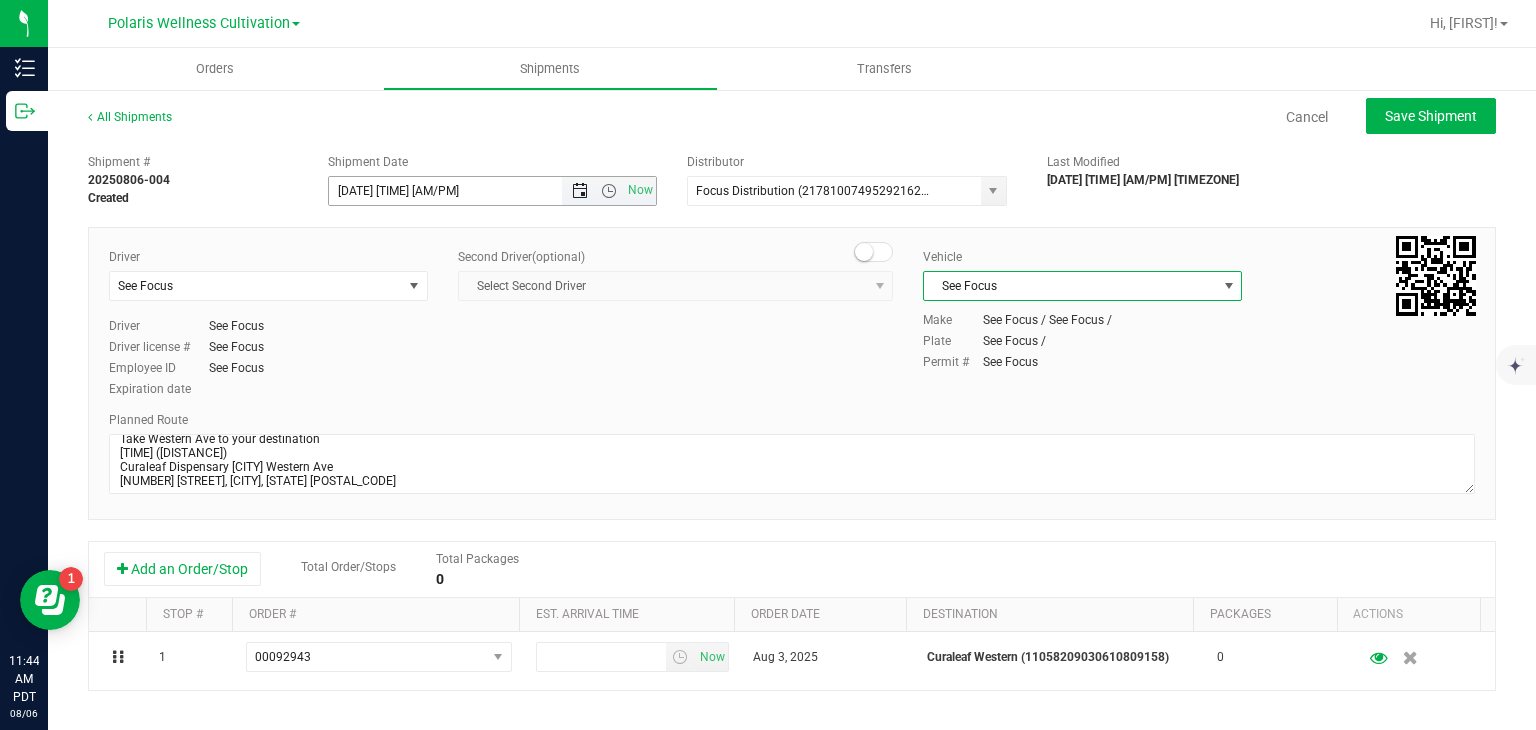 click at bounding box center (580, 191) 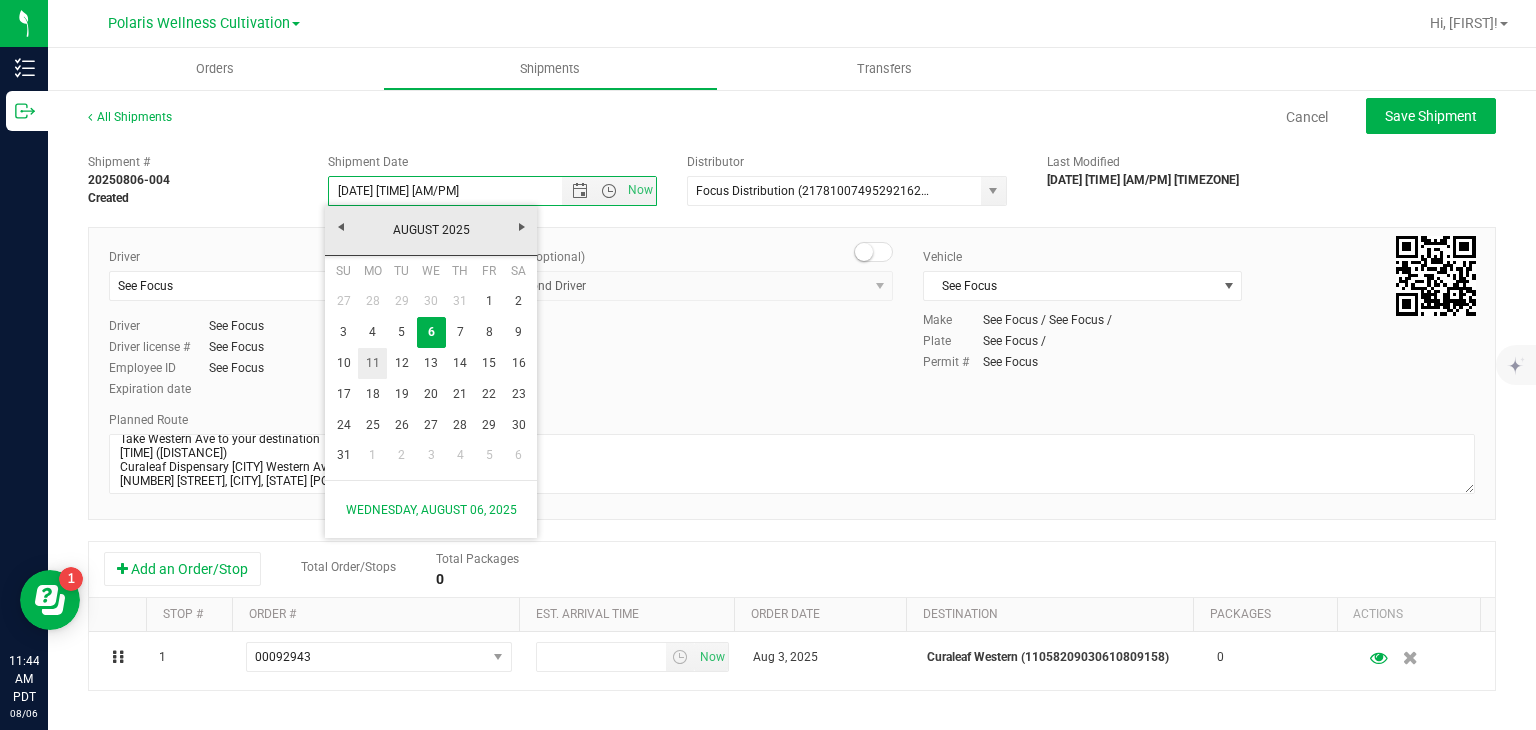 click on "11" at bounding box center [372, 363] 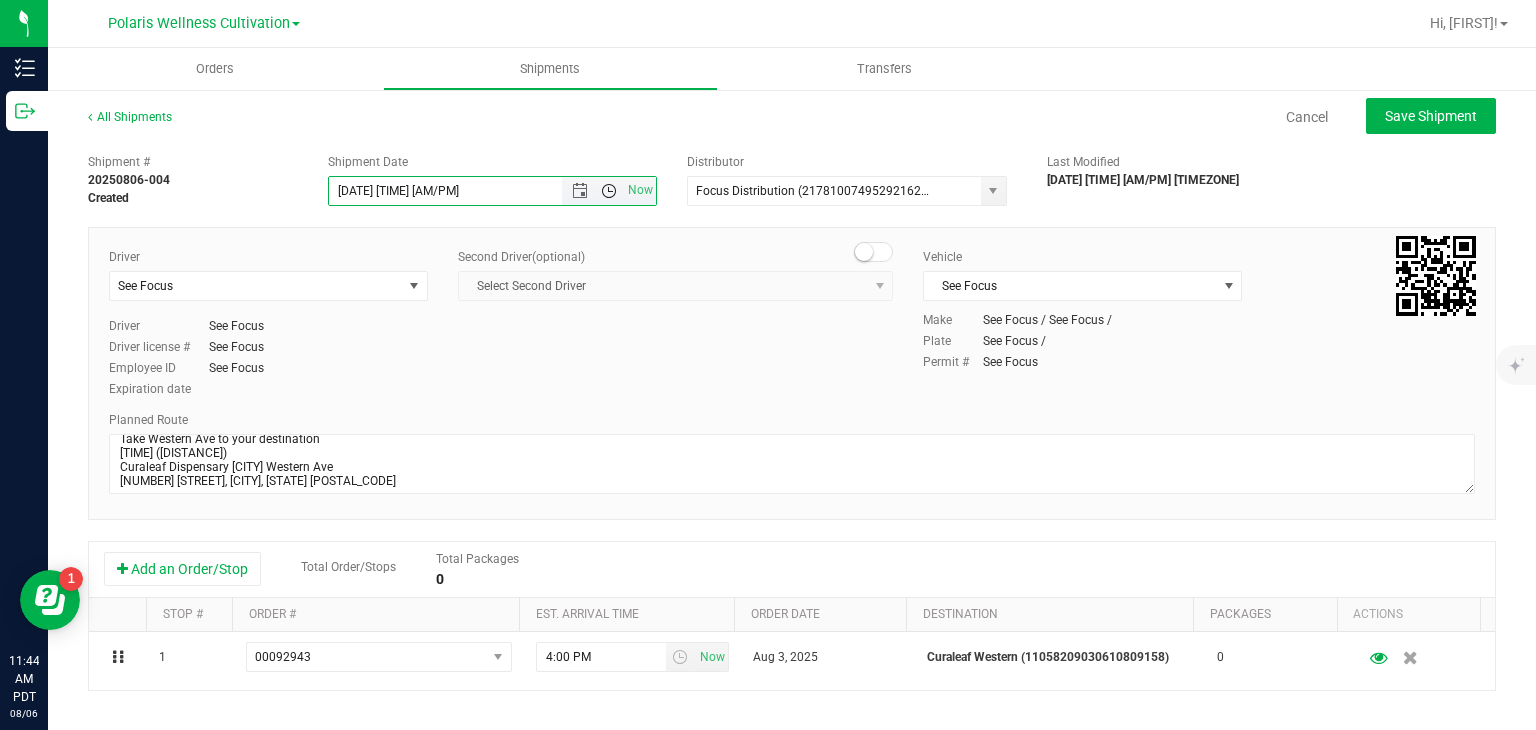 click at bounding box center (609, 191) 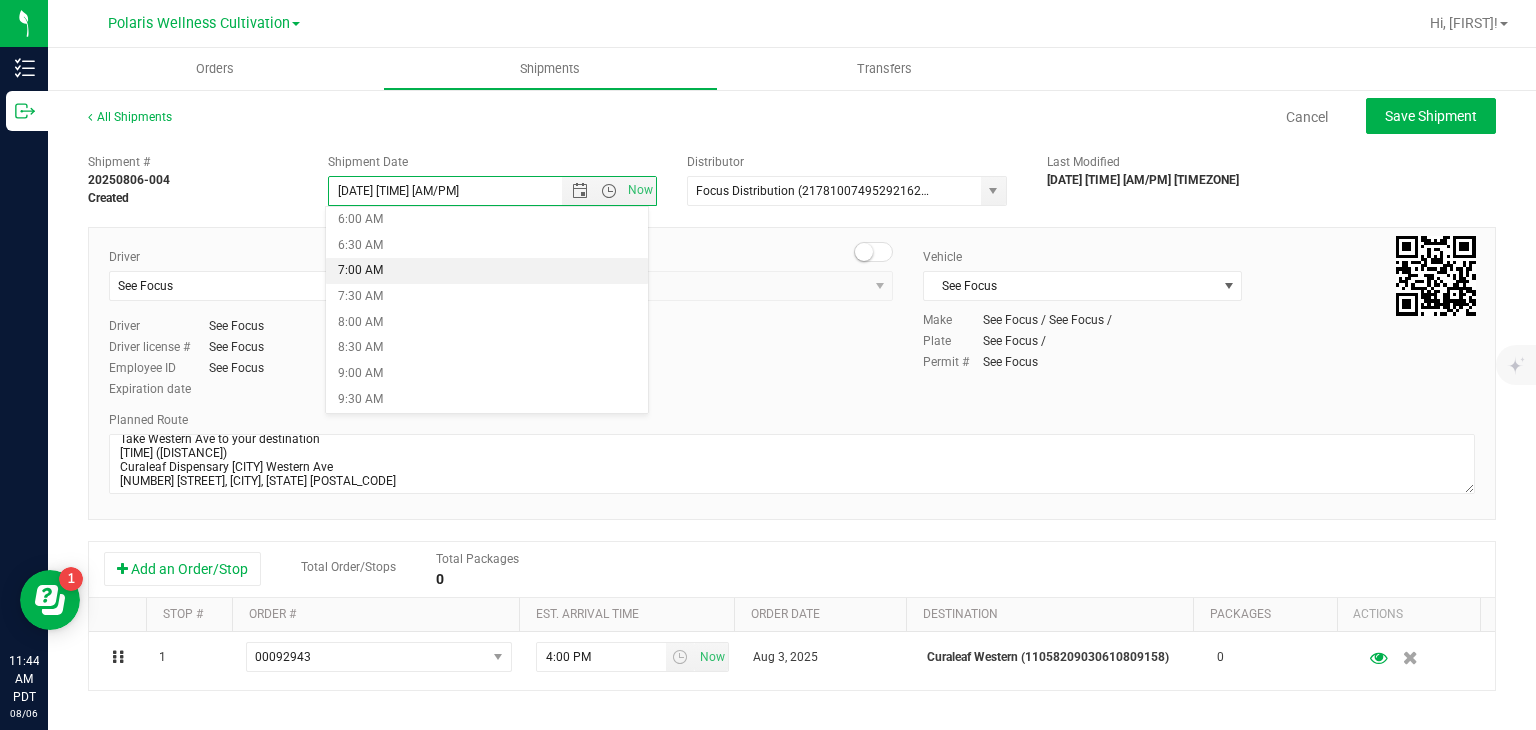 scroll, scrollTop: 314, scrollLeft: 0, axis: vertical 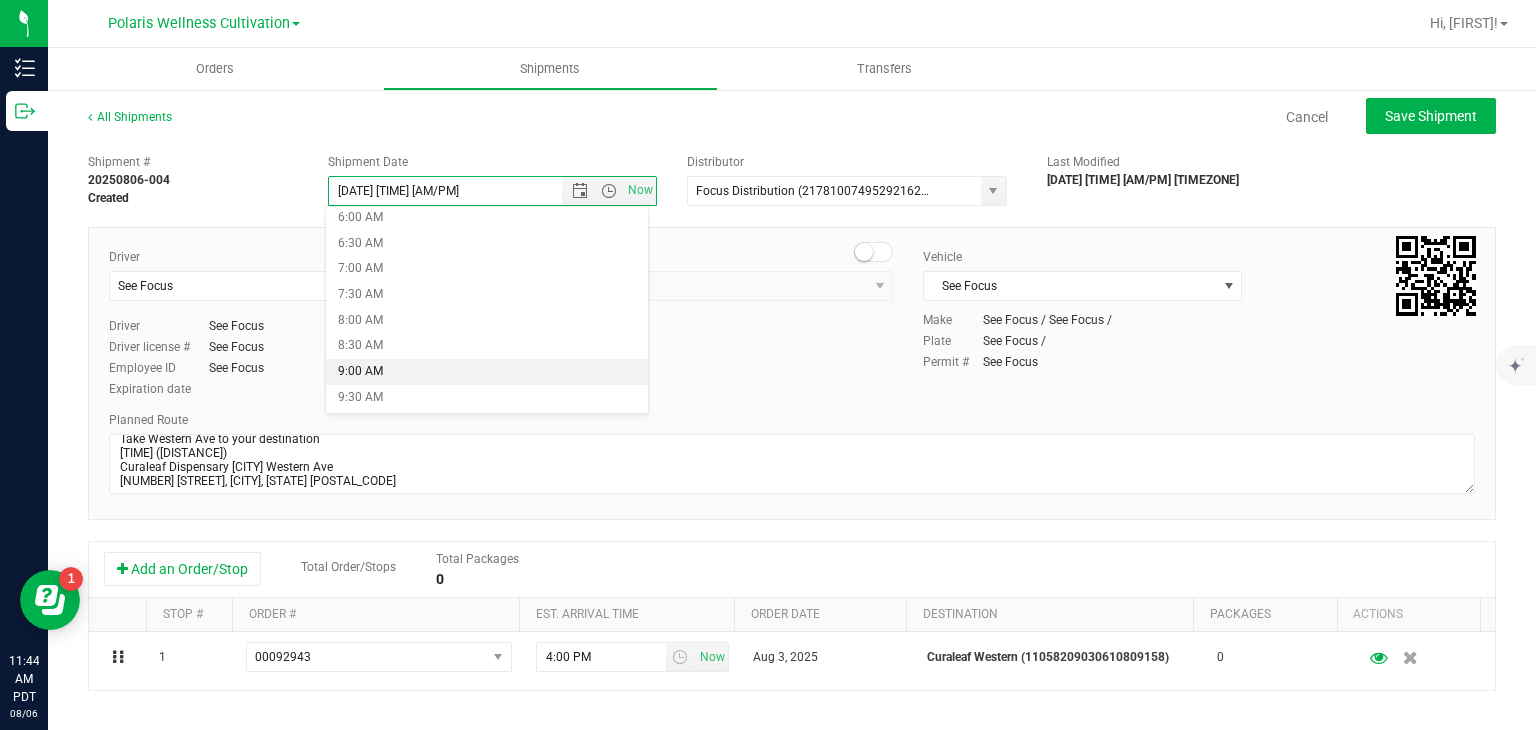click on "9:00 AM" at bounding box center (487, 372) 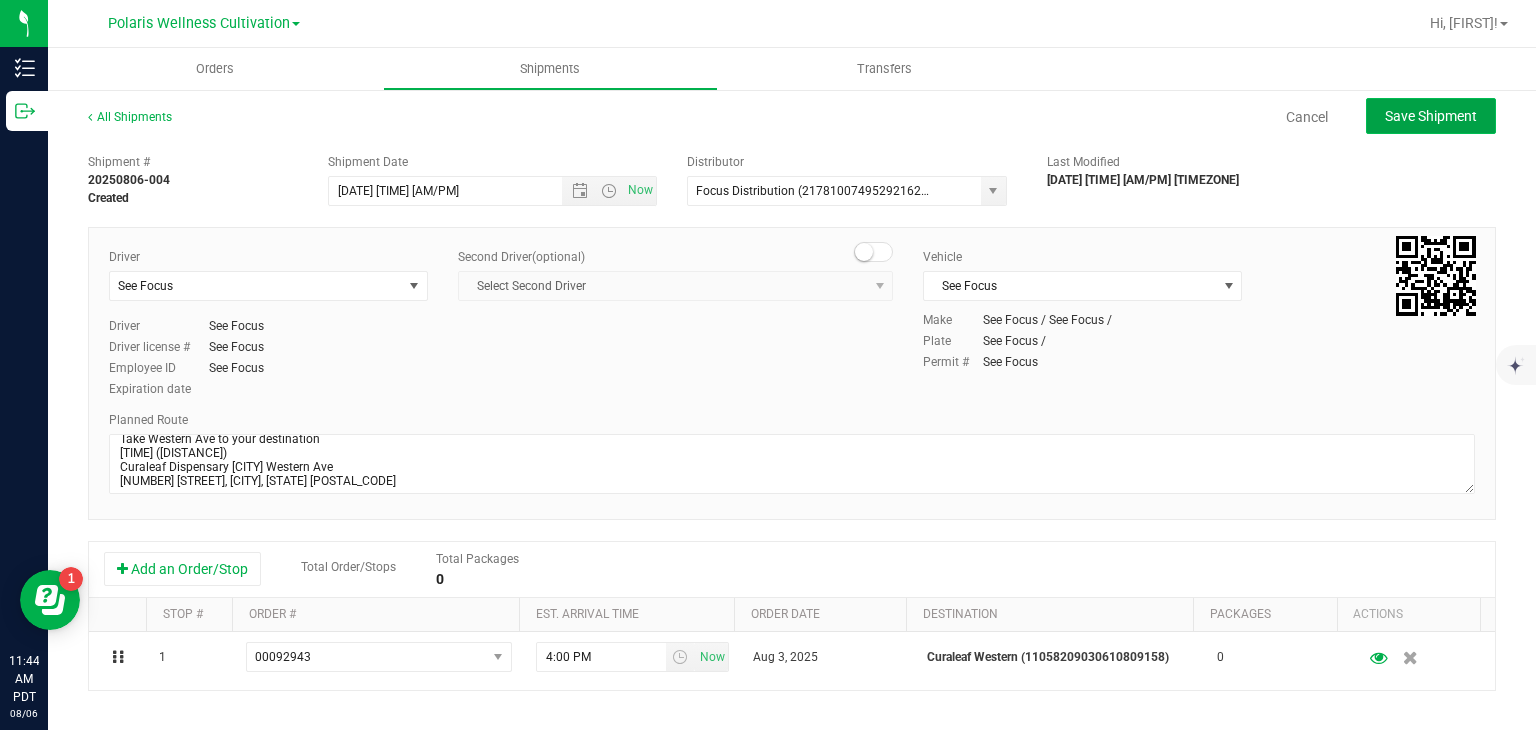 click on "Save Shipment" 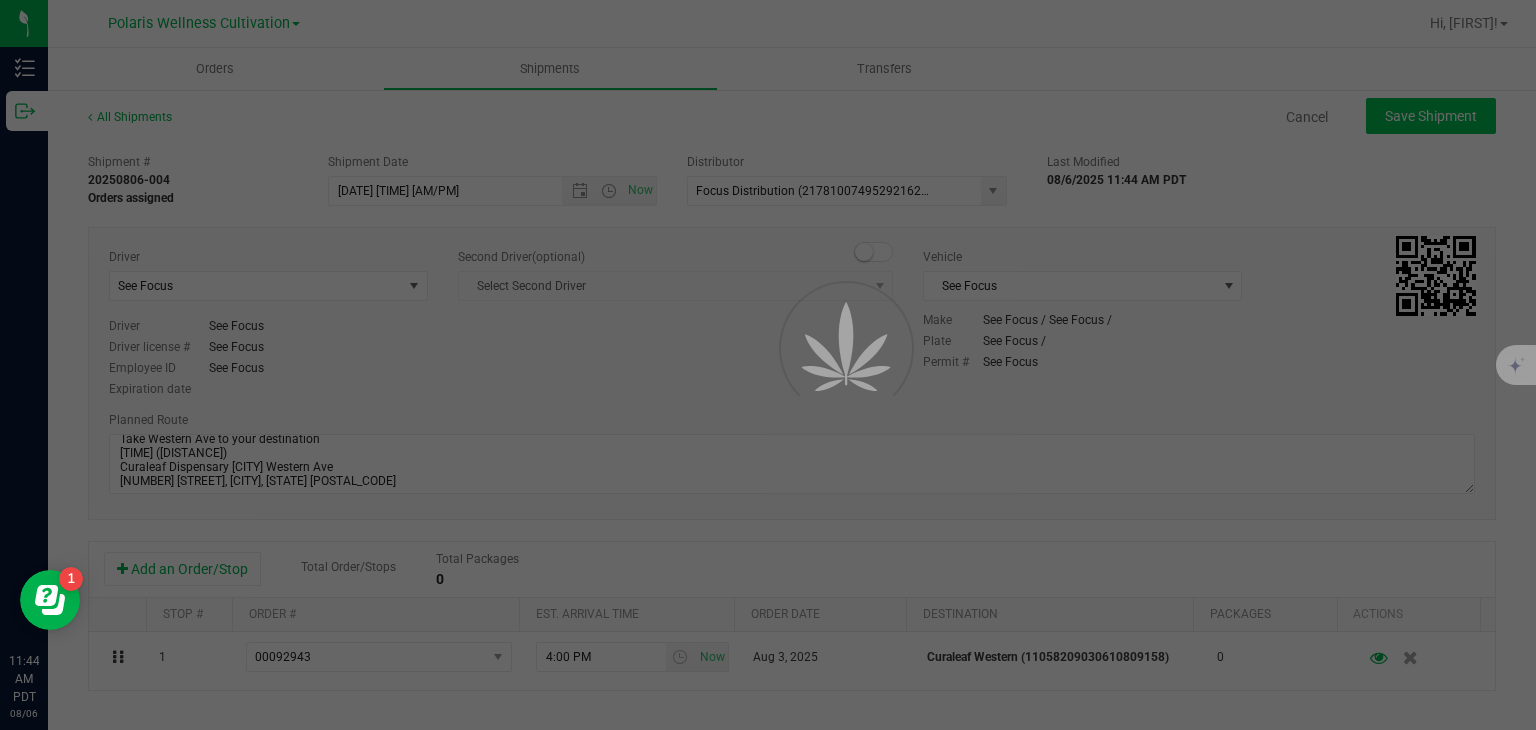 type on "8/11/2025 4:00 PM" 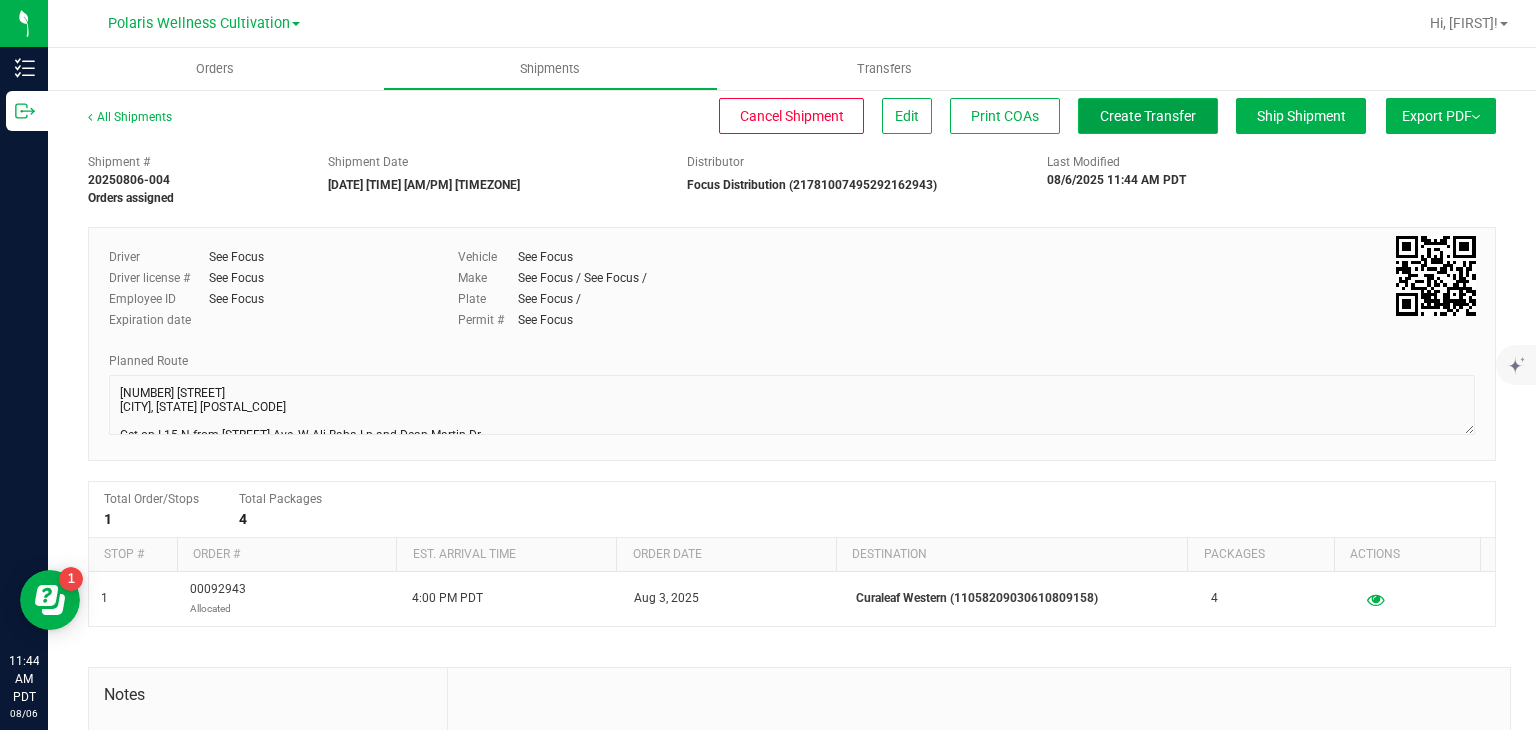 click on "Create Transfer" at bounding box center (1148, 116) 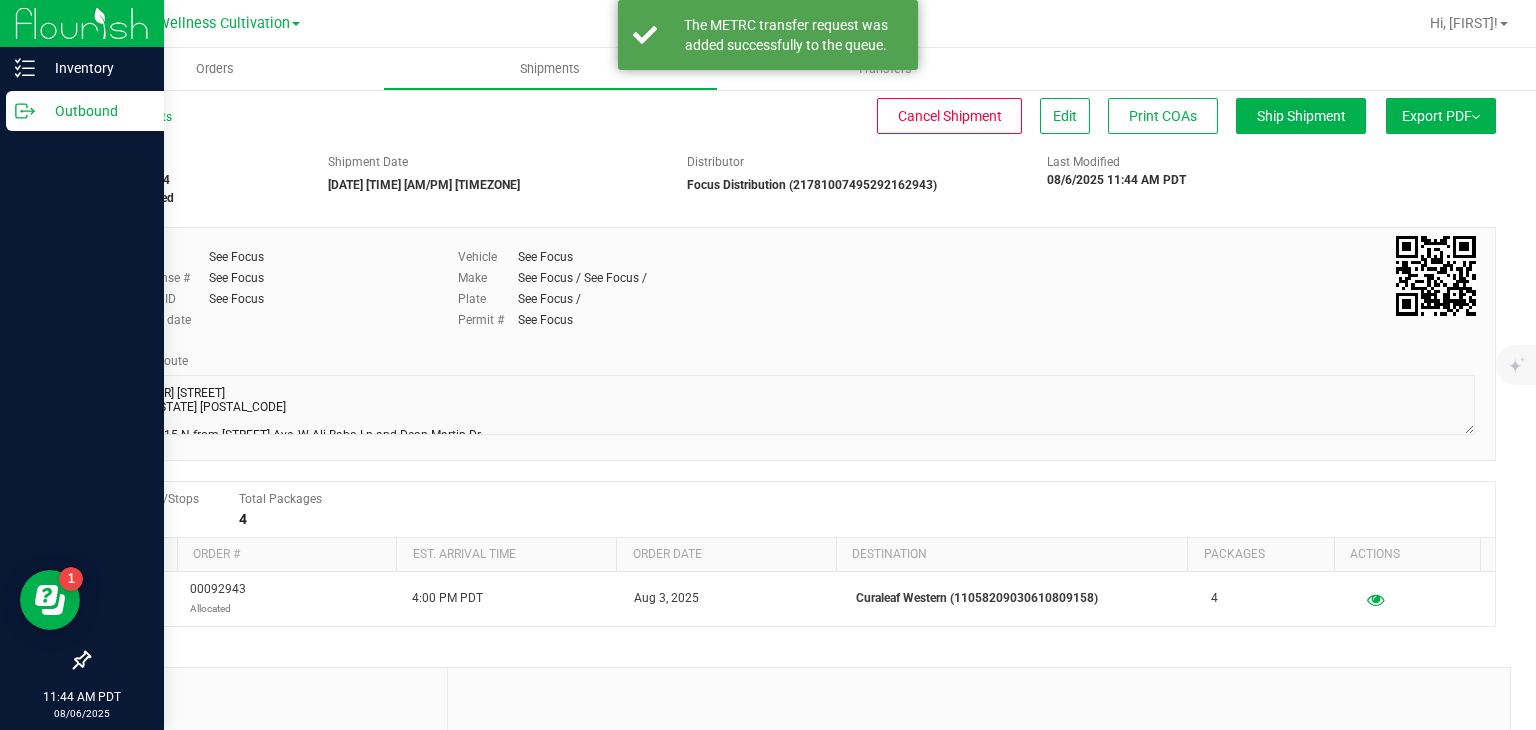 click on "Outbound" at bounding box center (95, 111) 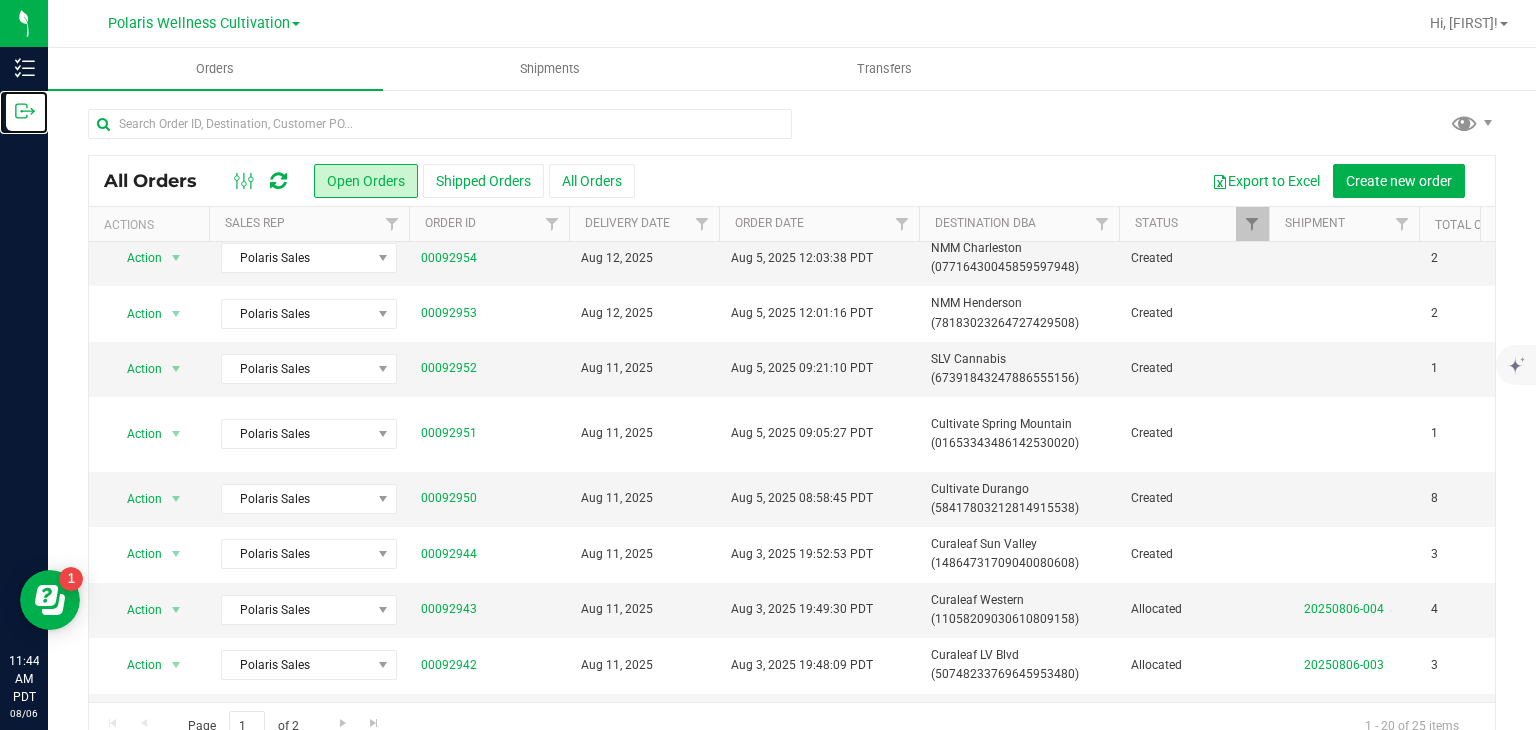 scroll, scrollTop: 327, scrollLeft: 0, axis: vertical 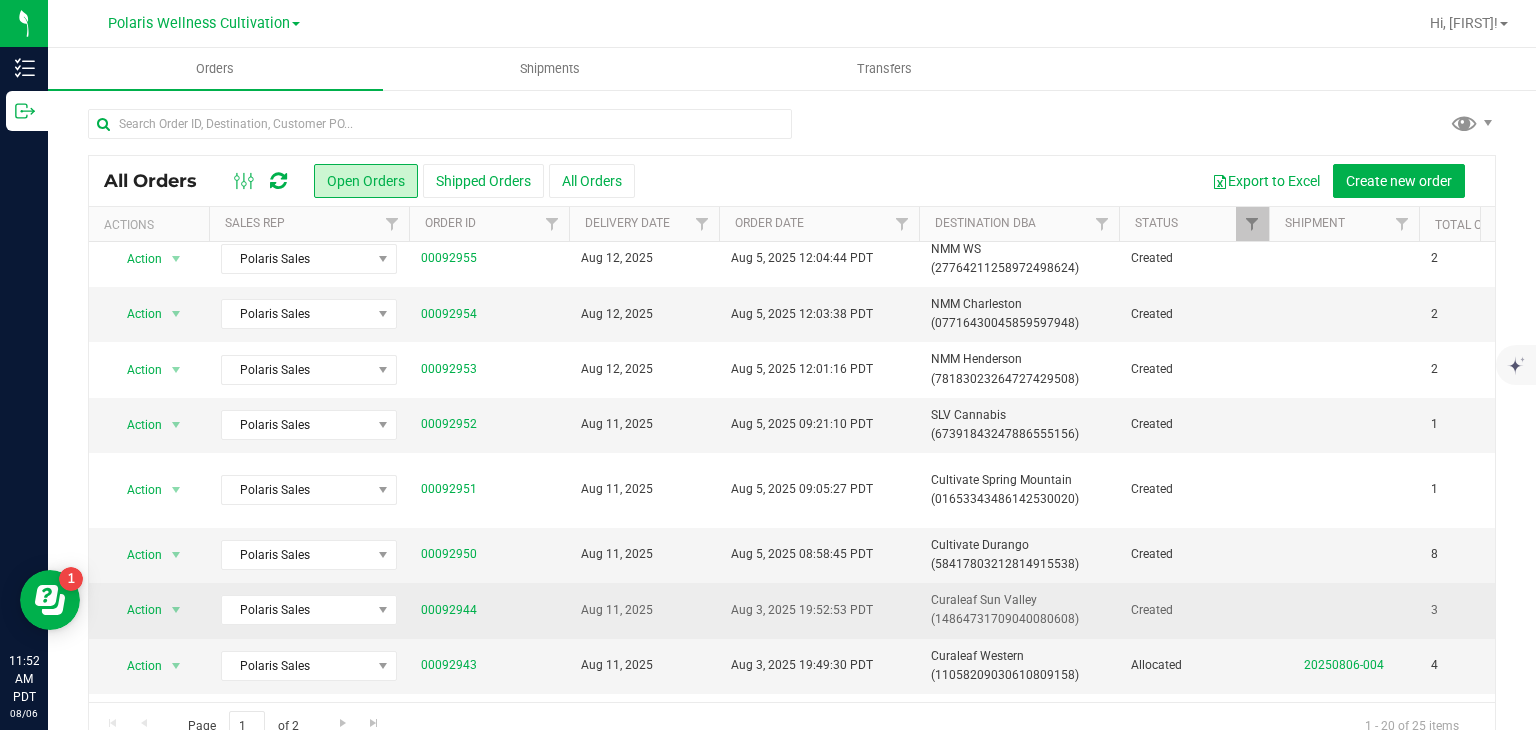 click on "Aug 3, 2025 19:52:53 PDT" at bounding box center (819, 610) 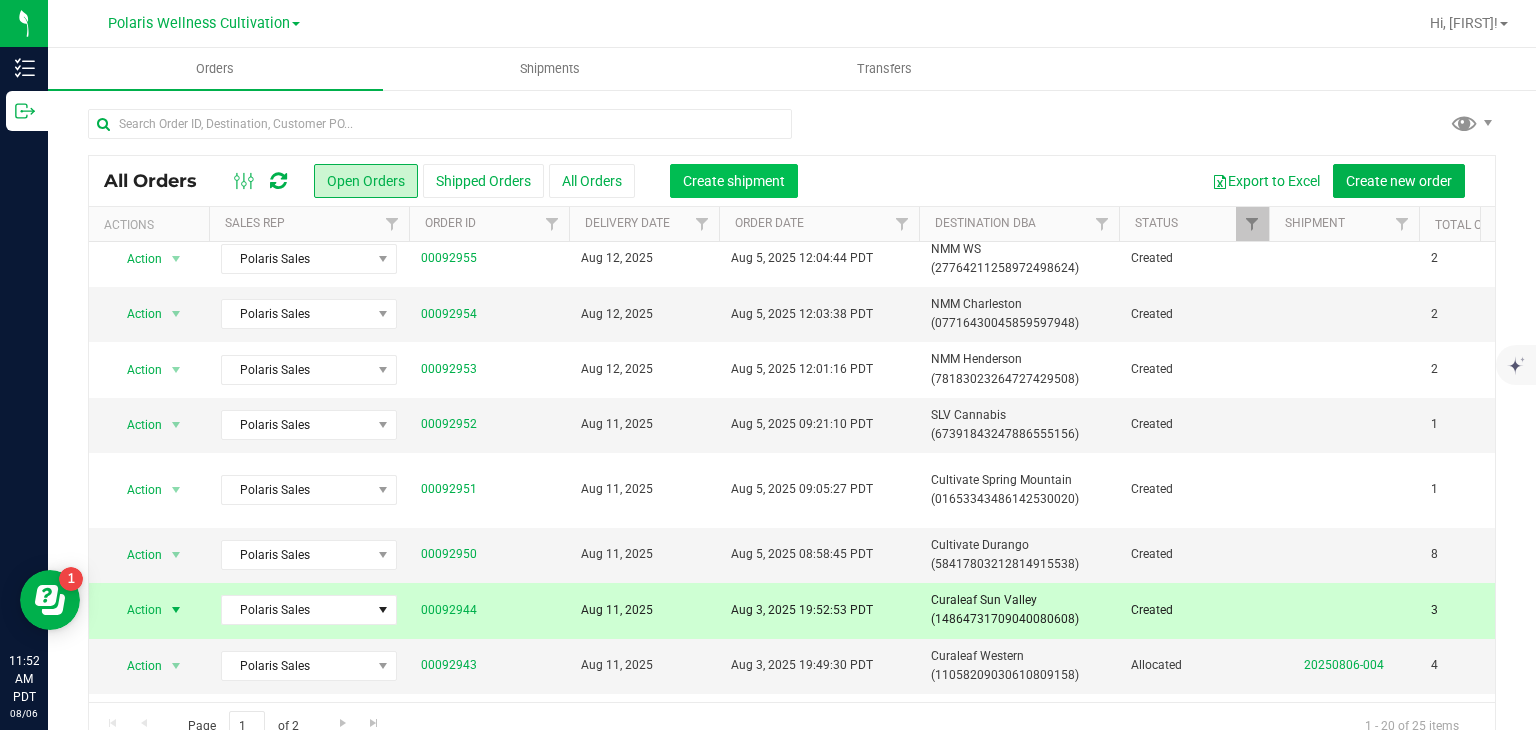 click on "Create shipment" at bounding box center (734, 181) 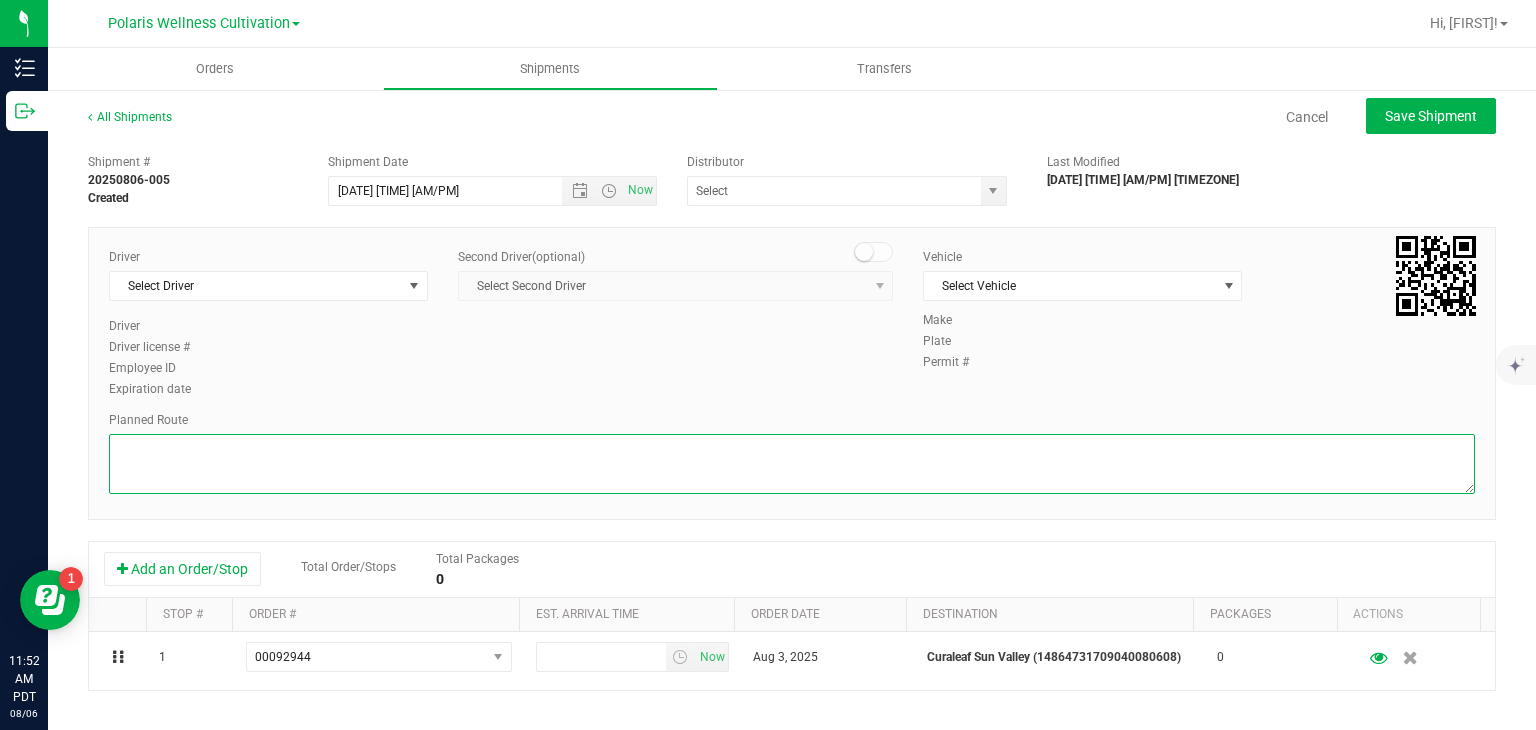 click at bounding box center (792, 464) 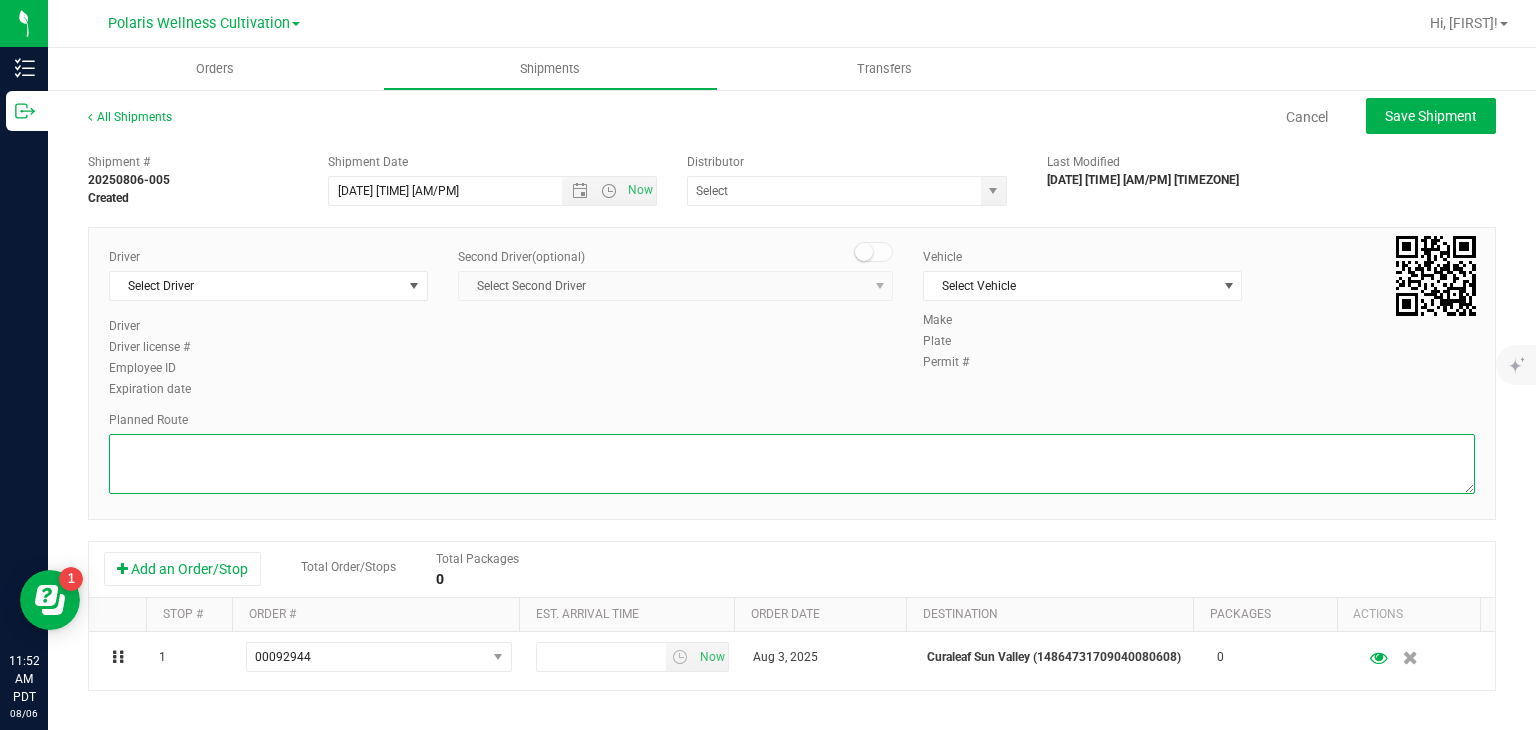 click at bounding box center [792, 464] 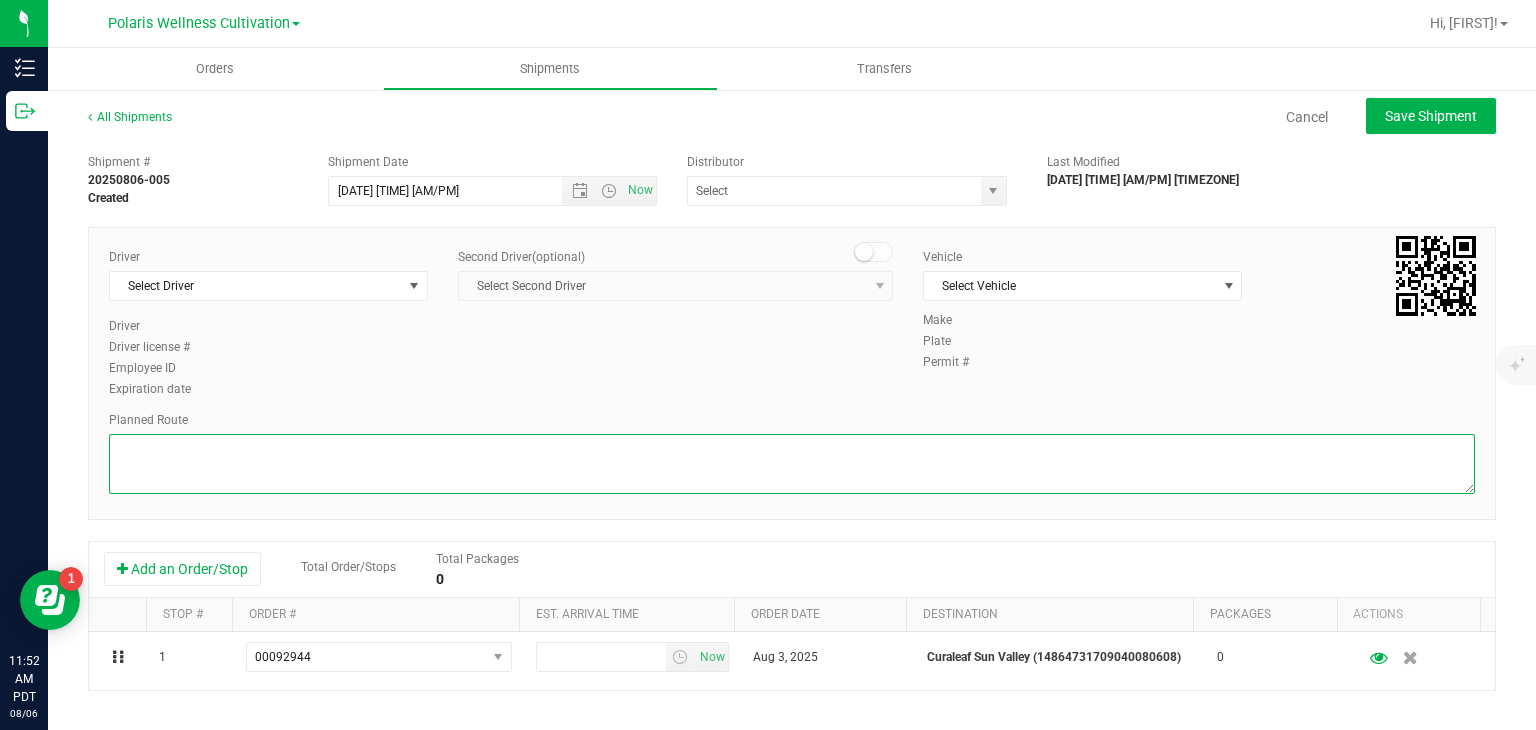 paste on "5385 Polaris Ave
Las Vegas, NV 89118
Get on I-15 N from Polaris Ave, W Ali Baba Ln and Dean Martin Dr
5 min (1.4 mi)
Take US-95 N and US-95 ALT N to NV-443 in Reno. Take exit 70B from US-395 N
6 hr 55 min (445 mi)
Follow NV-443 to your destination in Sun Valley
4 min (1.5 mi)
Curaleaf Dispensary Sun Valley
5105 Sun Valley Blvd Building B, Sun Valley, NV 89433" 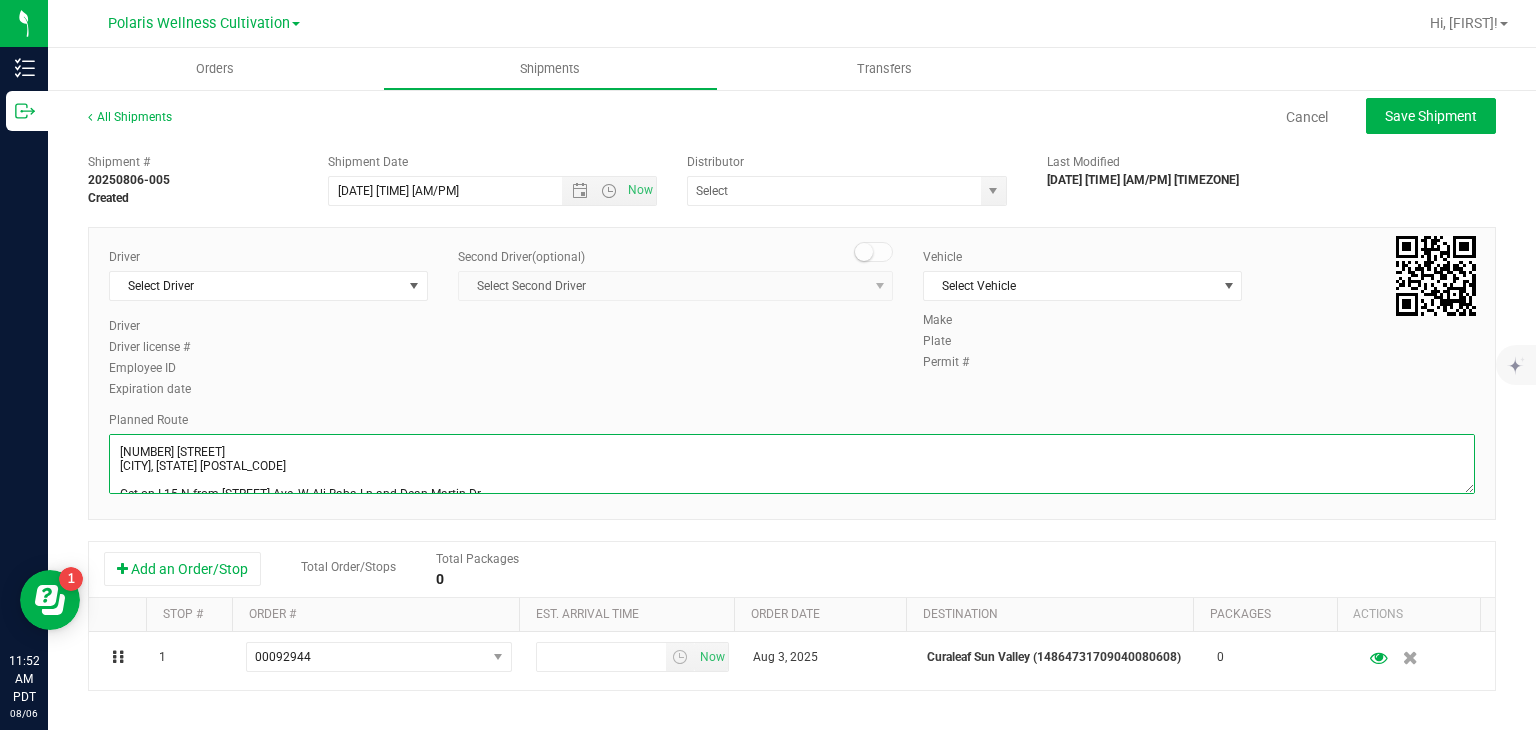 scroll, scrollTop: 139, scrollLeft: 0, axis: vertical 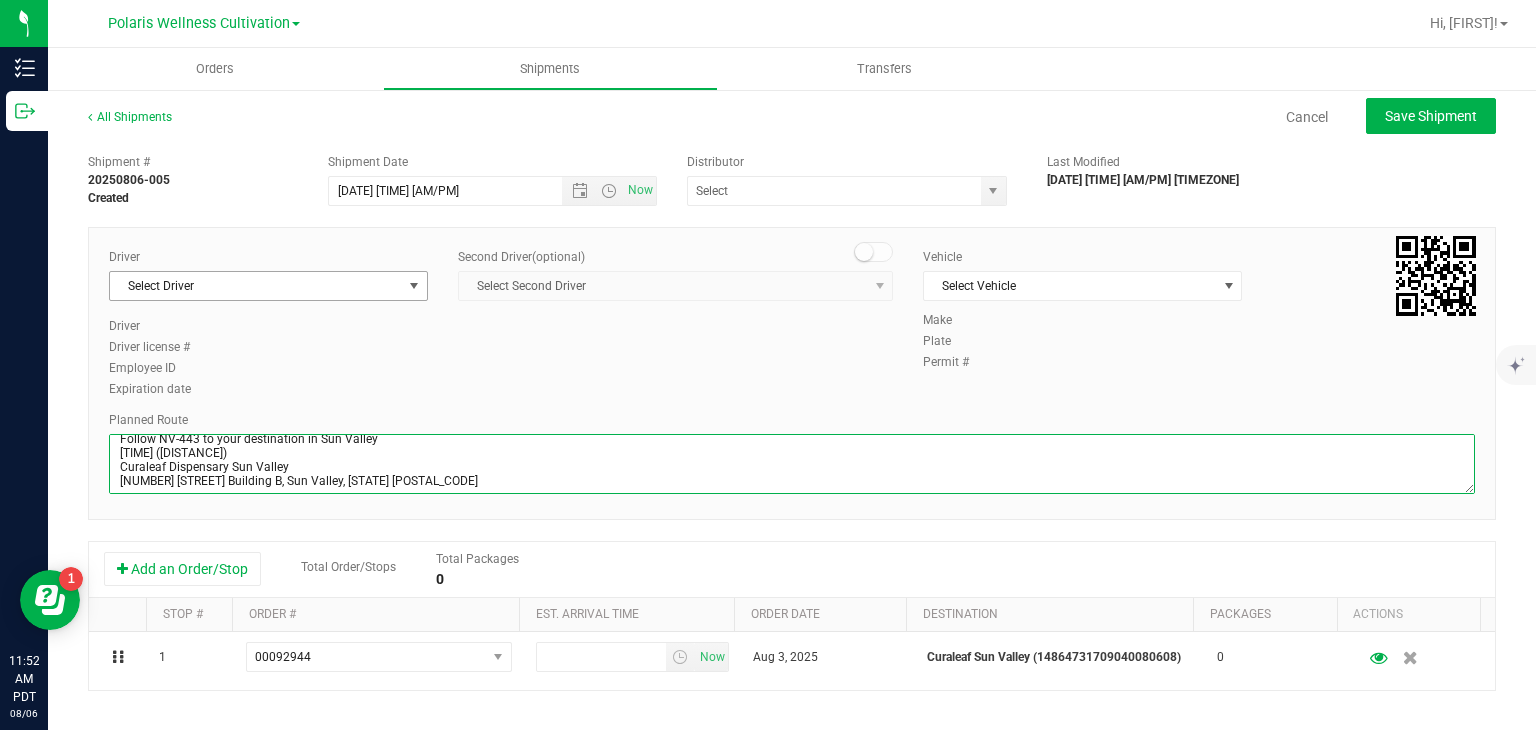type on "5385 Polaris Ave
Las Vegas, NV 89118
Get on I-15 N from Polaris Ave, W Ali Baba Ln and Dean Martin Dr
5 min (1.4 mi)
Take US-95 N and US-95 ALT N to NV-443 in Reno. Take exit 70B from US-395 N
6 hr 55 min (445 mi)
Follow NV-443 to your destination in Sun Valley
4 min (1.5 mi)
Curaleaf Dispensary Sun Valley
5105 Sun Valley Blvd Building B, Sun Valley, NV 89433" 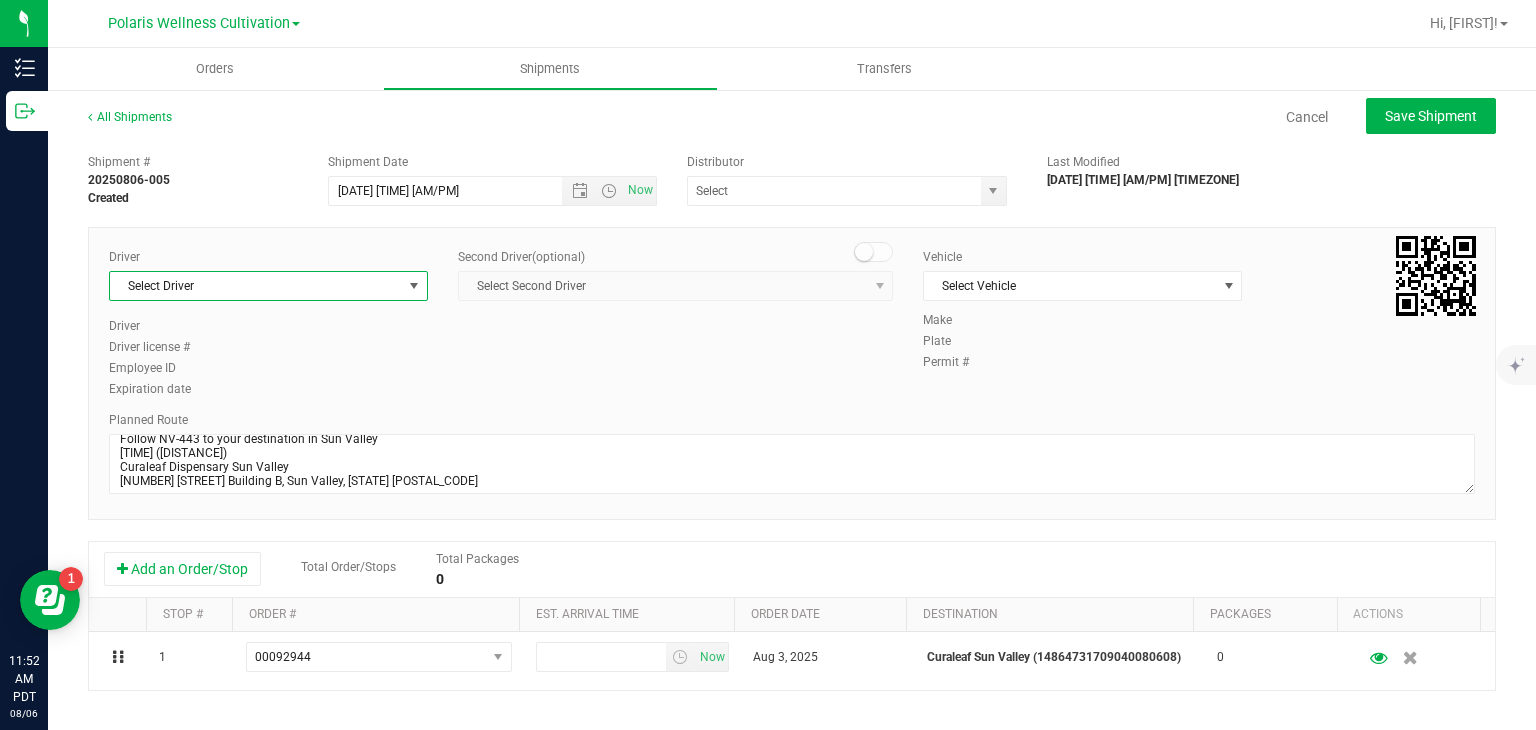 click at bounding box center [414, 286] 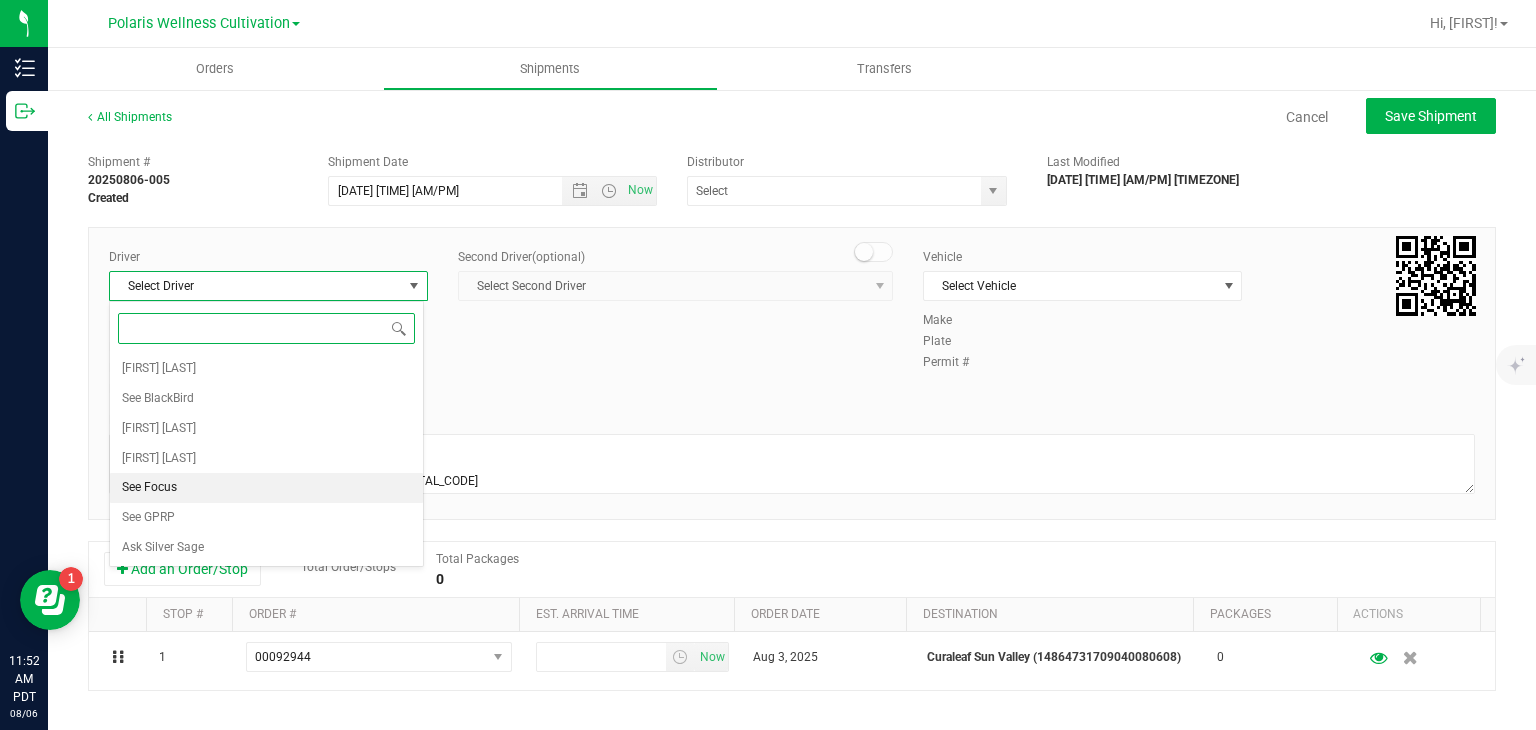 click on "See Focus" at bounding box center [266, 488] 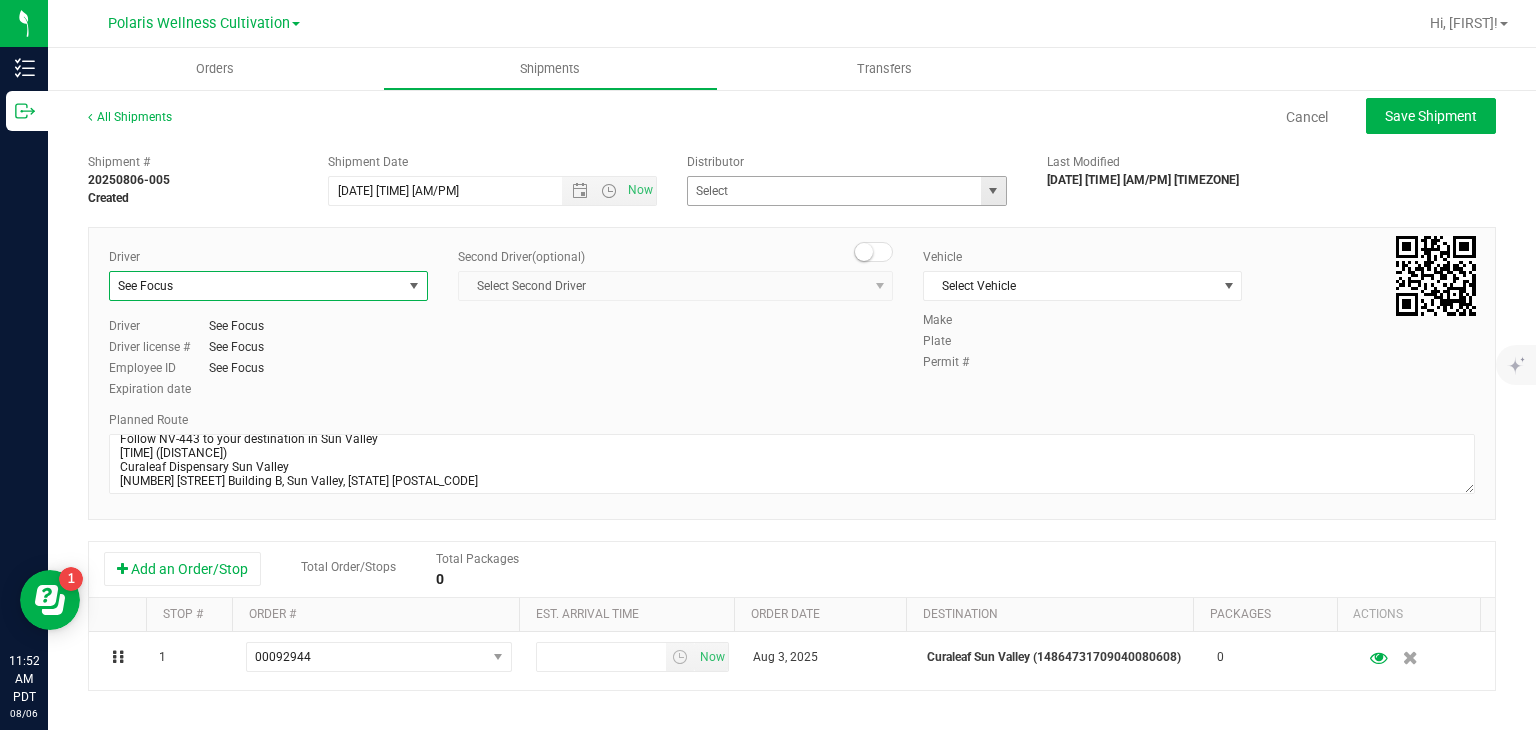 click at bounding box center (993, 191) 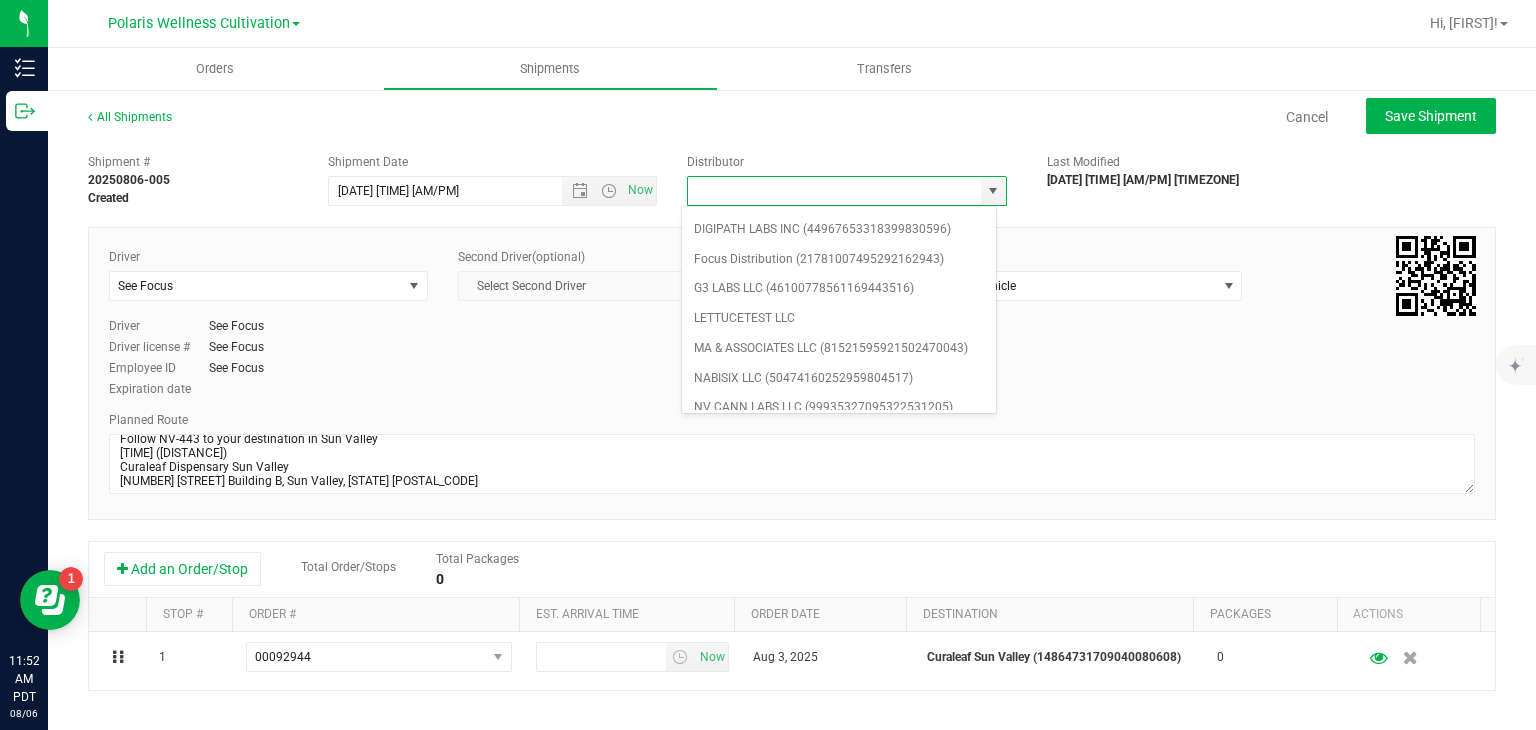 scroll, scrollTop: 144, scrollLeft: 0, axis: vertical 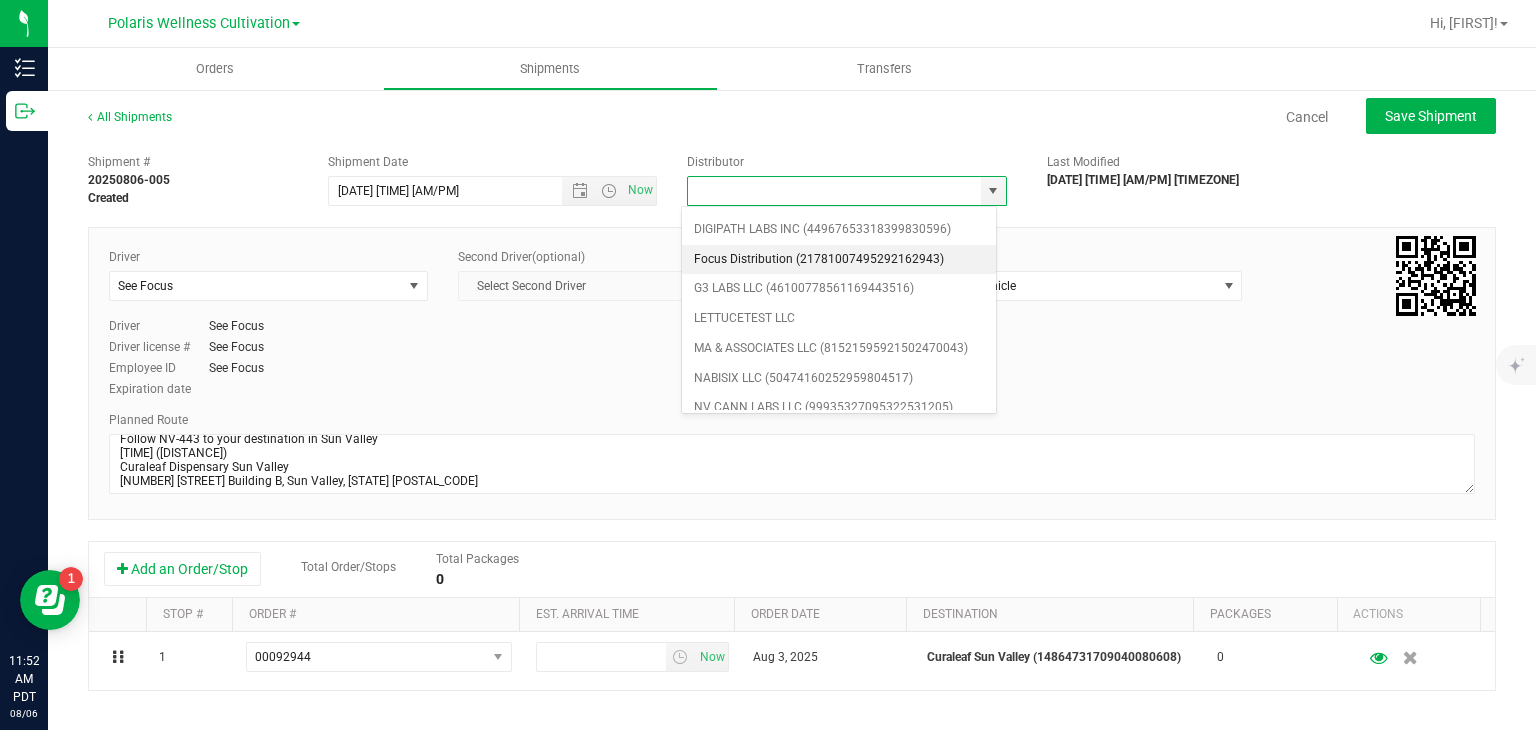 click on "Focus Distribution (21781007495292162943)" at bounding box center [839, 260] 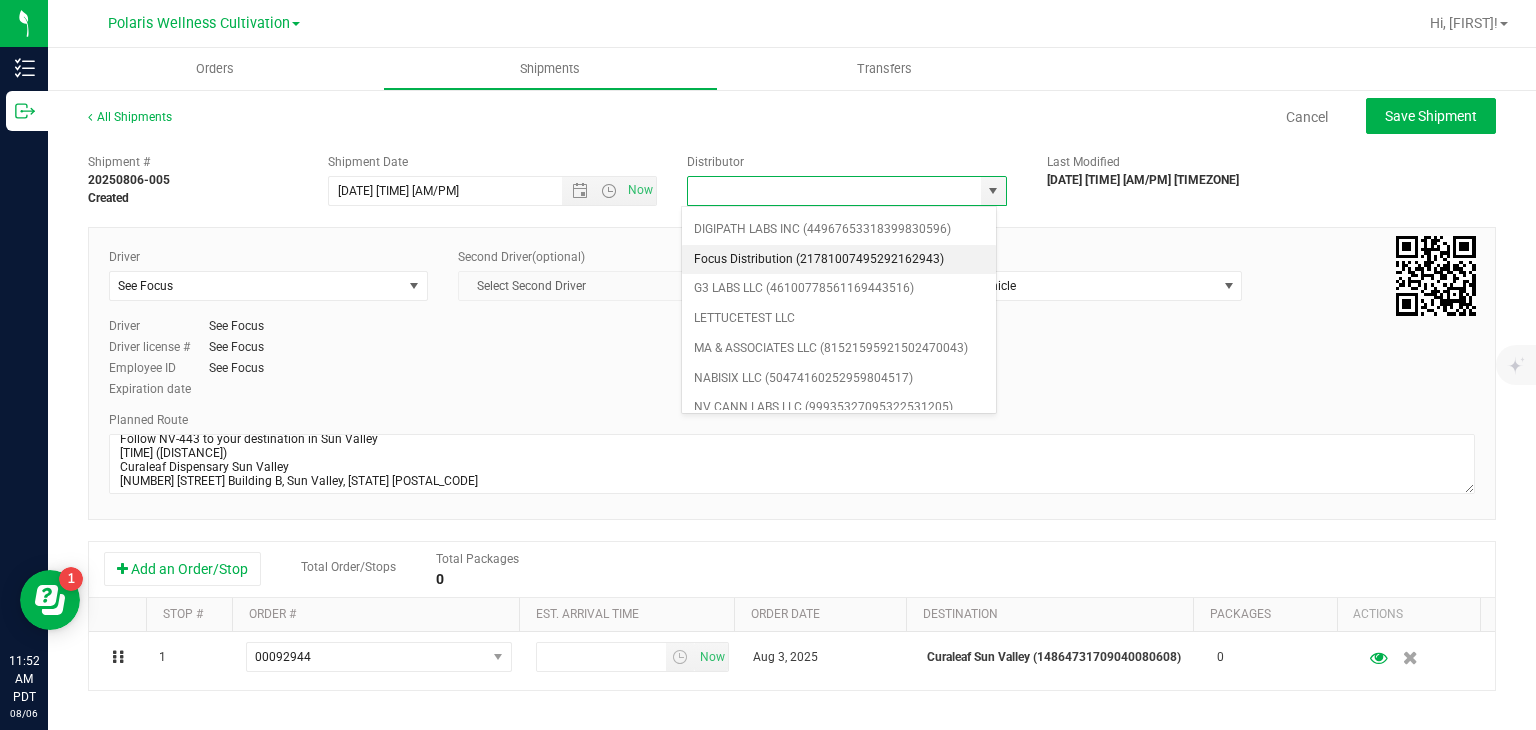 type on "Focus Distribution (21781007495292162943)" 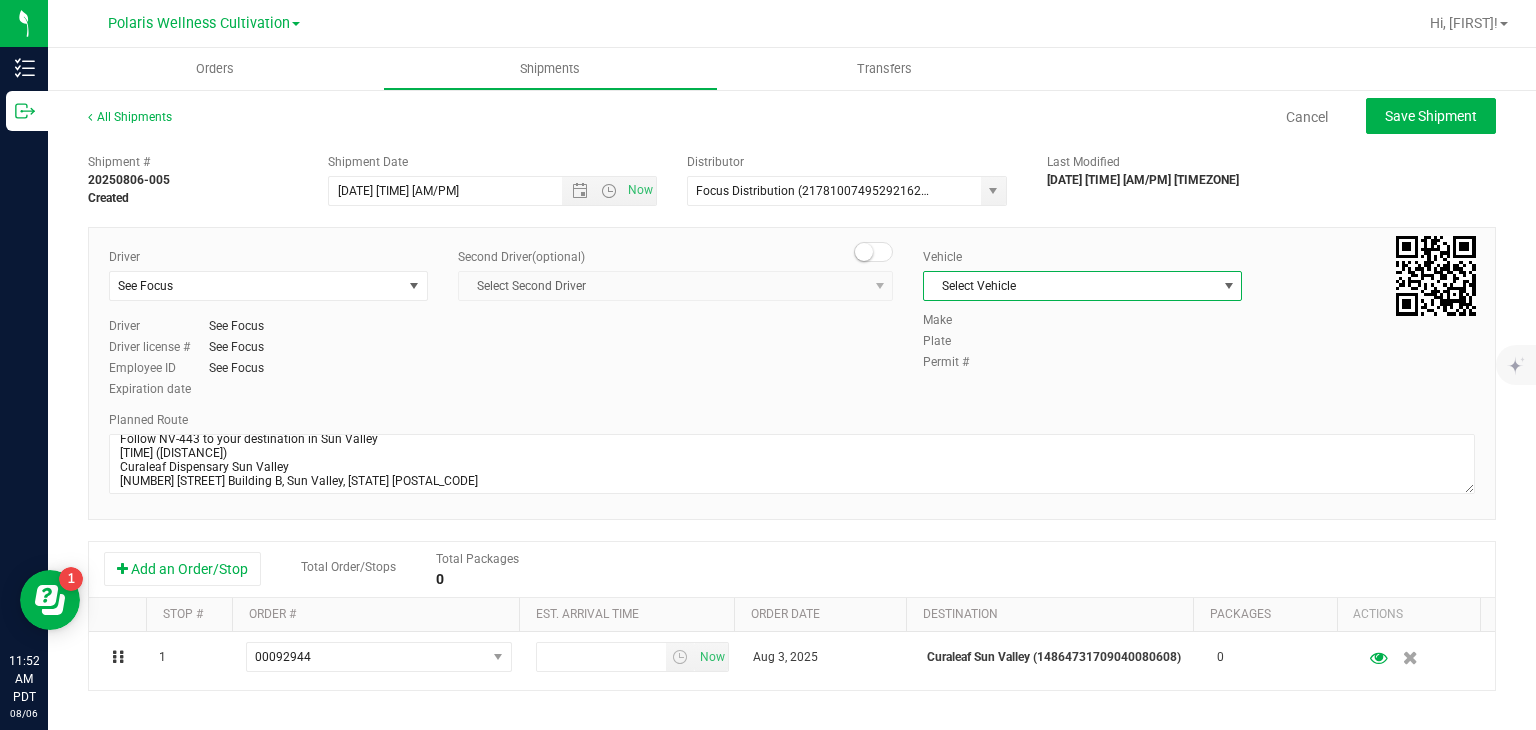 click on "Select Vehicle" at bounding box center (1070, 286) 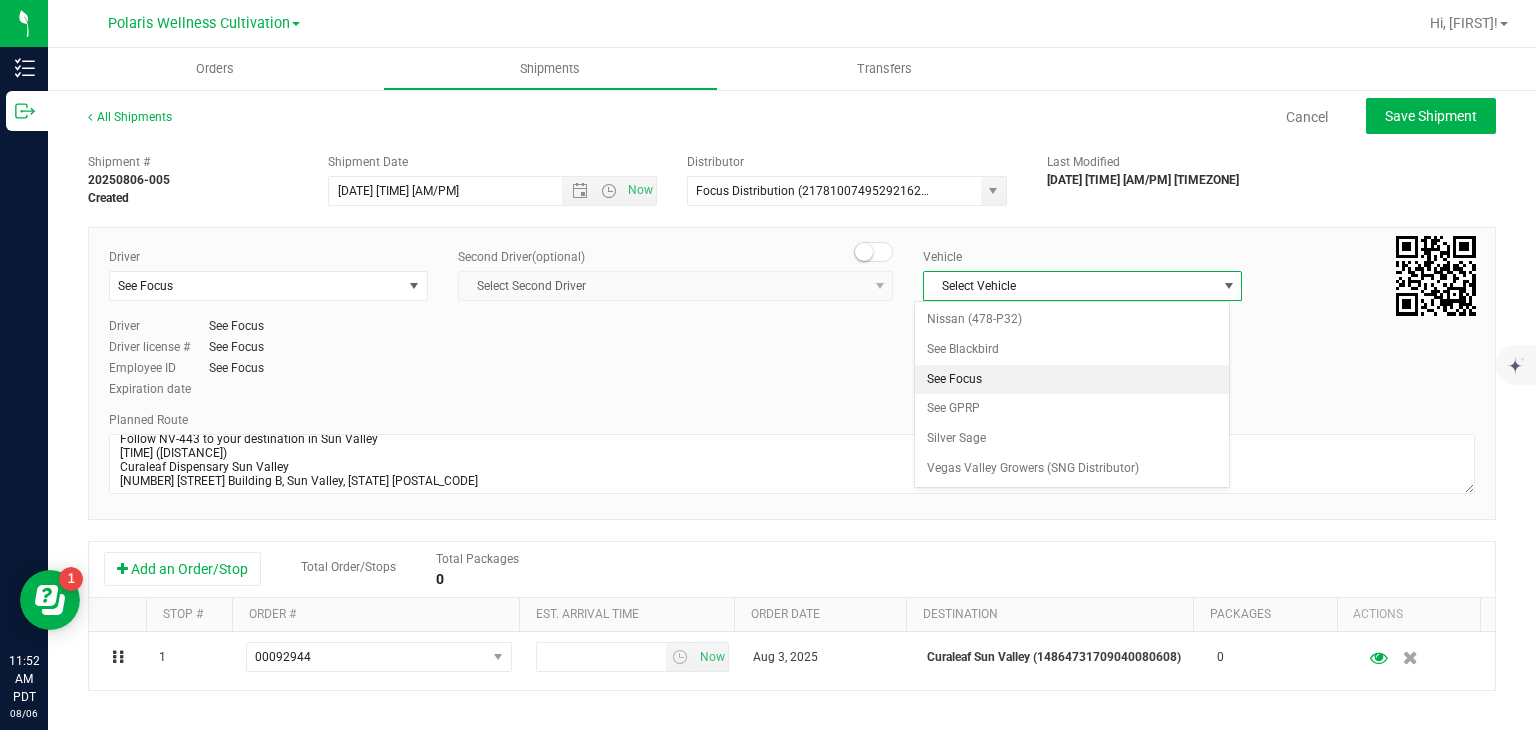click on "See Focus" at bounding box center [1071, 380] 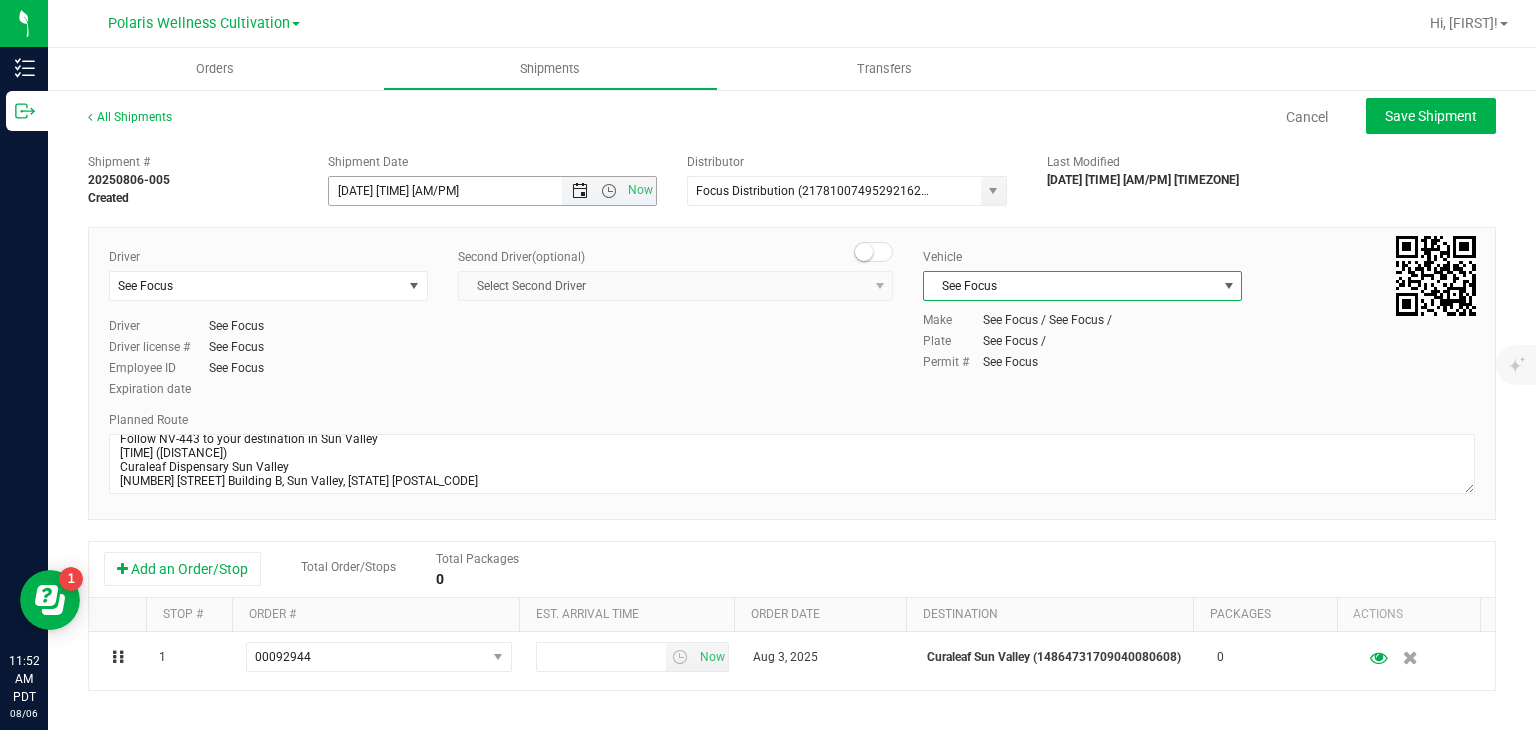 click at bounding box center (580, 191) 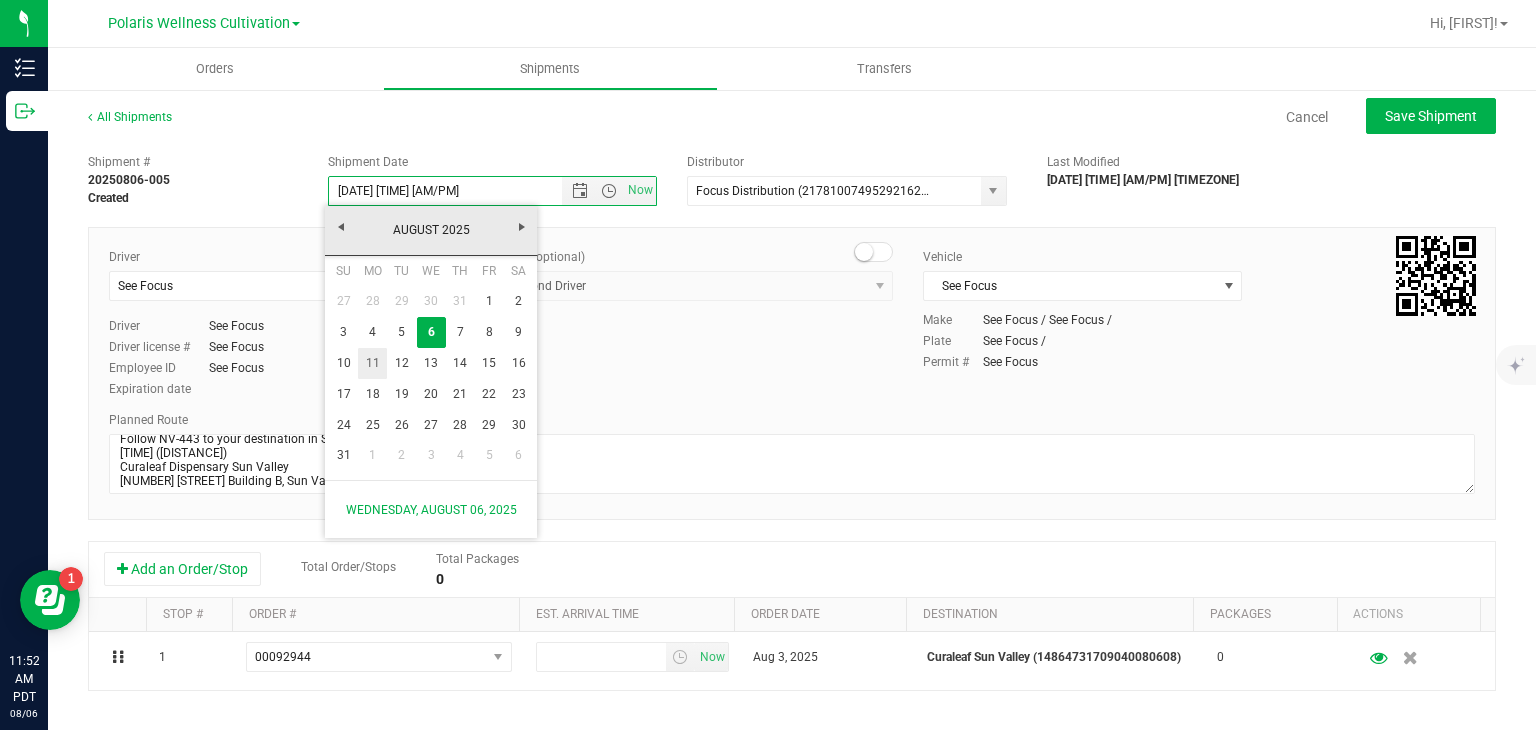 click on "11" at bounding box center [372, 363] 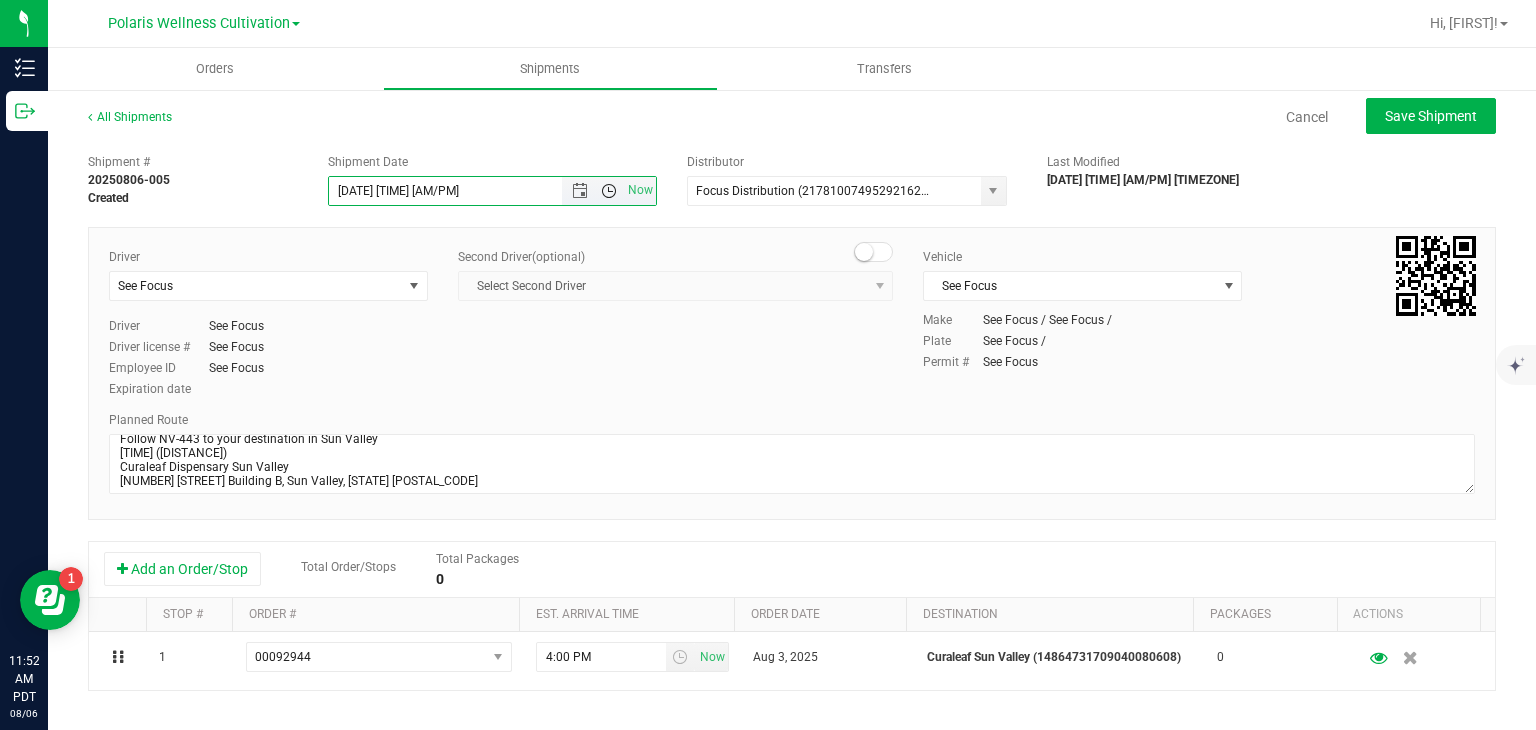 click at bounding box center (609, 191) 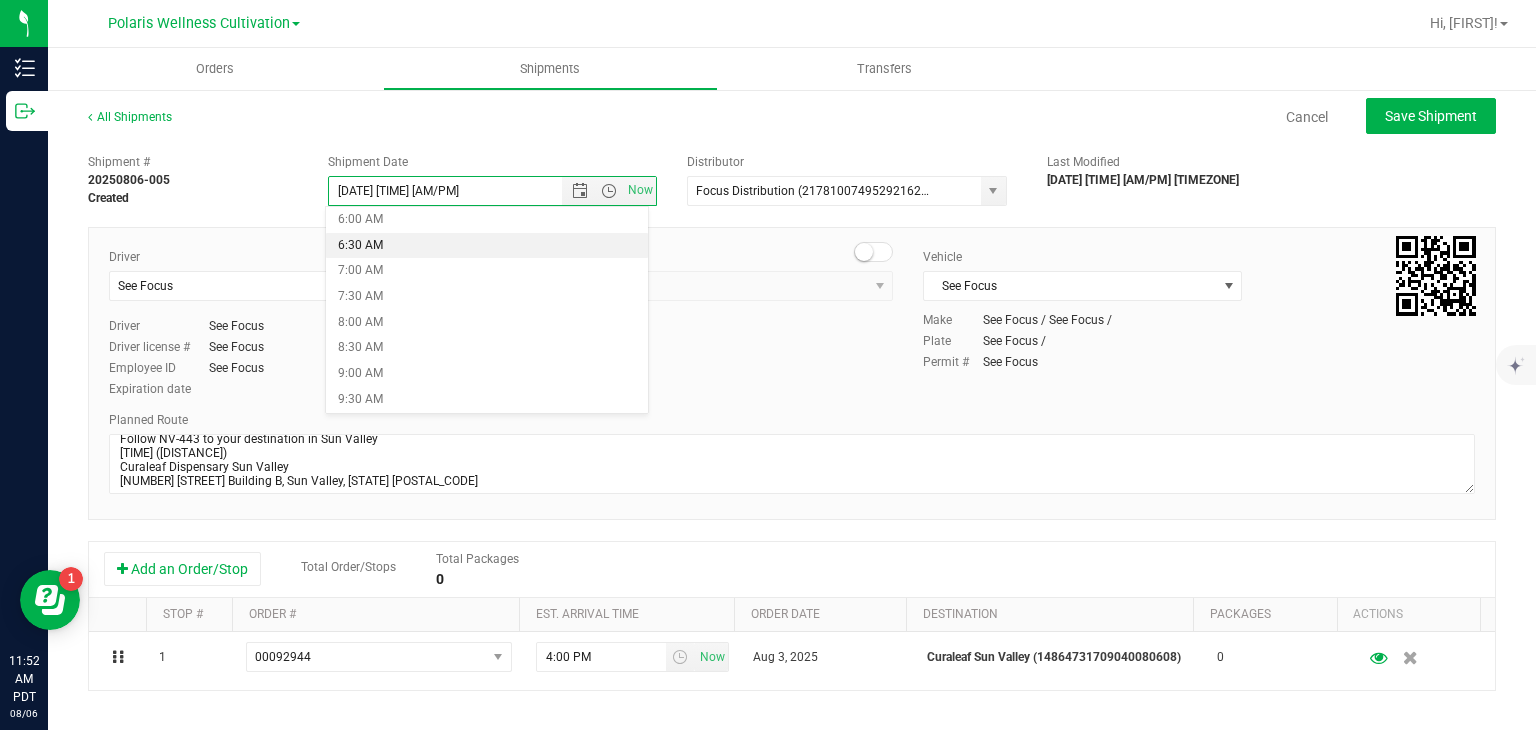 scroll, scrollTop: 312, scrollLeft: 0, axis: vertical 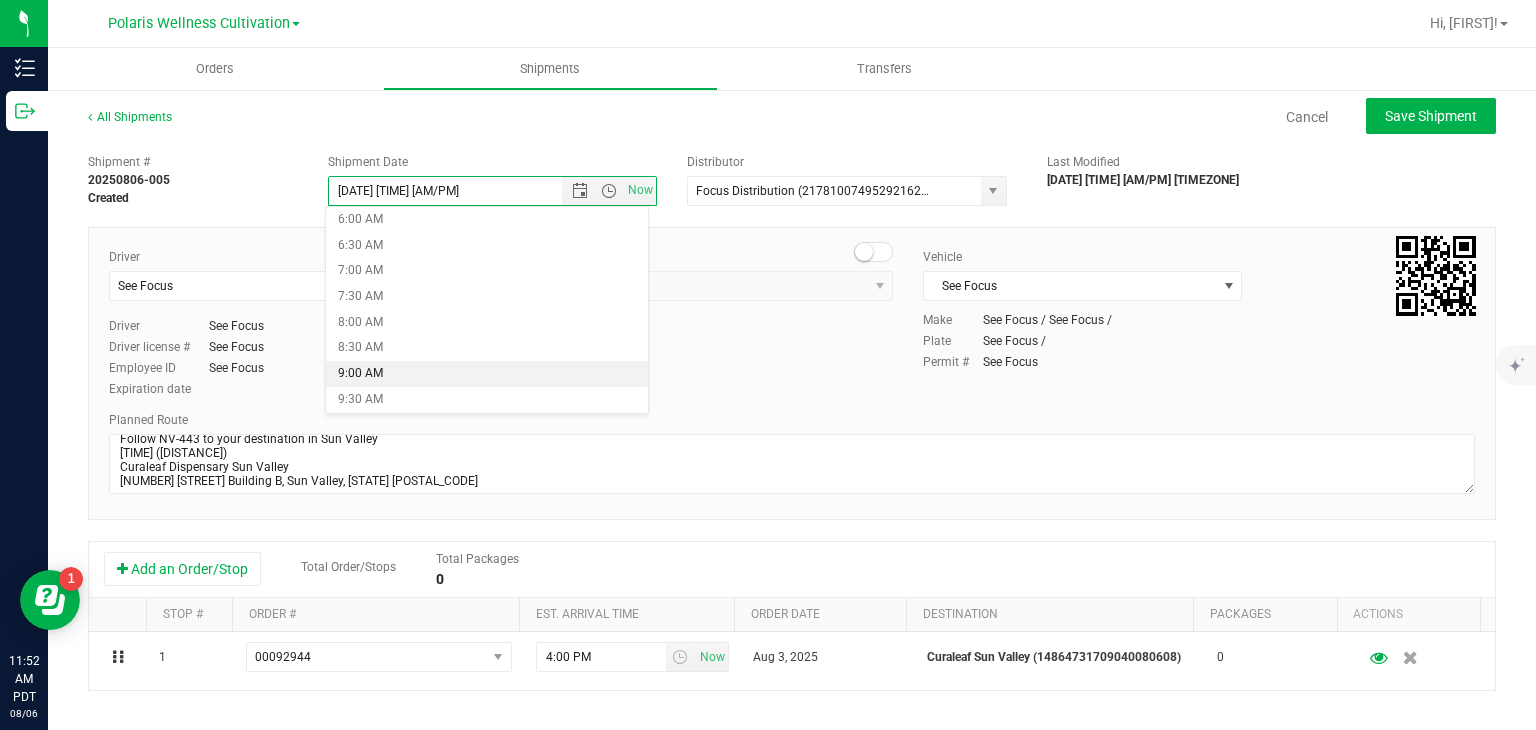 click on "9:00 AM" at bounding box center [487, 374] 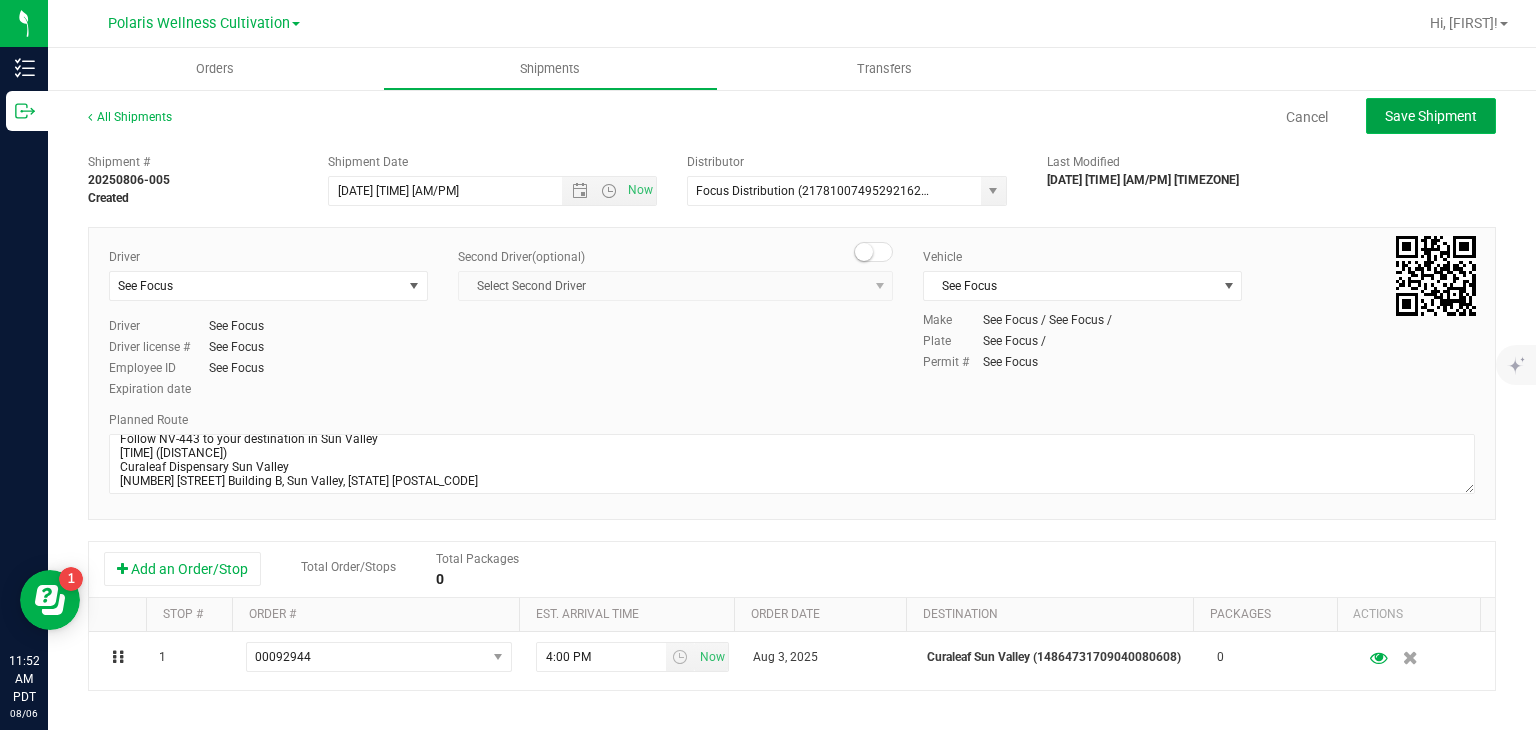 click on "Save Shipment" 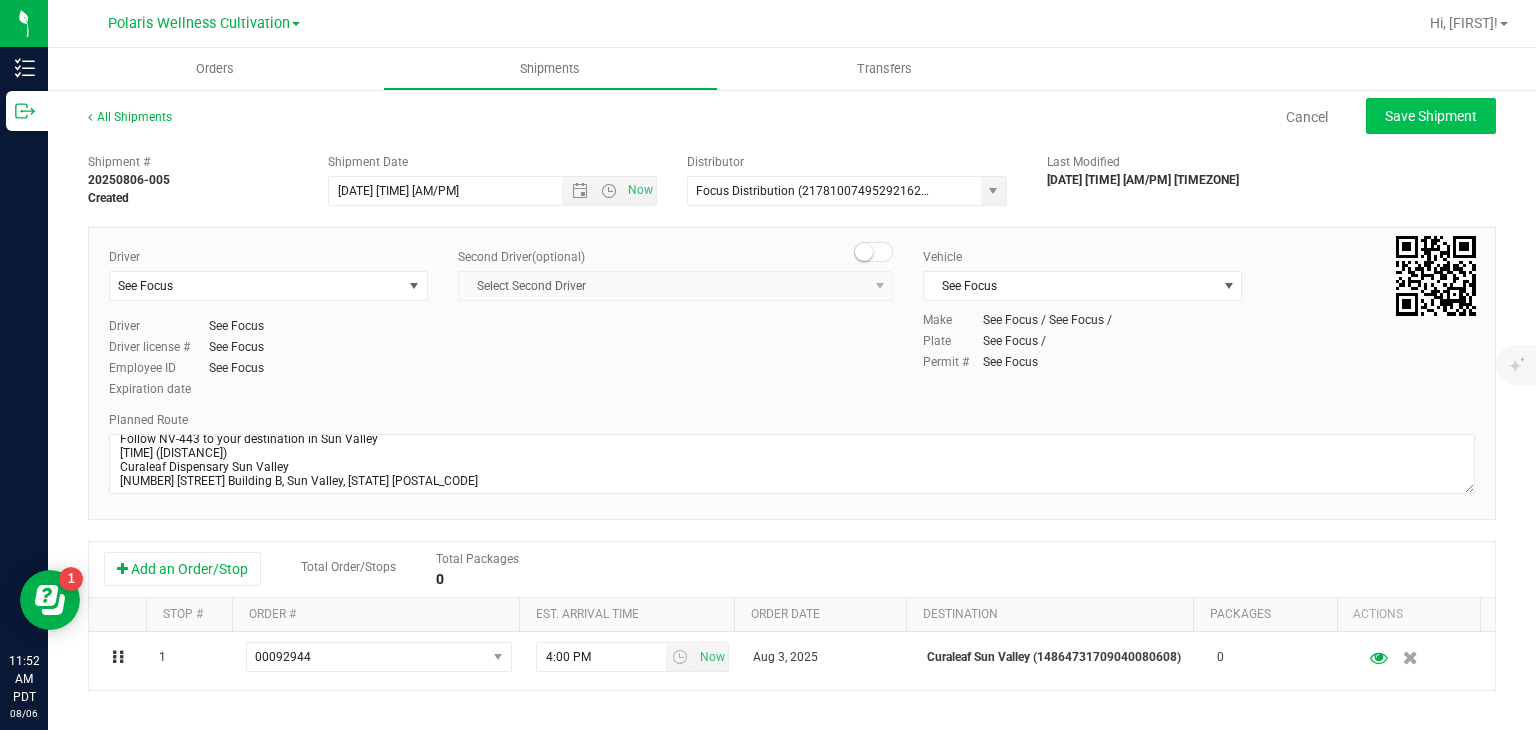 type on "8/11/2025 4:00 PM" 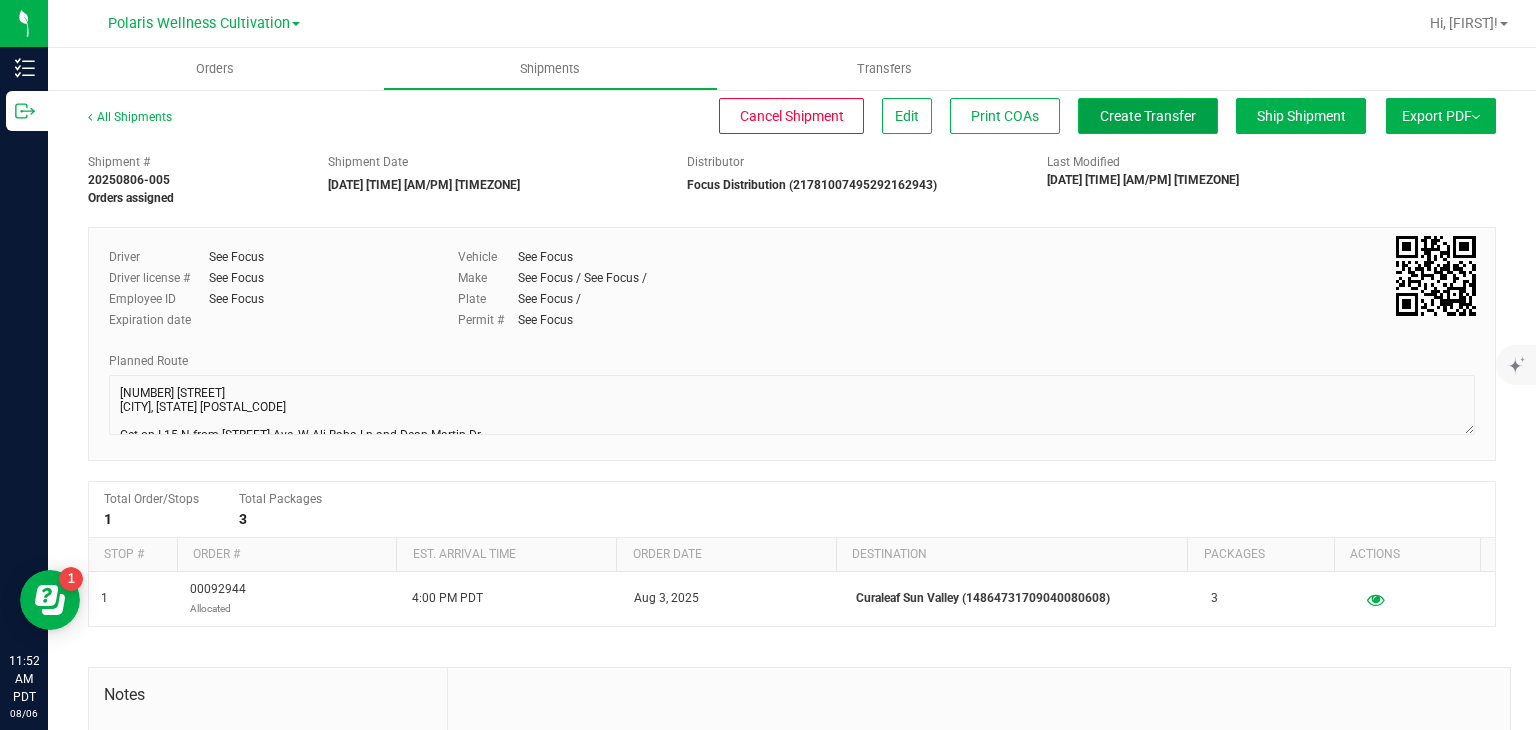 click on "Create Transfer" at bounding box center (1148, 116) 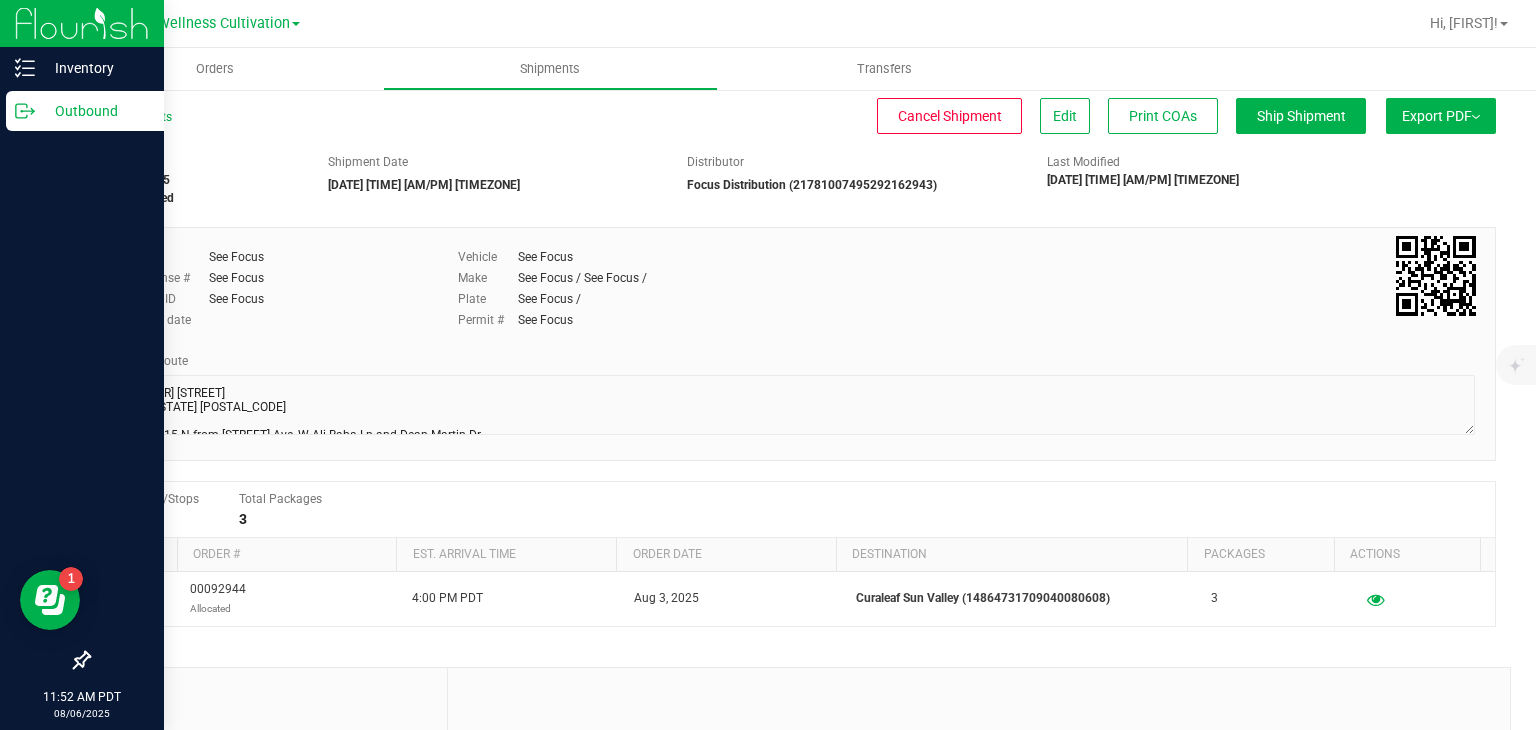 click on "Outbound" at bounding box center [85, 111] 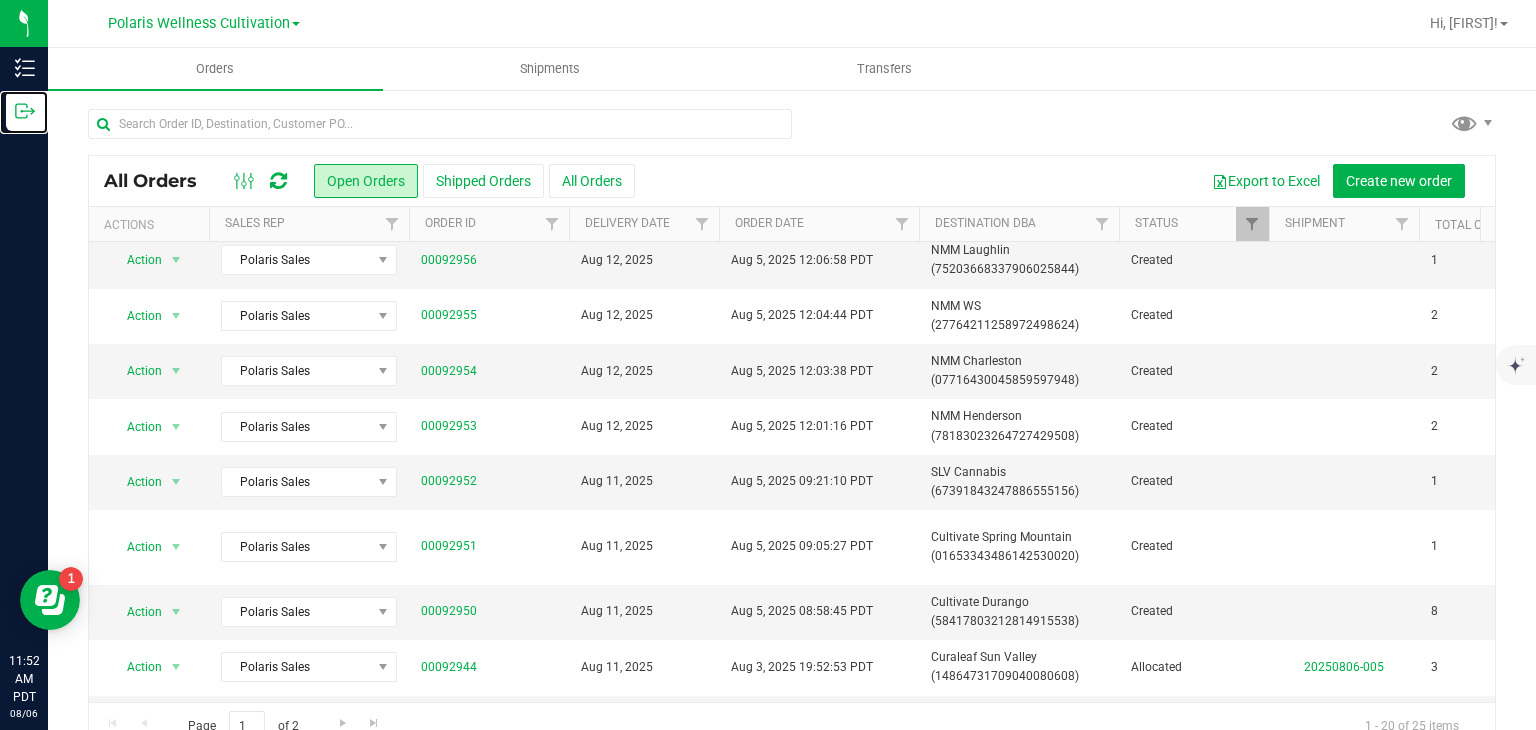 scroll, scrollTop: 0, scrollLeft: 0, axis: both 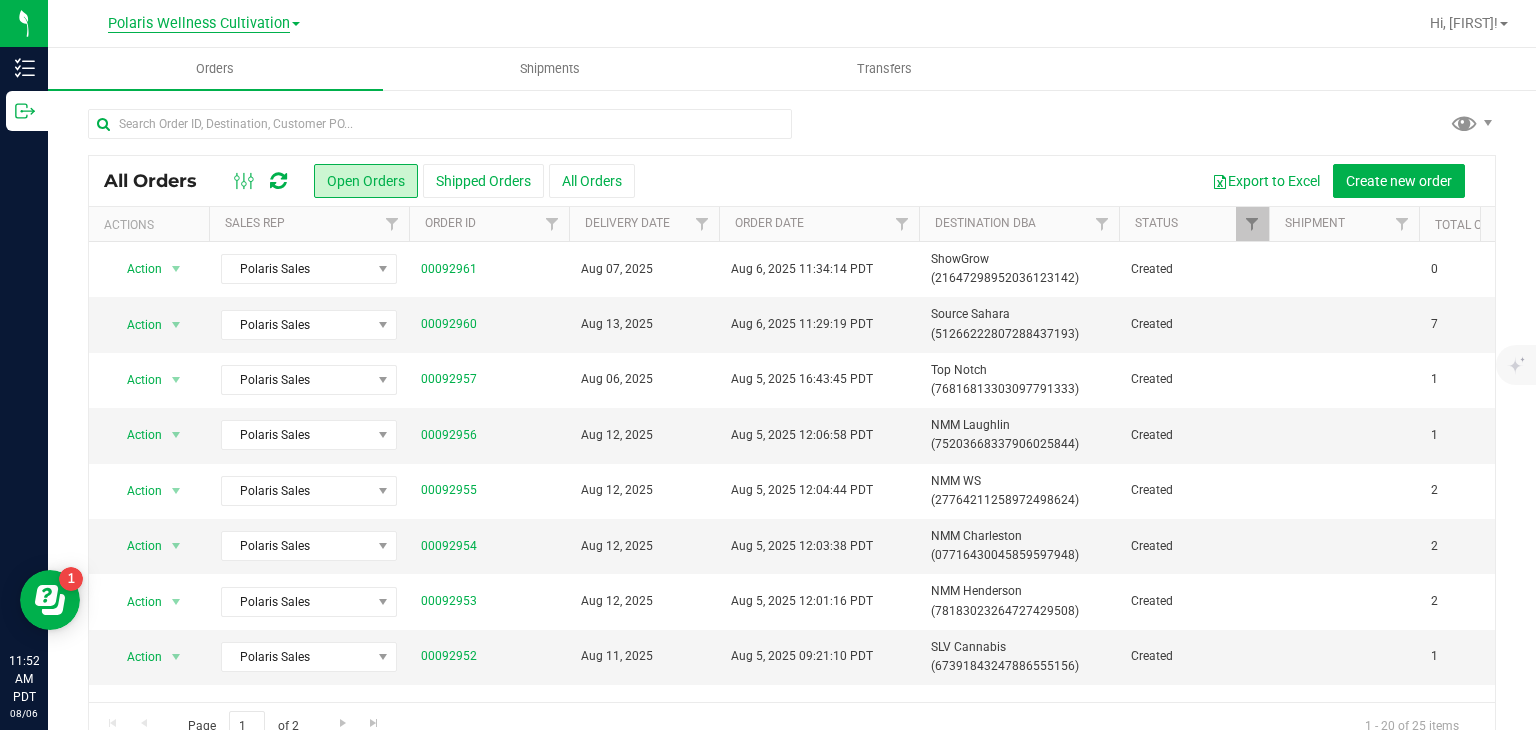 click on "Polaris Wellness Cultivation" at bounding box center [199, 24] 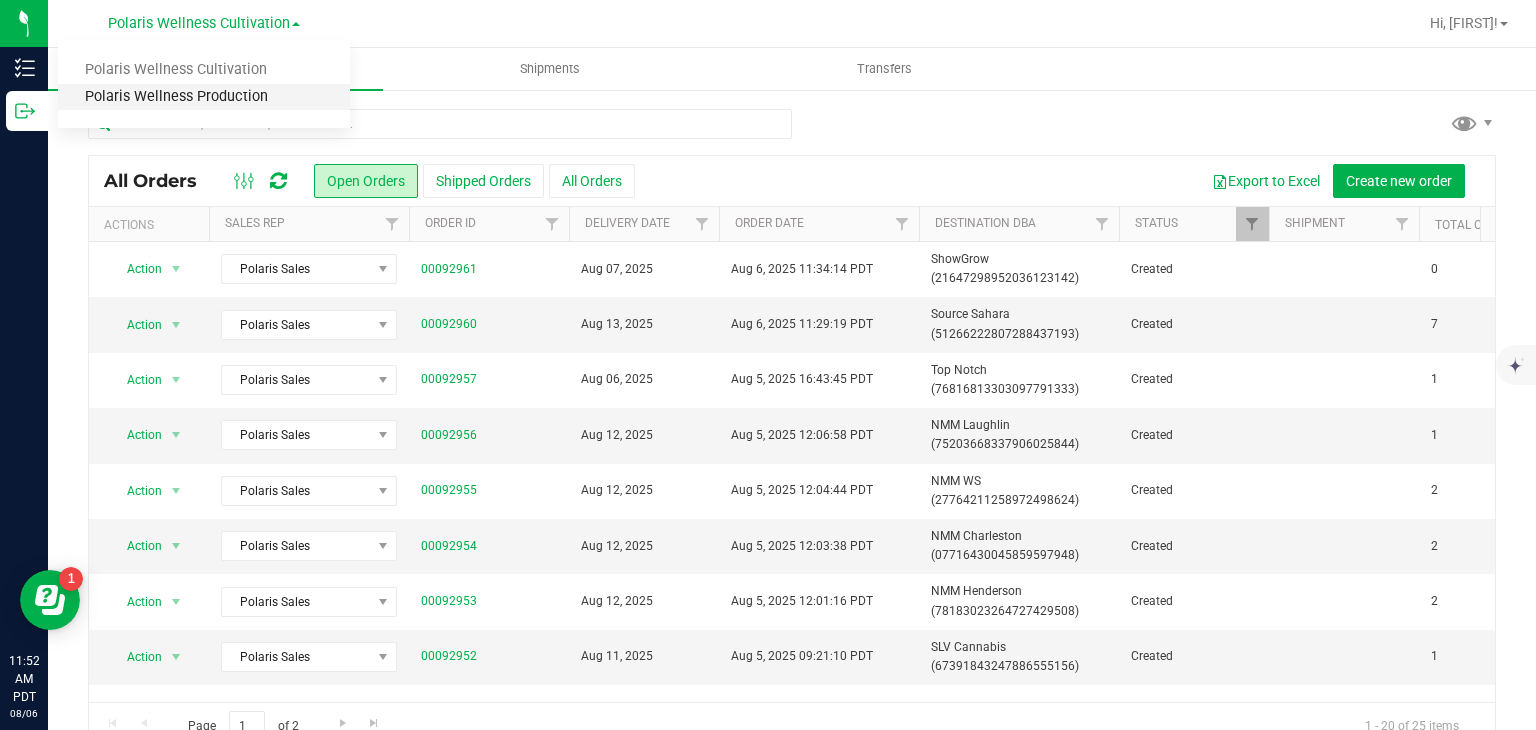 click on "Polaris Wellness Production" at bounding box center [204, 97] 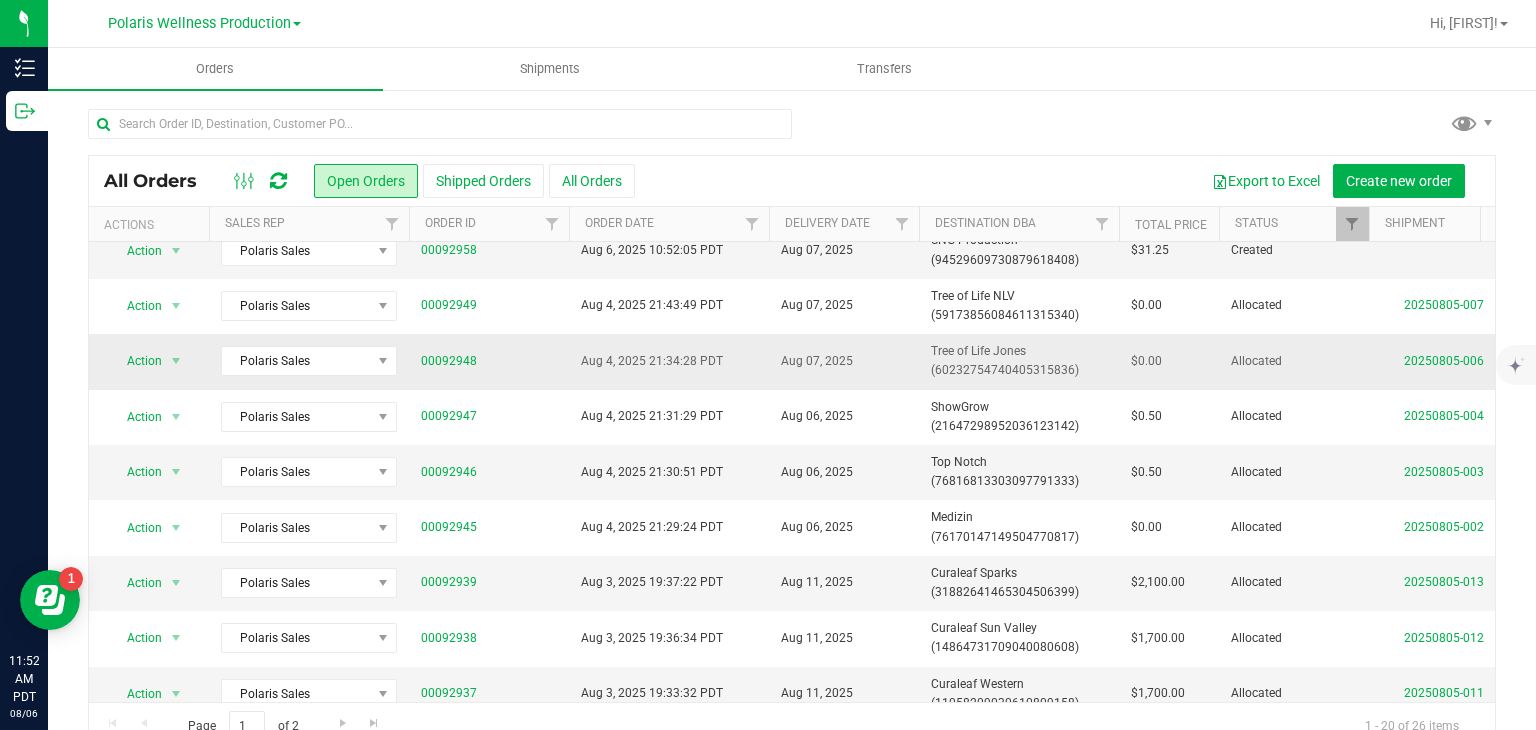 scroll, scrollTop: 0, scrollLeft: 0, axis: both 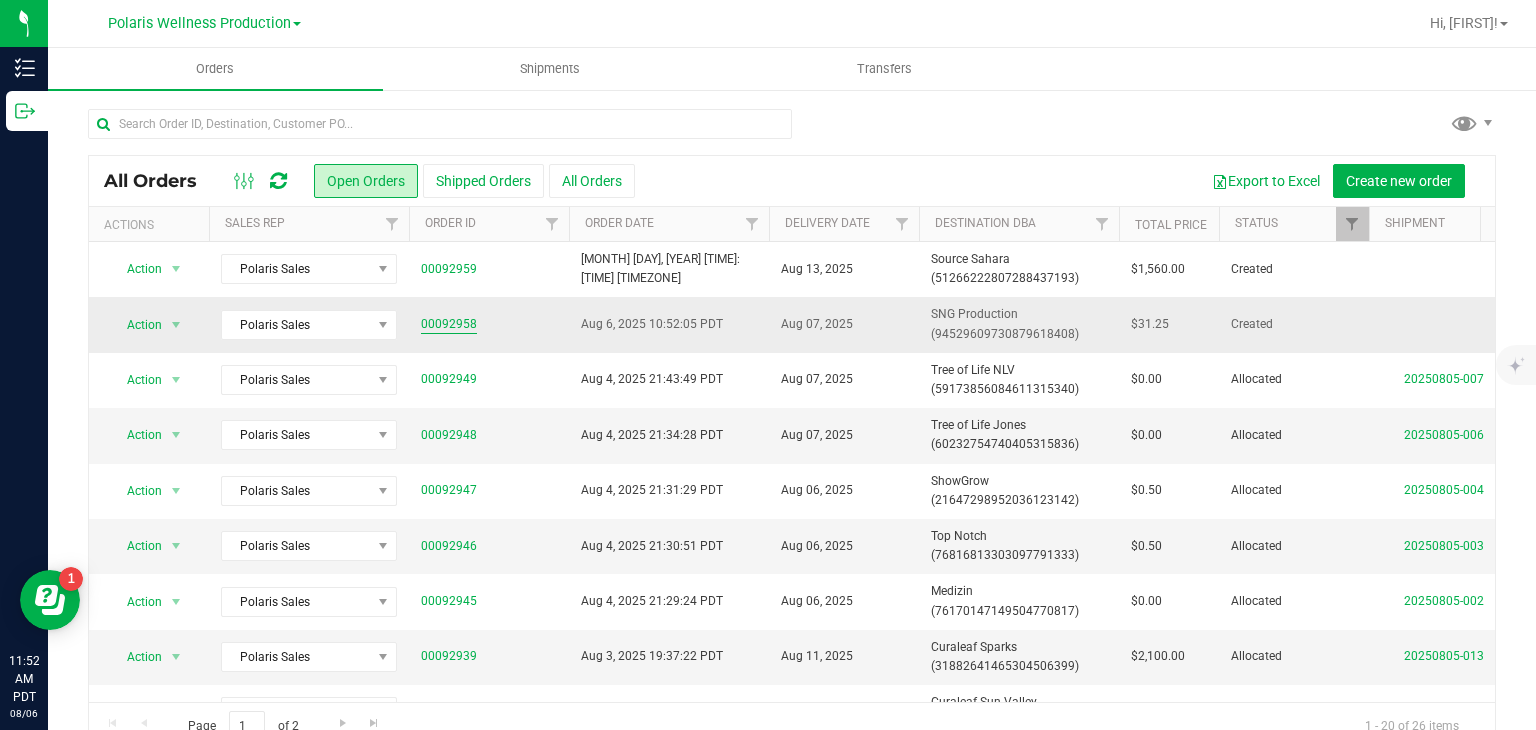 click on "00092958" at bounding box center [449, 324] 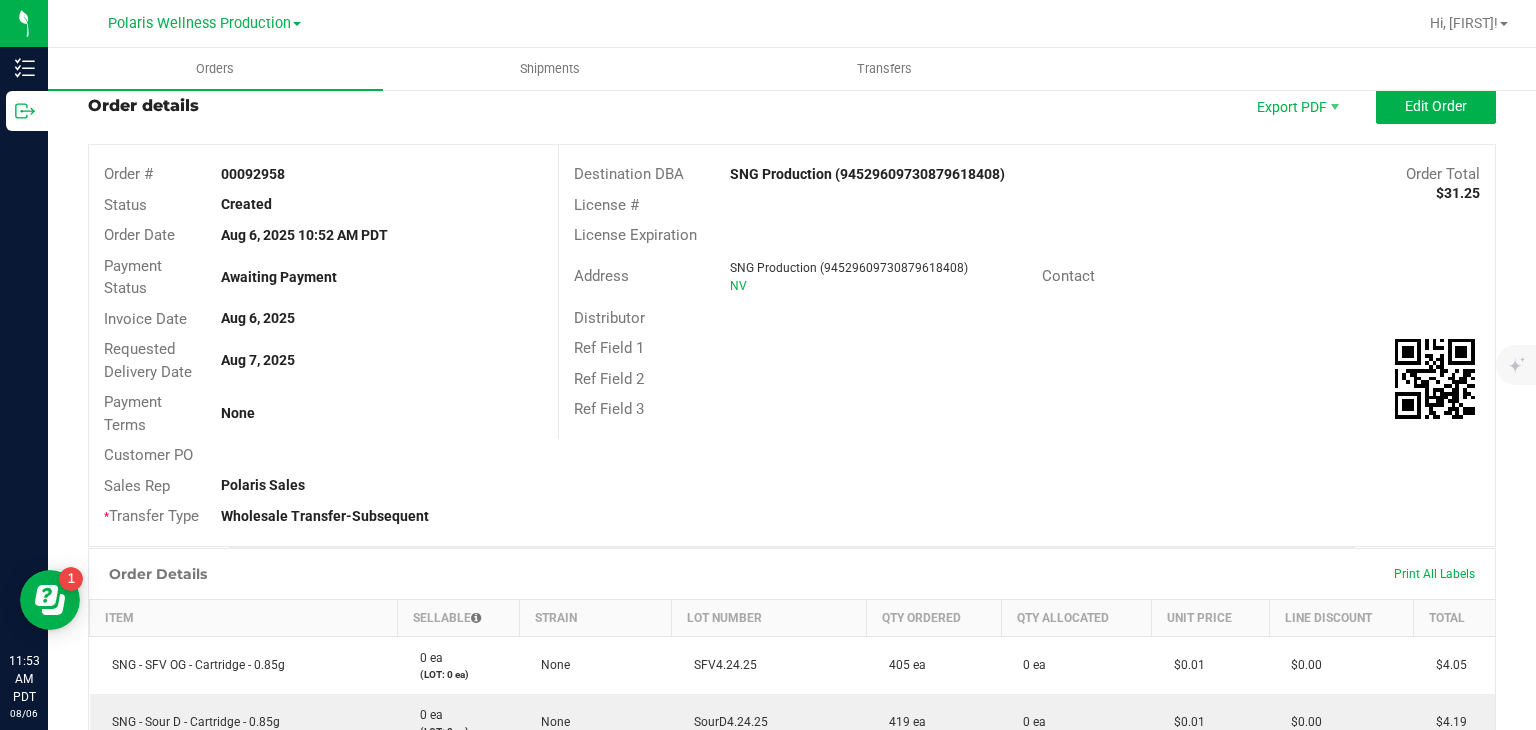 scroll, scrollTop: 0, scrollLeft: 0, axis: both 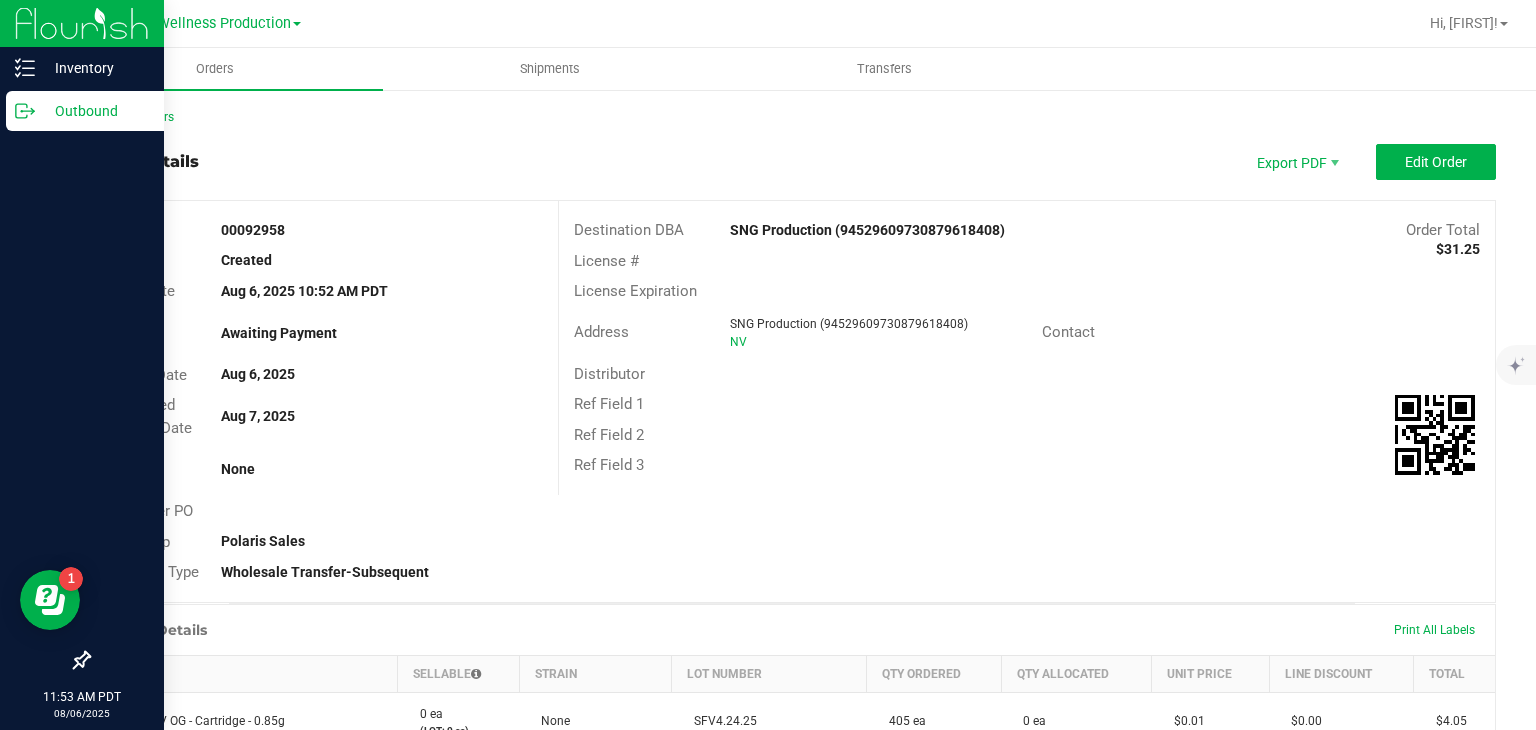 click on "Outbound" at bounding box center (95, 111) 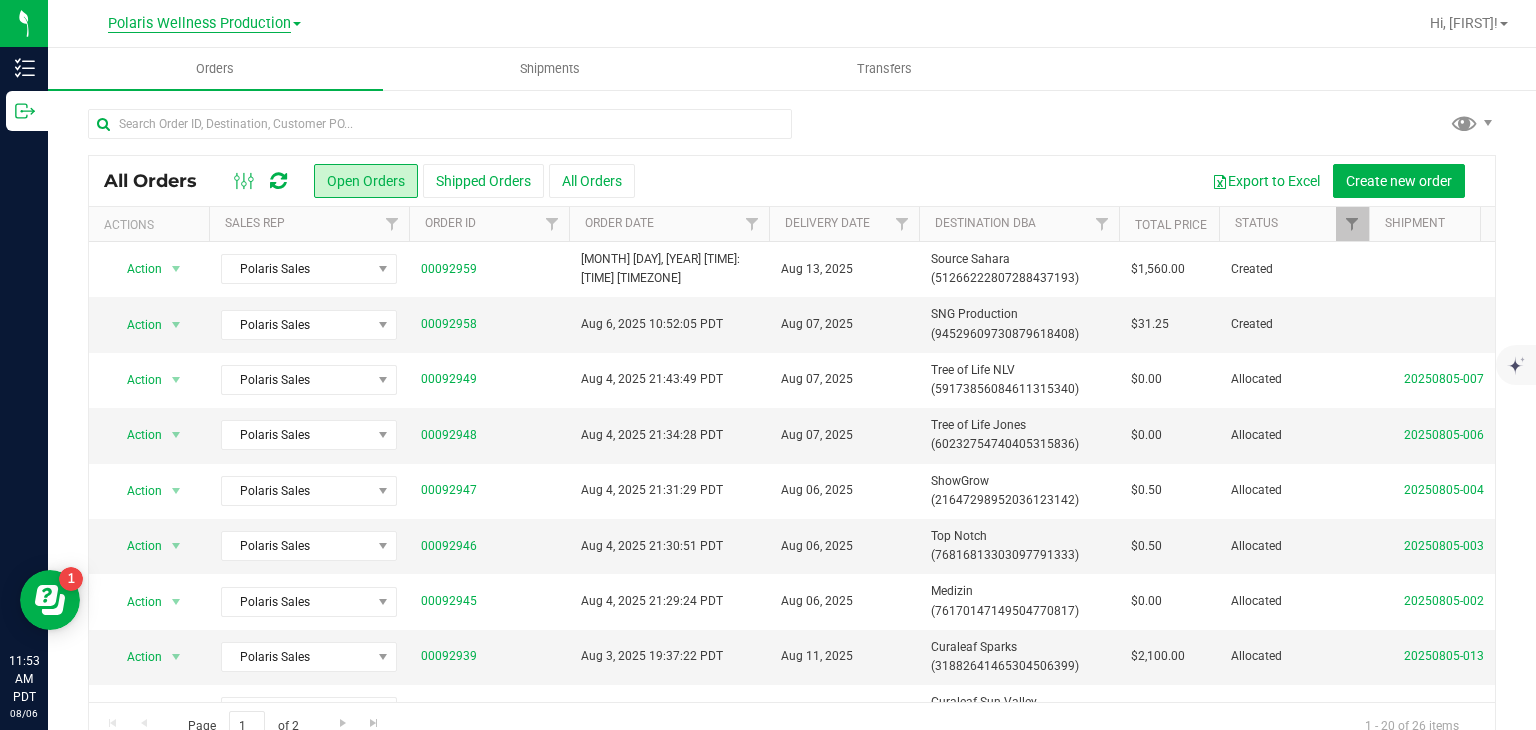 click on "Polaris Wellness Production" at bounding box center [199, 24] 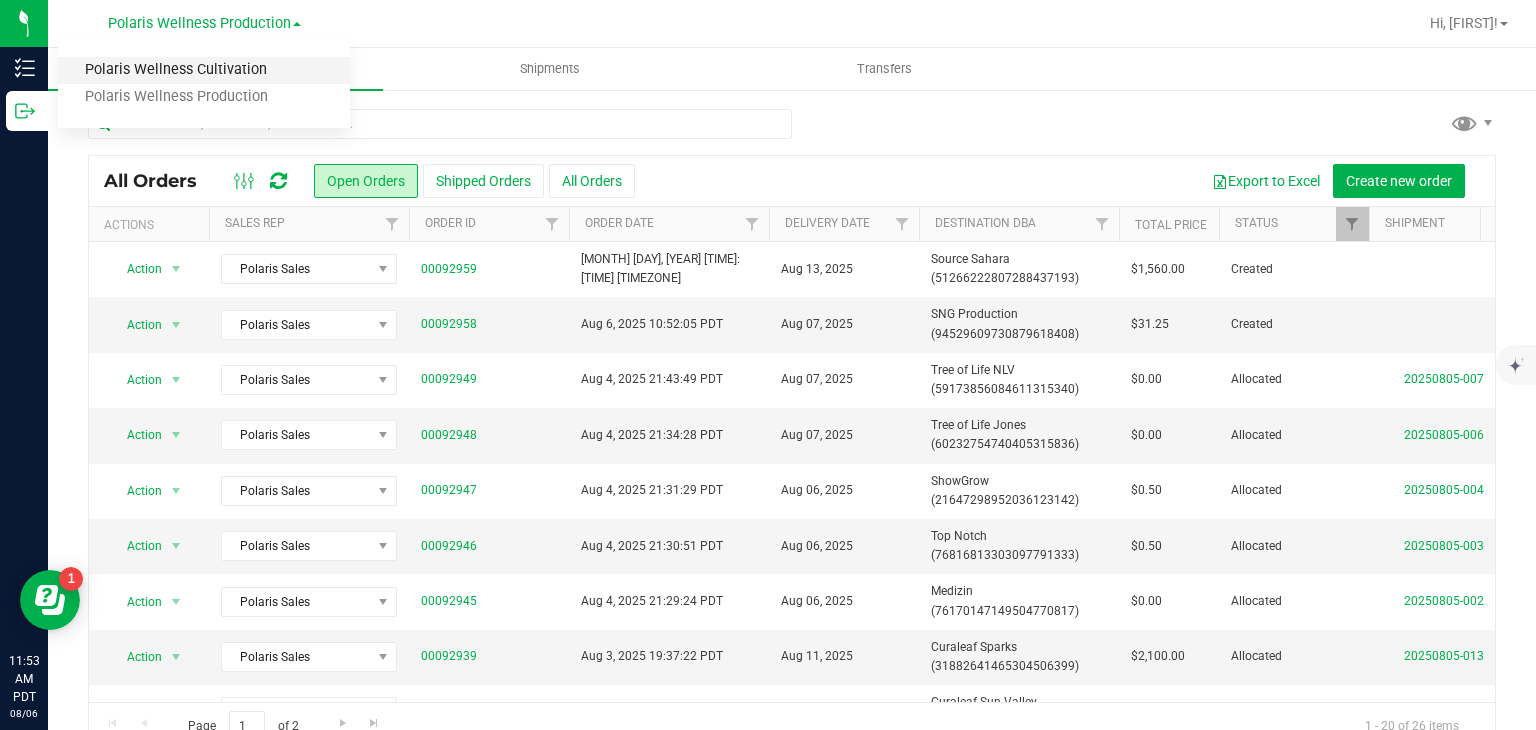 click on "Polaris Wellness Cultivation" at bounding box center [204, 70] 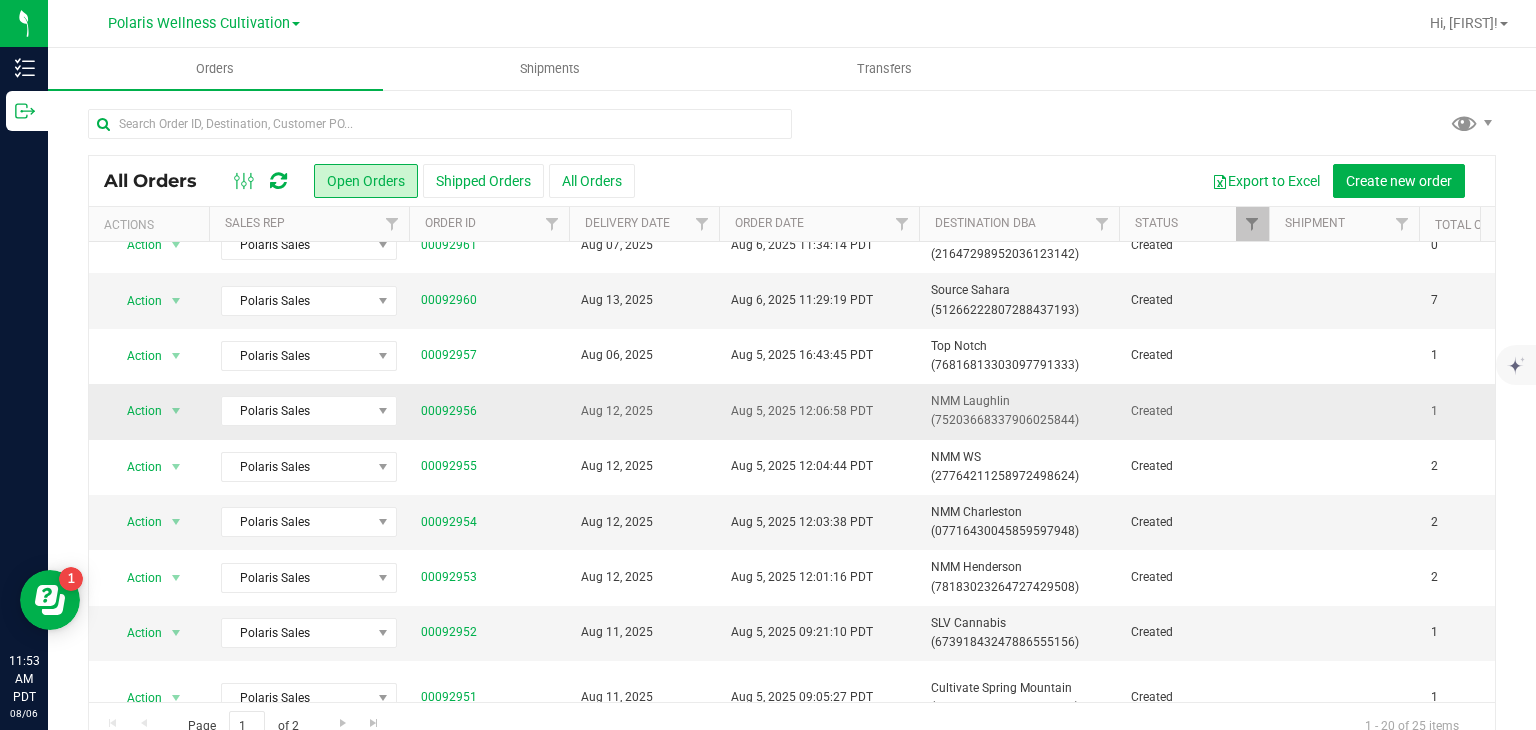 scroll, scrollTop: 0, scrollLeft: 0, axis: both 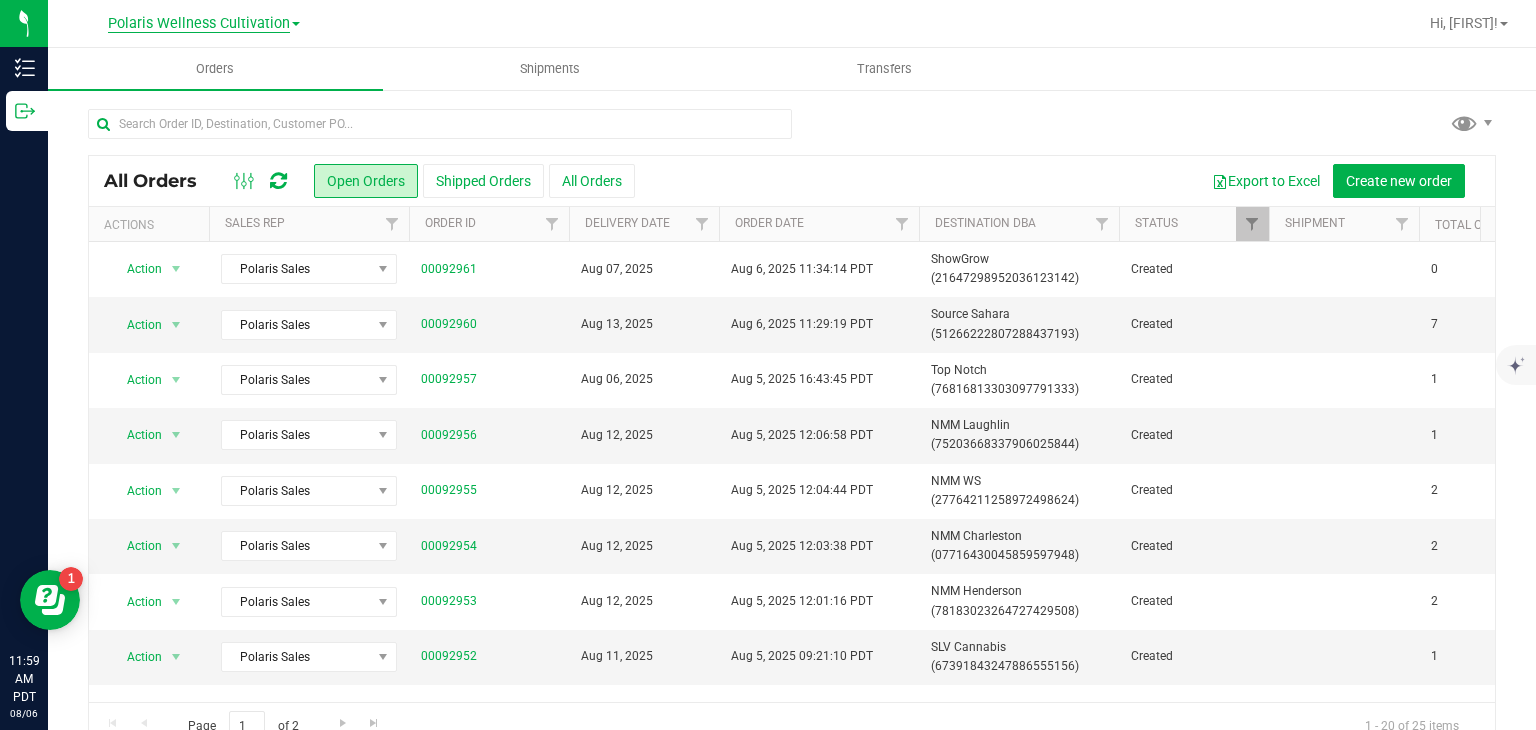 click on "Polaris Wellness Cultivation" at bounding box center (199, 24) 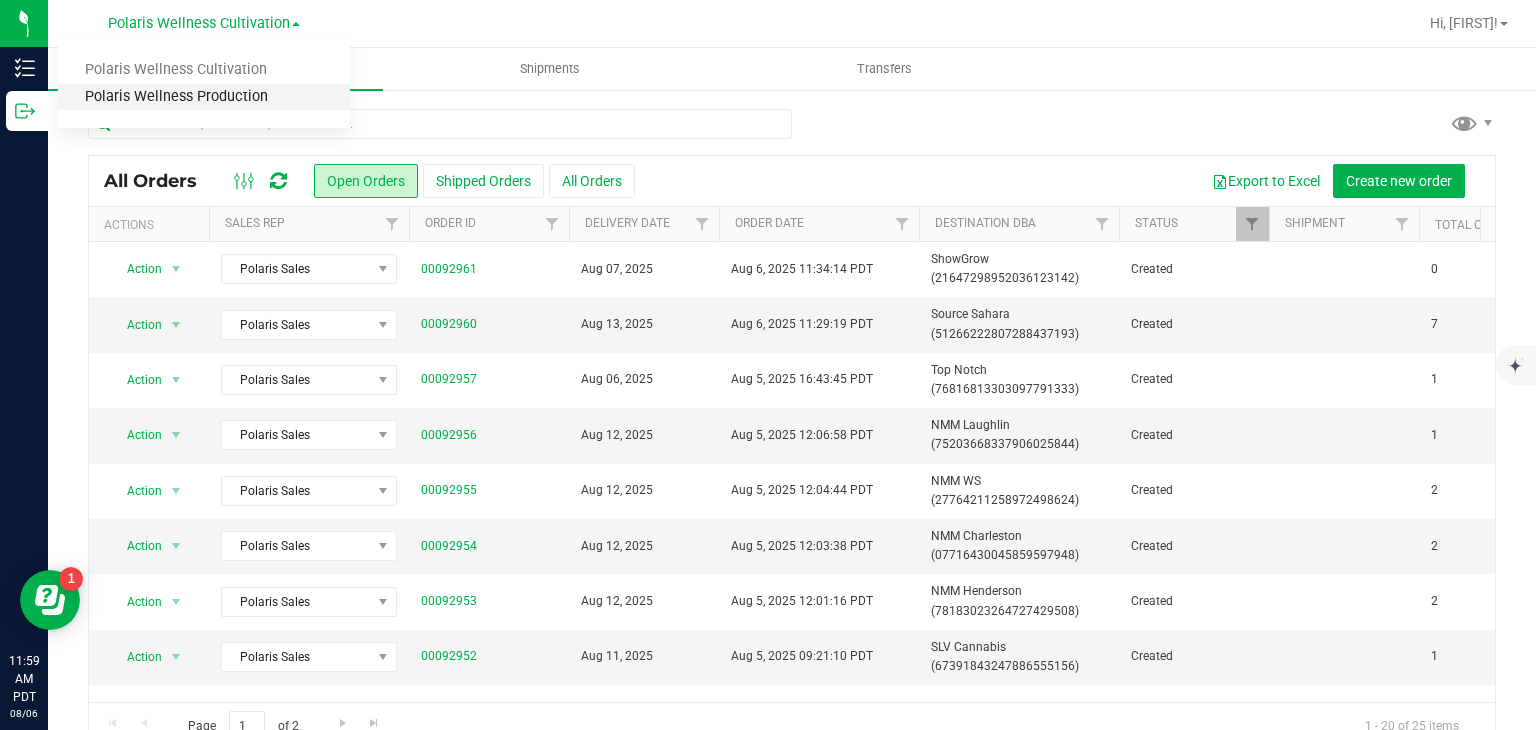 click on "Polaris Wellness Production" at bounding box center (204, 97) 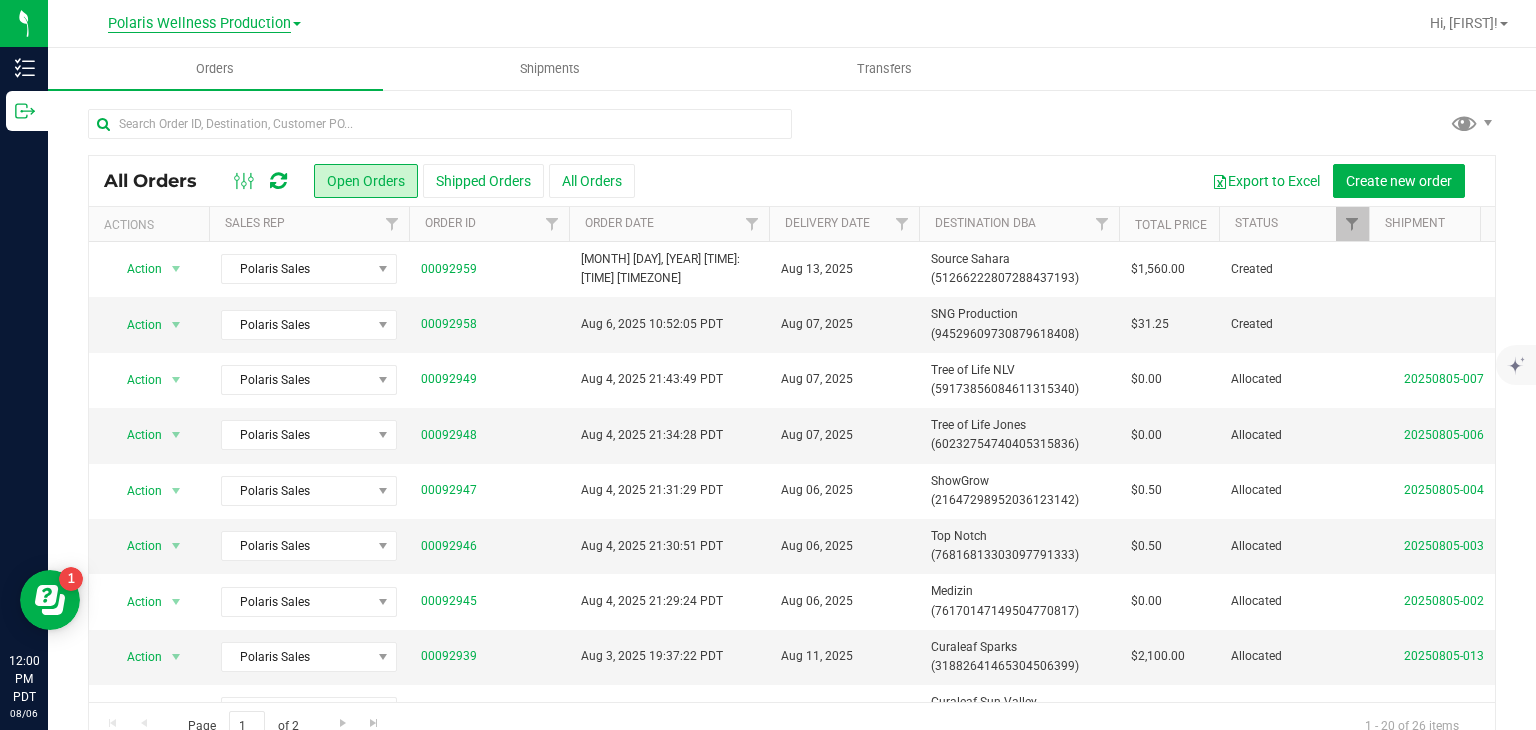 click on "Polaris Wellness Production" at bounding box center (199, 24) 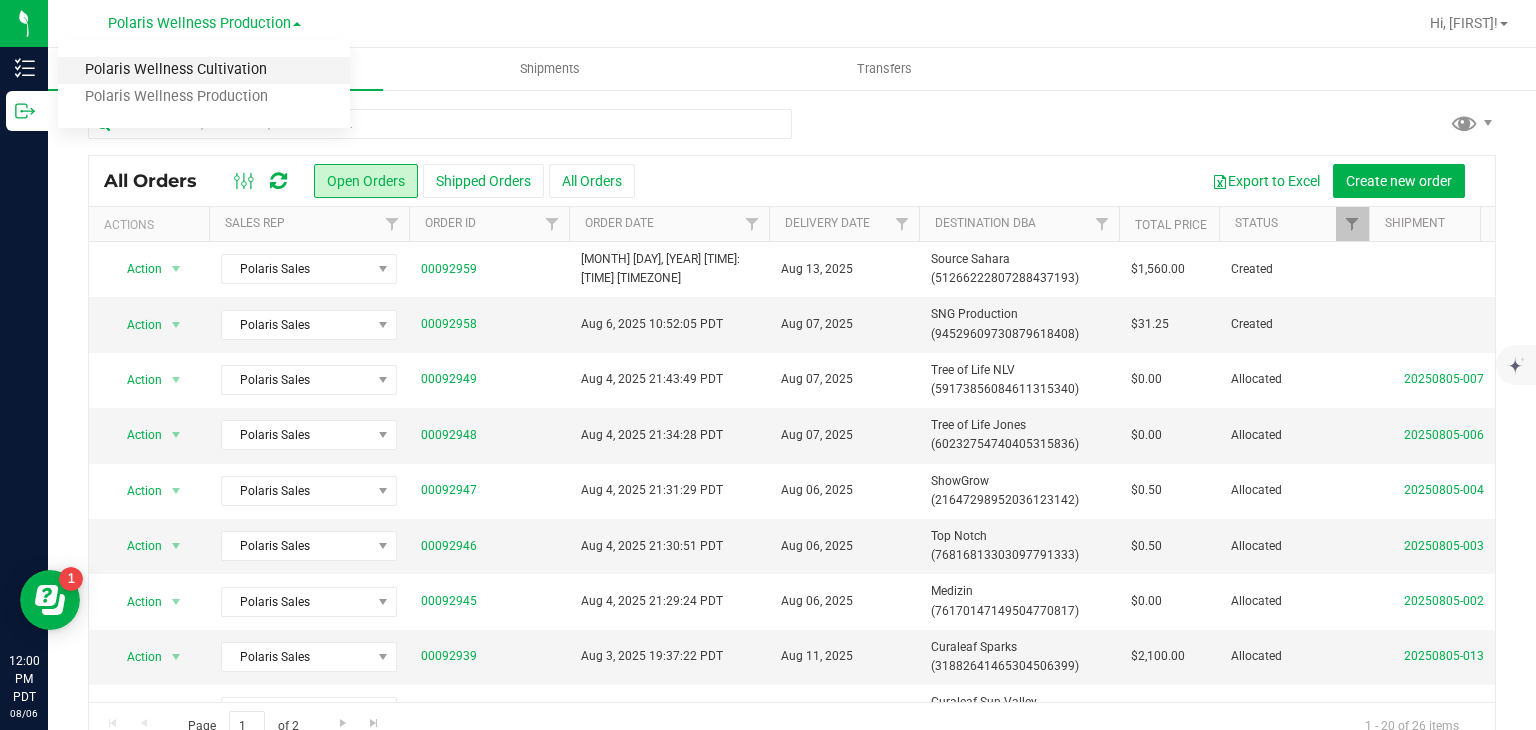 click on "Polaris Wellness Cultivation" at bounding box center (204, 70) 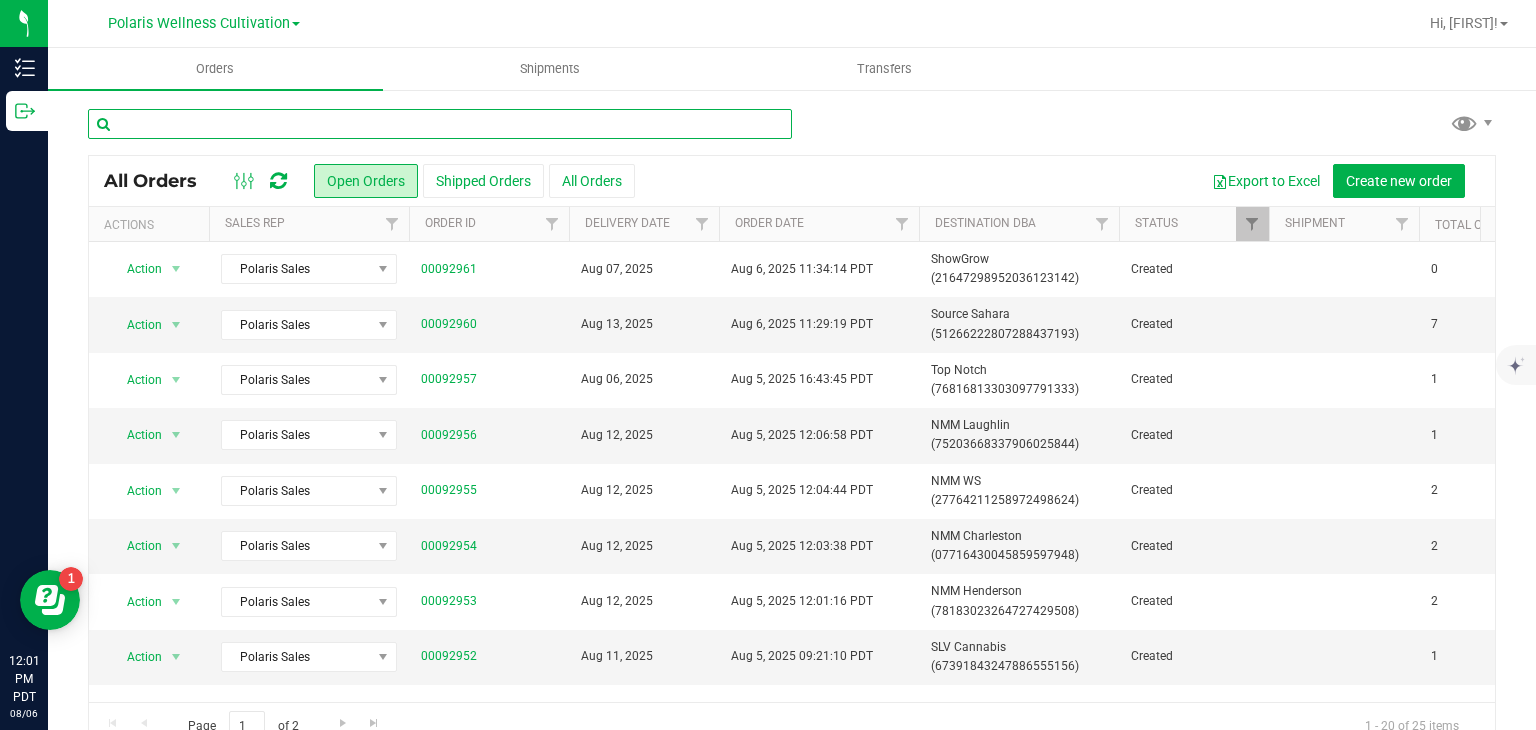 click at bounding box center [440, 124] 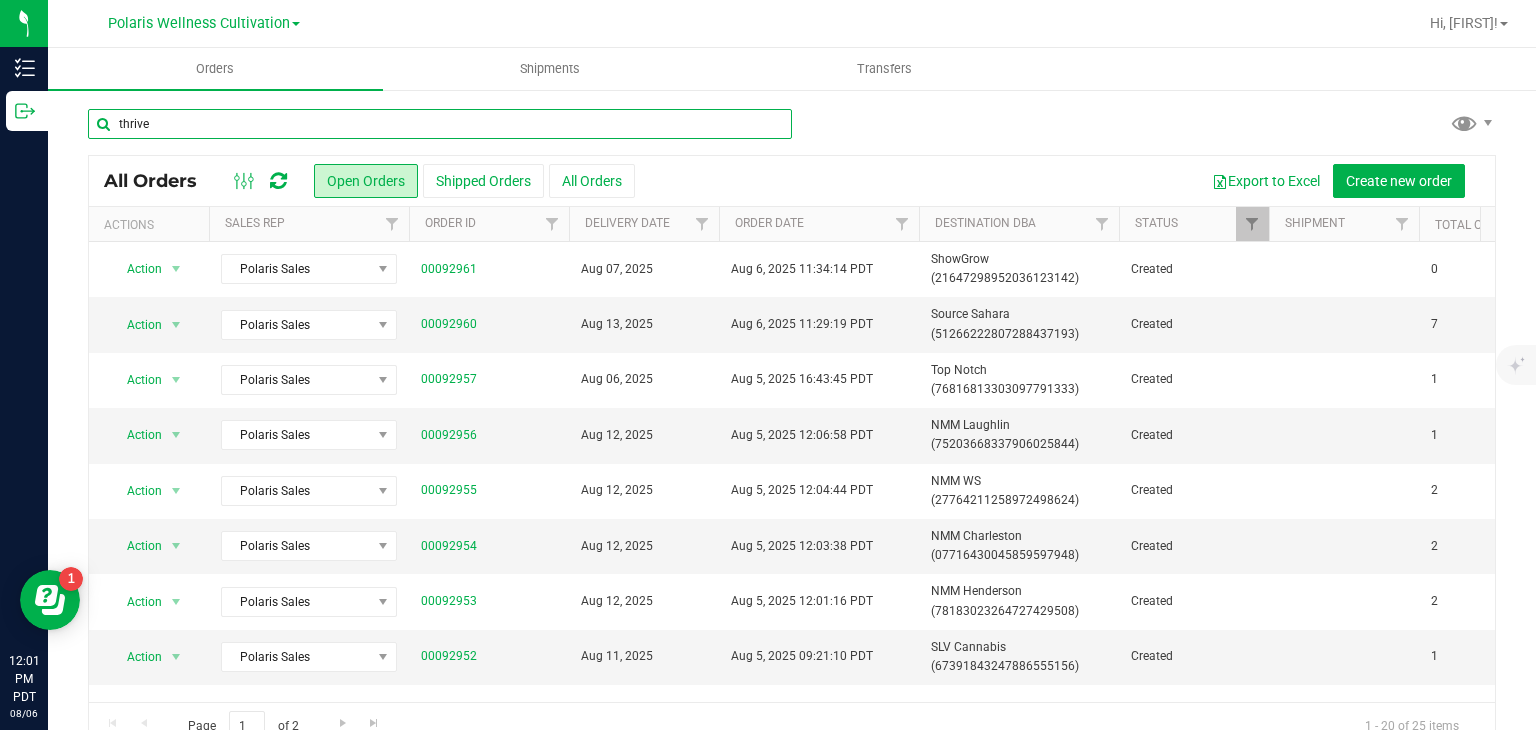 type on "thrive" 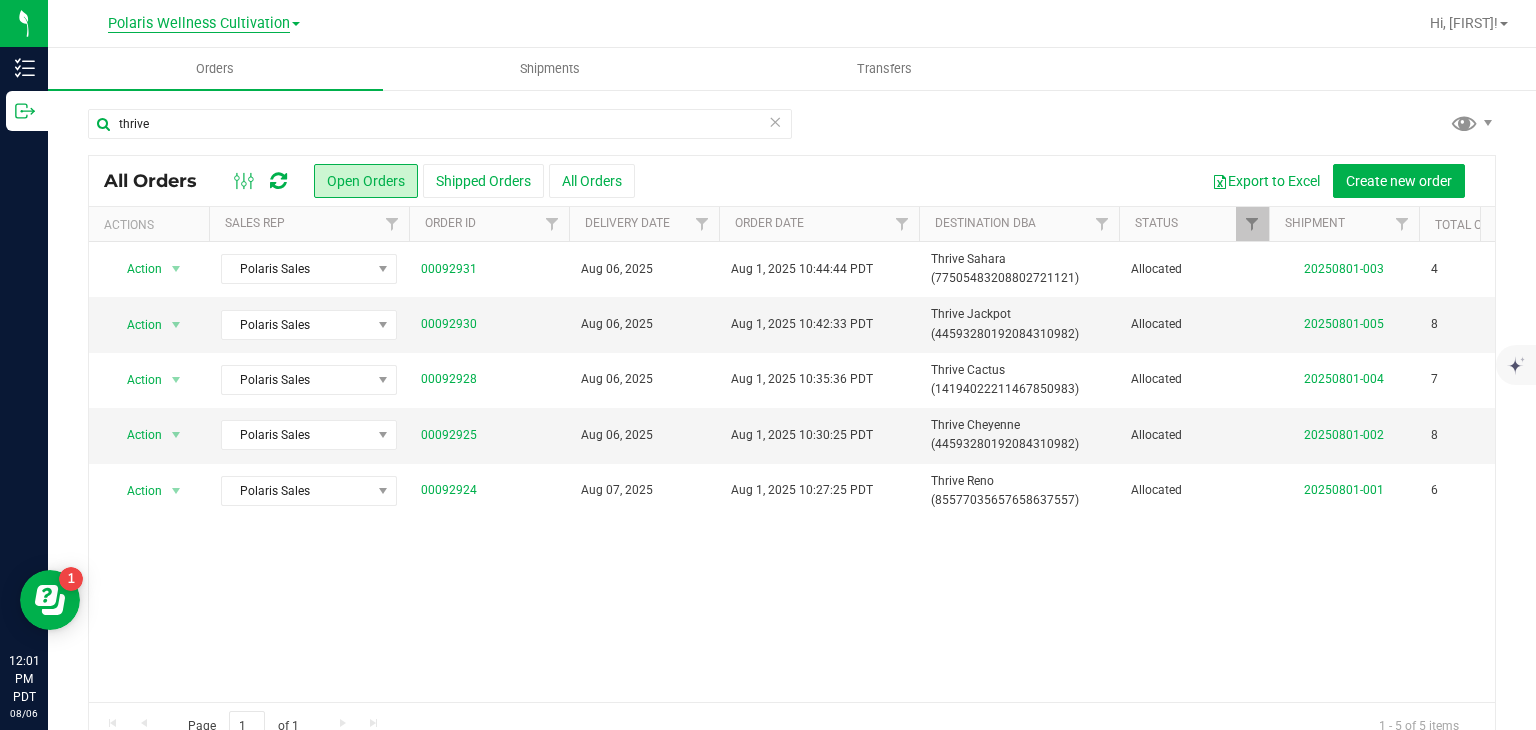 click on "Polaris Wellness Cultivation" at bounding box center [199, 24] 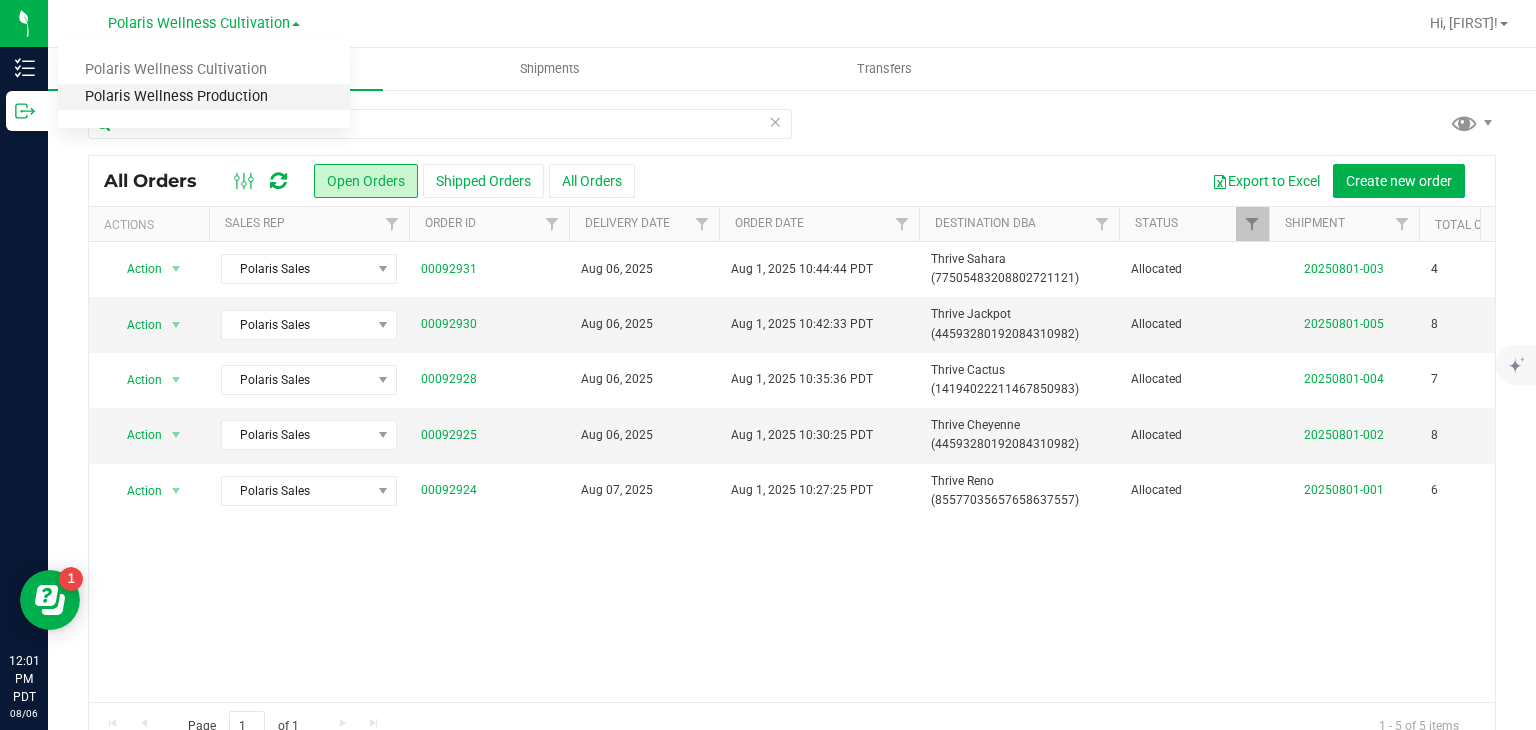 click on "Polaris Wellness Production" at bounding box center [204, 97] 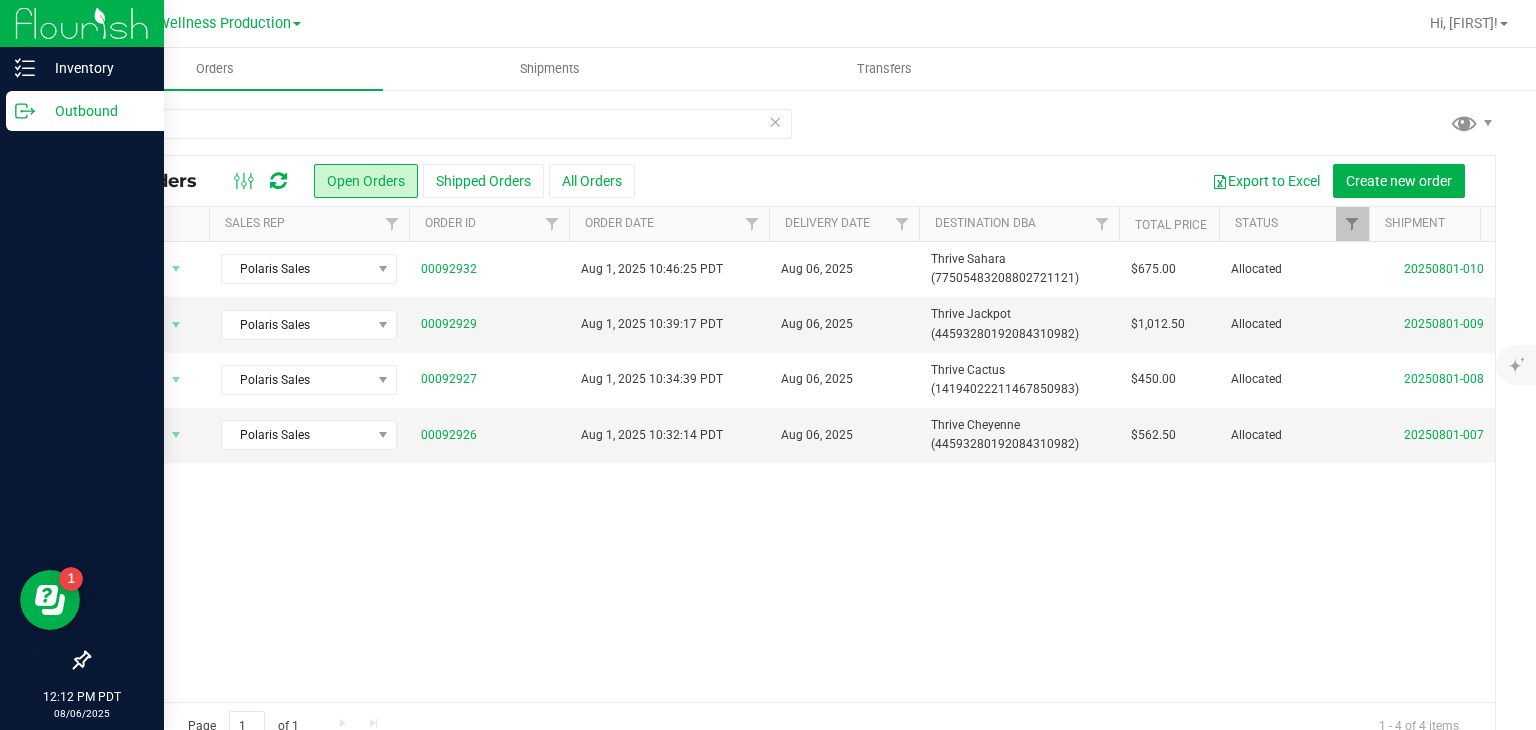 click on "Outbound" at bounding box center (85, 111) 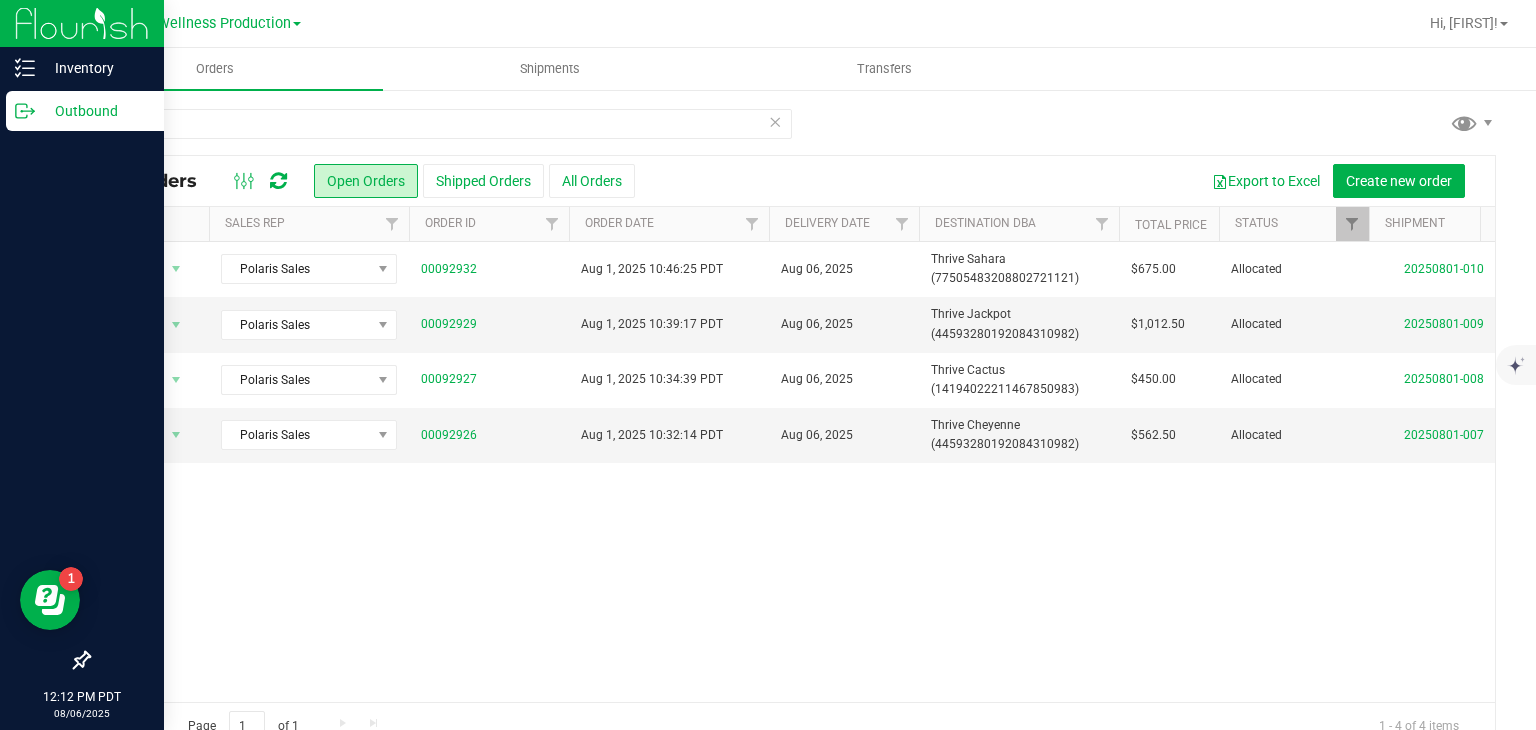 click on "Outbound" at bounding box center (95, 111) 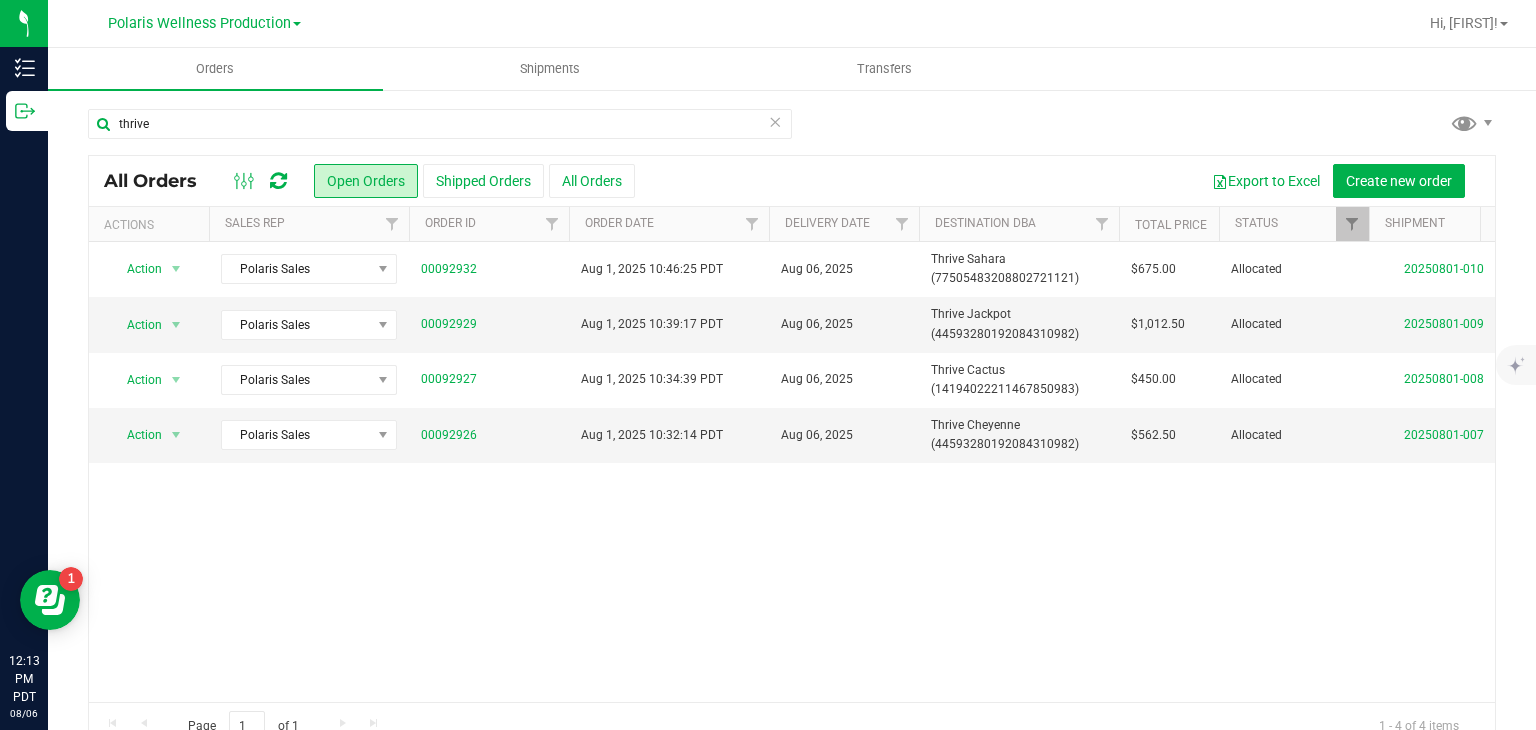 click at bounding box center [775, 121] 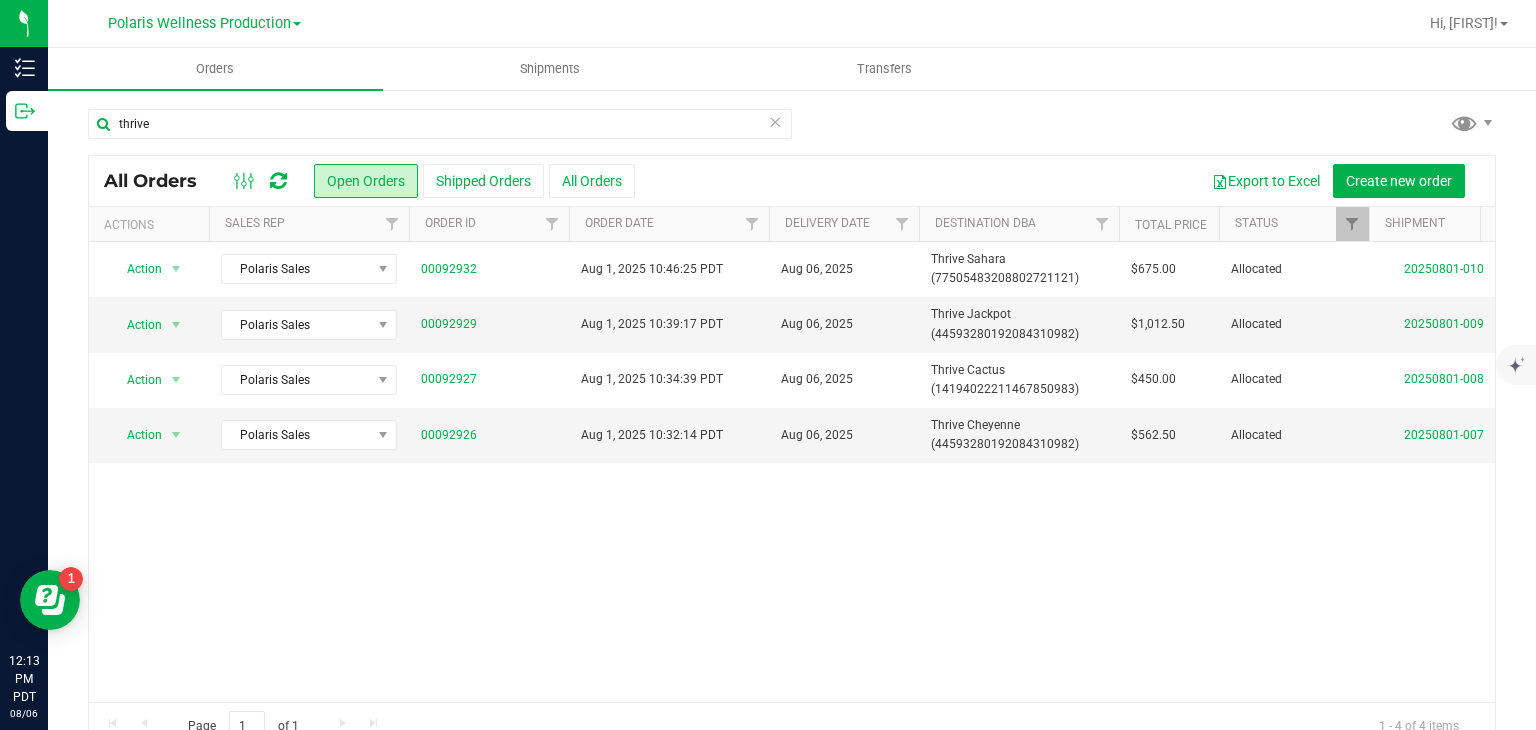 type 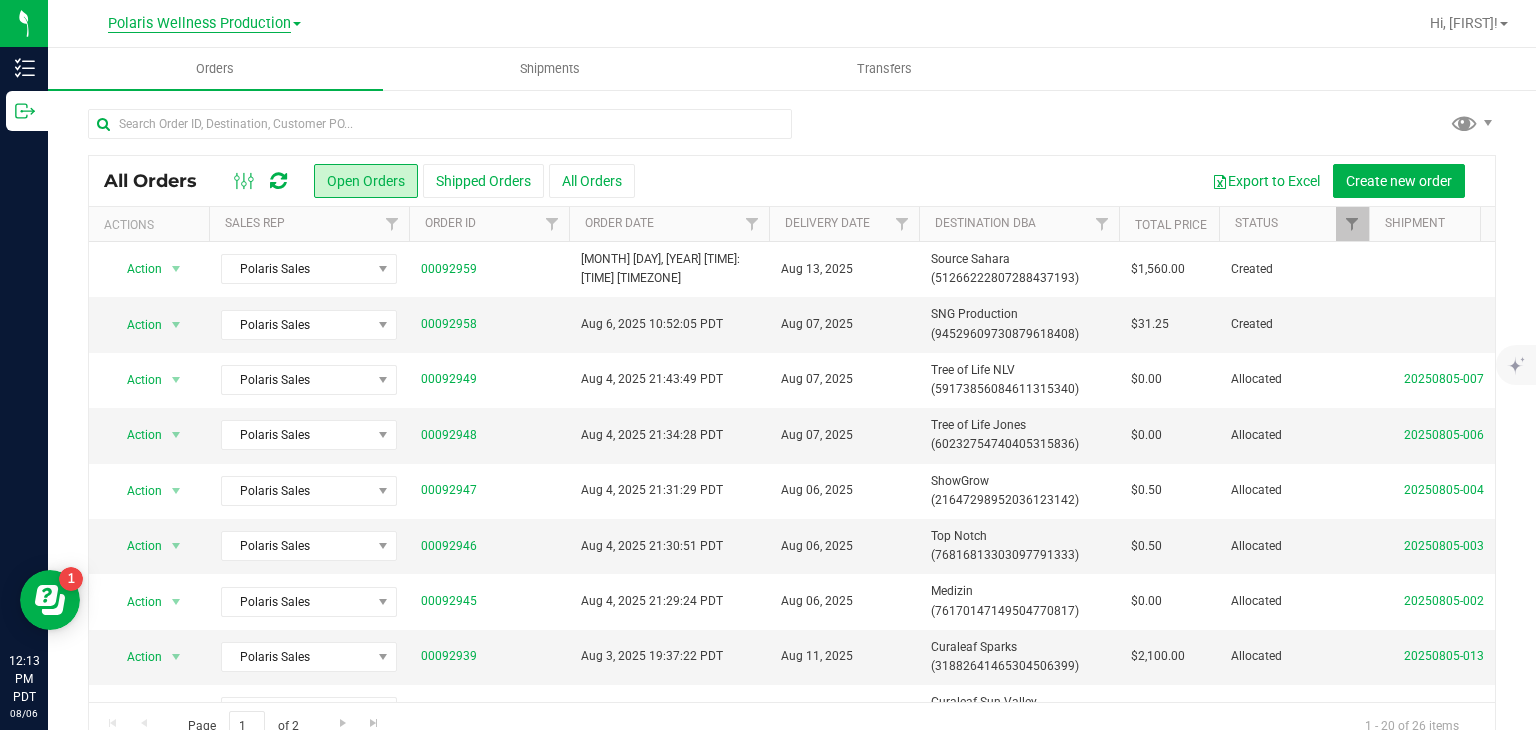 click on "Polaris Wellness Production" at bounding box center [199, 24] 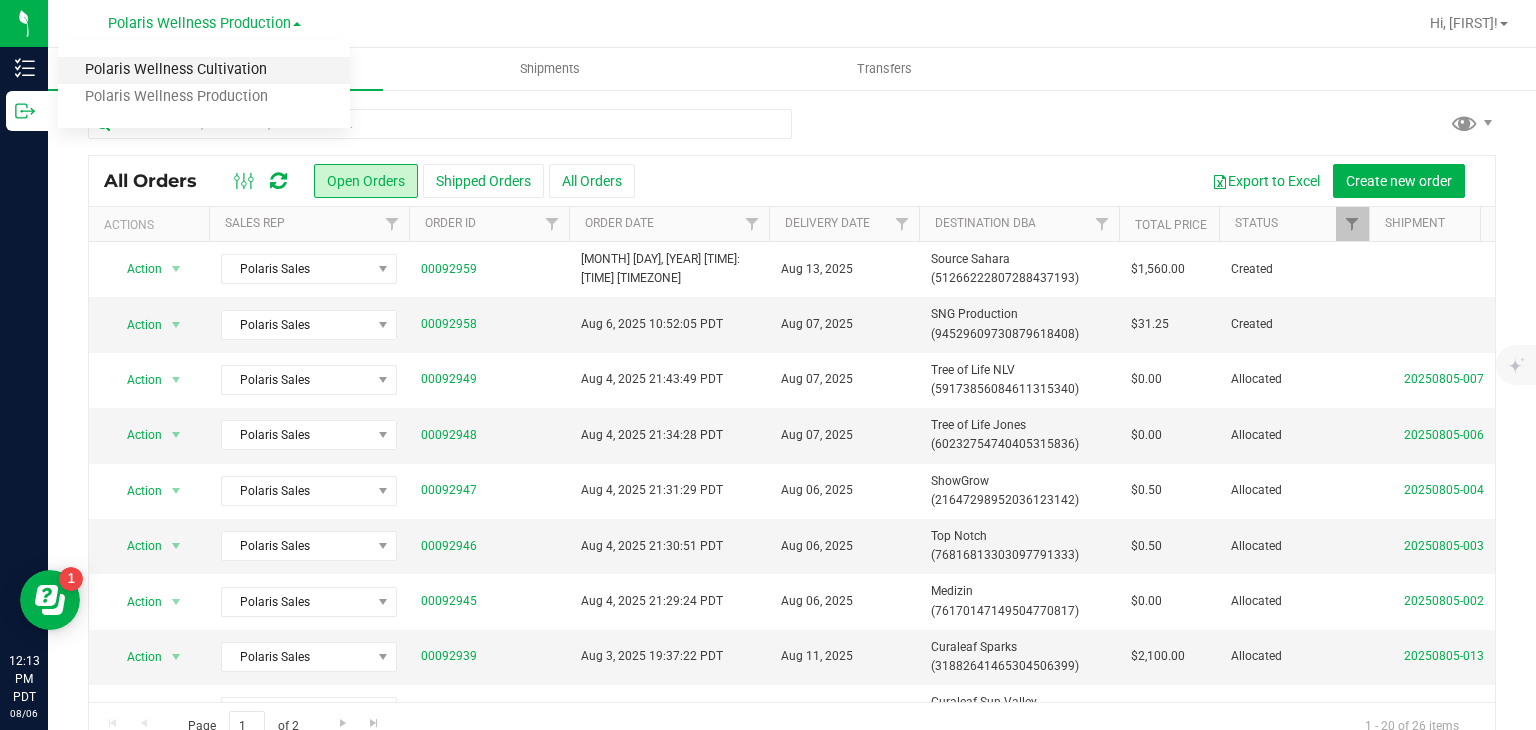 click on "Polaris Wellness Cultivation" at bounding box center [204, 70] 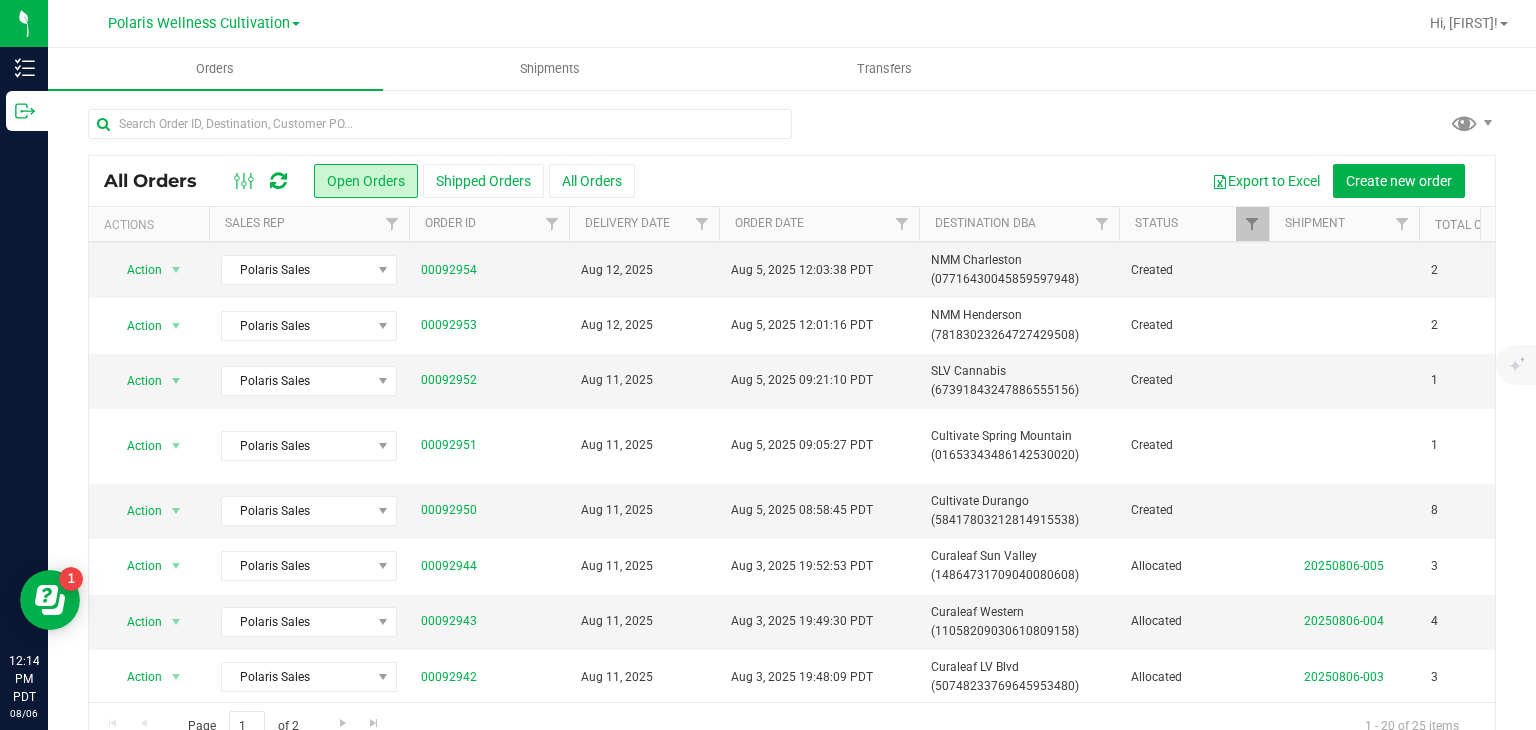 scroll, scrollTop: 276, scrollLeft: 0, axis: vertical 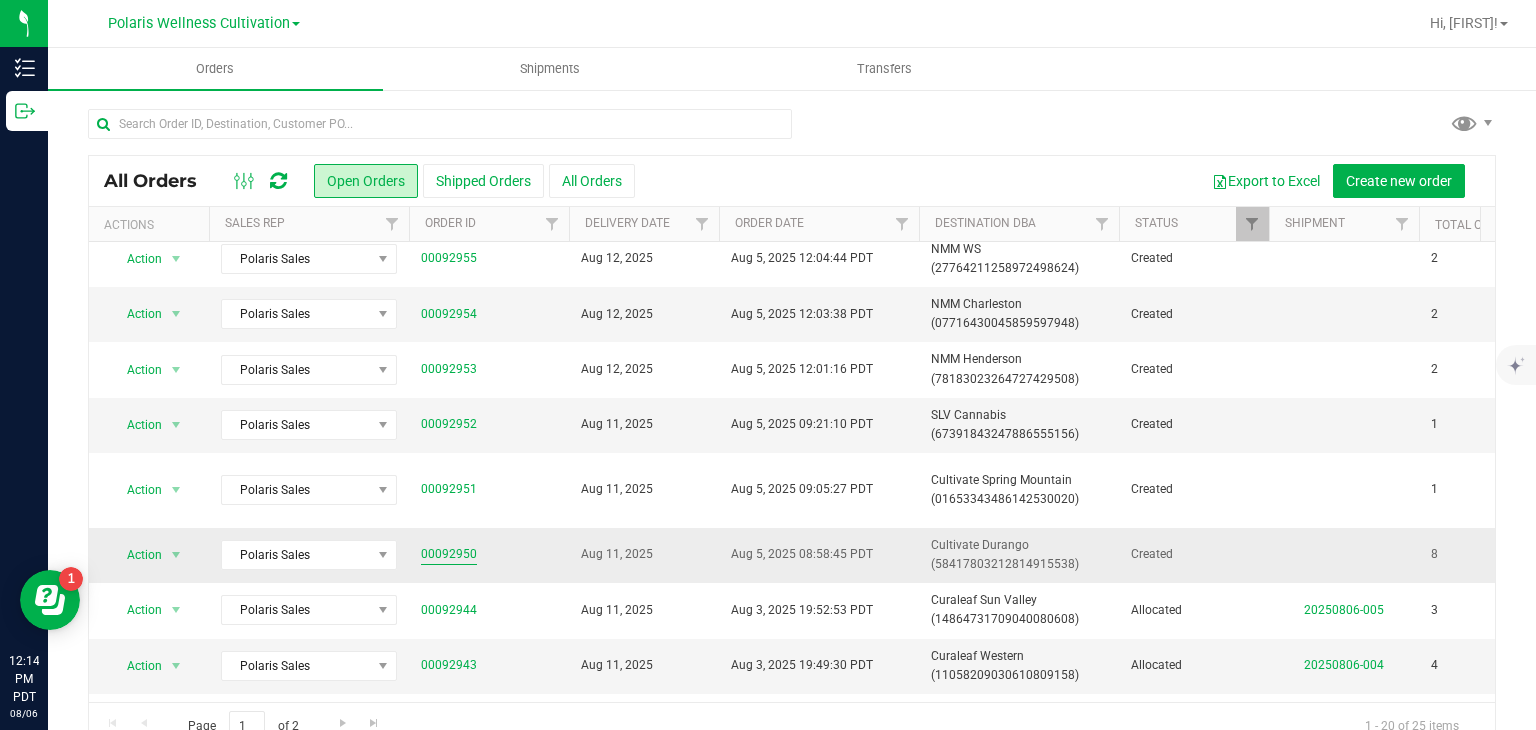 click on "00092950" at bounding box center [449, 554] 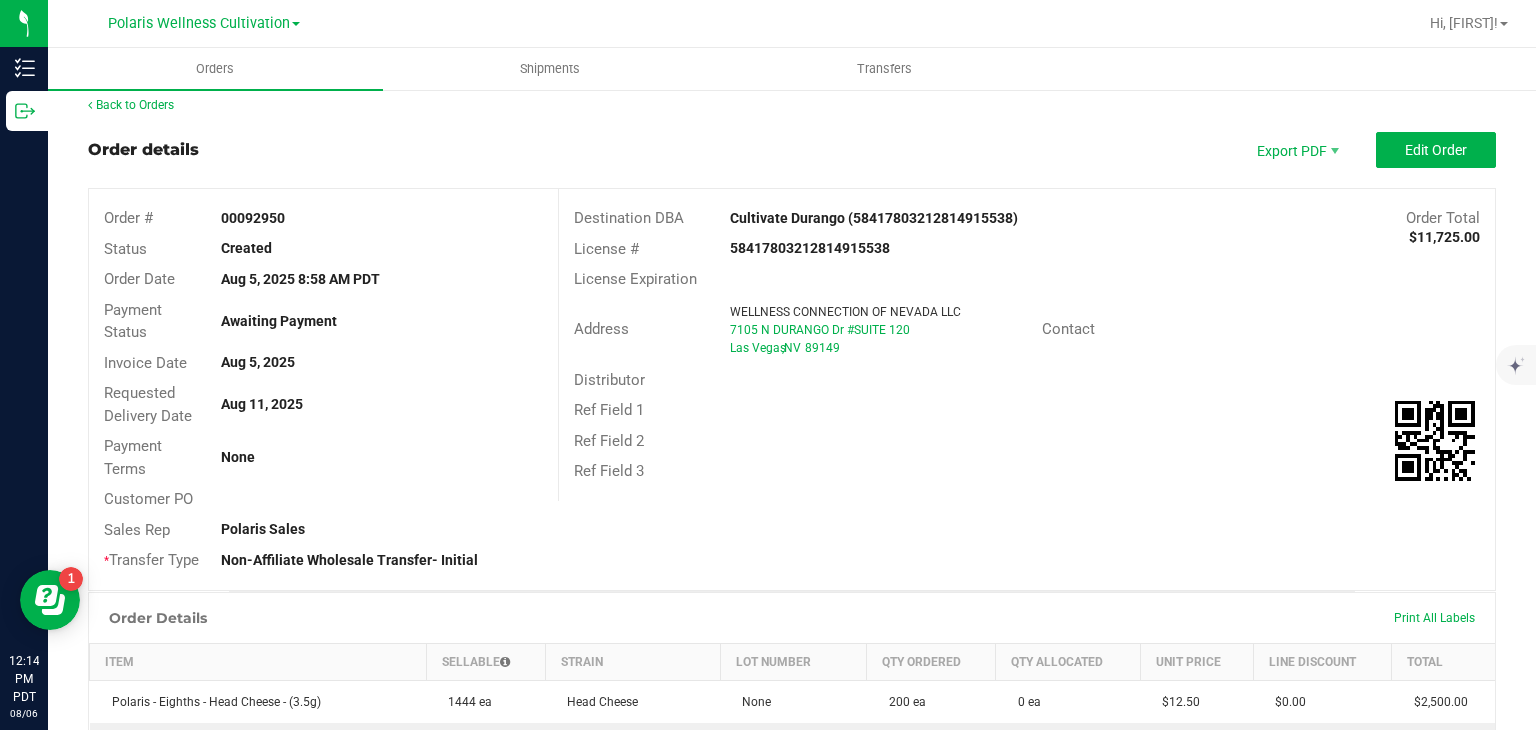 scroll, scrollTop: 0, scrollLeft: 0, axis: both 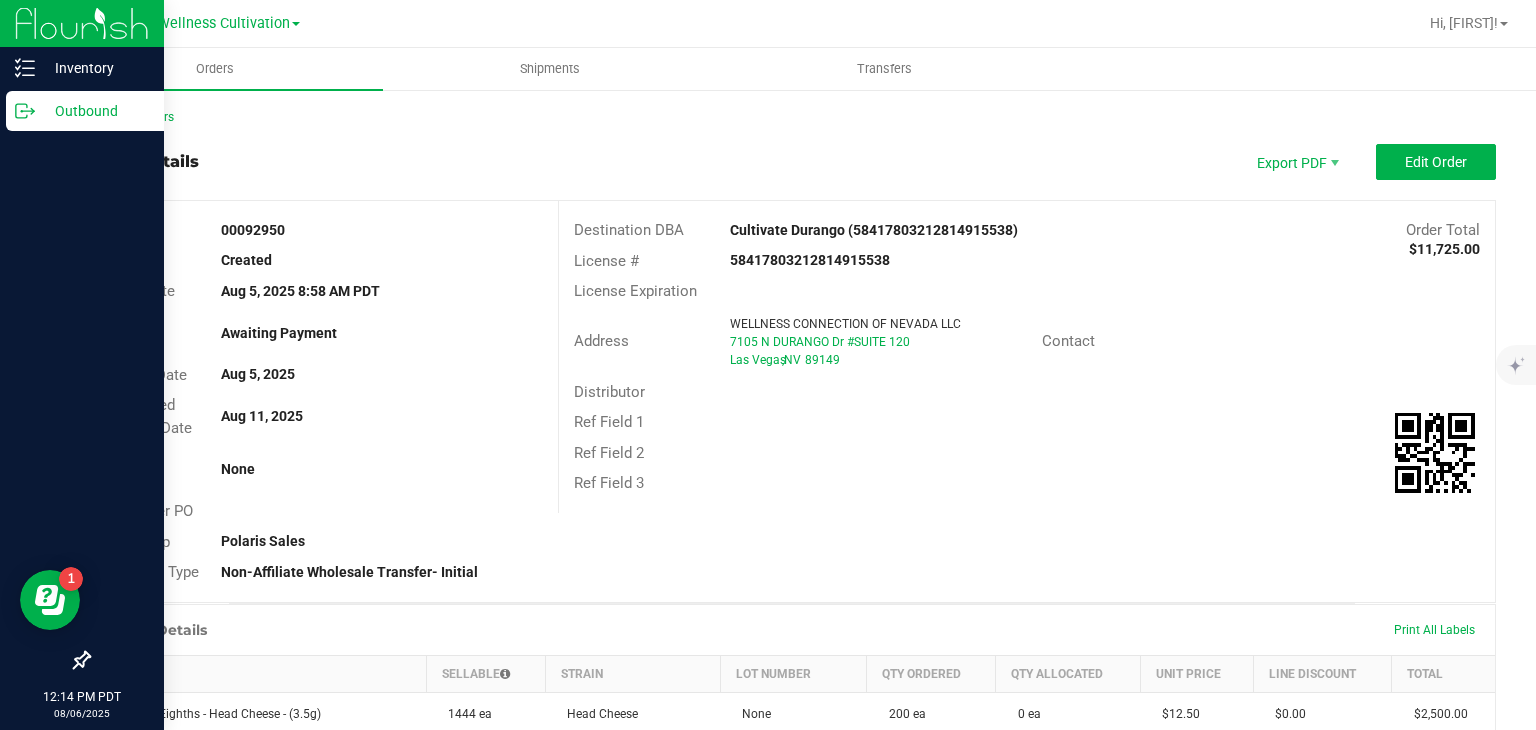 click 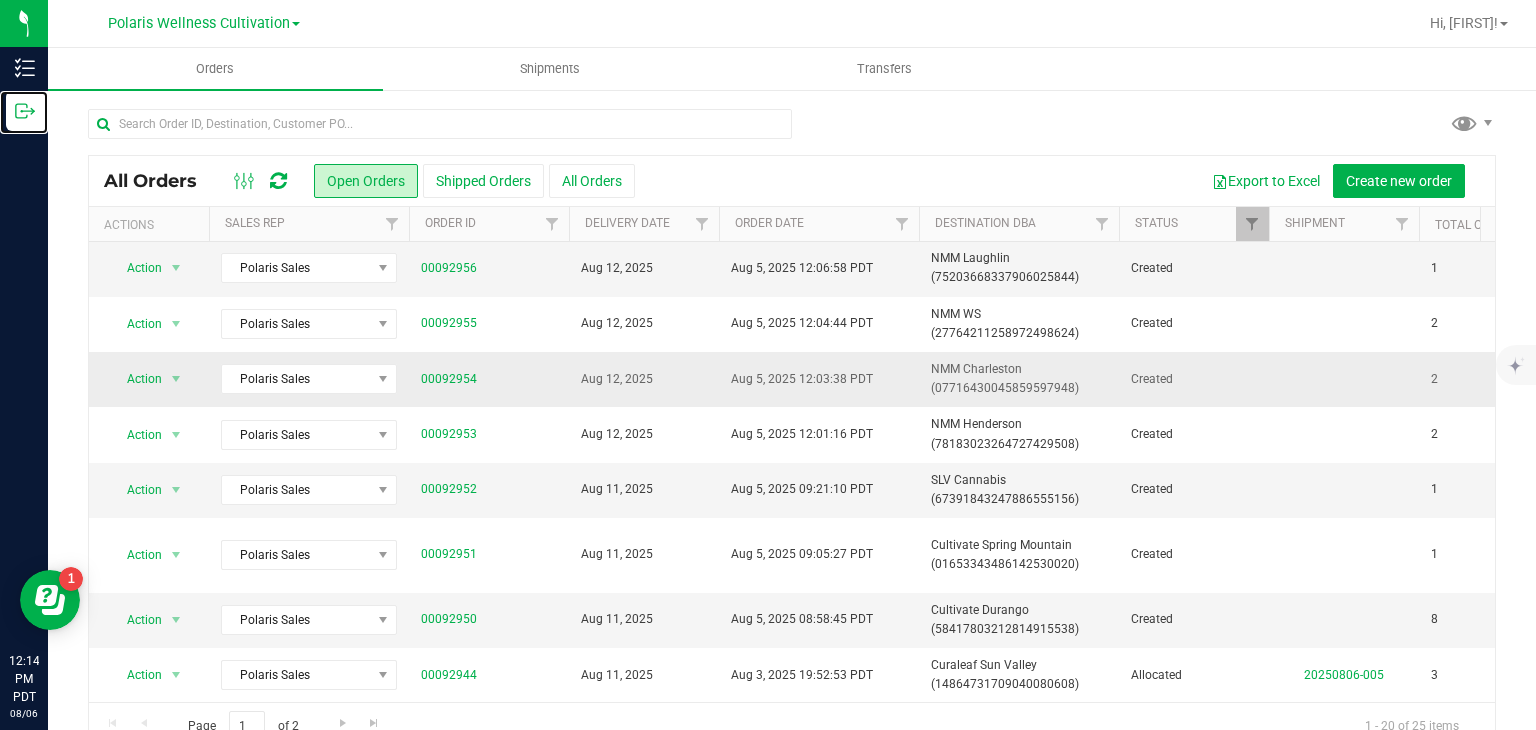 scroll, scrollTop: 172, scrollLeft: 0, axis: vertical 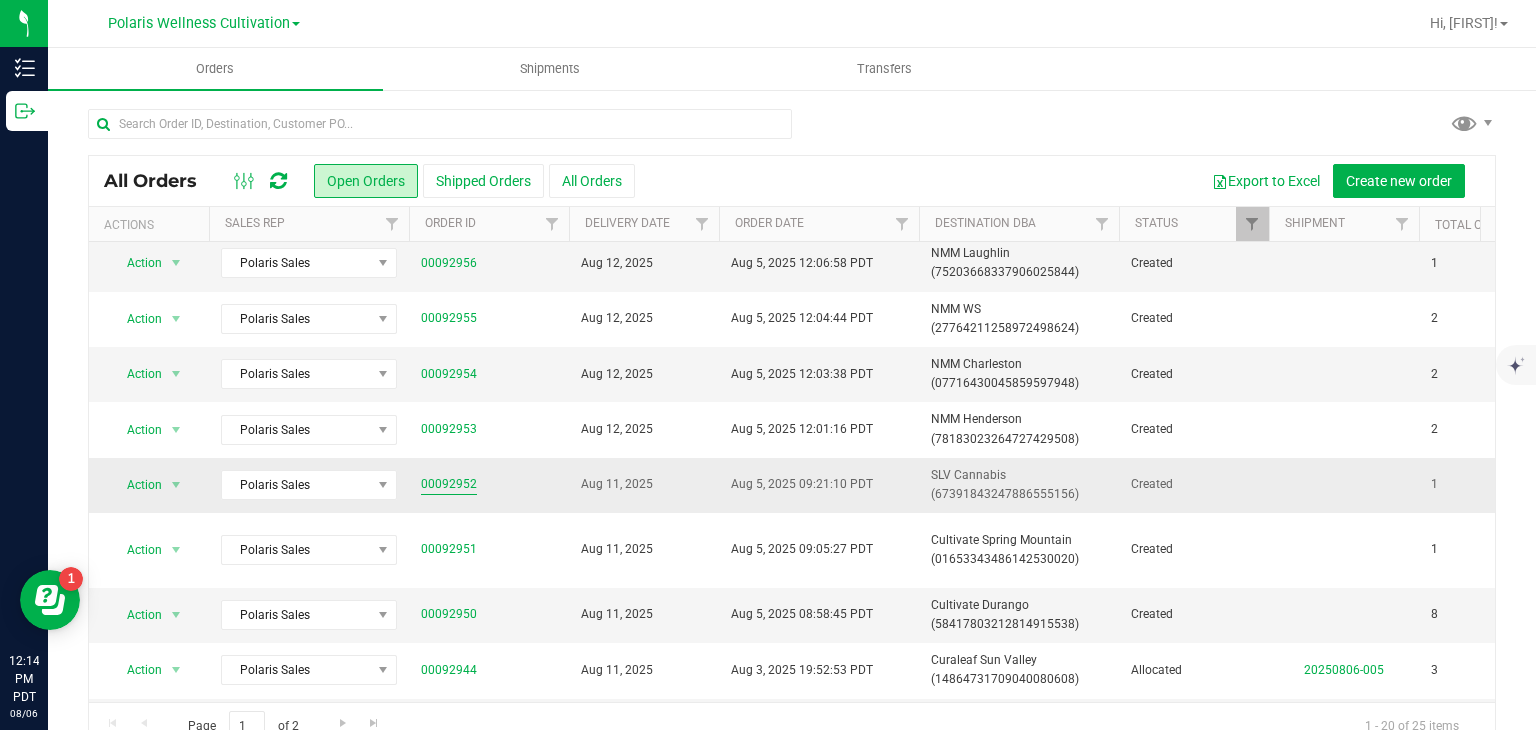 click on "00092952" at bounding box center (449, 484) 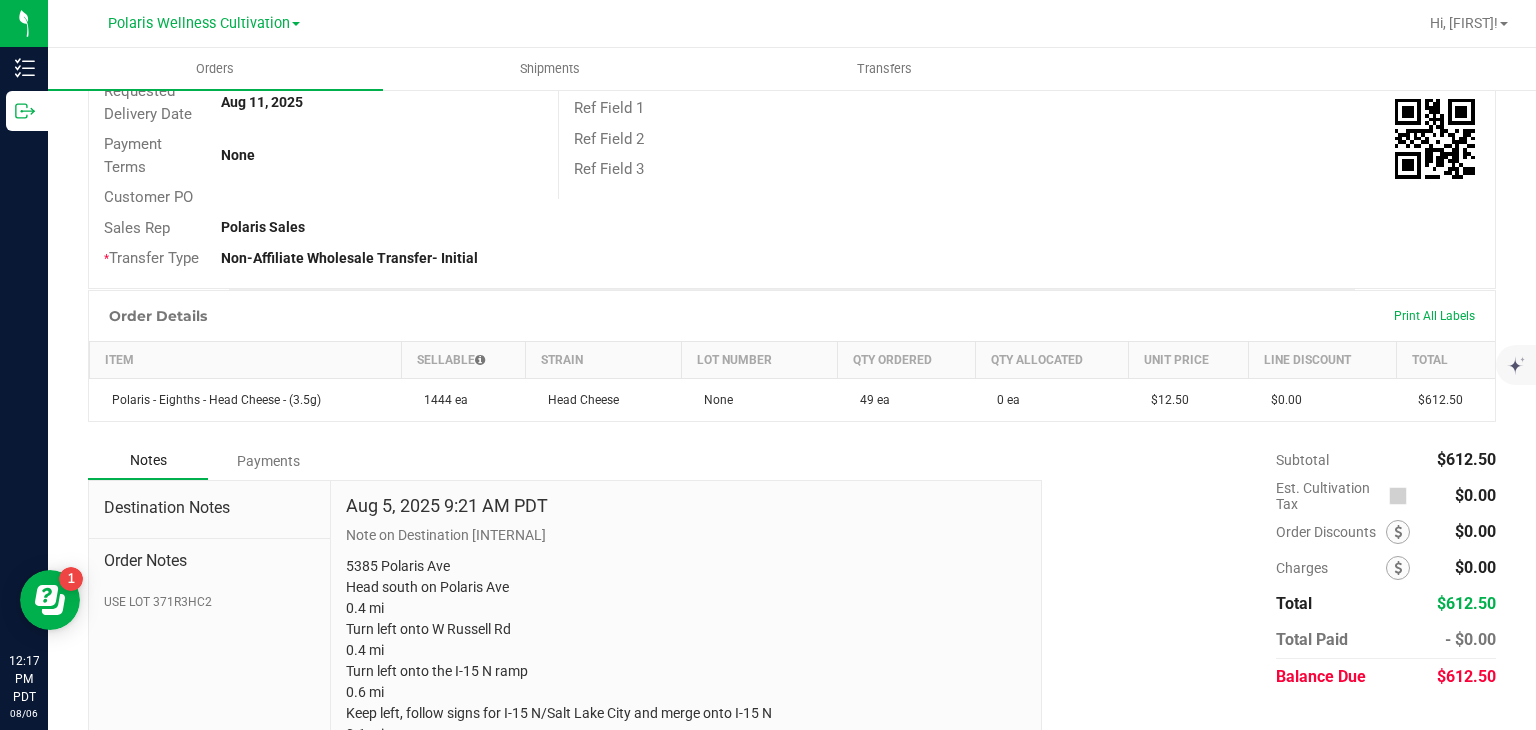 scroll, scrollTop: 338, scrollLeft: 0, axis: vertical 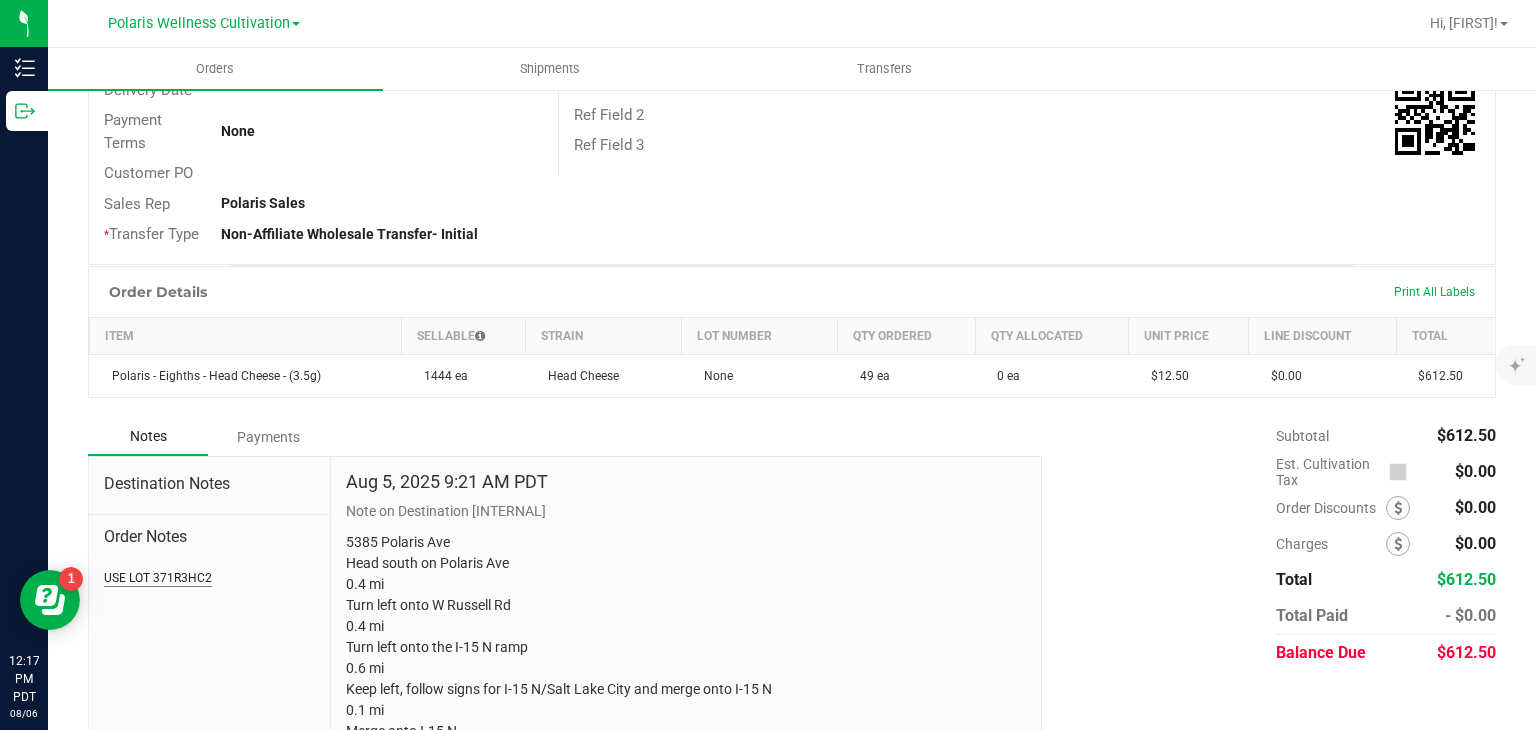 click on "USE LOT 371R3HC2" at bounding box center (158, 578) 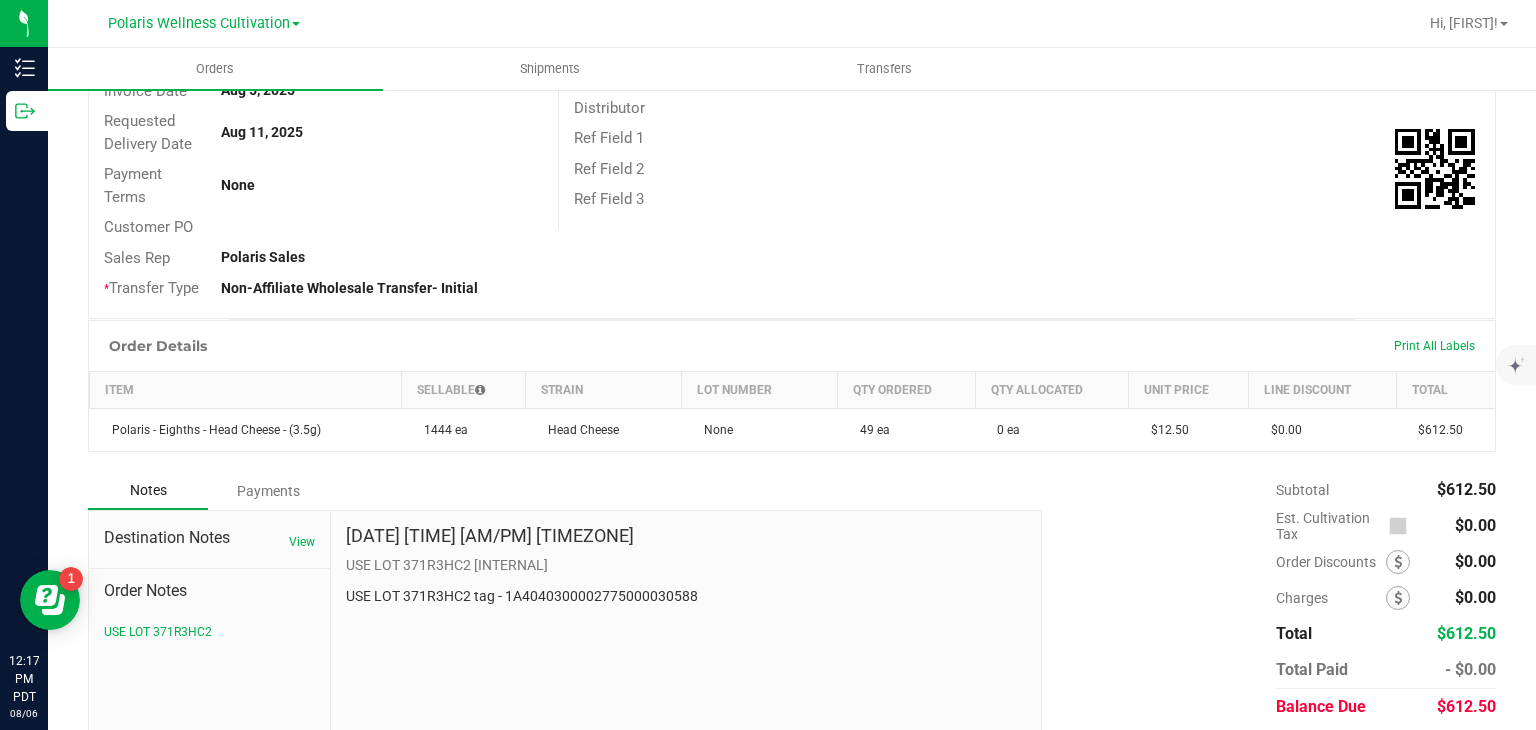 scroll, scrollTop: 0, scrollLeft: 0, axis: both 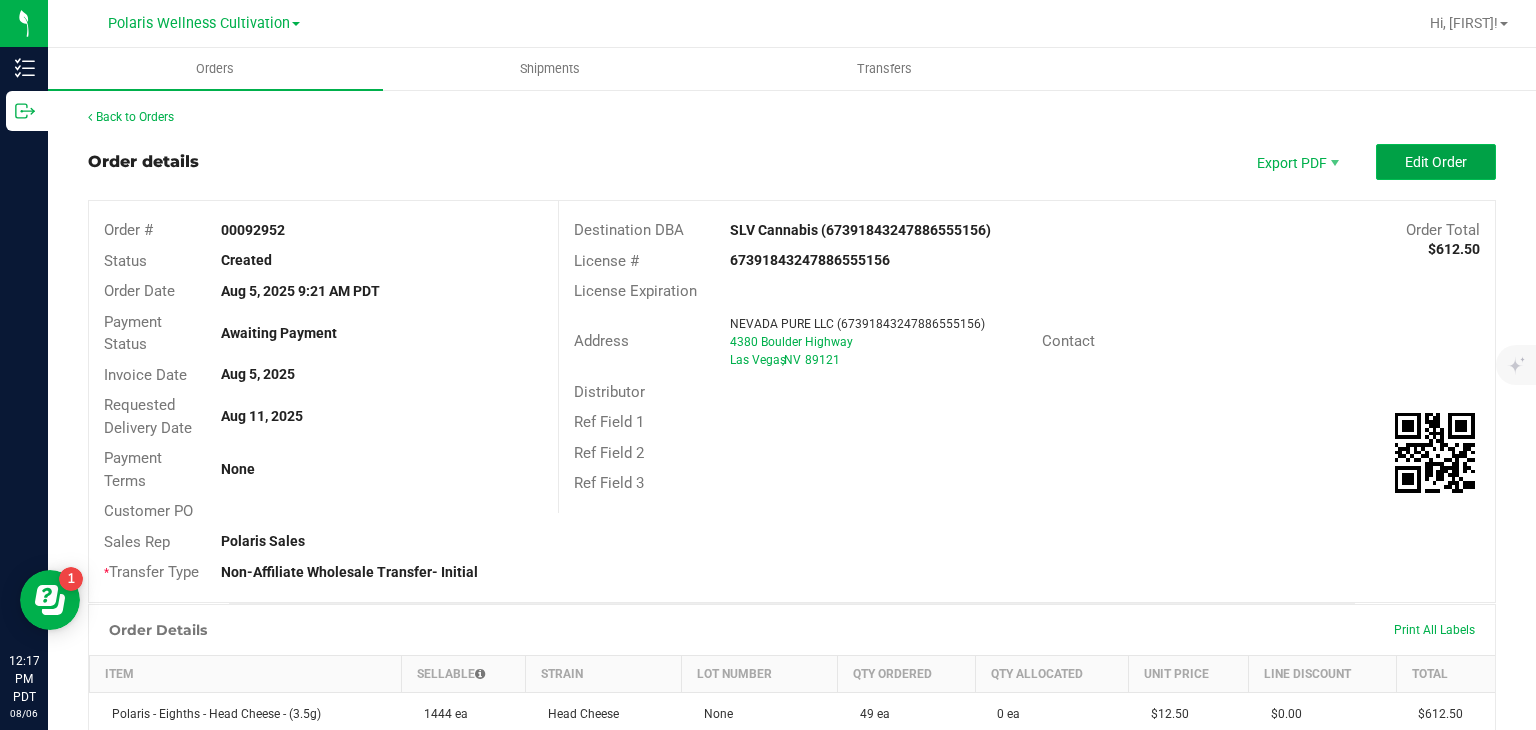 click on "Edit Order" at bounding box center [1436, 162] 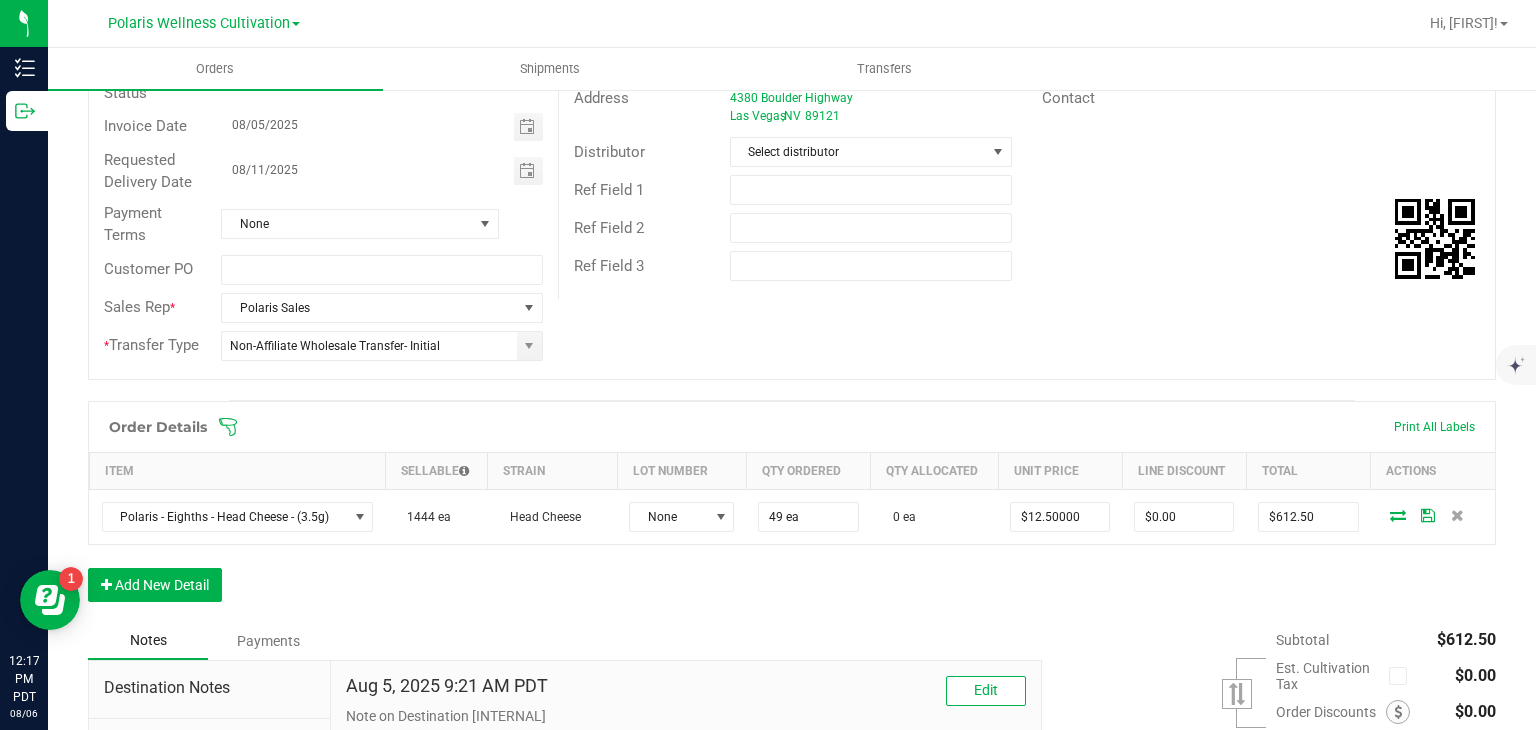scroll, scrollTop: 259, scrollLeft: 0, axis: vertical 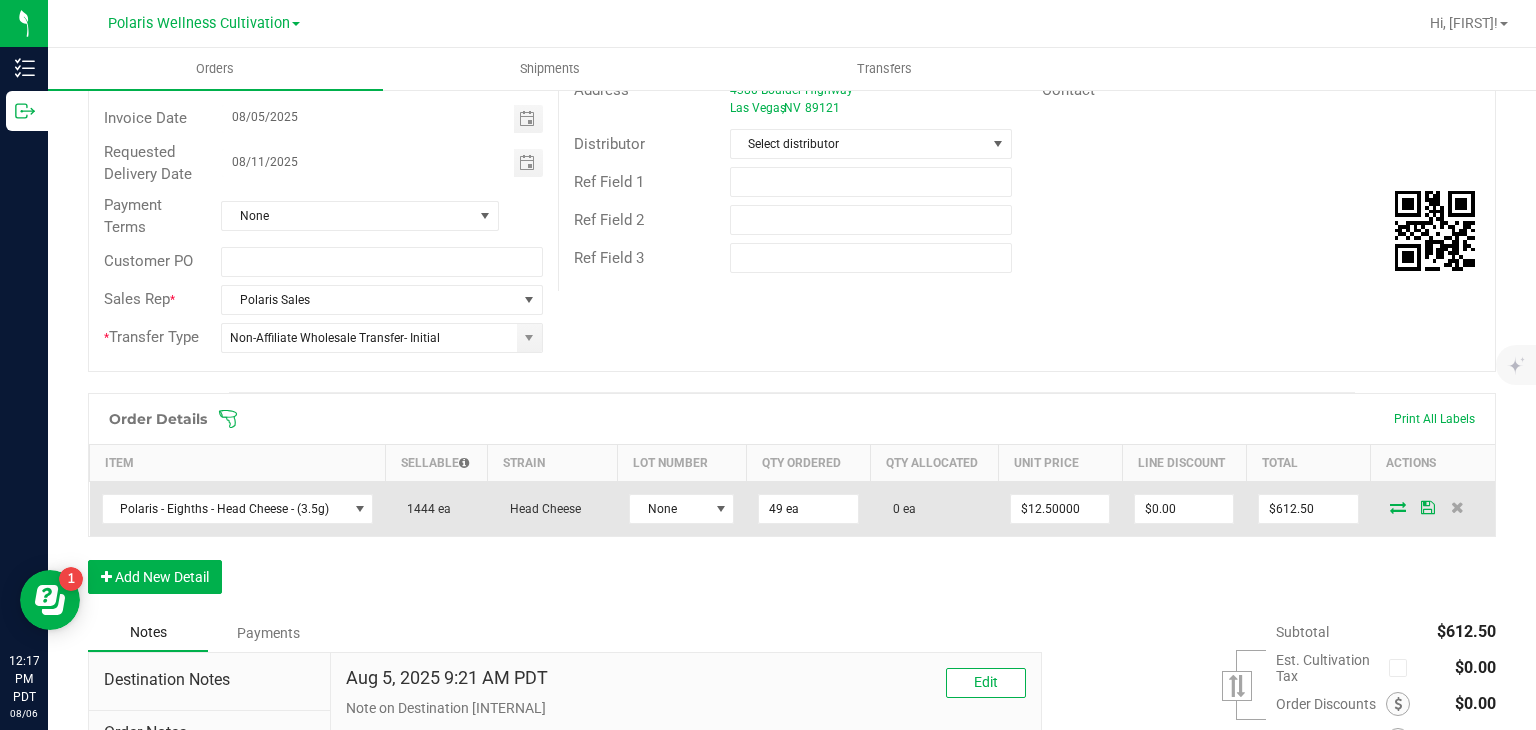 click at bounding box center (1398, 507) 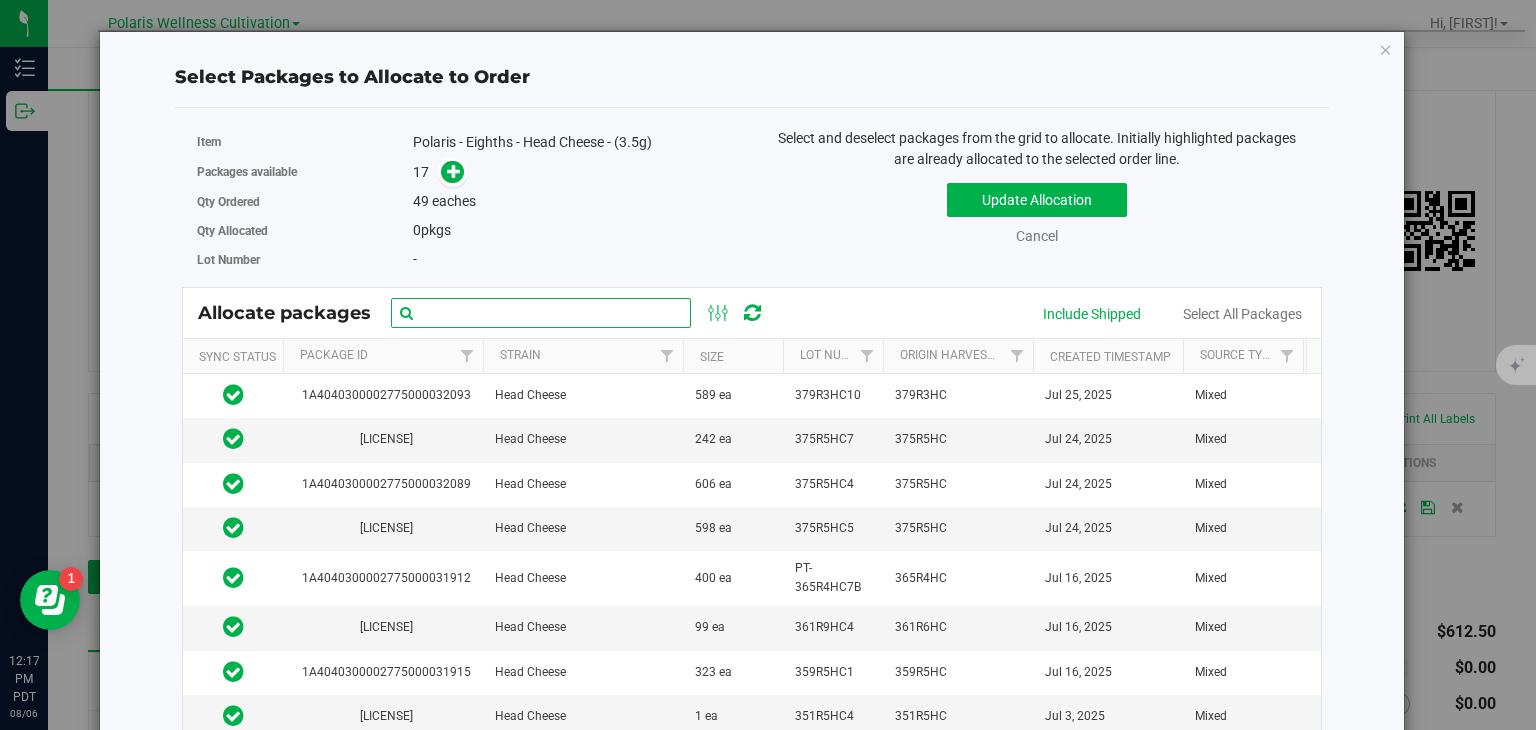 click at bounding box center [541, 313] 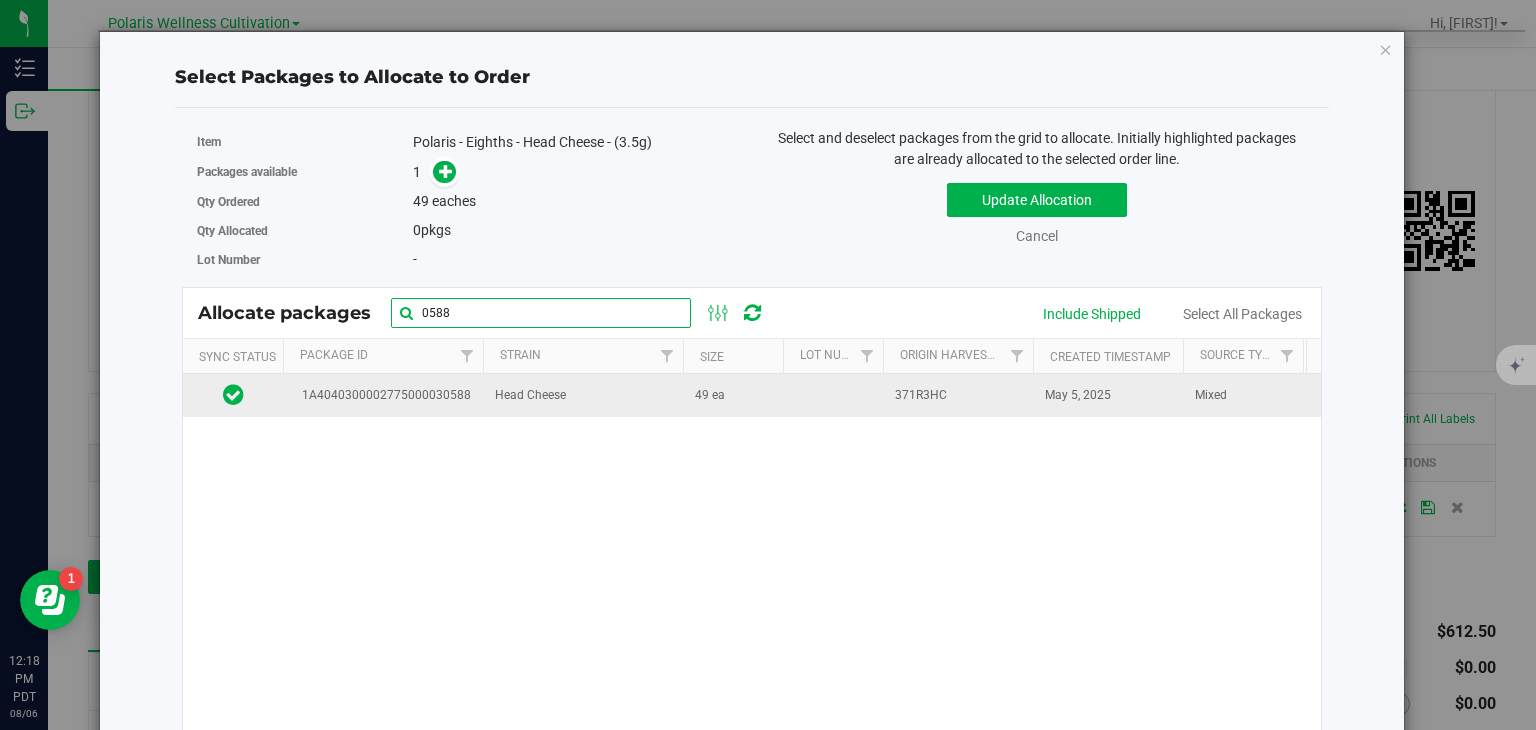 type on "0588" 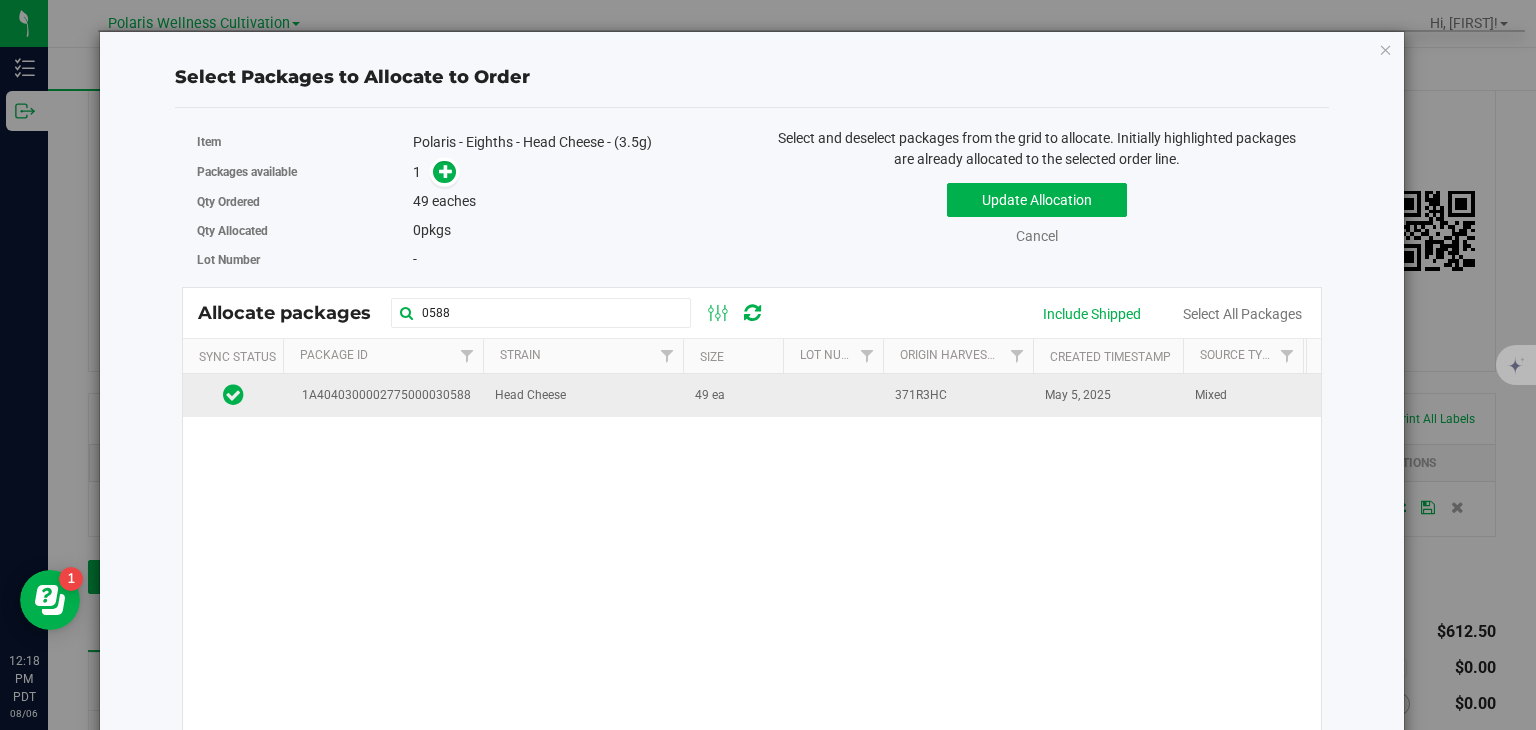 click on "Head Cheese" at bounding box center (583, 395) 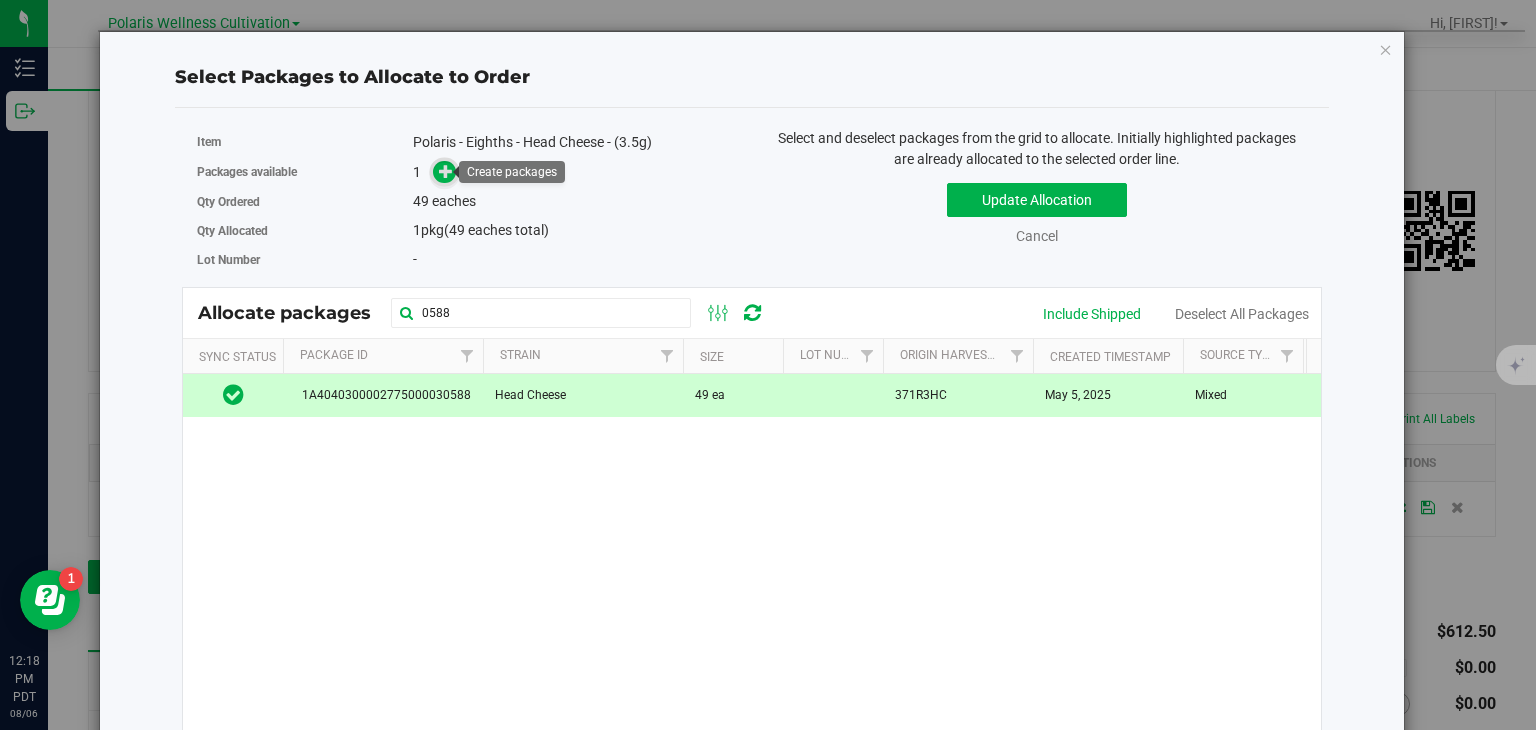click at bounding box center (444, 172) 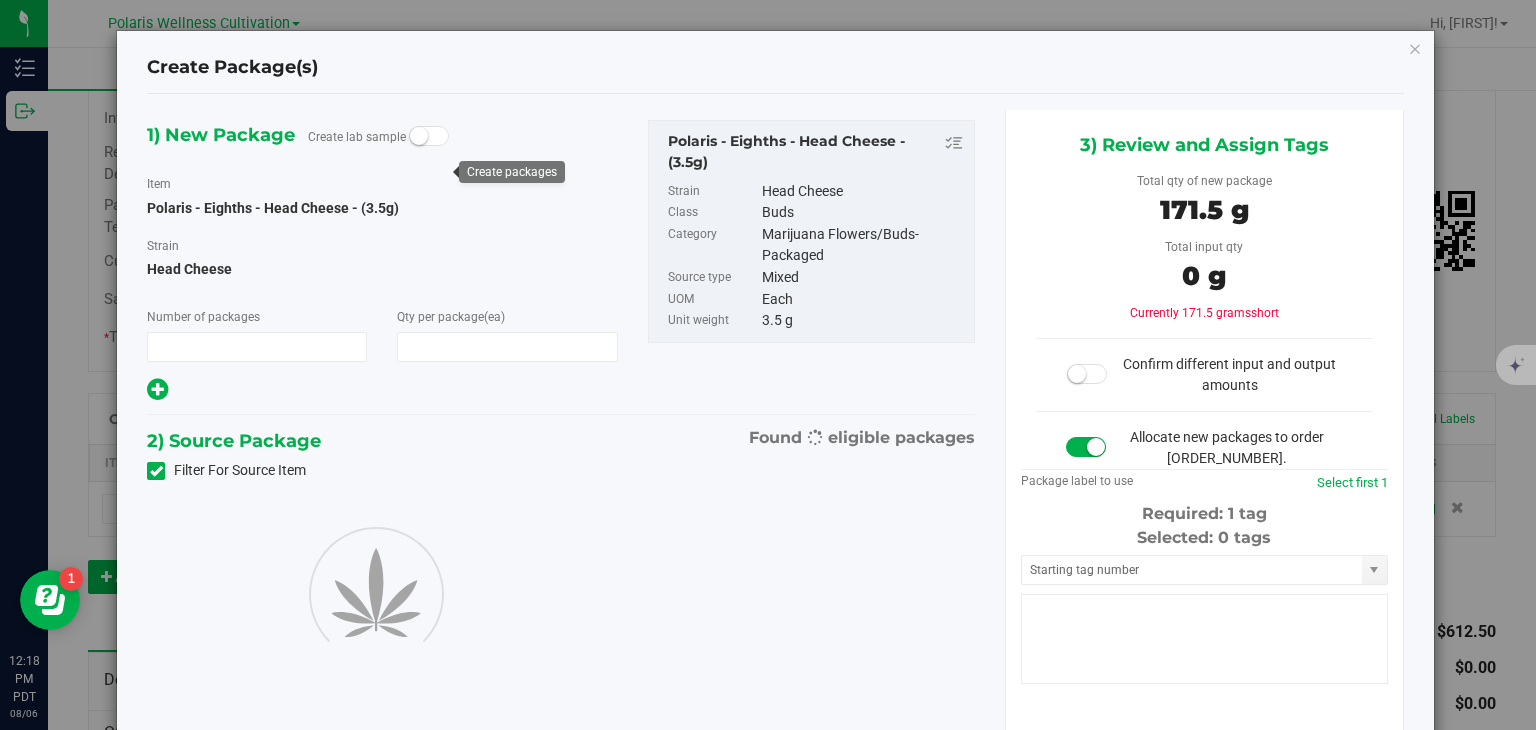 type on "1" 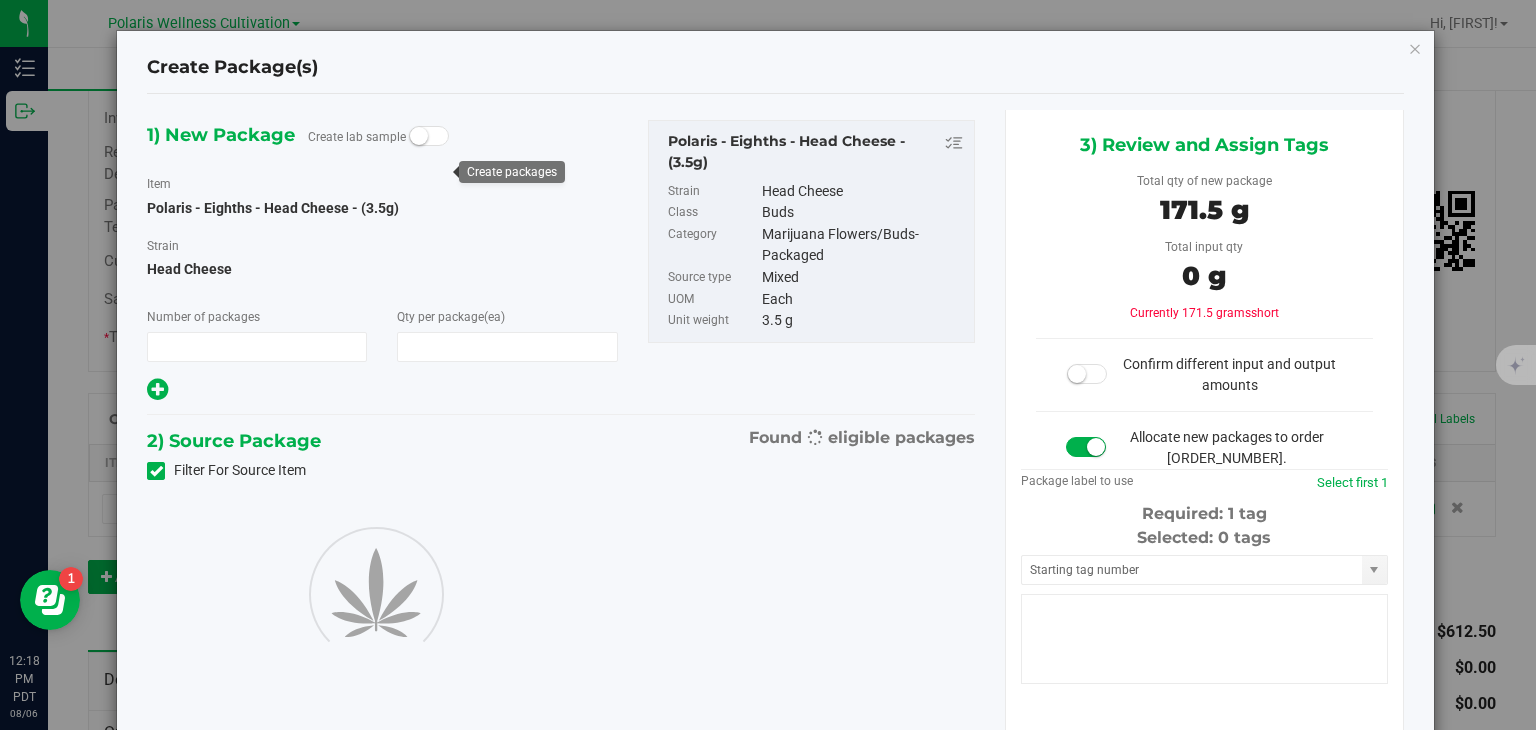 type on "49" 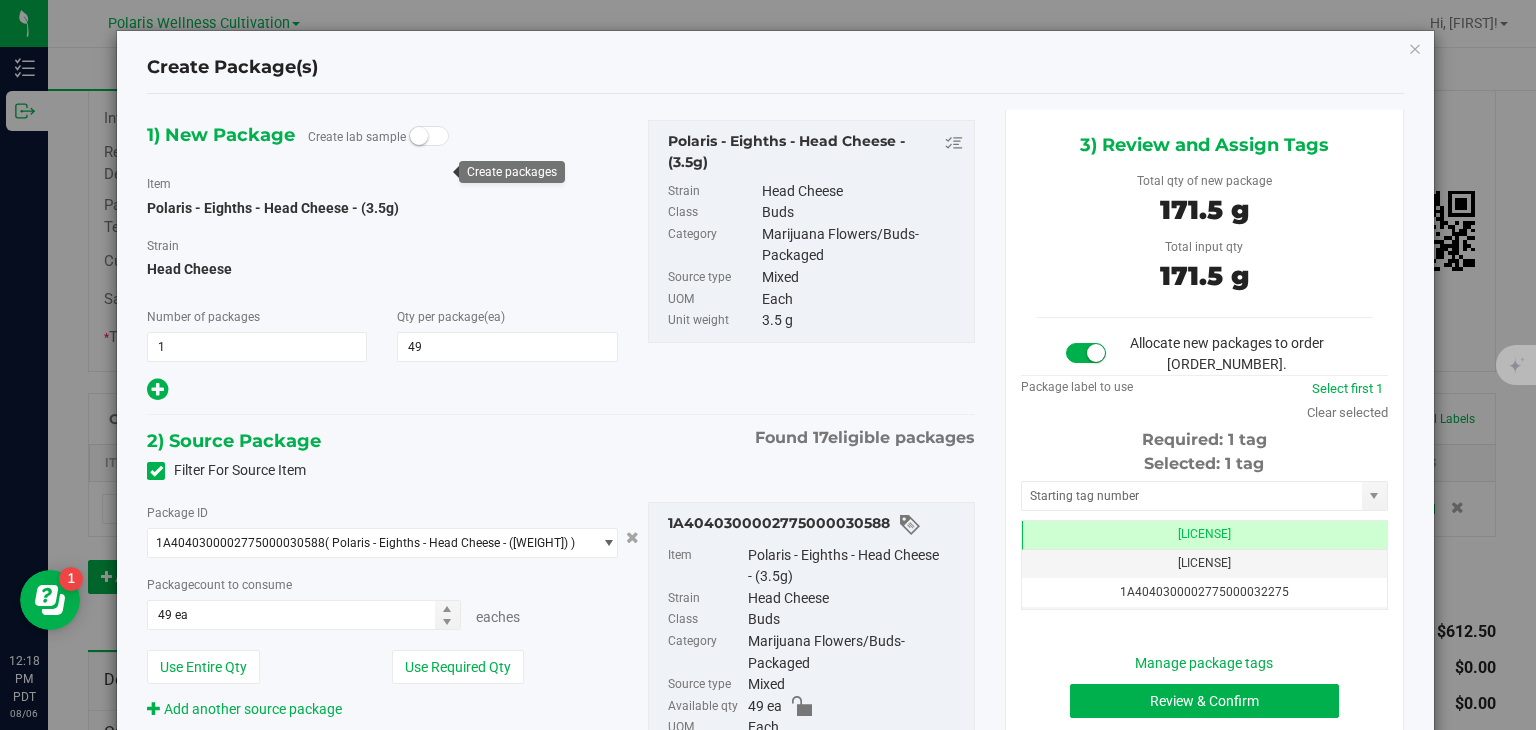 scroll, scrollTop: 0, scrollLeft: 0, axis: both 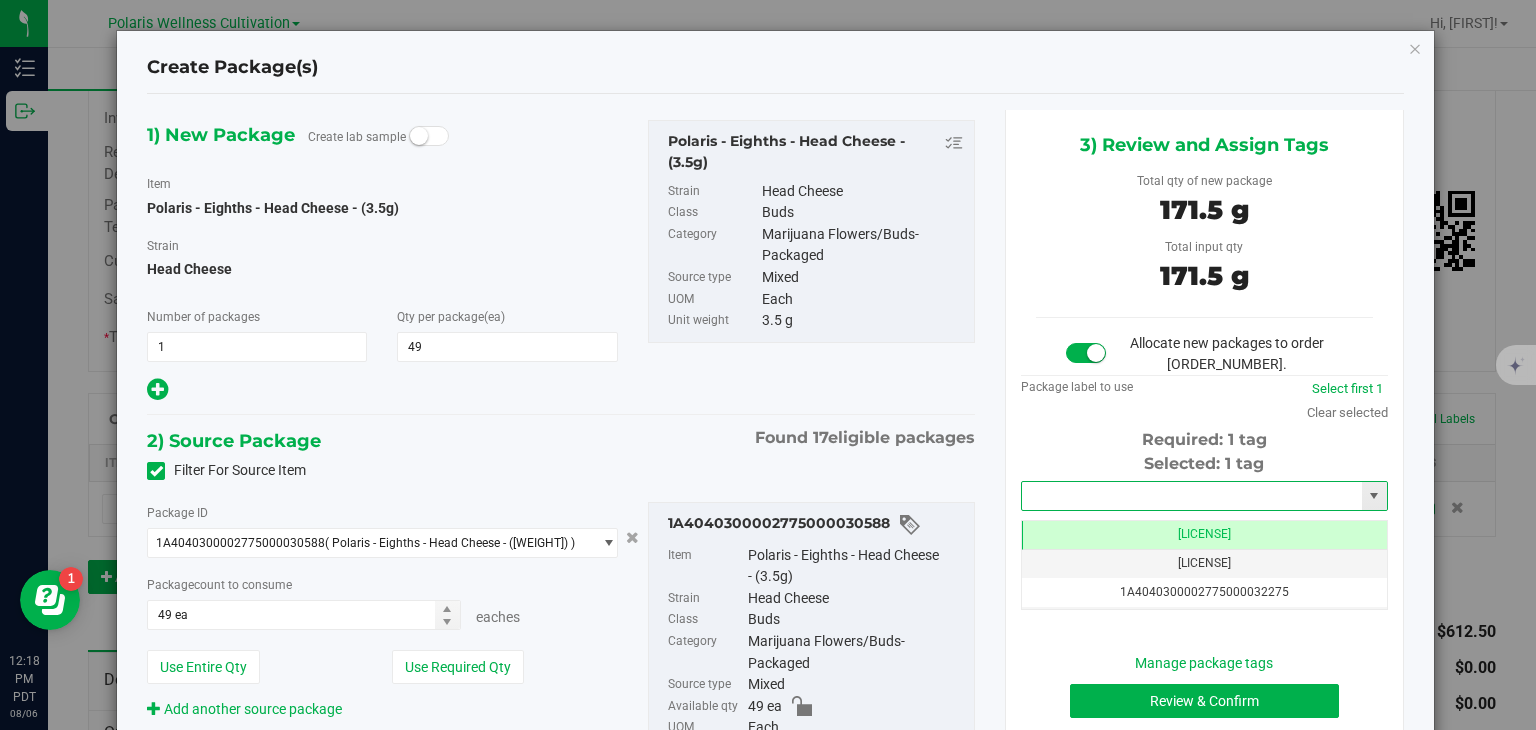 click at bounding box center (1192, 496) 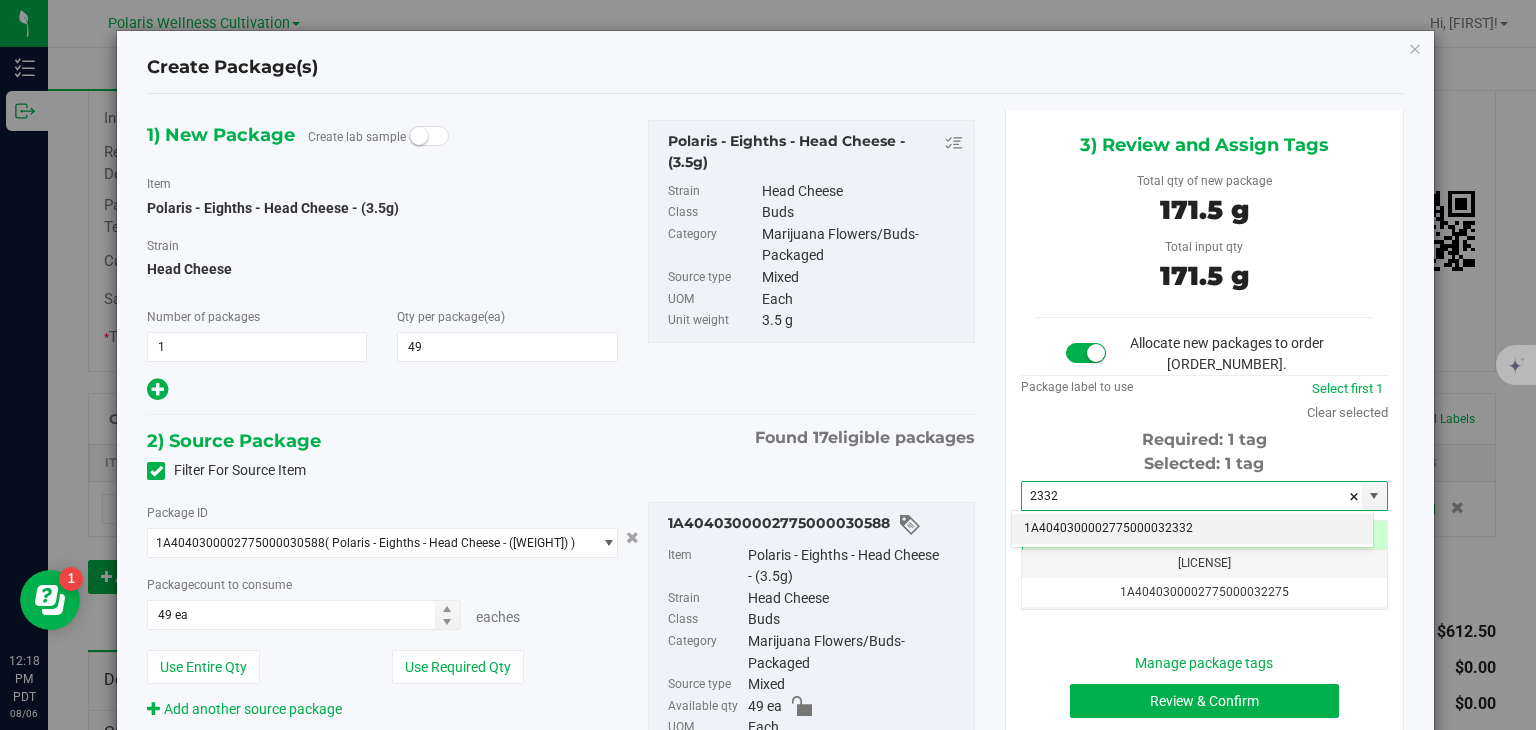 click on "1A4040300002775000032332" at bounding box center [1192, 529] 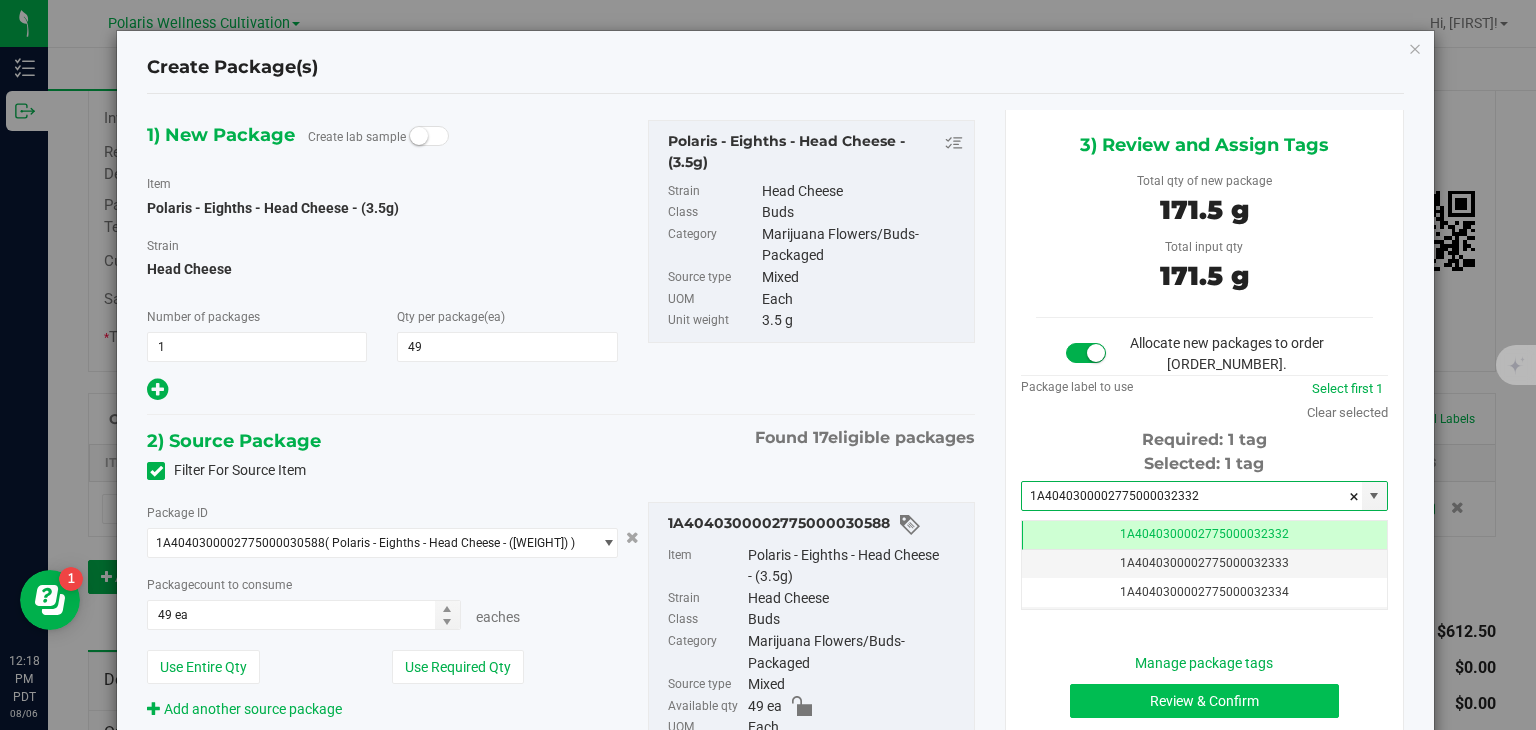 type on "1A4040300002775000032332" 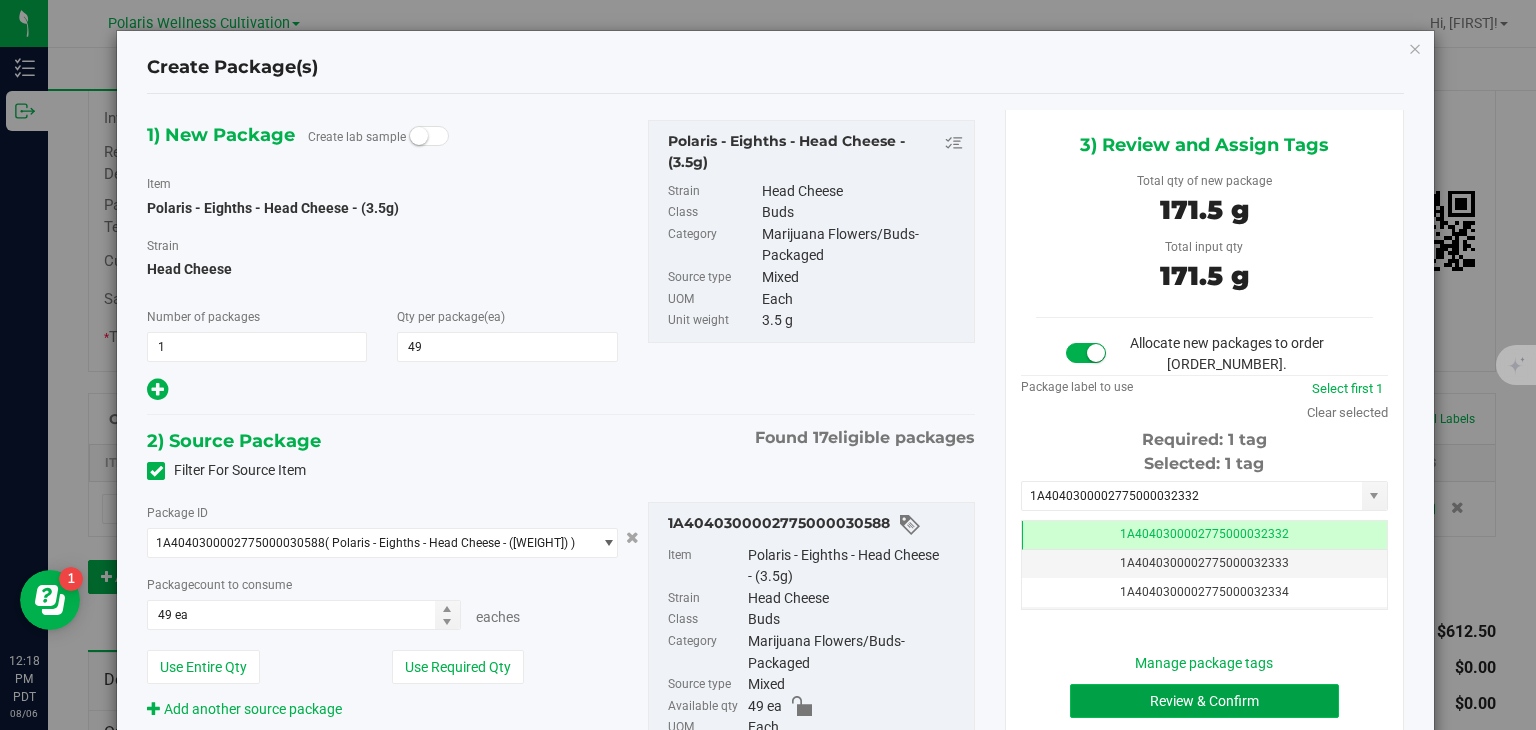 click on "Review & Confirm" at bounding box center [1204, 701] 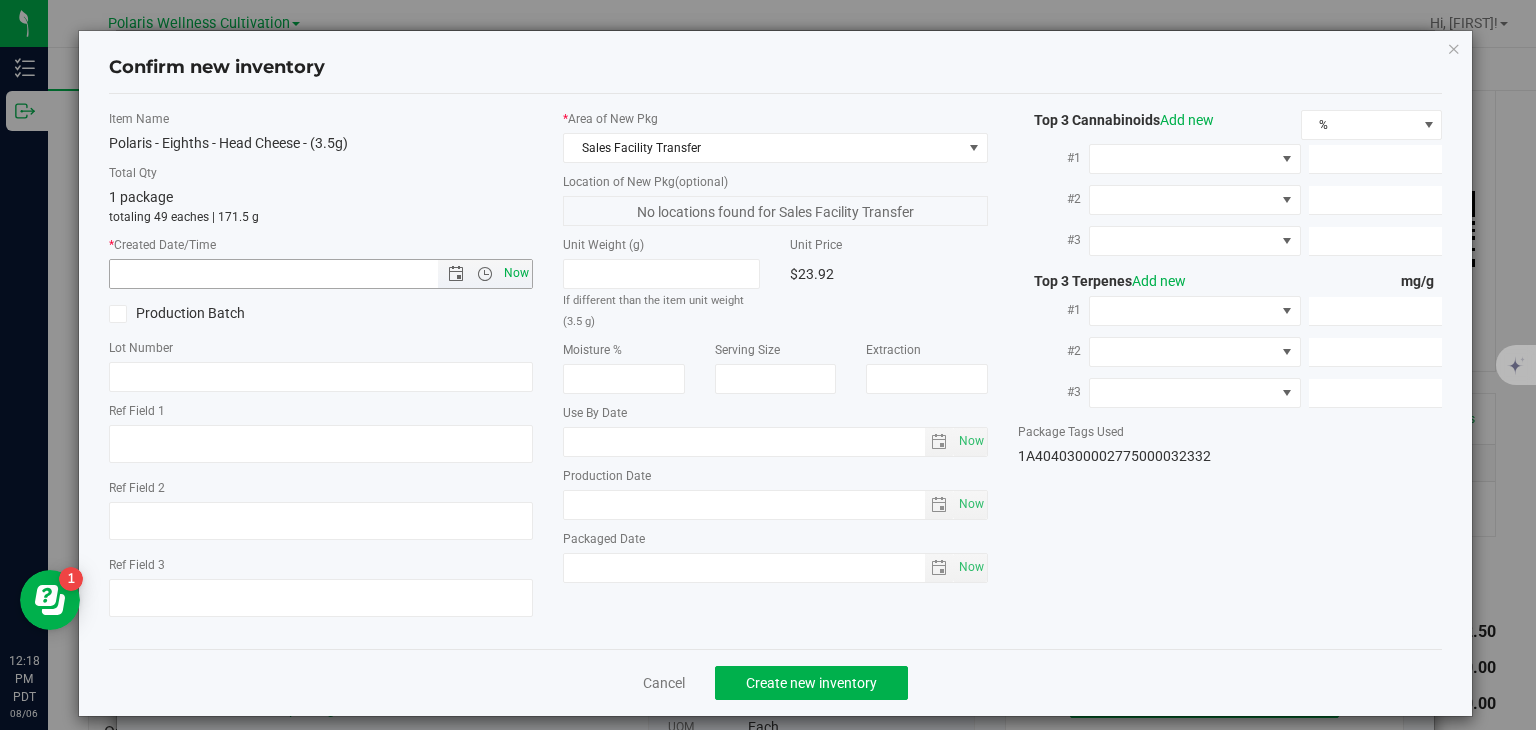 click on "Now" at bounding box center [517, 273] 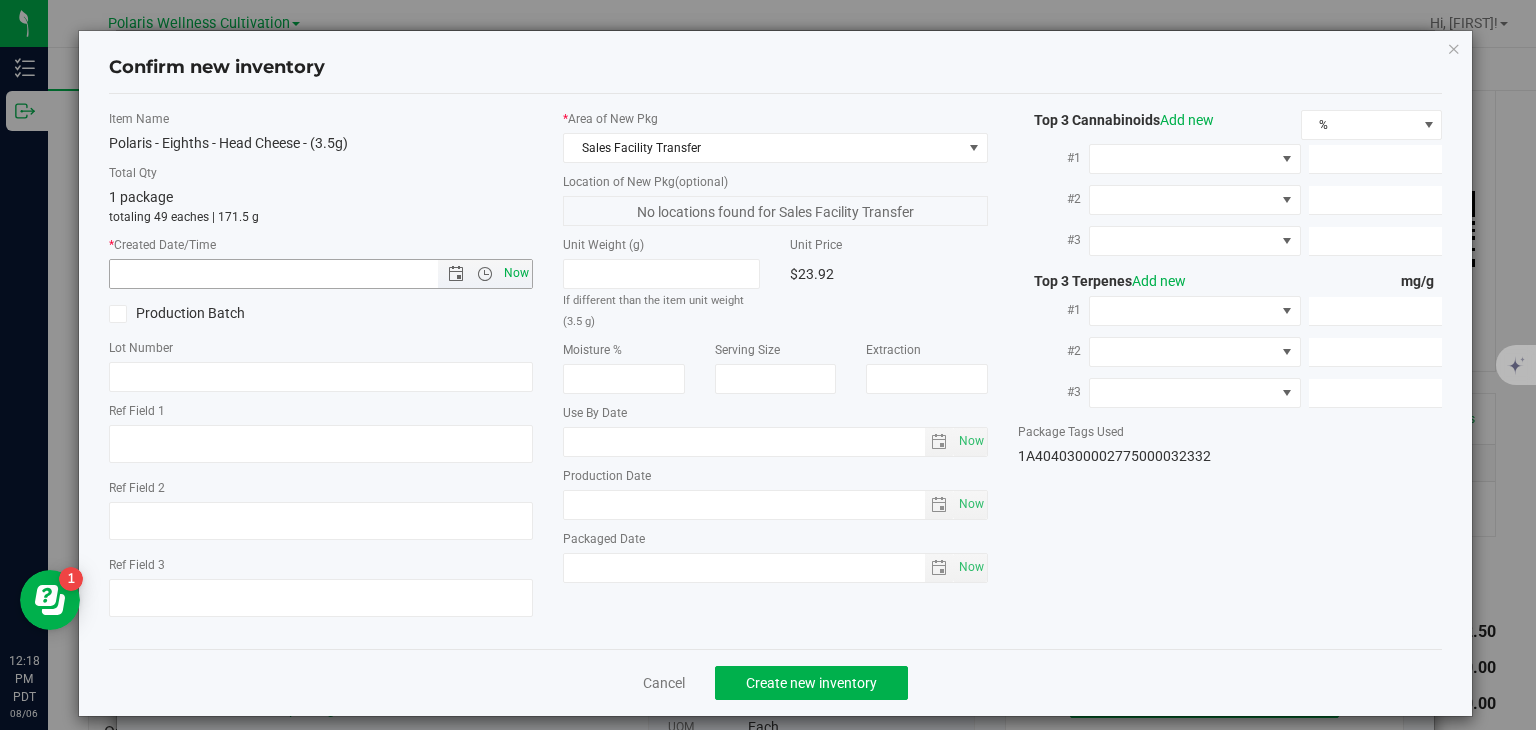 type on "8/6/2025 12:18 PM" 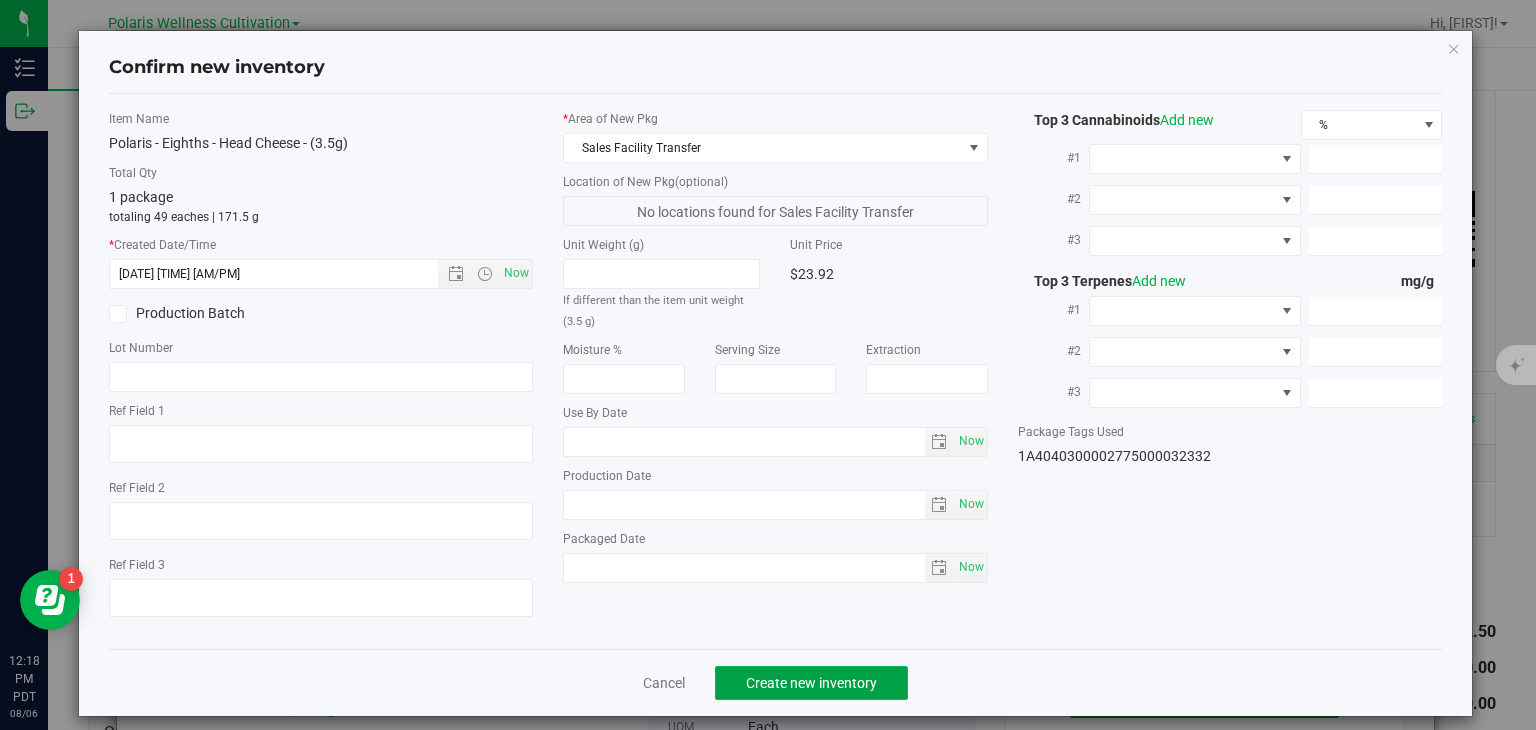 click on "Create new inventory" 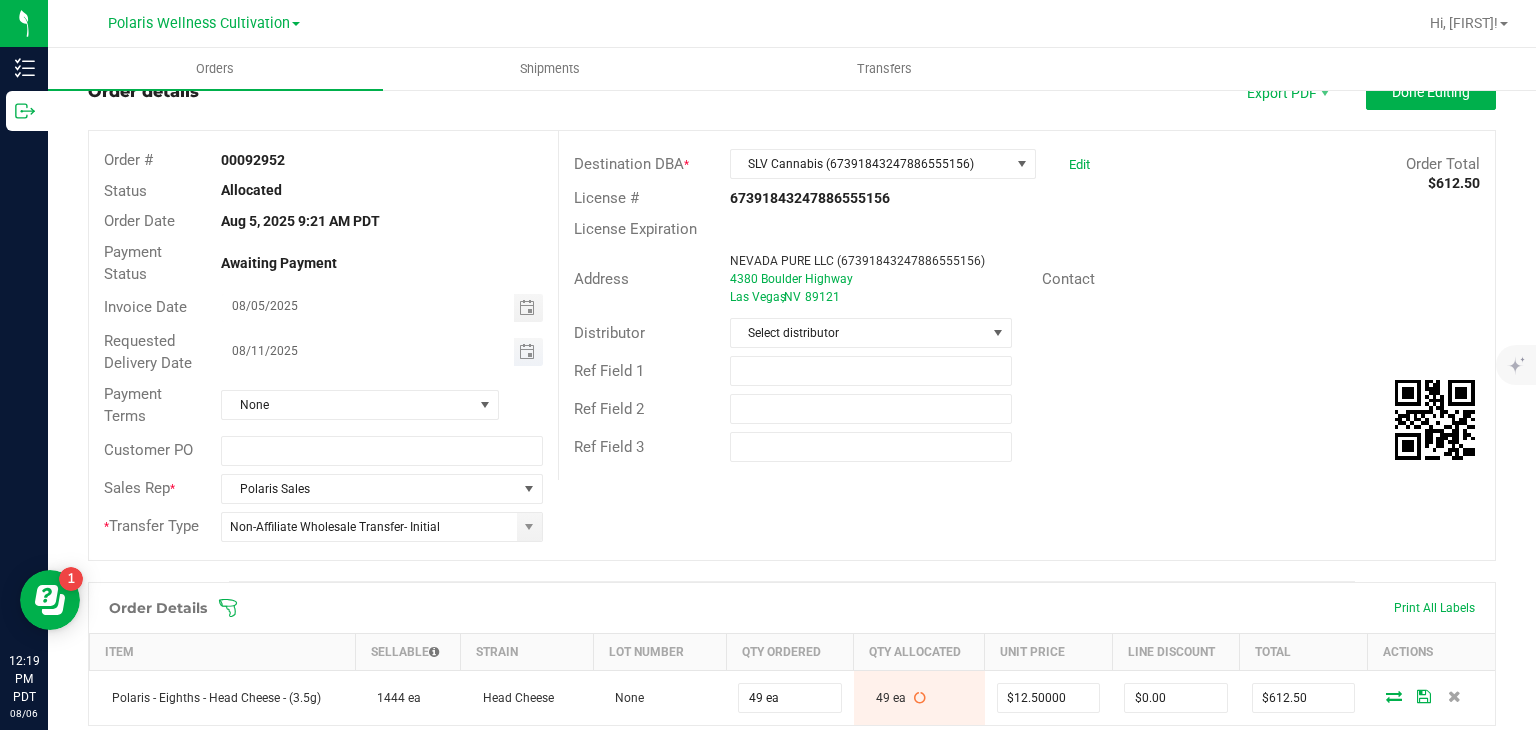 scroll, scrollTop: 58, scrollLeft: 0, axis: vertical 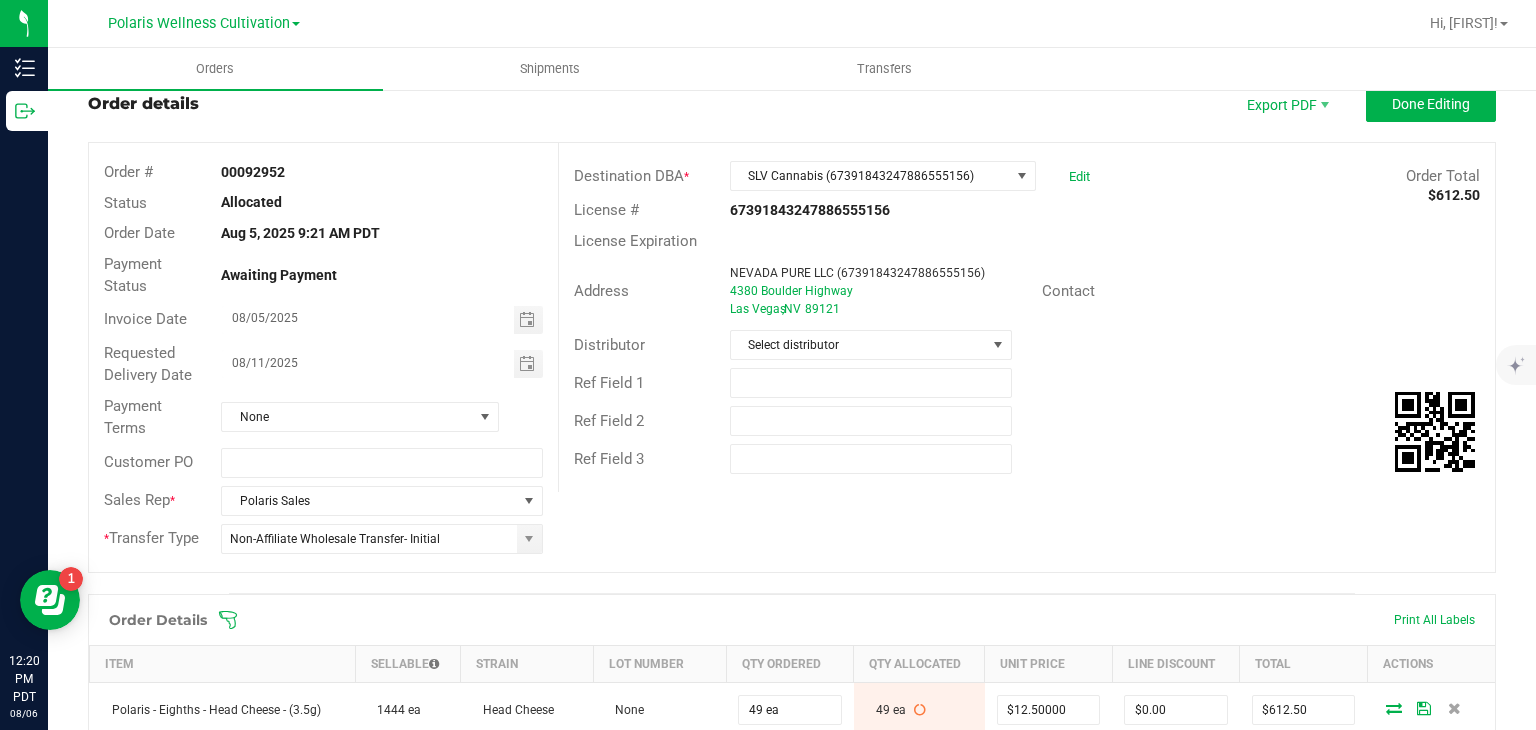 click on "Address  NEVADA PURE LLC (67391843247886555156) 4380 Boulder Highway Las Vegas  ,  NV 89121  Contact" at bounding box center (1027, 291) 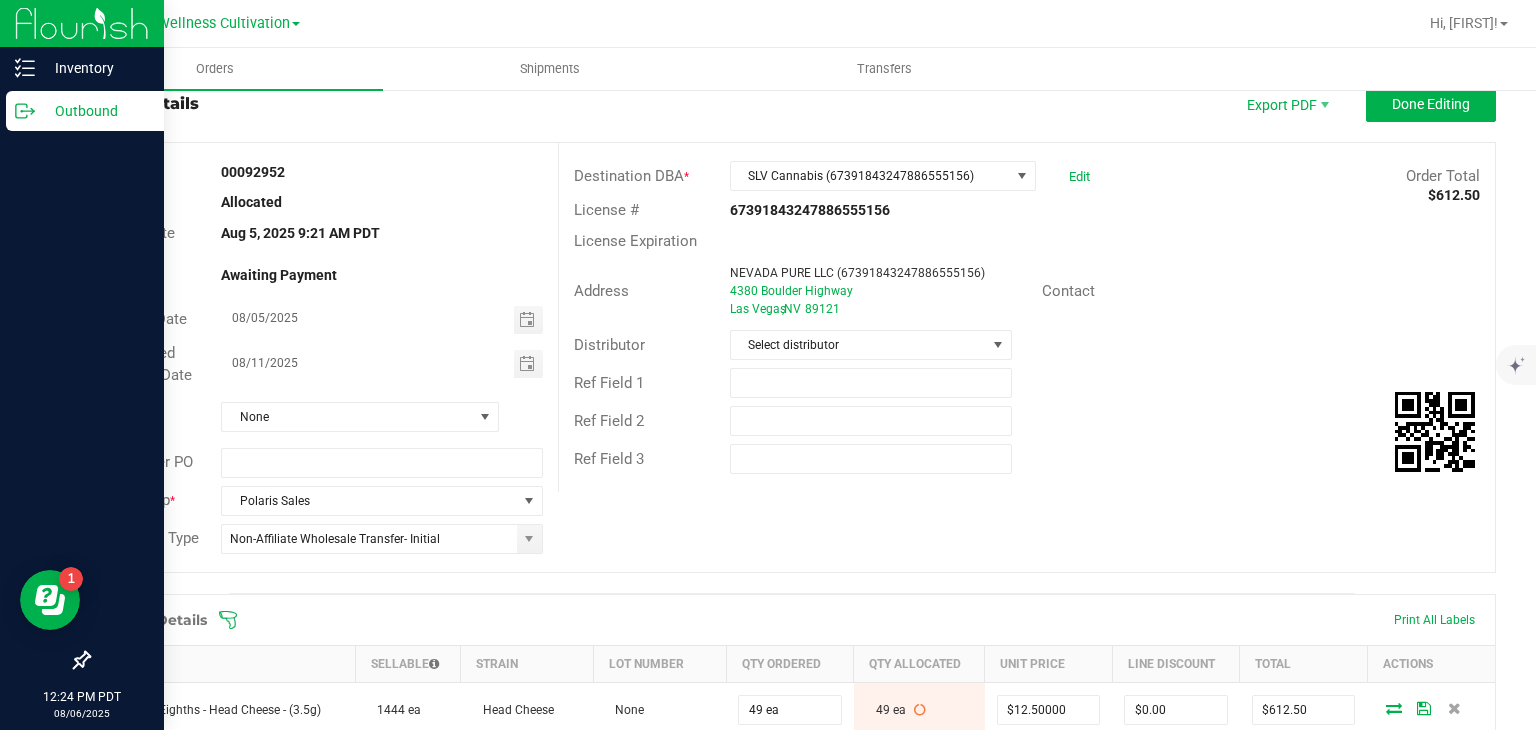 click 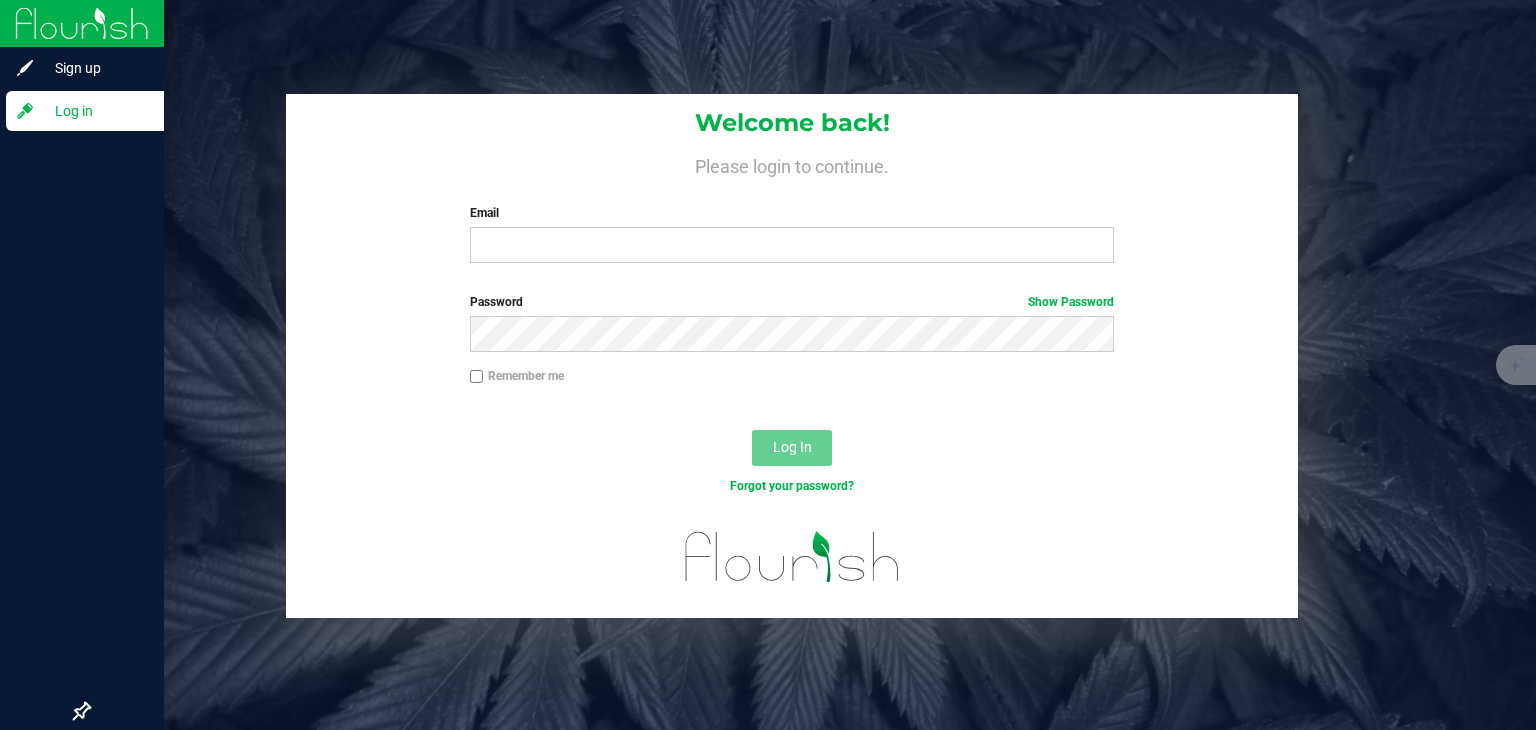 scroll, scrollTop: 0, scrollLeft: 0, axis: both 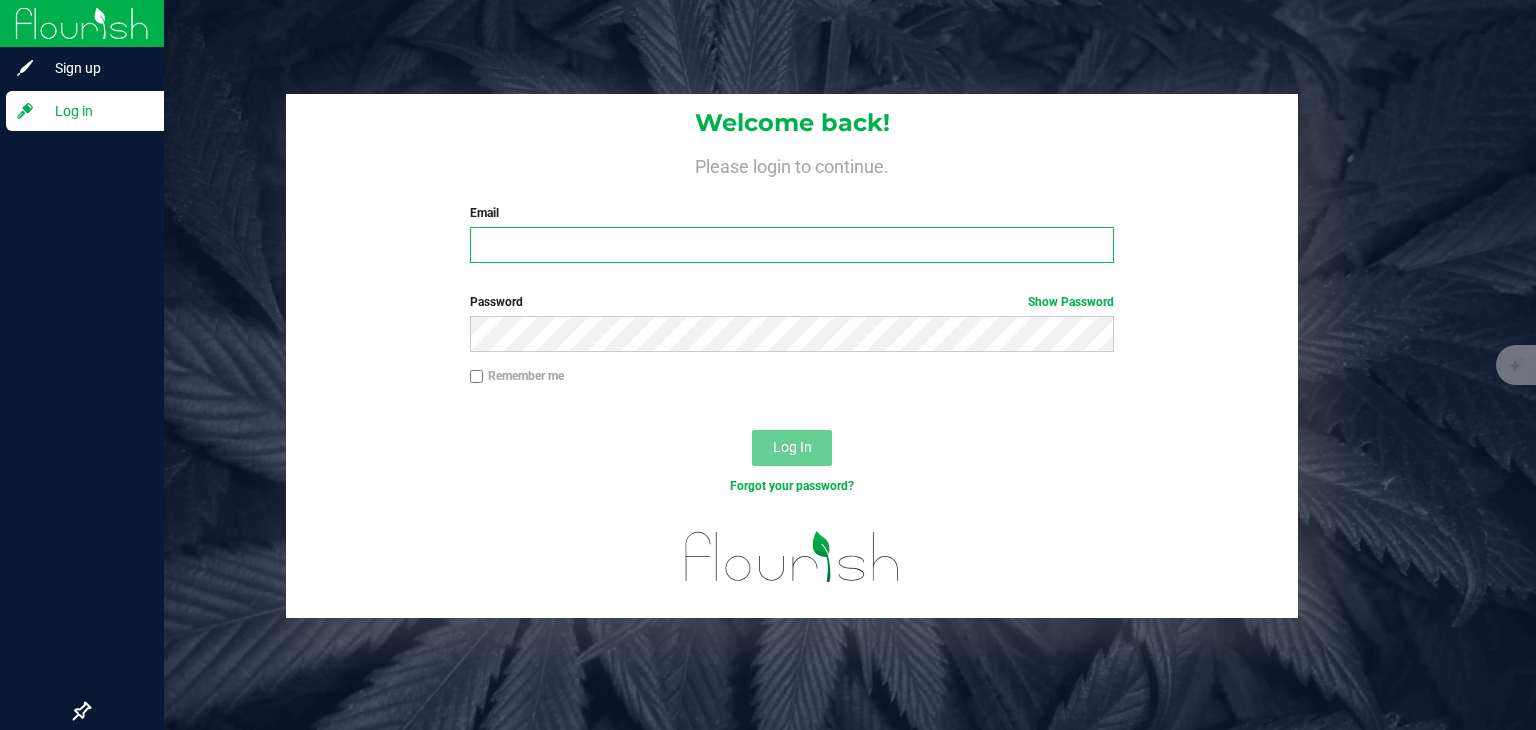 click on "Email" at bounding box center (792, 245) 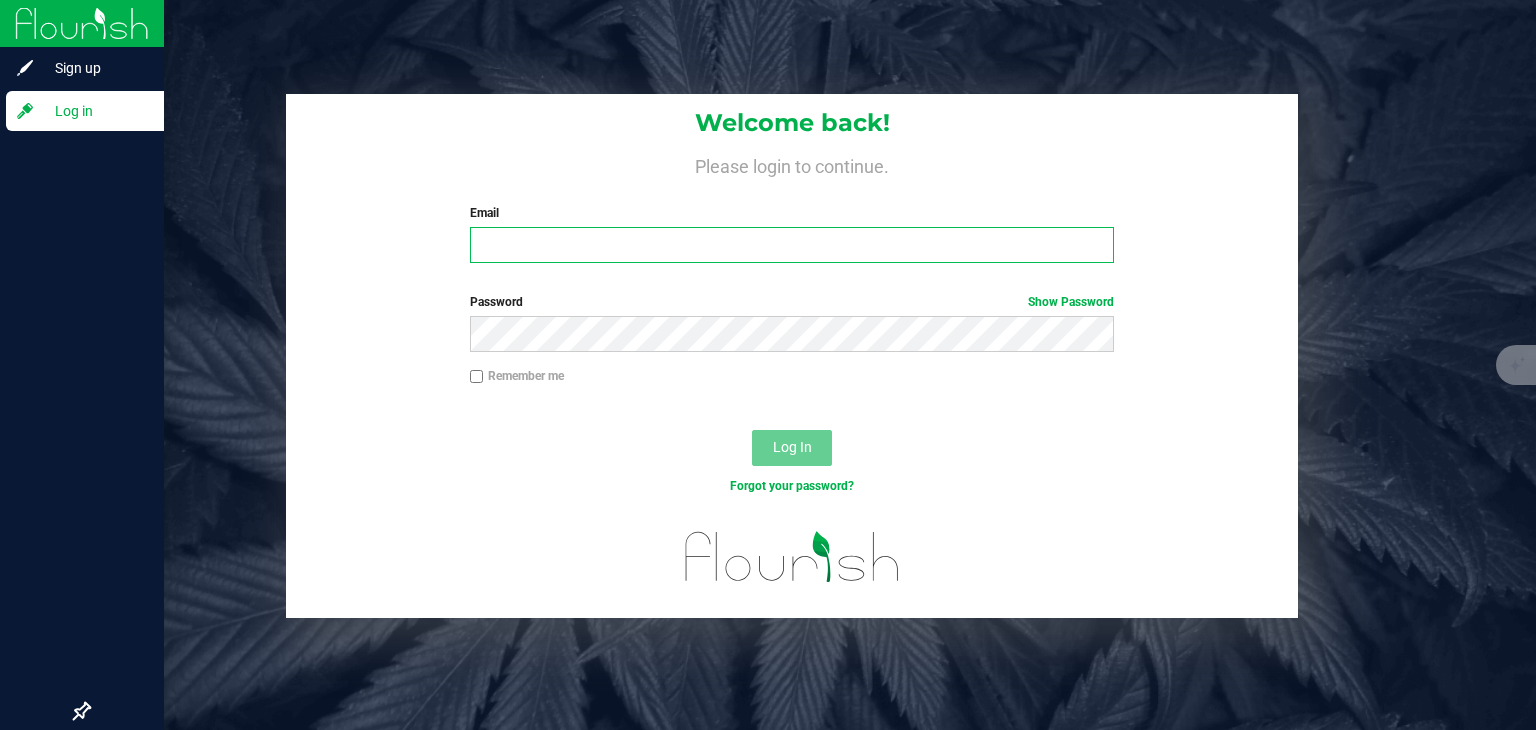 type on "bearhanded778@gmail.com" 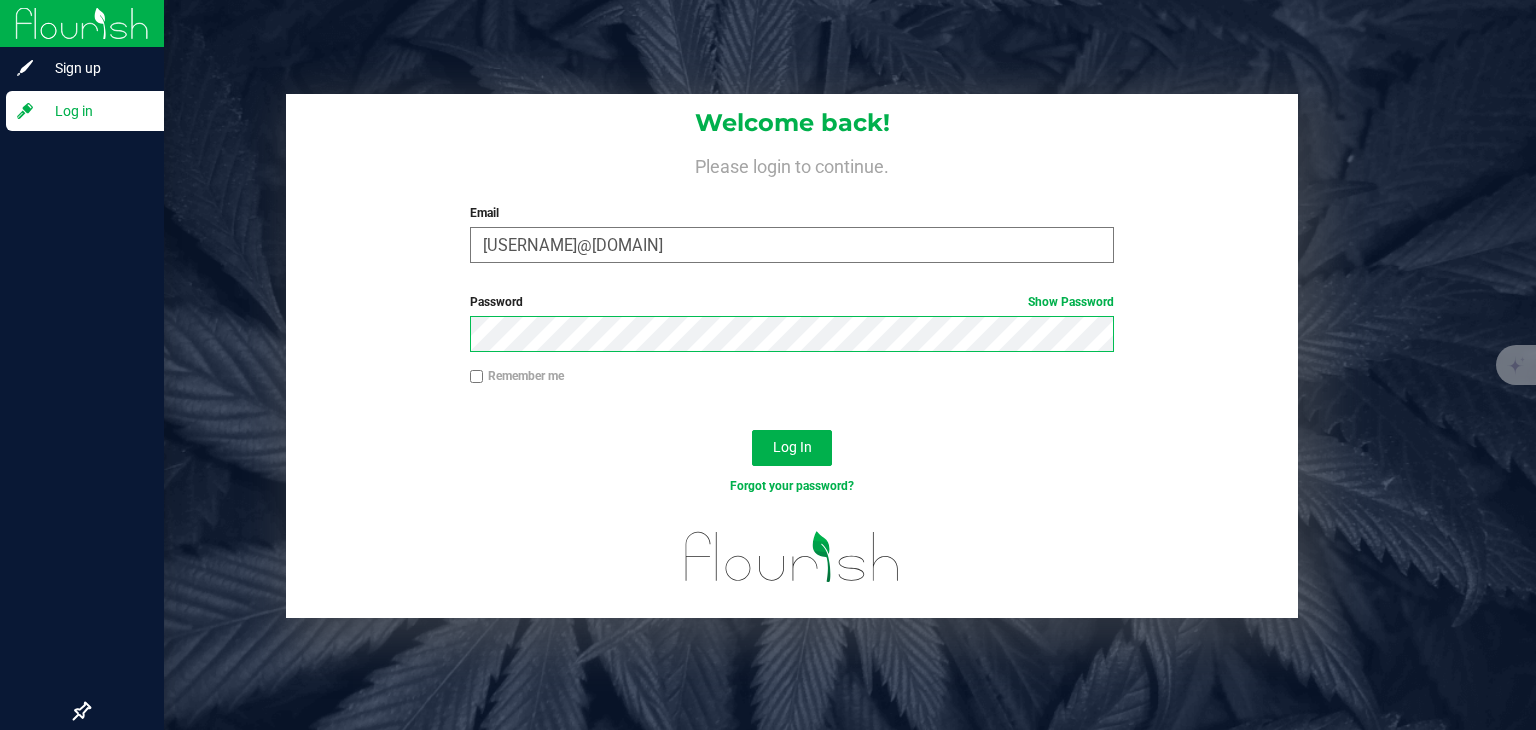 click on "Log In" at bounding box center (792, 448) 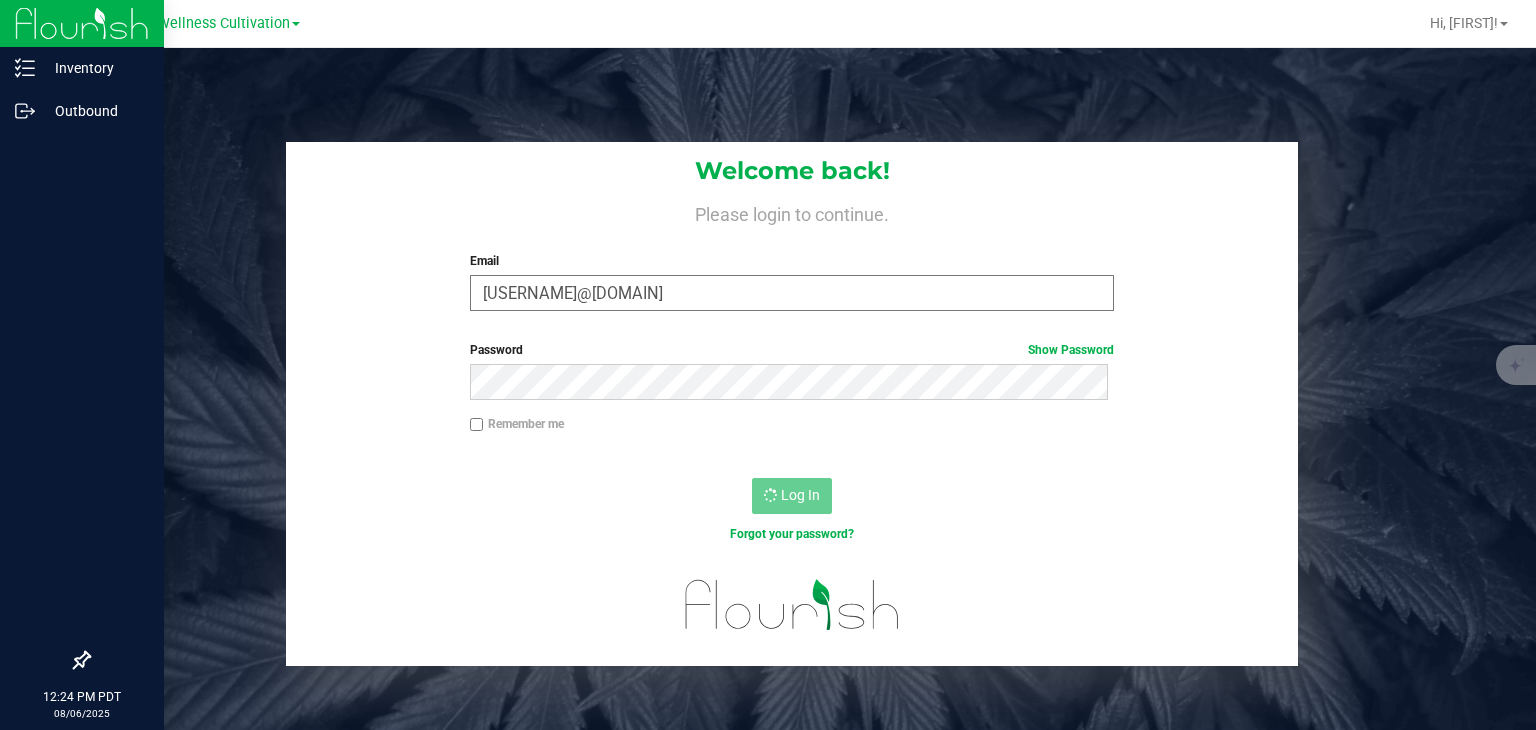 scroll, scrollTop: 0, scrollLeft: 0, axis: both 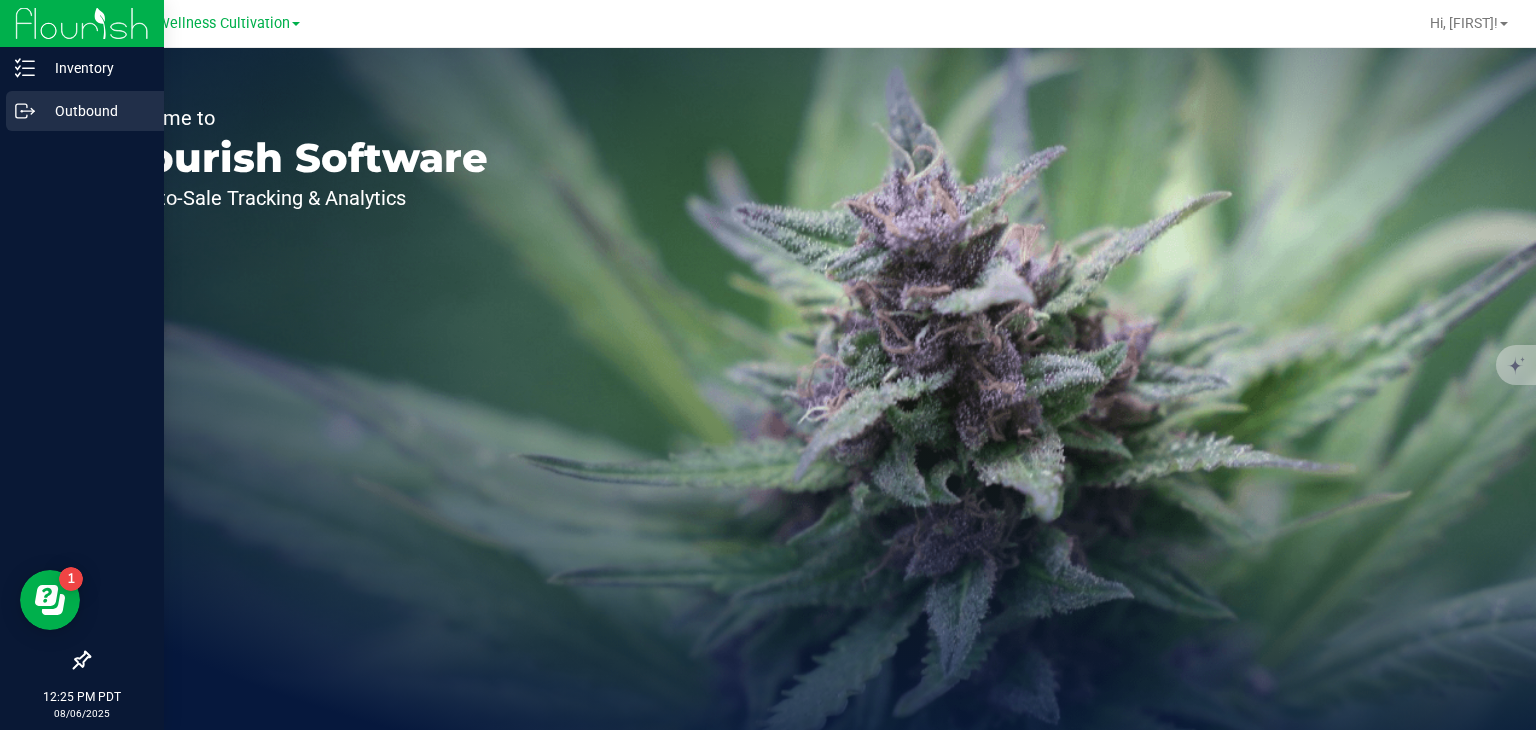 click 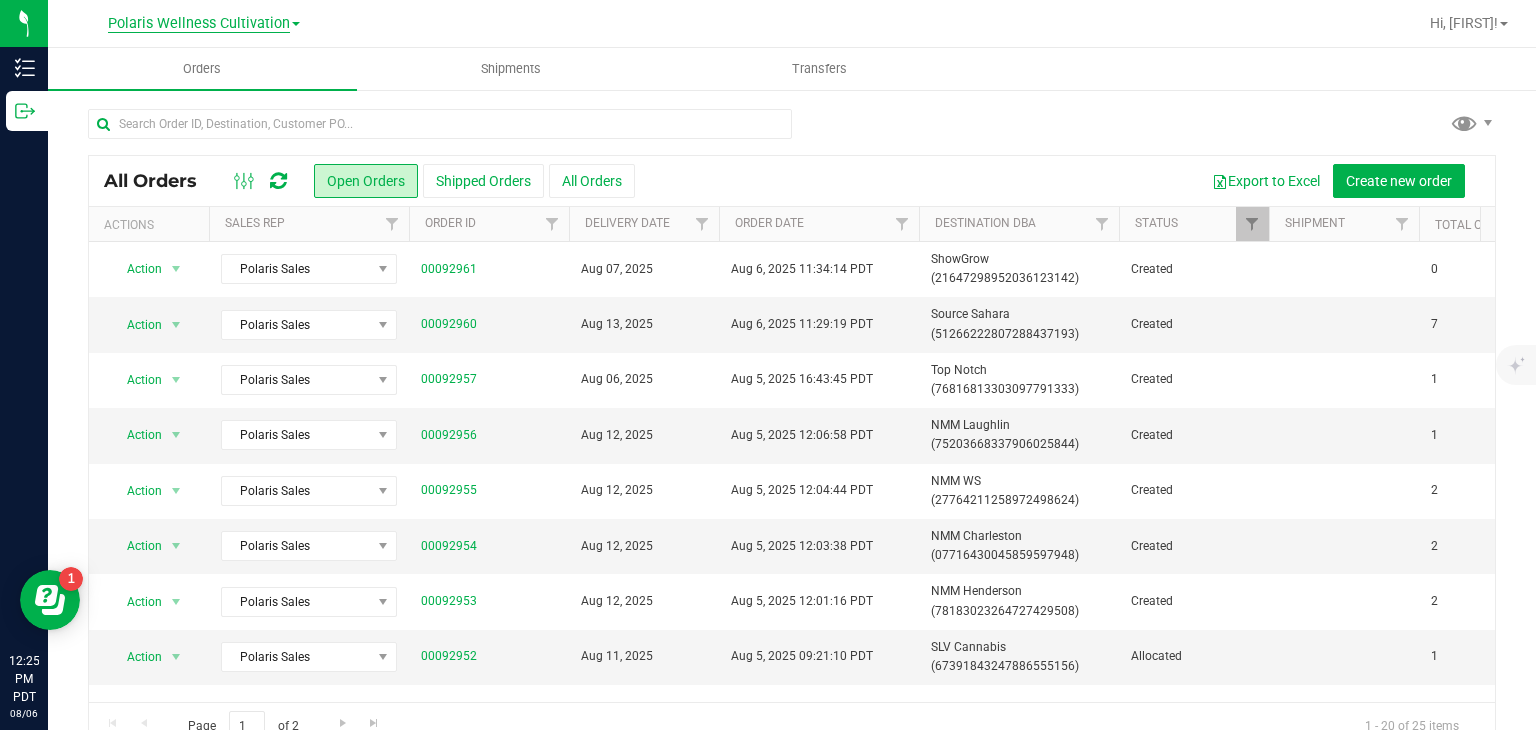 click on "Polaris Wellness Cultivation" at bounding box center (199, 24) 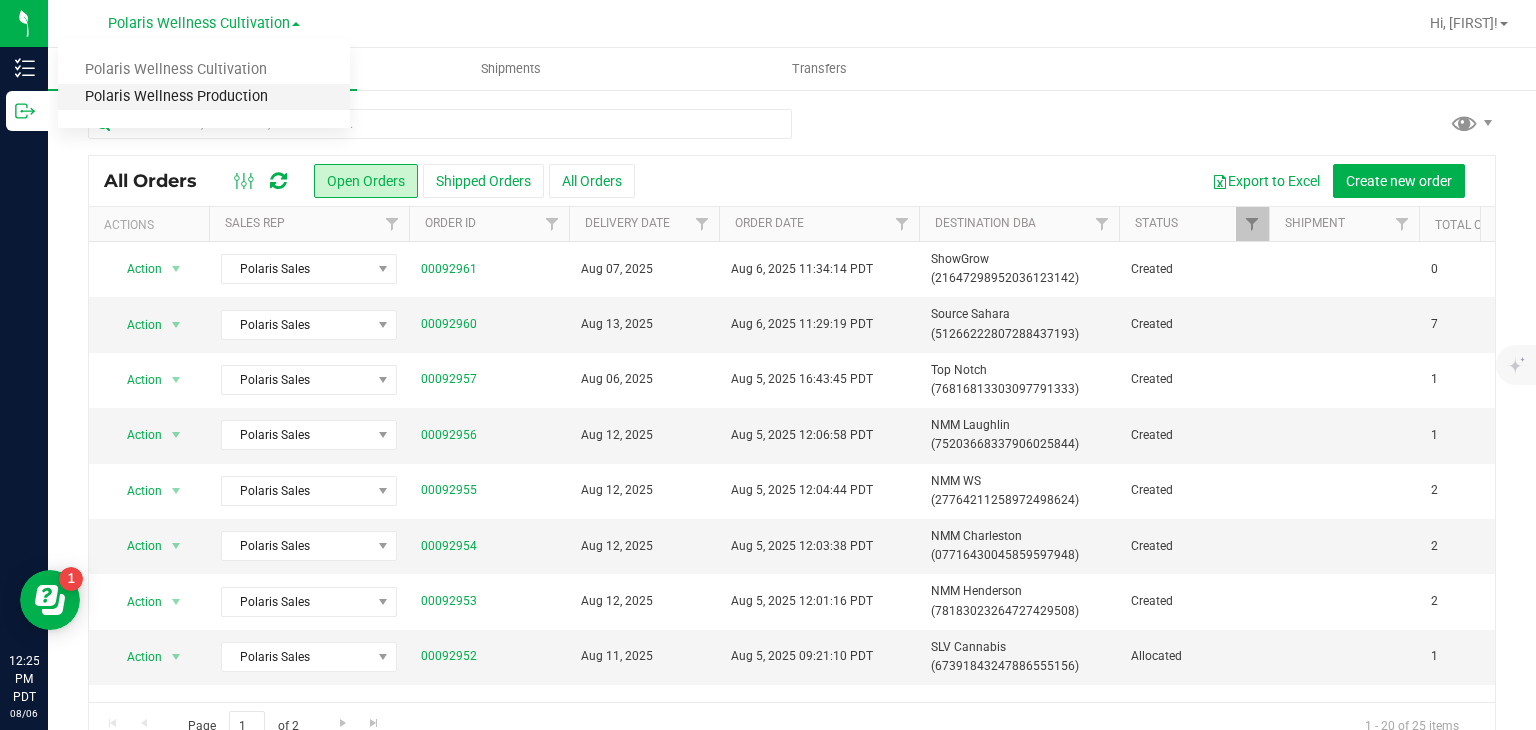 click on "Polaris Wellness Production" at bounding box center [204, 97] 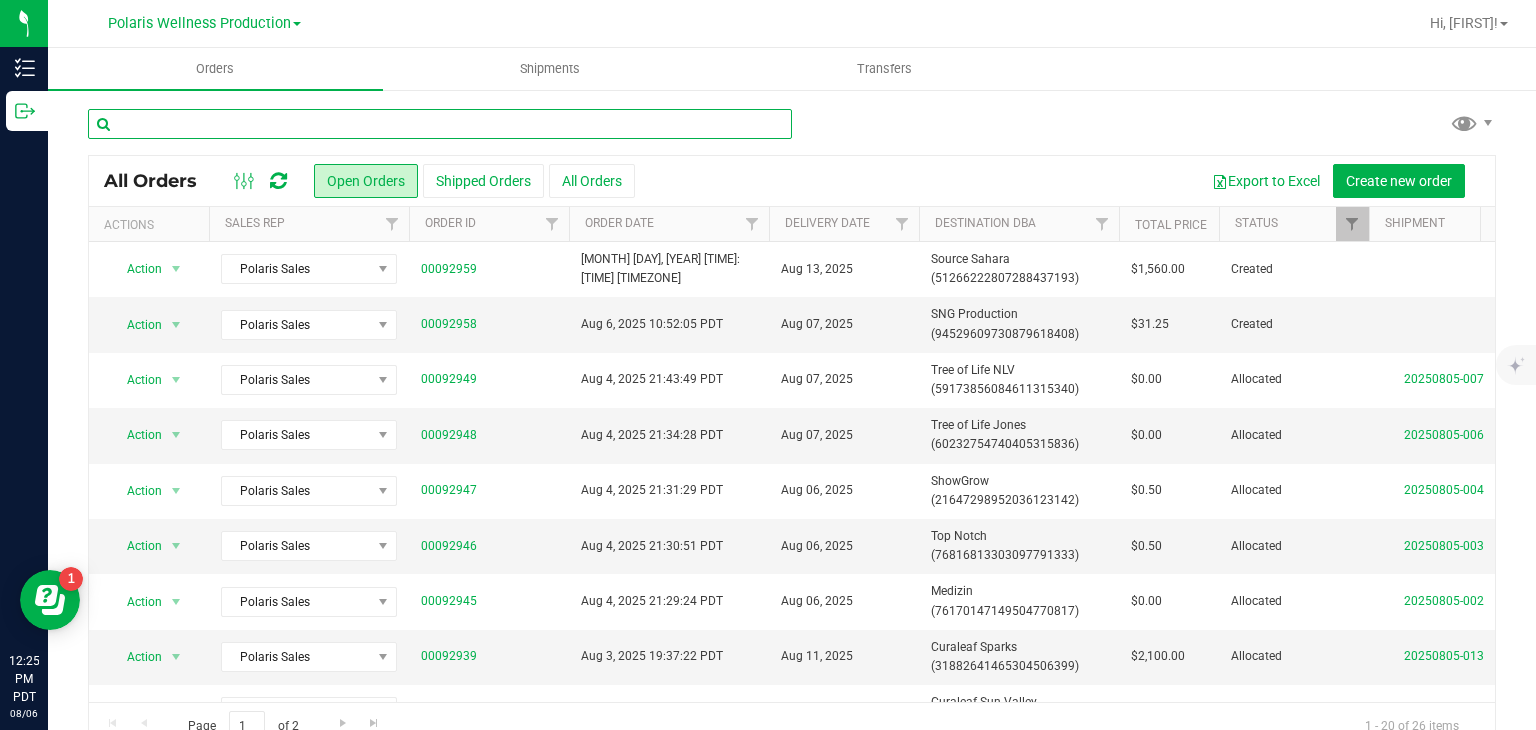 click at bounding box center (440, 124) 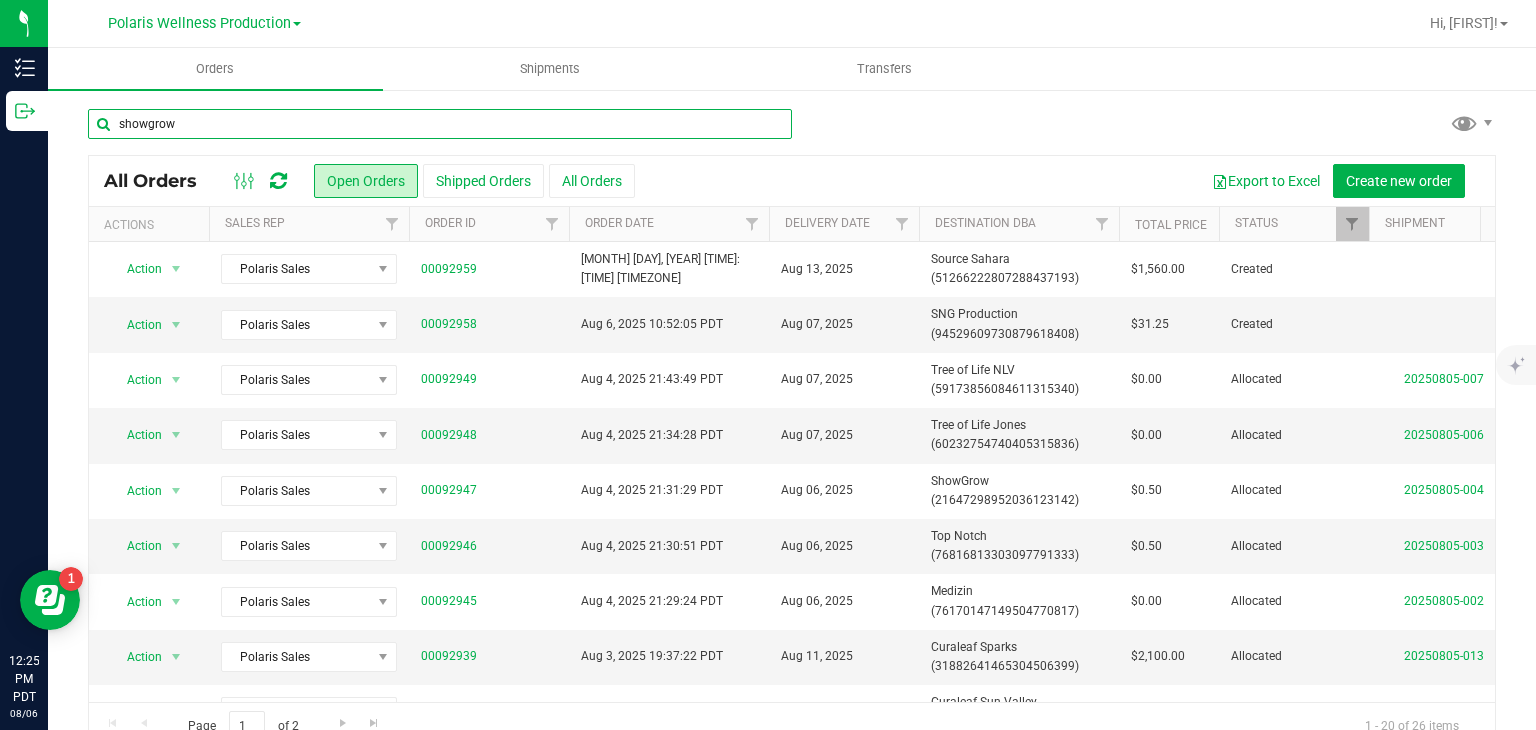 type on "showgrow" 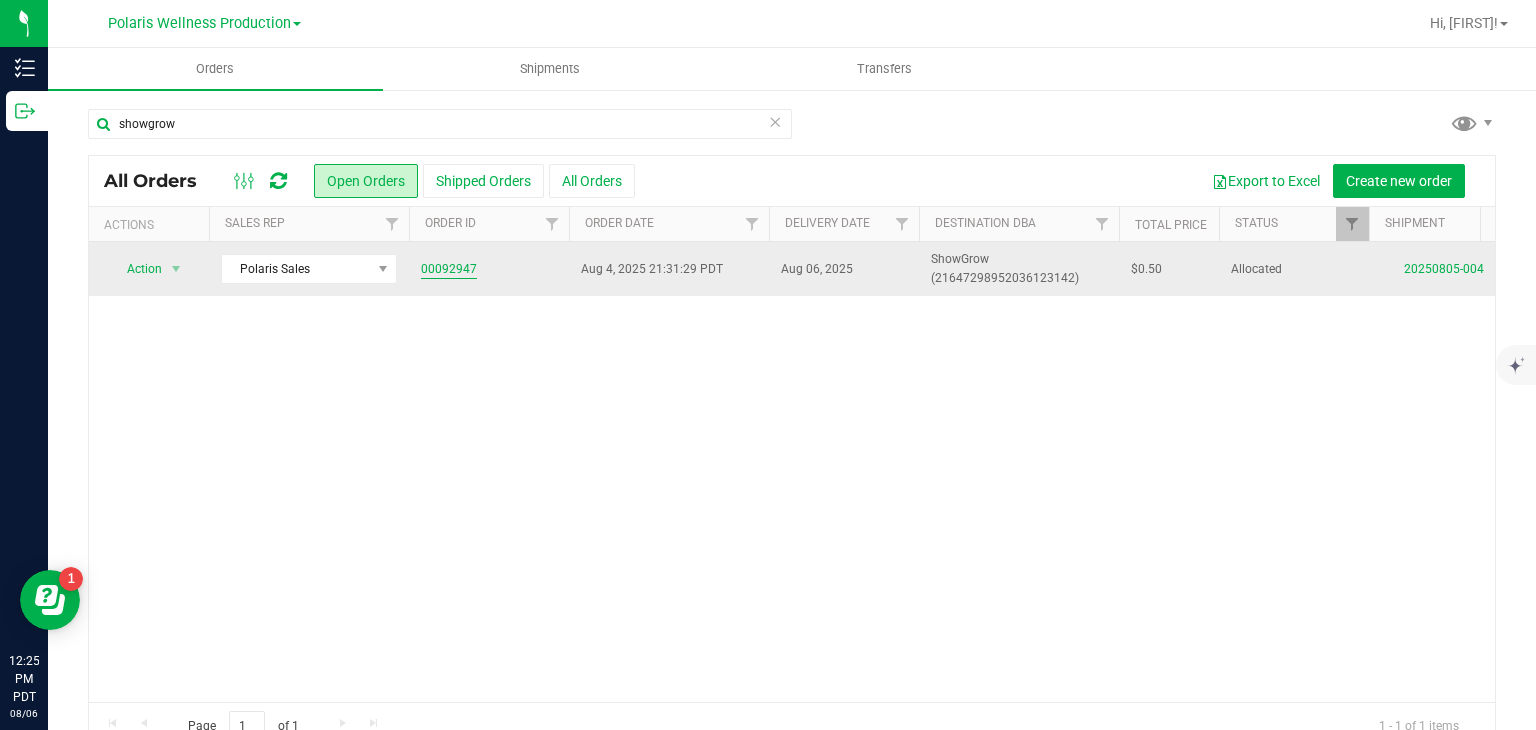 click on "00092947" at bounding box center (449, 269) 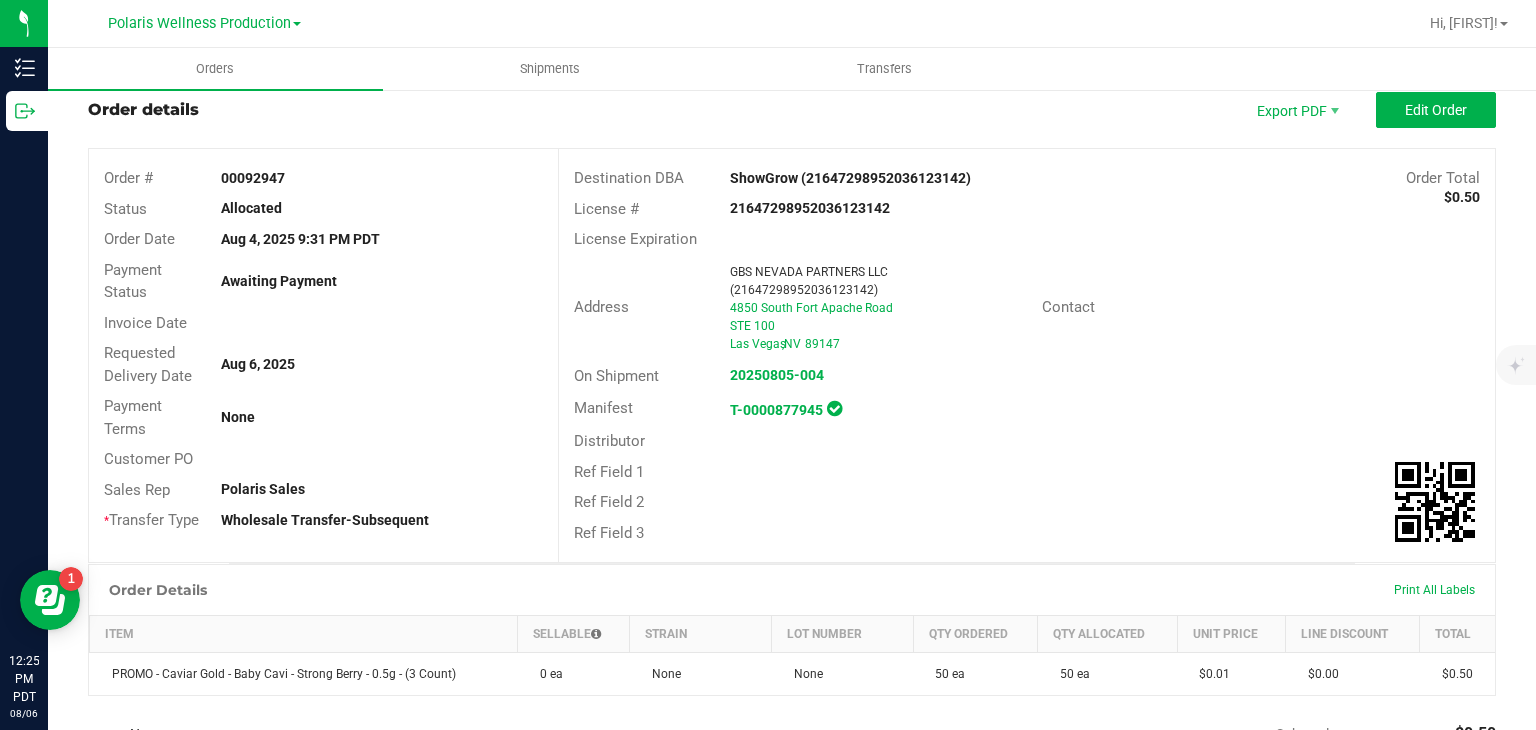 scroll, scrollTop: 0, scrollLeft: 0, axis: both 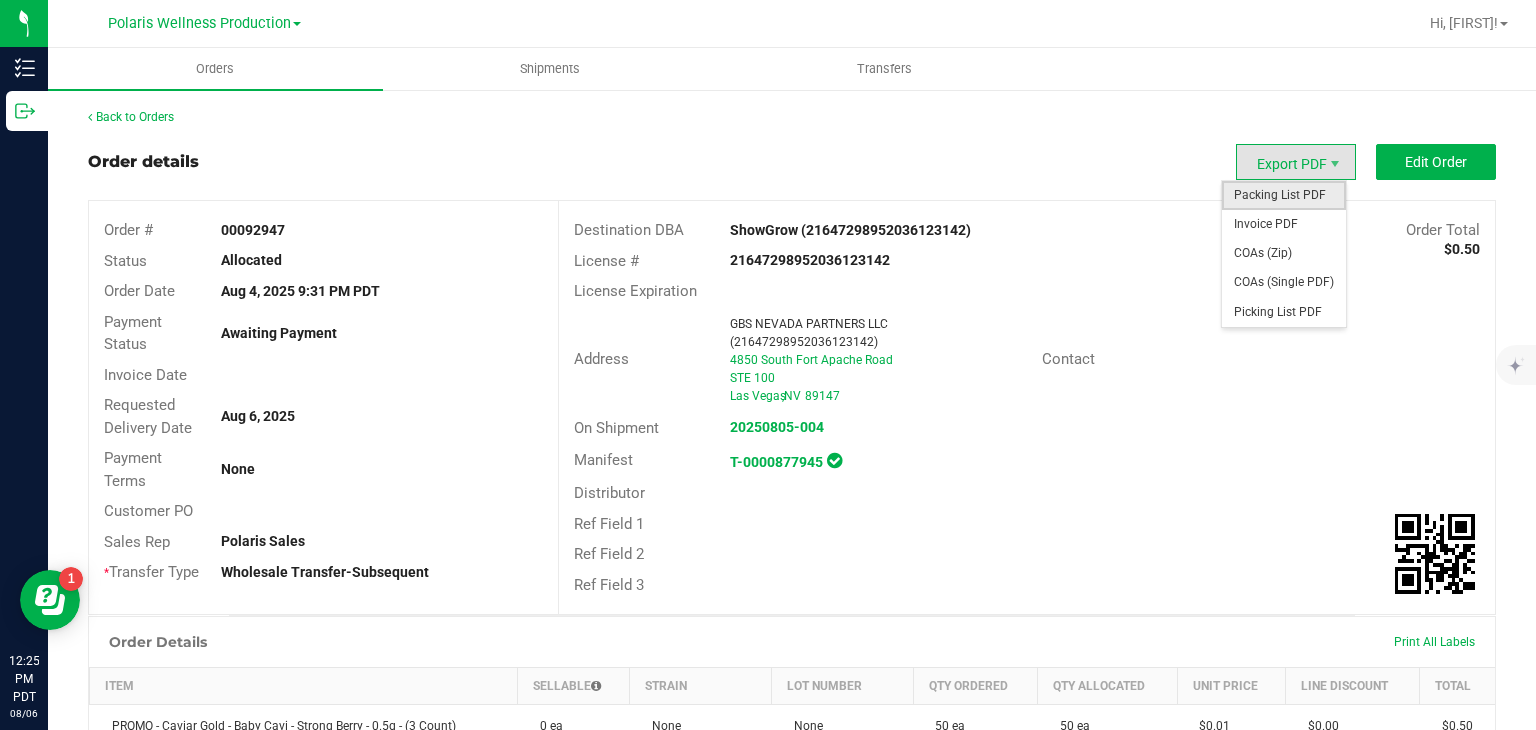 click on "Packing List PDF" at bounding box center (1284, 195) 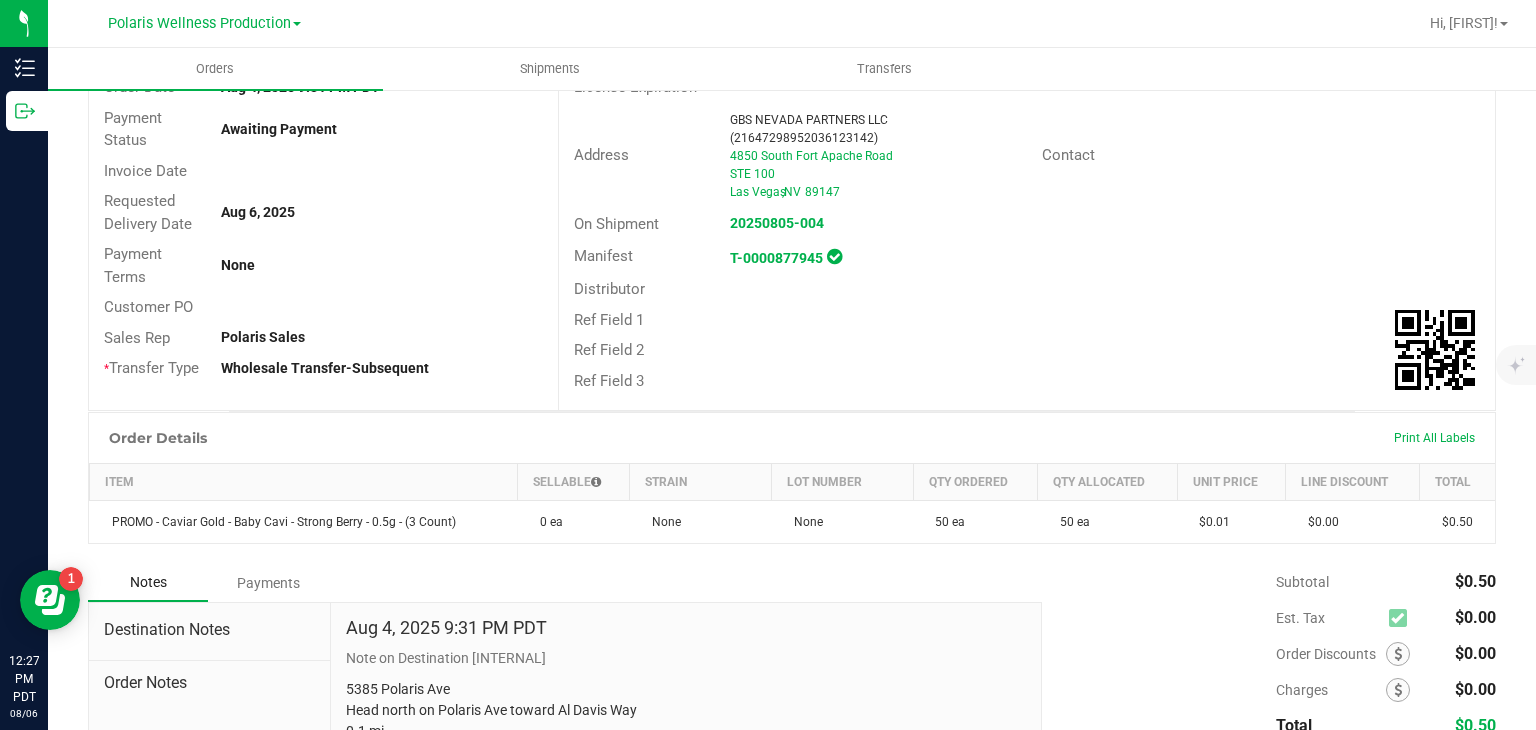 scroll, scrollTop: 236, scrollLeft: 0, axis: vertical 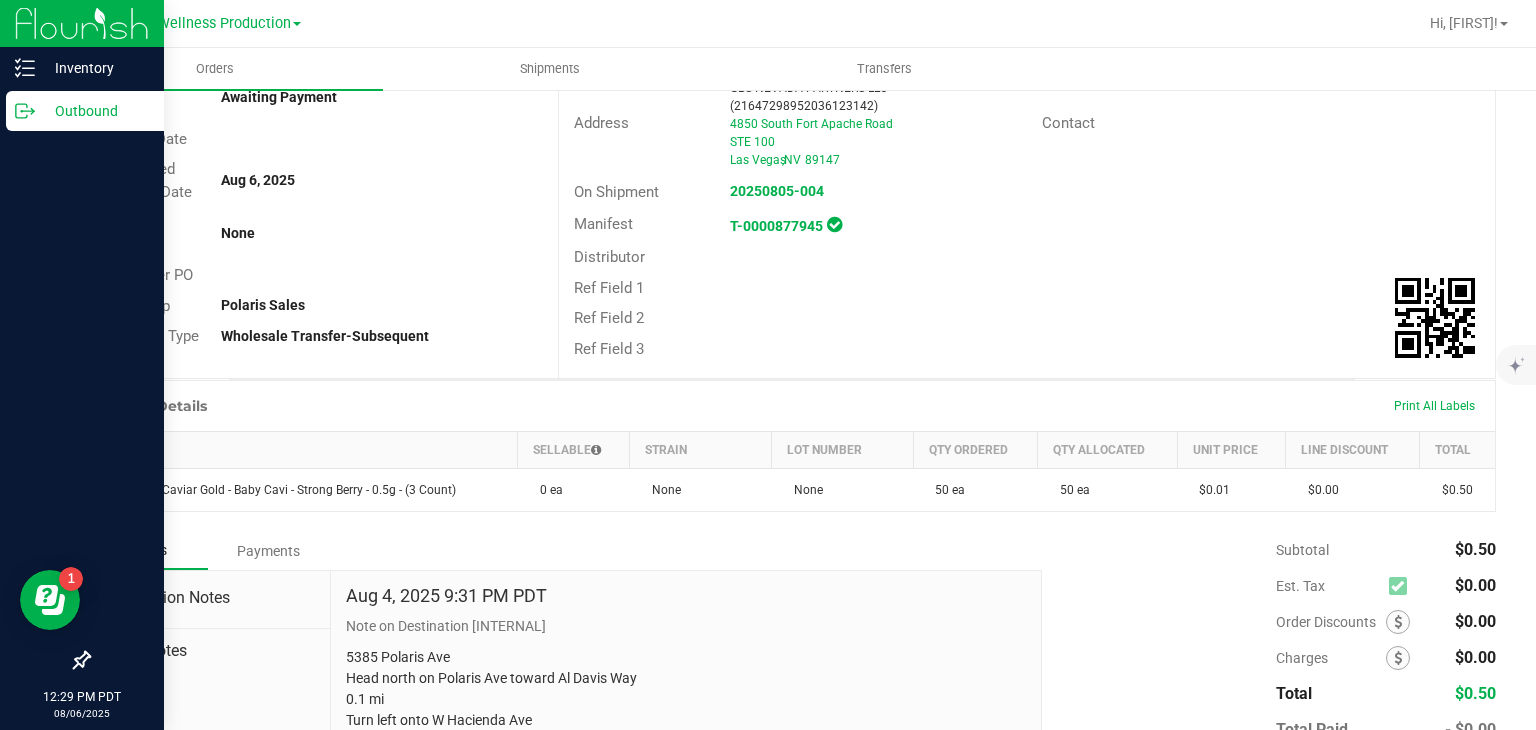 click on "Outbound" at bounding box center (95, 111) 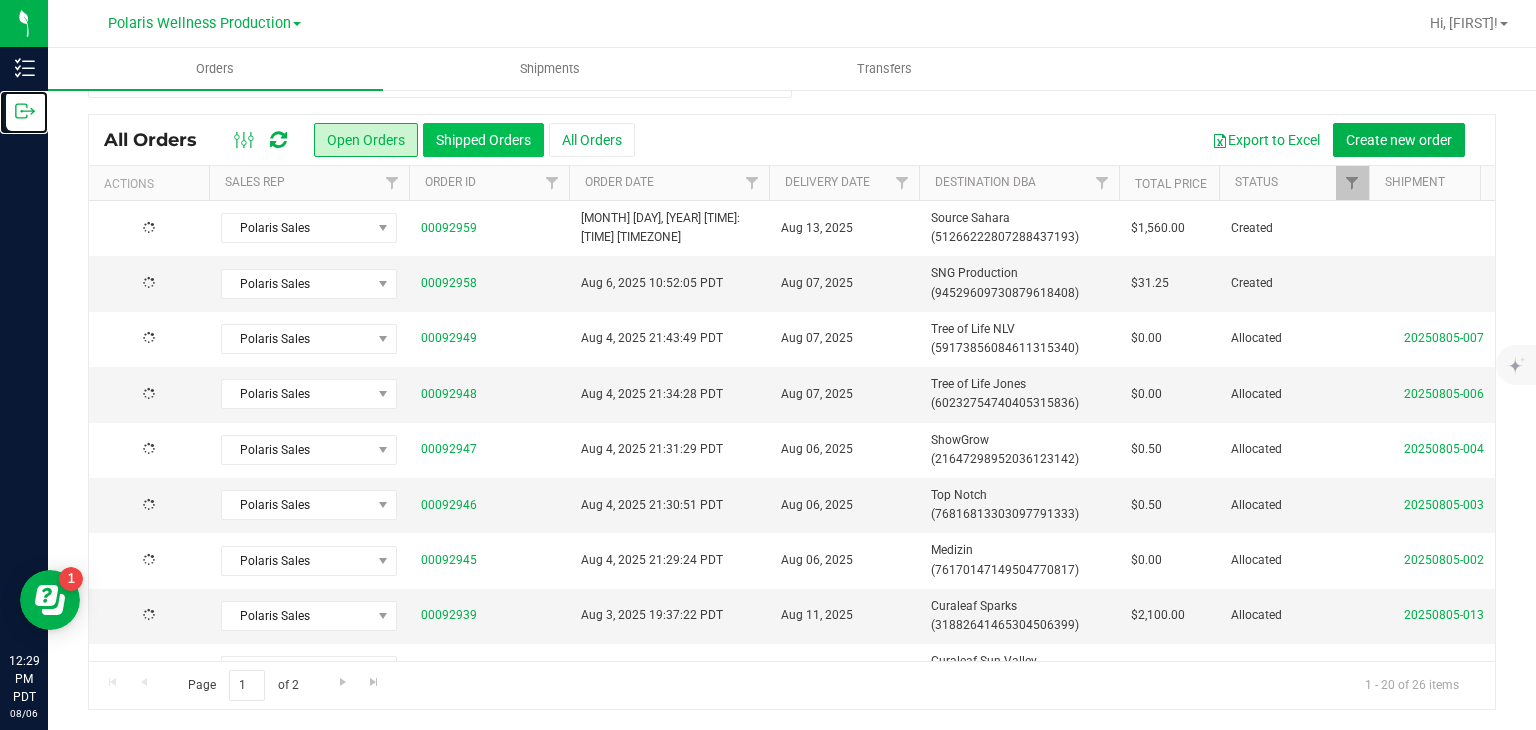 scroll, scrollTop: 0, scrollLeft: 0, axis: both 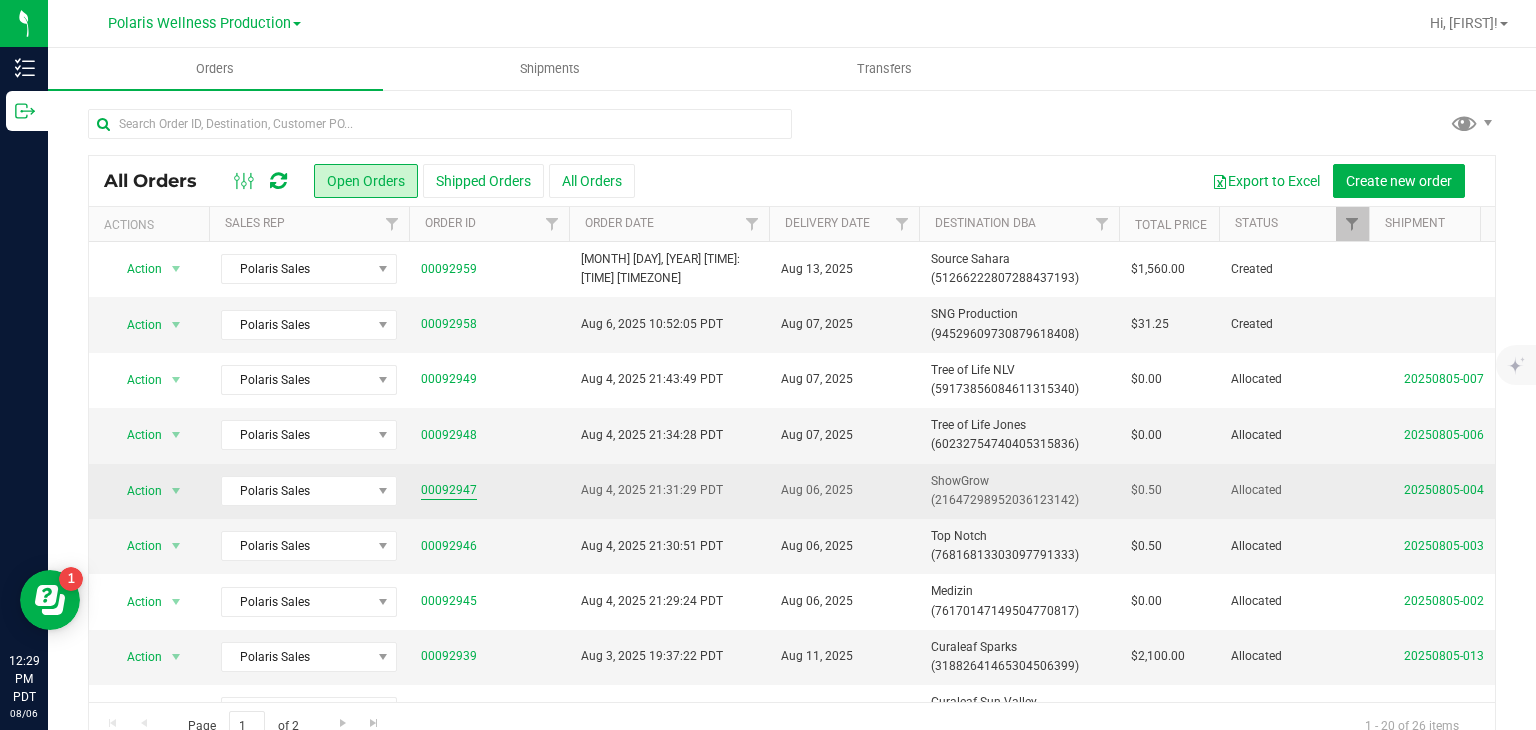 click on "00092947" at bounding box center (449, 490) 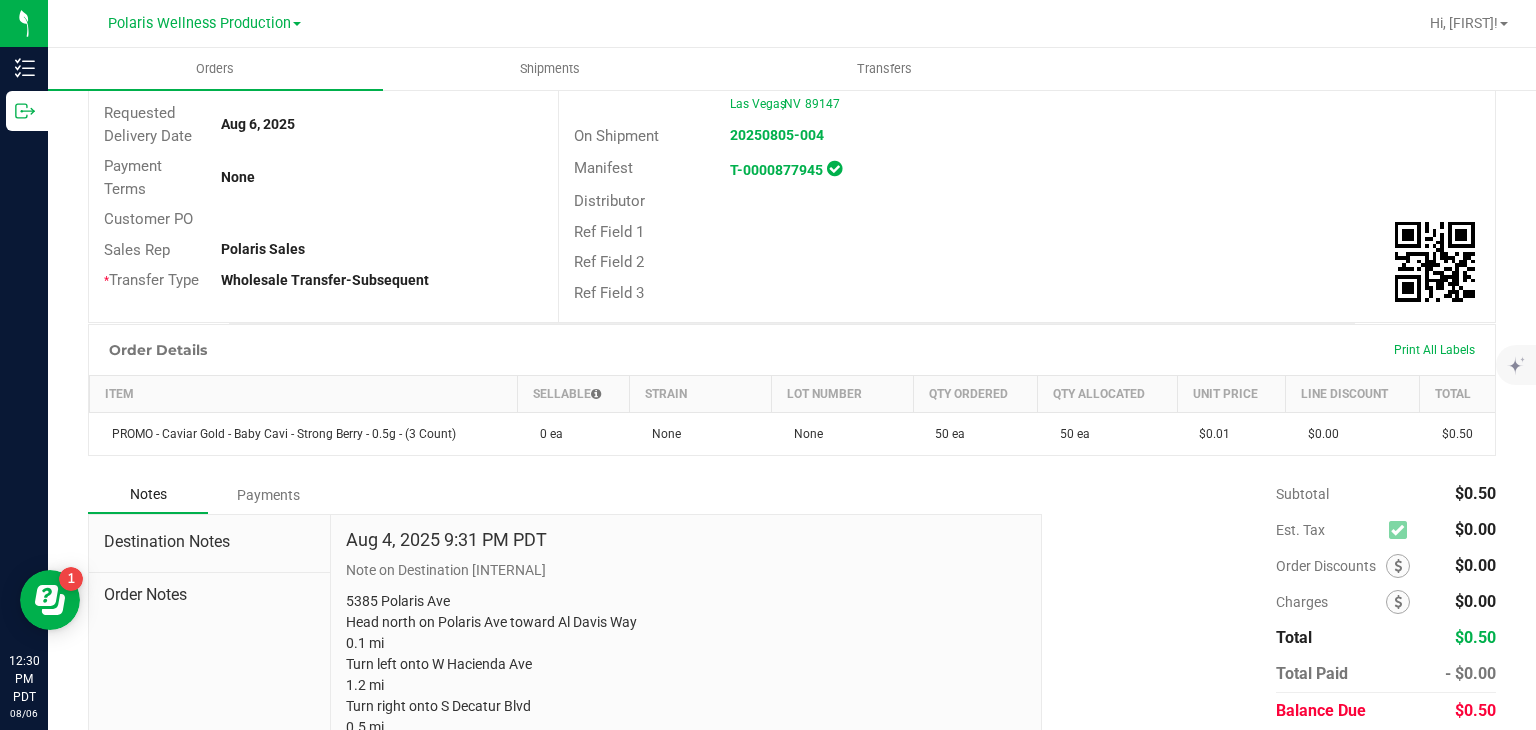 scroll, scrollTop: 0, scrollLeft: 0, axis: both 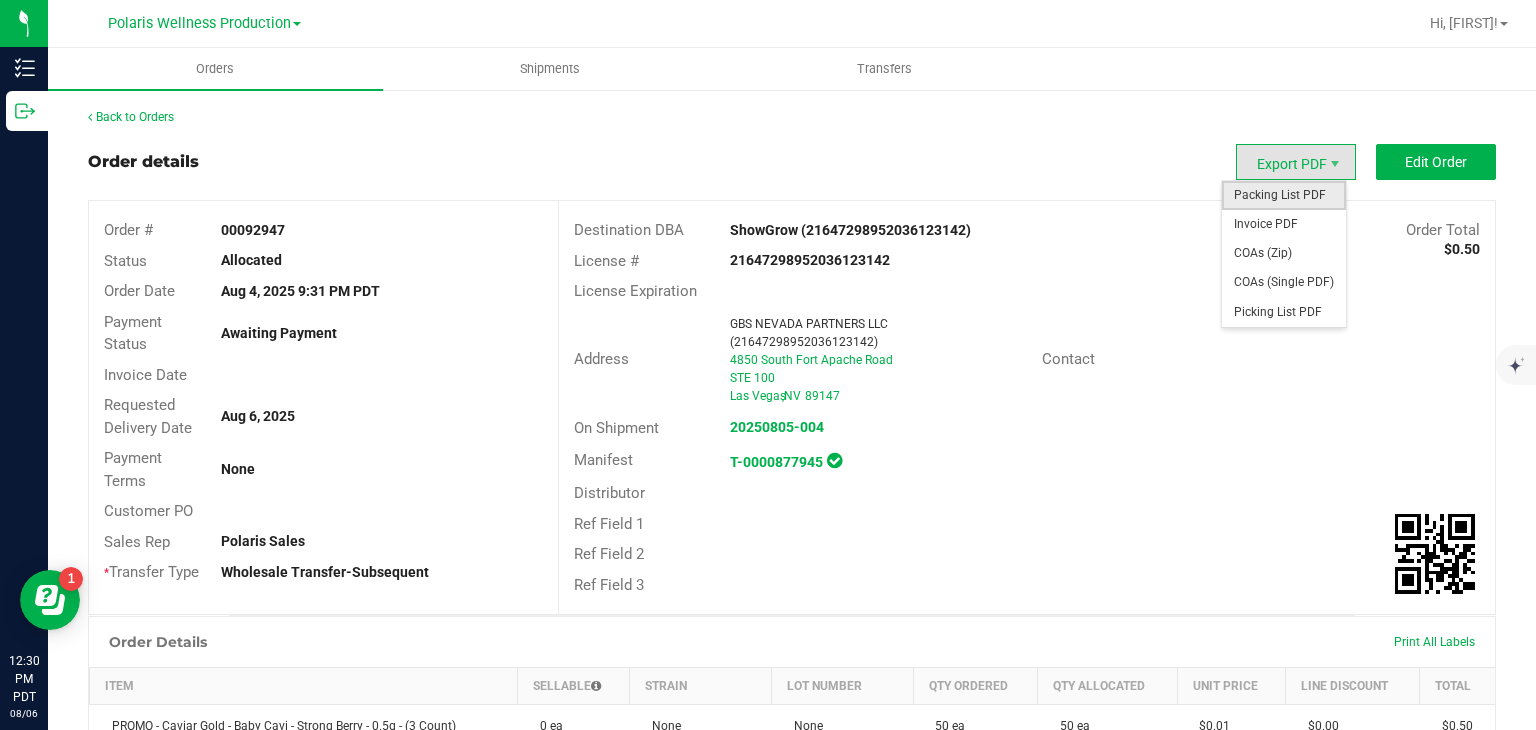 click on "Packing List PDF" at bounding box center (1284, 195) 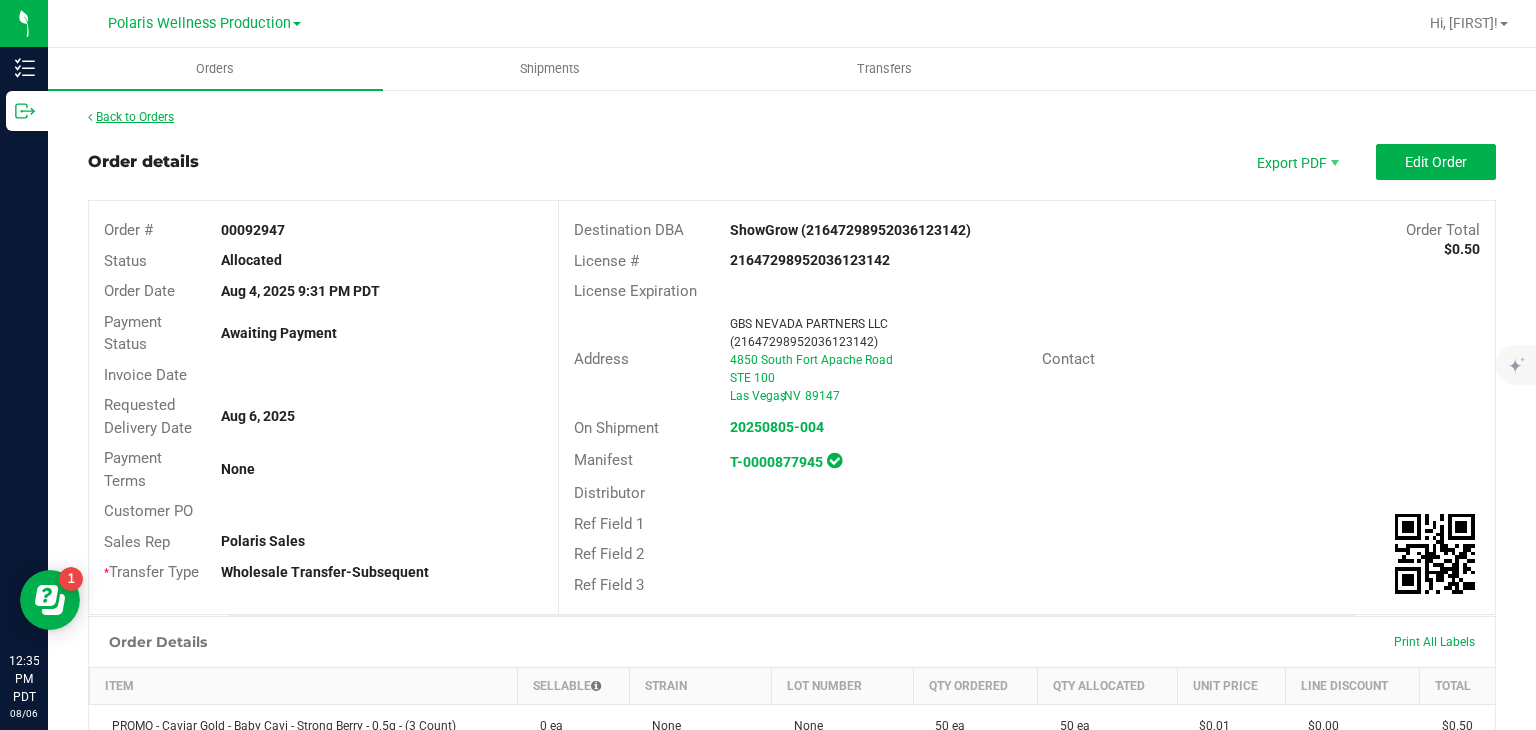 click on "Back to Orders" at bounding box center (131, 117) 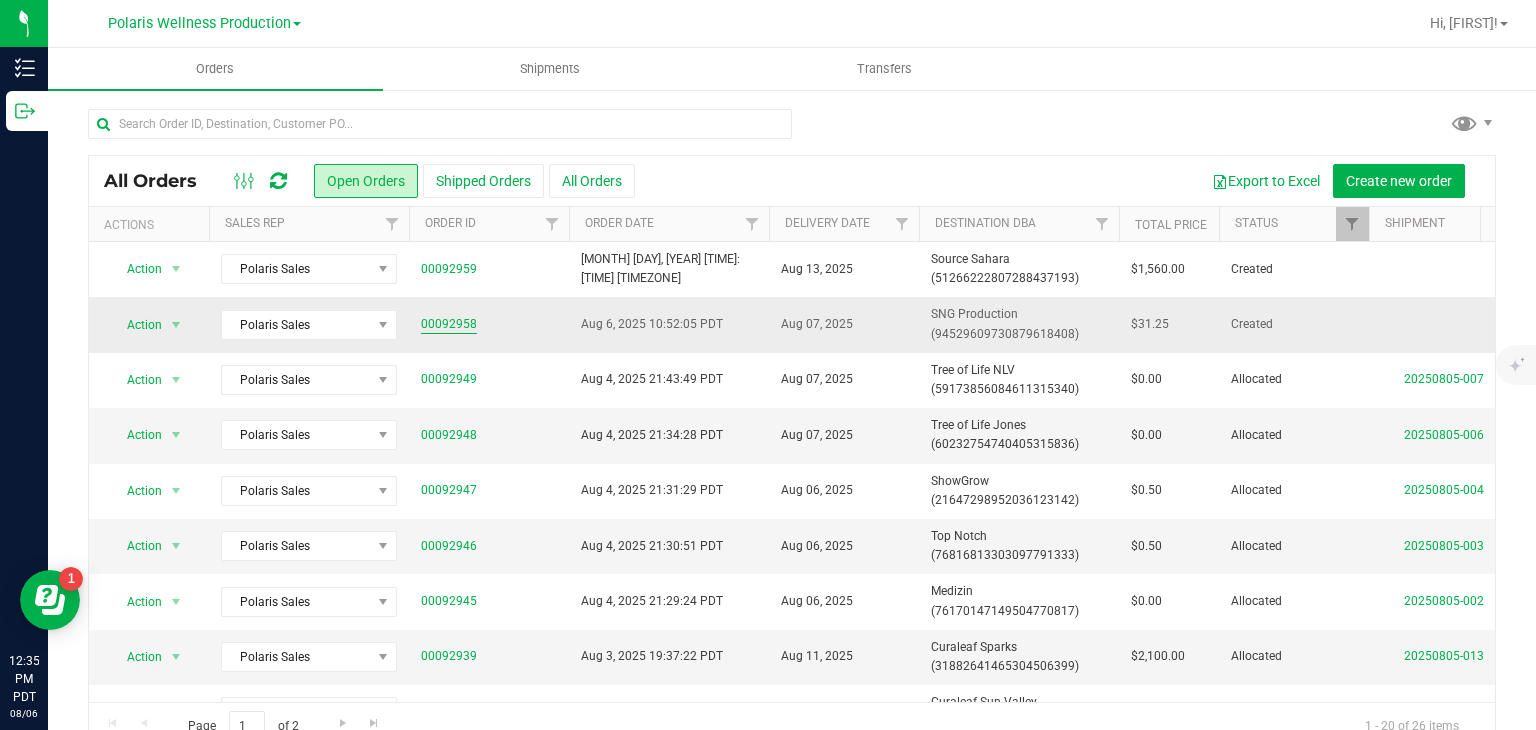 click on "00092958" at bounding box center [449, 324] 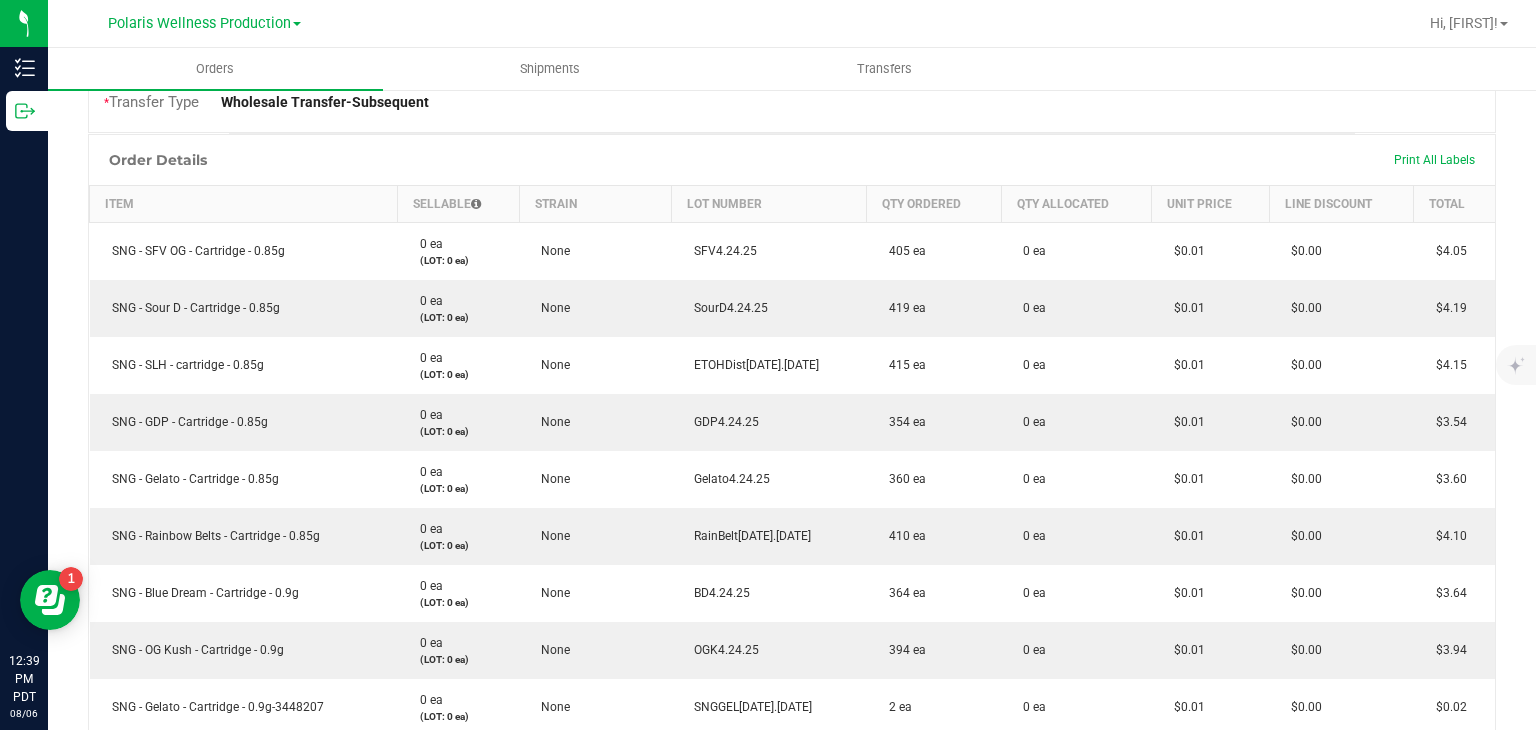 scroll, scrollTop: 0, scrollLeft: 0, axis: both 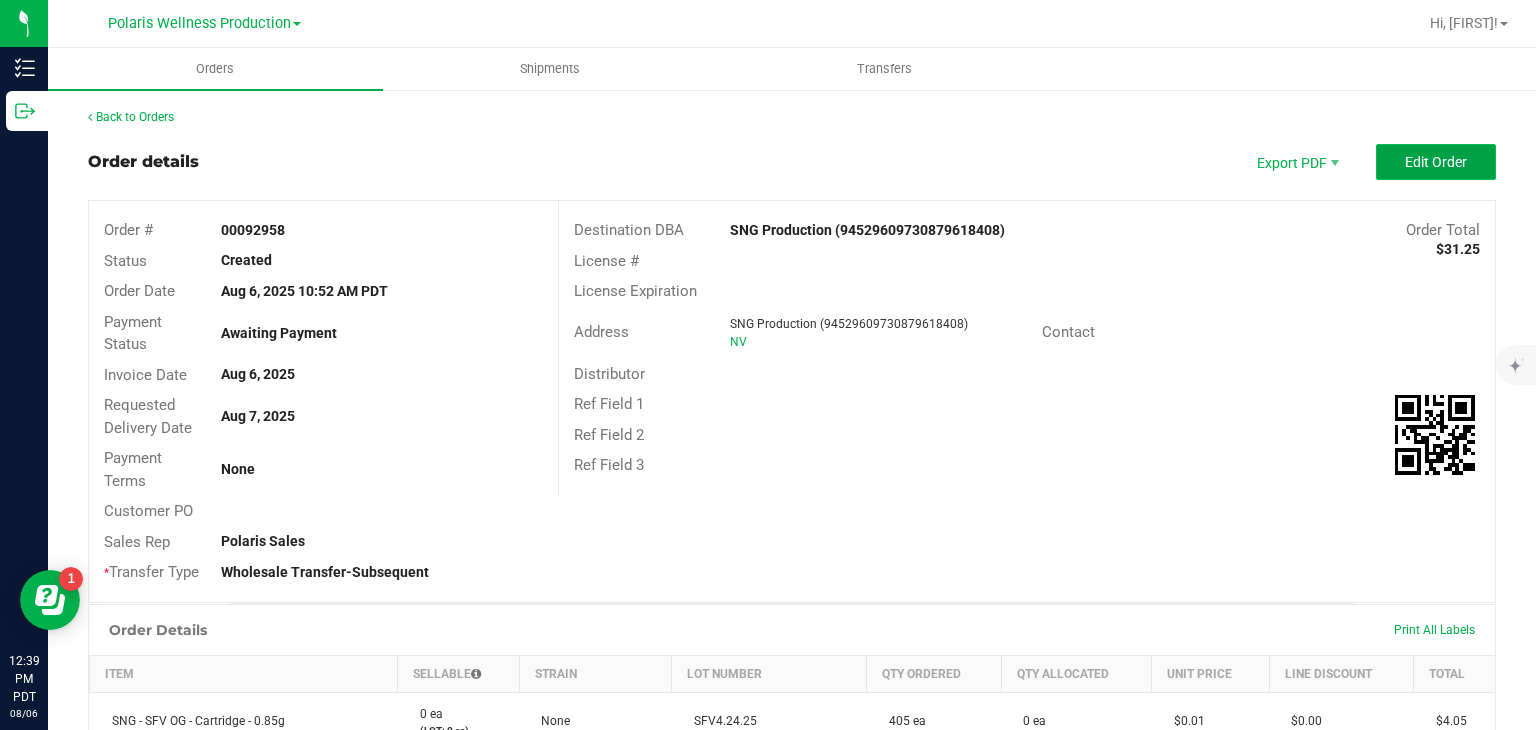 click on "Edit Order" at bounding box center (1436, 162) 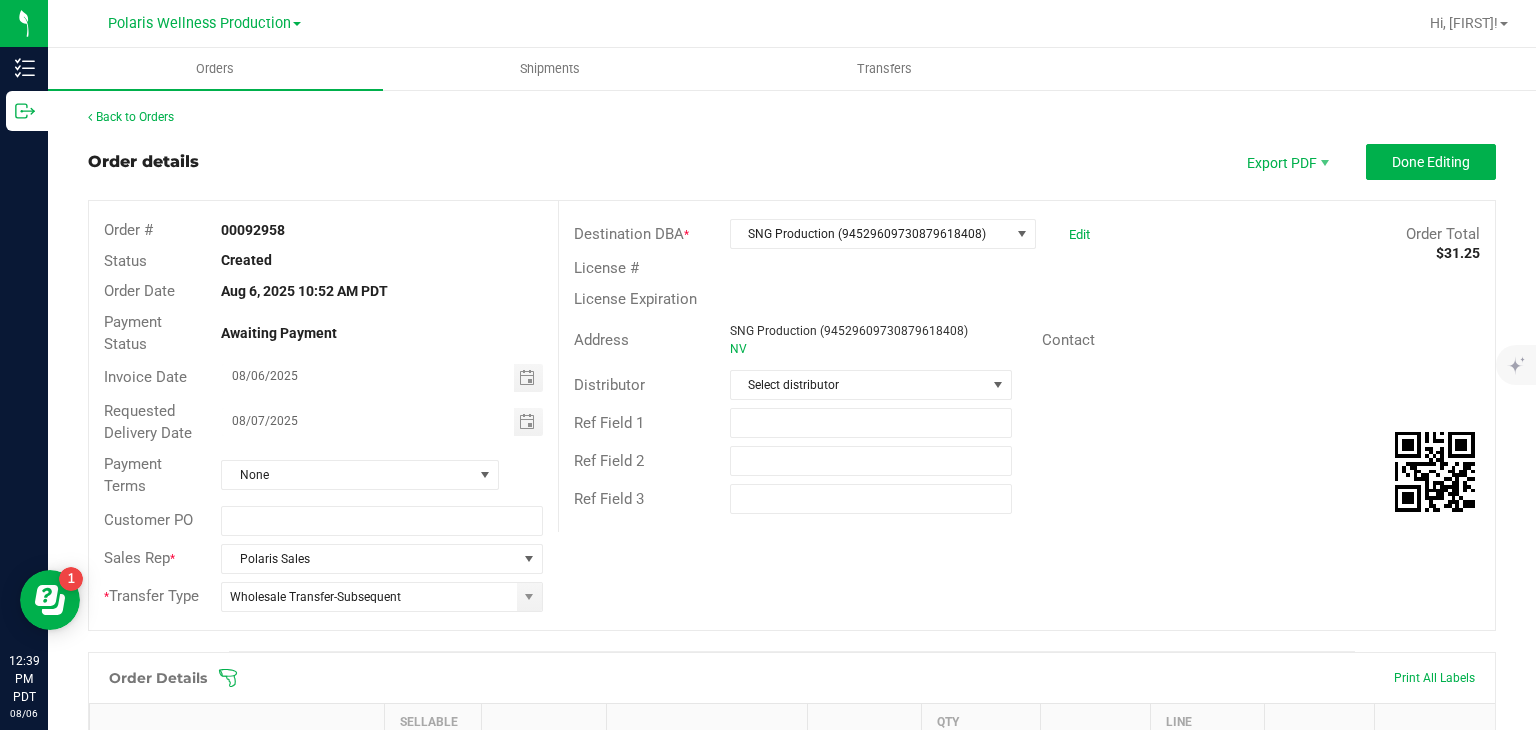 scroll, scrollTop: 286, scrollLeft: 0, axis: vertical 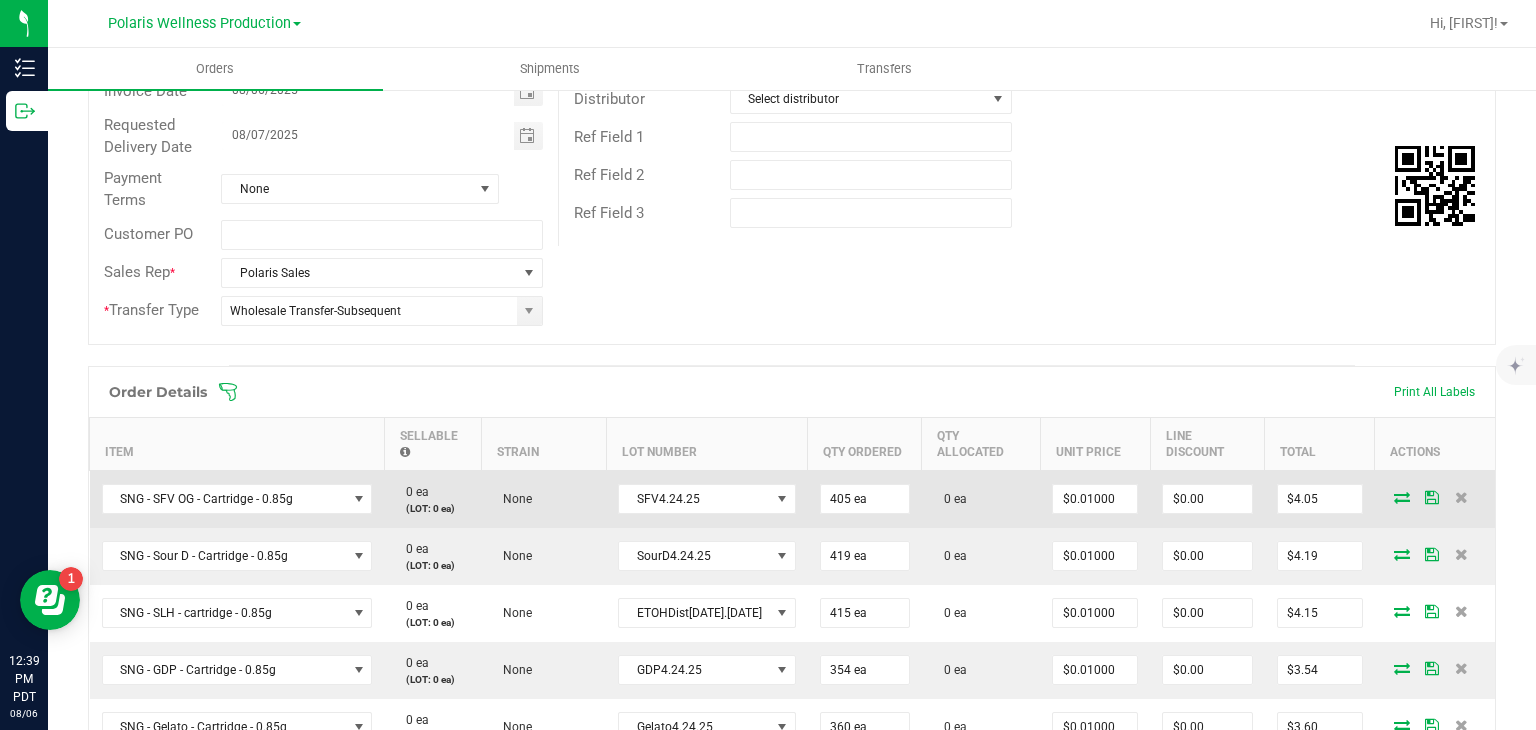 click at bounding box center (1402, 497) 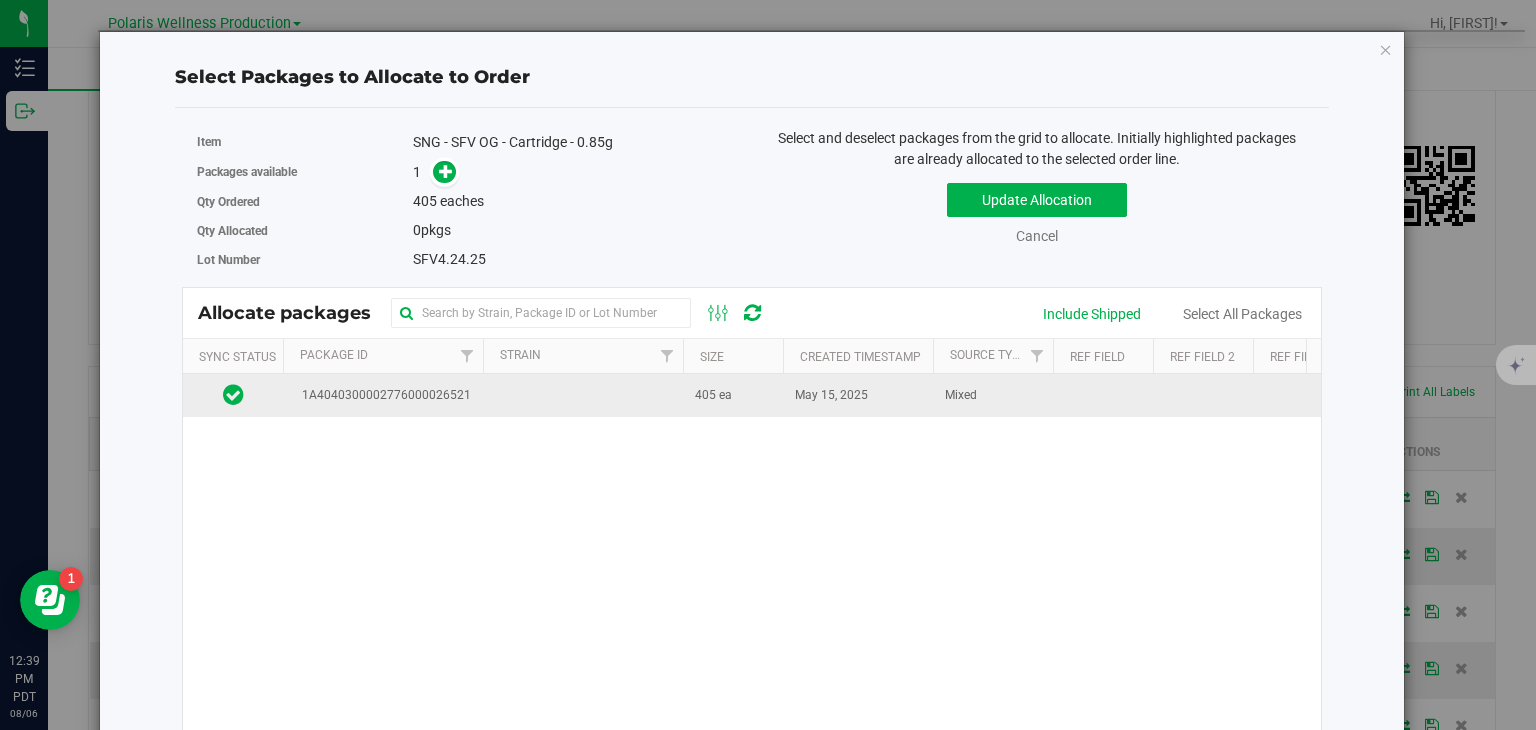 click at bounding box center (1103, 395) 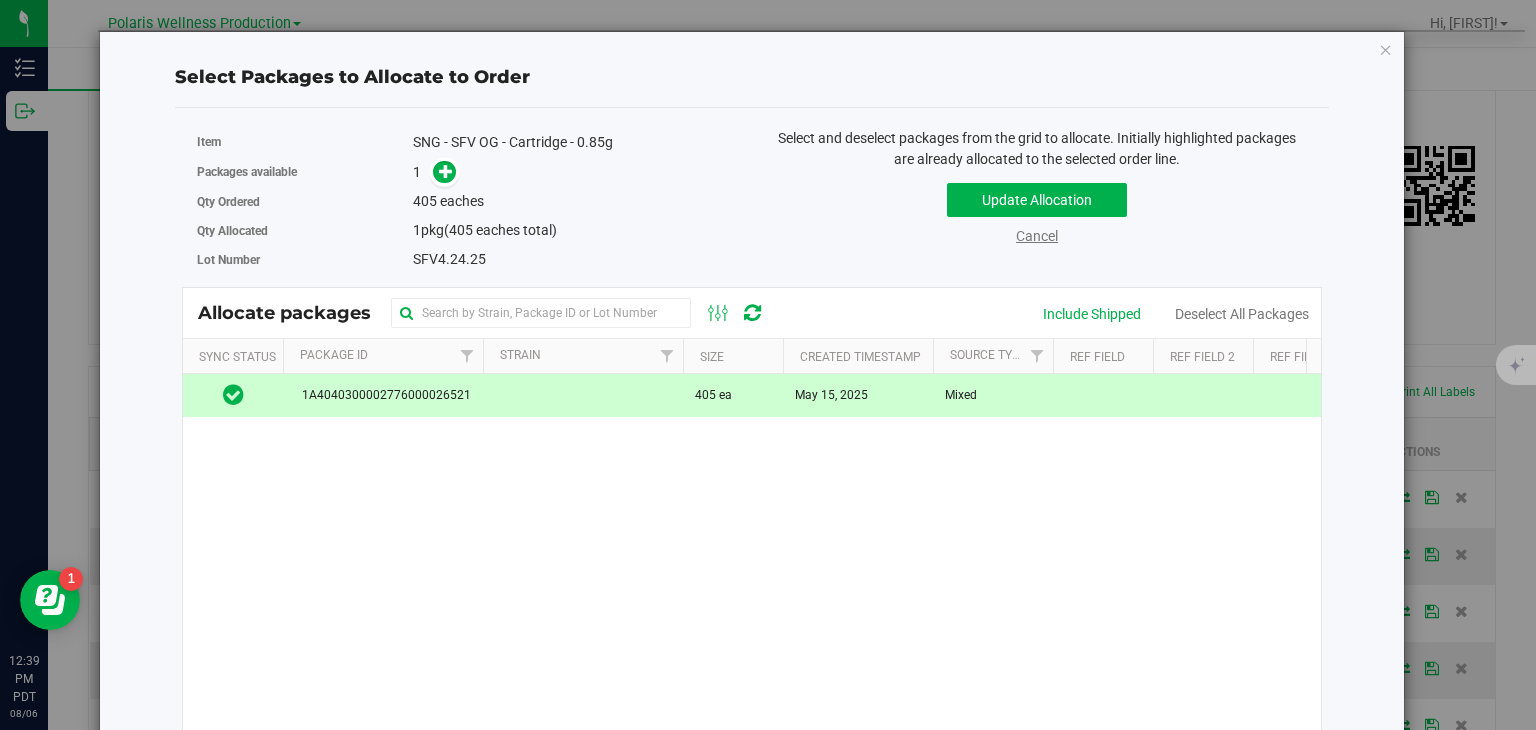 drag, startPoint x: 1011, startPoint y: 245, endPoint x: 1034, endPoint y: 235, distance: 25.079872 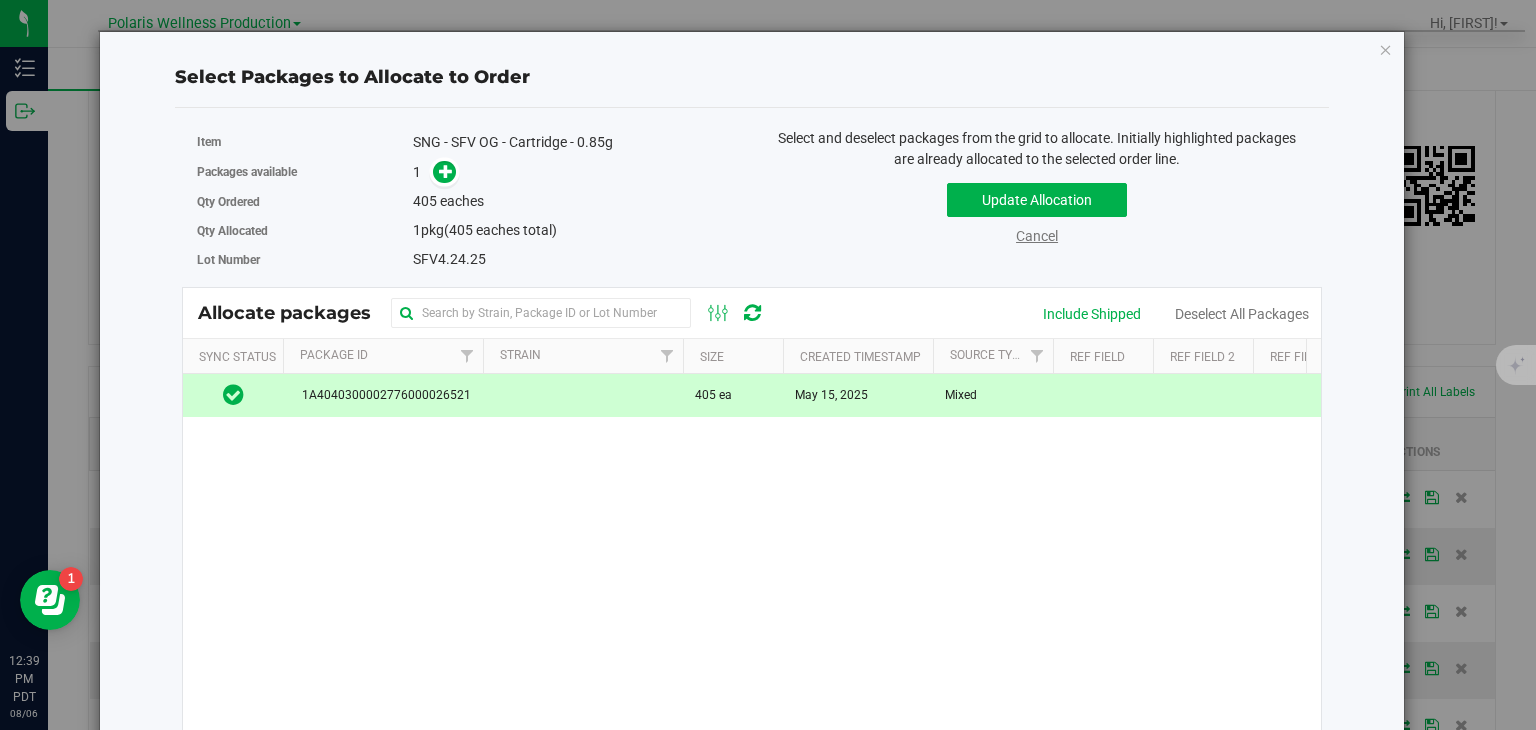 click on "Cancel" at bounding box center (1037, 236) 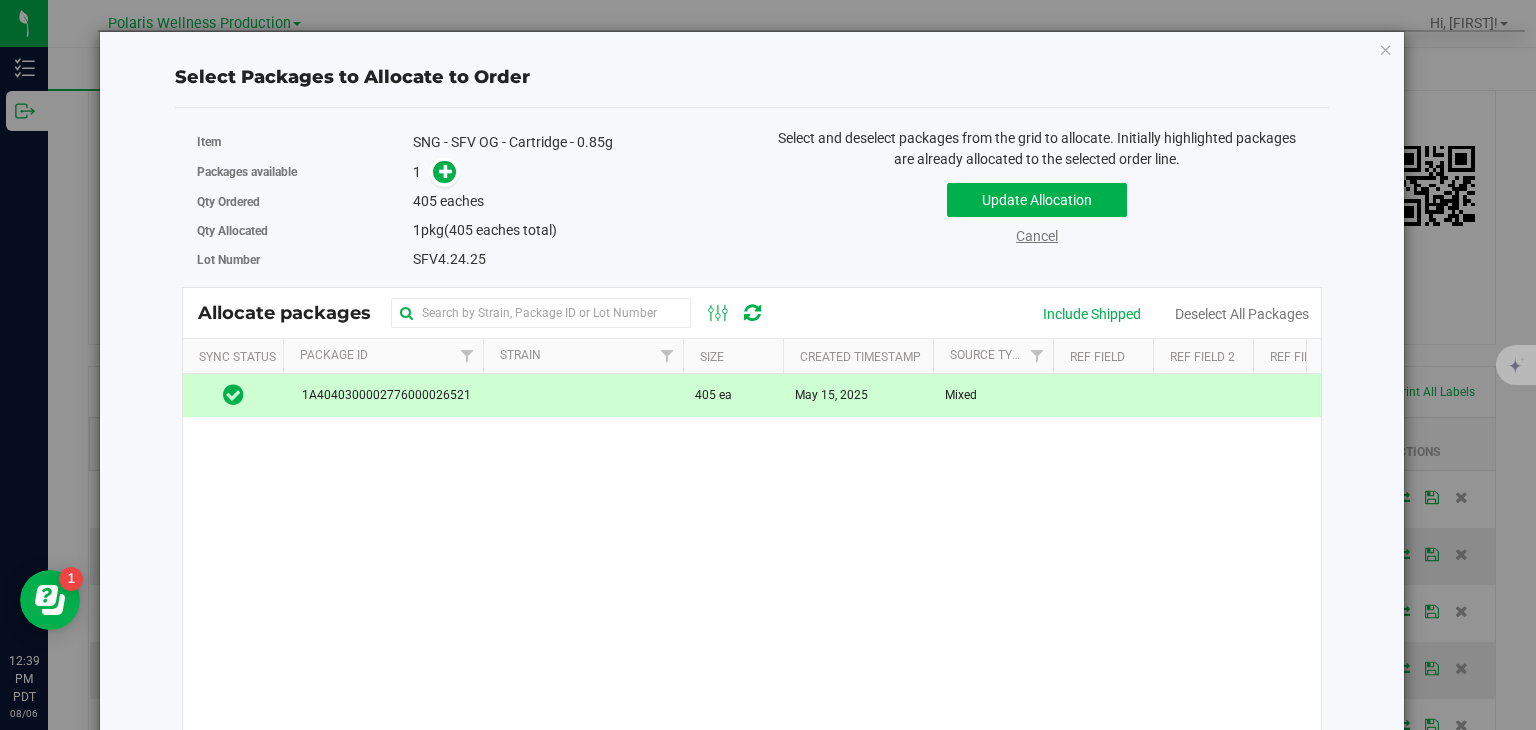 click on "Cancel" at bounding box center [1037, 236] 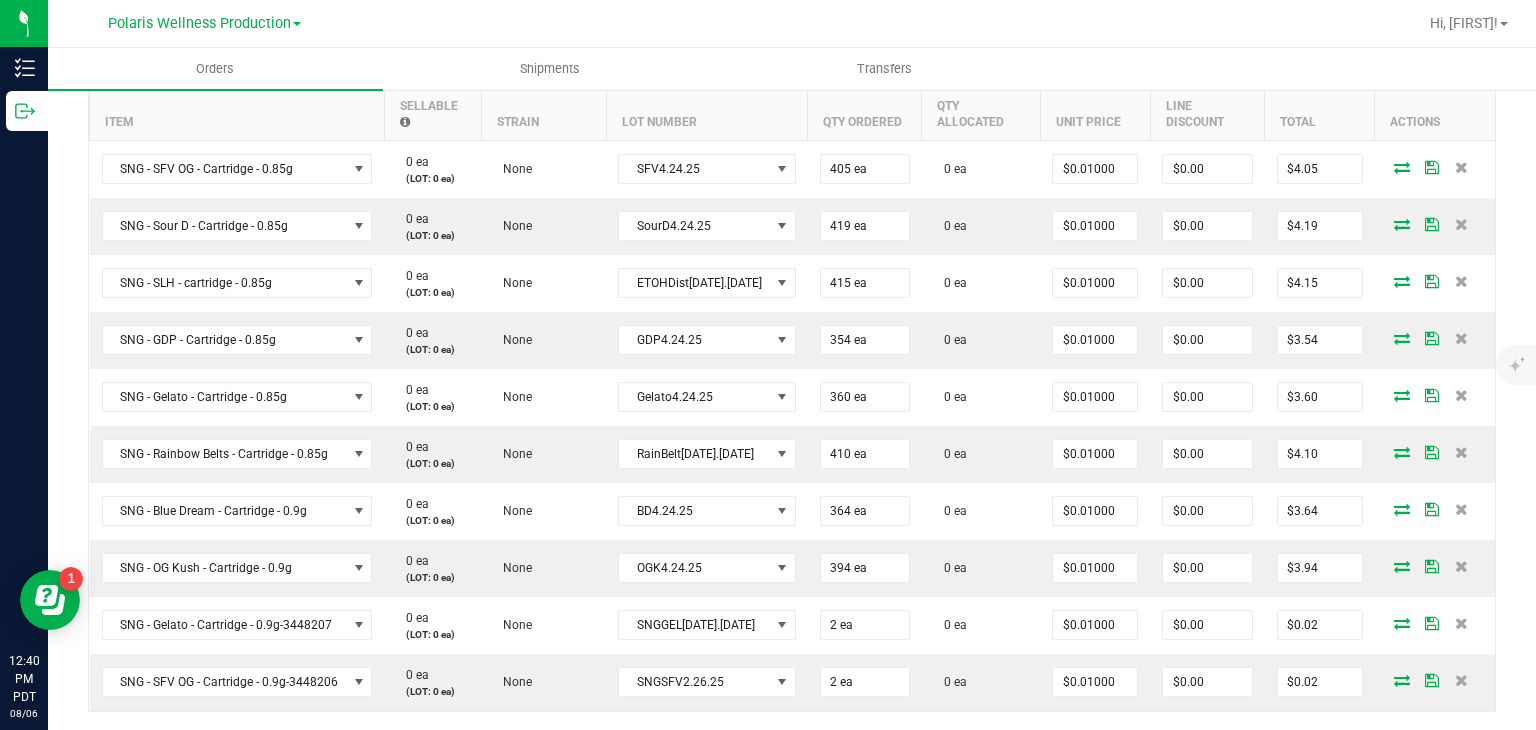 scroll, scrollTop: 615, scrollLeft: 0, axis: vertical 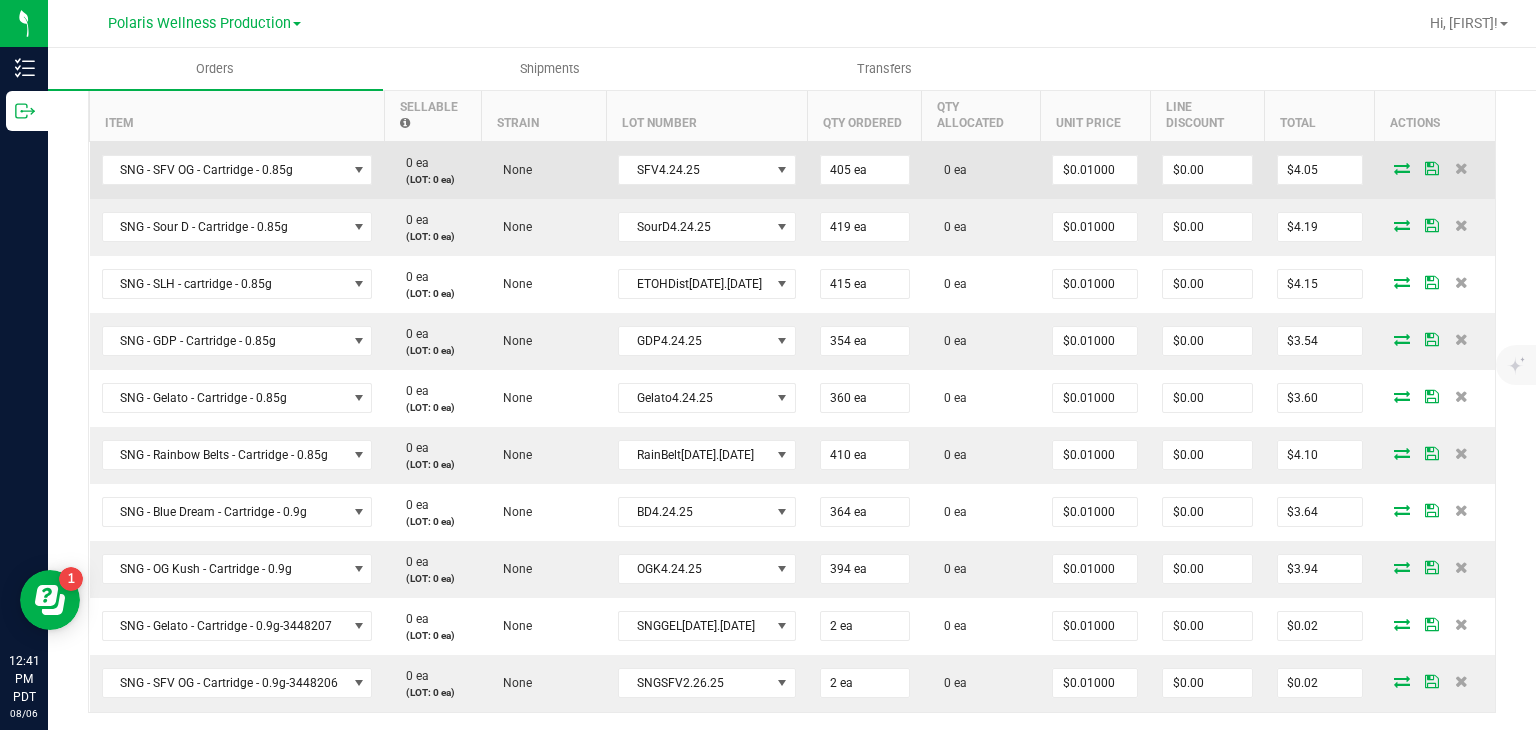 click at bounding box center [1402, 168] 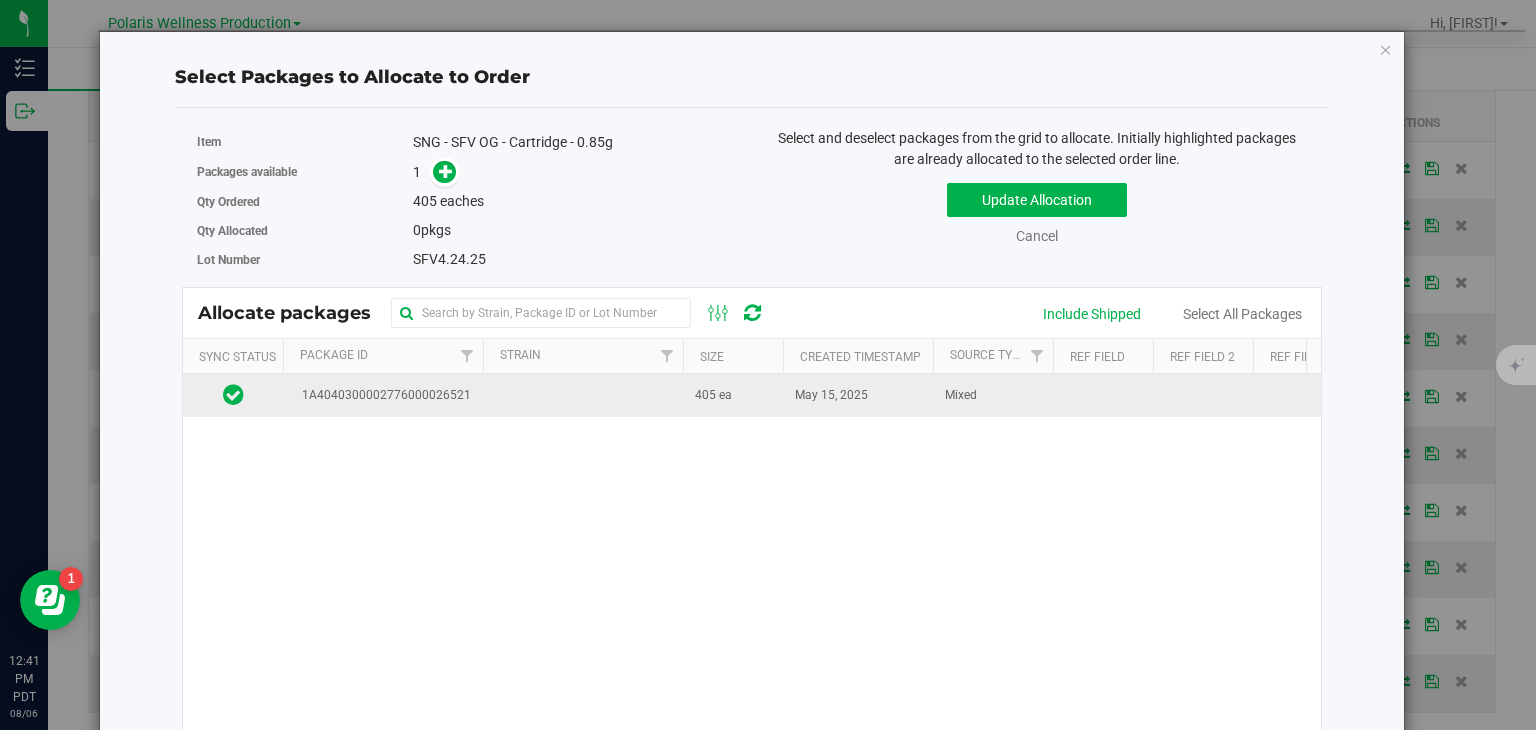click on "405 ea" at bounding box center [733, 395] 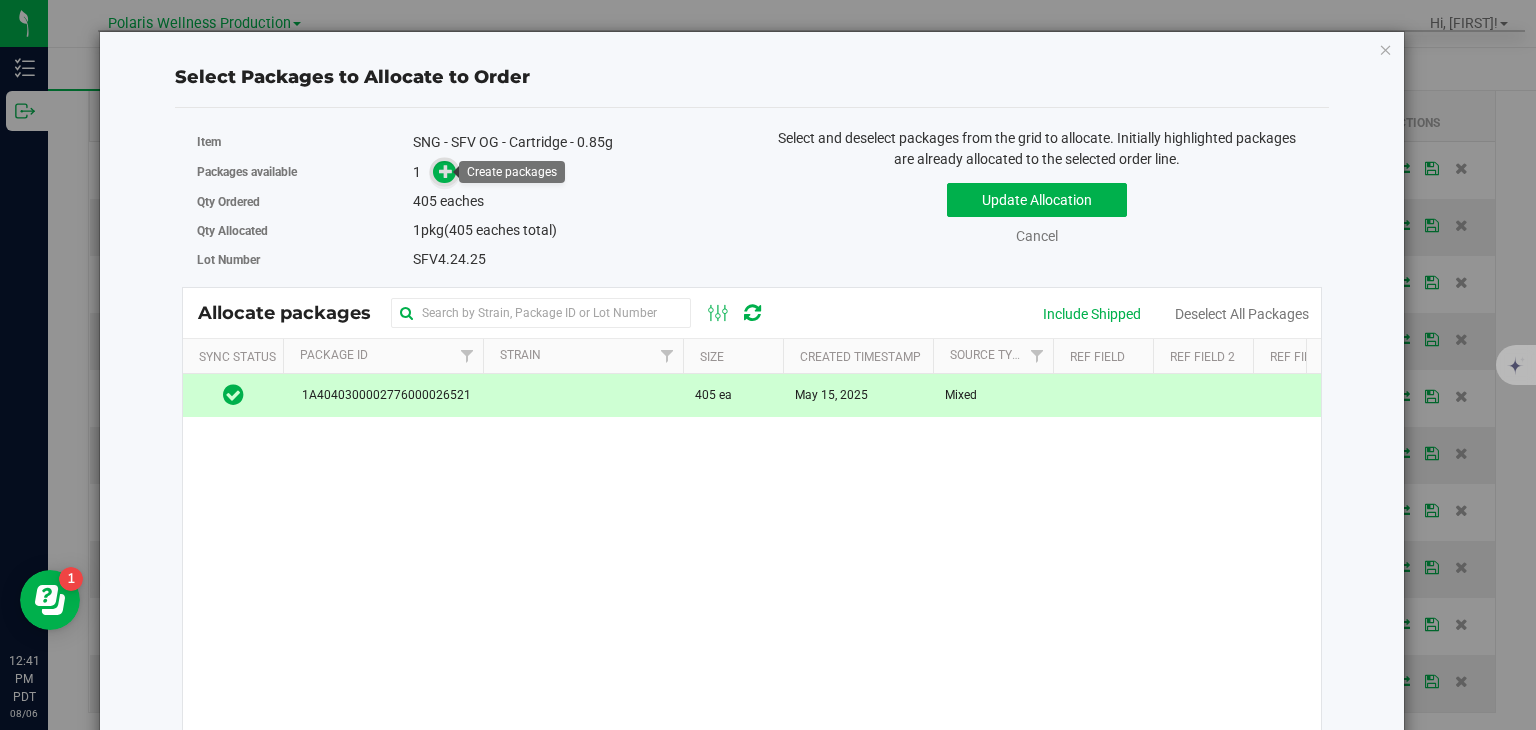 click at bounding box center [446, 171] 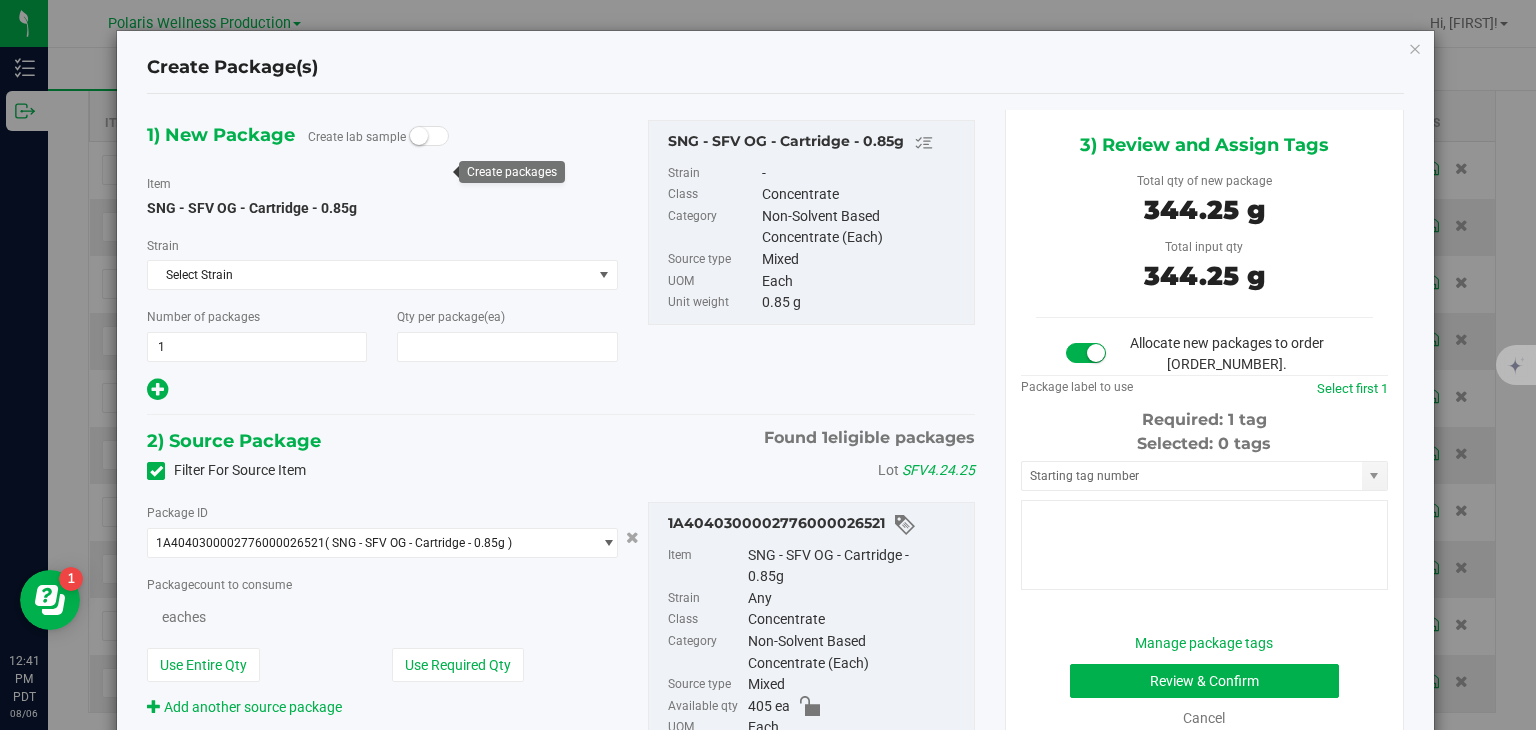 type on "405" 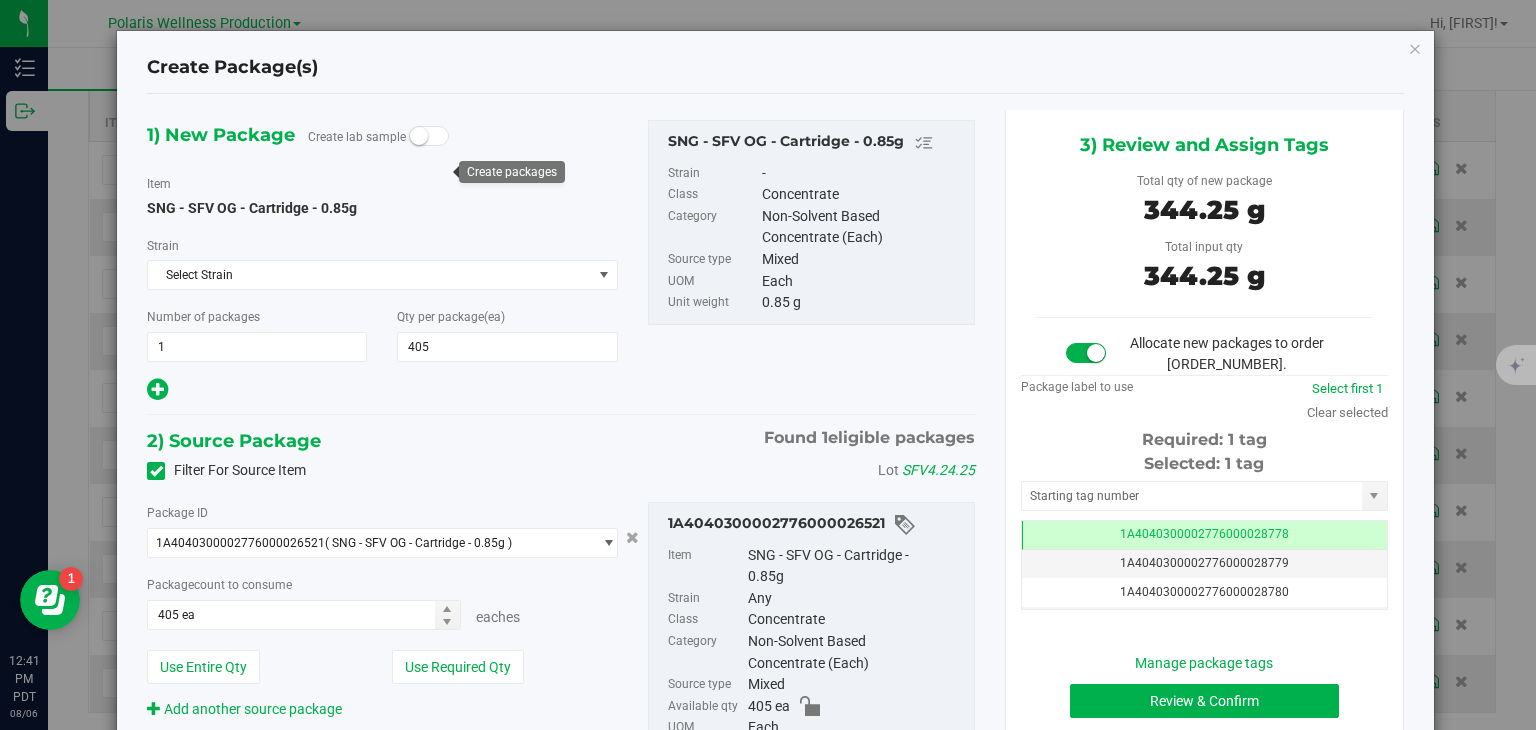scroll, scrollTop: 0, scrollLeft: 0, axis: both 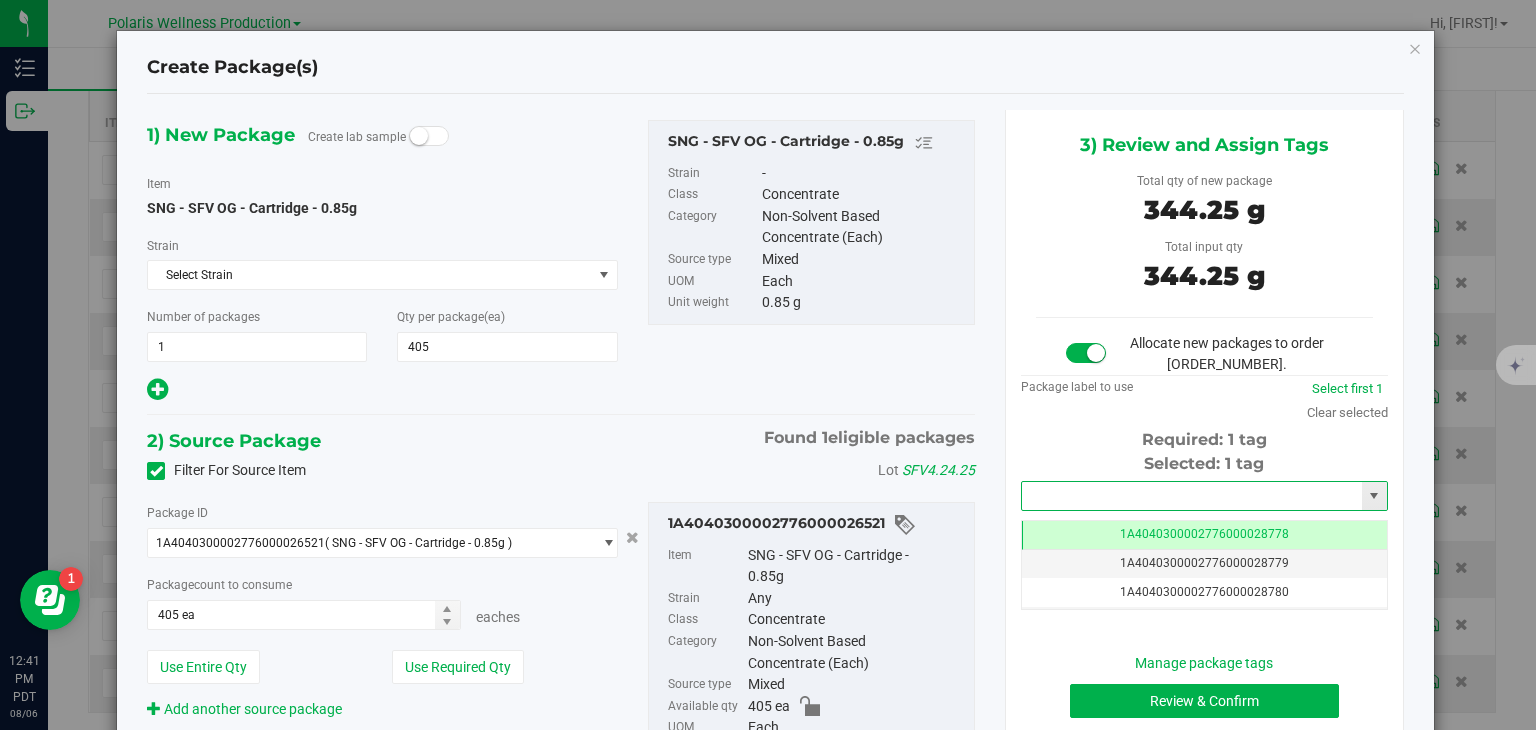 click at bounding box center [1192, 496] 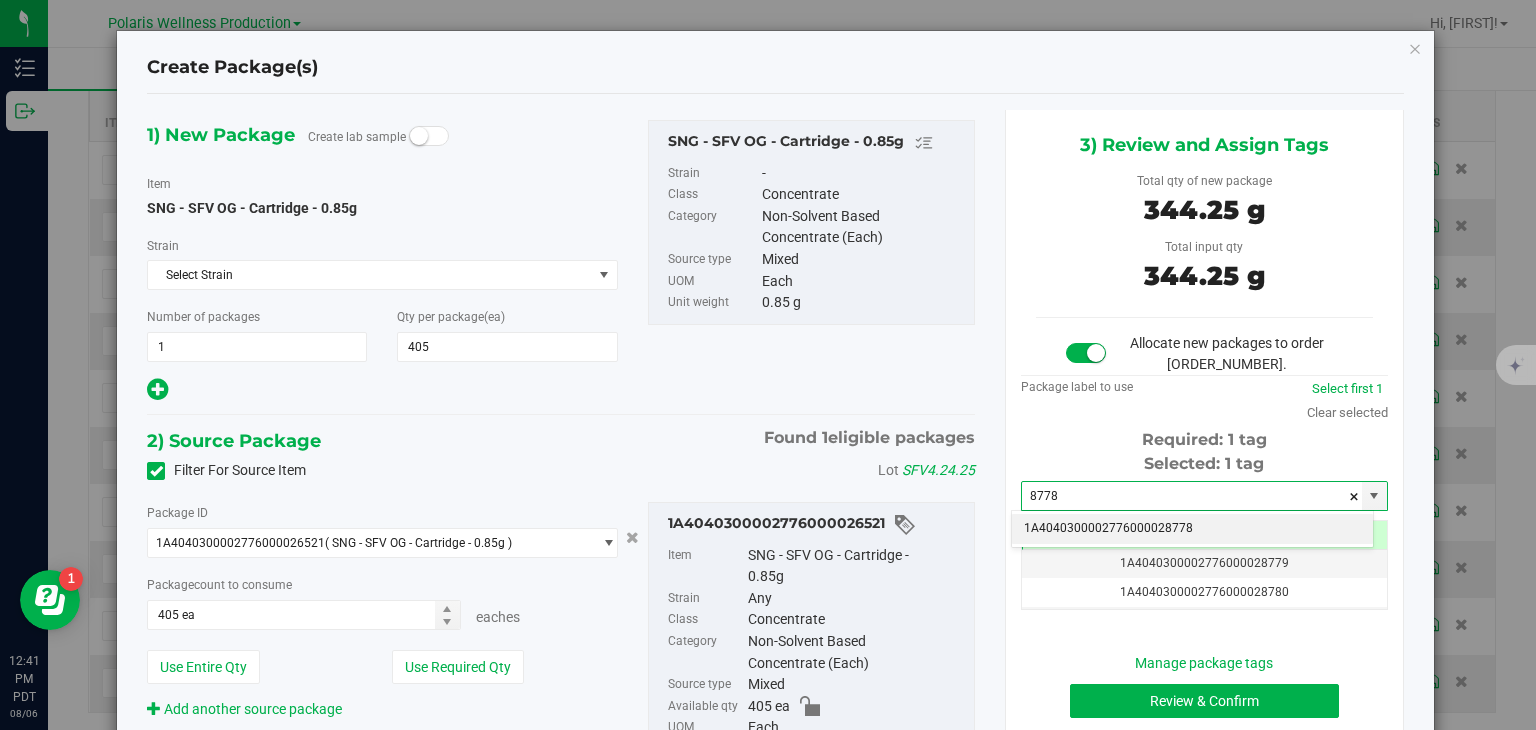 click on "1A4040300002776000028778" at bounding box center (1192, 529) 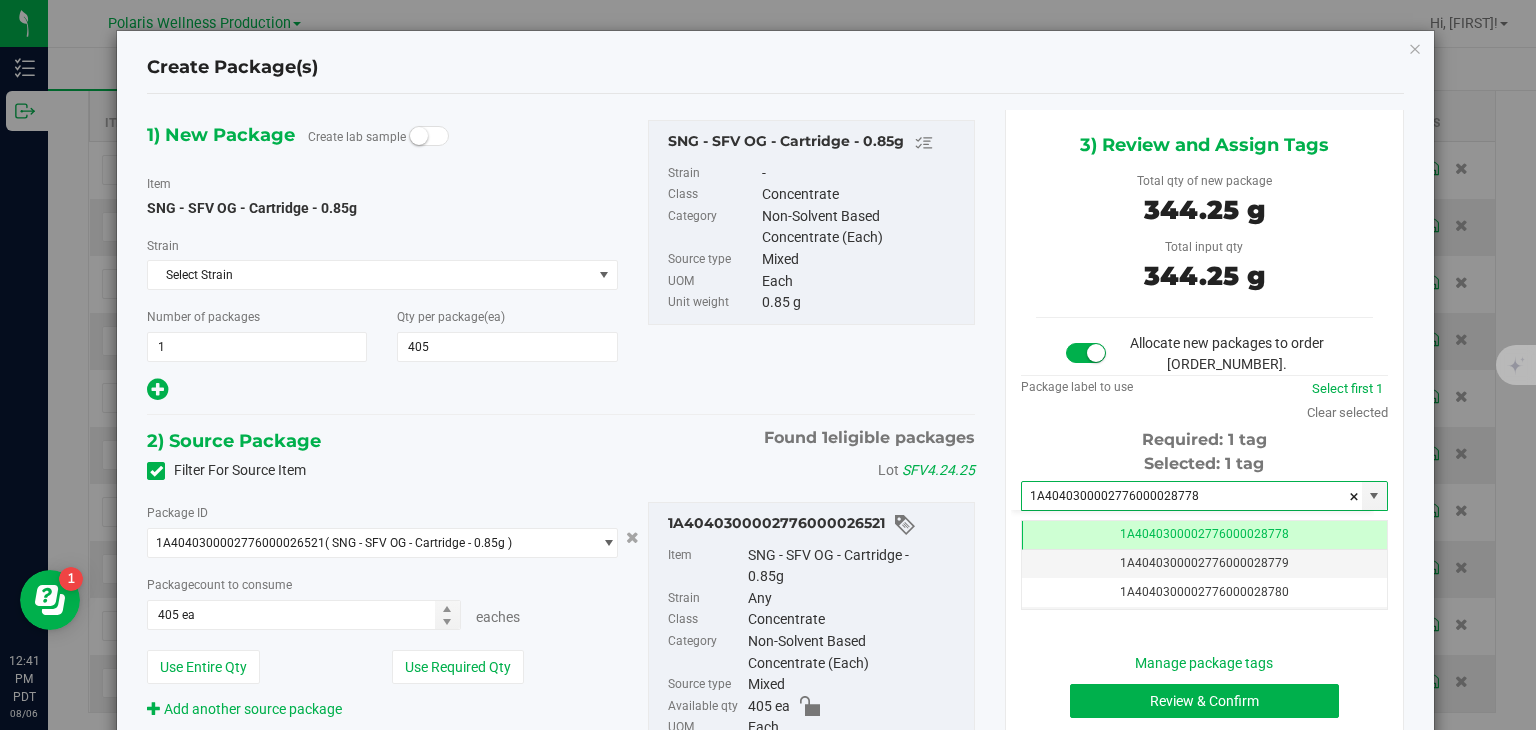 scroll, scrollTop: 0, scrollLeft: 0, axis: both 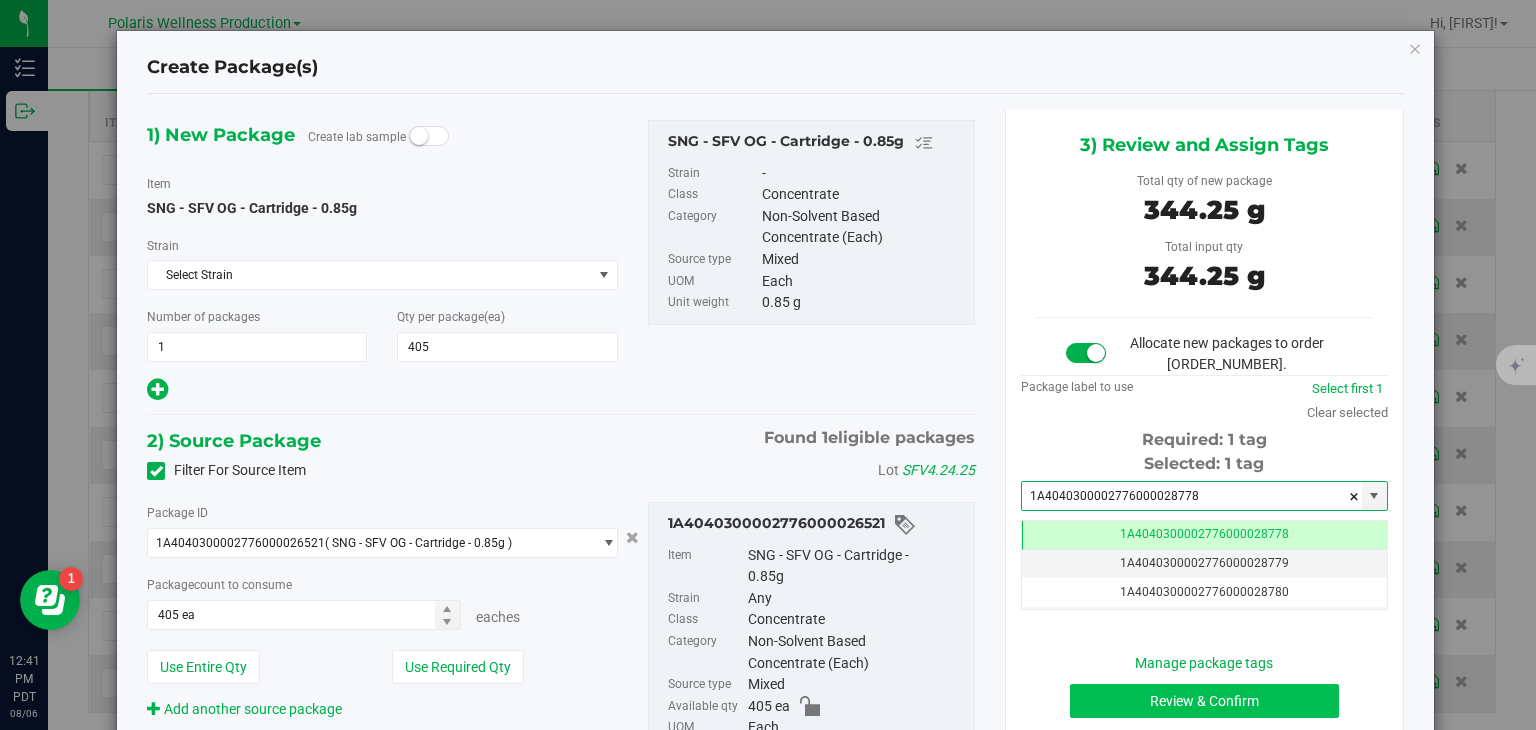 type on "1A4040300002776000028778" 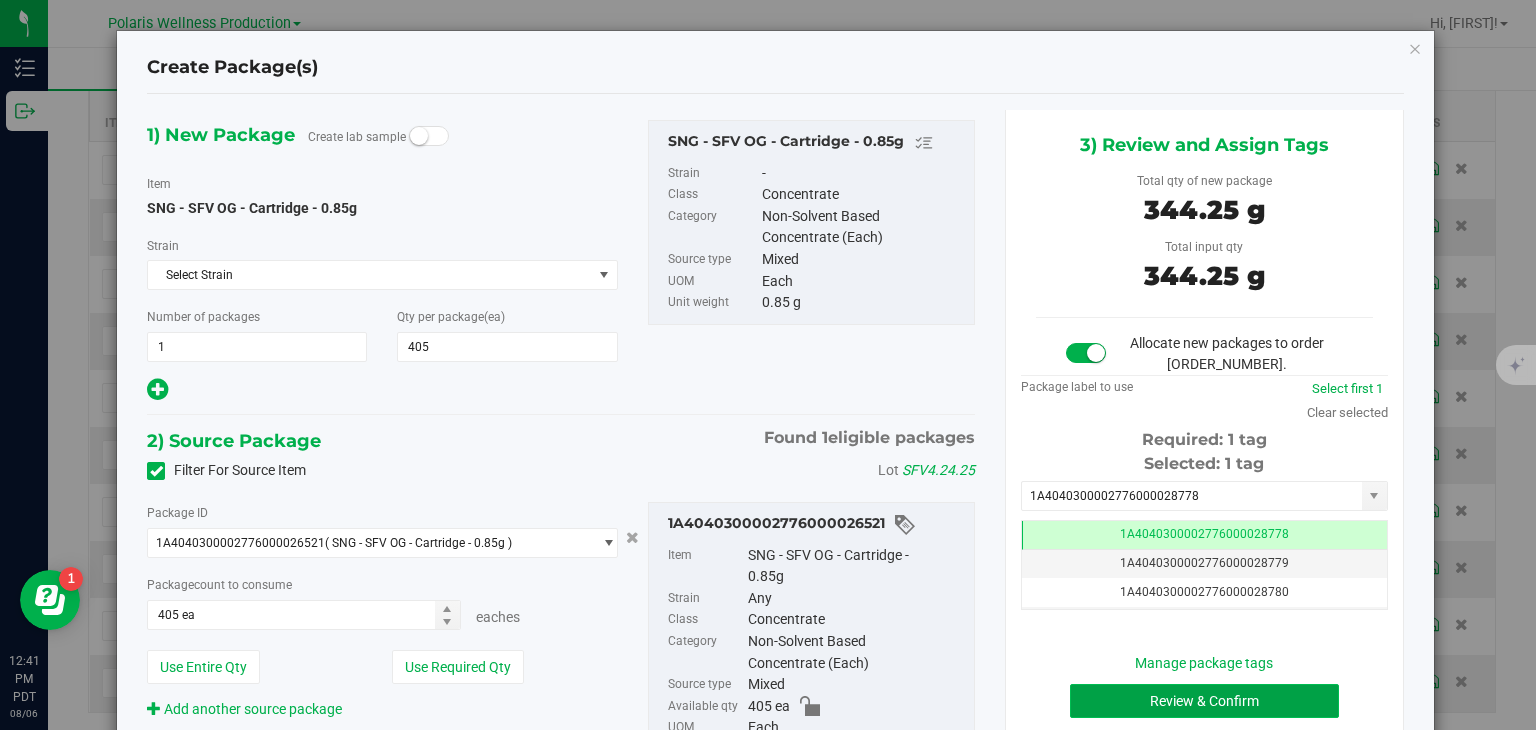 click on "Review & Confirm" at bounding box center (1204, 701) 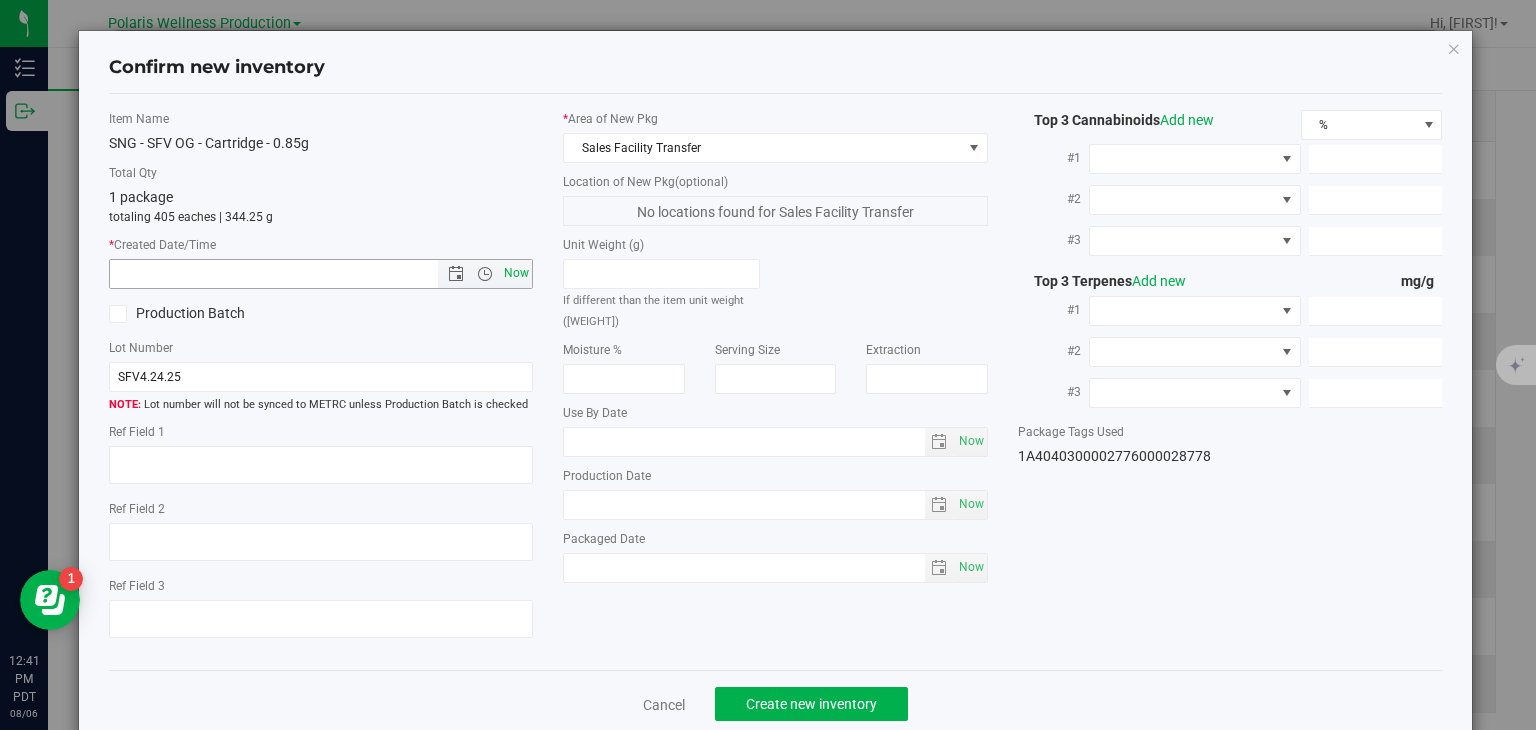 click on "Now" at bounding box center (517, 273) 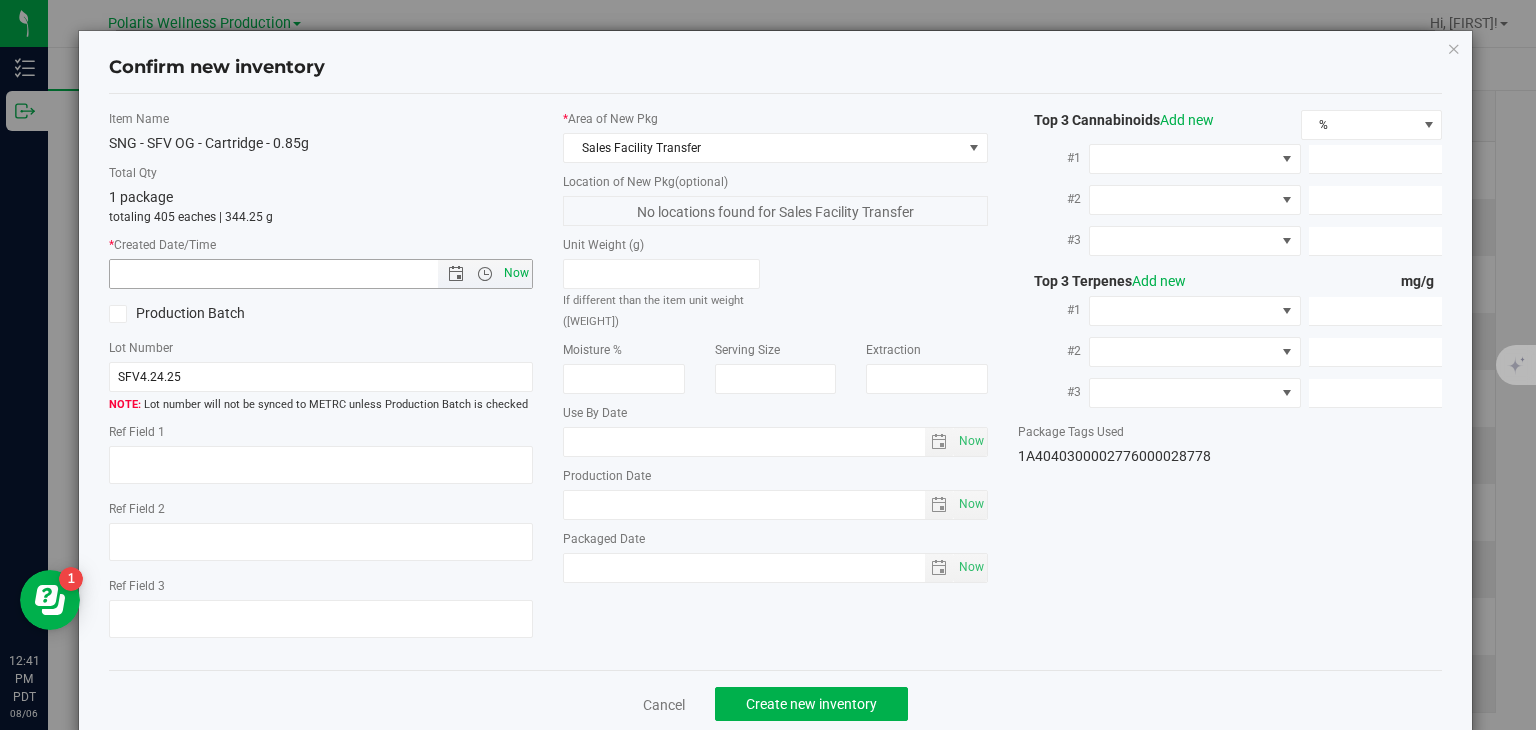 type on "8/6/2025 12:42 PM" 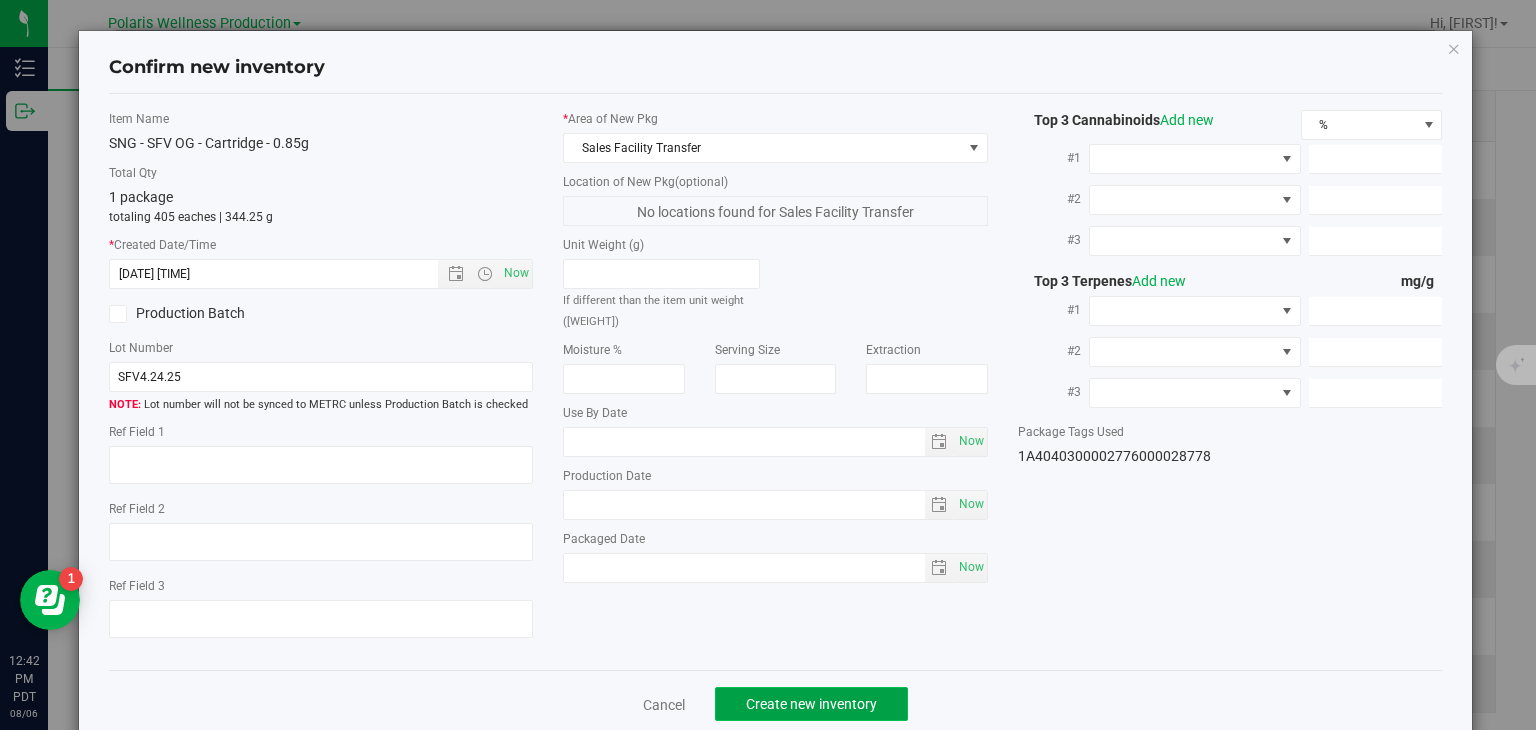 click on "Create new inventory" 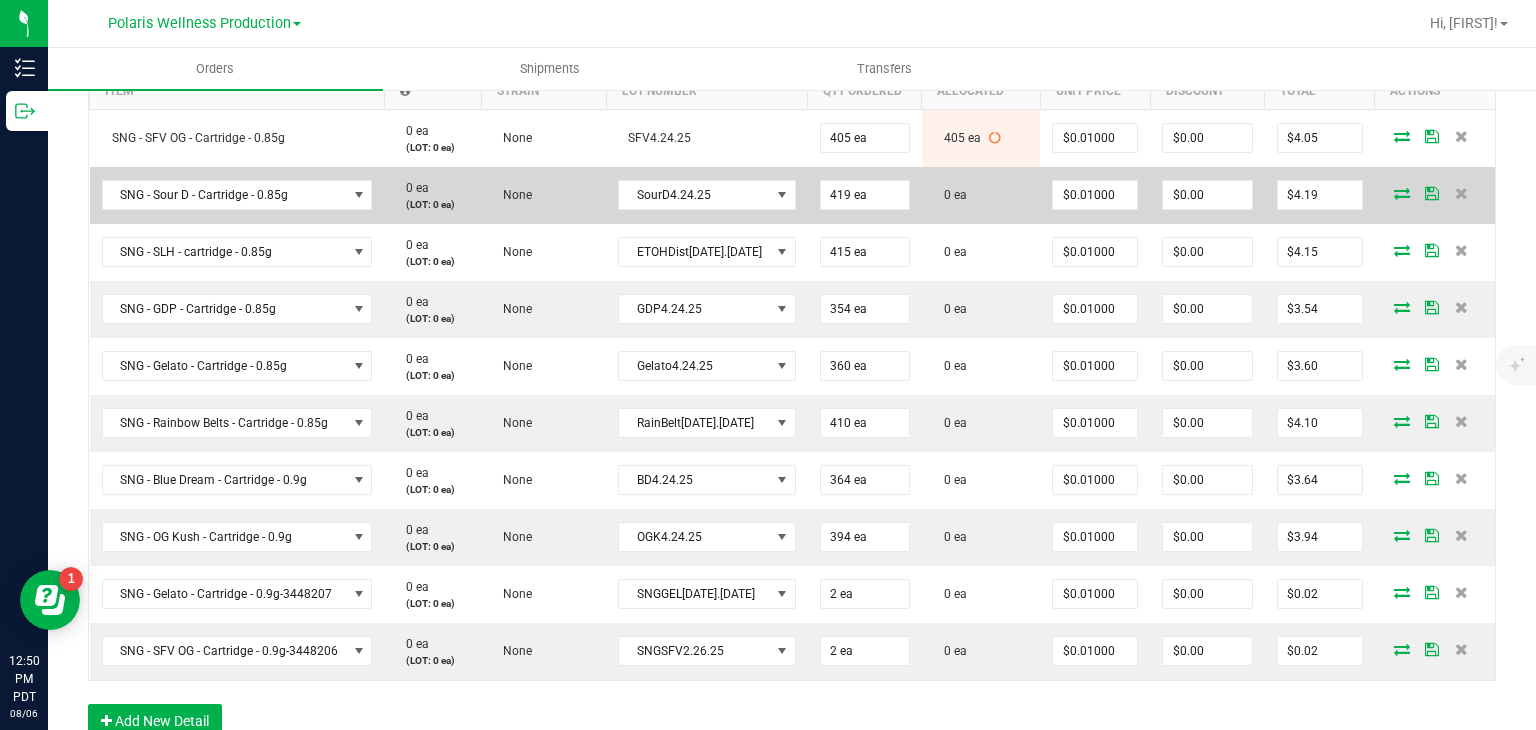 click at bounding box center (1402, 193) 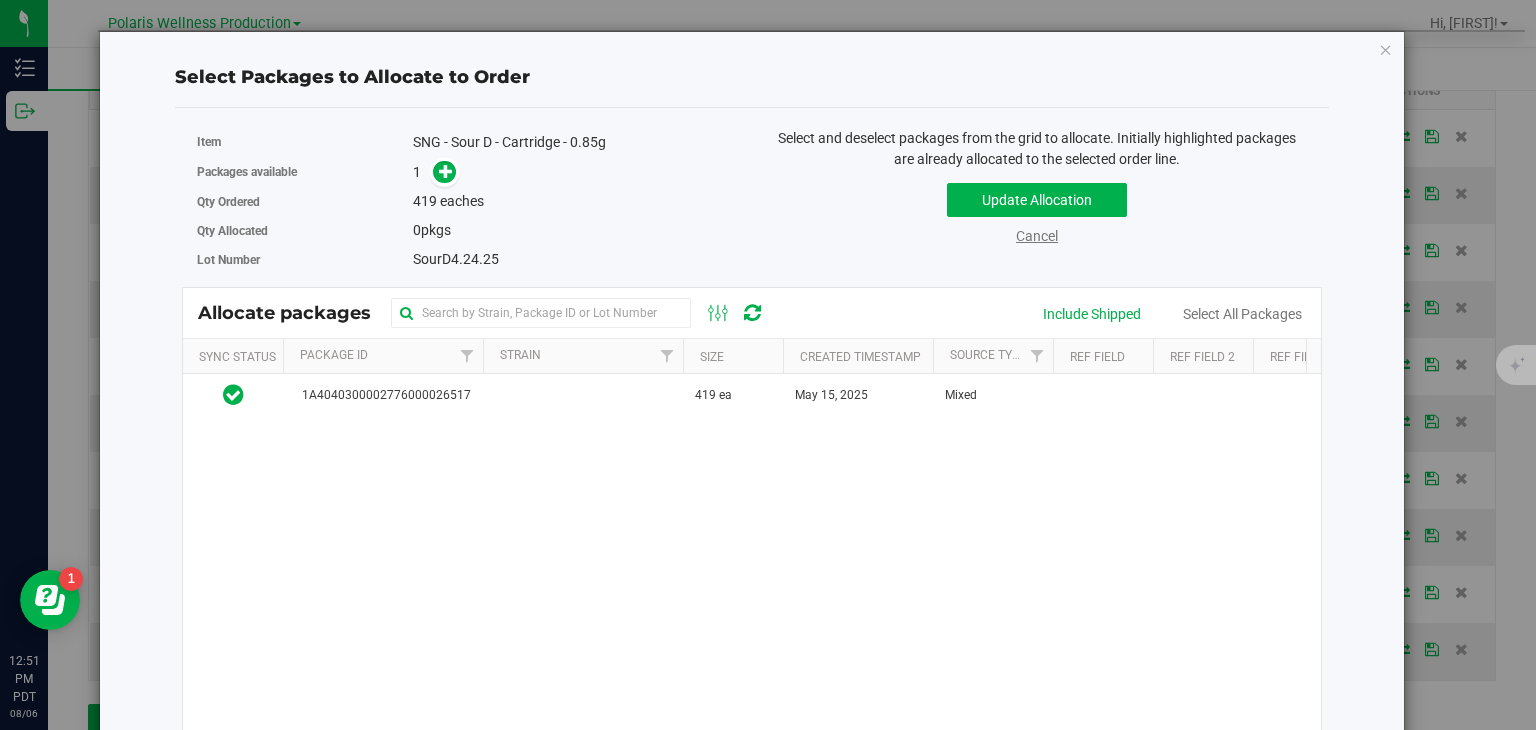 click on "Cancel" at bounding box center (1037, 236) 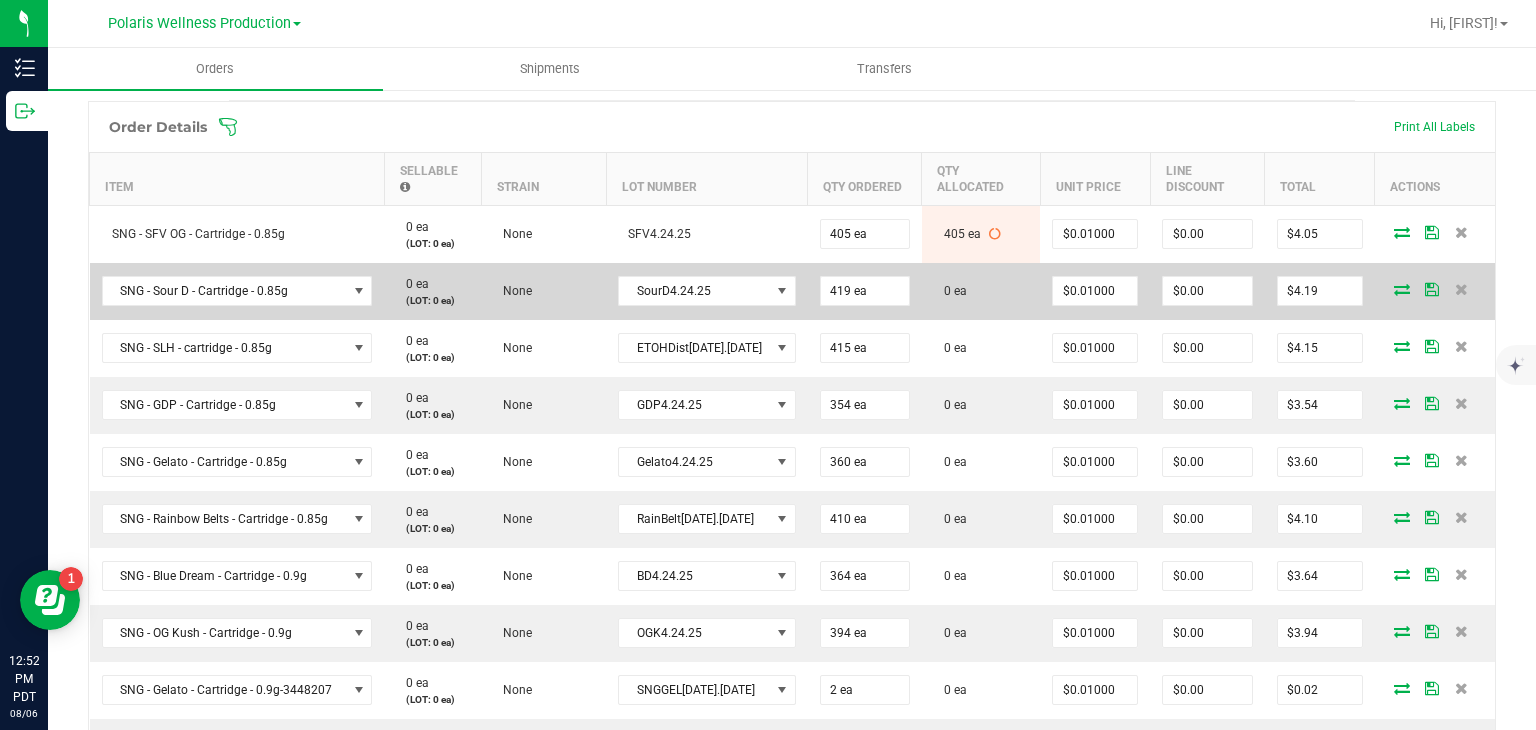 scroll, scrollTop: 548, scrollLeft: 0, axis: vertical 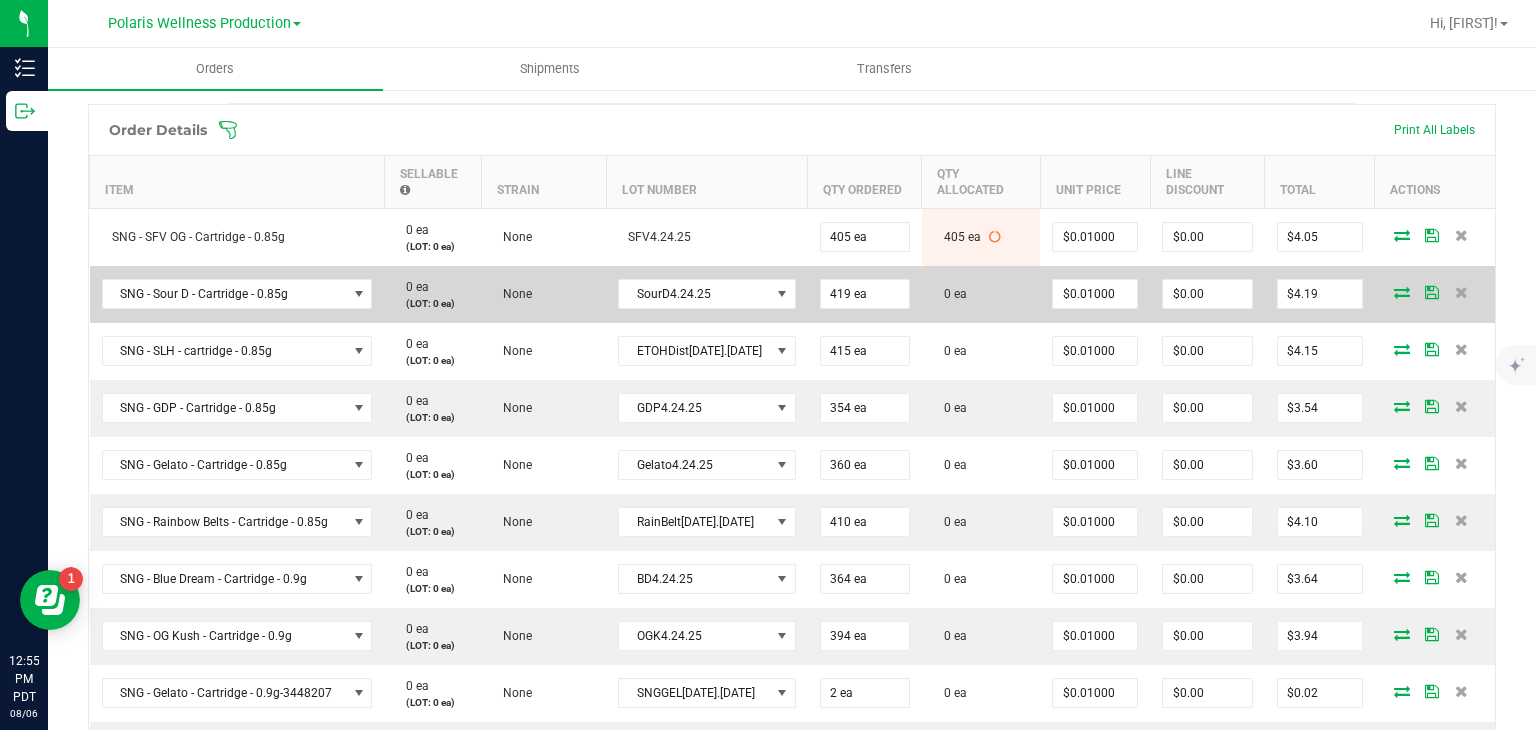 click at bounding box center [1402, 292] 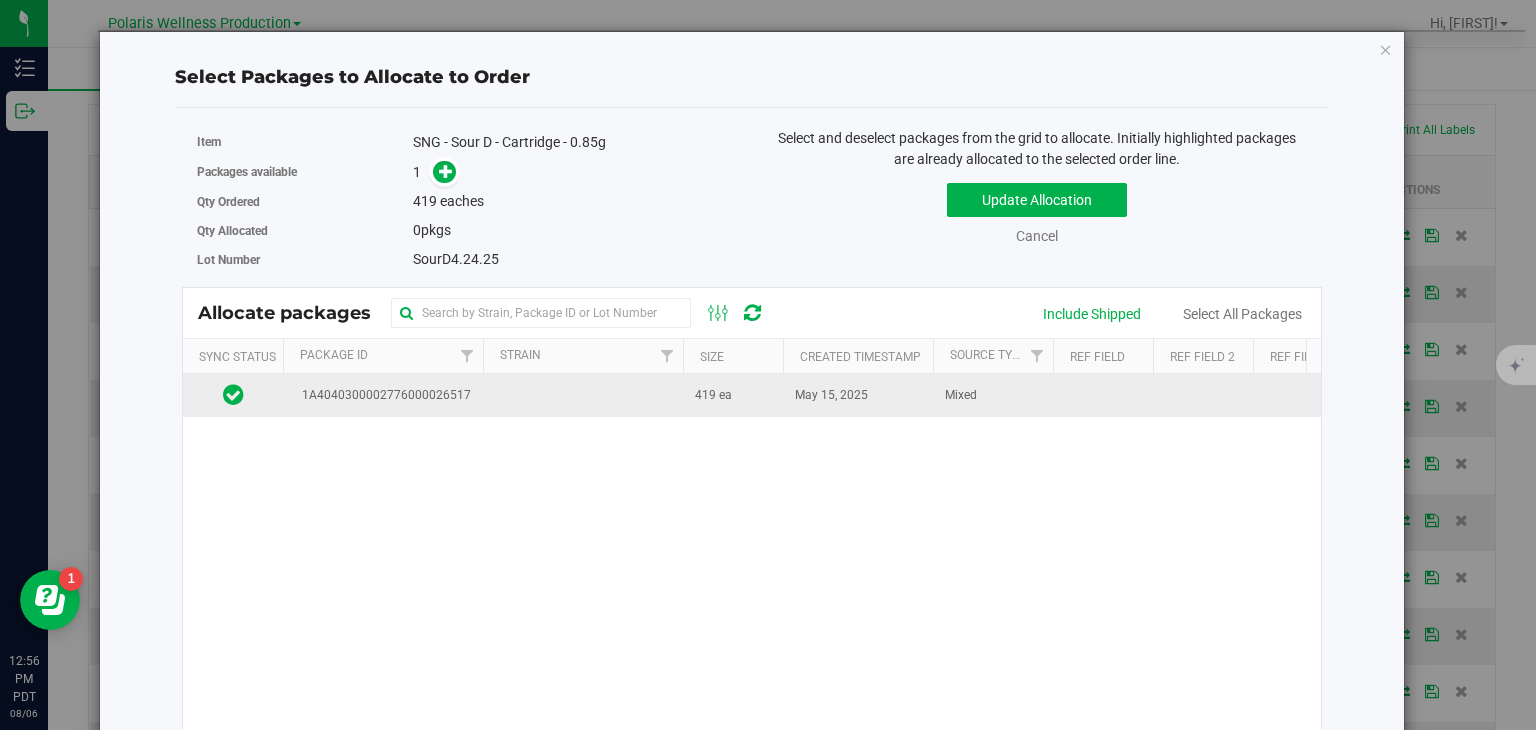 click at bounding box center (583, 395) 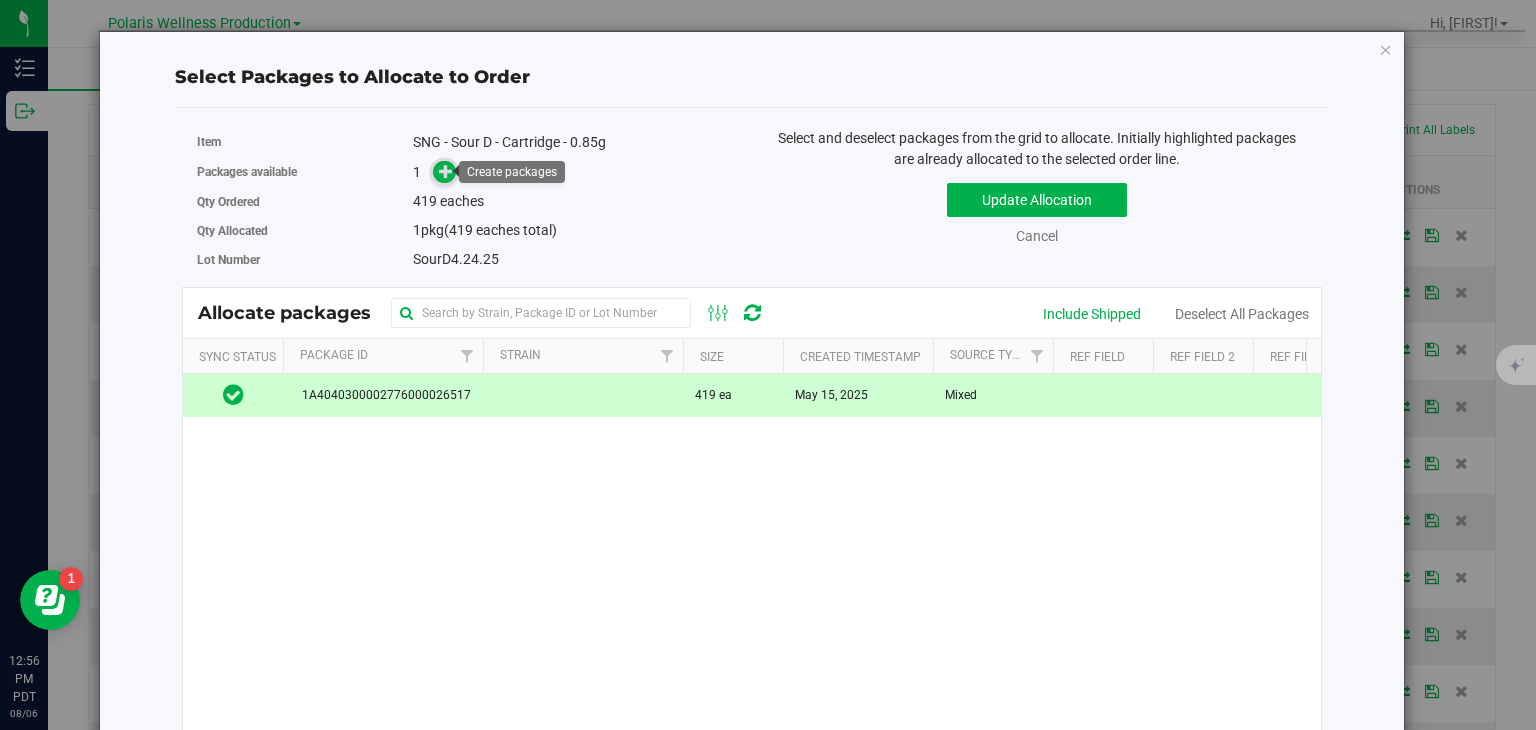 click at bounding box center (446, 171) 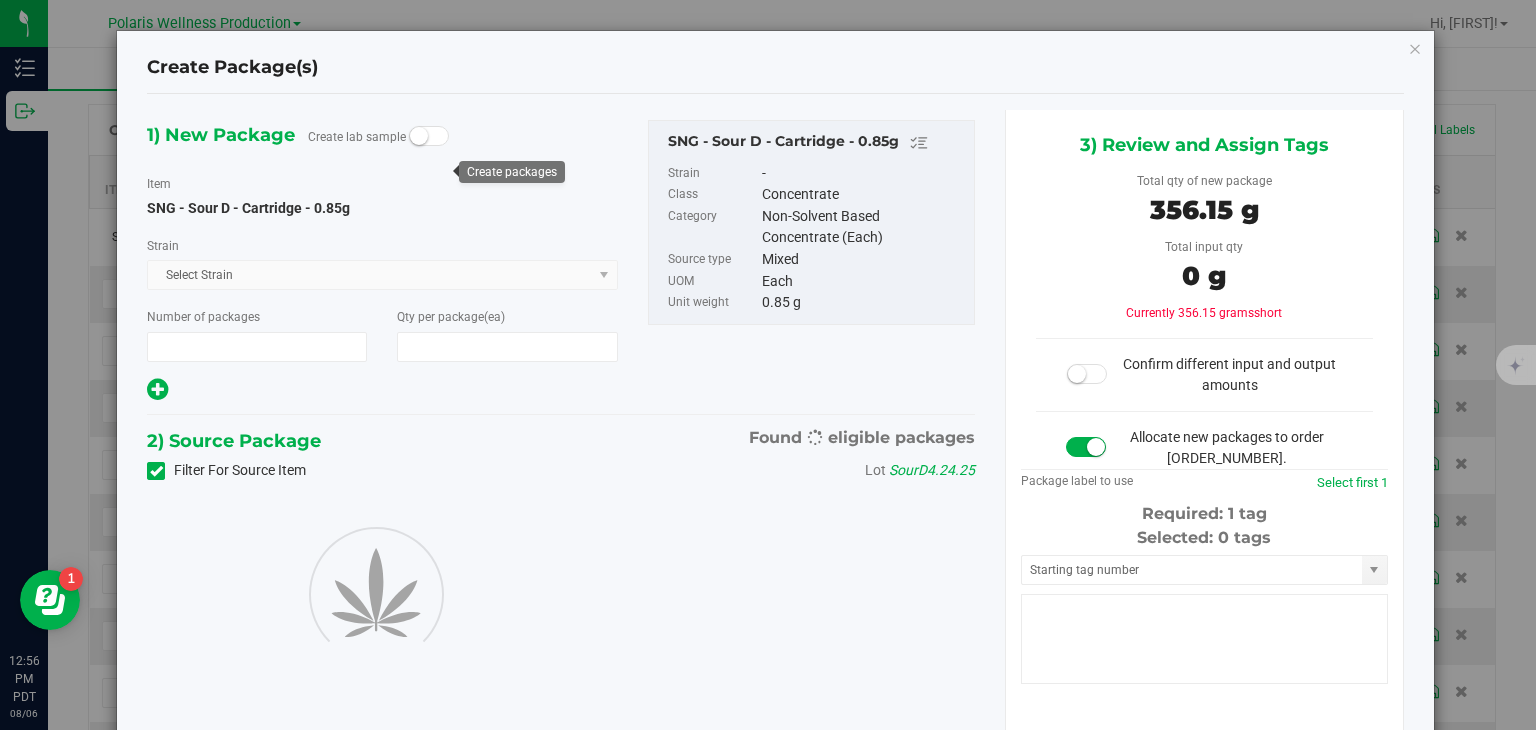 type on "1" 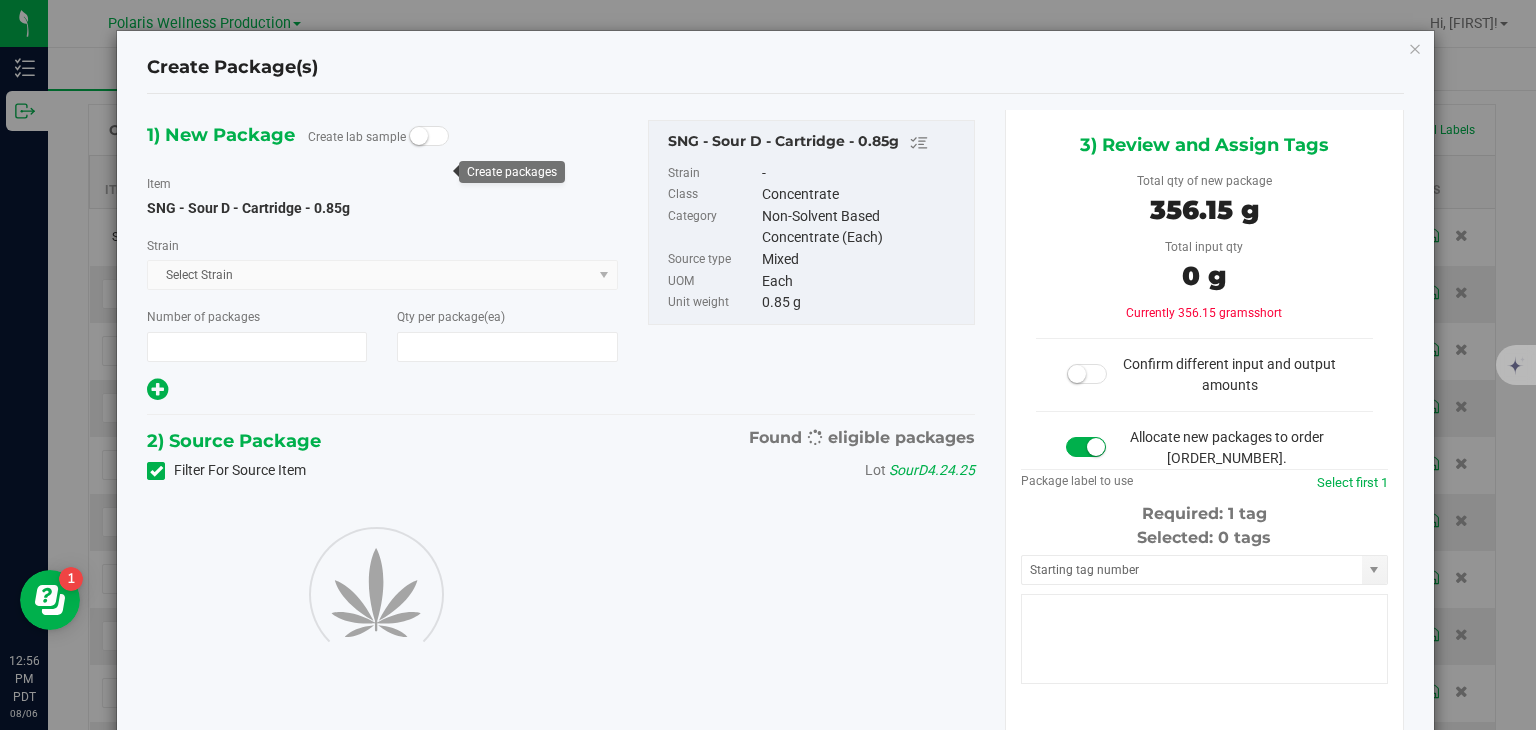 type on "419" 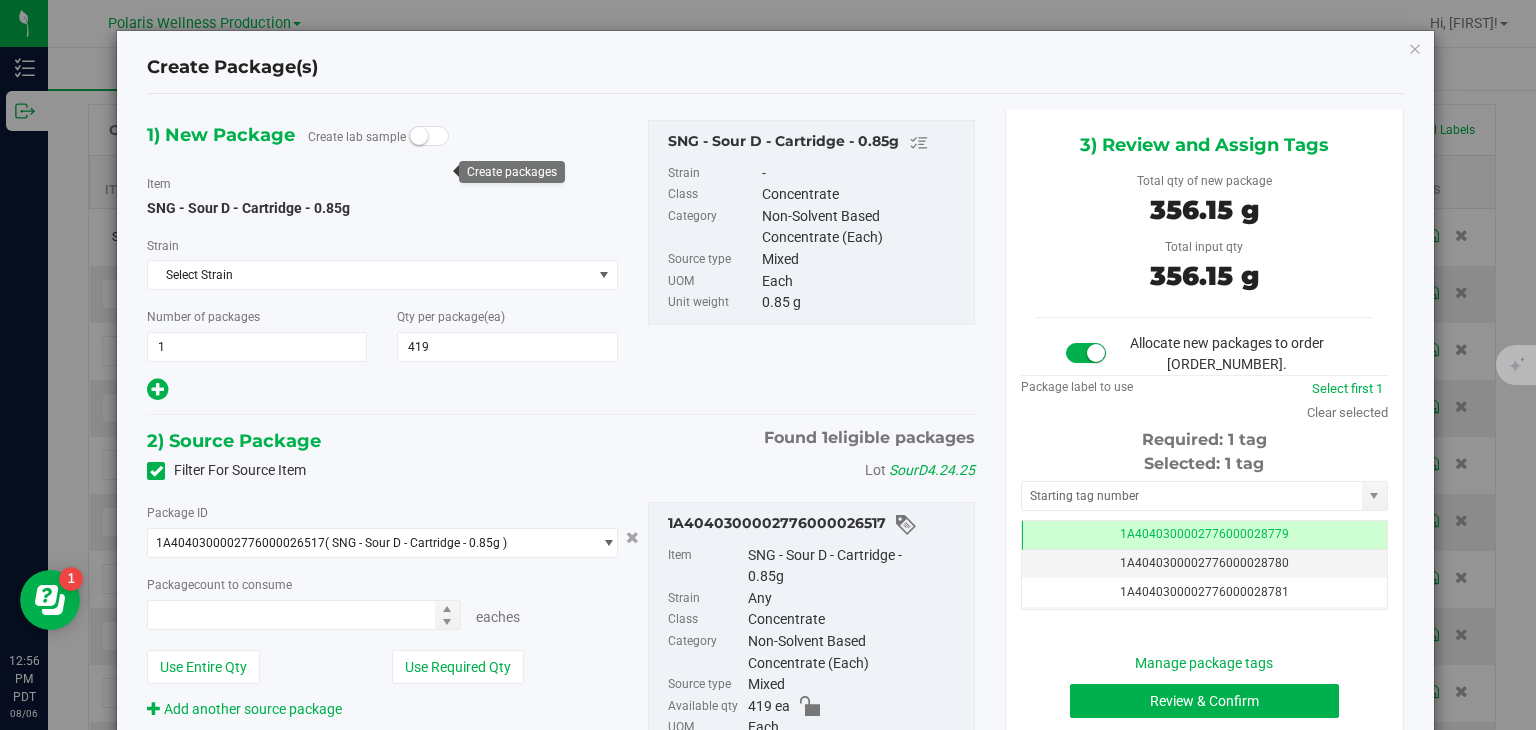 type on "419 ea" 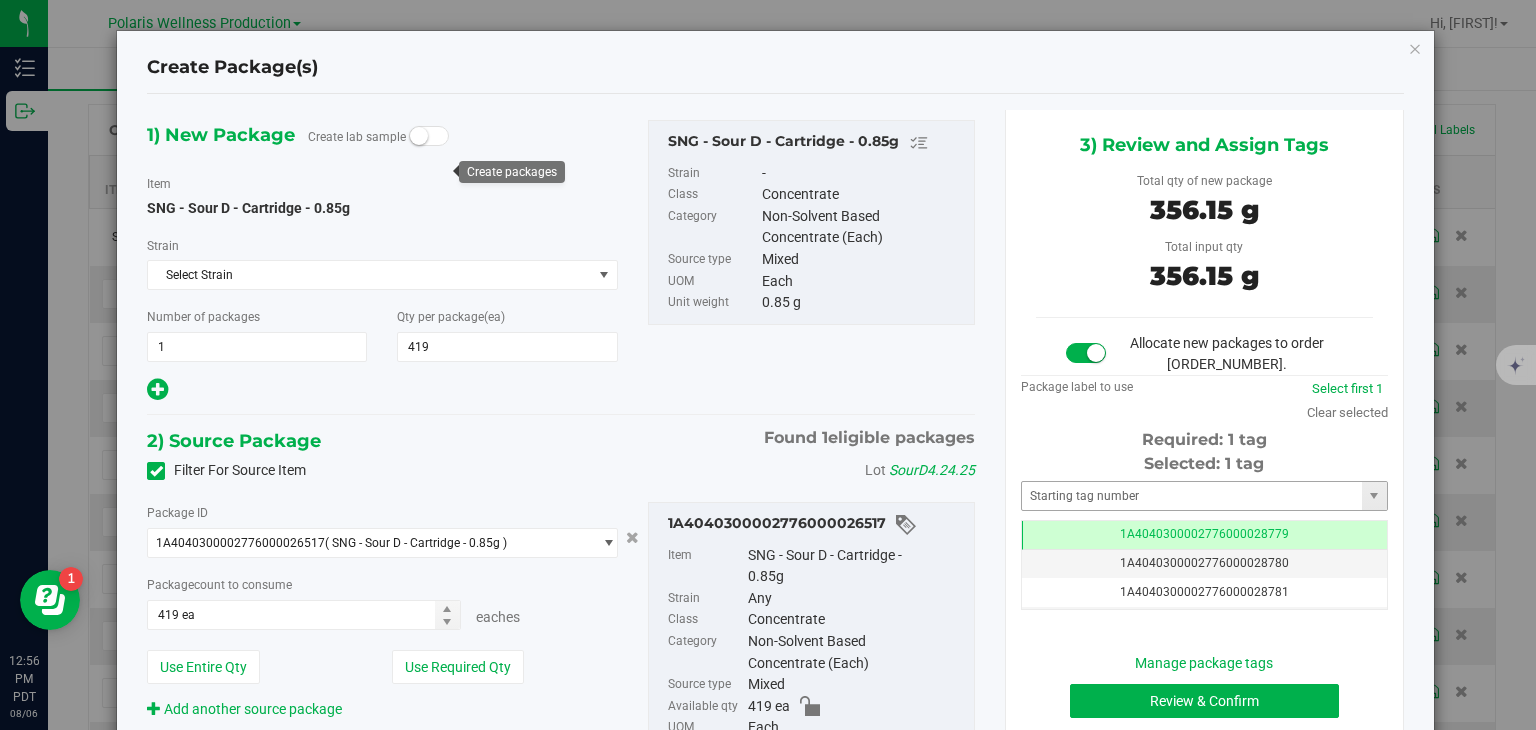 scroll, scrollTop: 0, scrollLeft: 0, axis: both 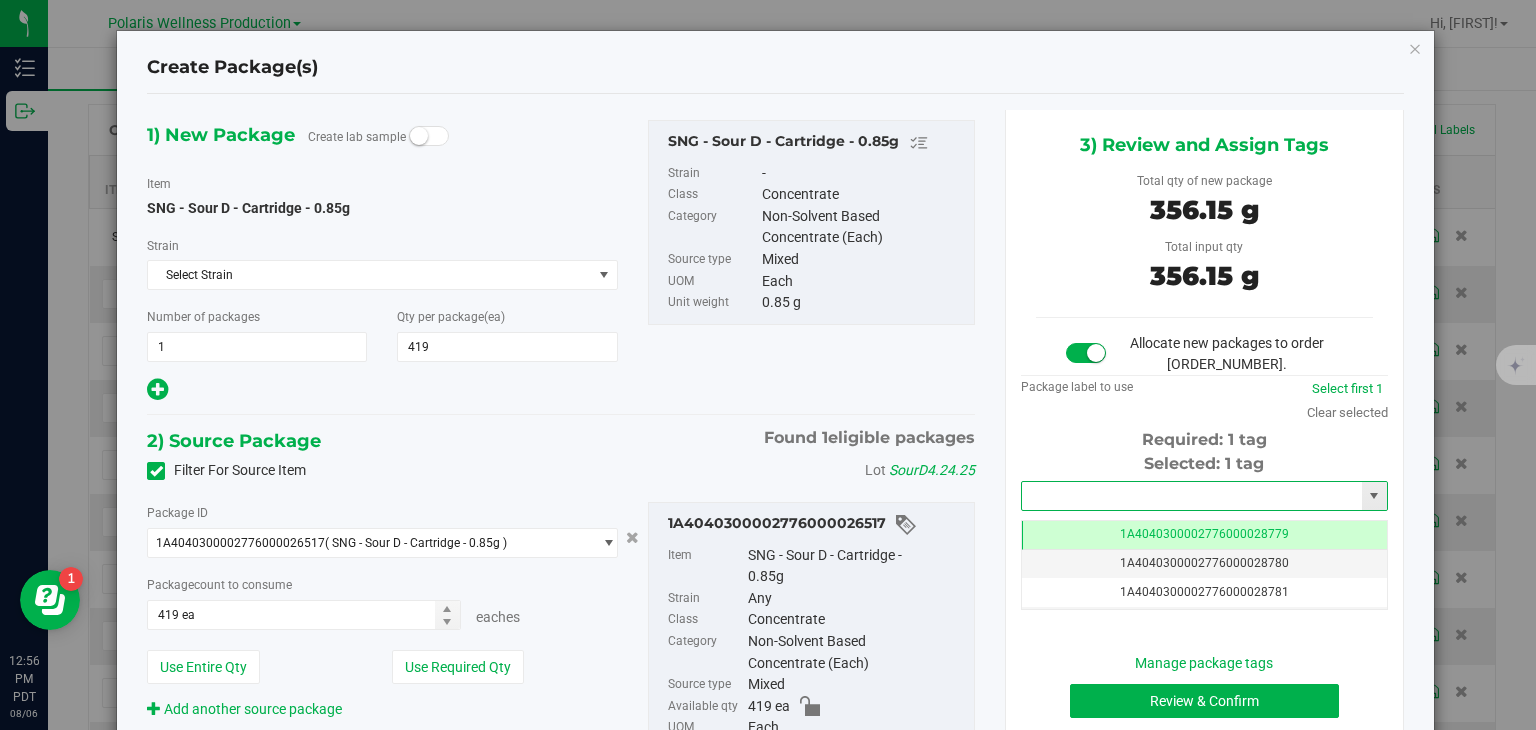 click at bounding box center [1192, 496] 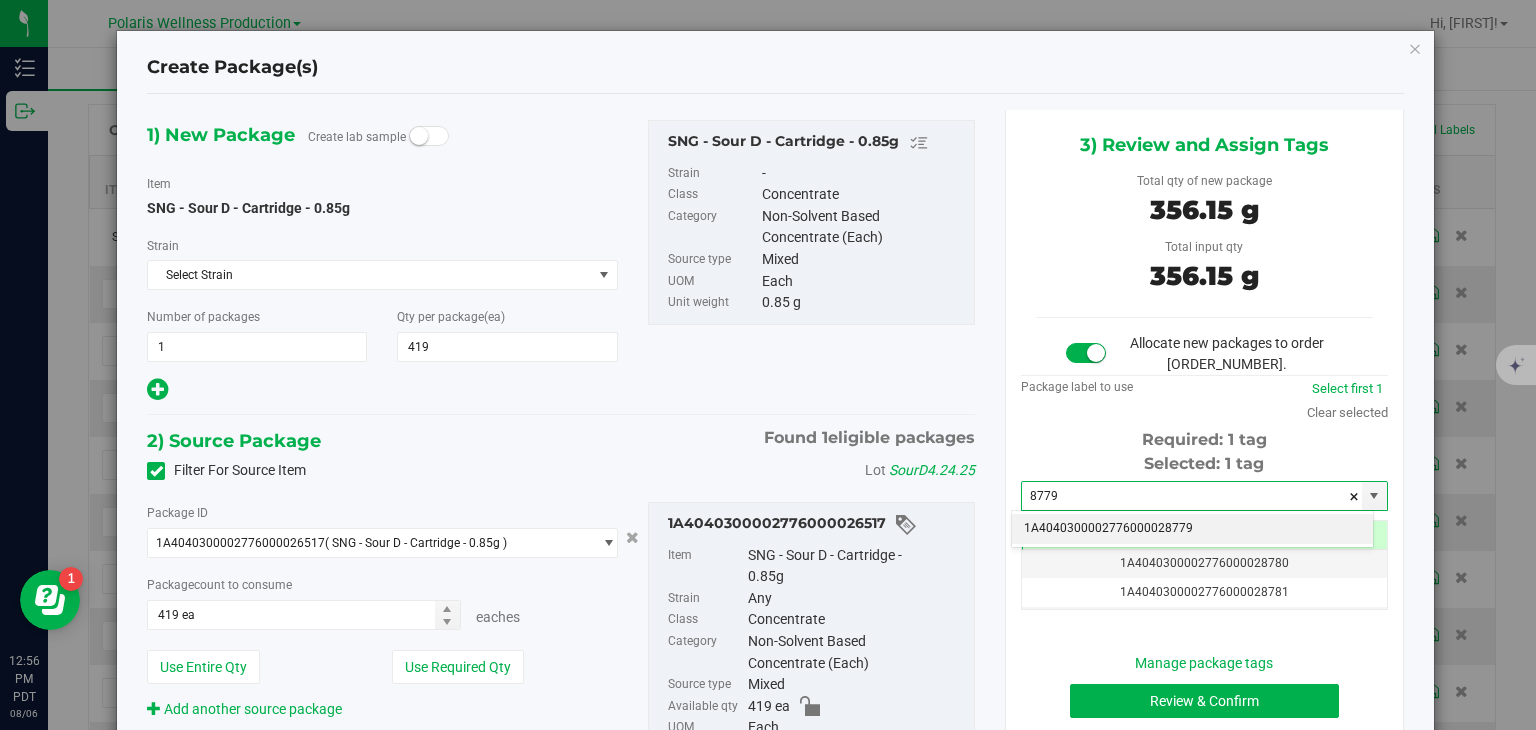 click on "1A4040300002776000028779" at bounding box center (1192, 529) 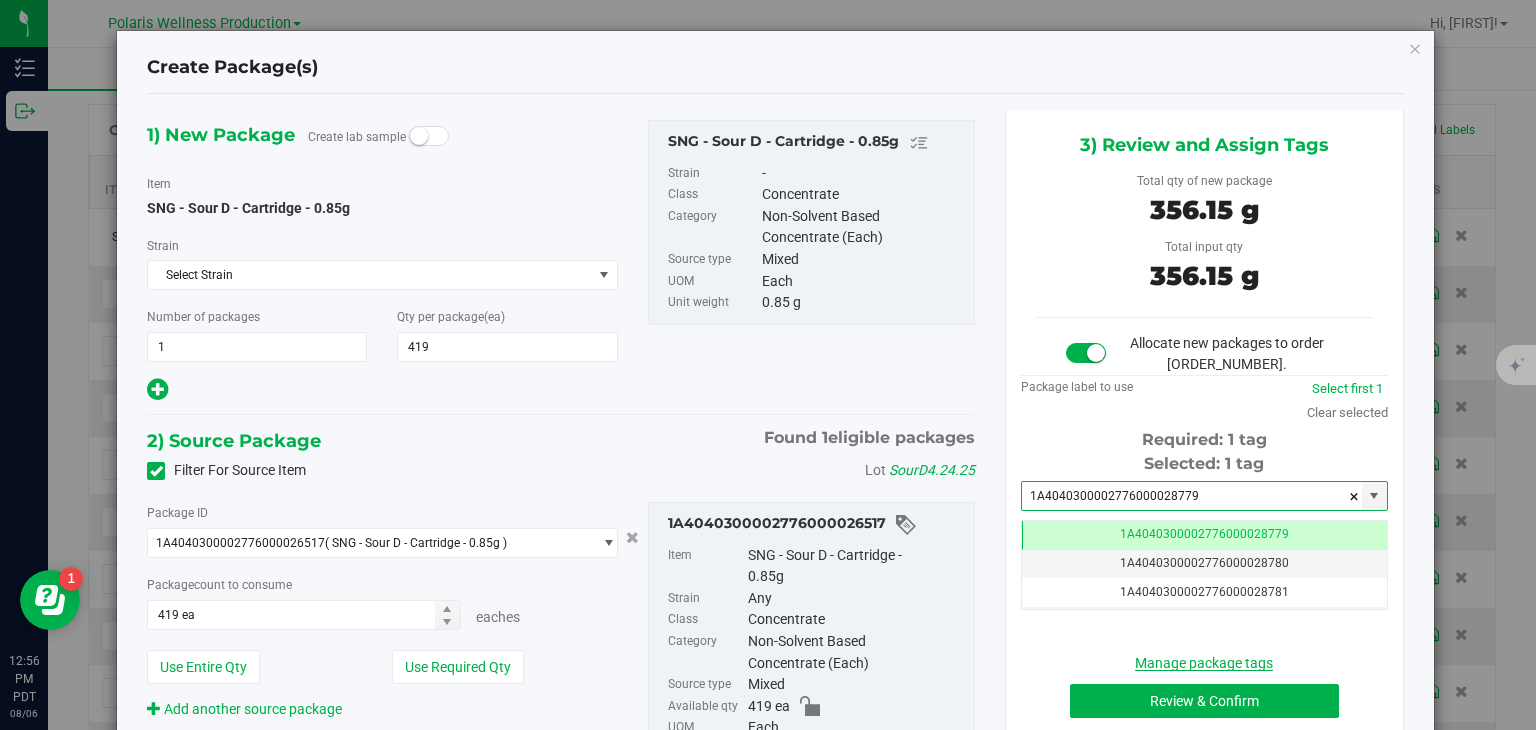 scroll, scrollTop: 0, scrollLeft: 0, axis: both 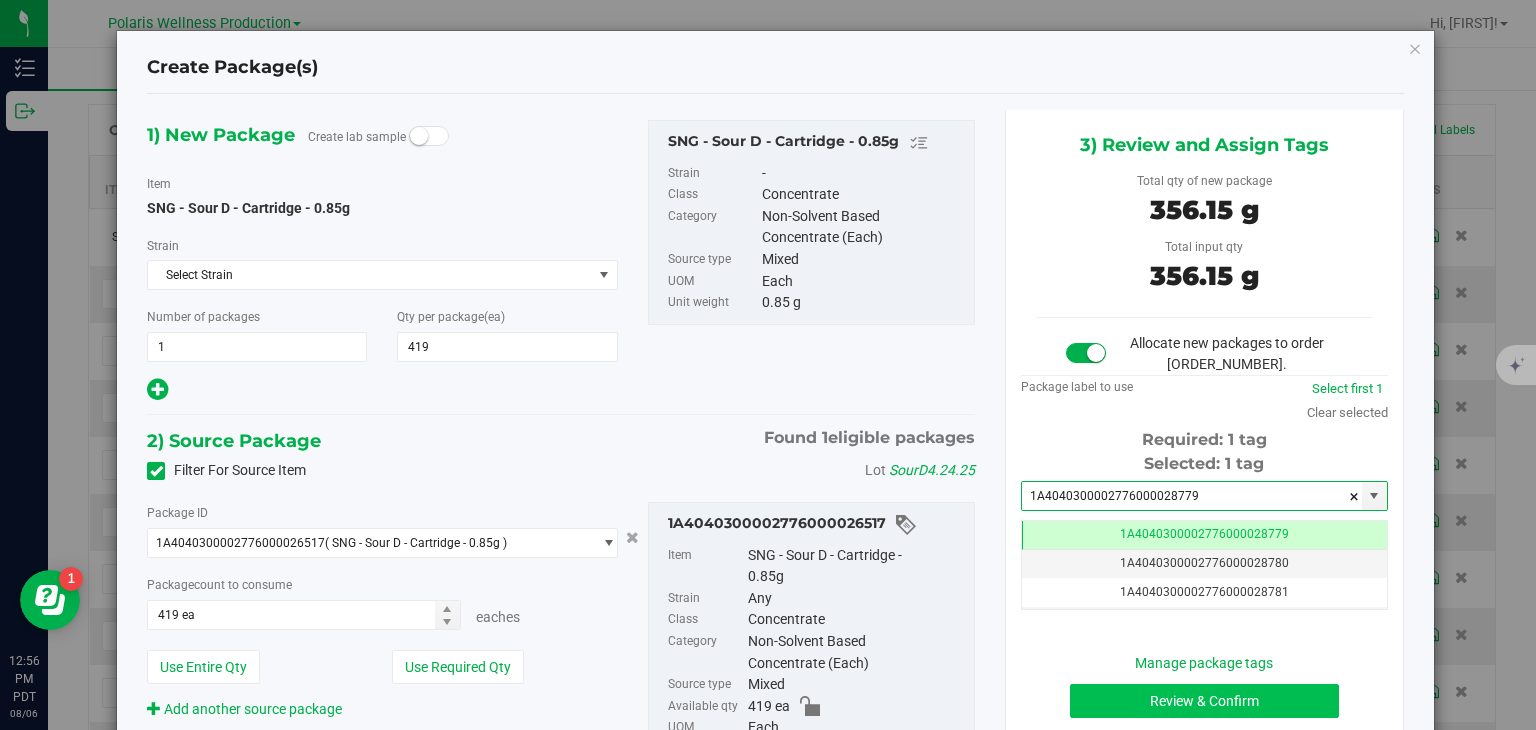type on "1A4040300002776000028779" 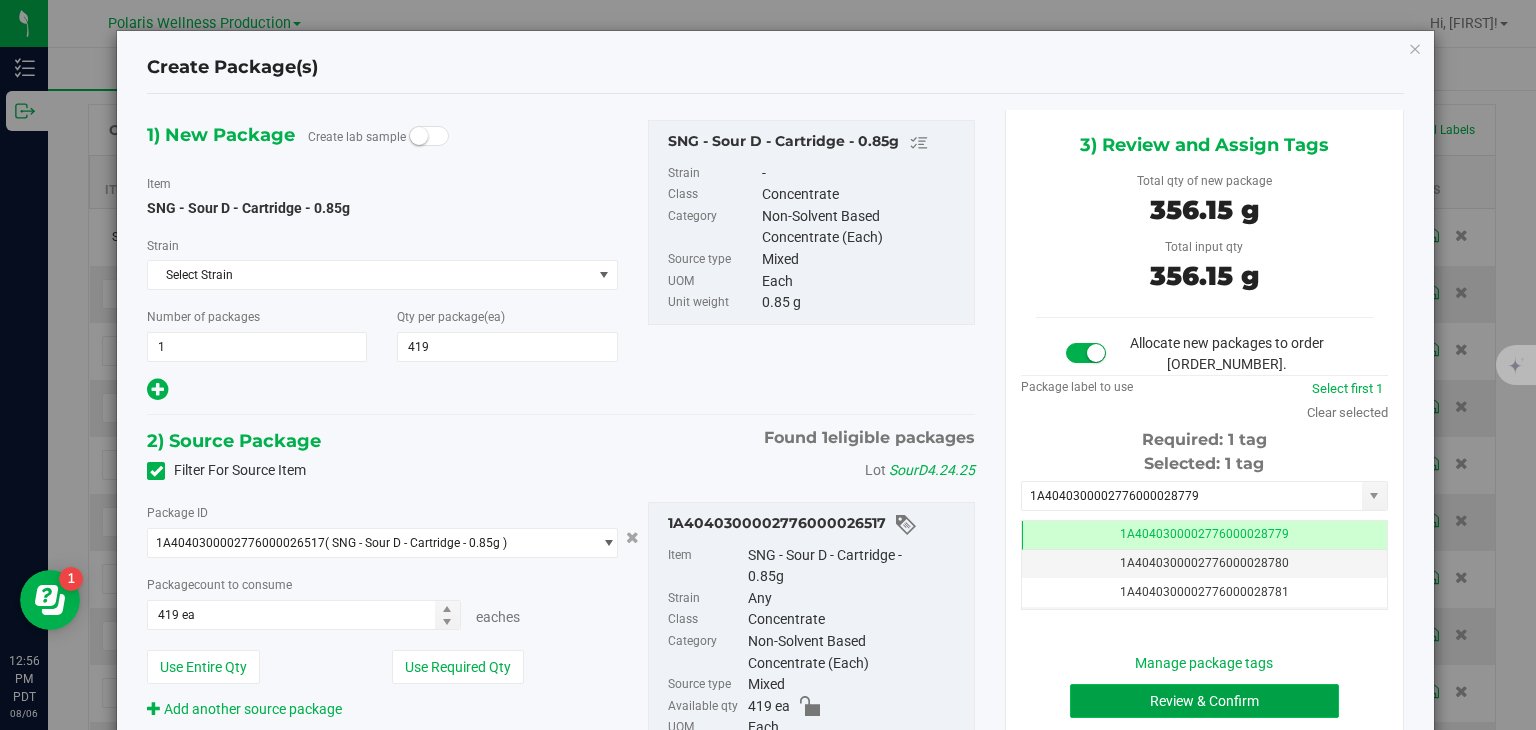 click on "Review & Confirm" at bounding box center [1204, 701] 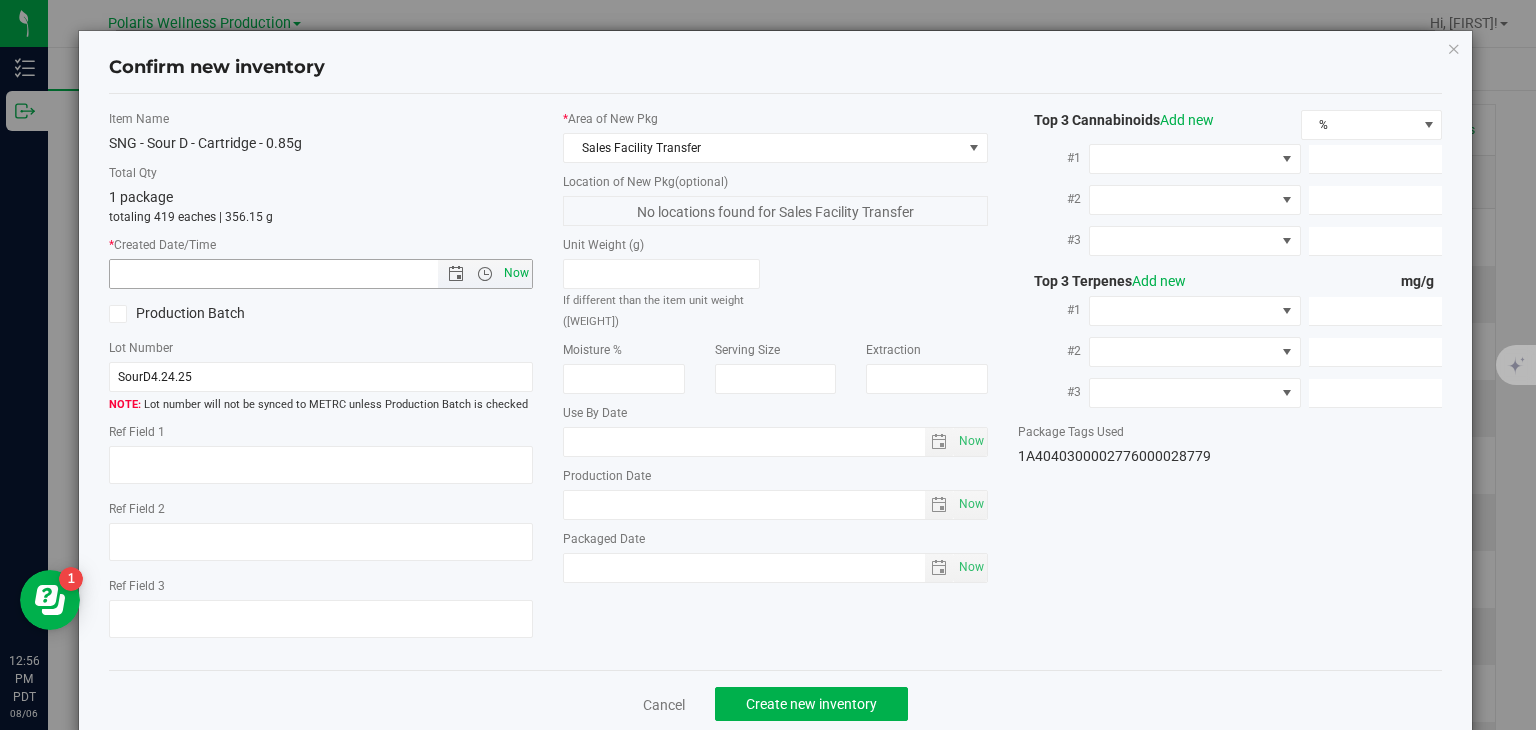 click on "Now" at bounding box center [517, 273] 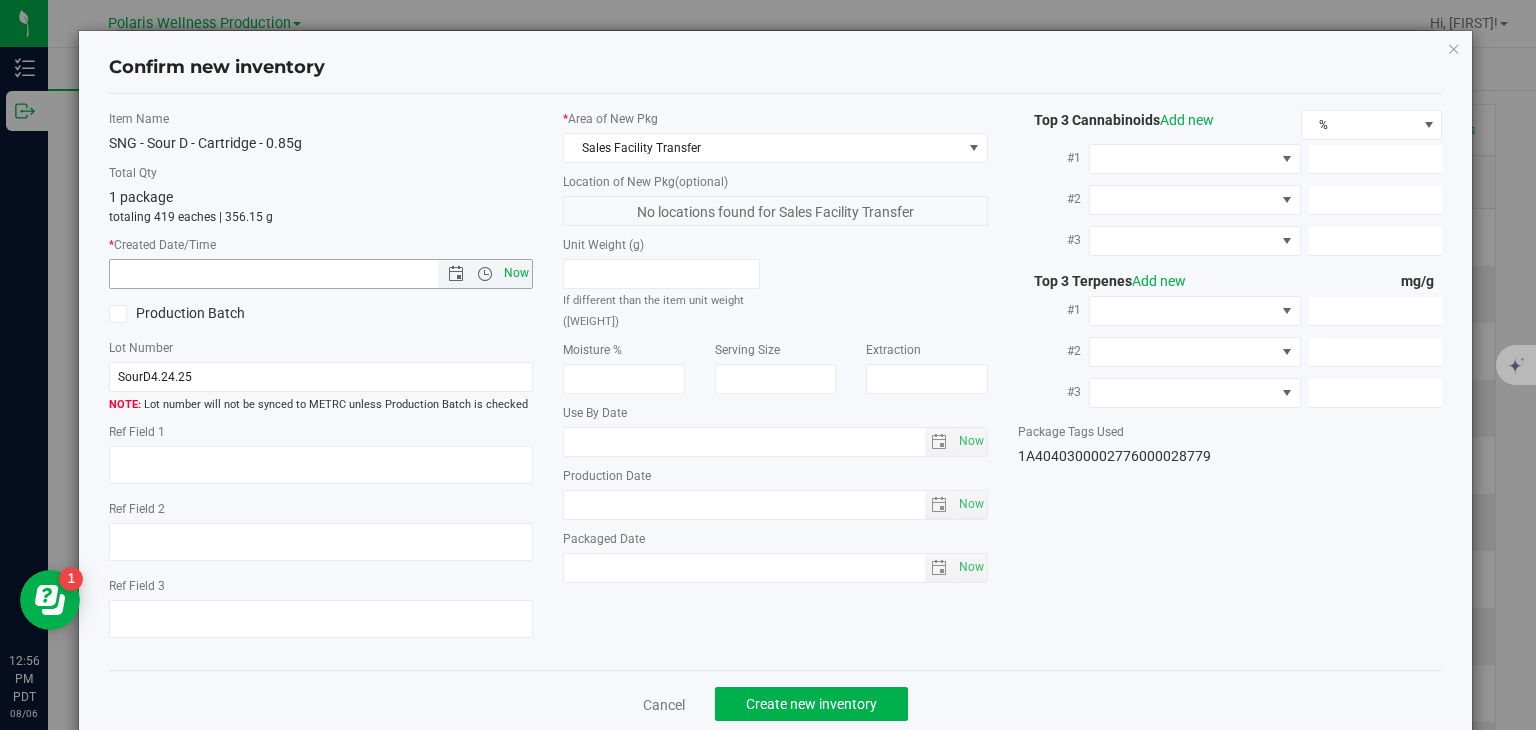 type on "8/6/2025 12:56 PM" 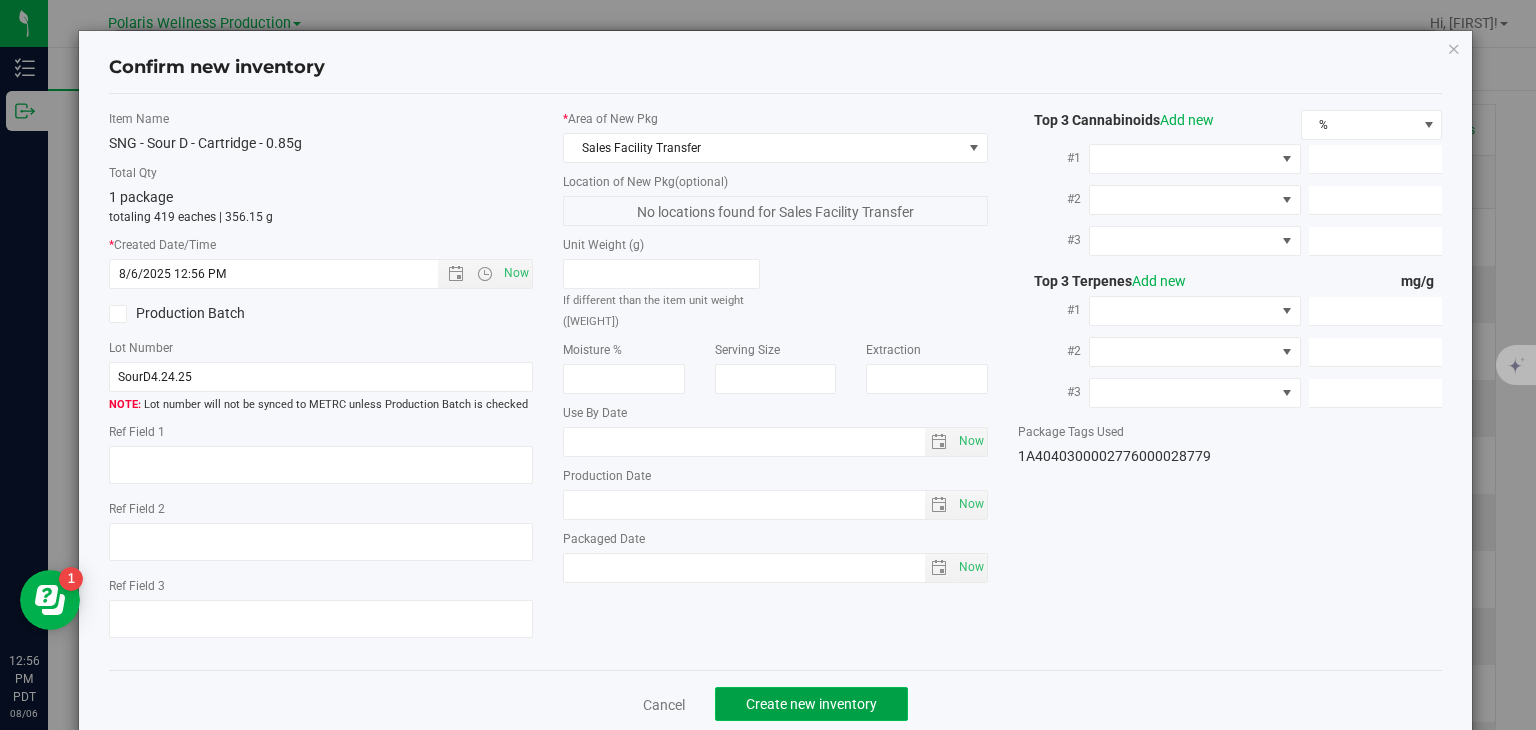 click on "Create new inventory" 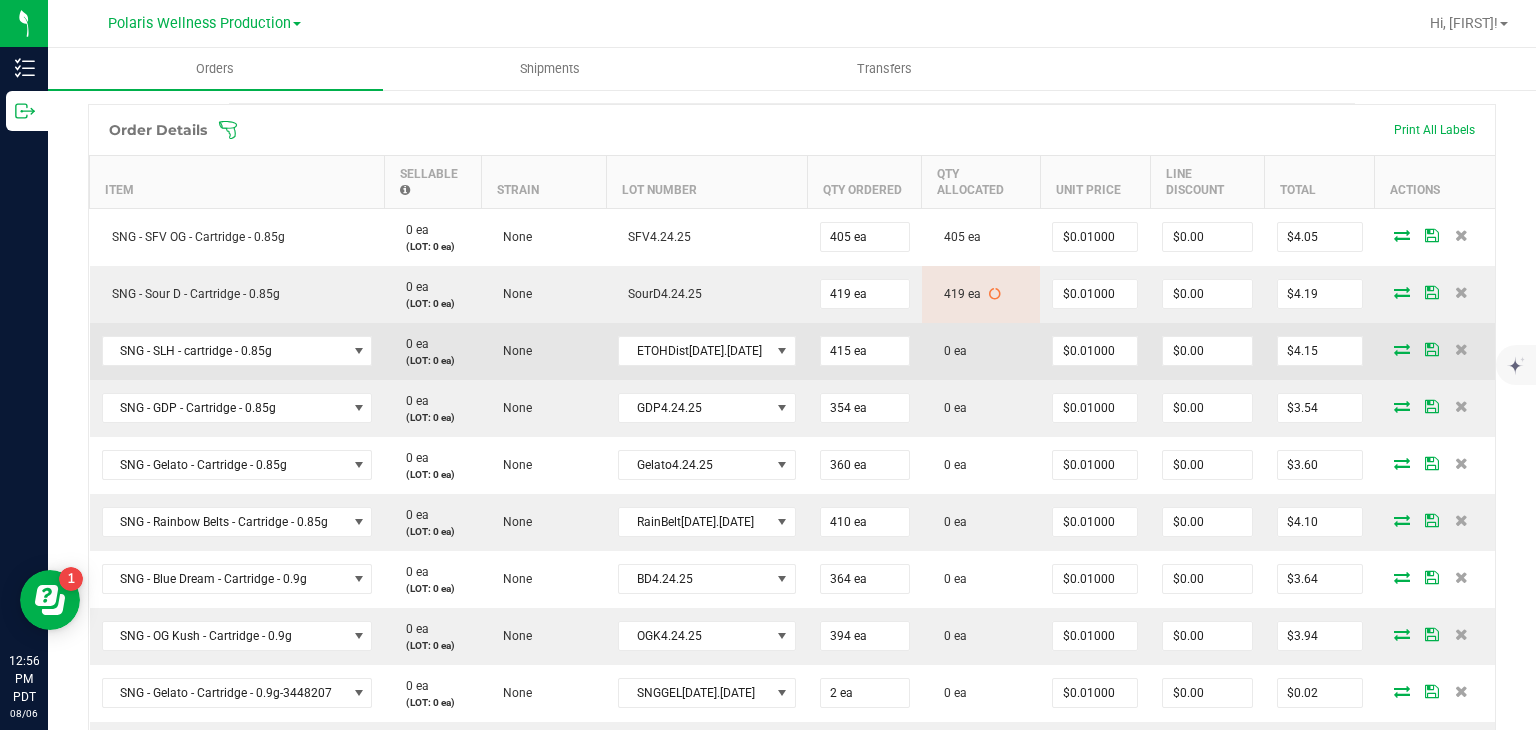 click at bounding box center (1402, 349) 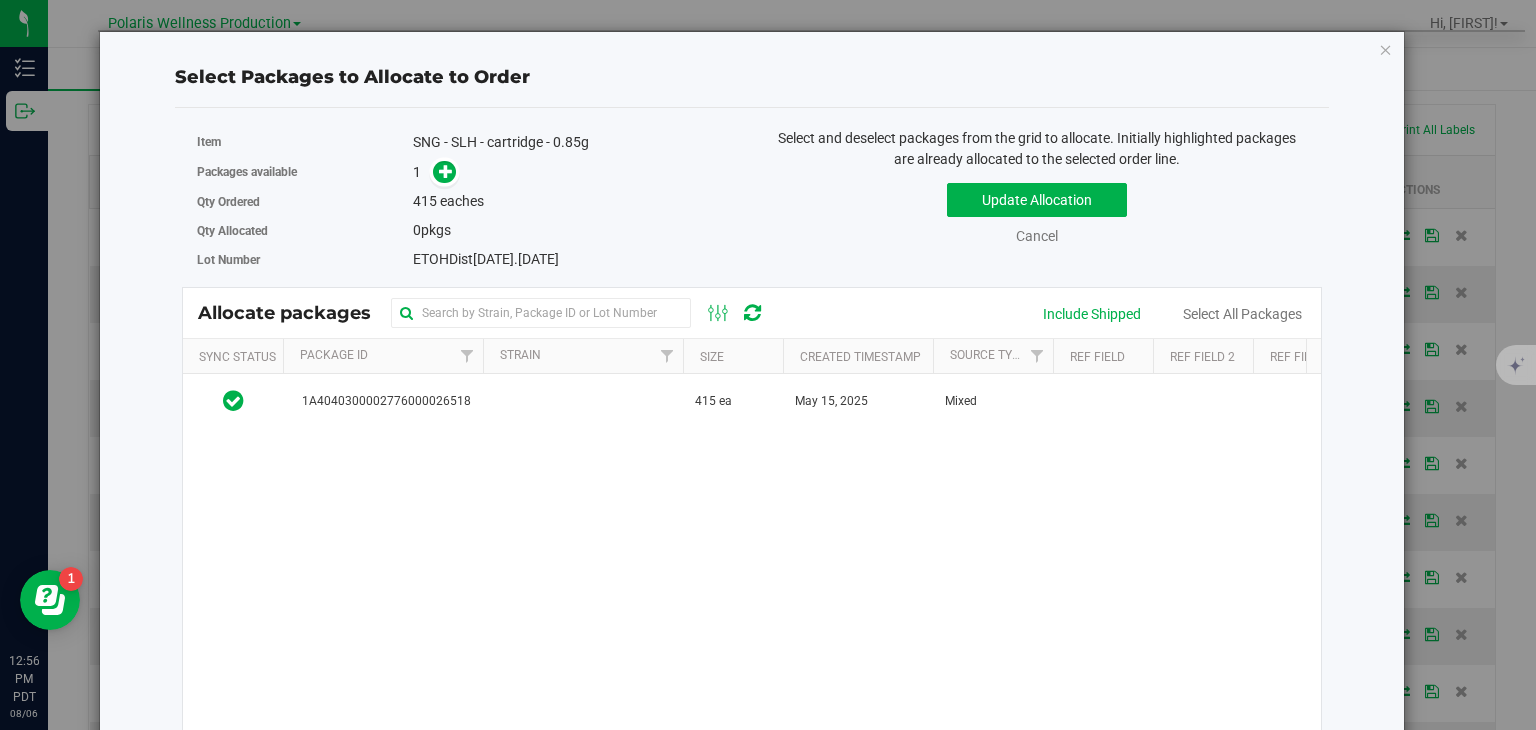 click on "Select Packages to Allocate to Order
Item
SNG - SLH - cartridge - 0.85g
Packages available
1
Qty Ordered
415
eaches" at bounding box center [752, 468] 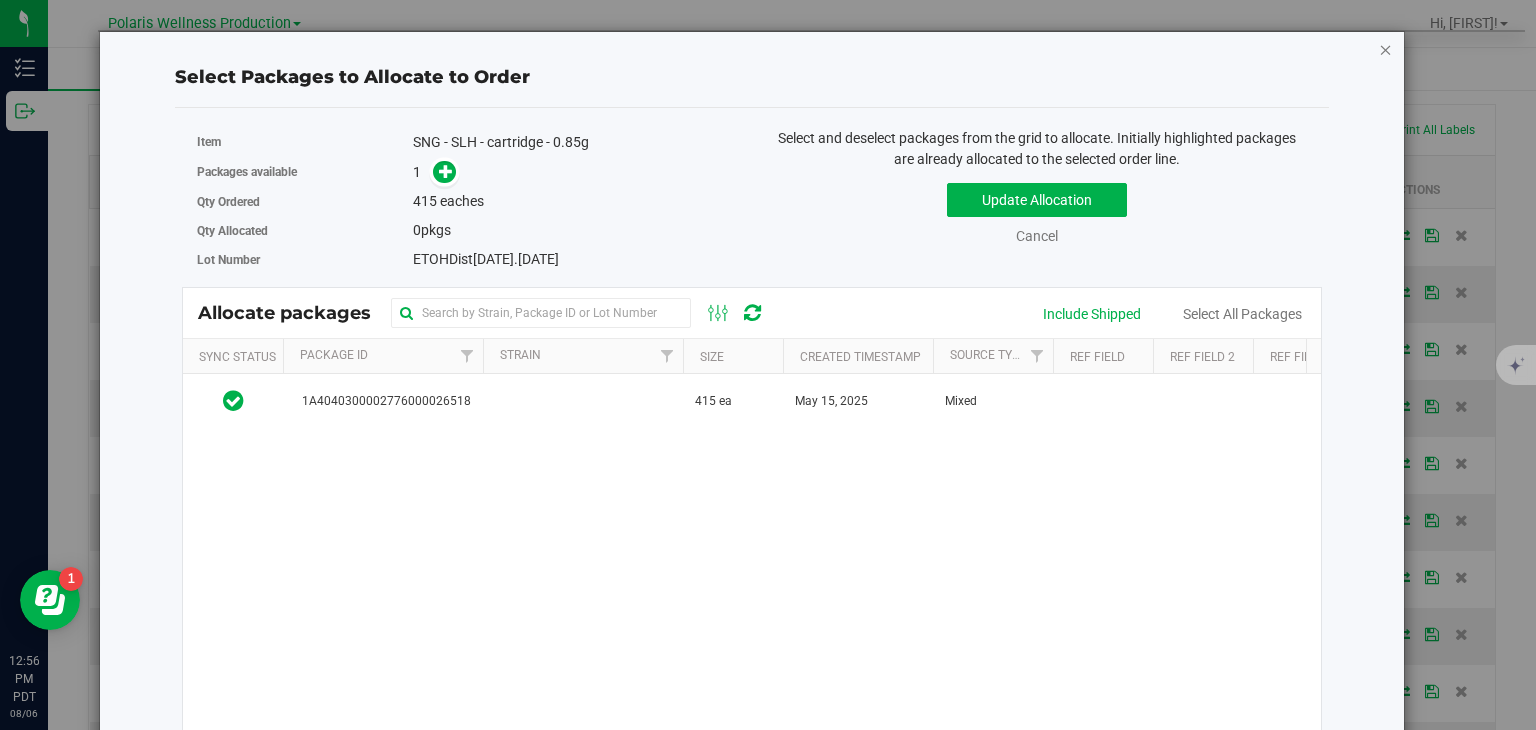click at bounding box center (1386, 49) 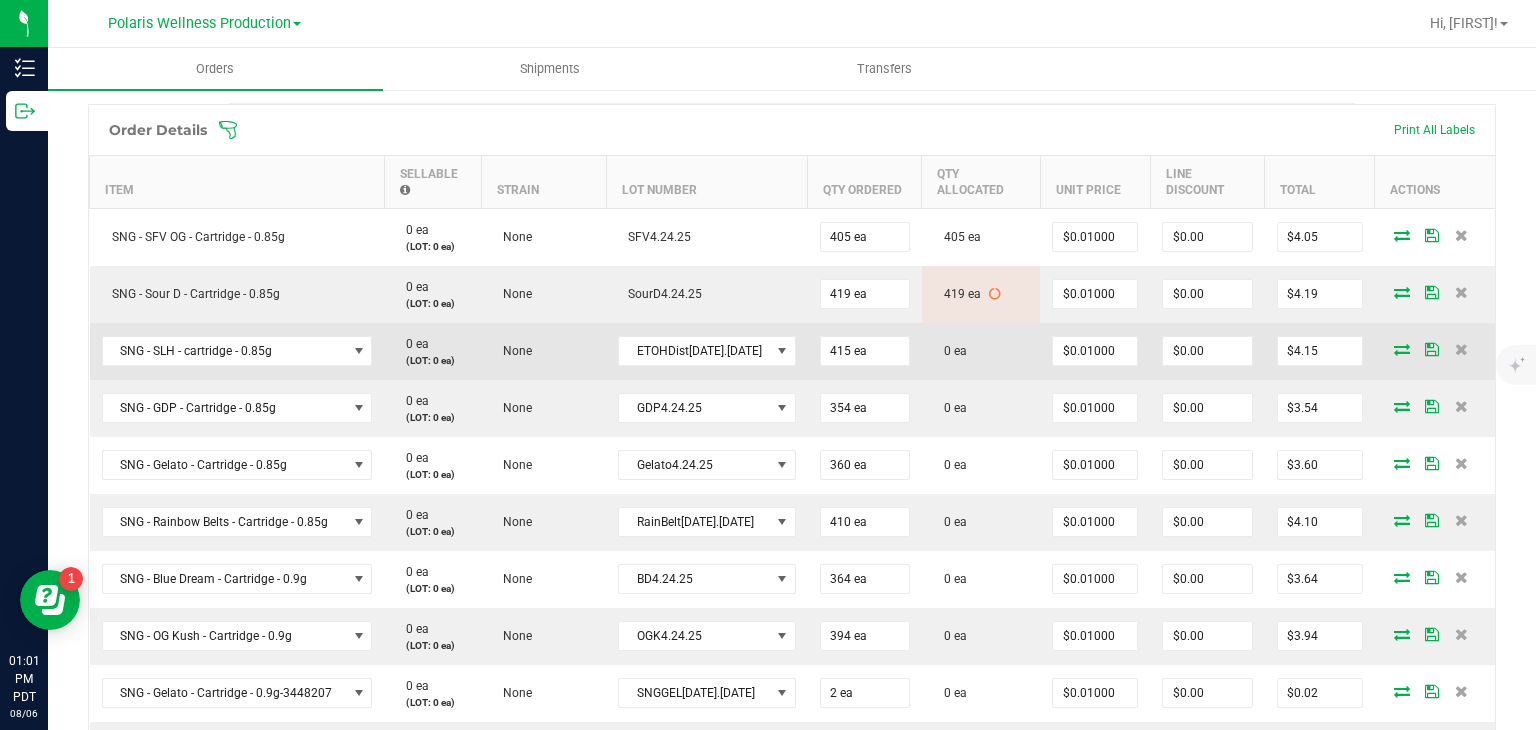 click at bounding box center [1402, 349] 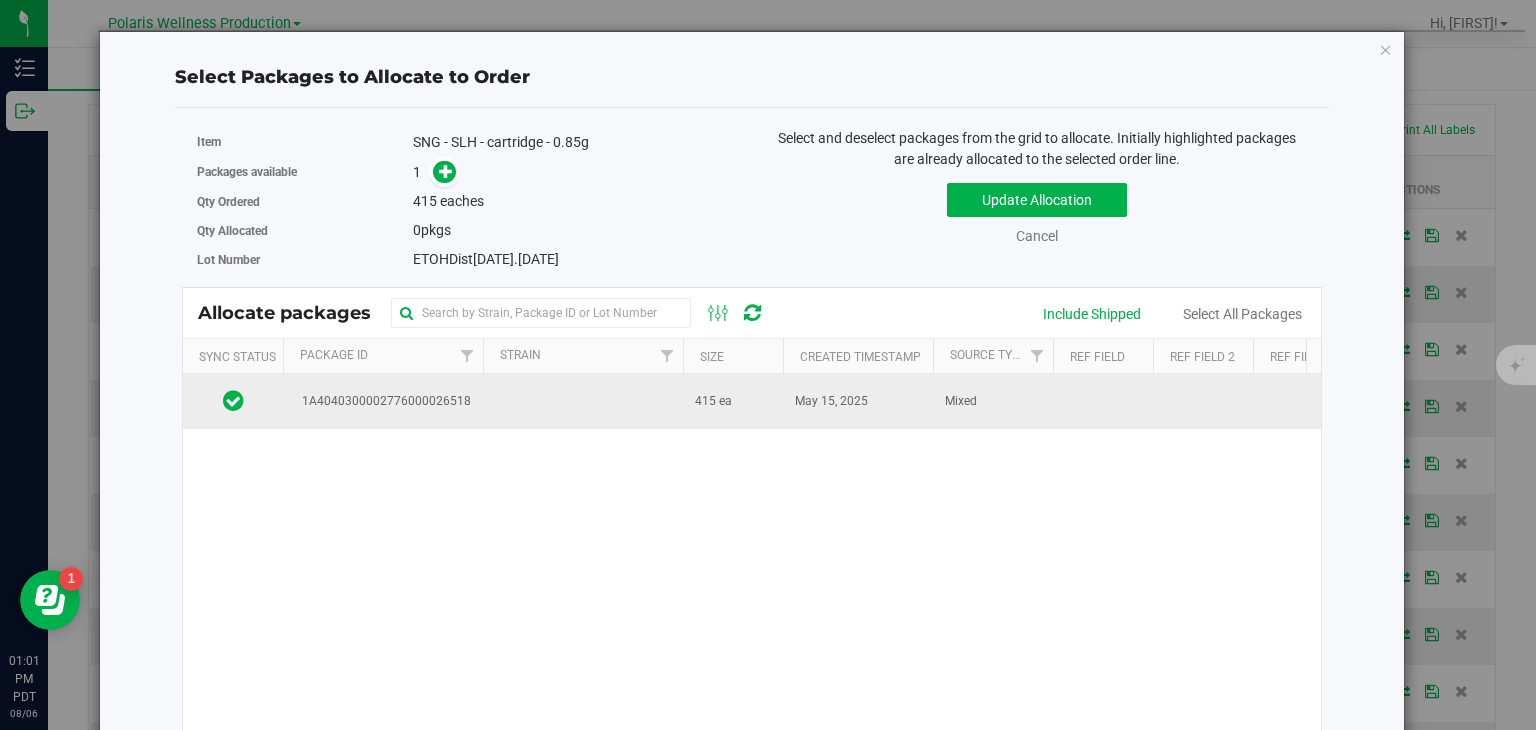 click on "415 ea" at bounding box center (733, 401) 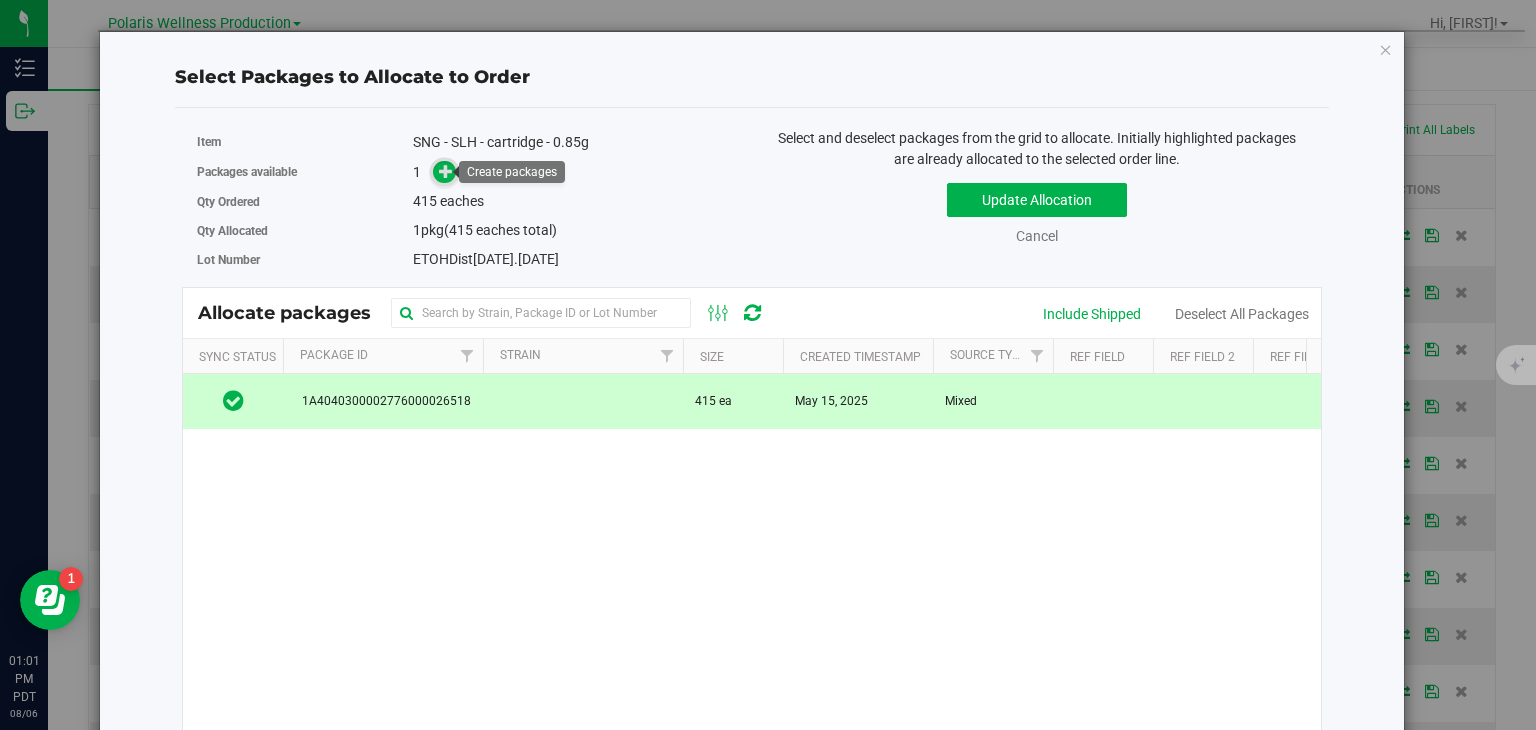 click at bounding box center (446, 171) 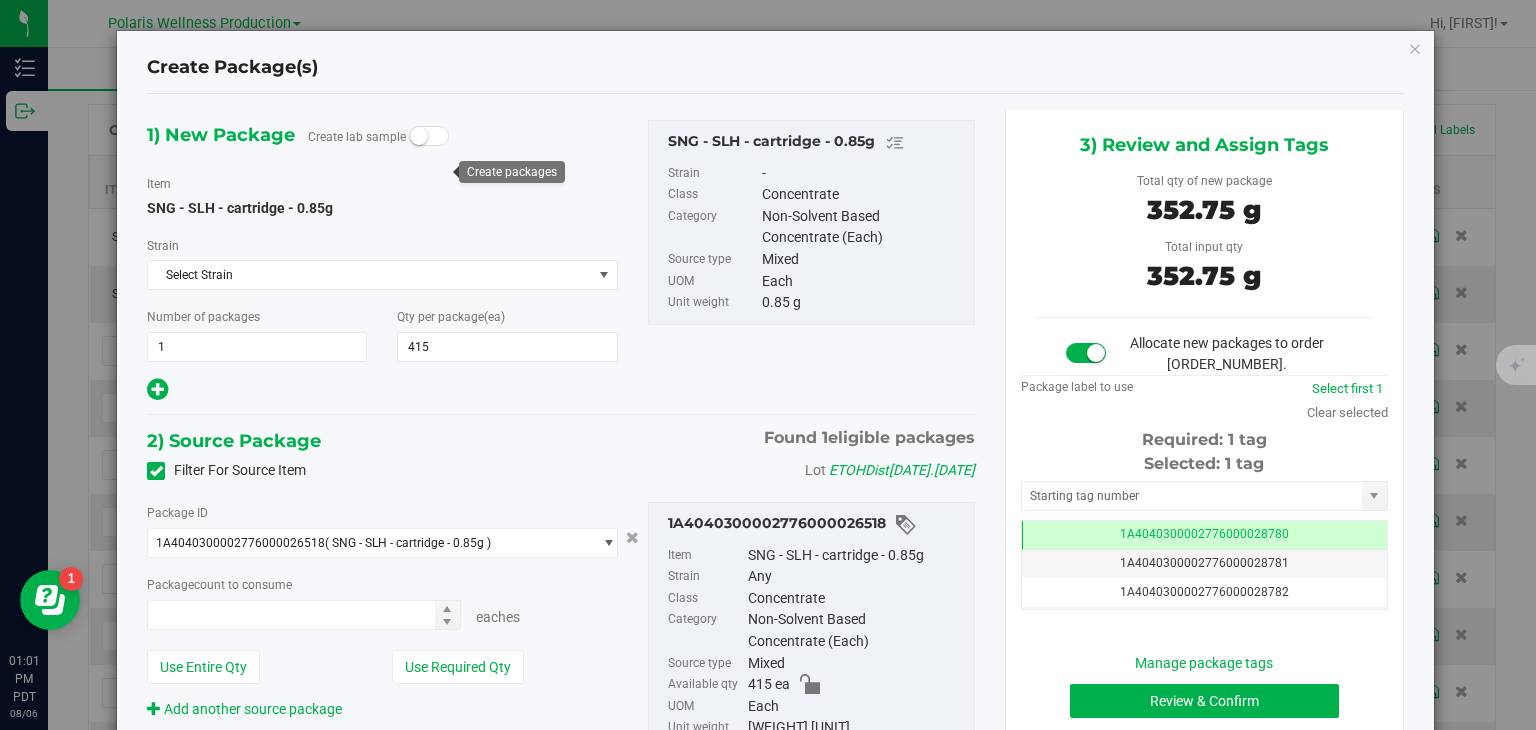 type on "415 ea" 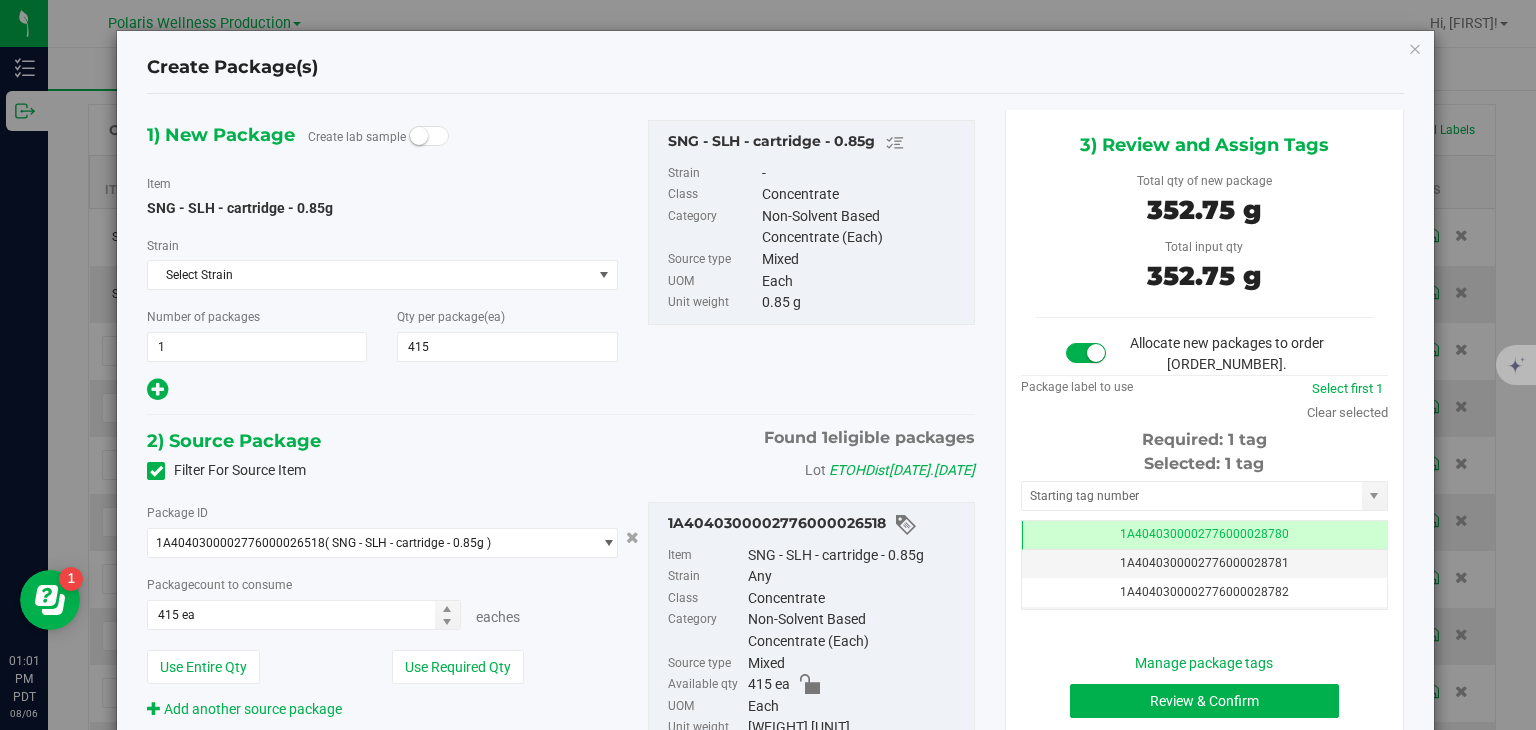 scroll, scrollTop: 0, scrollLeft: 0, axis: both 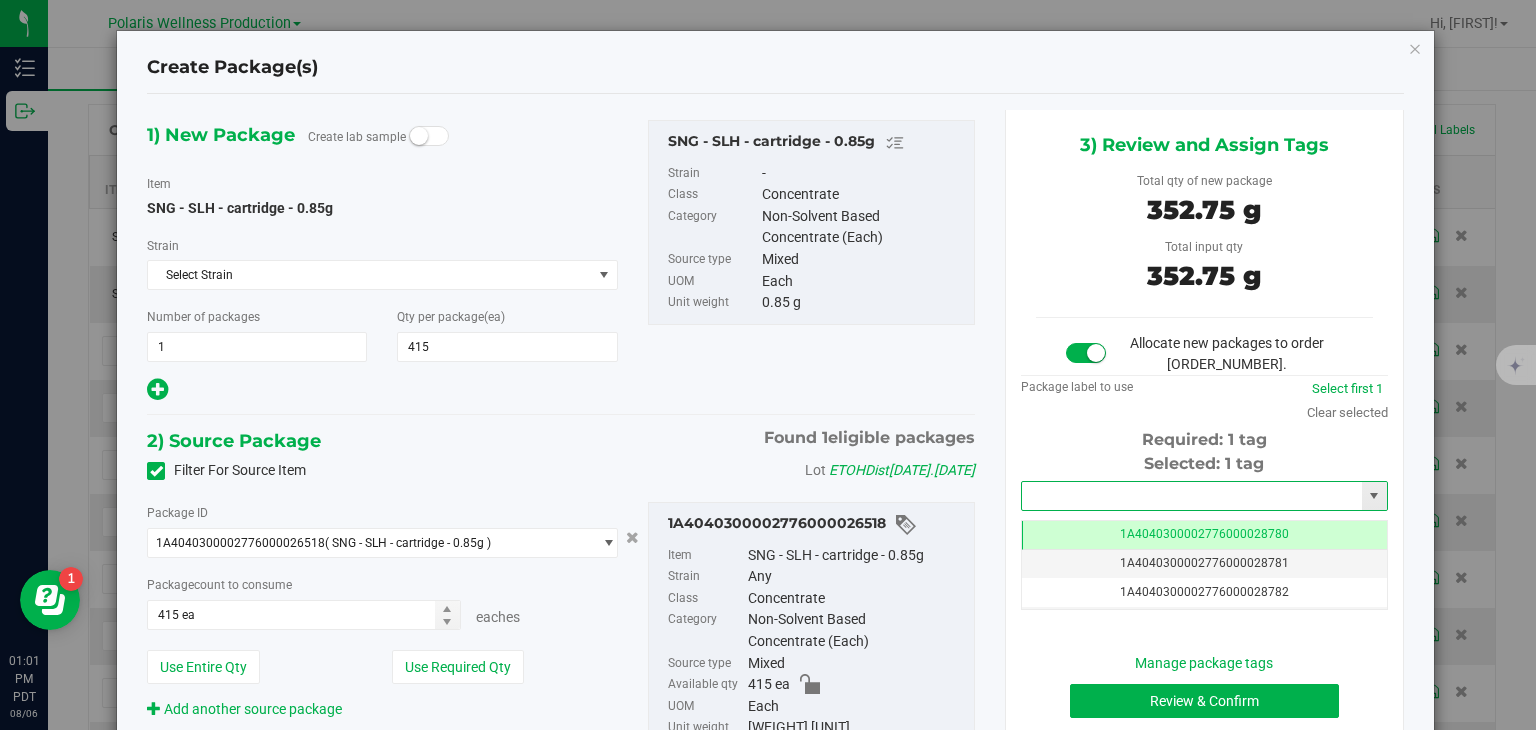 click at bounding box center [1192, 496] 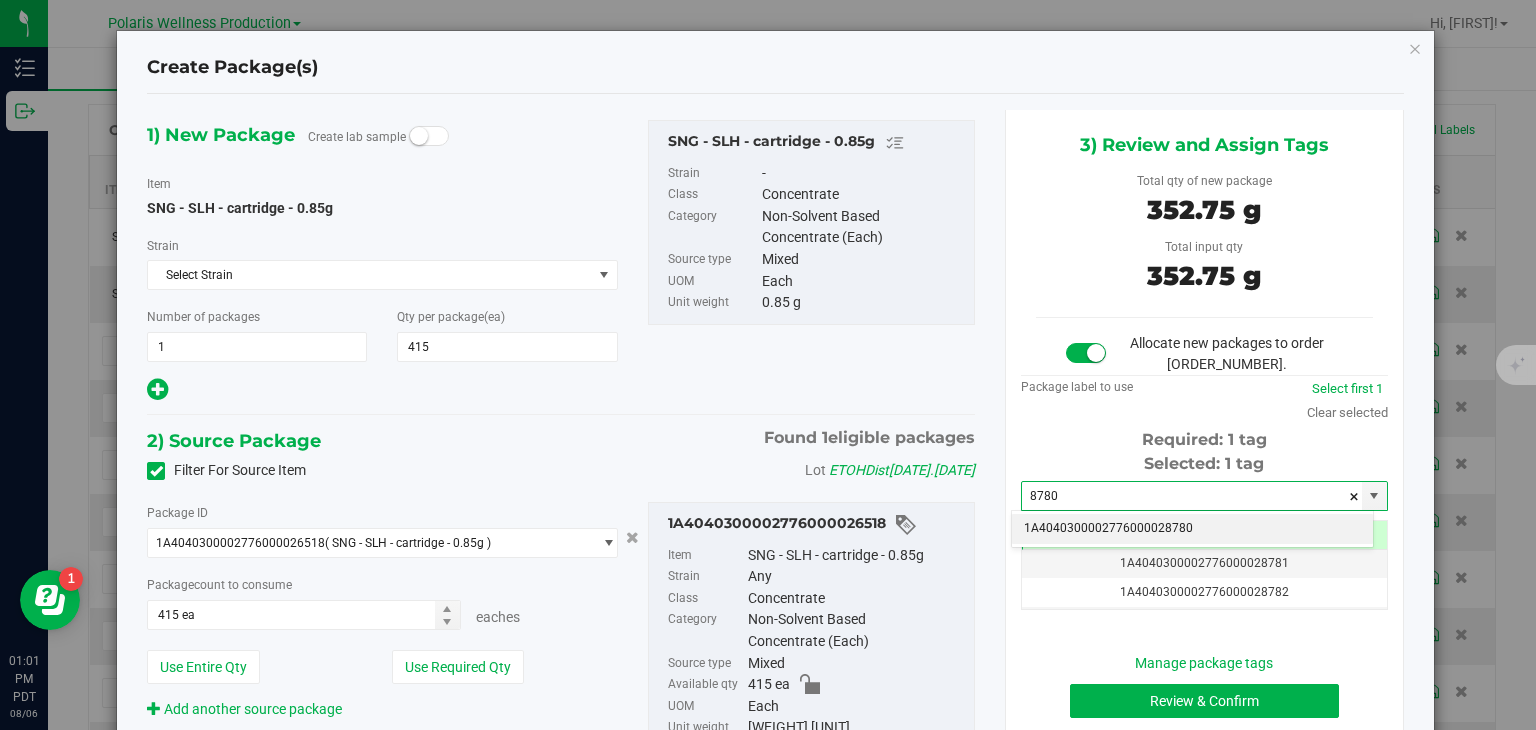 click on "1A4040300002776000028780" at bounding box center (1192, 529) 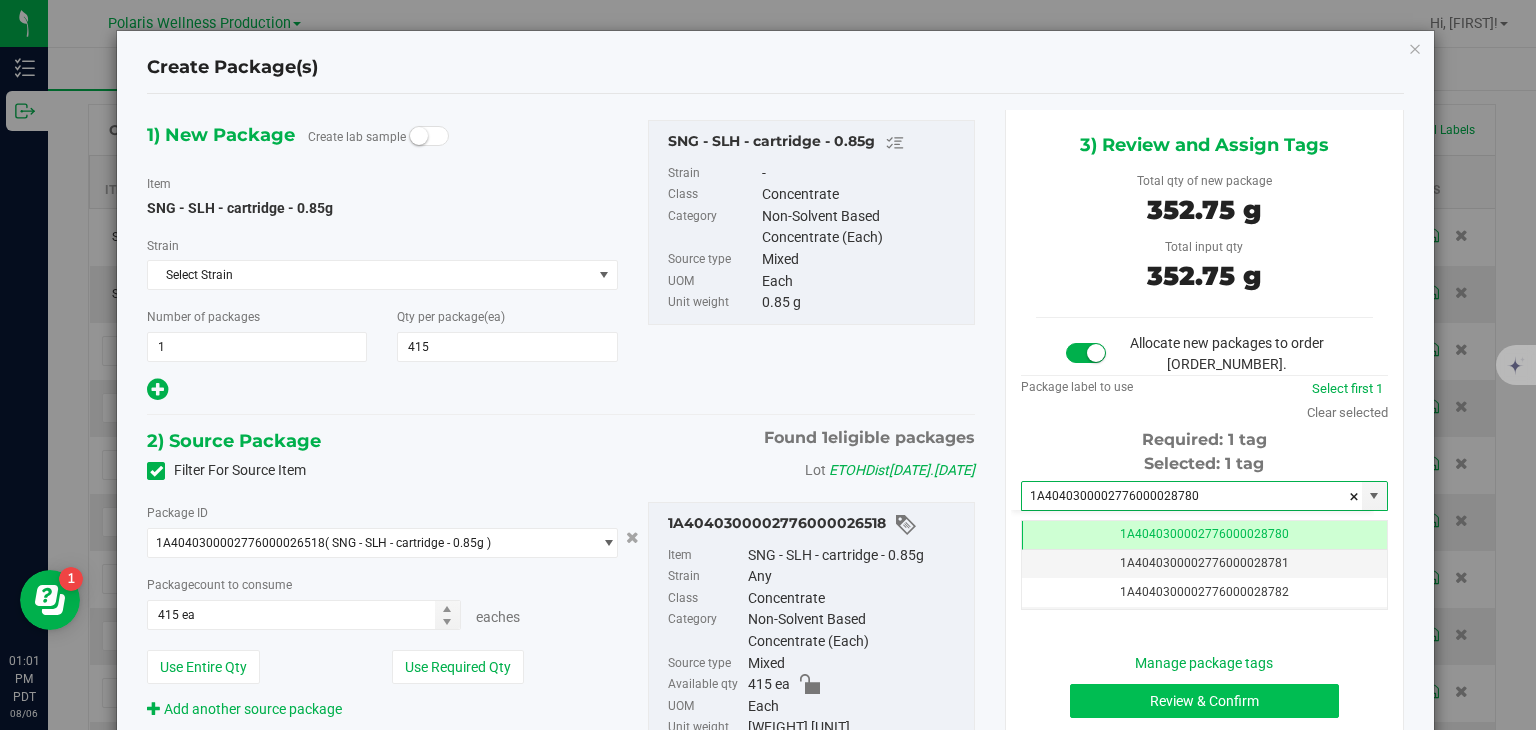scroll, scrollTop: 0, scrollLeft: 0, axis: both 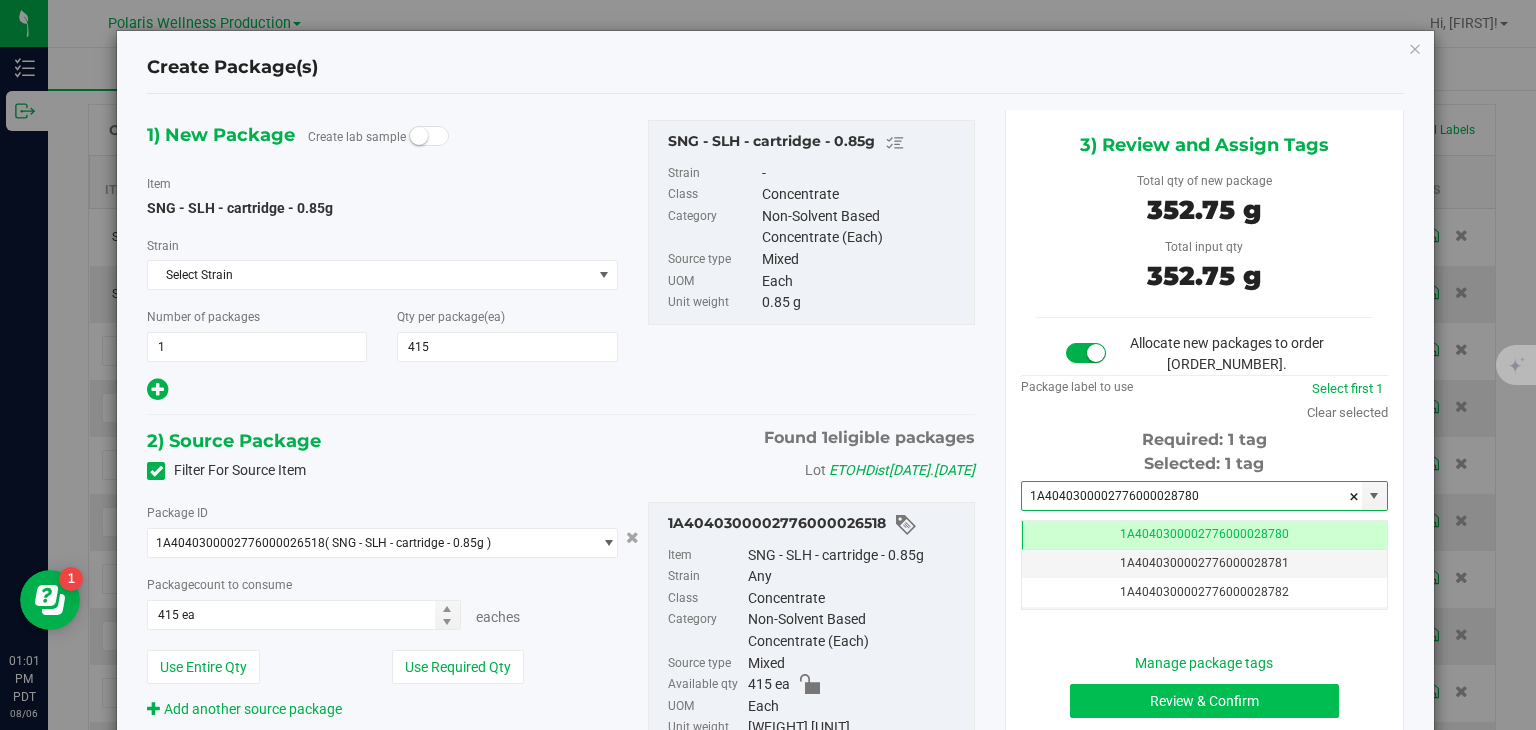 type on "1A4040300002776000028780" 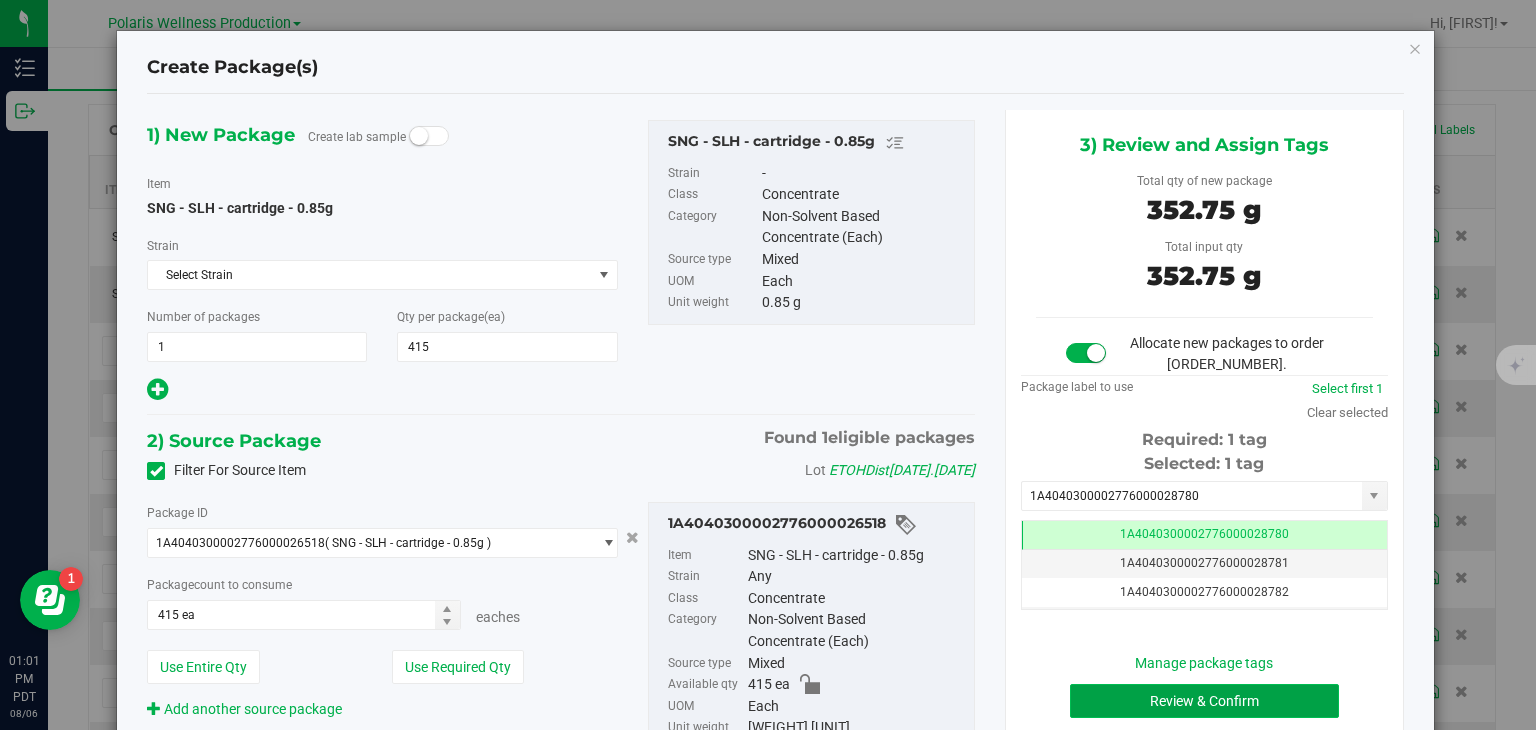 click on "Review & Confirm" at bounding box center [1204, 701] 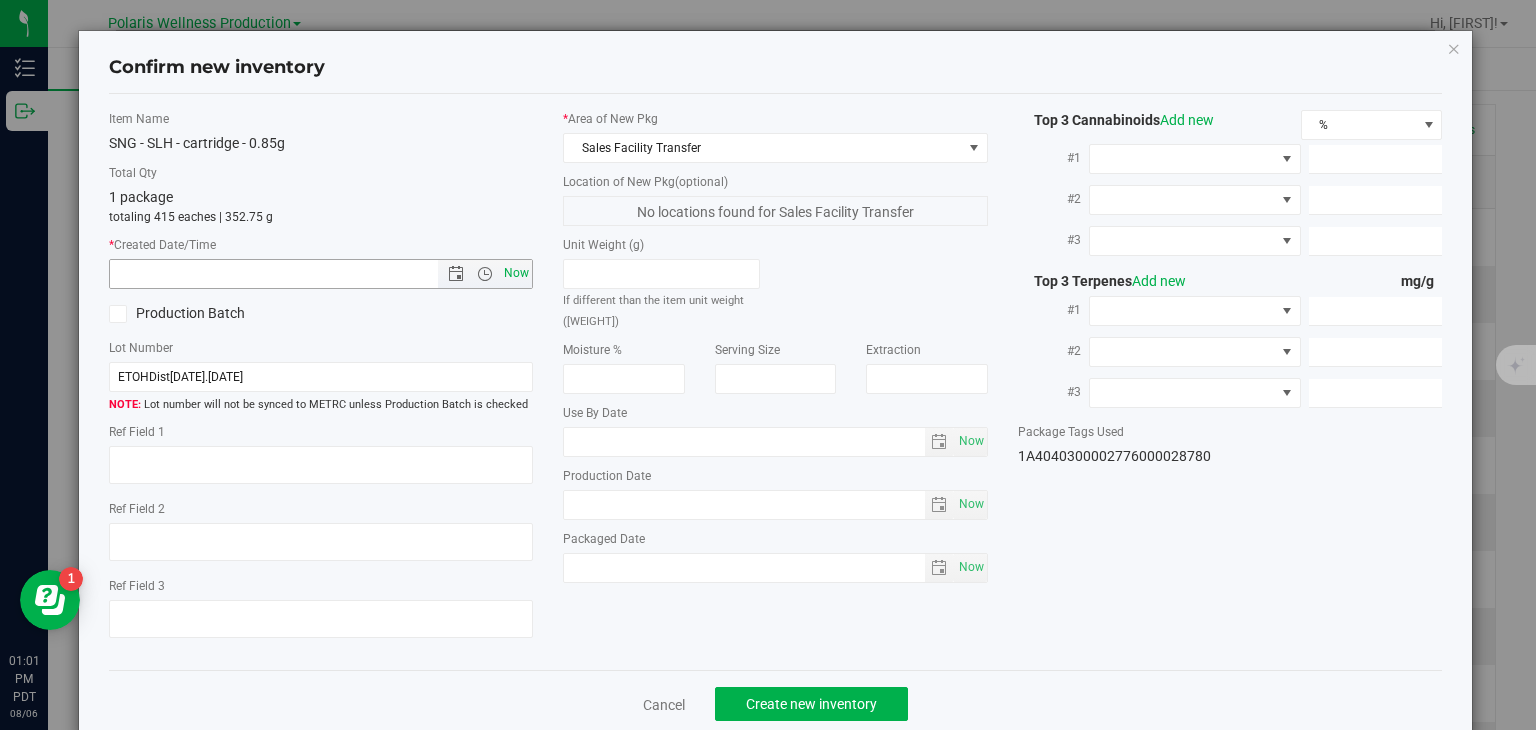 click on "Now" at bounding box center (517, 273) 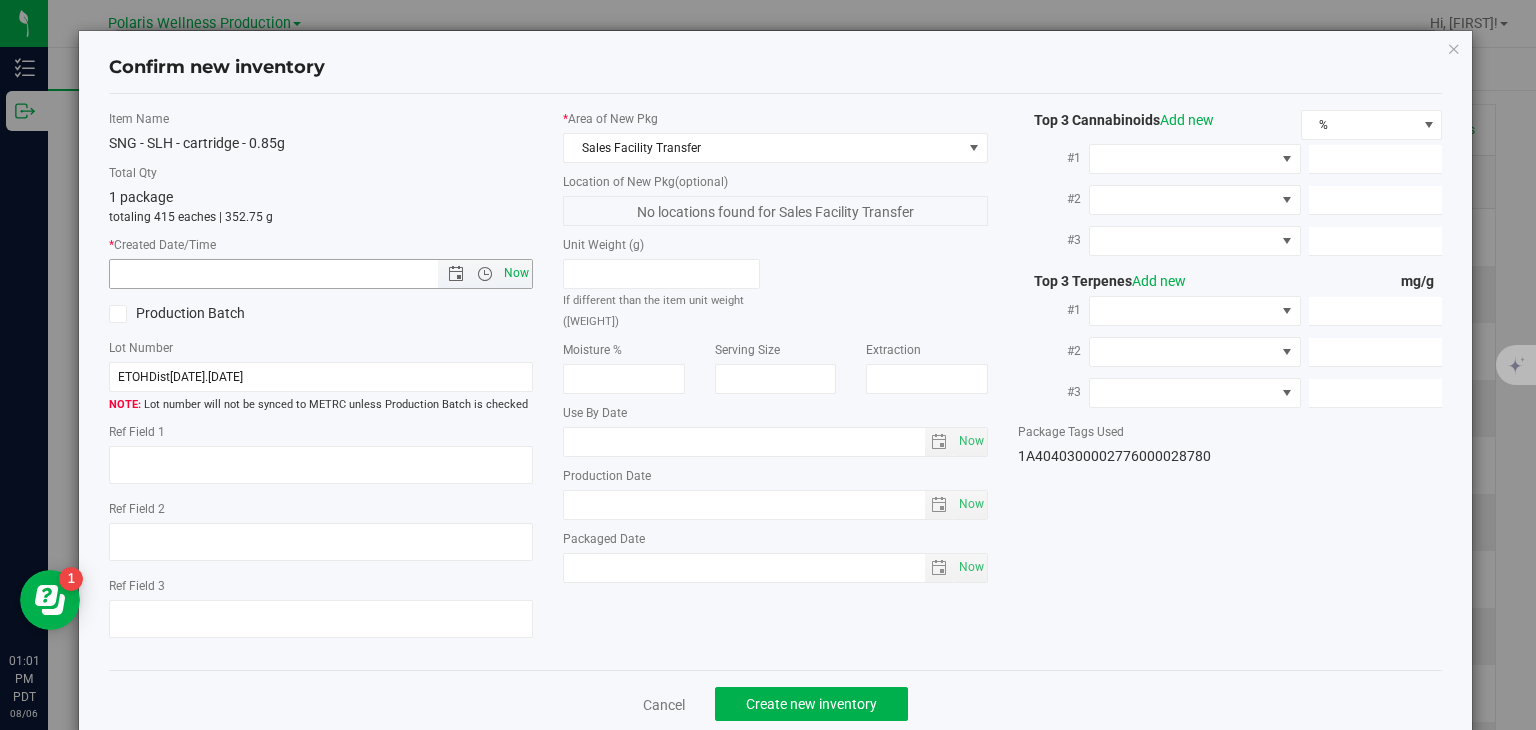 type on "8/6/2025 1:01 PM" 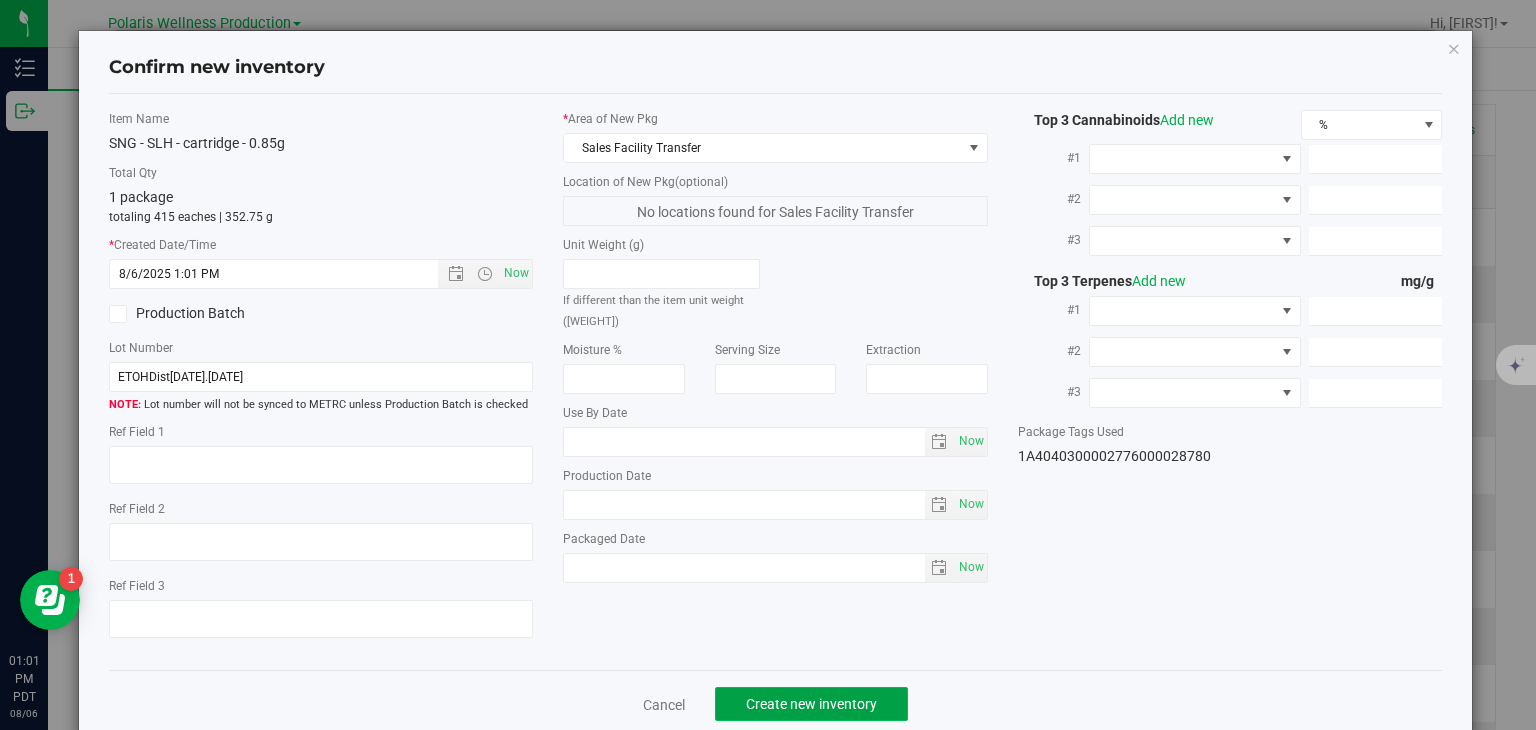 click on "Create new inventory" 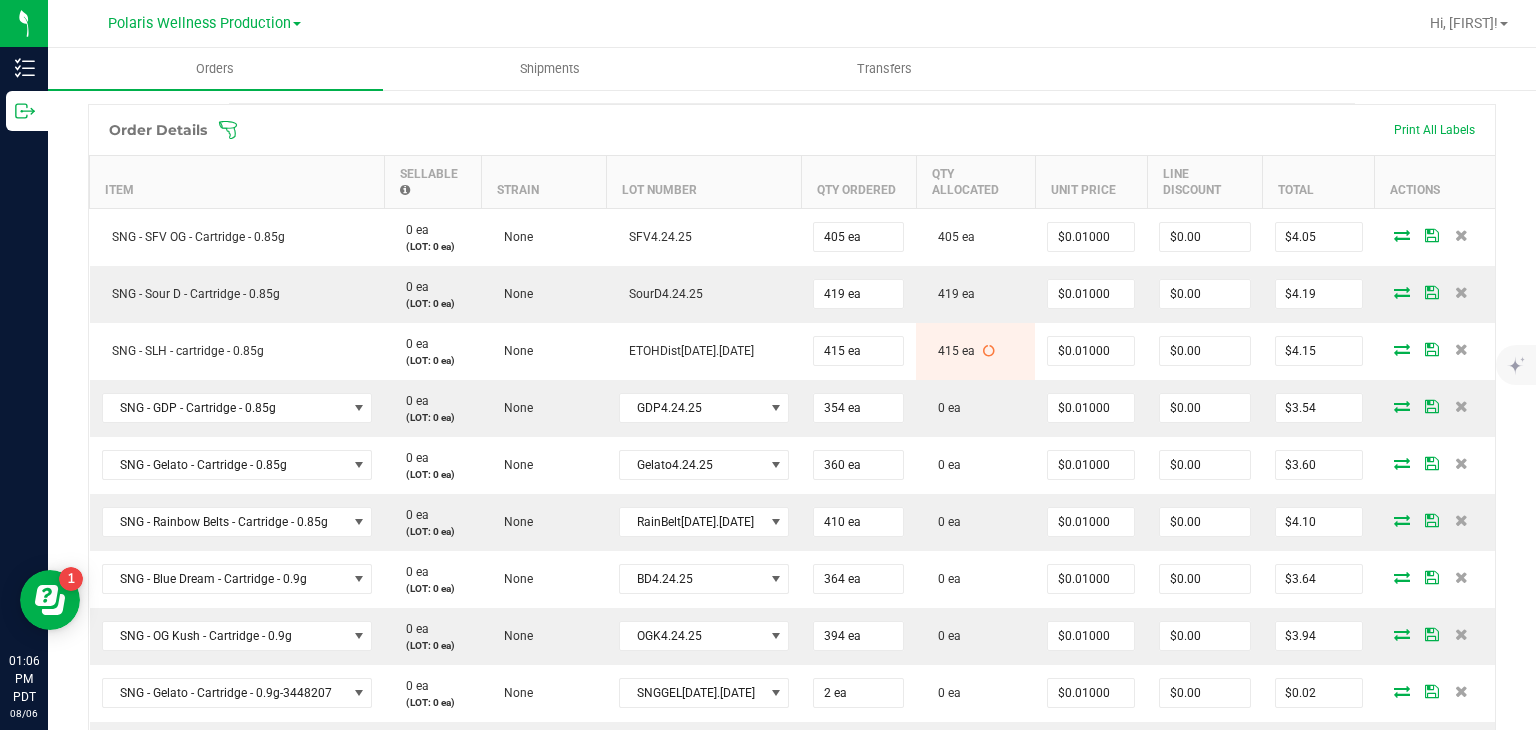 click at bounding box center (922, 130) 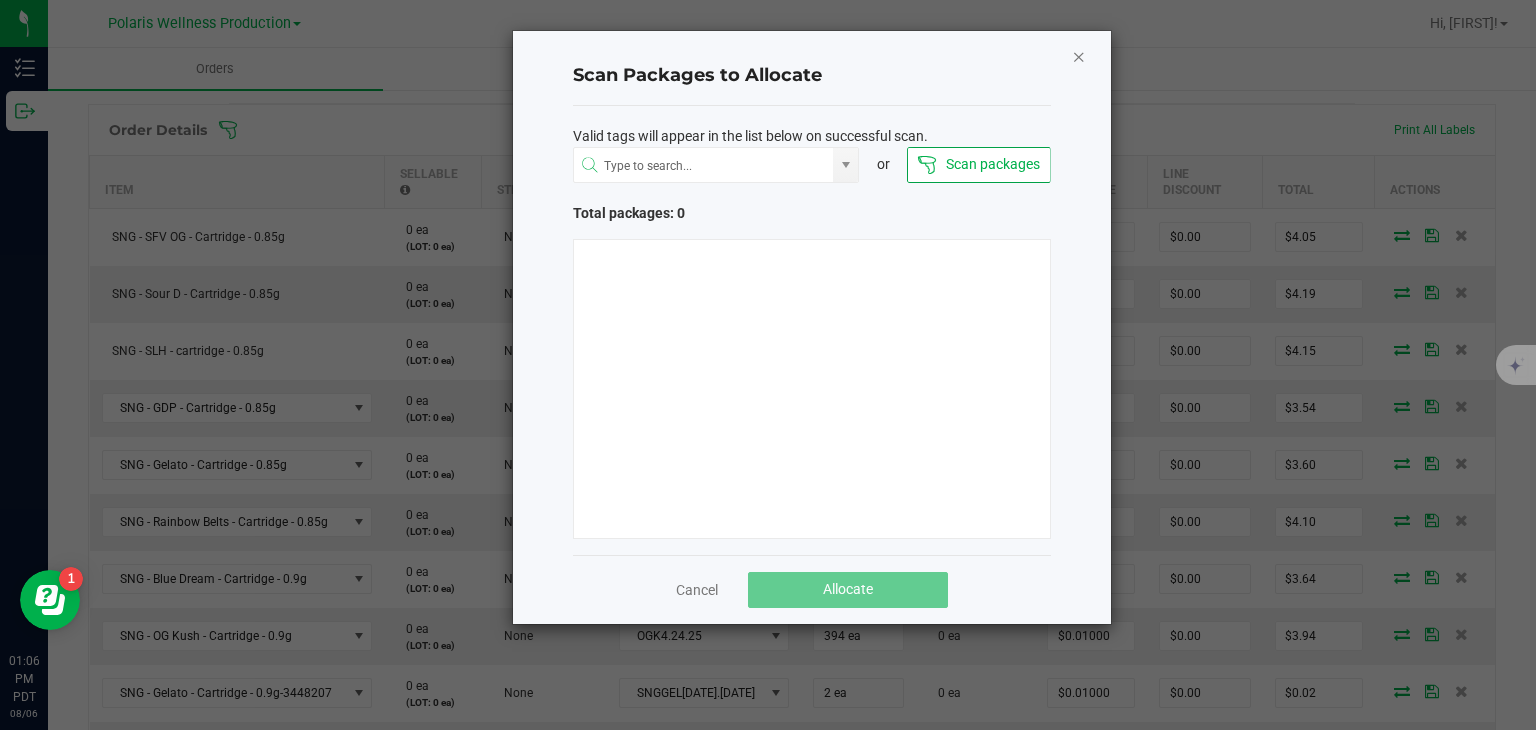 click 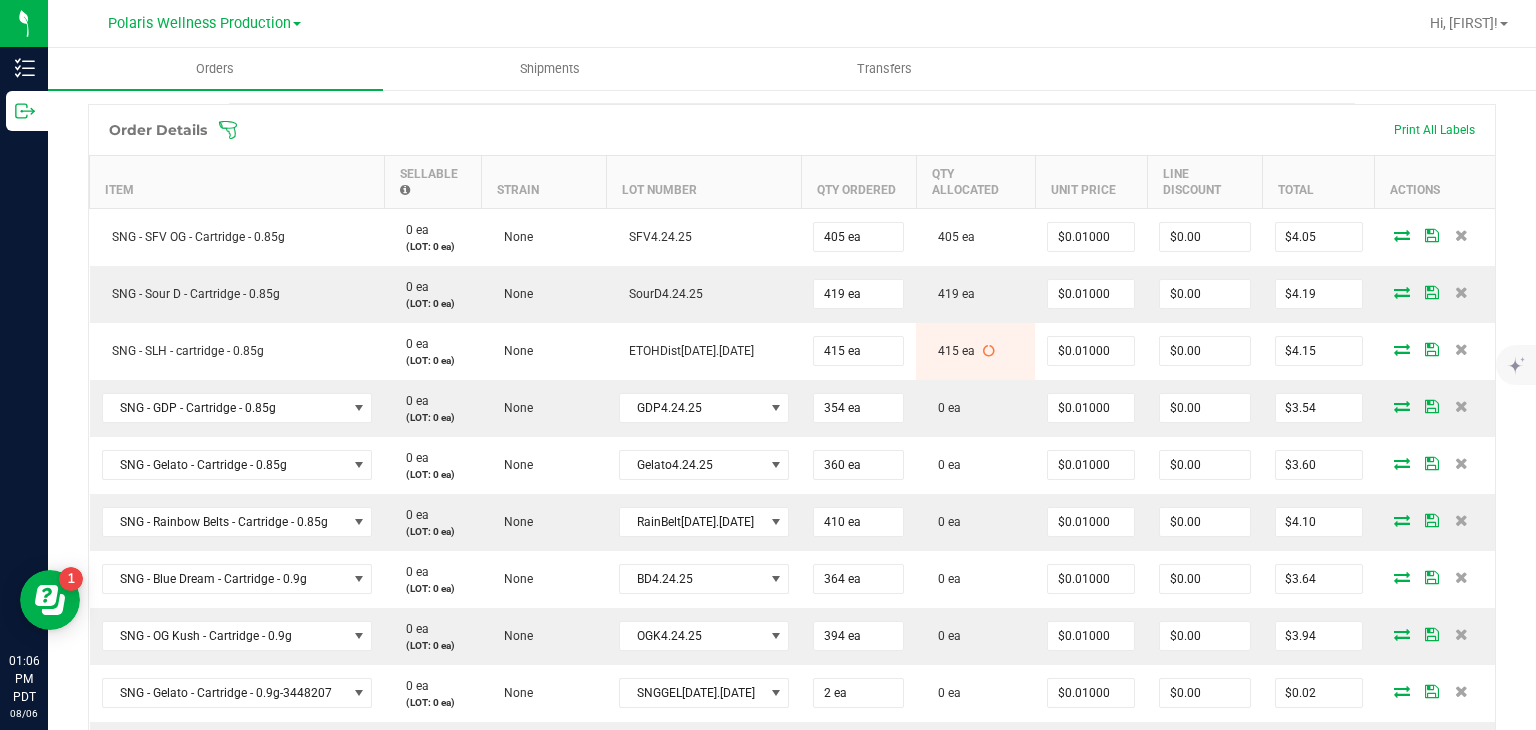 click on "Order Details Print All Labels" at bounding box center (792, 130) 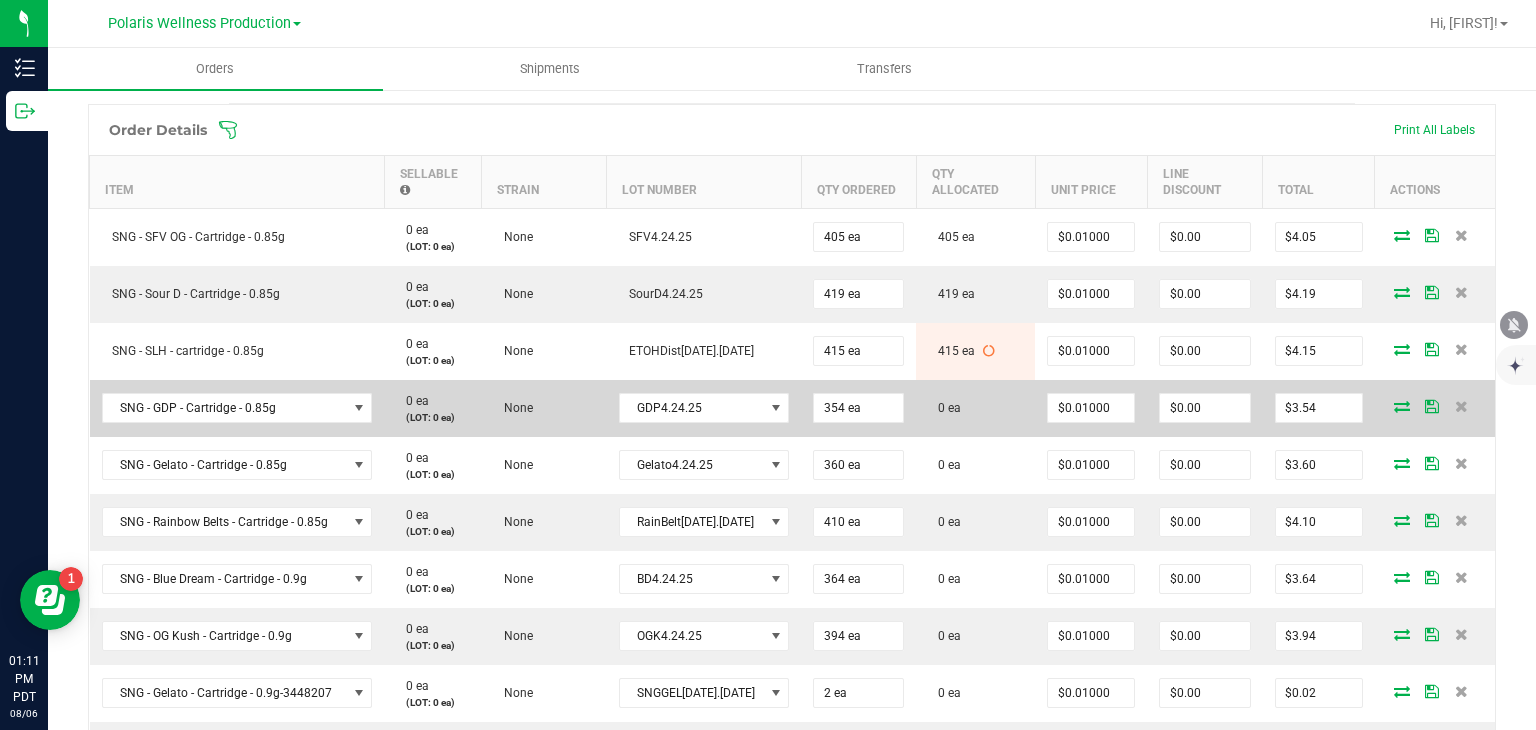 click at bounding box center [1402, 406] 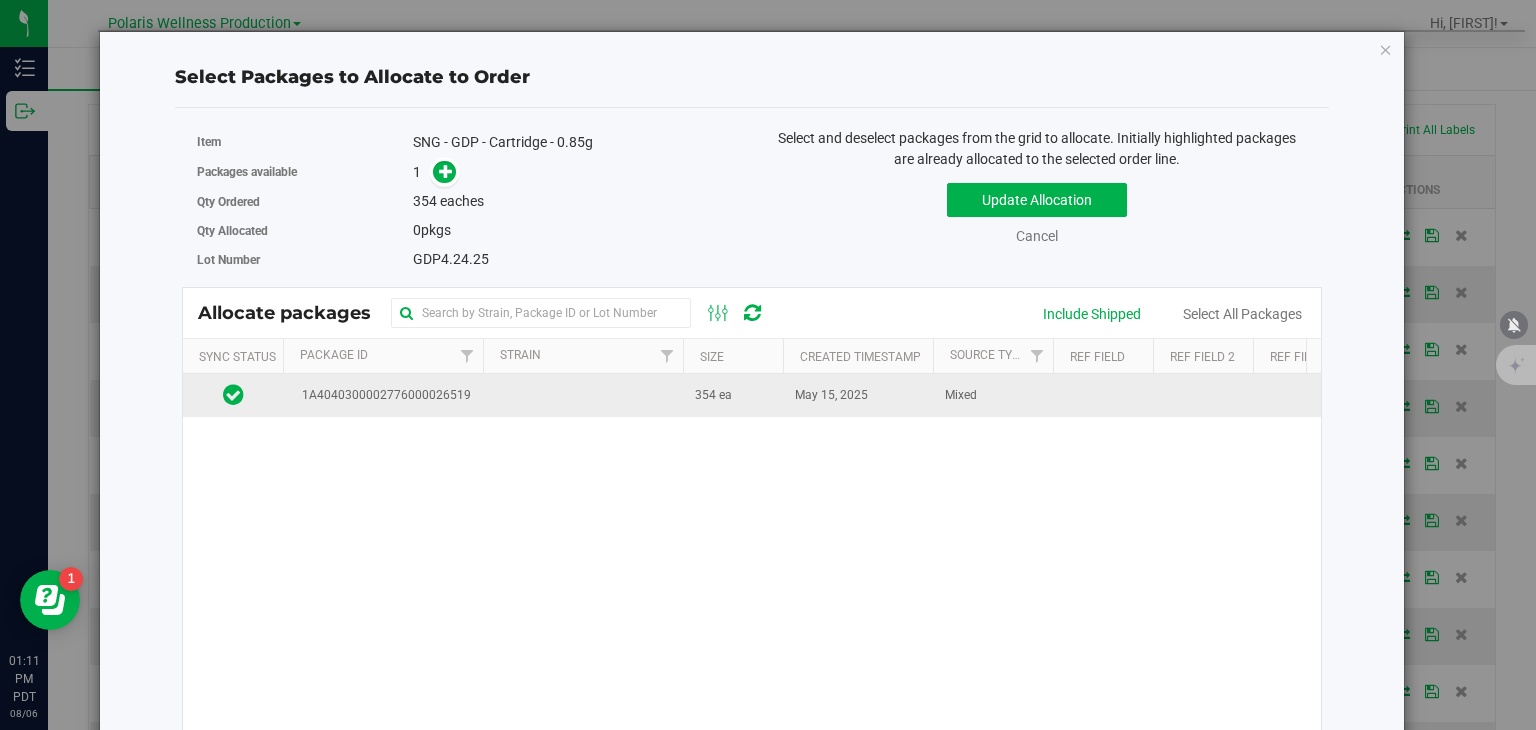 click at bounding box center (583, 395) 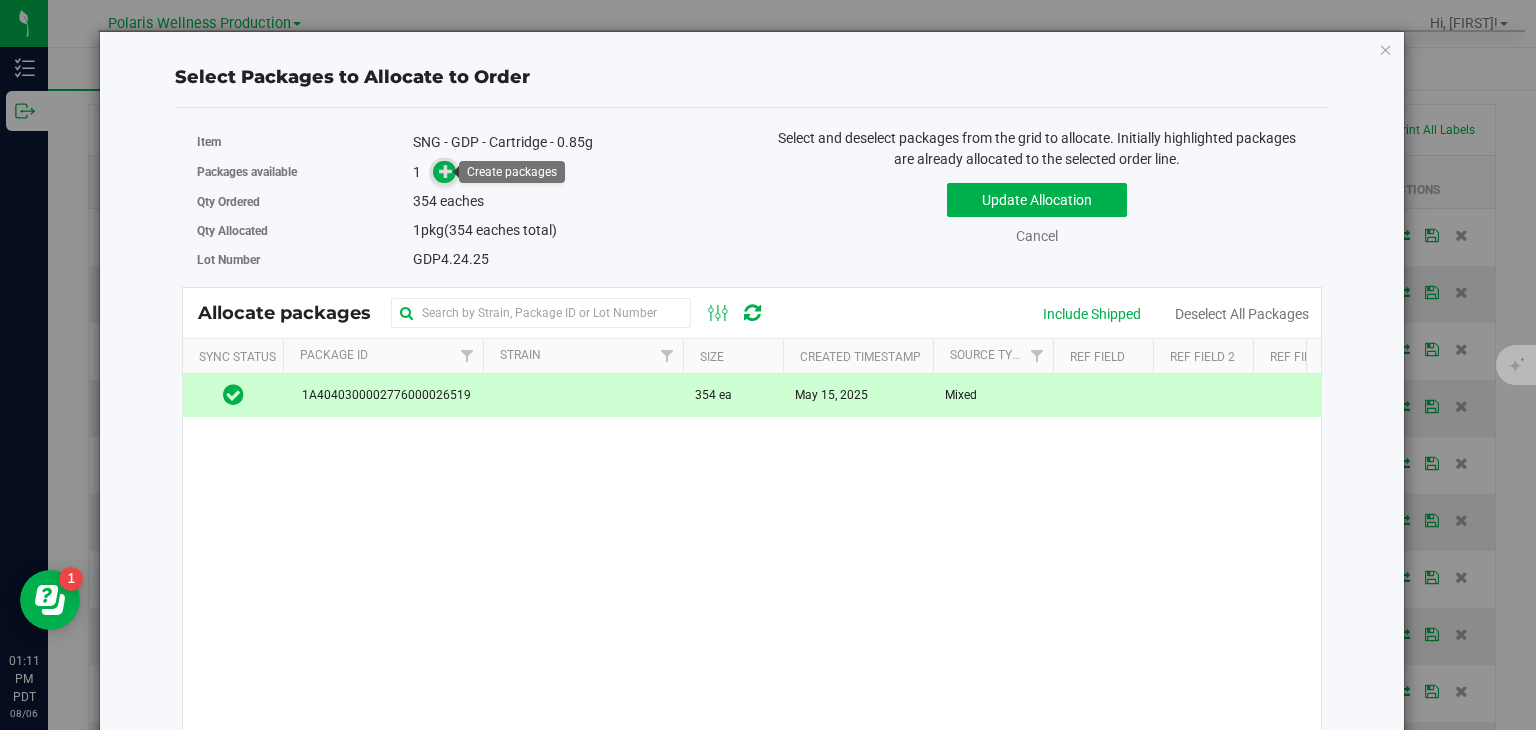 click at bounding box center [446, 171] 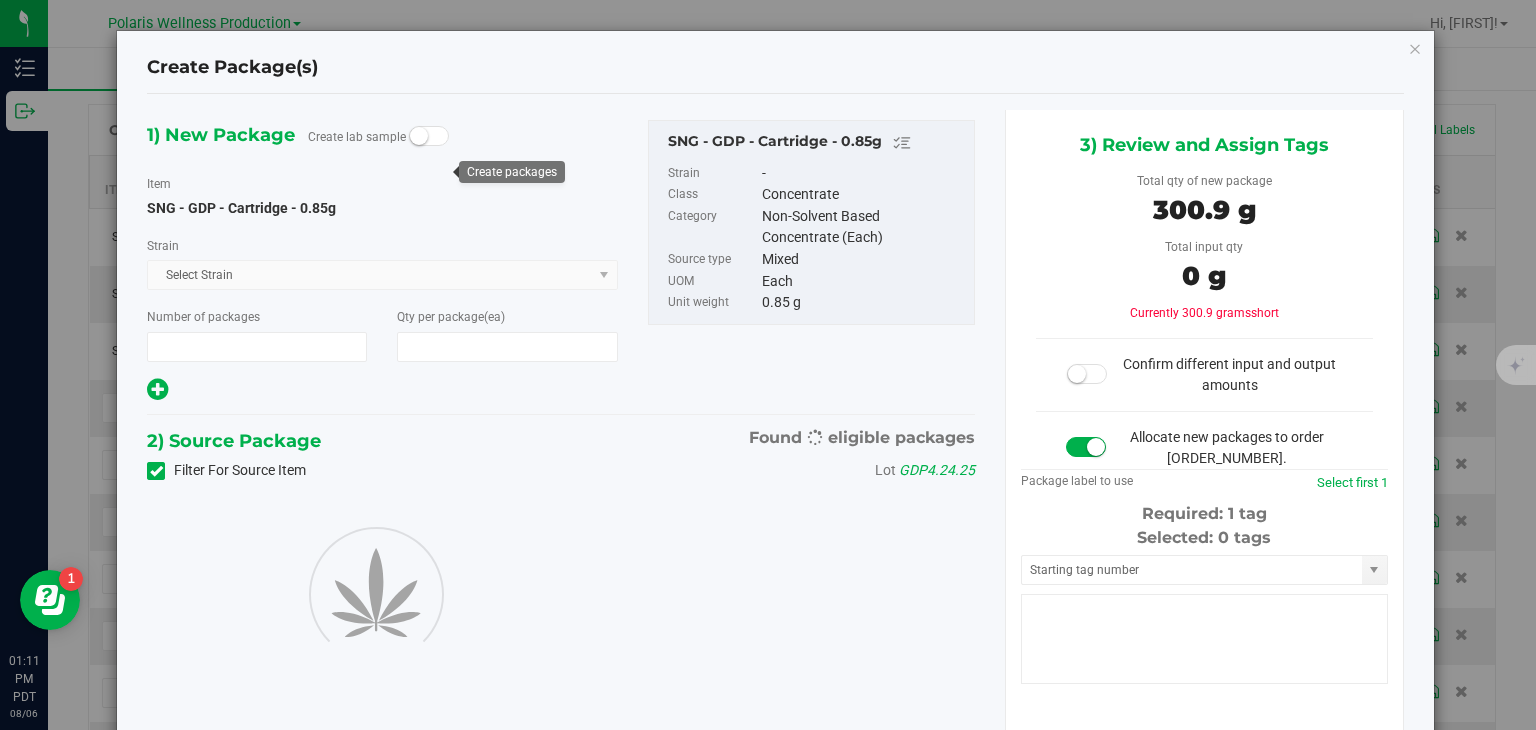 type on "1" 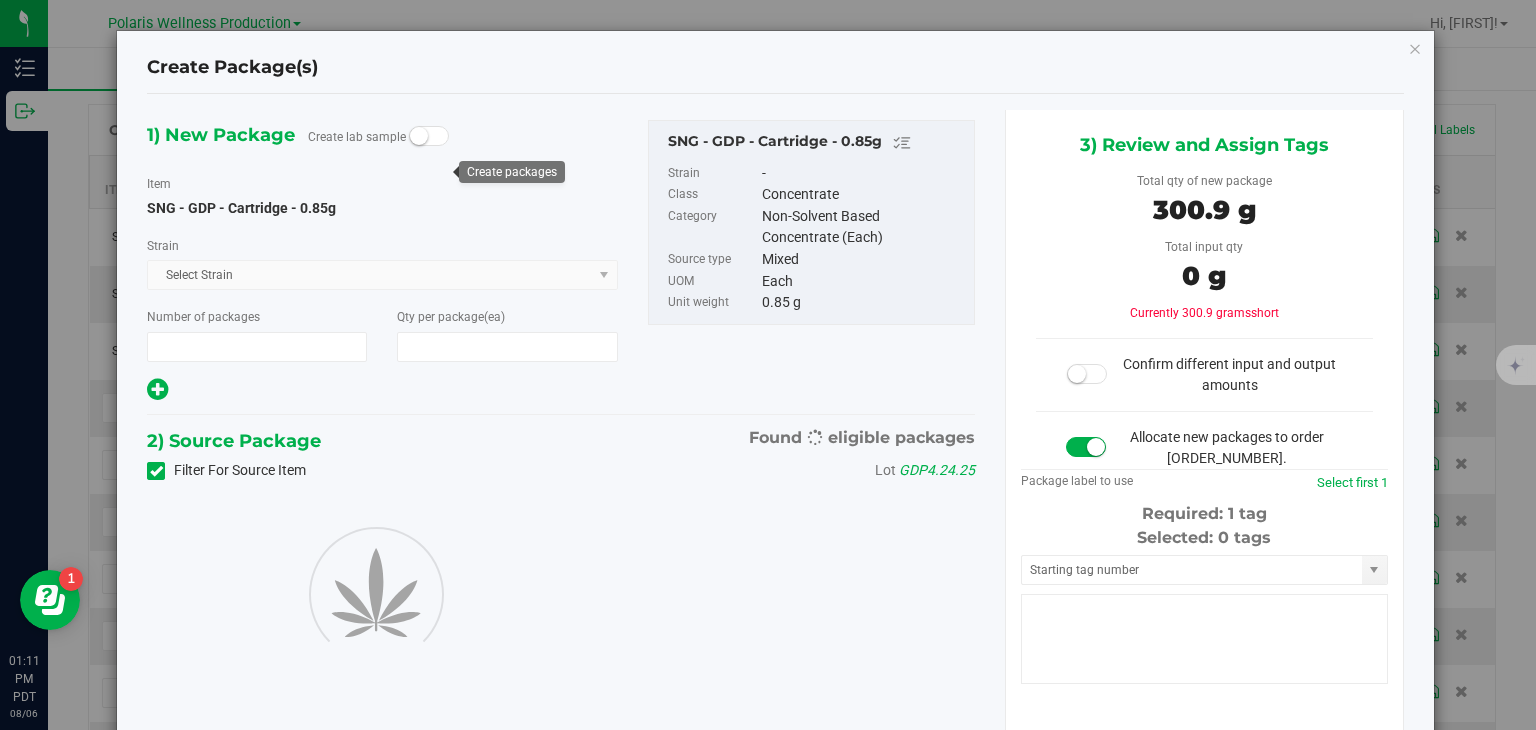 type on "354" 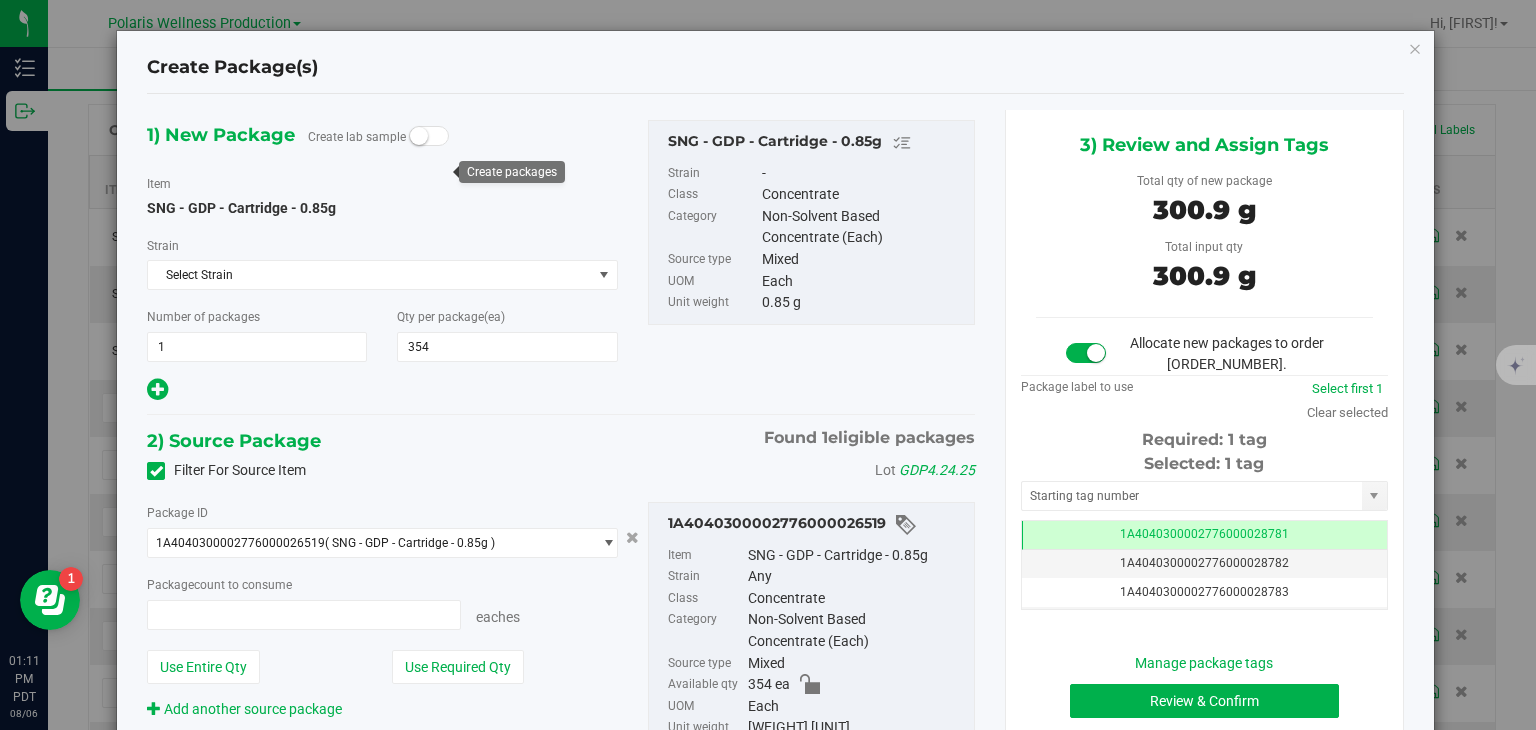 type on "354 ea" 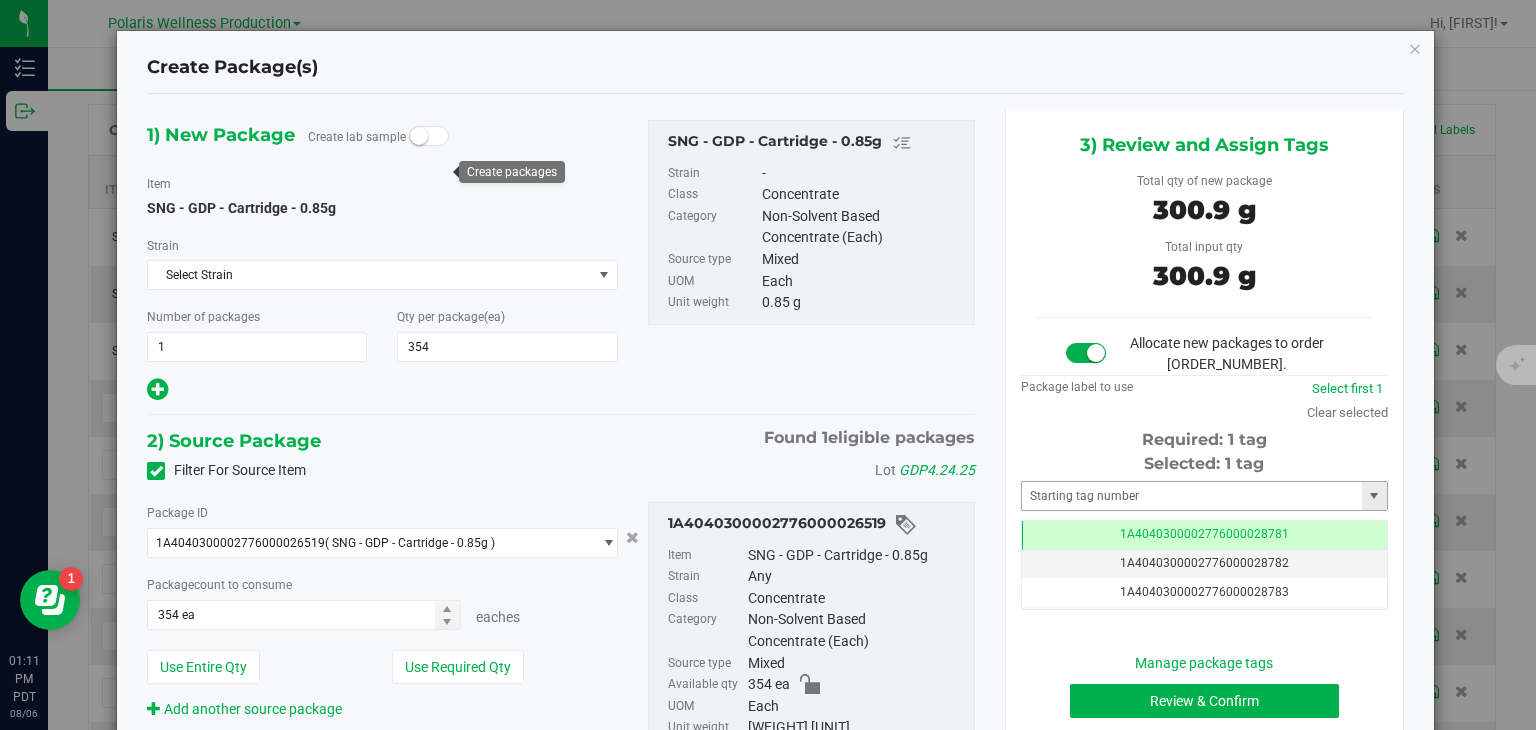 scroll, scrollTop: 0, scrollLeft: 0, axis: both 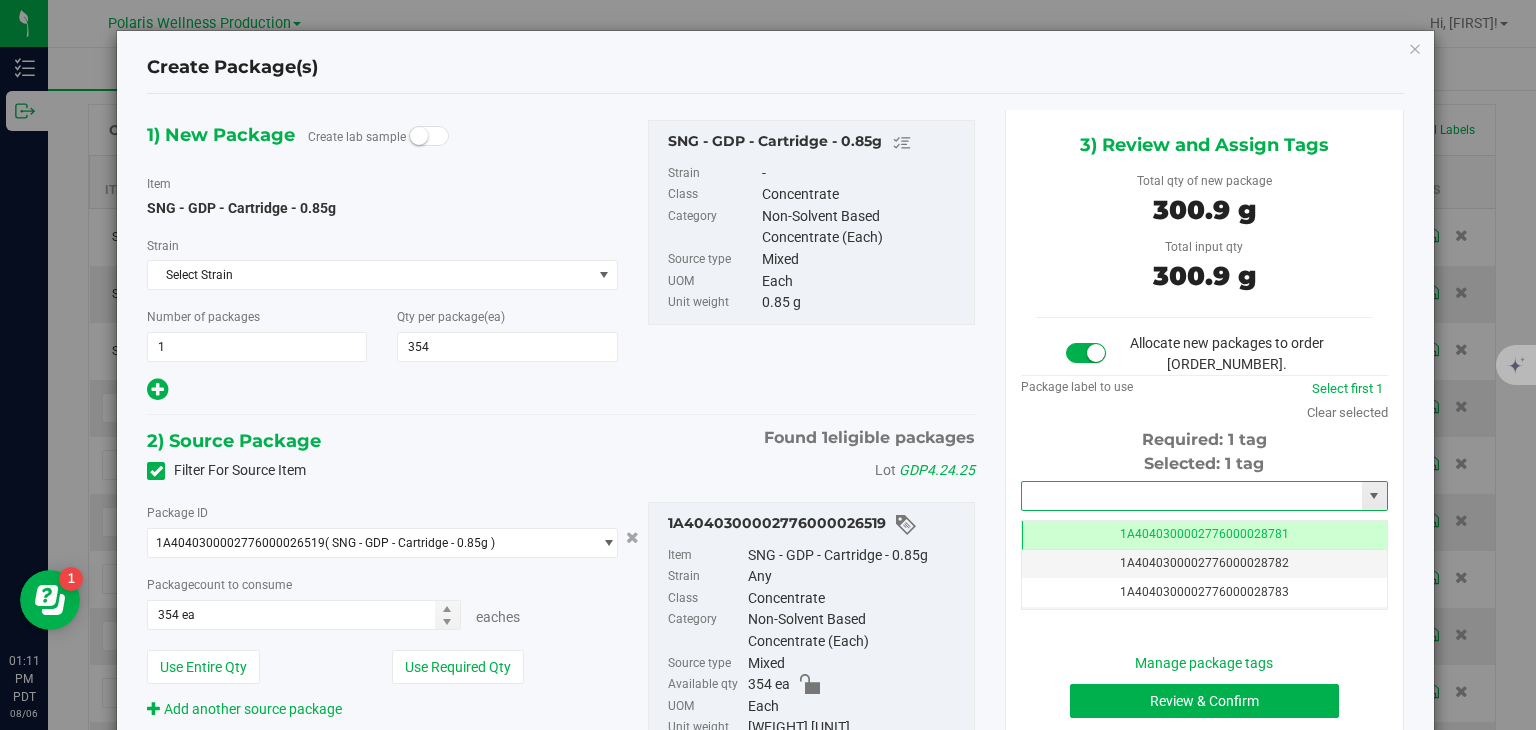 click at bounding box center [1192, 496] 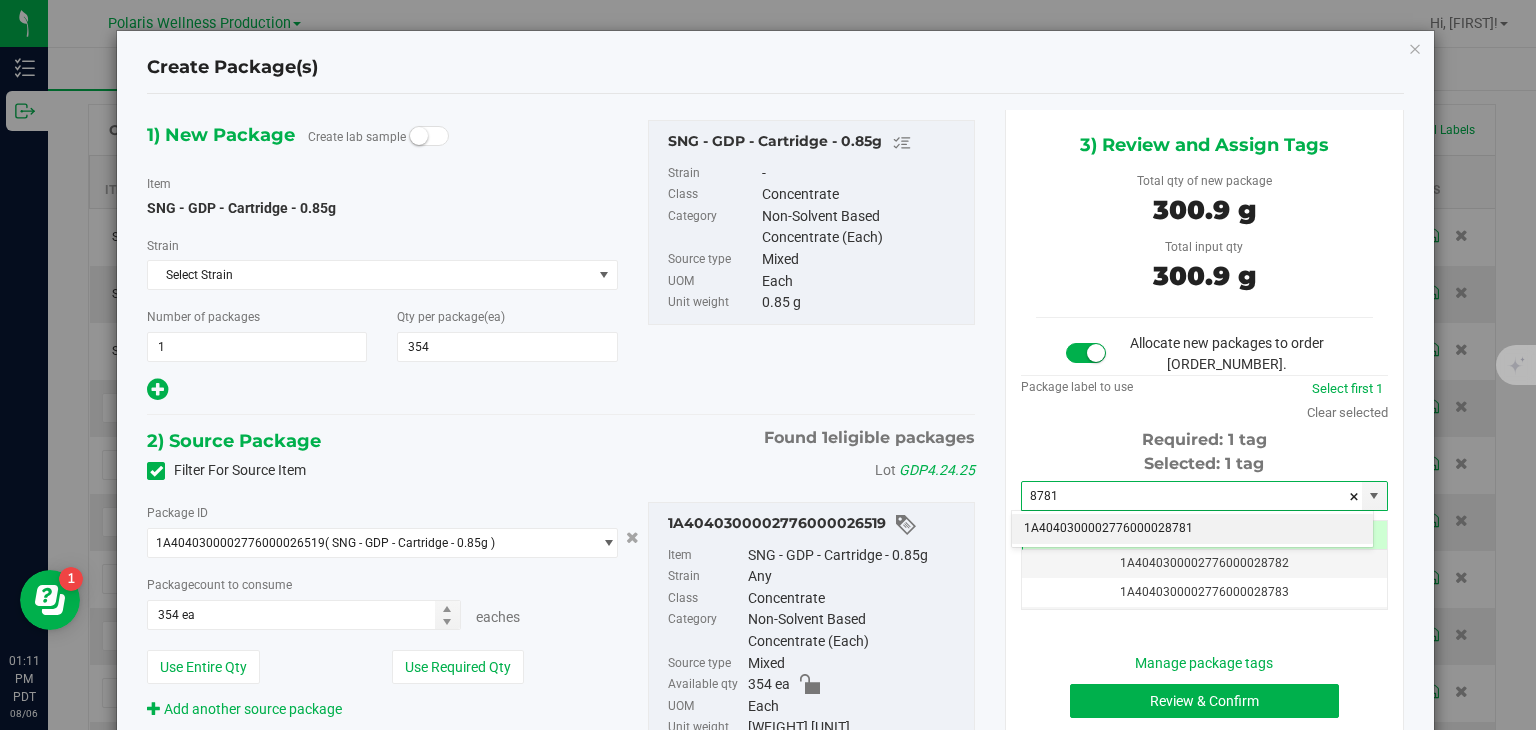 click on "1A4040300002776000028781" at bounding box center (1192, 529) 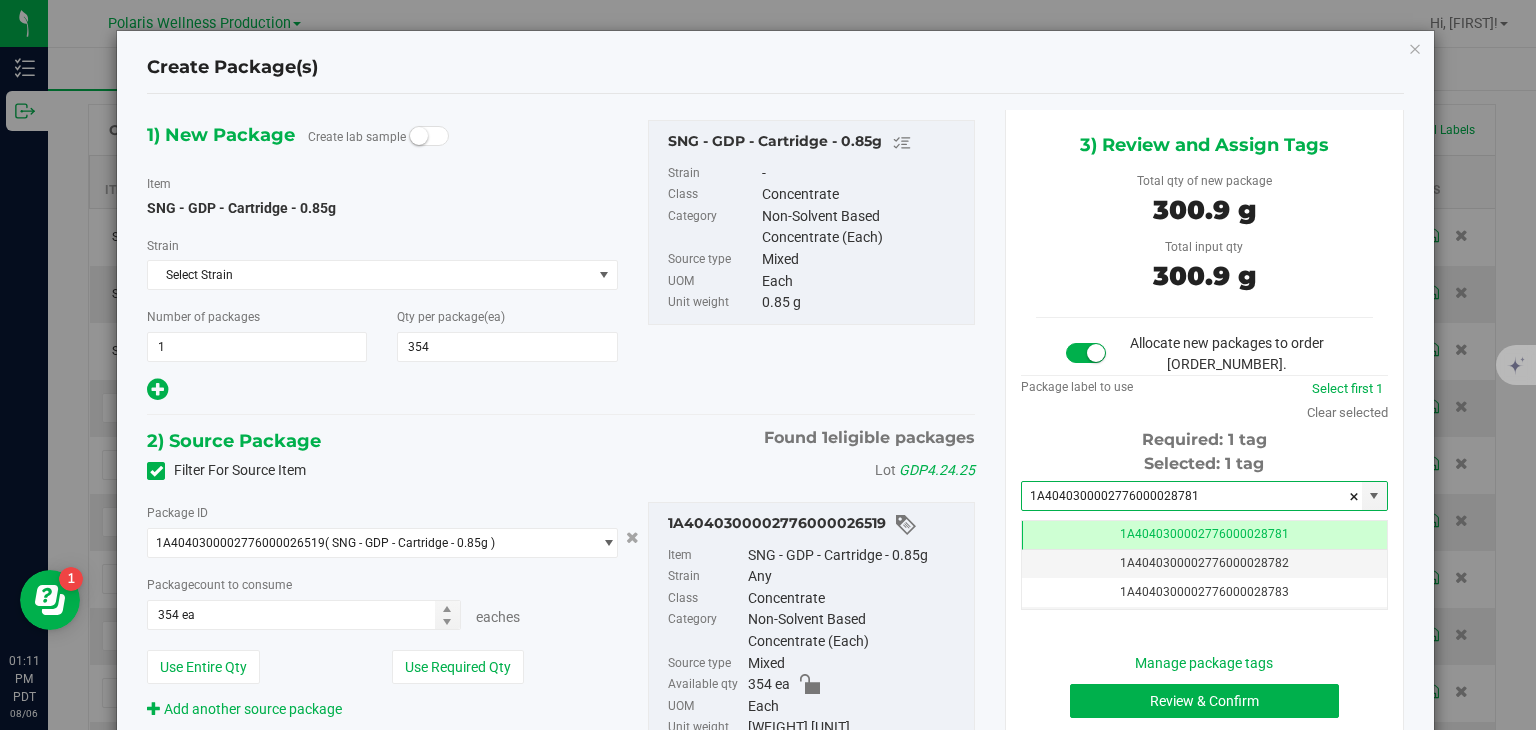 scroll, scrollTop: 0, scrollLeft: 0, axis: both 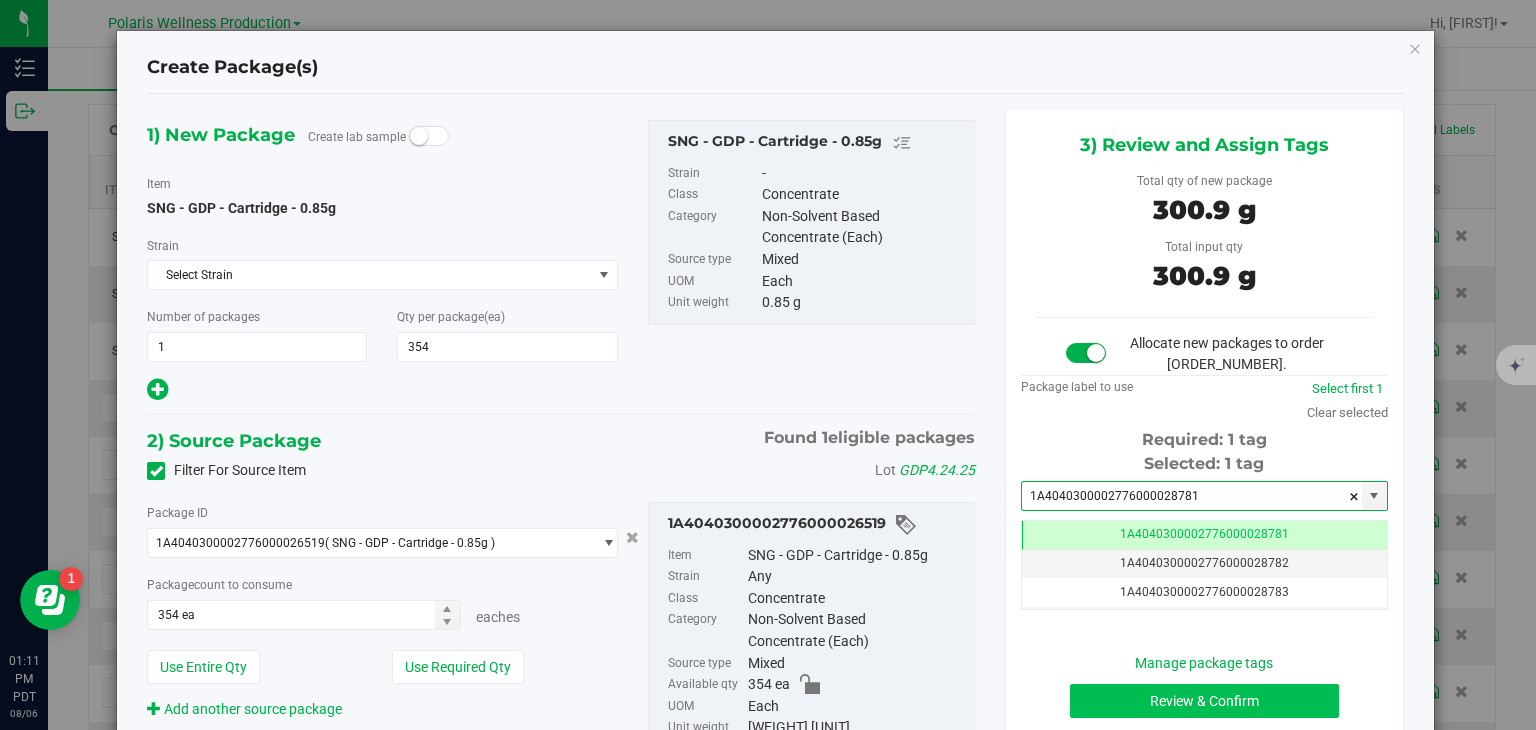 type on "1A4040300002776000028781" 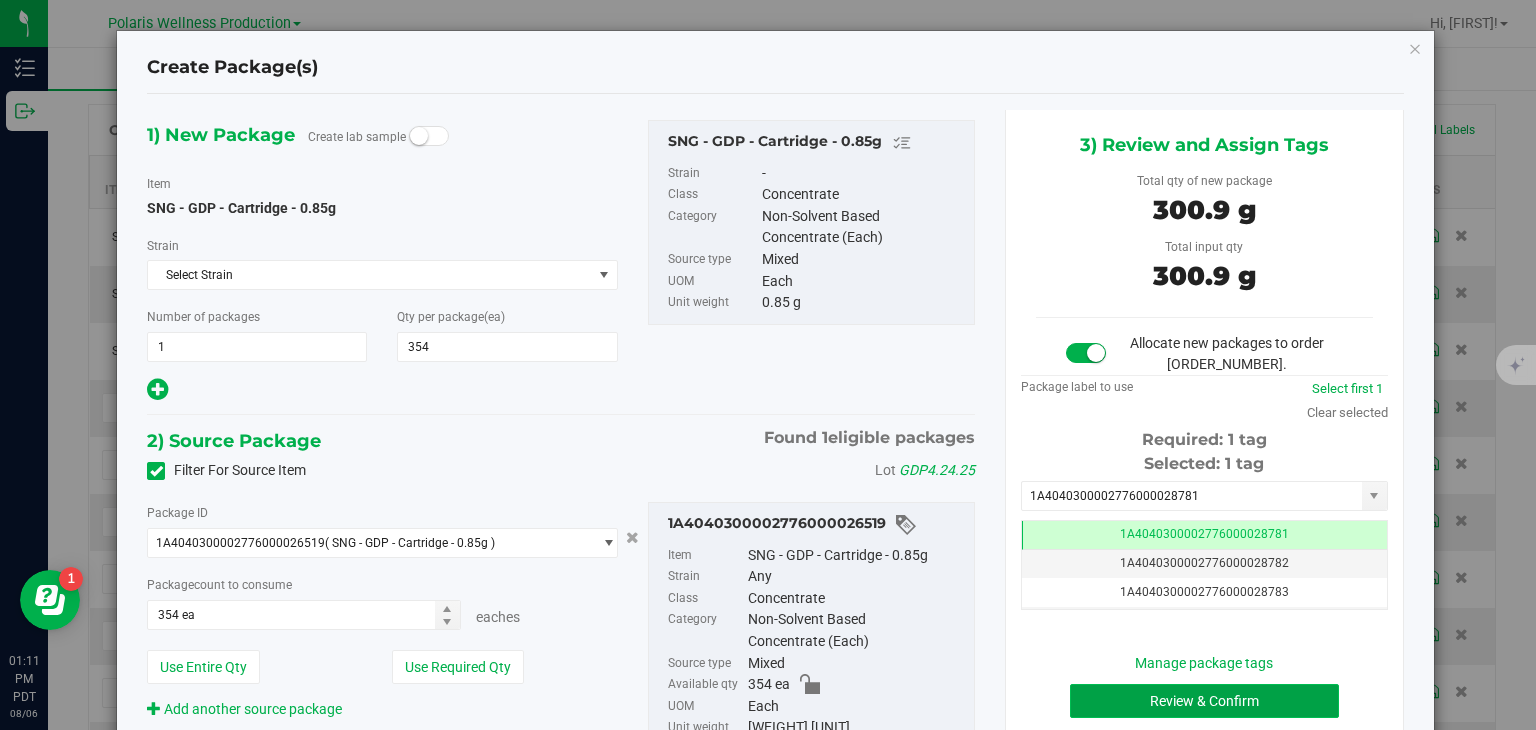 click on "Review & Confirm" at bounding box center [1204, 701] 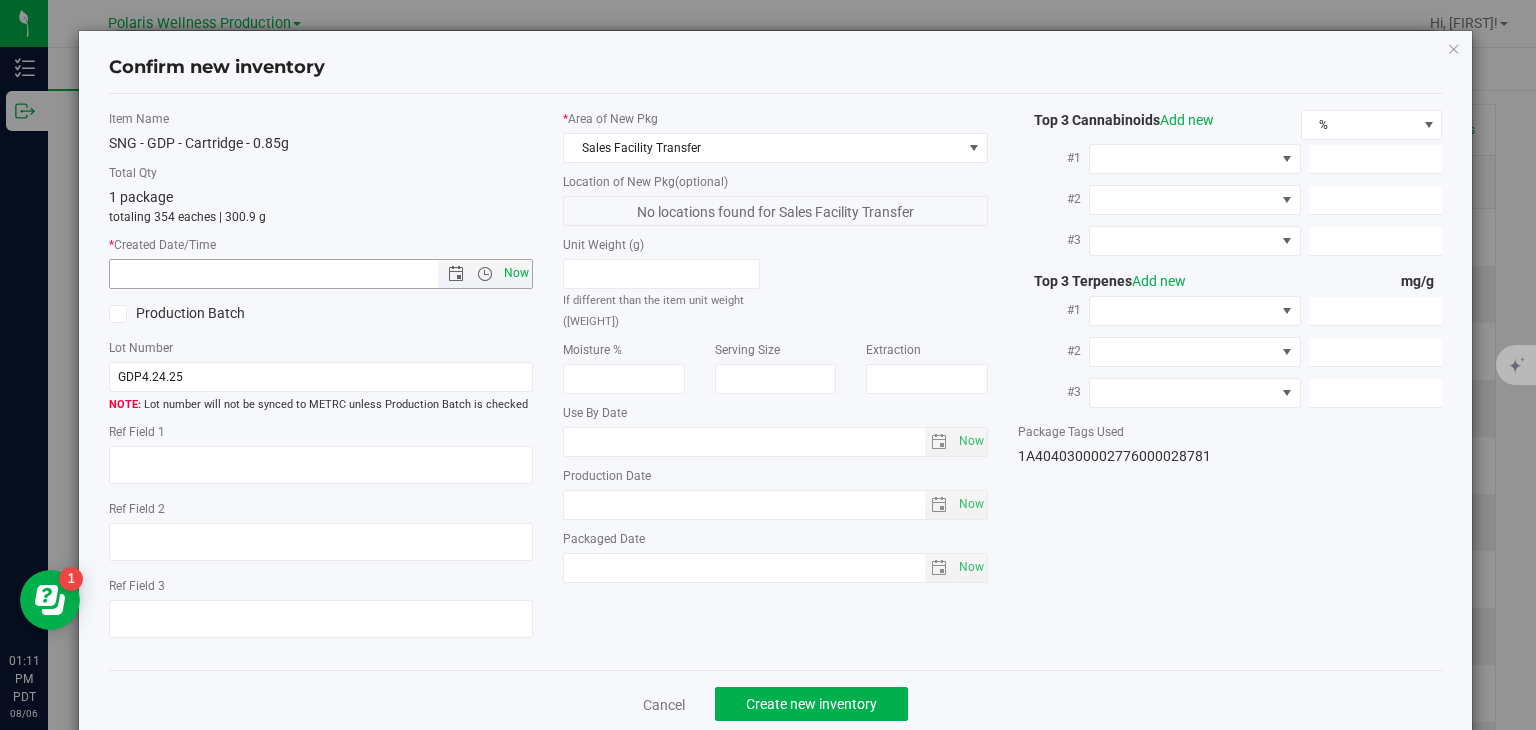 click on "Now" at bounding box center [517, 273] 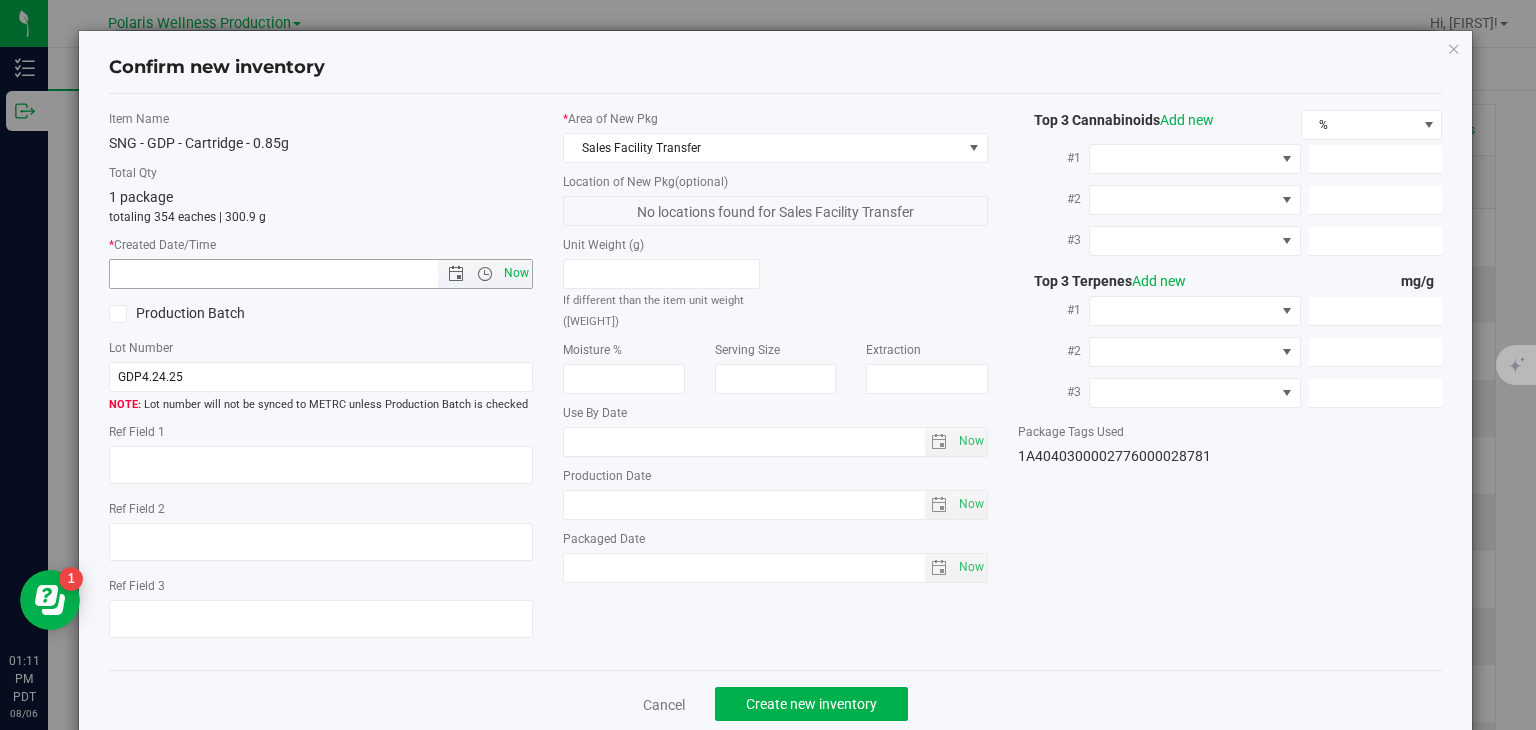type on "8/6/2025 1:11 PM" 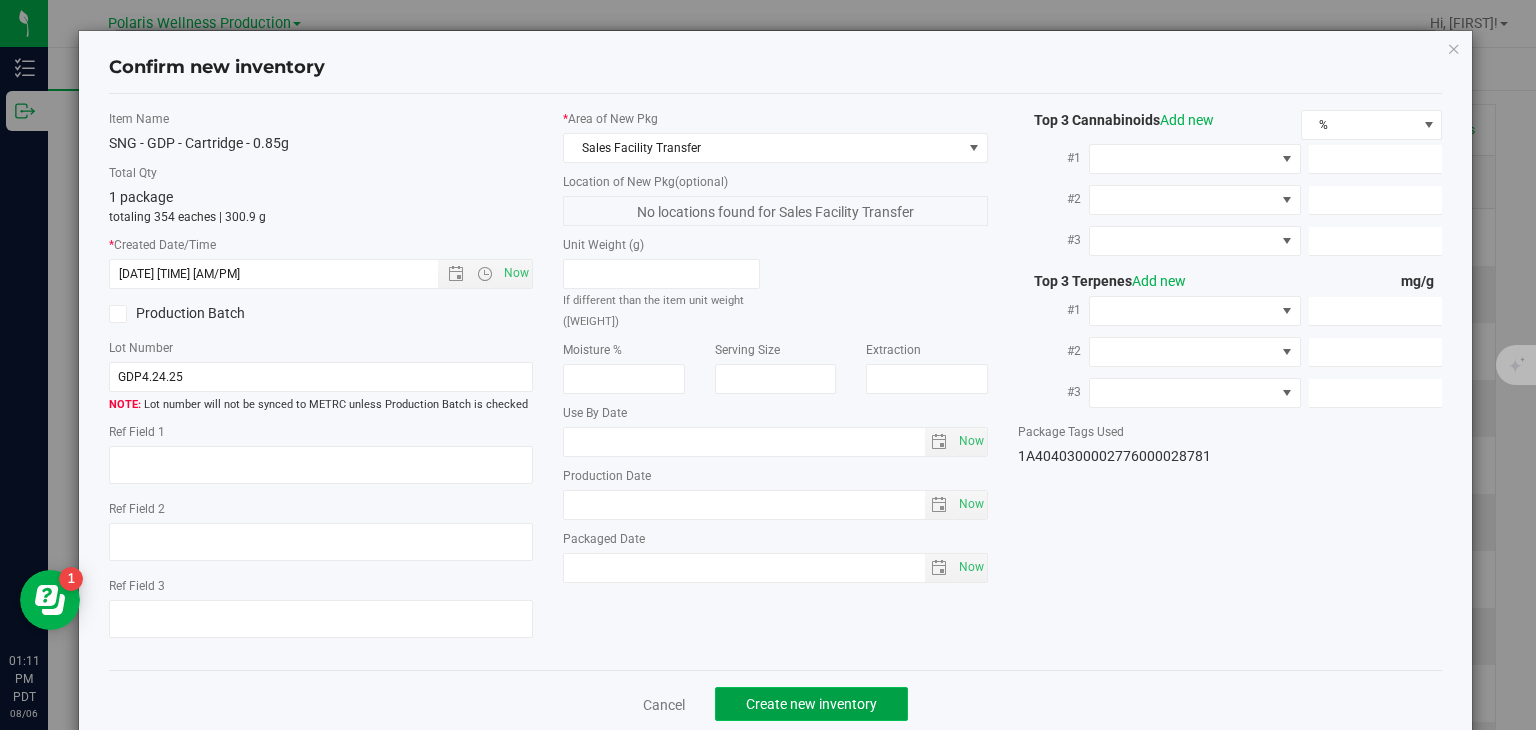 click on "Create new inventory" 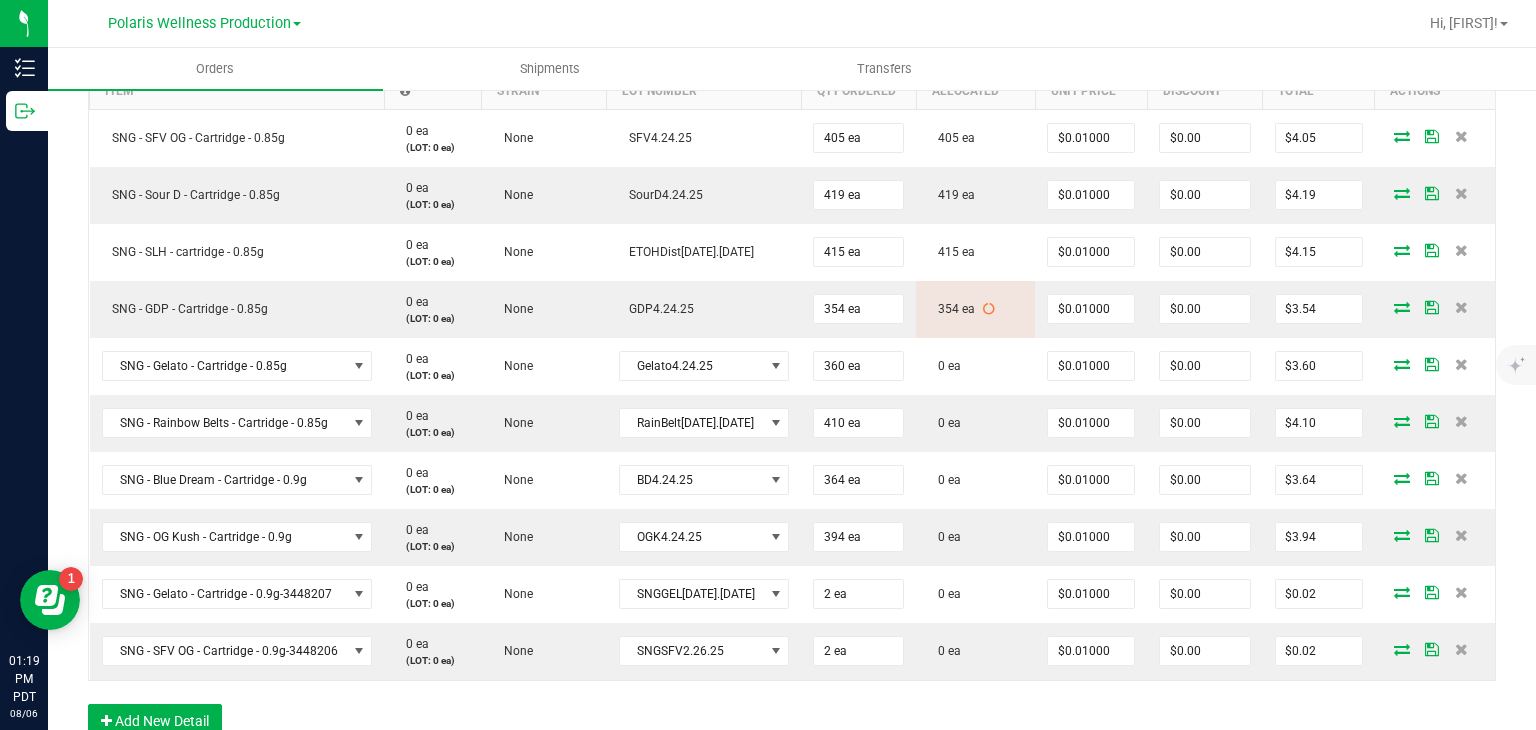 scroll, scrollTop: 646, scrollLeft: 0, axis: vertical 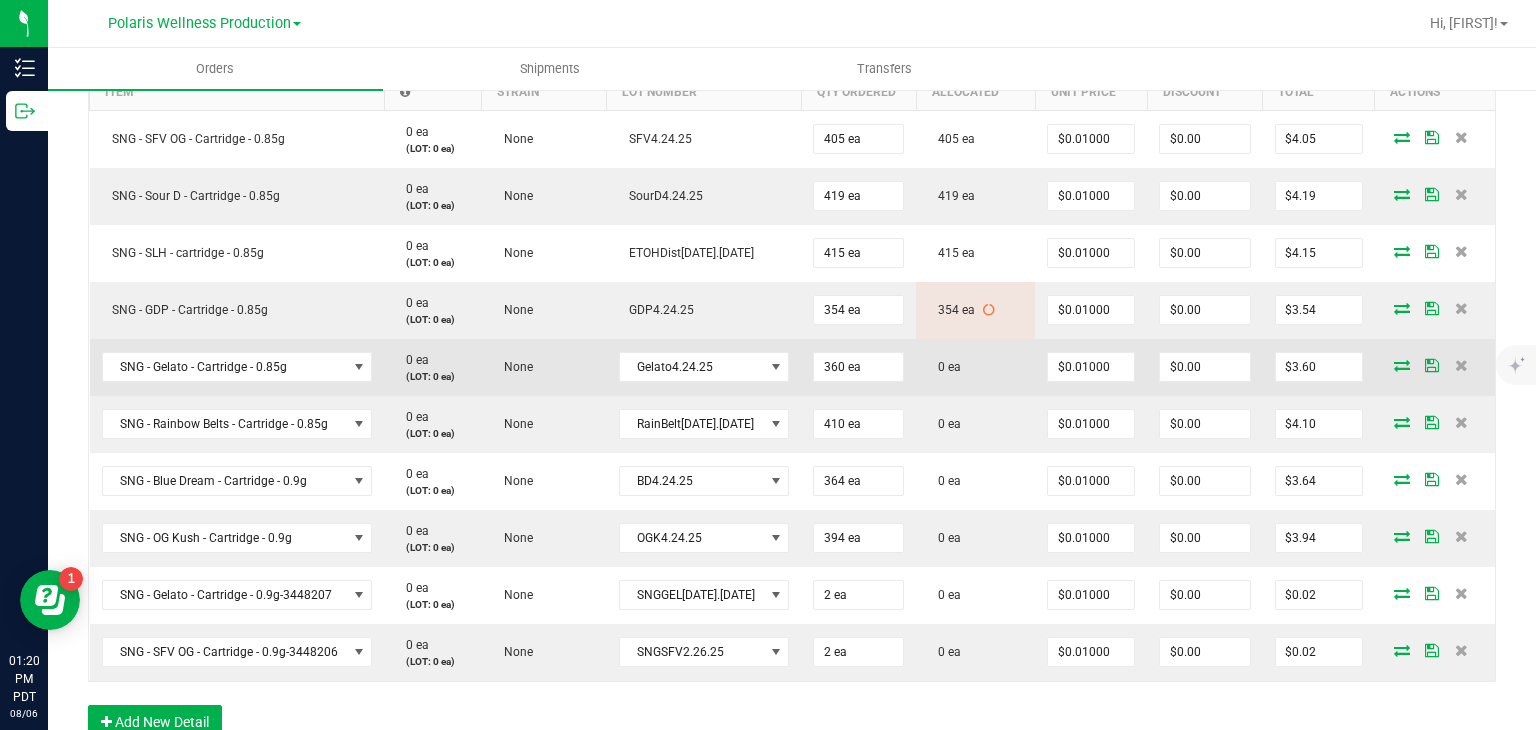 click at bounding box center [1435, 367] 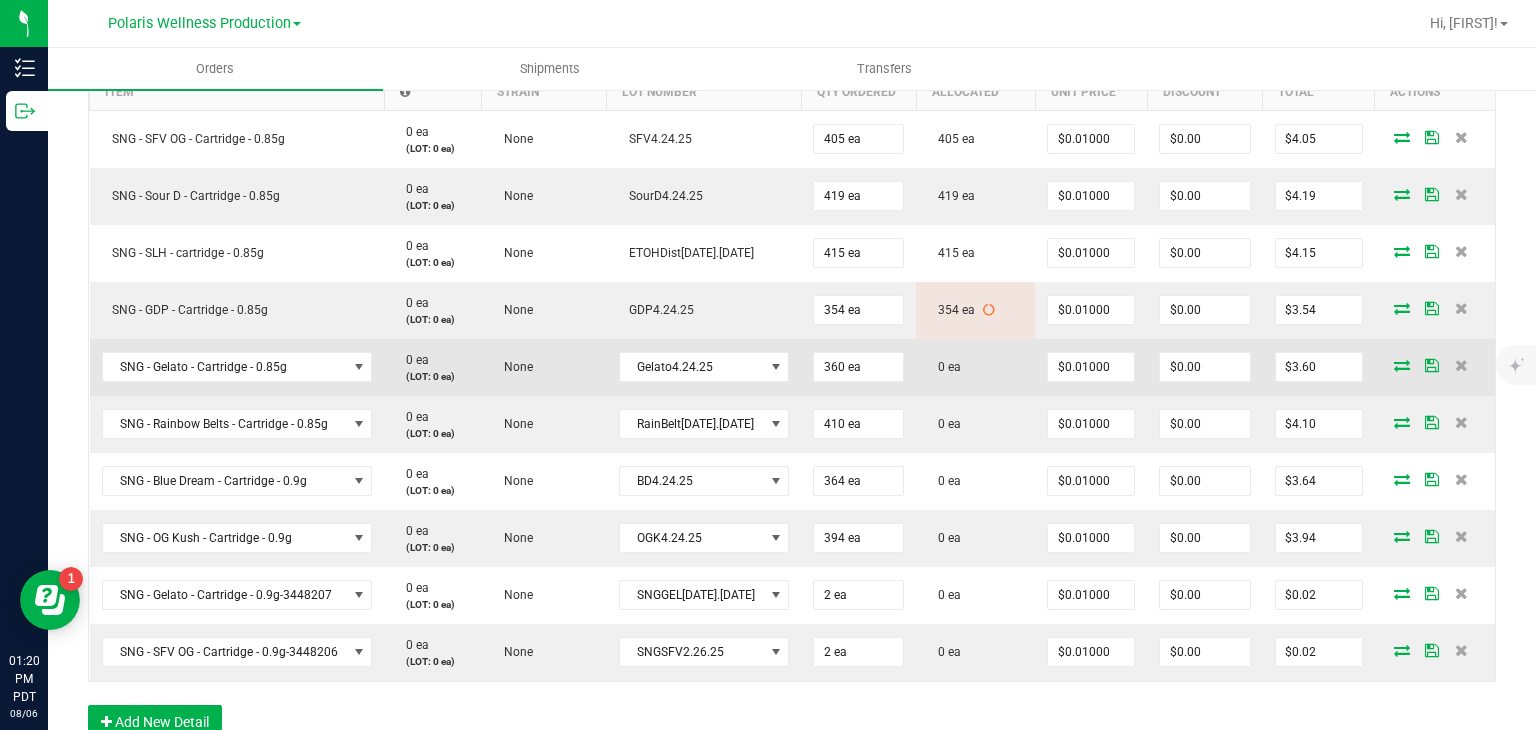 click at bounding box center (1402, 365) 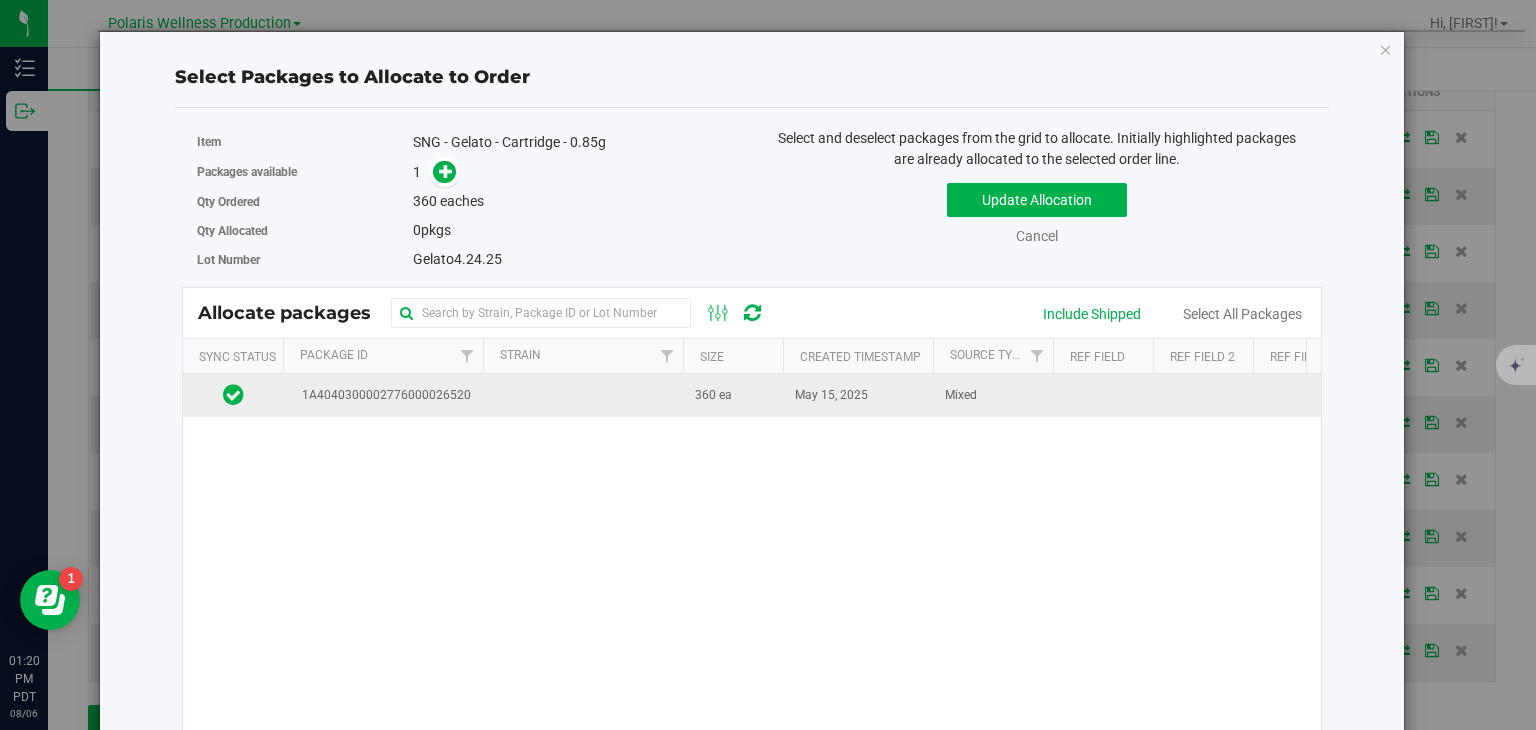 click at bounding box center (583, 395) 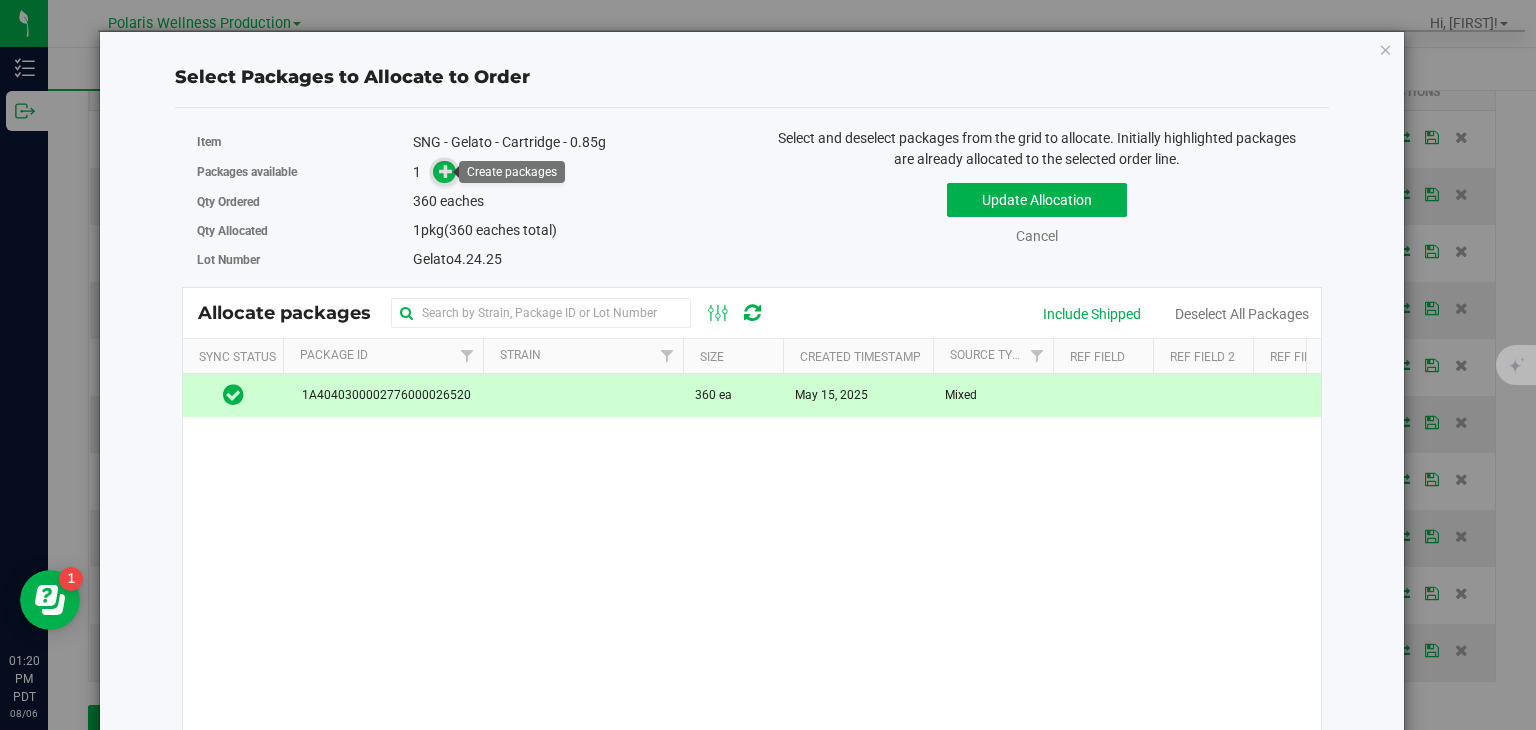click at bounding box center [446, 171] 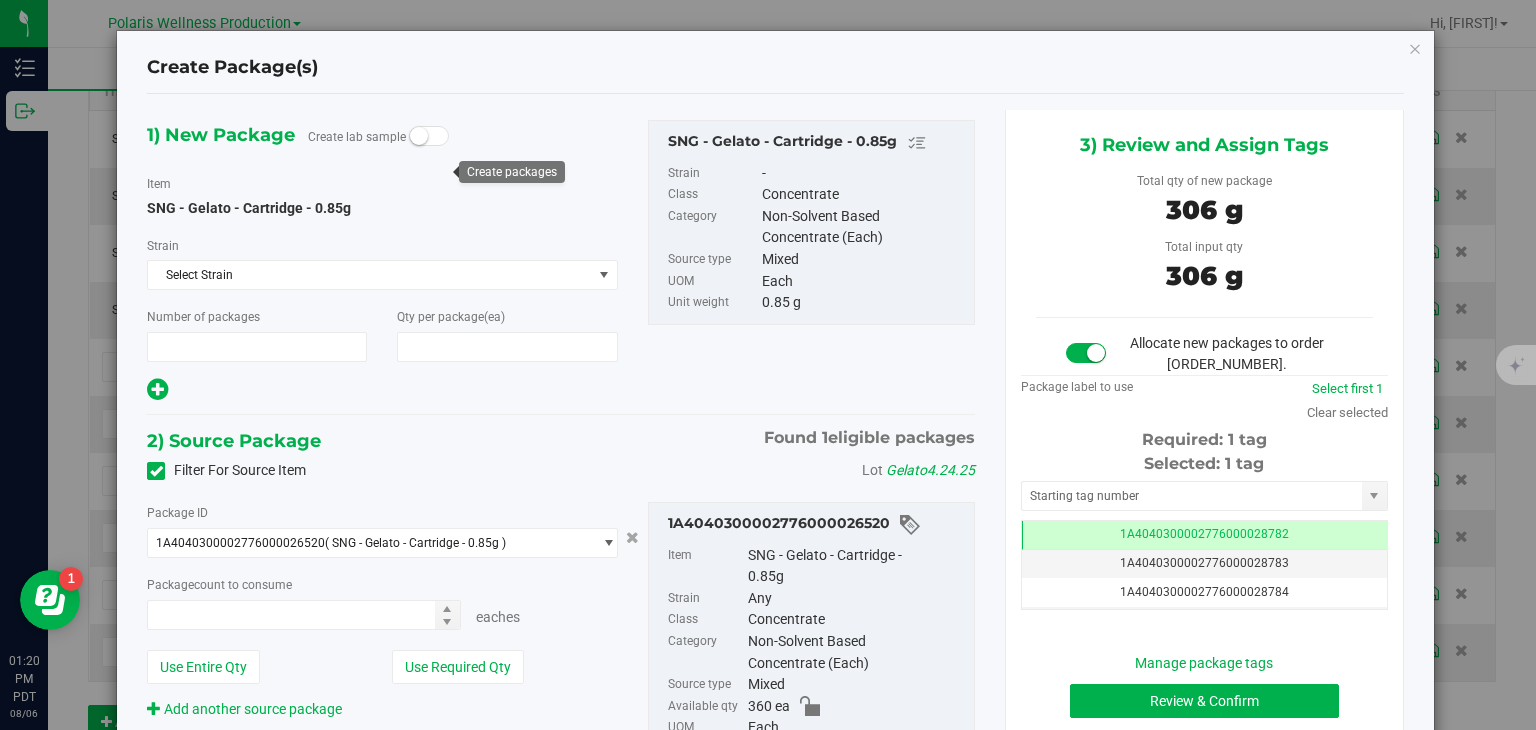 type on "1" 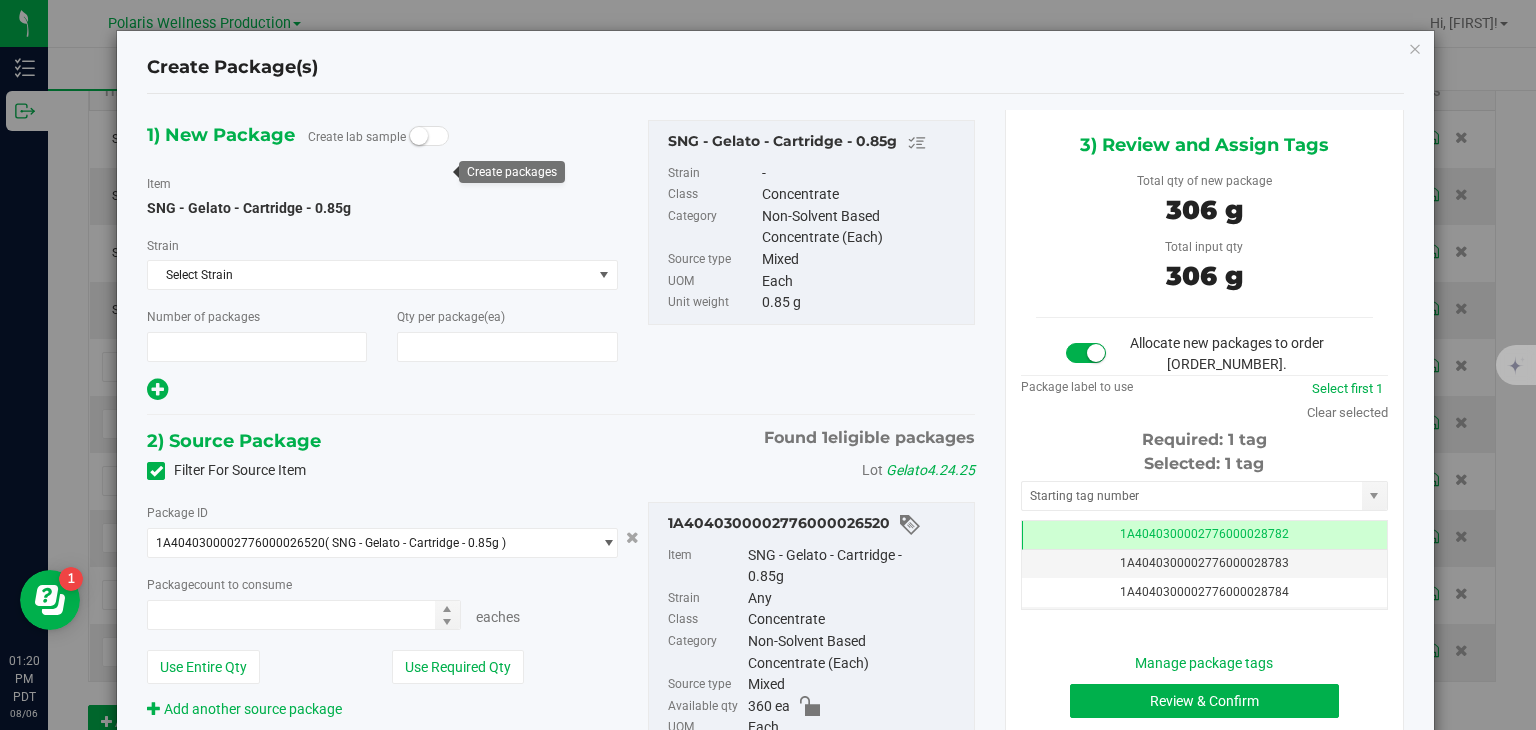 type on "360" 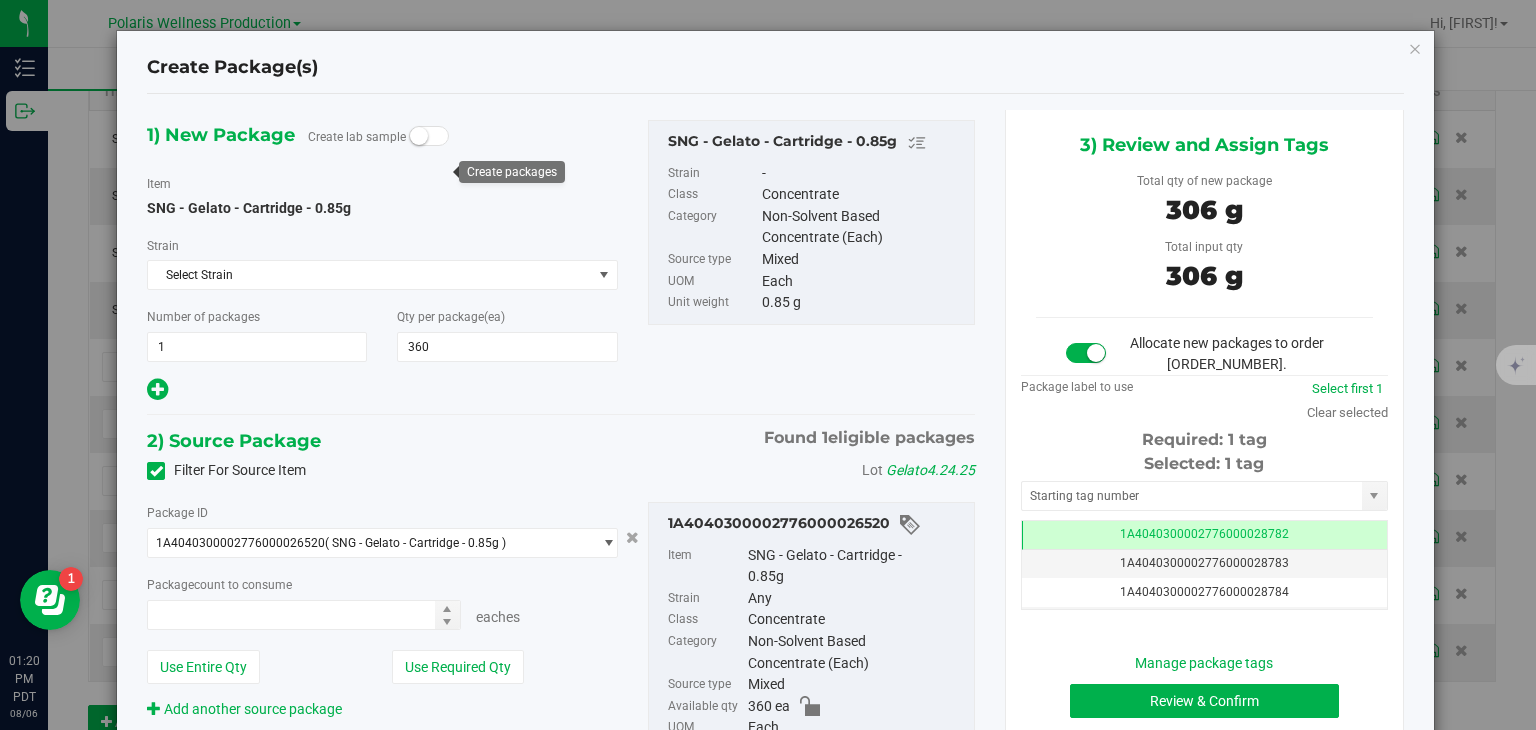 type on "360 ea" 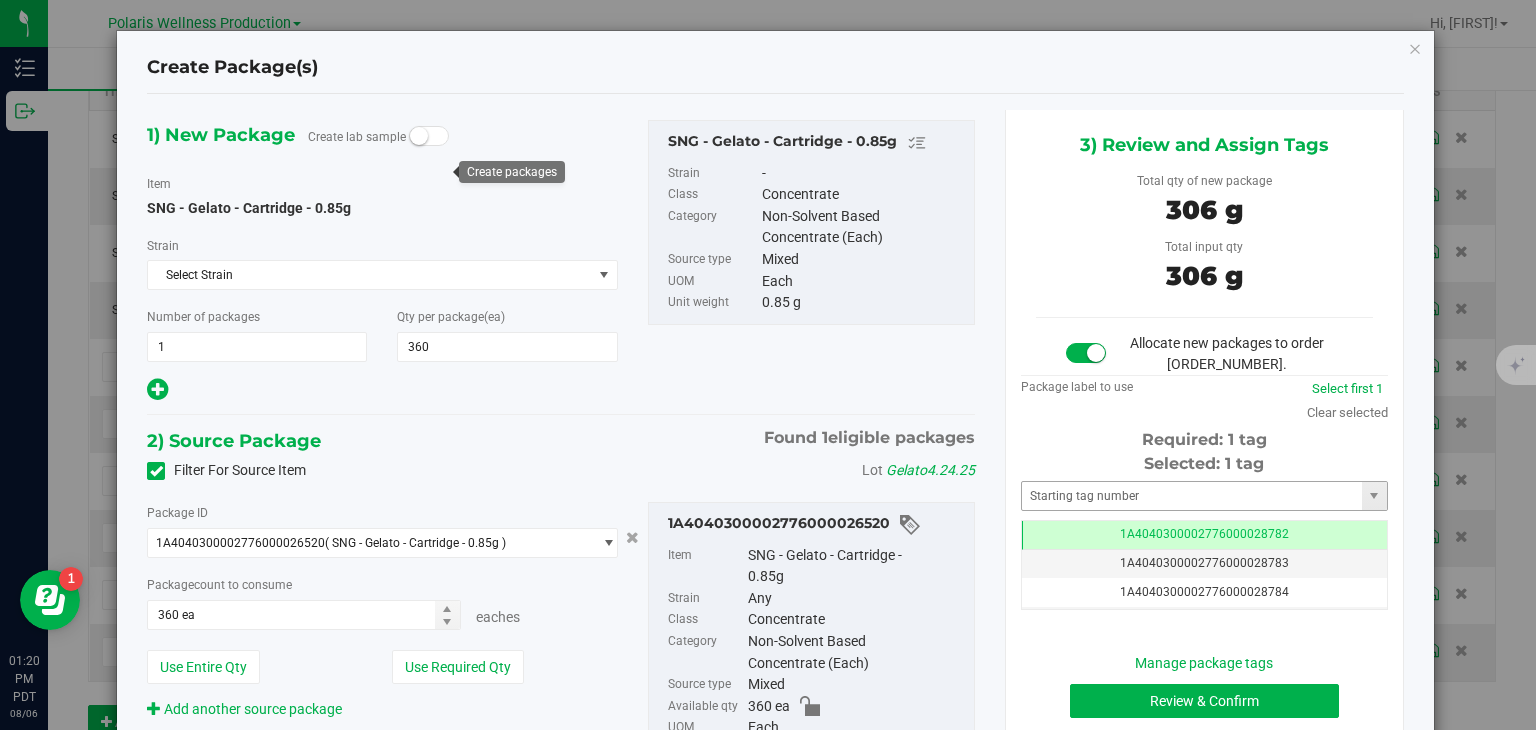 scroll, scrollTop: 0, scrollLeft: 0, axis: both 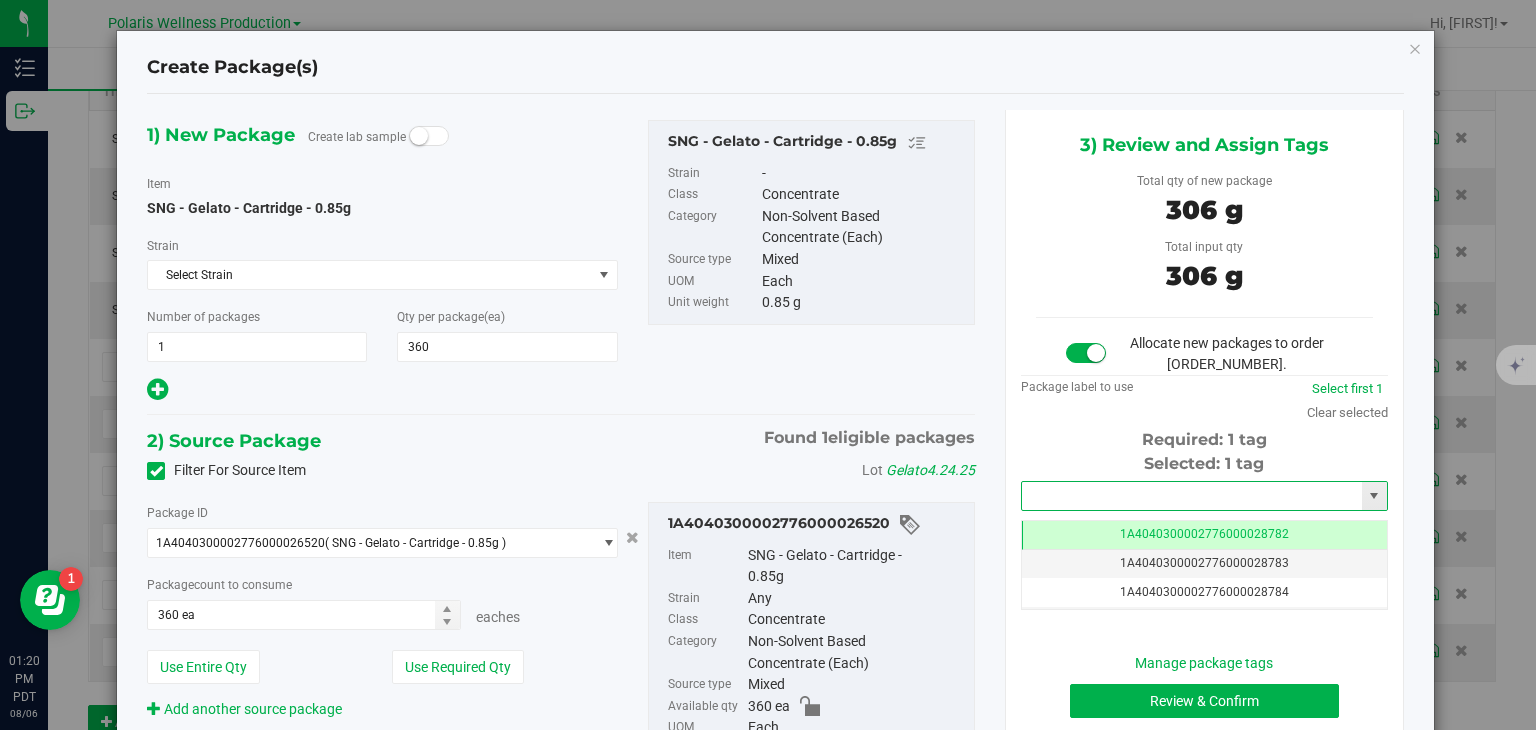click at bounding box center [1192, 496] 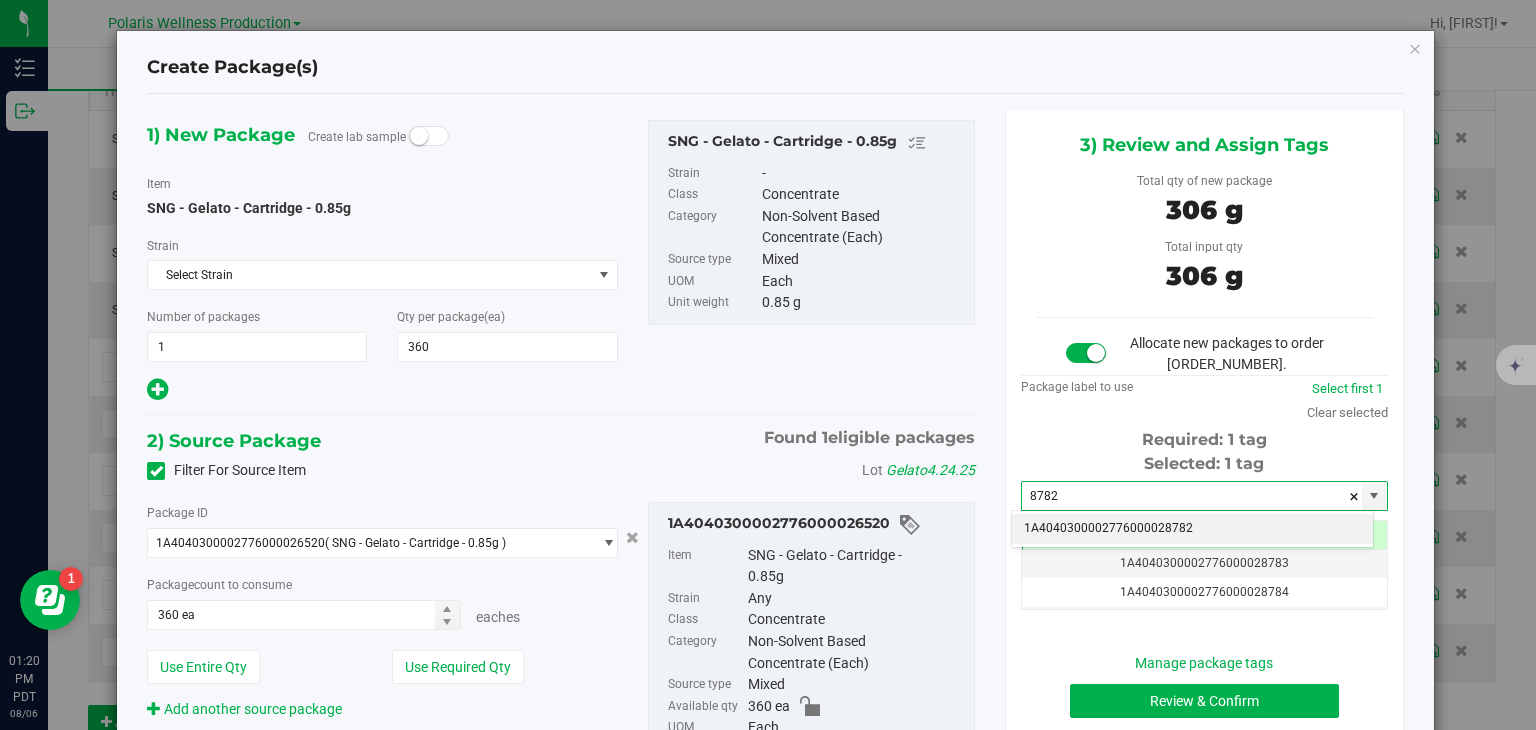 click on "1A4040300002776000028782" at bounding box center (1192, 529) 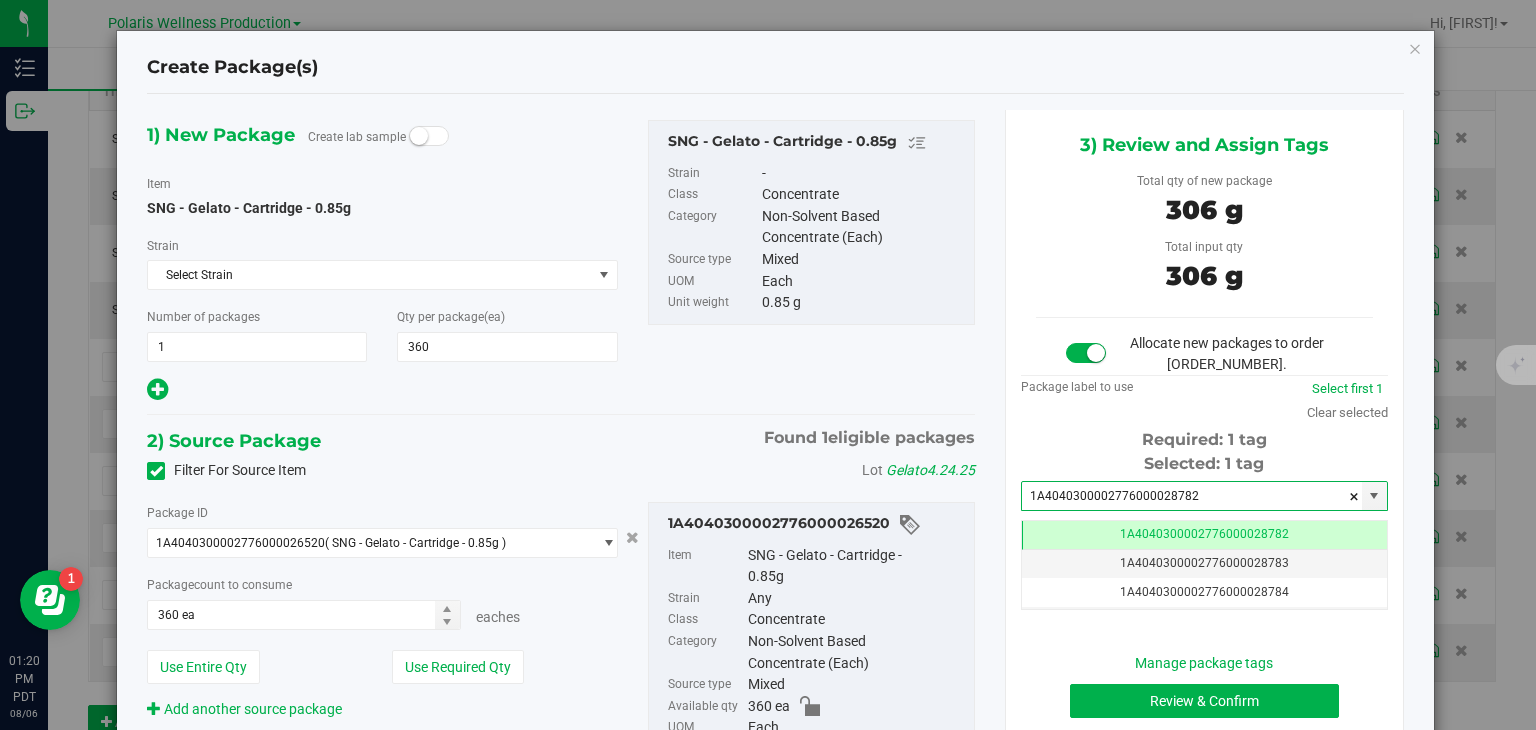 scroll, scrollTop: 0, scrollLeft: 0, axis: both 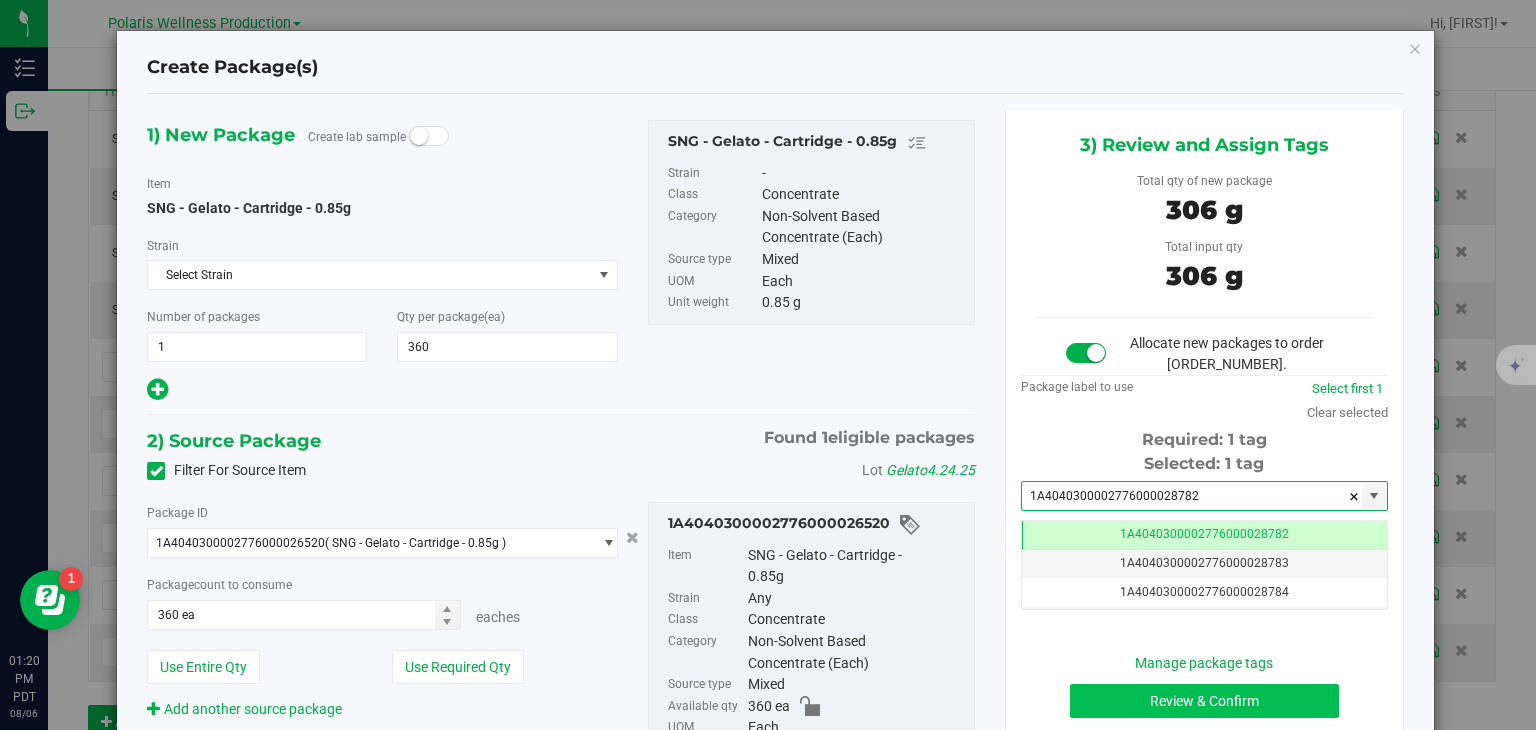 type on "1A4040300002776000028782" 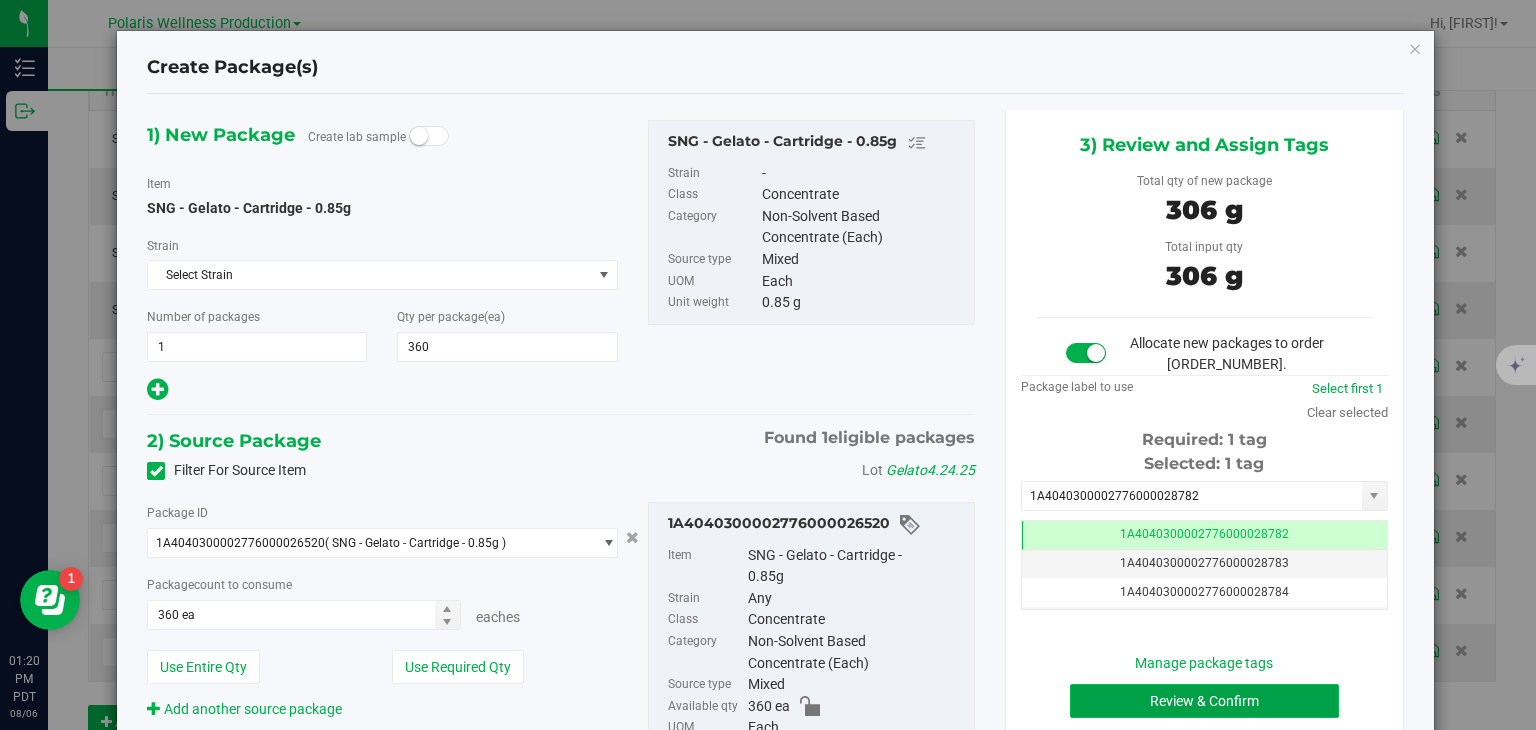 click on "Review & Confirm" at bounding box center (1204, 701) 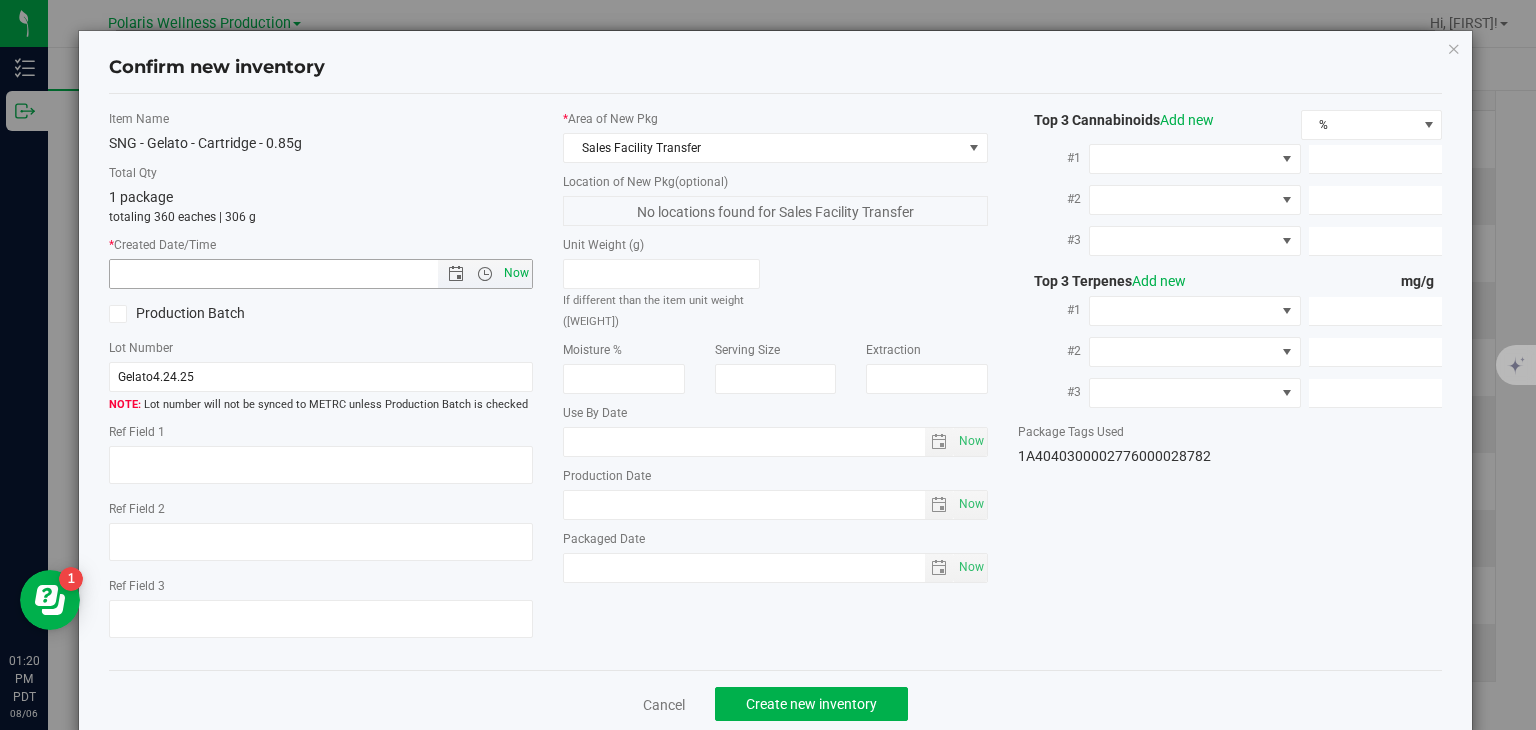 click on "Now" at bounding box center (517, 273) 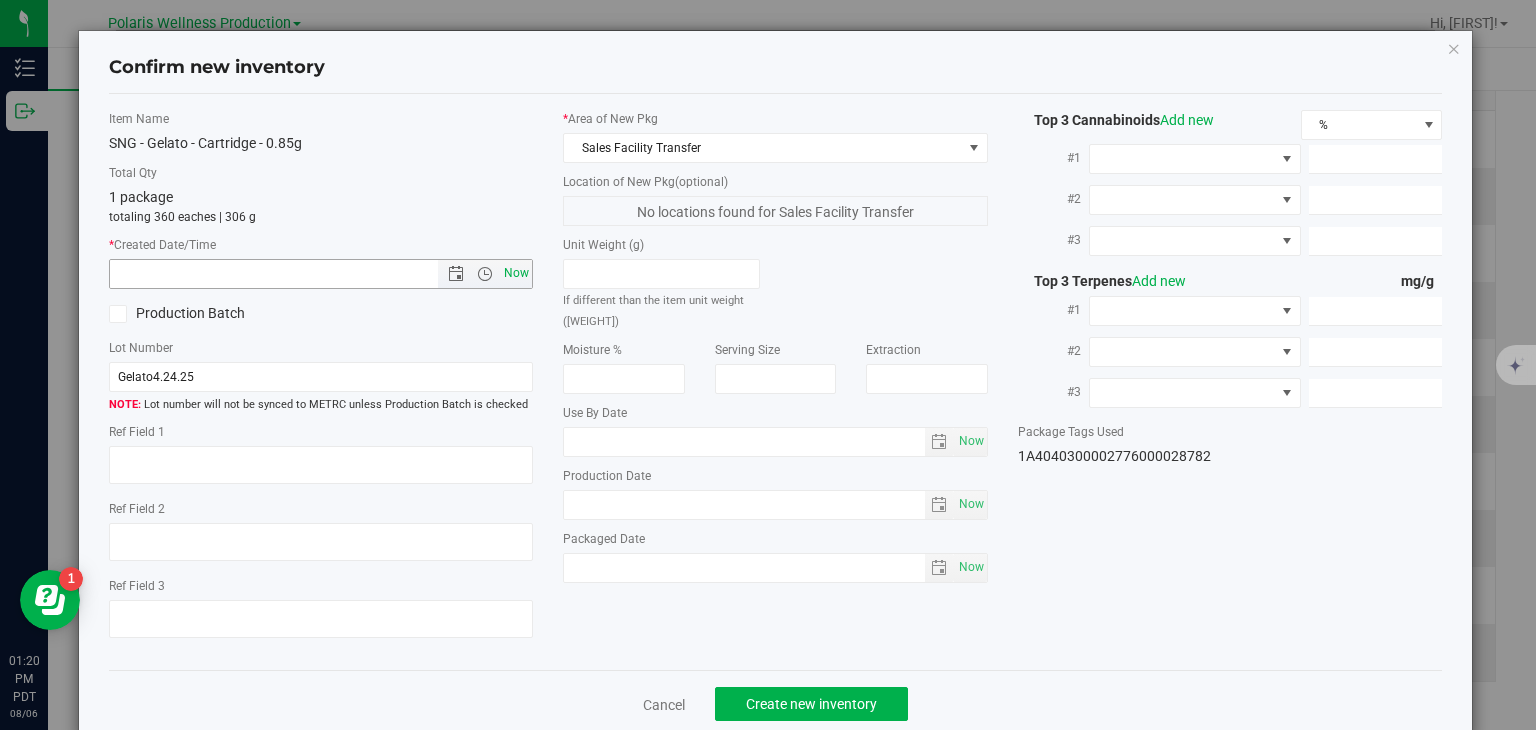 type on "8/6/2025 1:20 PM" 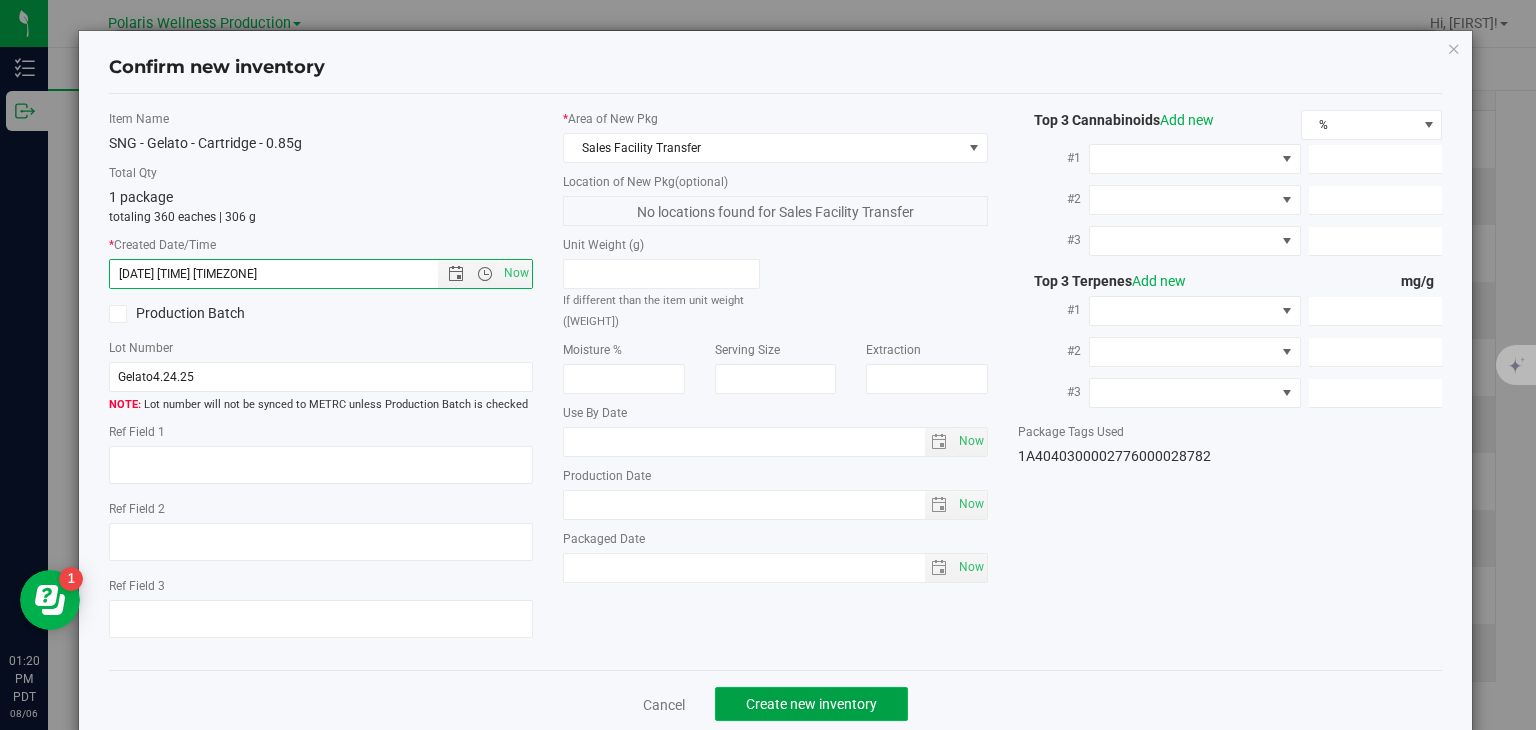 click on "Create new inventory" 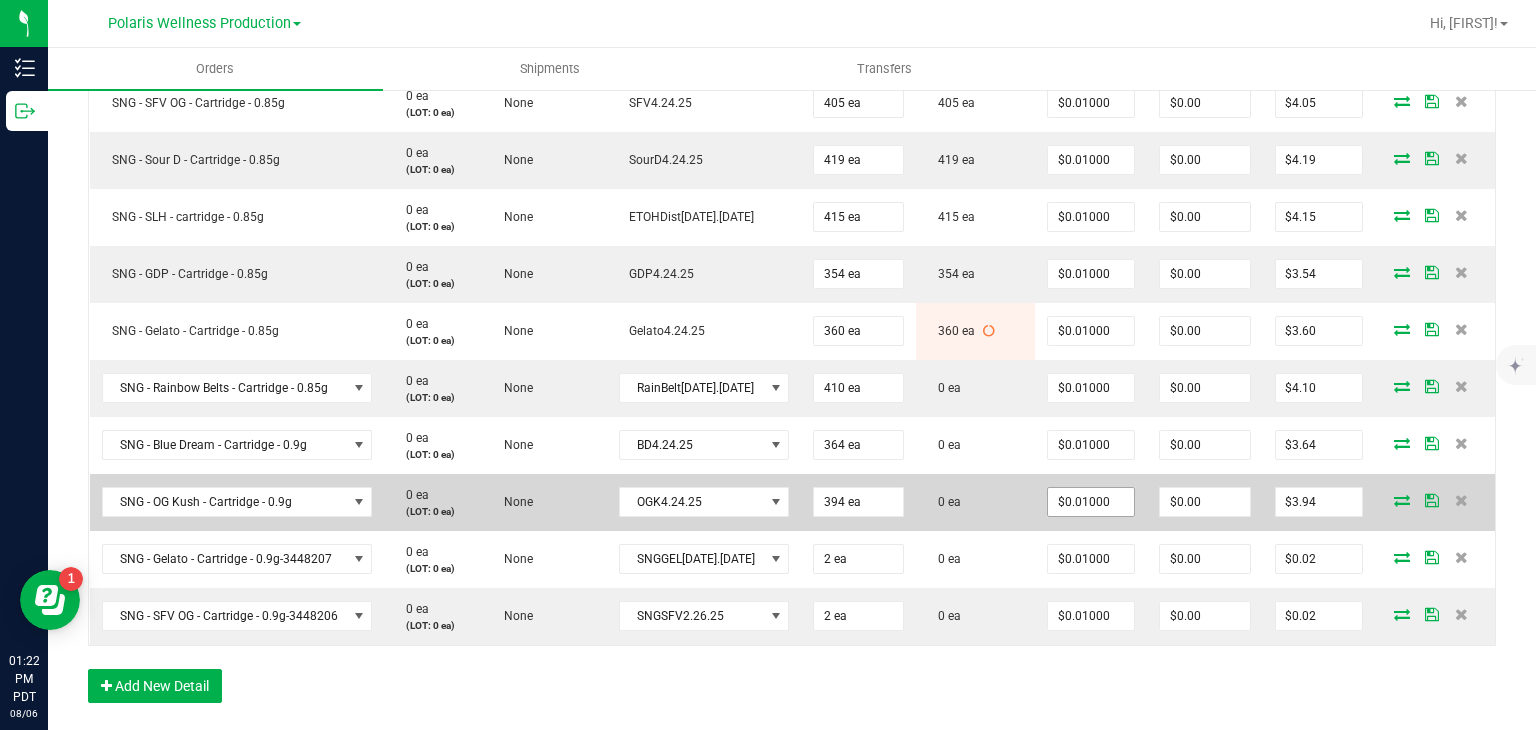 scroll, scrollTop: 680, scrollLeft: 0, axis: vertical 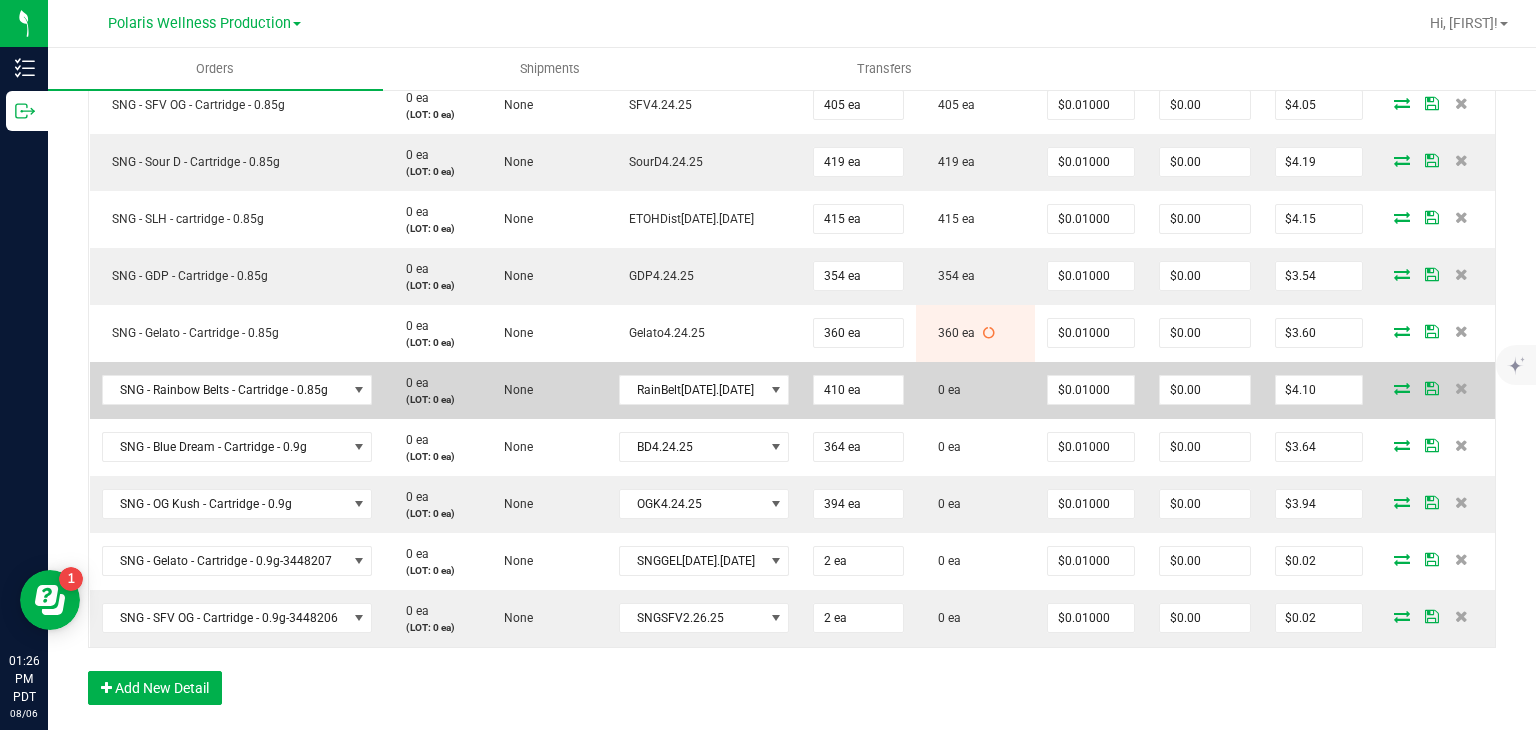 click at bounding box center [1402, 388] 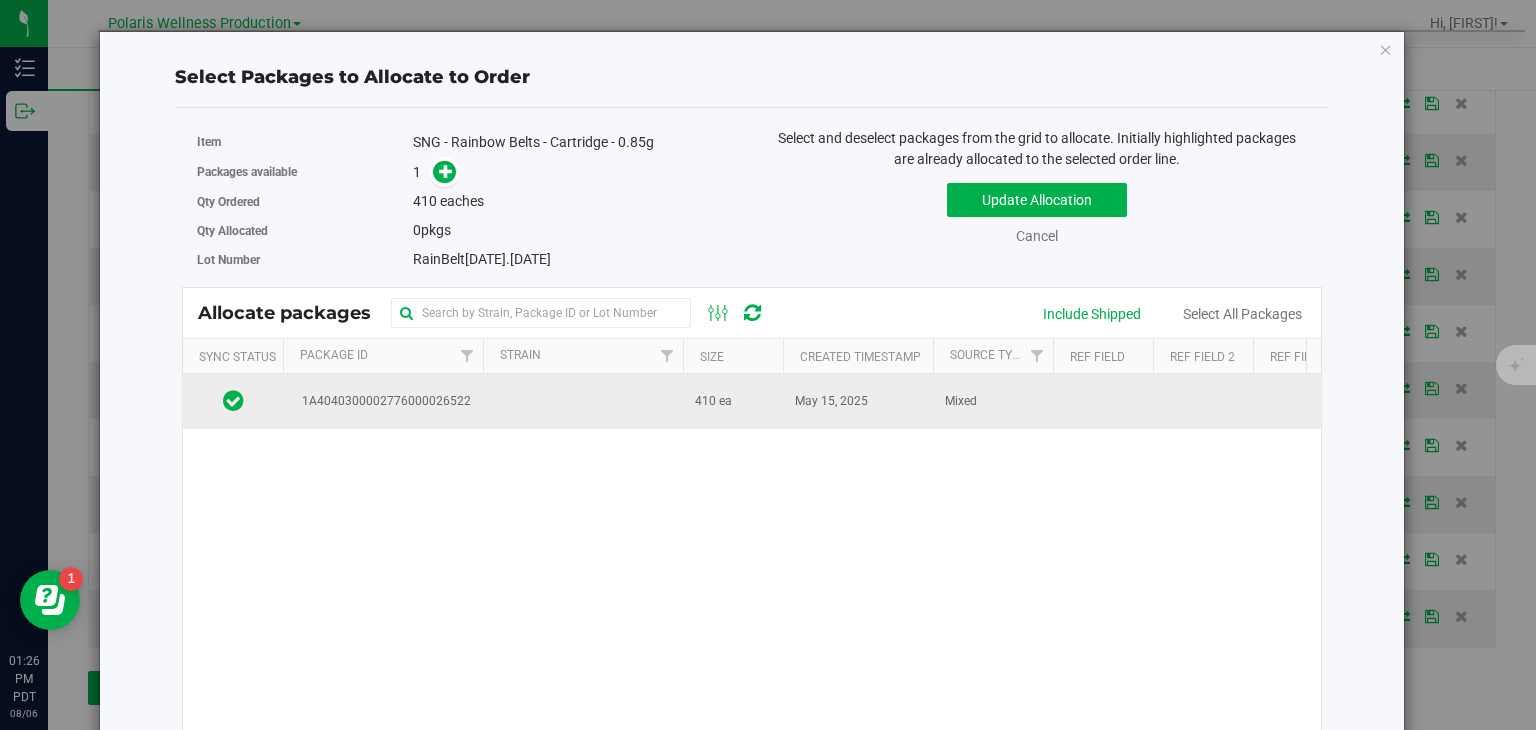 click on "410 ea" at bounding box center (713, 401) 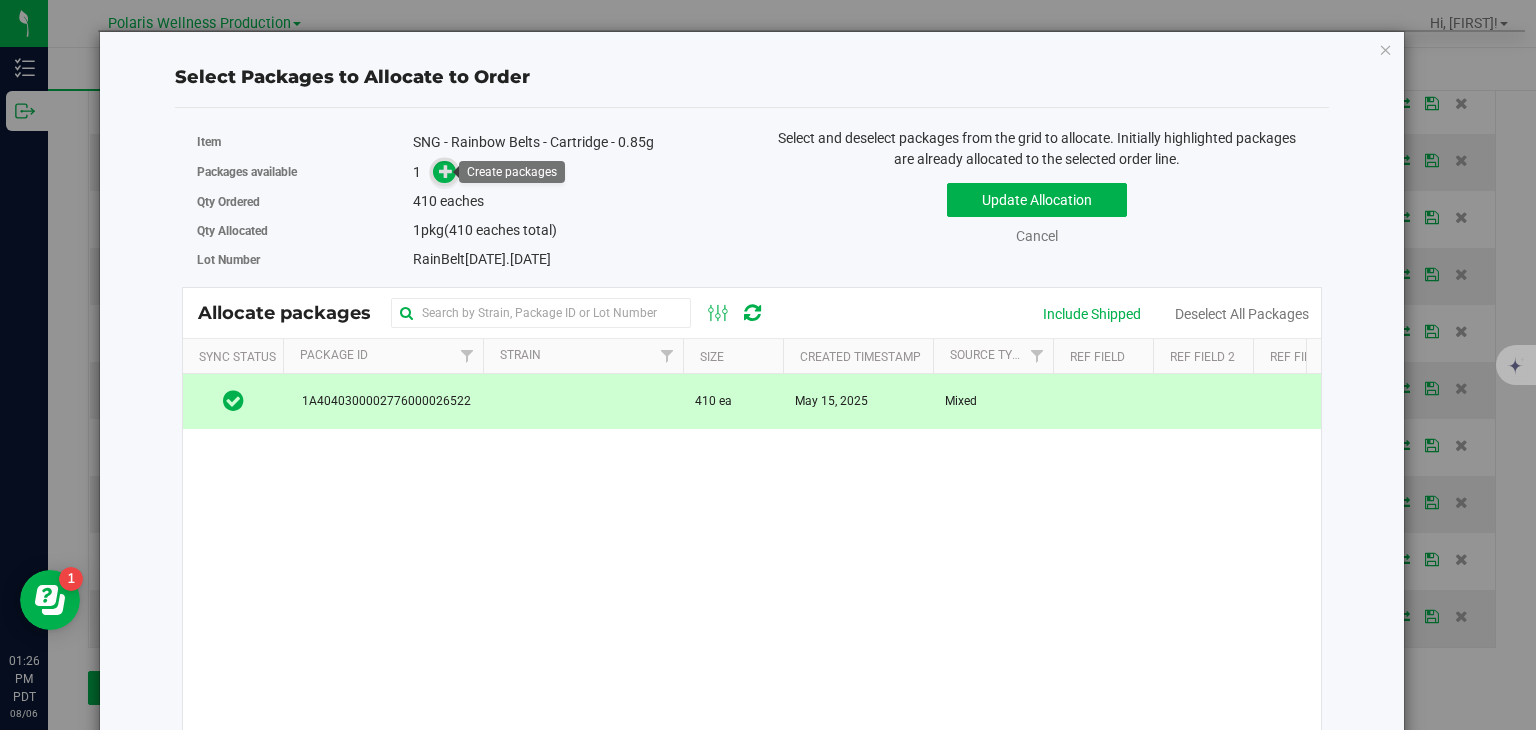 click at bounding box center (446, 171) 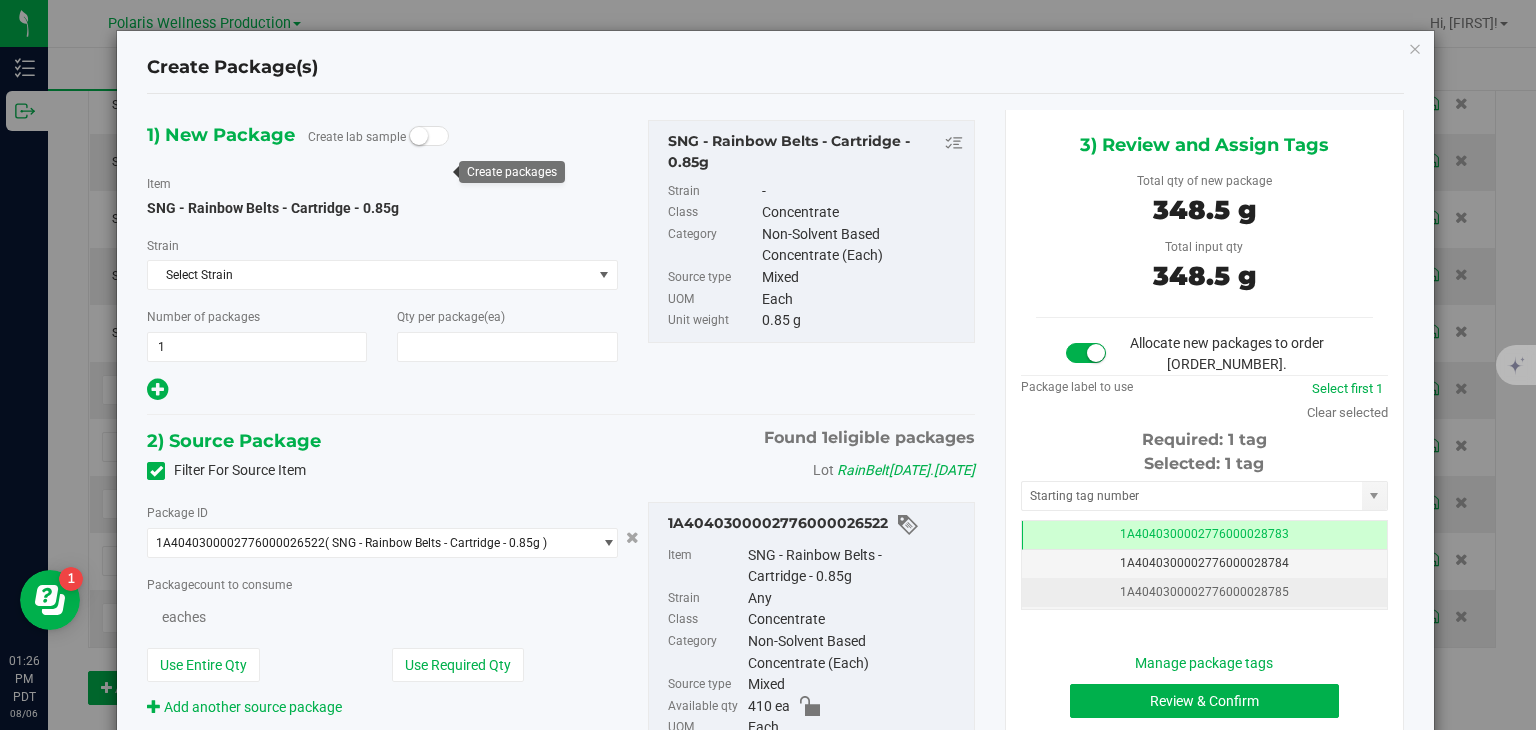 type on "410" 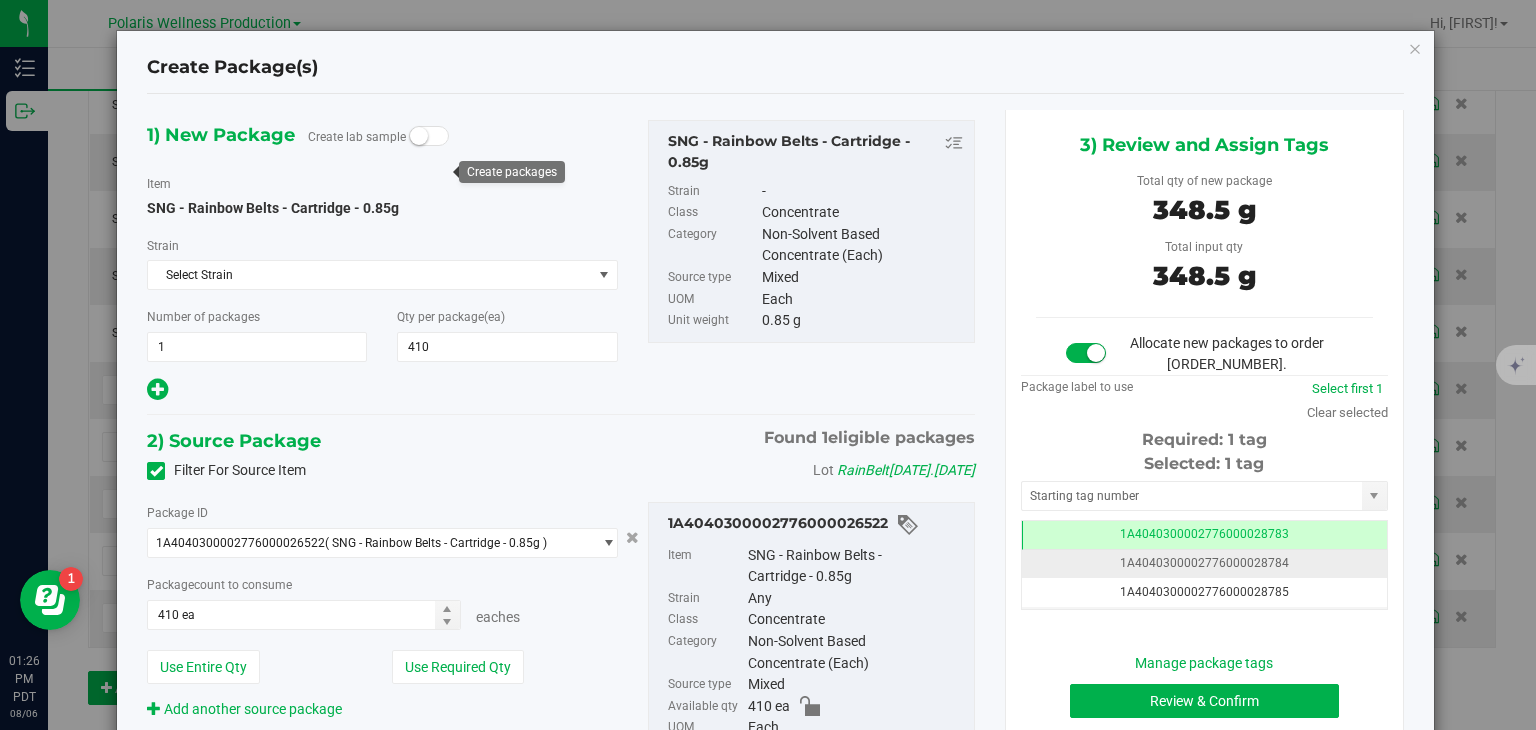 scroll, scrollTop: 0, scrollLeft: 0, axis: both 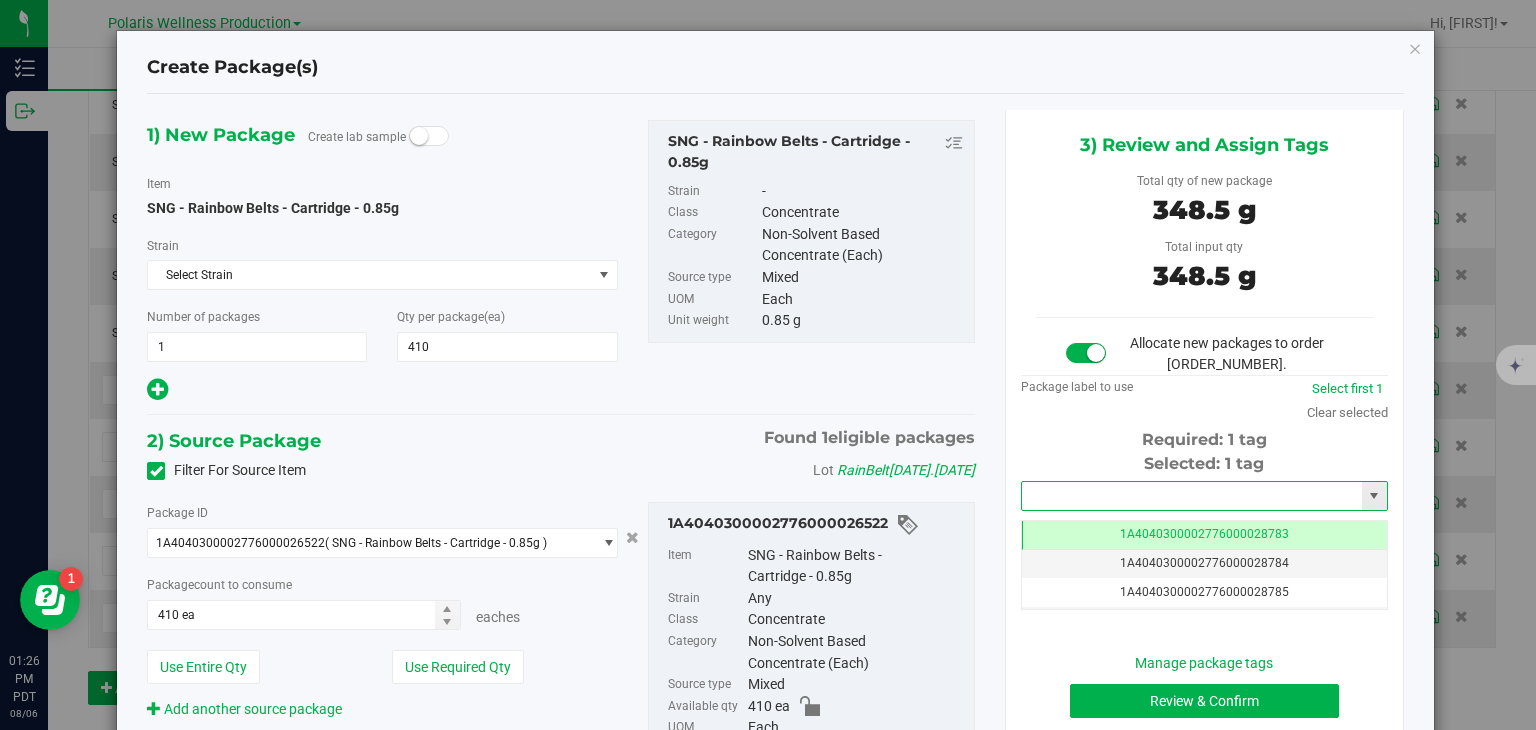 click at bounding box center (1192, 496) 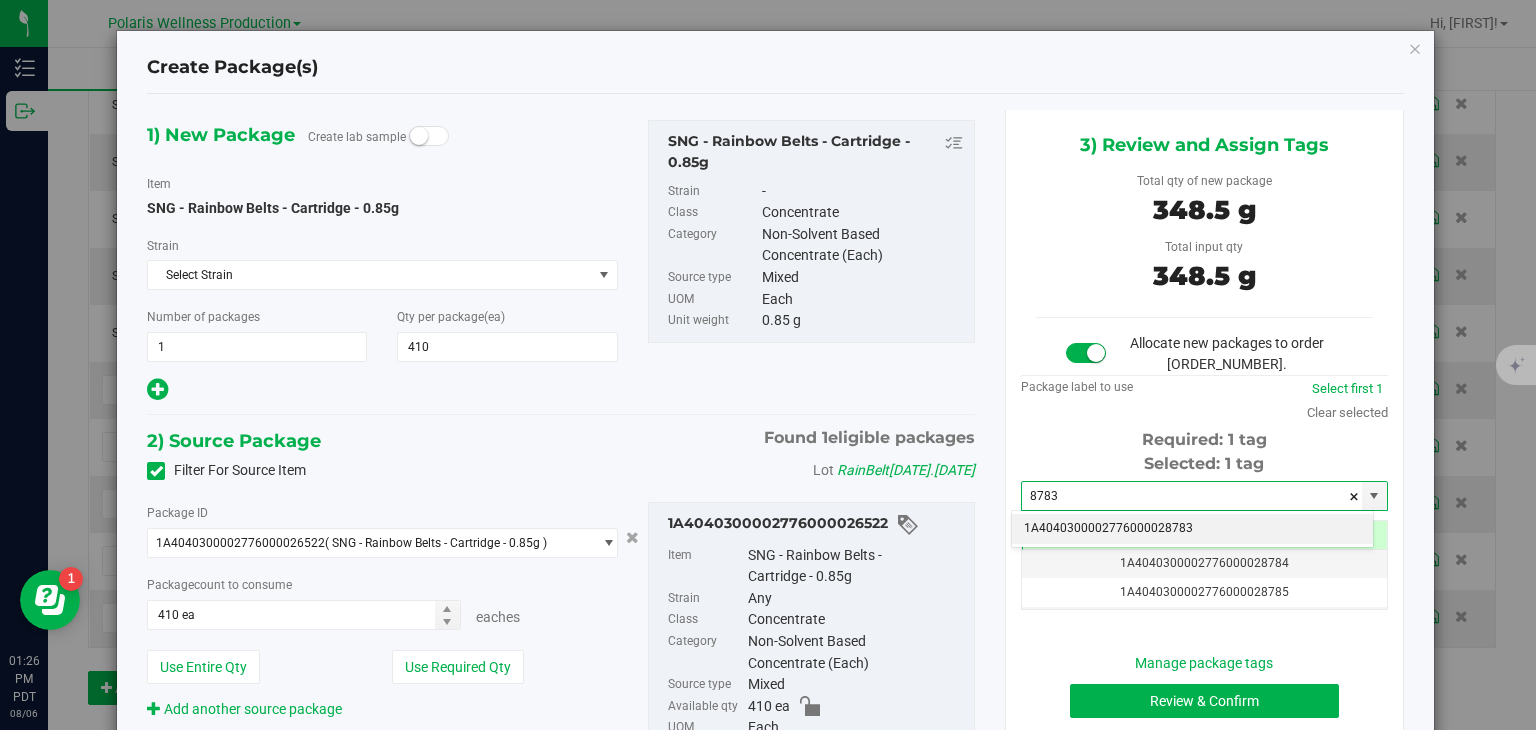 click on "1A4040300002776000028783" at bounding box center [1192, 529] 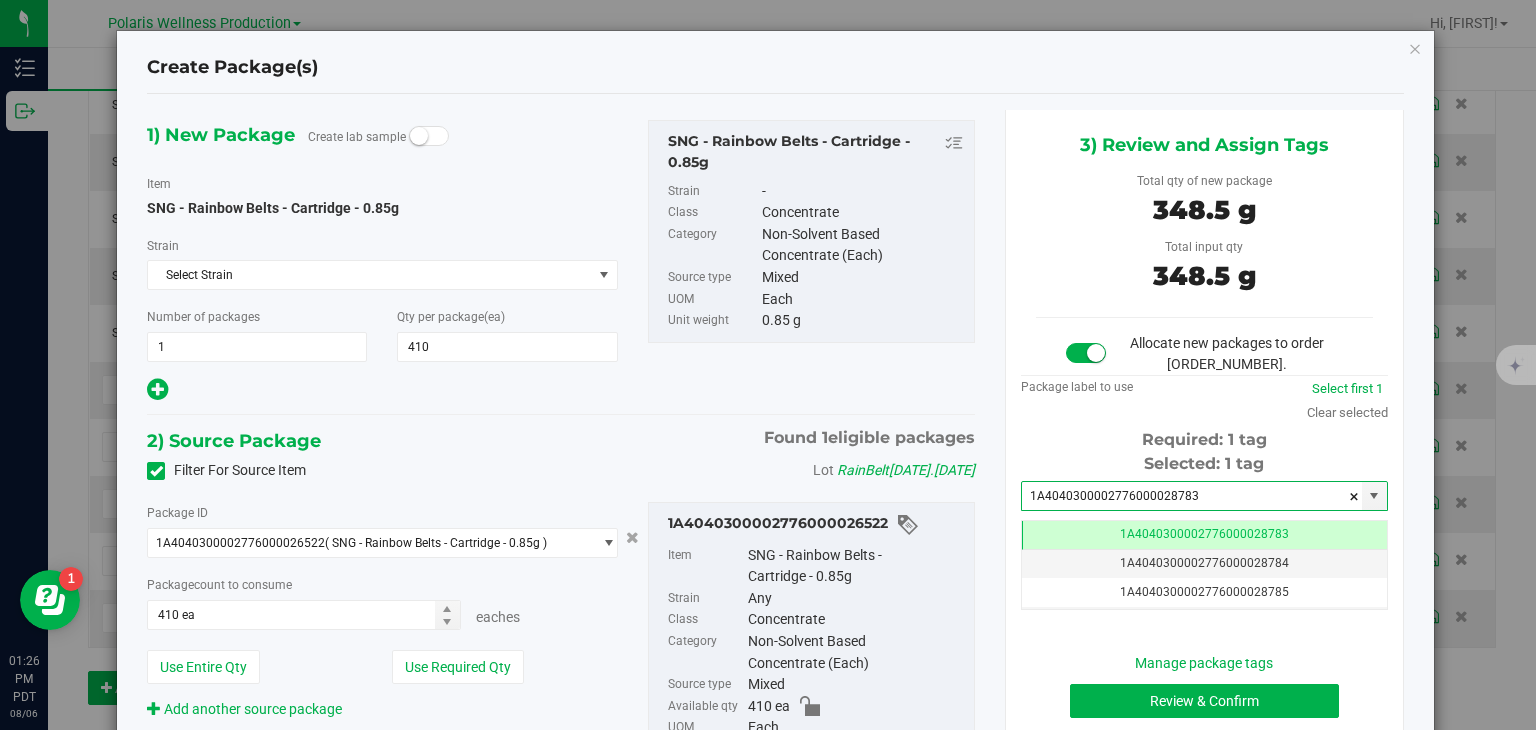 scroll, scrollTop: 0, scrollLeft: 0, axis: both 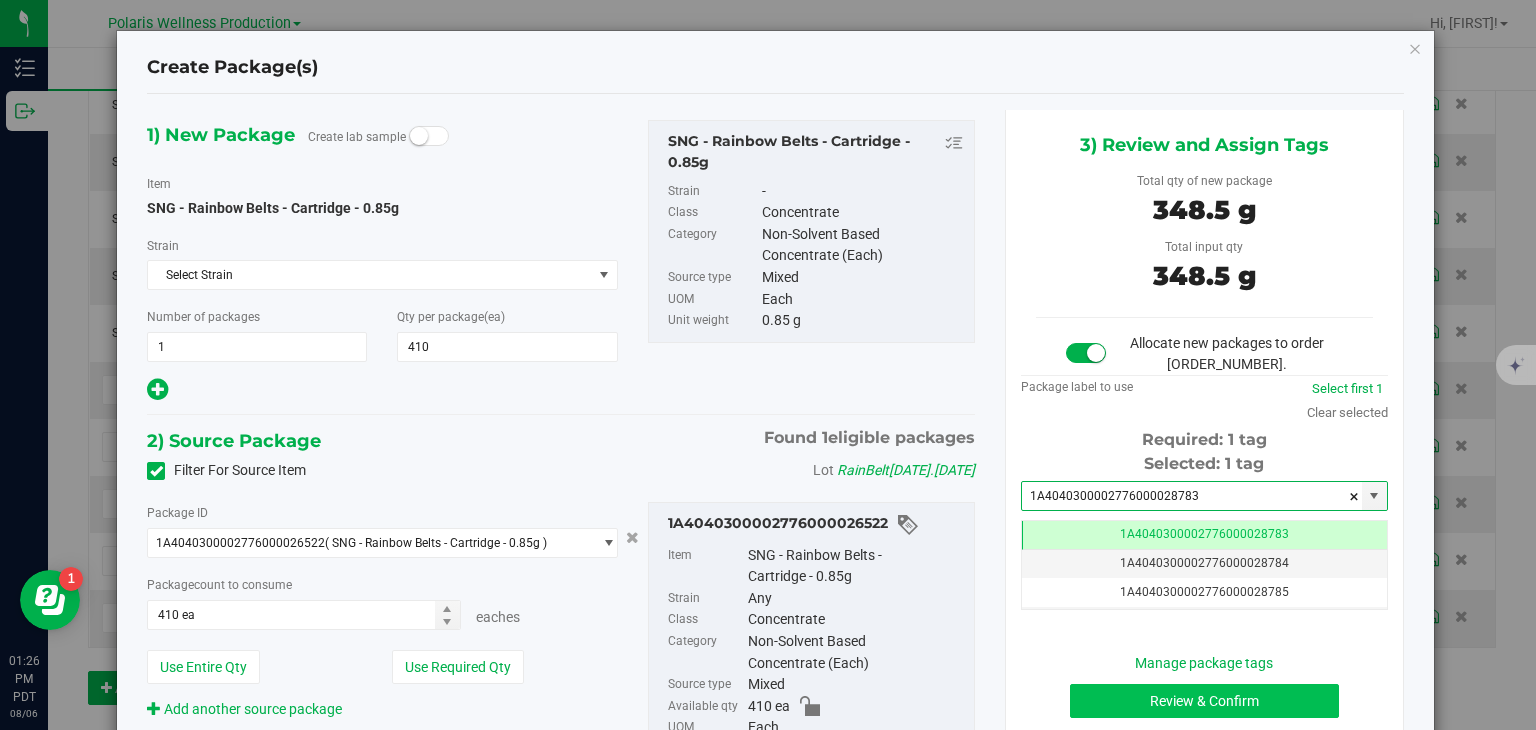 type on "1A4040300002776000028783" 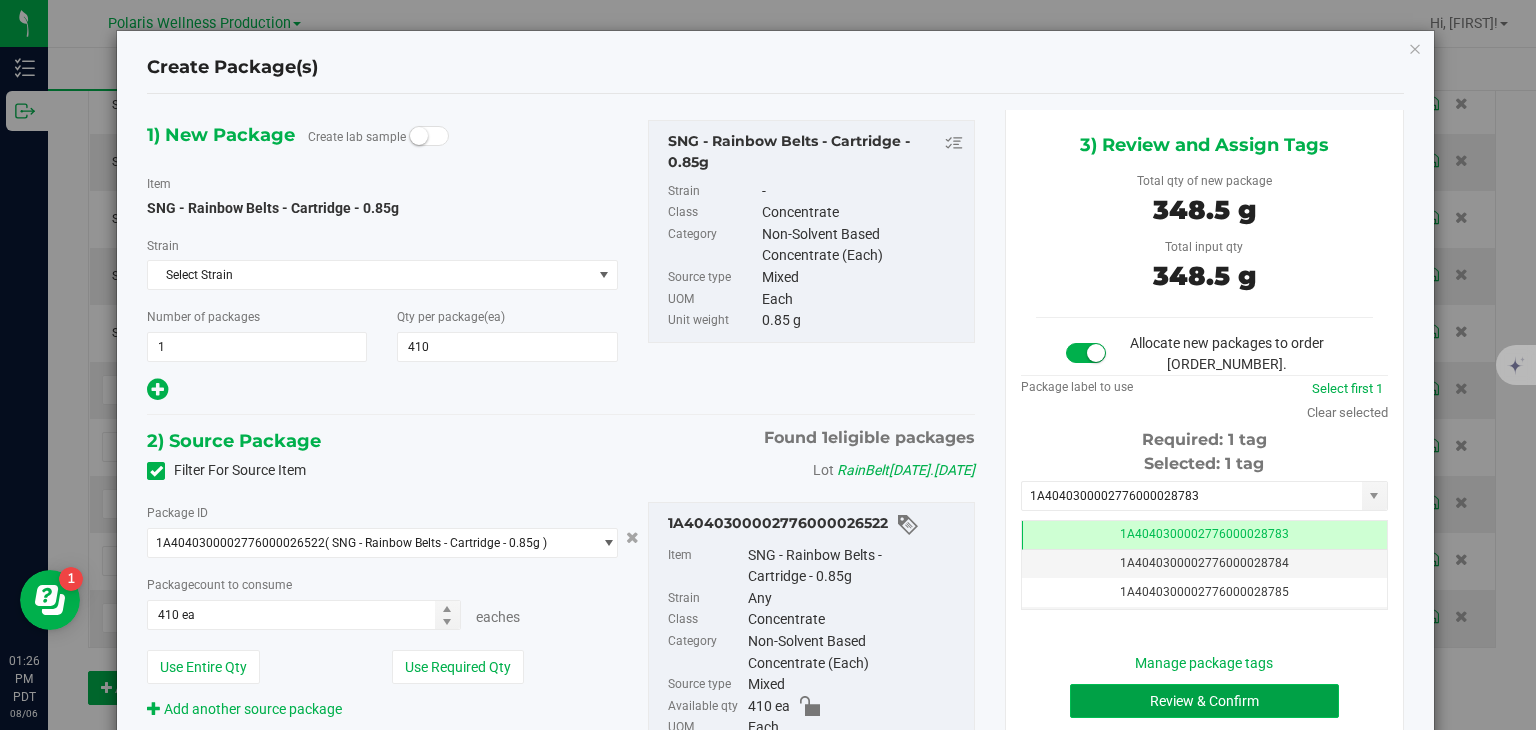 click on "Review & Confirm" at bounding box center (1204, 701) 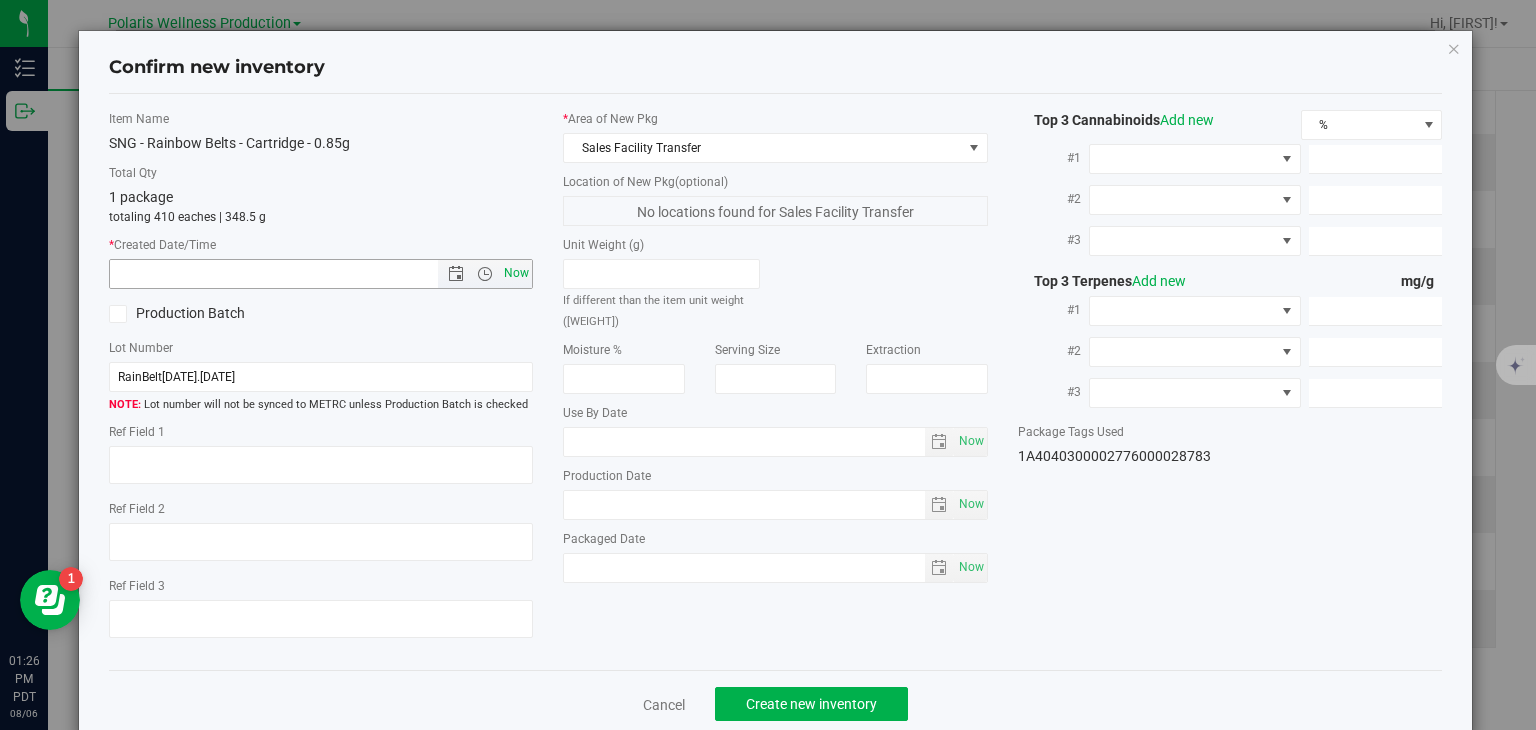 click on "Now" at bounding box center (517, 273) 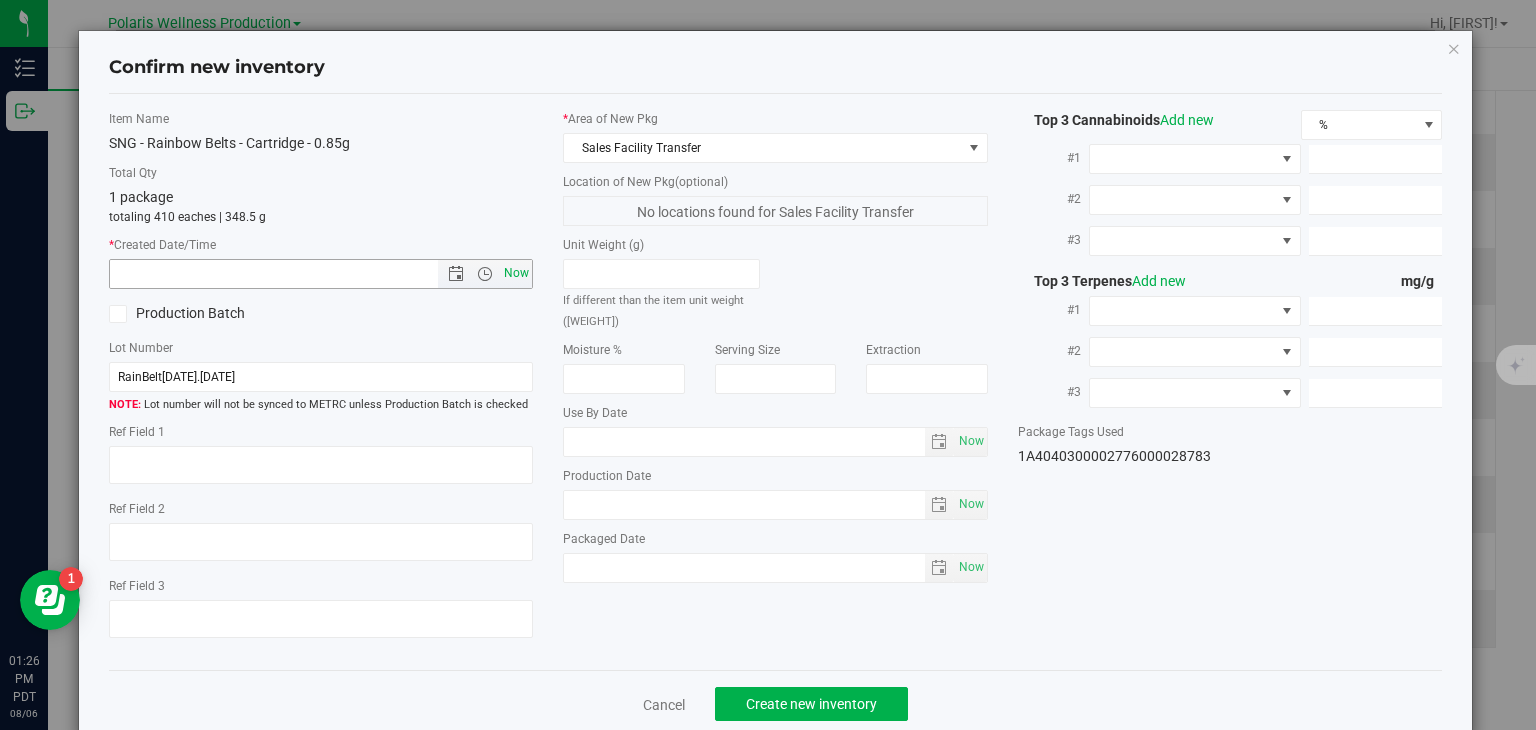 type on "8/6/2025 1:26 PM" 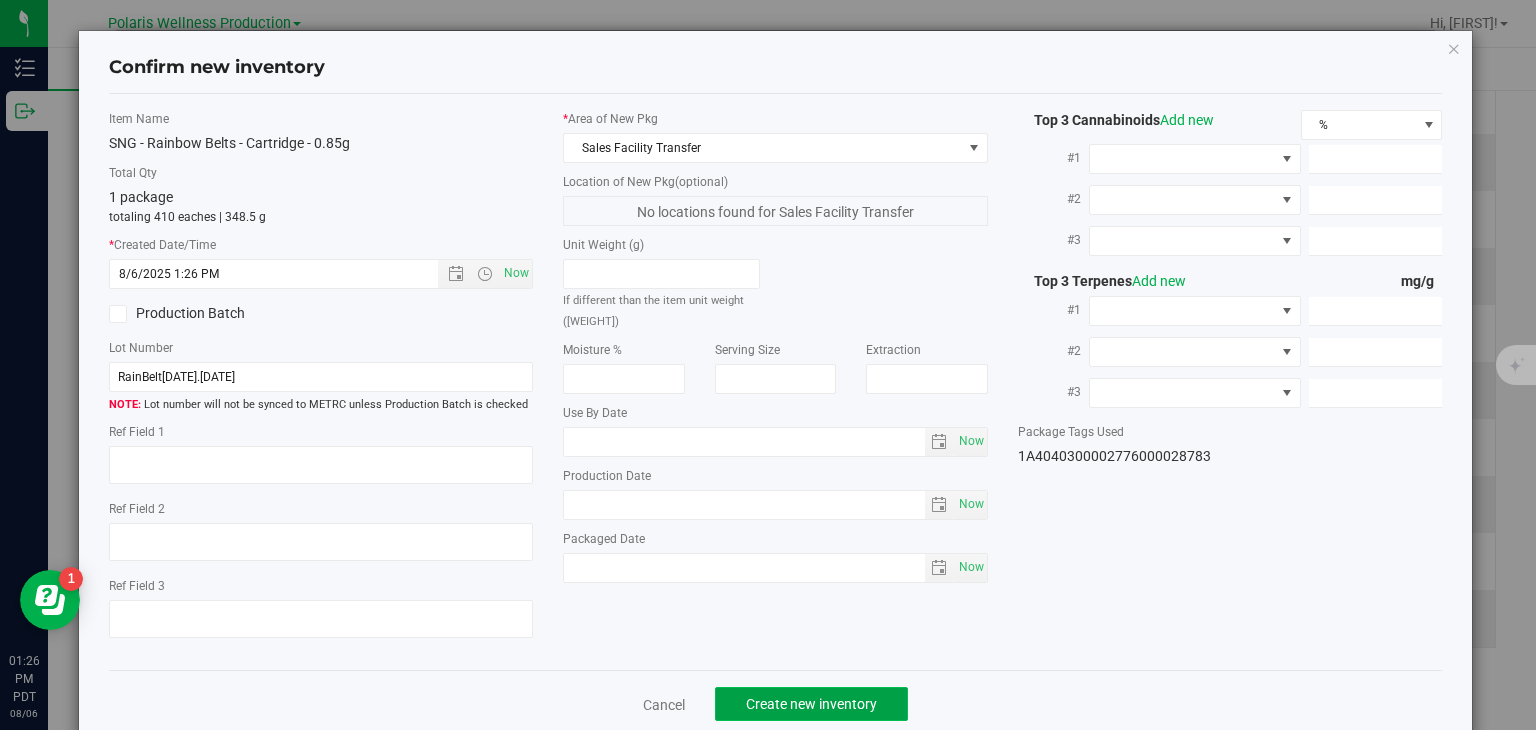 click on "Create new inventory" 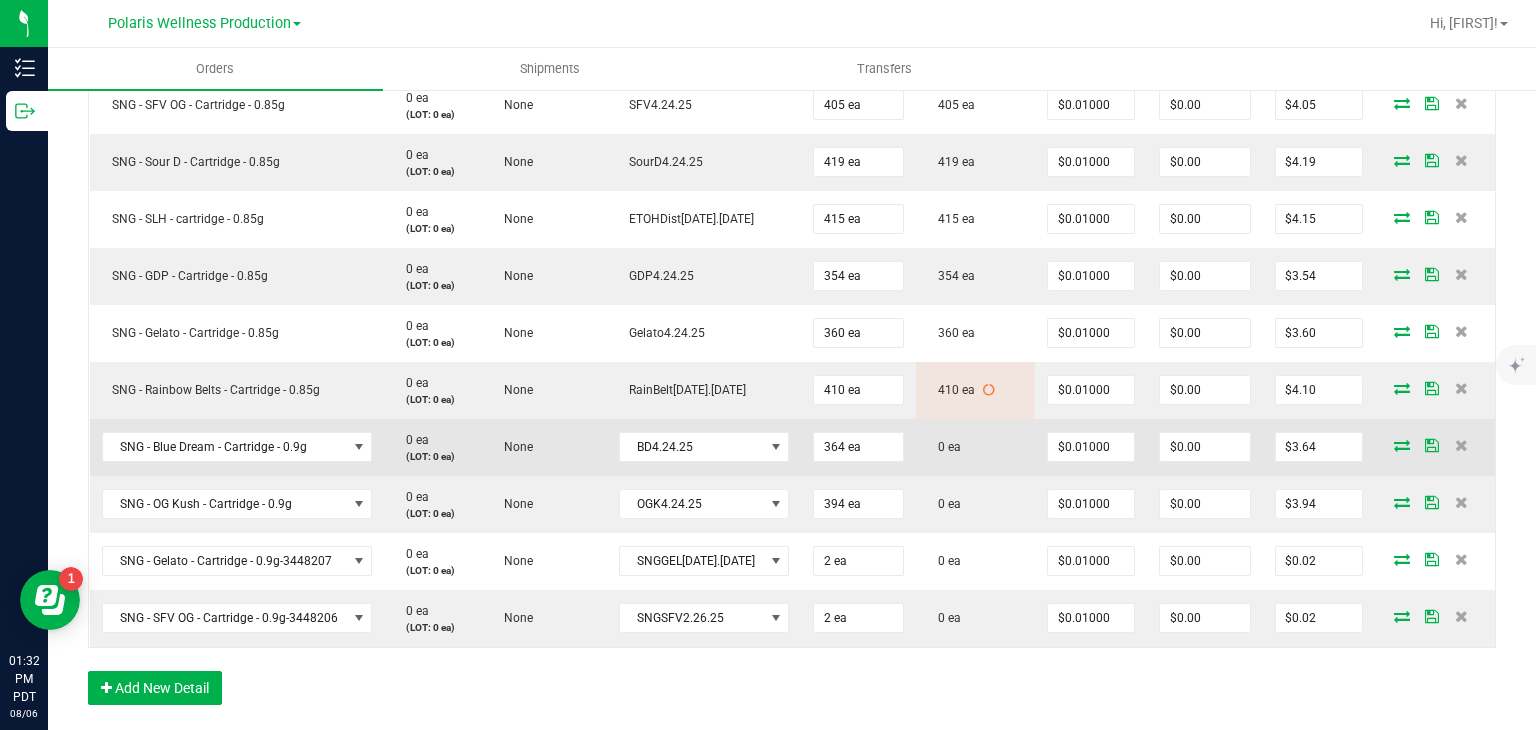 click at bounding box center (1402, 445) 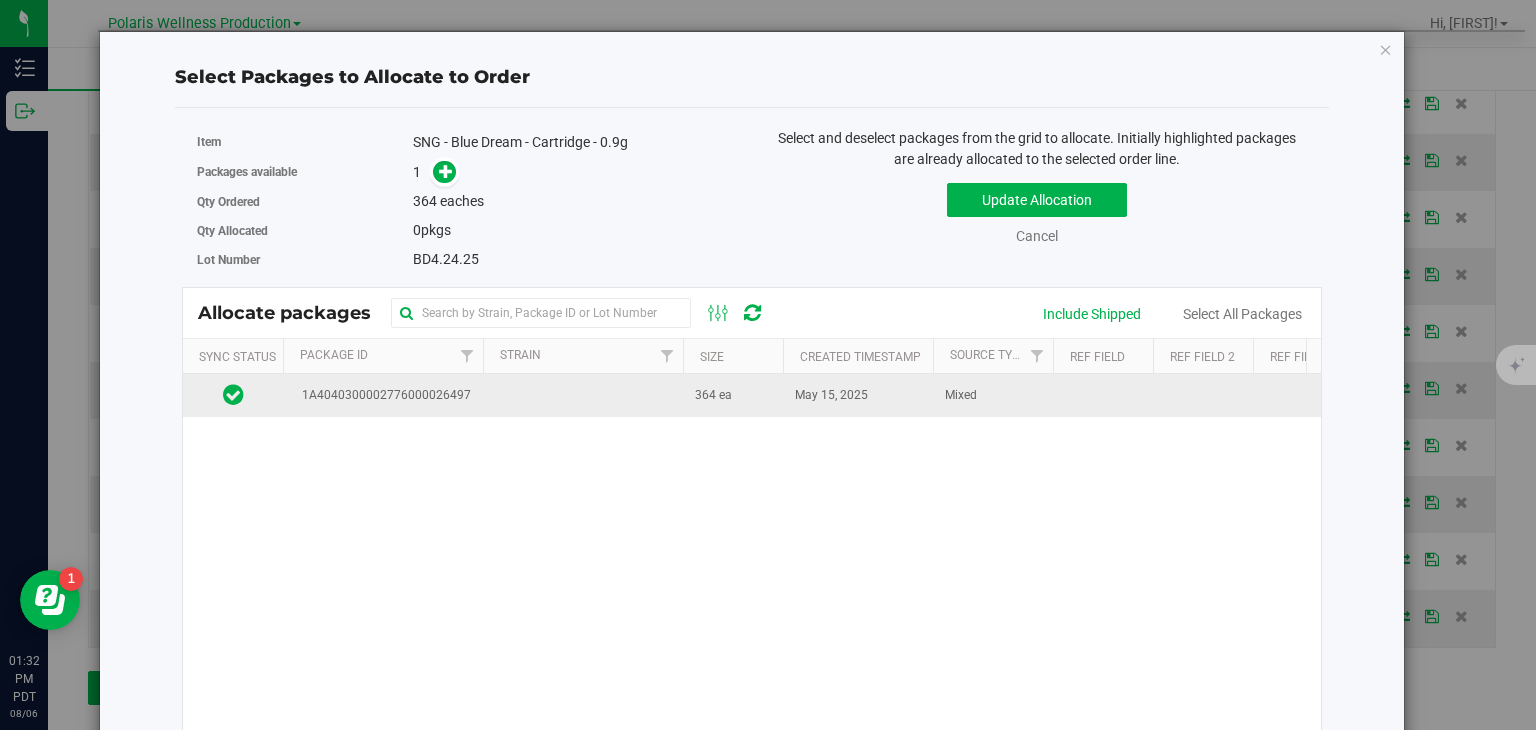 click on "364 ea" at bounding box center (733, 395) 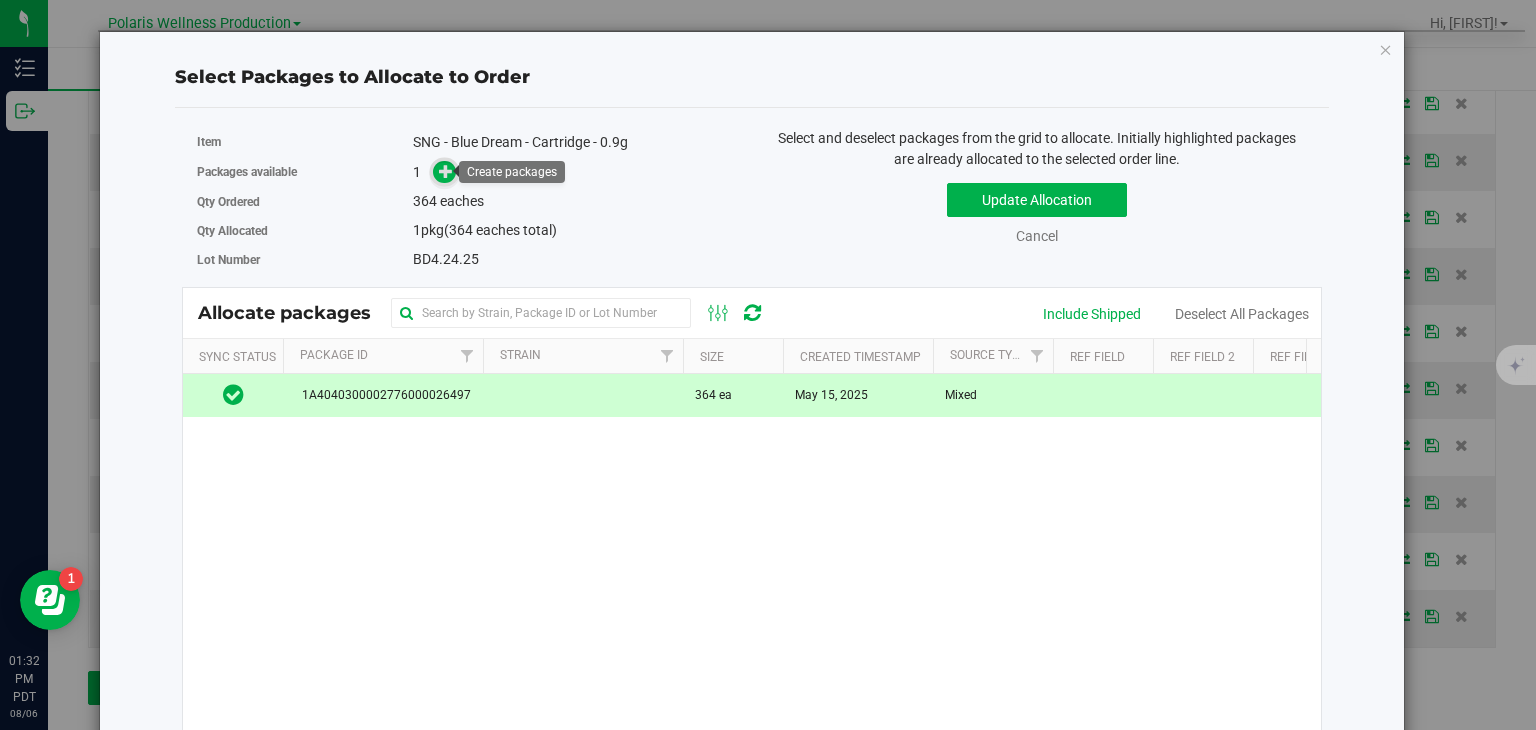 click at bounding box center [446, 171] 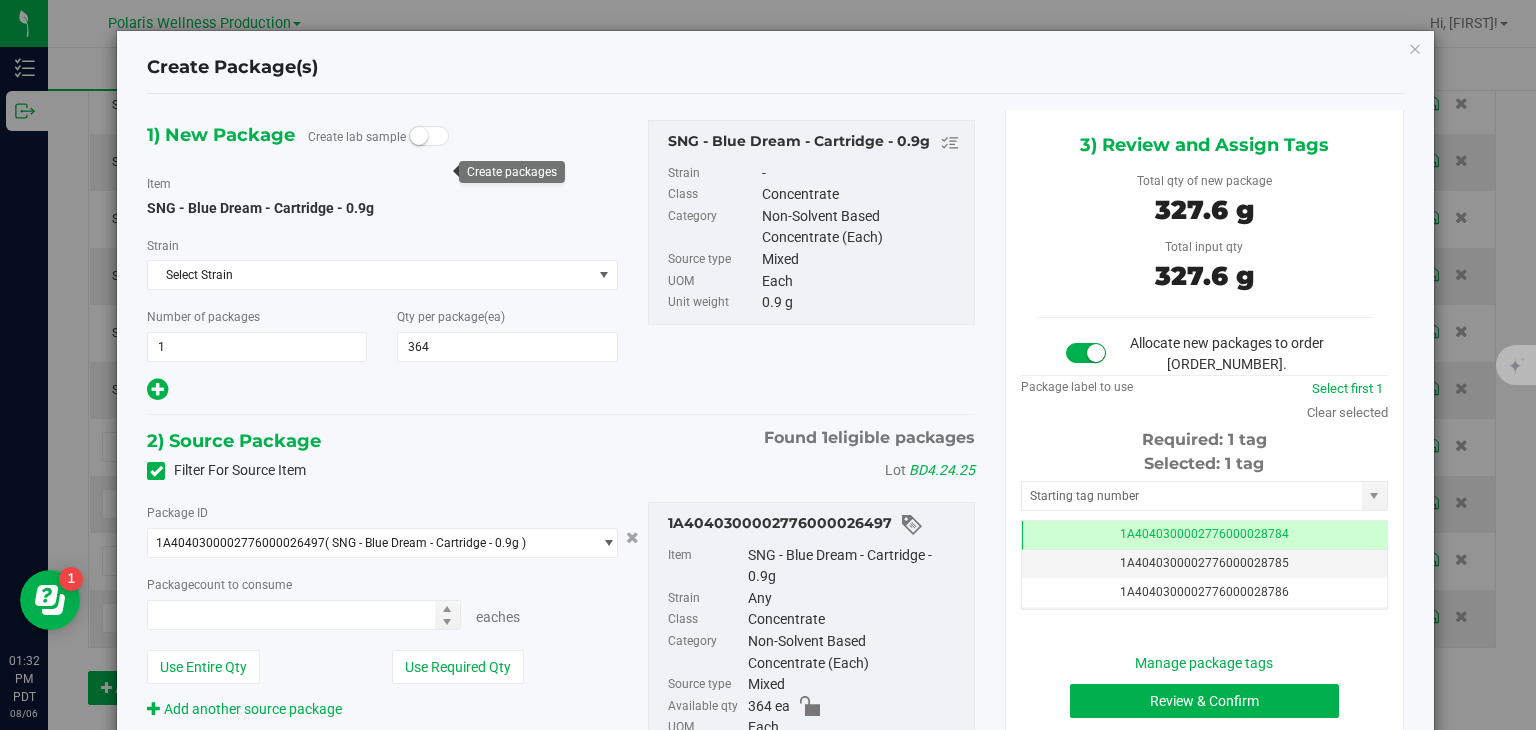 type on "364 ea" 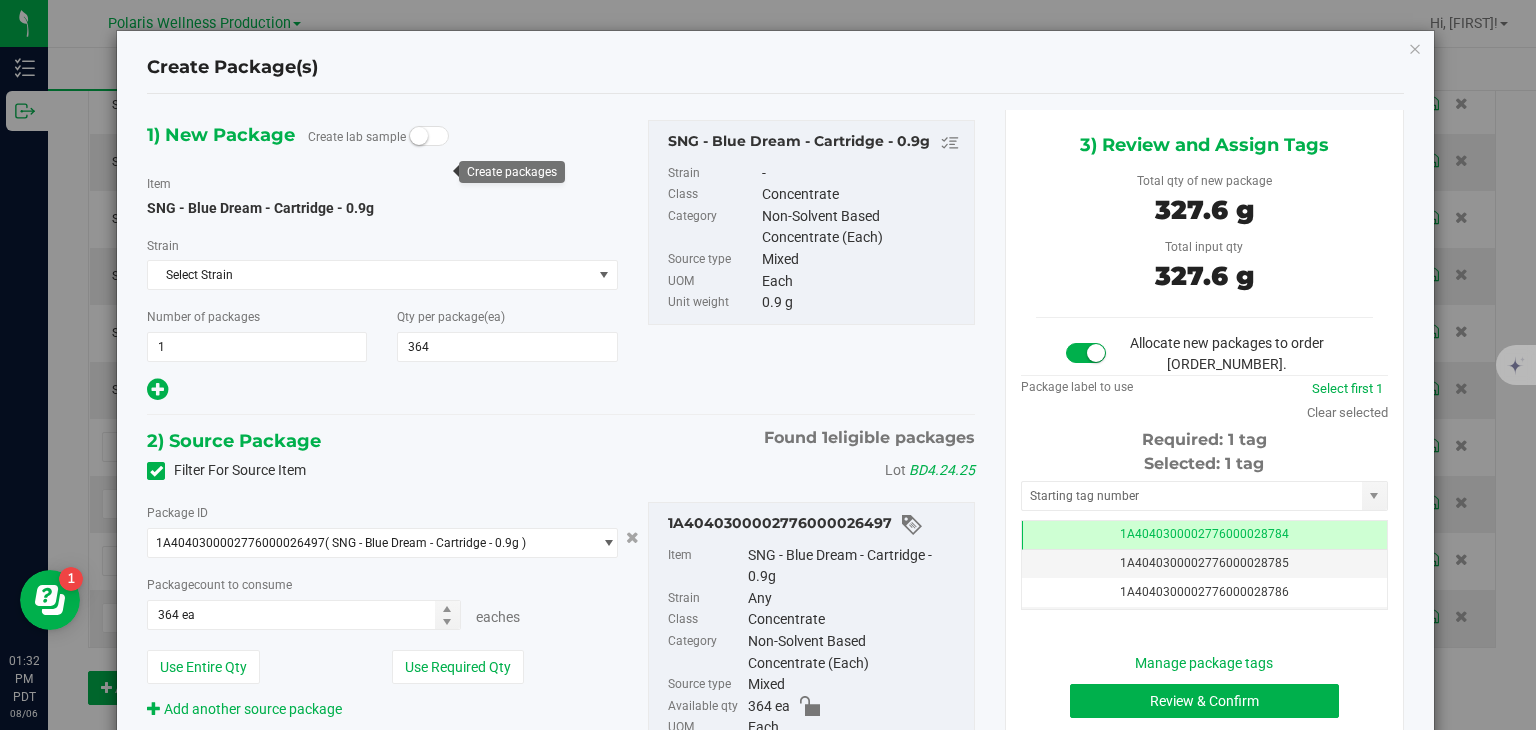 scroll, scrollTop: 0, scrollLeft: 0, axis: both 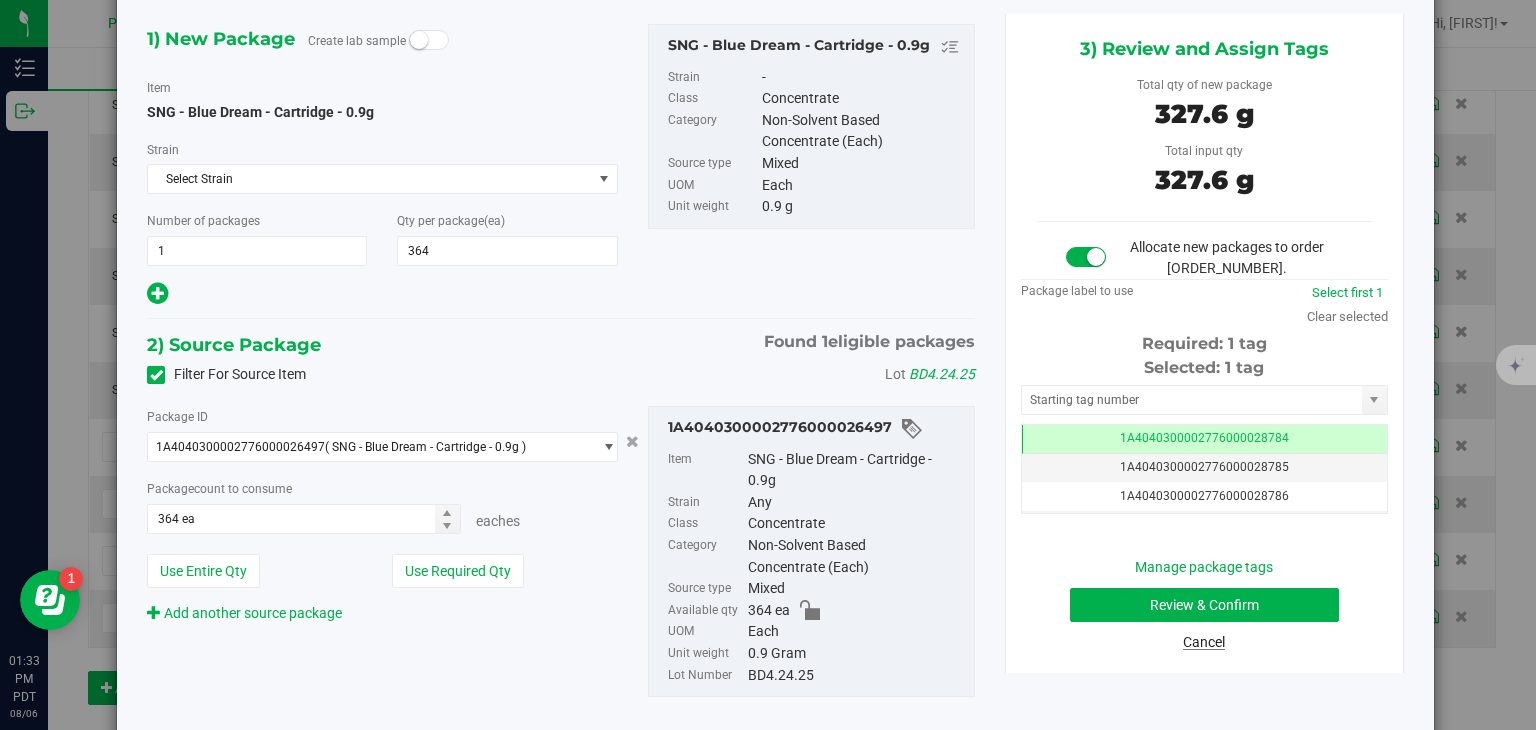 click on "Cancel" at bounding box center [1204, 642] 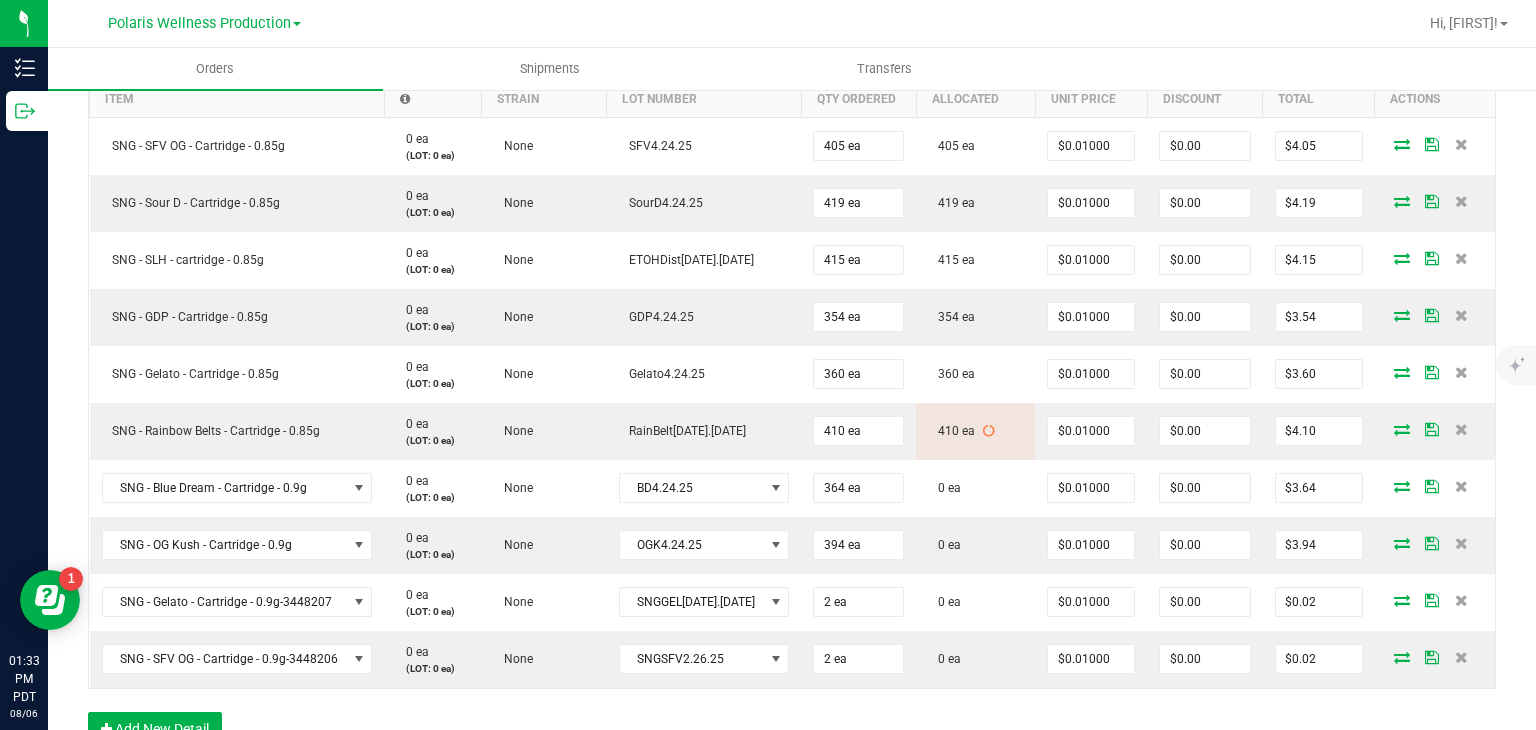 scroll, scrollTop: 620, scrollLeft: 0, axis: vertical 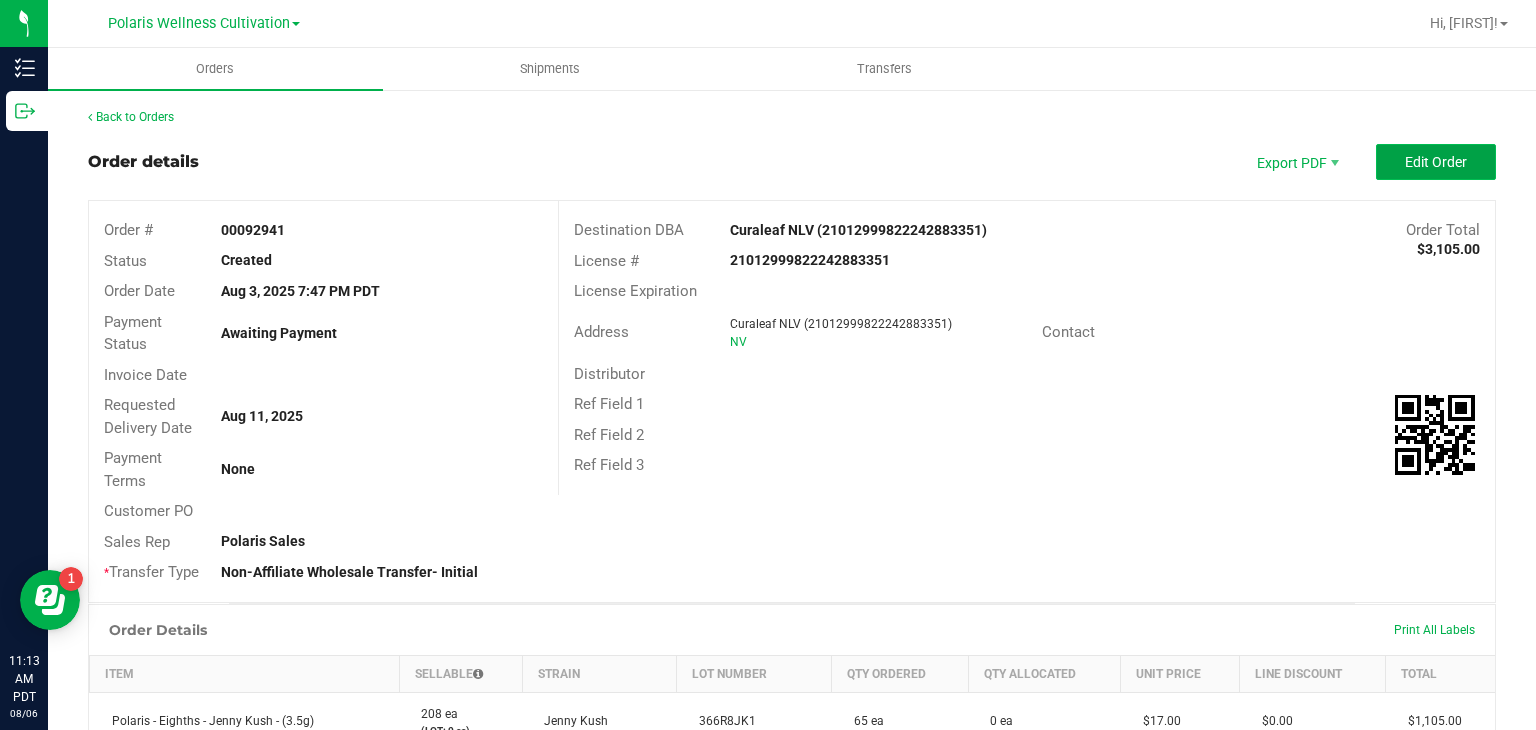 click on "Edit Order" at bounding box center [1436, 162] 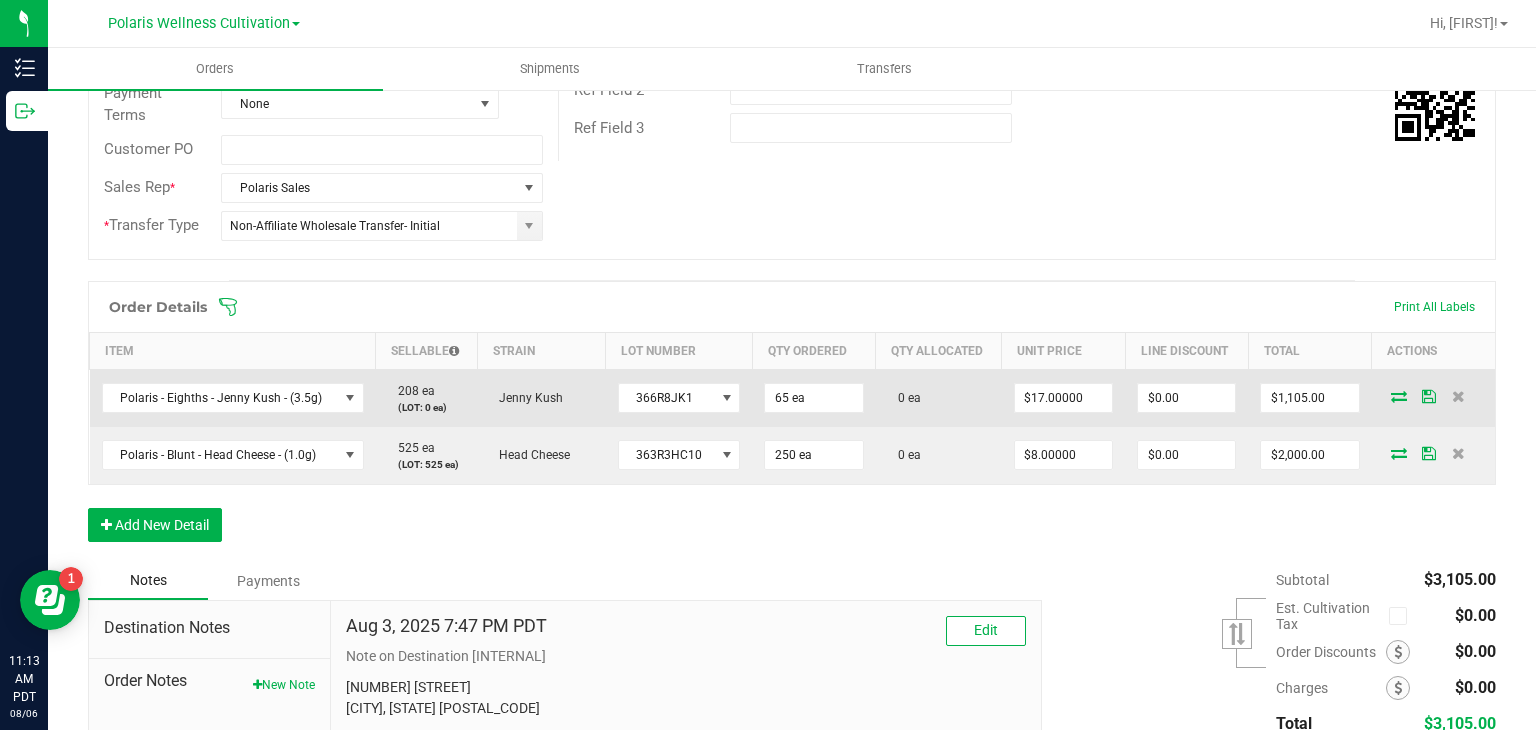 scroll, scrollTop: 372, scrollLeft: 0, axis: vertical 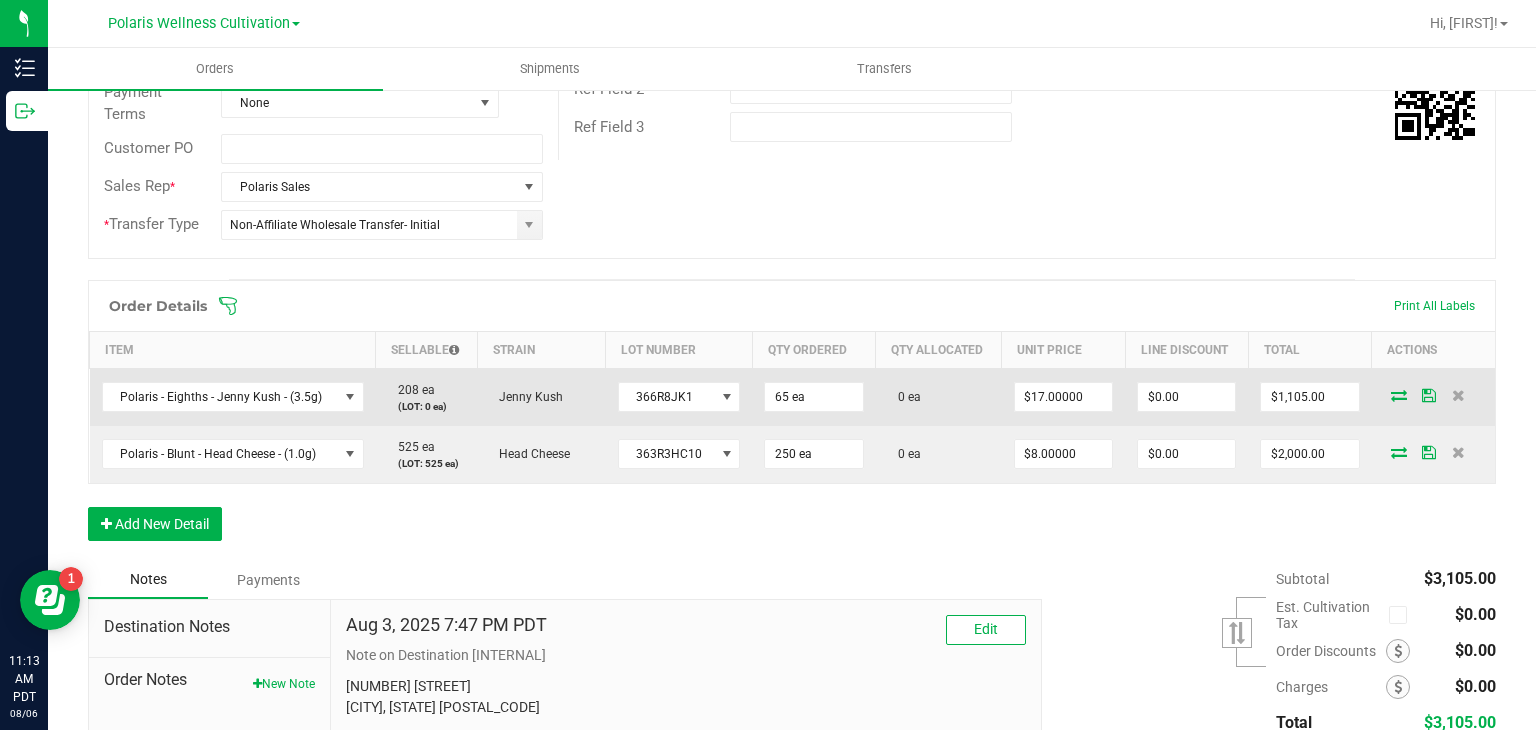 click at bounding box center [1399, 395] 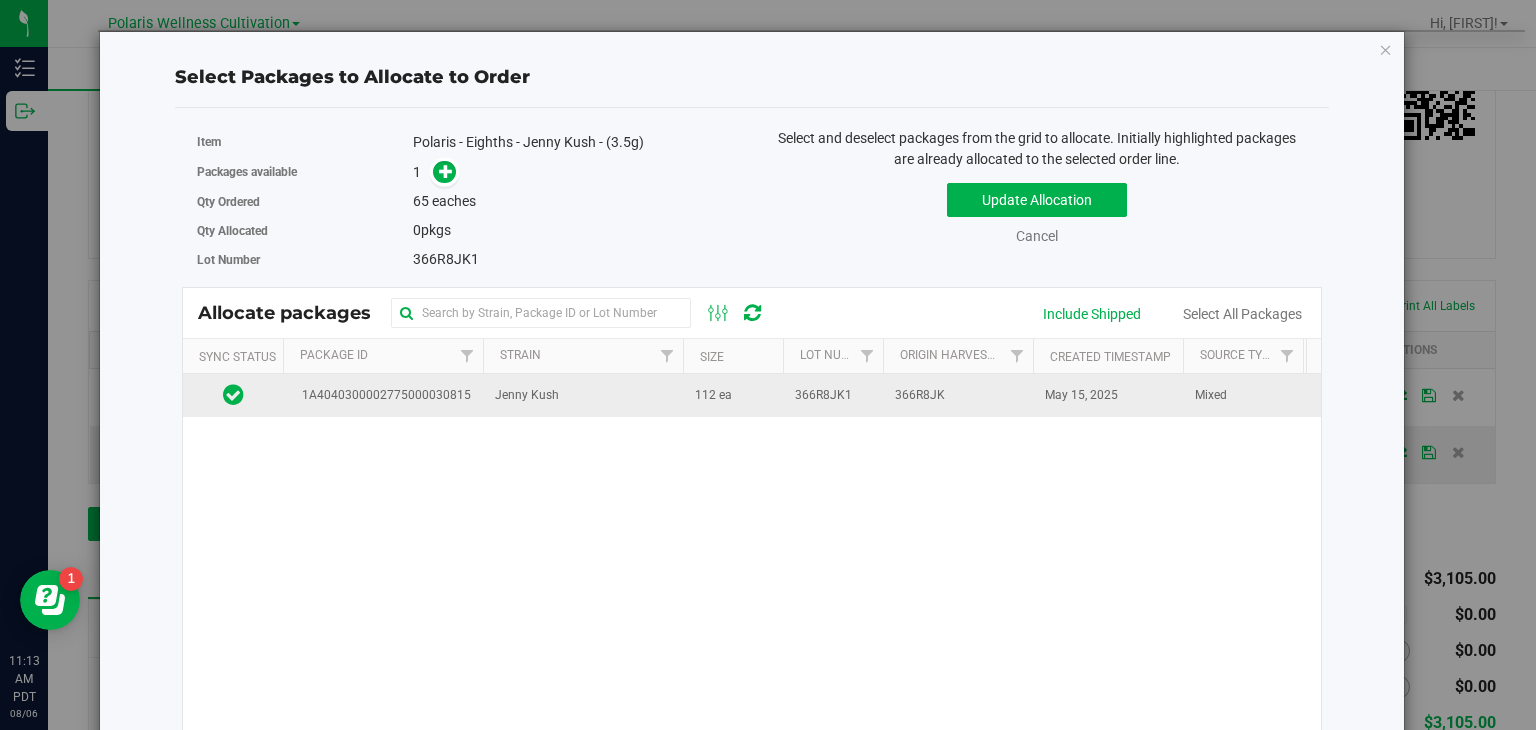 click on "112 ea" at bounding box center (713, 395) 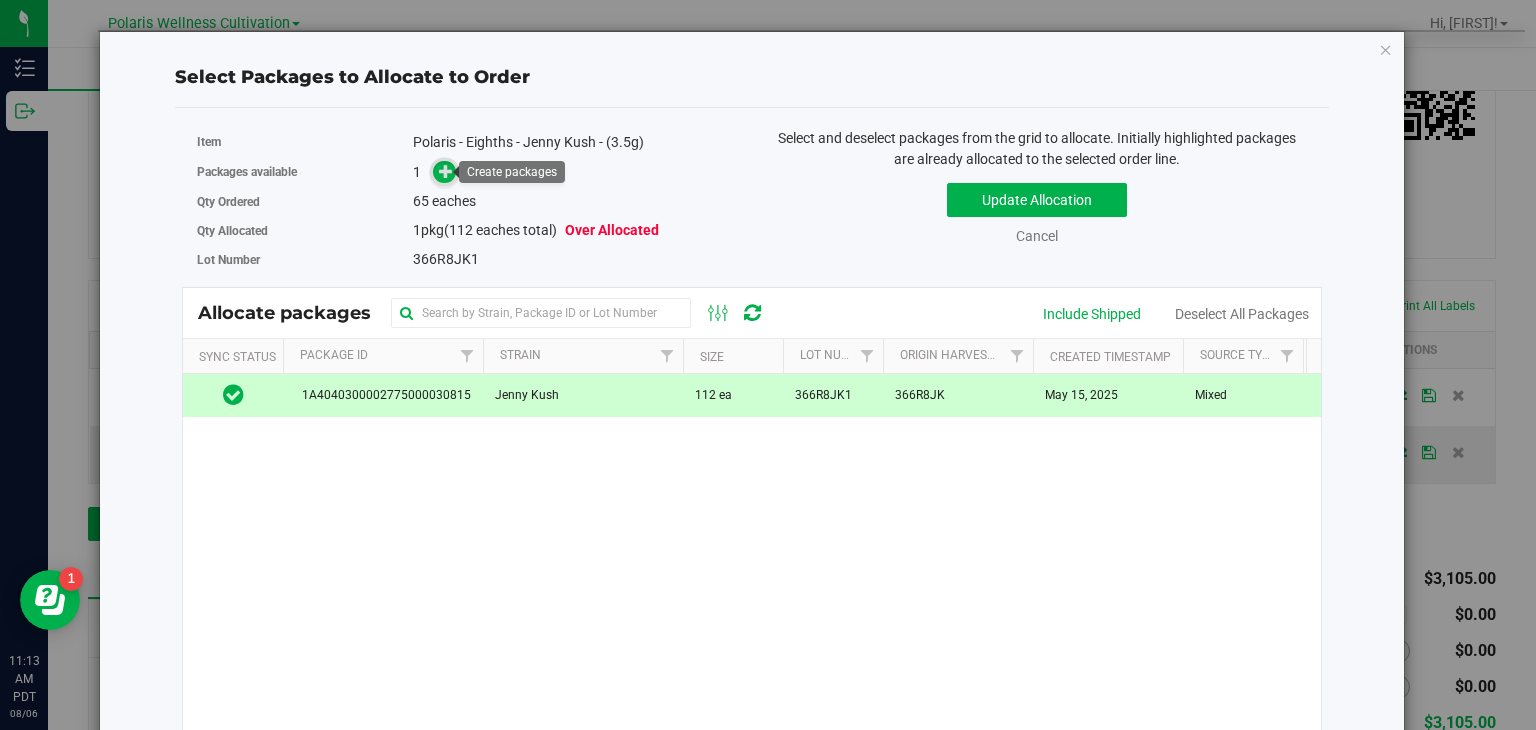 click at bounding box center [446, 171] 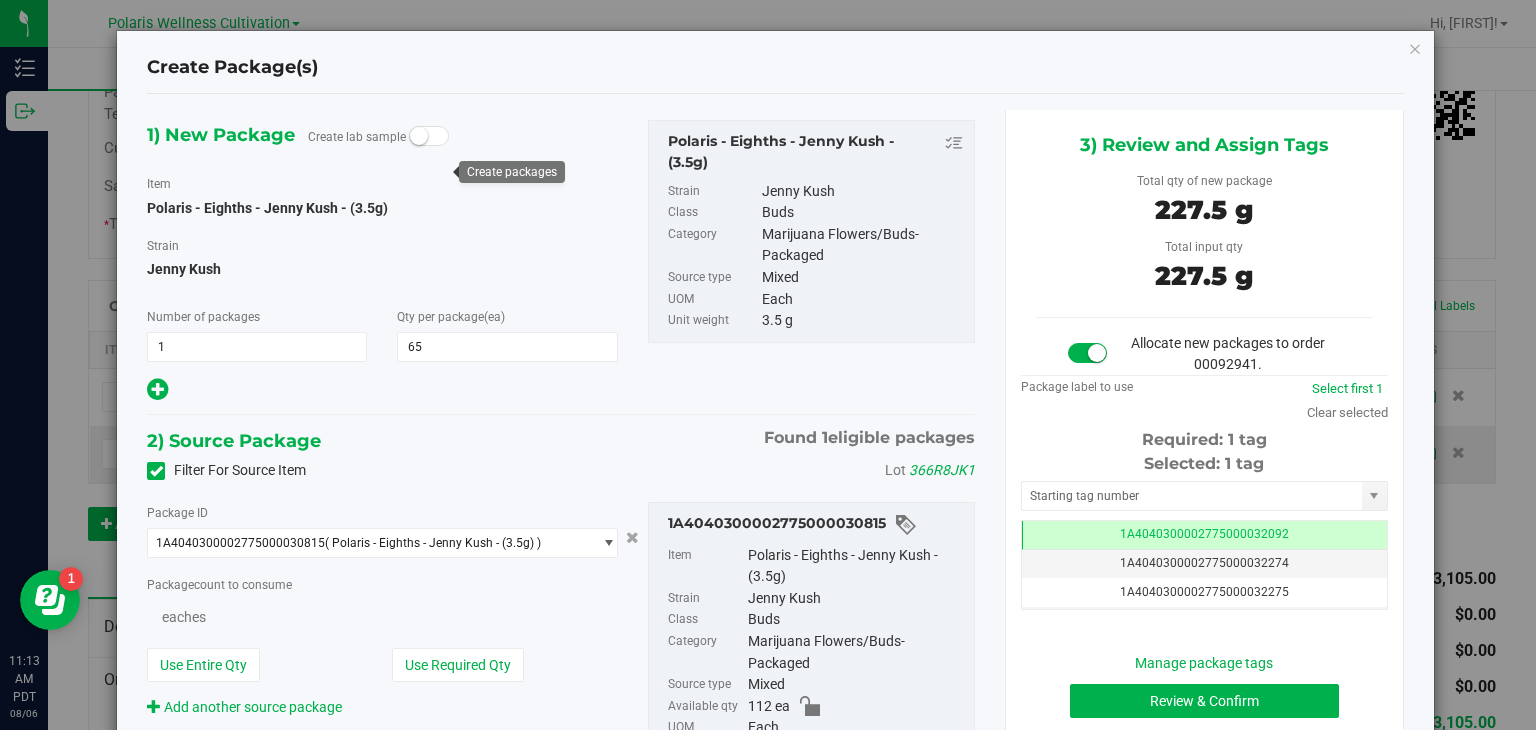 type on "65" 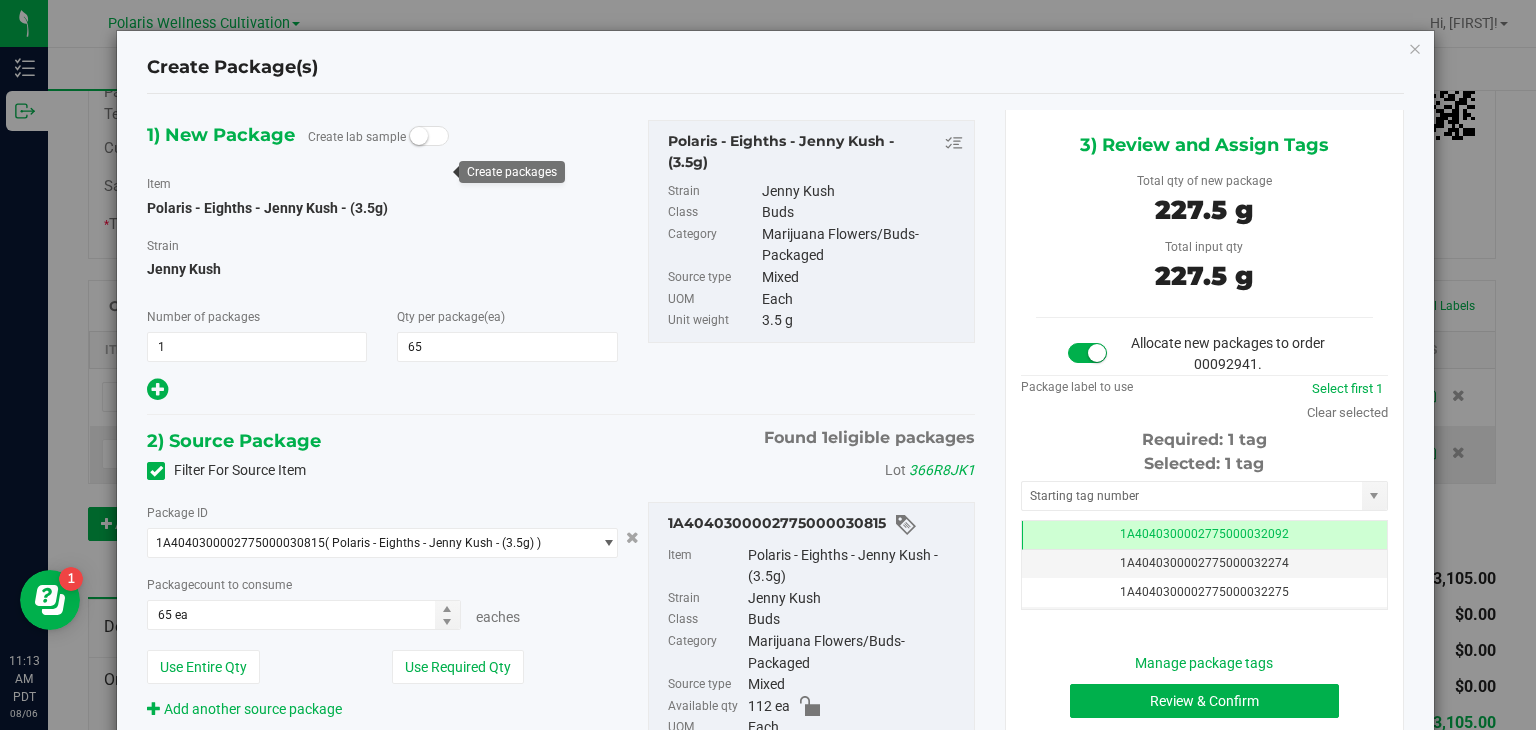 scroll, scrollTop: 0, scrollLeft: 0, axis: both 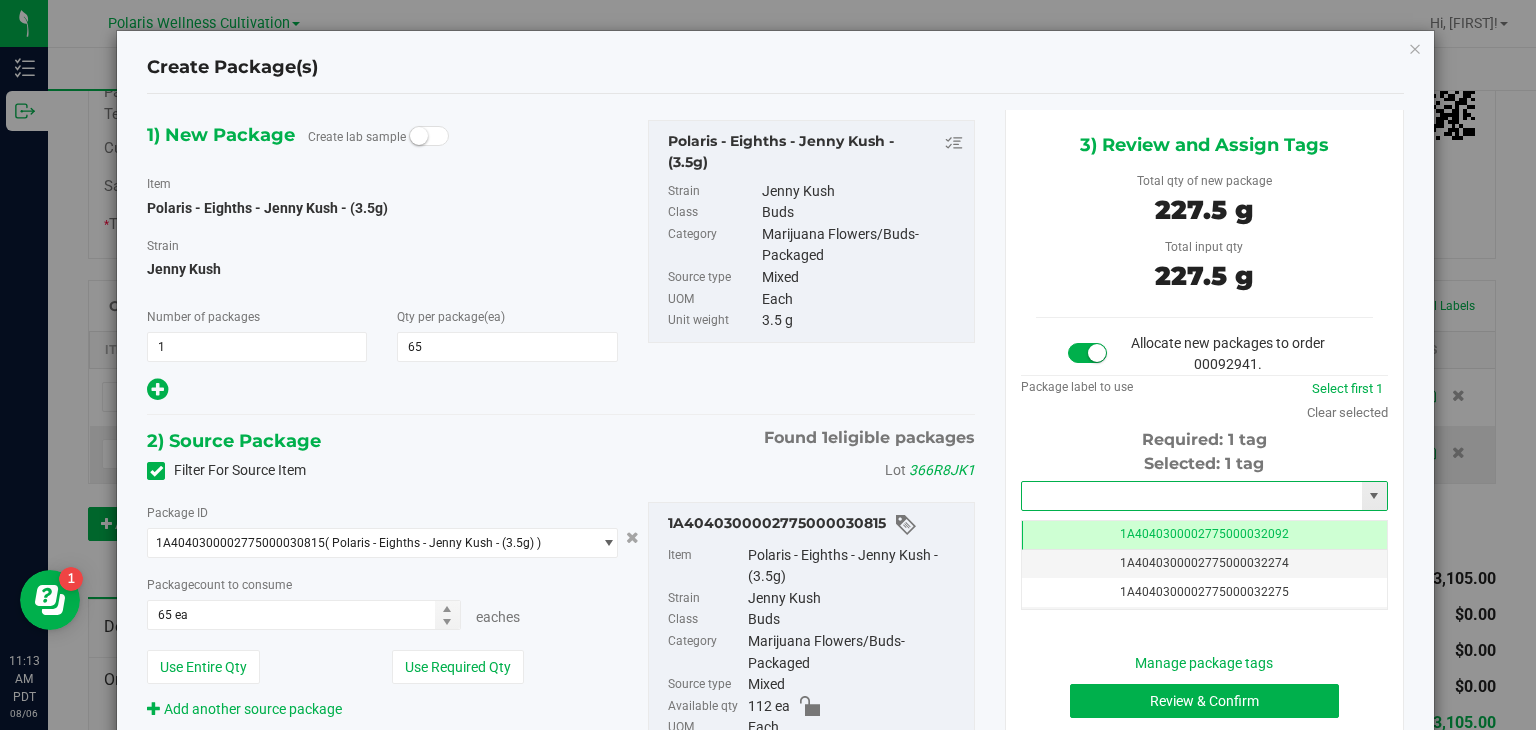 click at bounding box center [1192, 496] 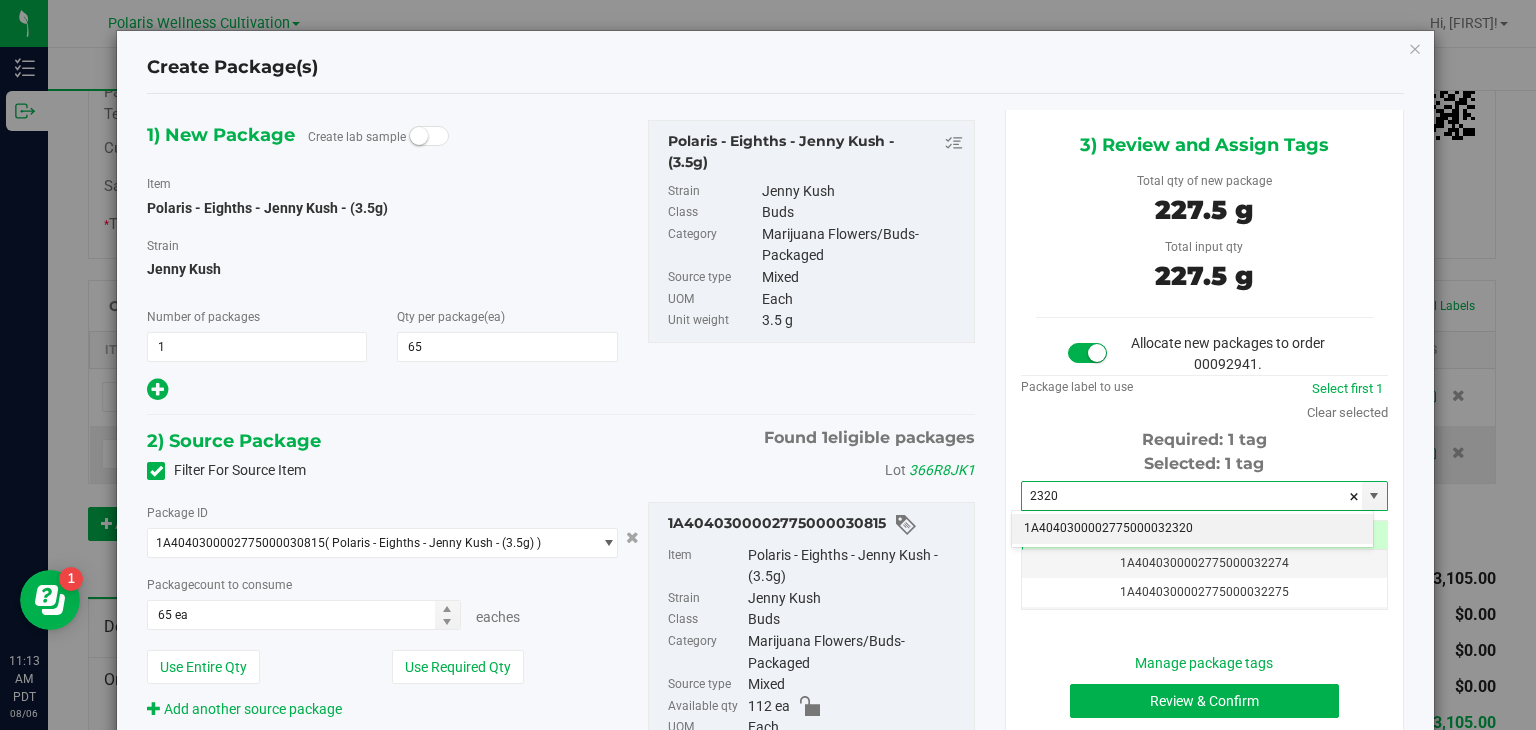 click on "[LICENSE]" at bounding box center [1192, 529] 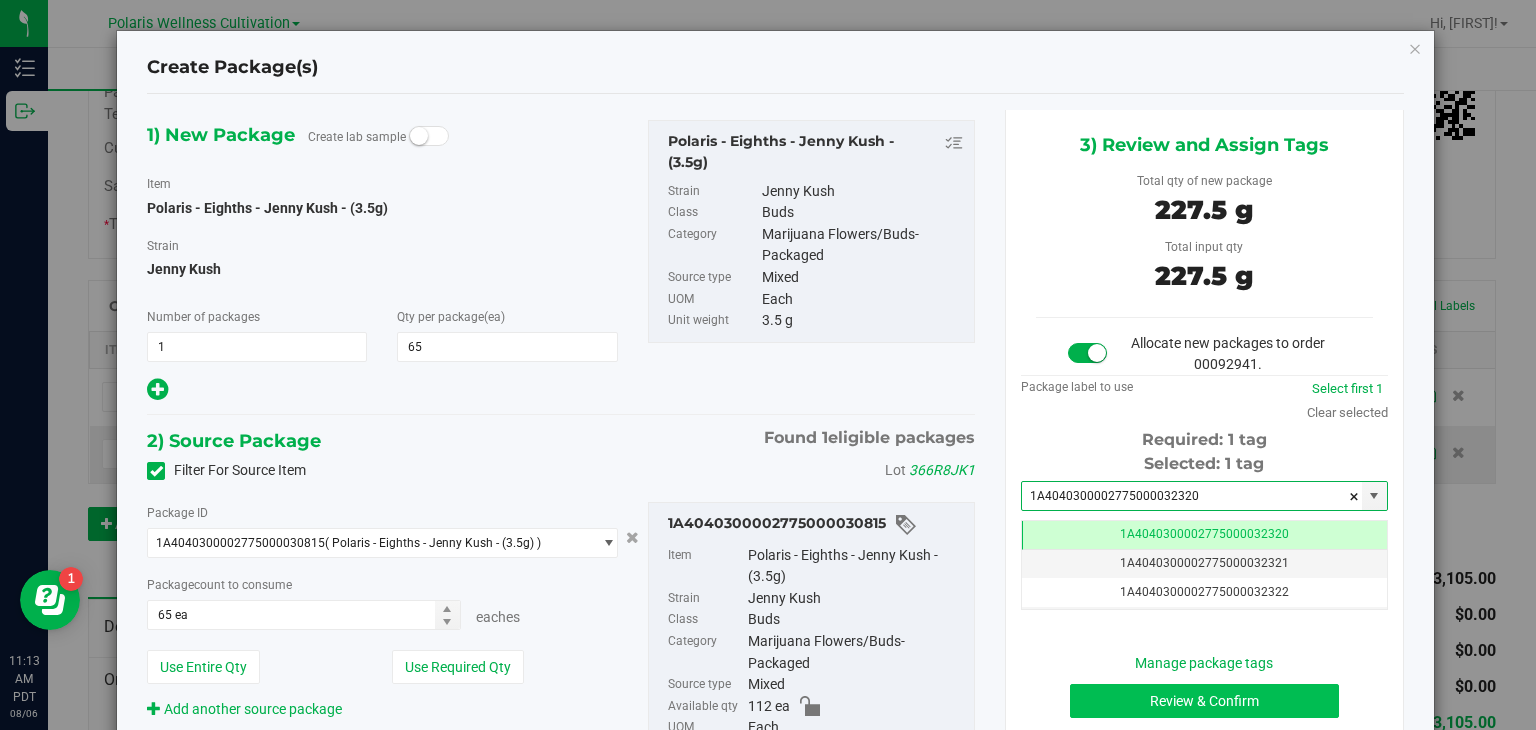 type on "[LICENSE]" 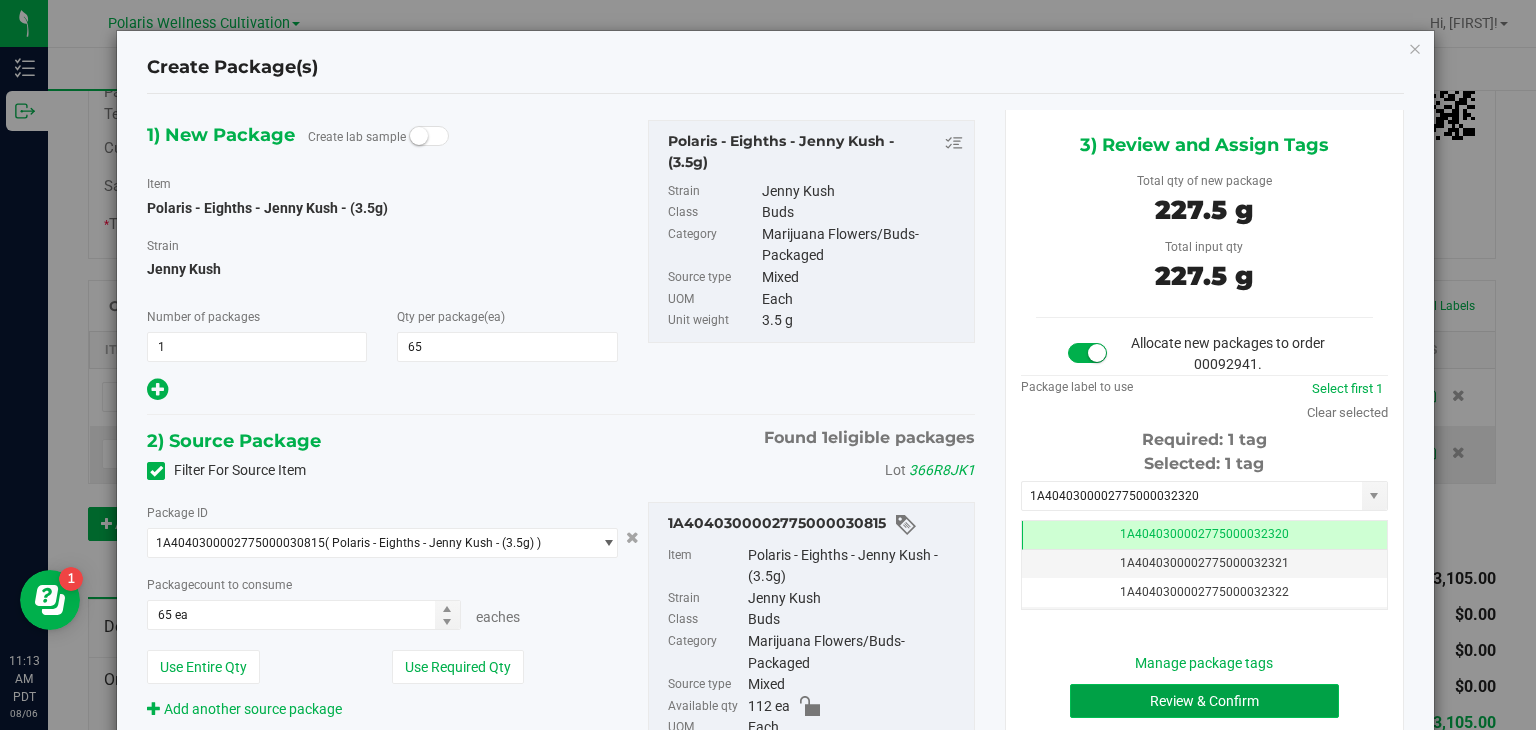 click on "Review & Confirm" at bounding box center (1204, 701) 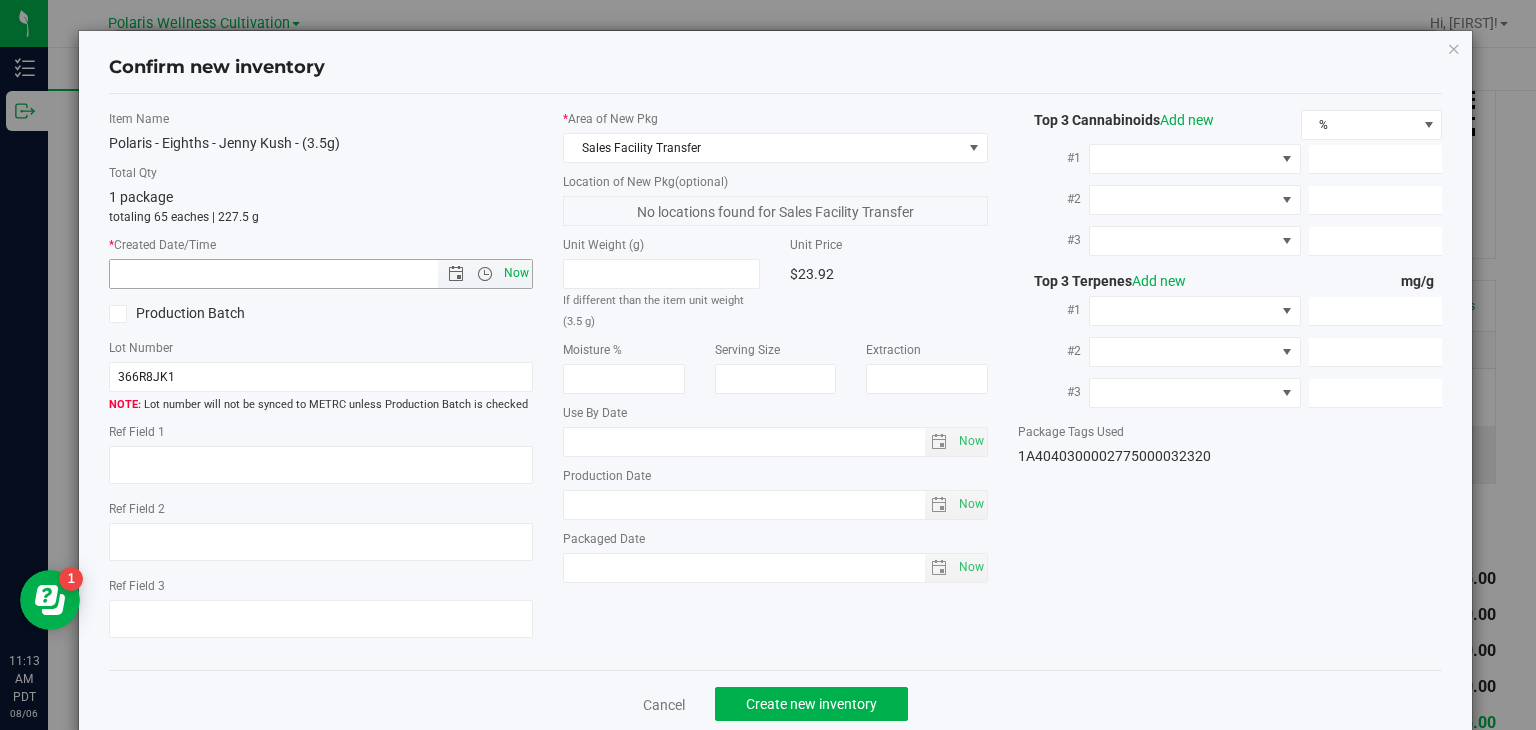 click on "Now" at bounding box center [517, 273] 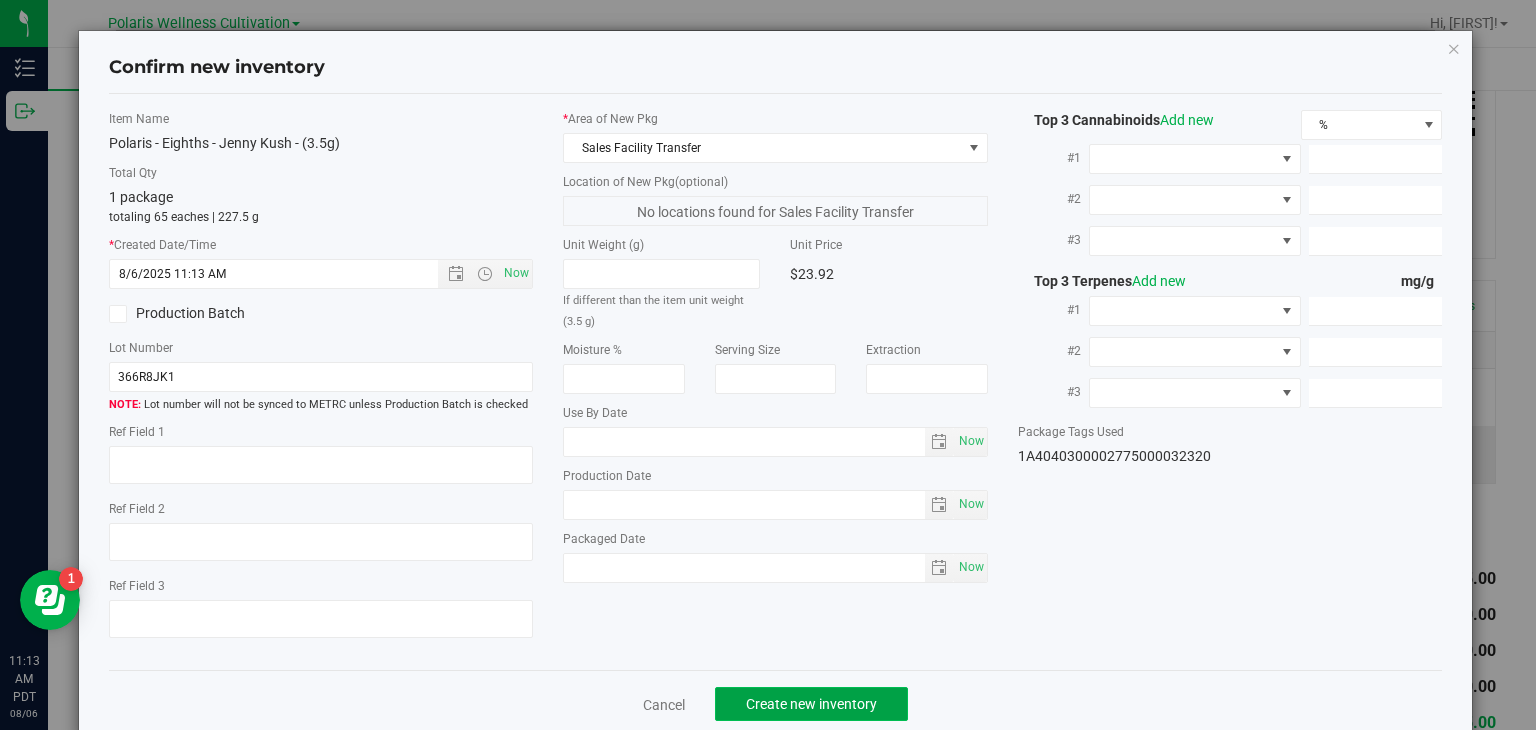 click on "Create new inventory" 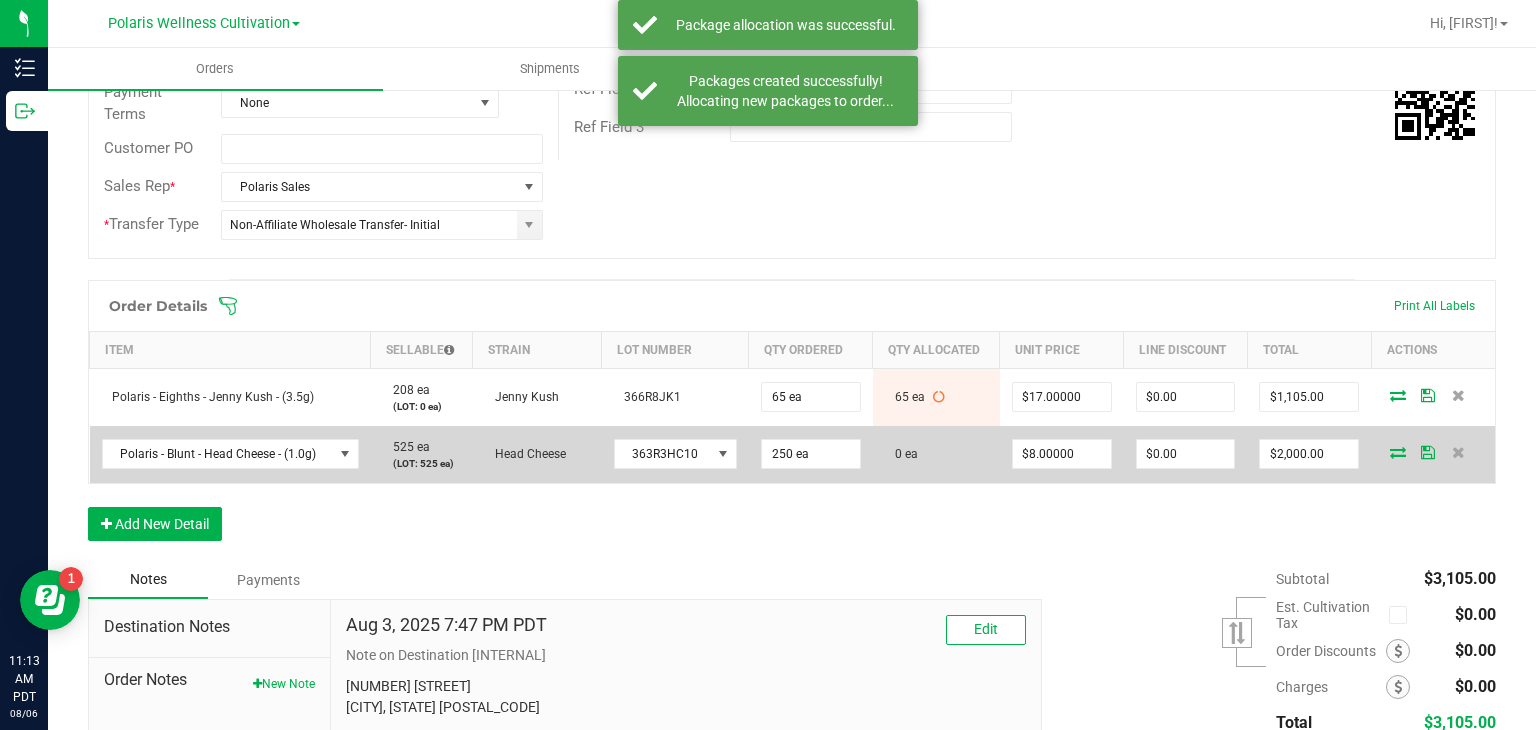 click at bounding box center [1398, 452] 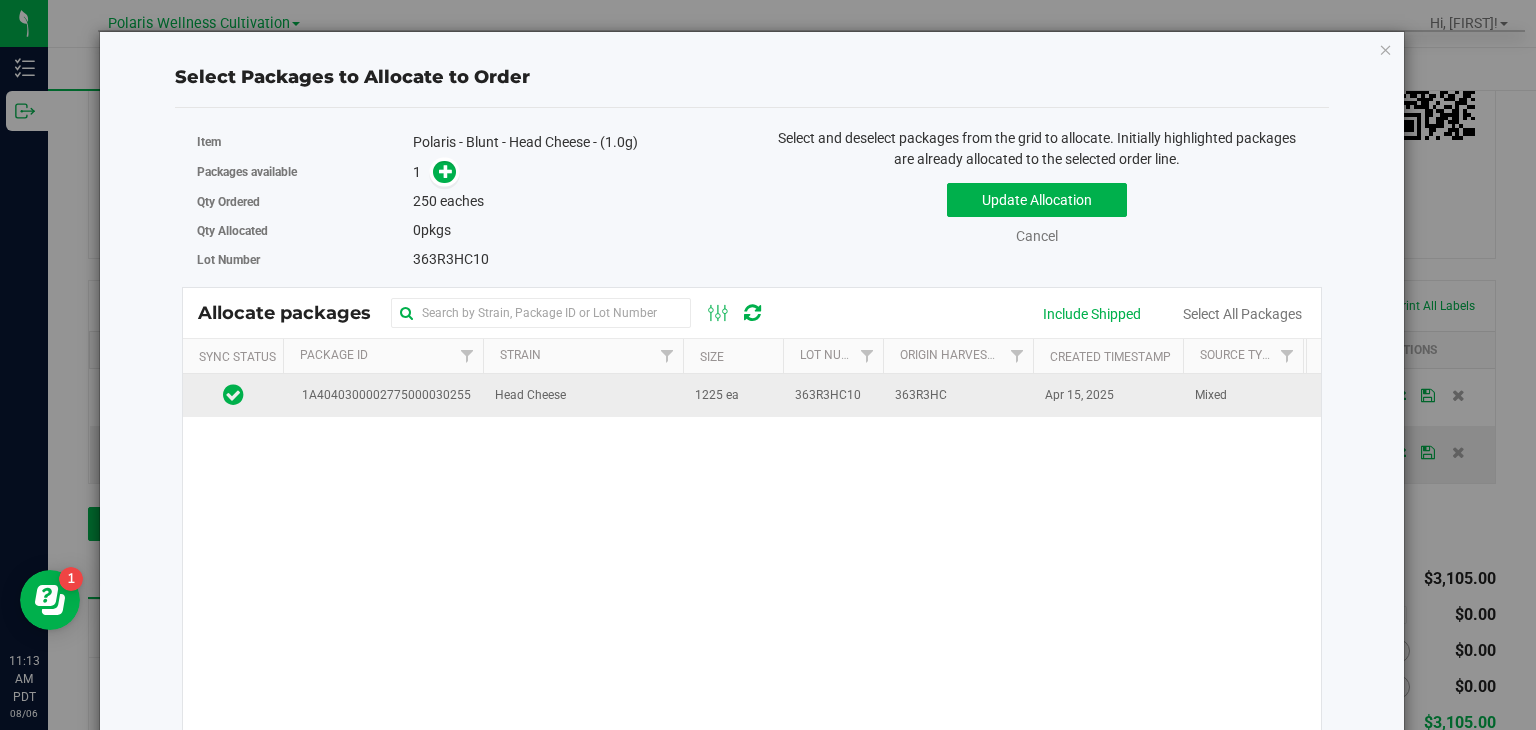 click on "363R3HC10" at bounding box center (833, 395) 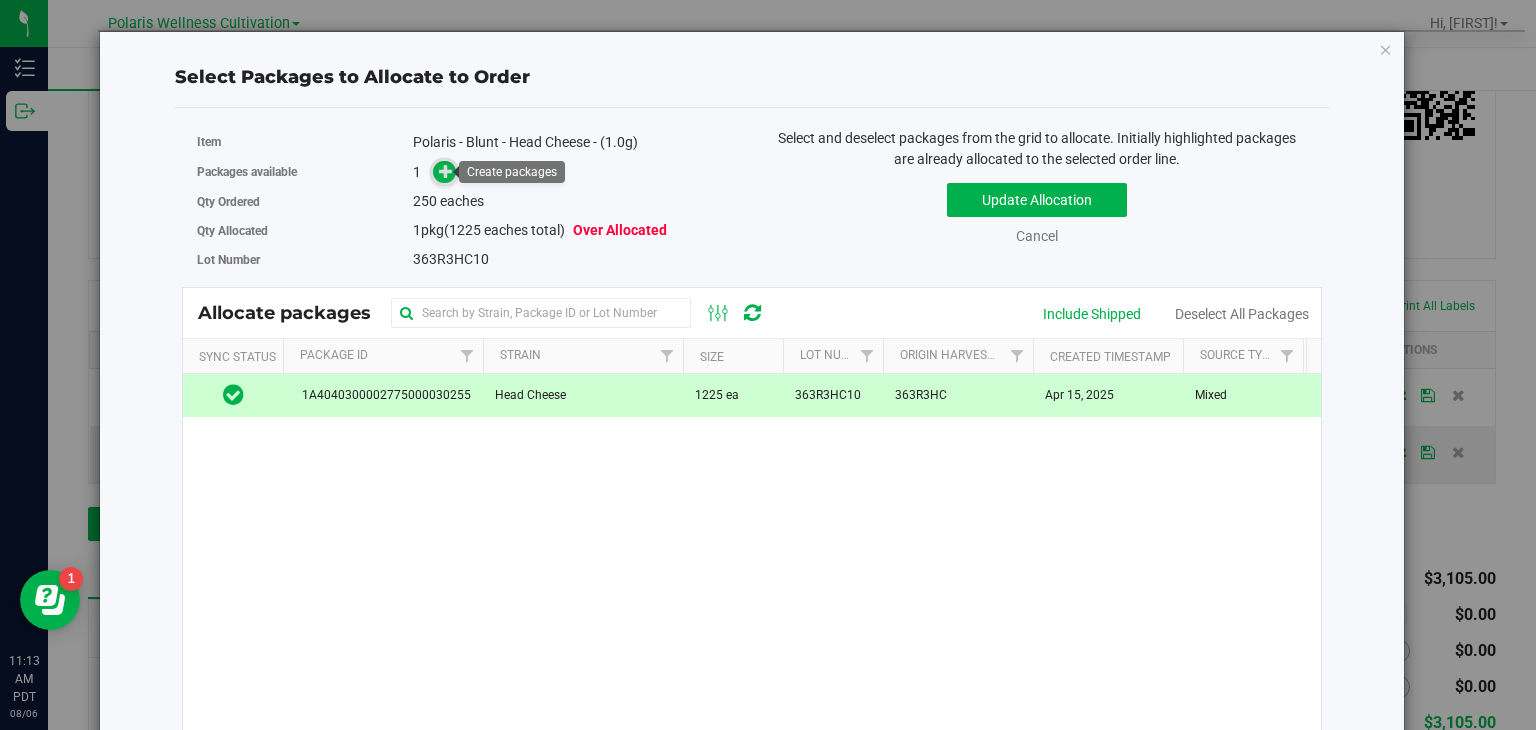 click at bounding box center [444, 172] 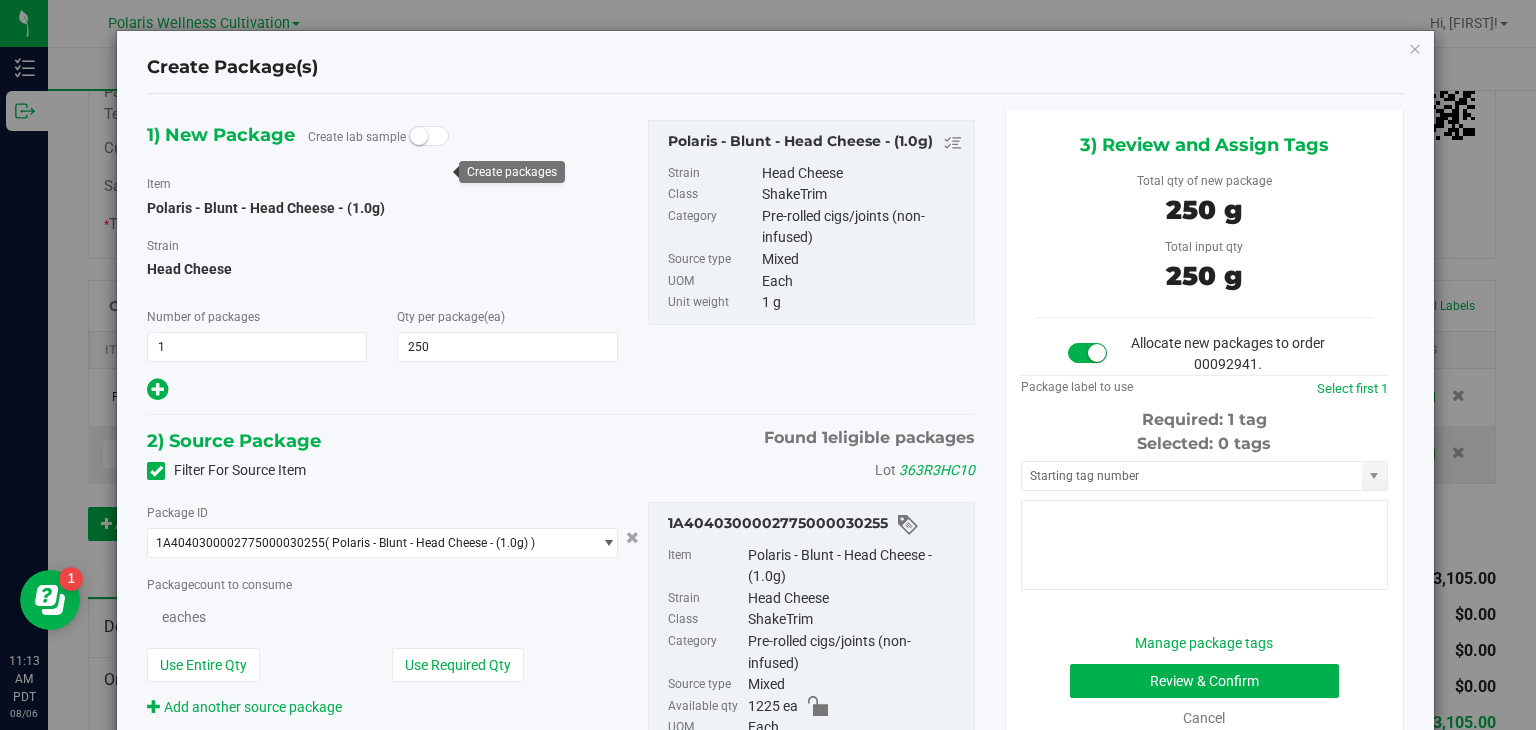 type on "250" 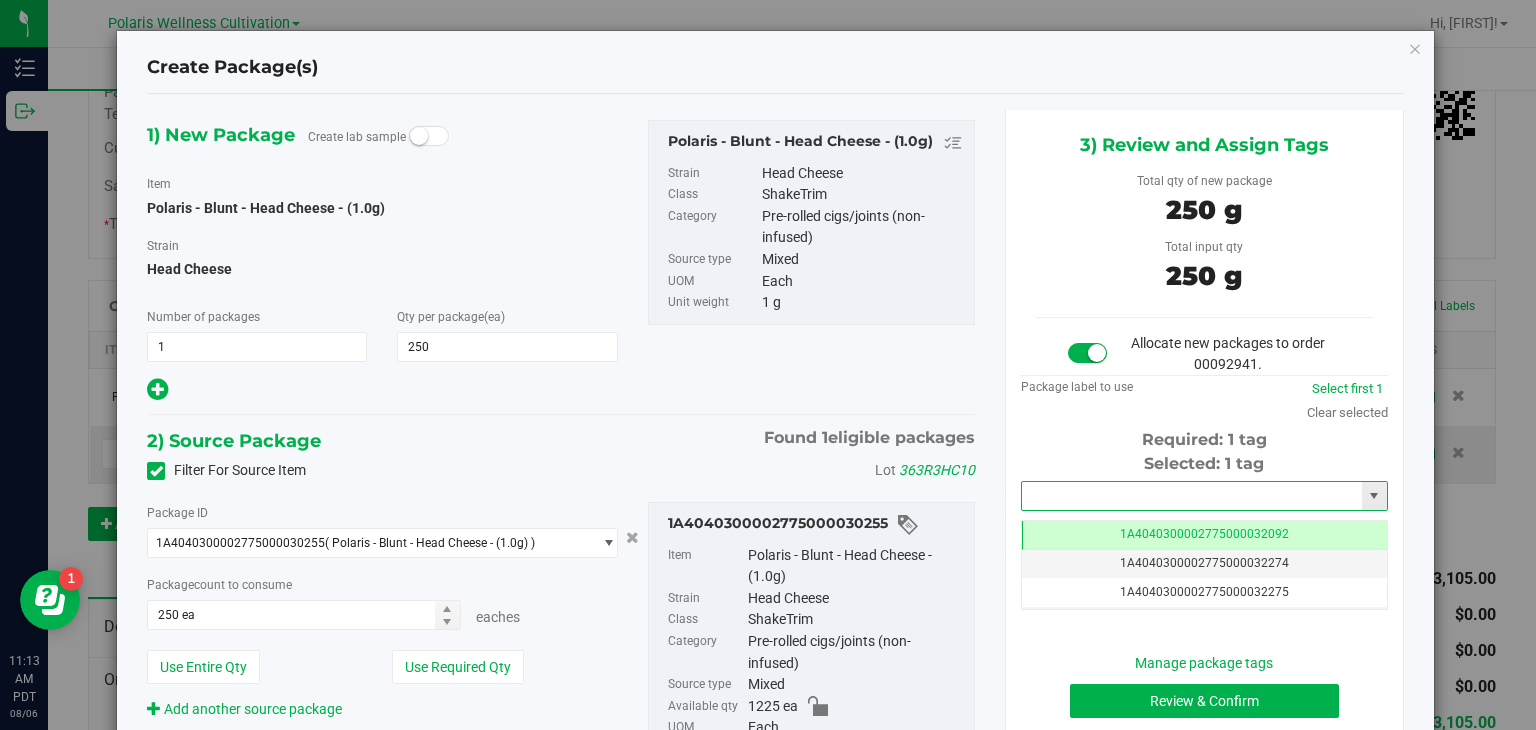click at bounding box center (1192, 496) 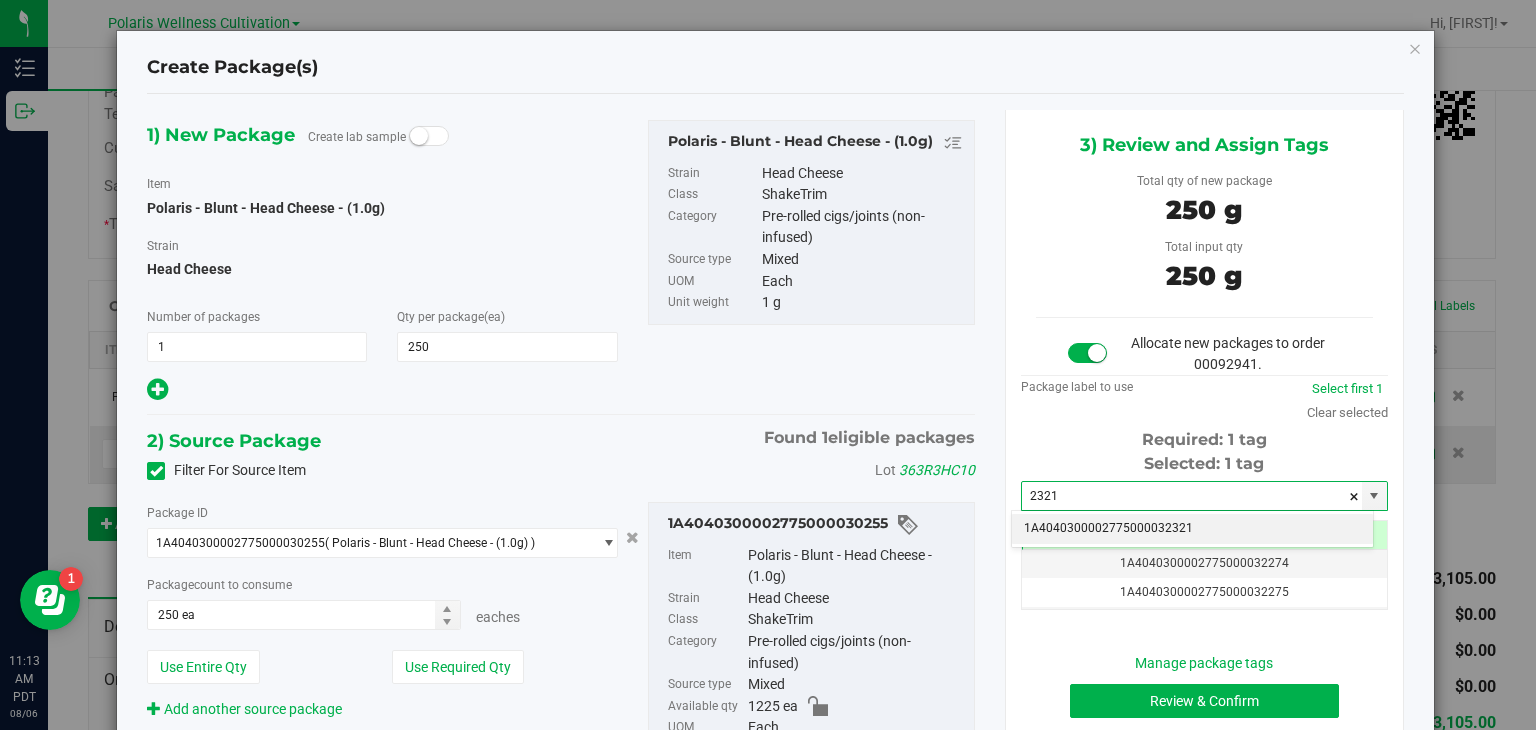 click on "1A4040300002775000032321" at bounding box center [1192, 529] 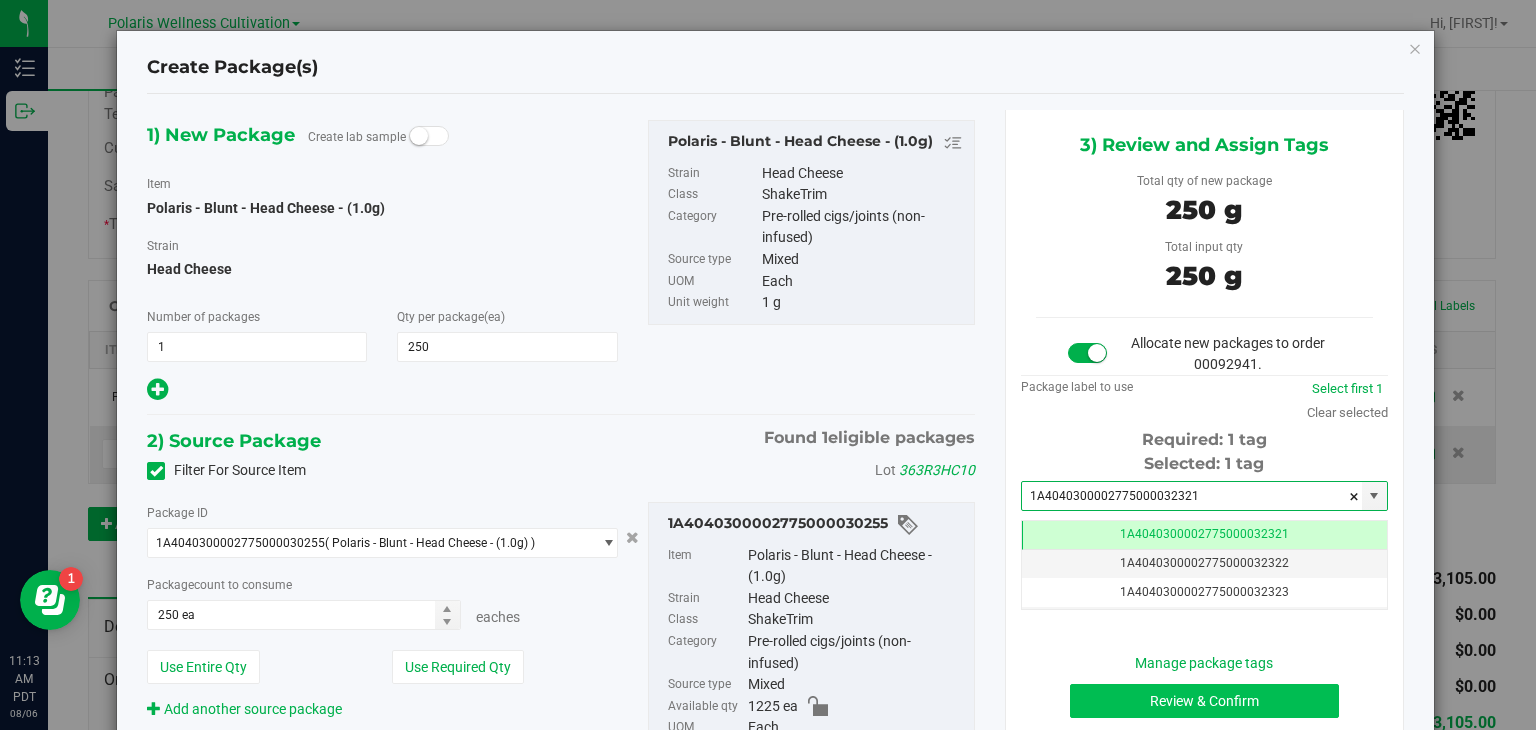 type on "1A4040300002775000032321" 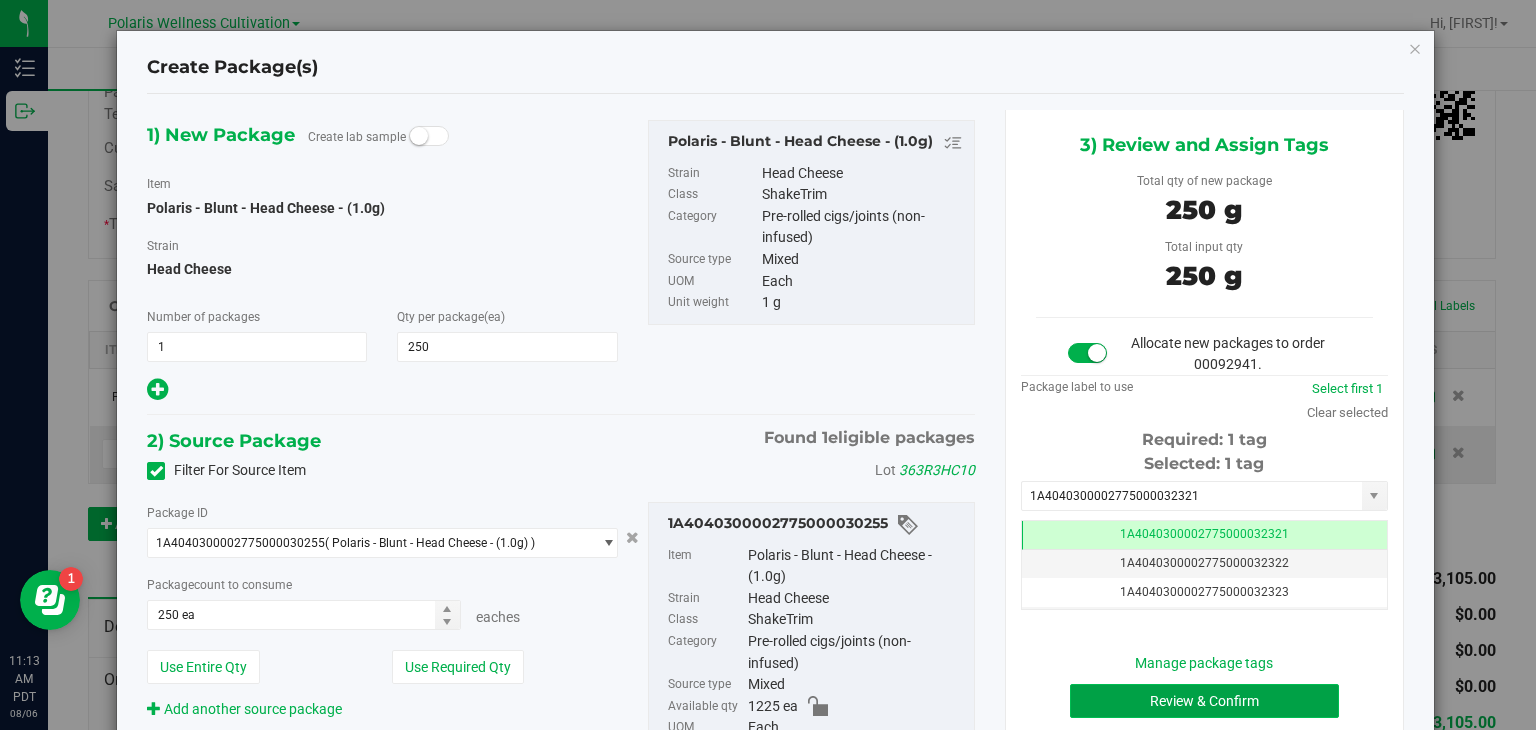 click on "Review & Confirm" at bounding box center [1204, 701] 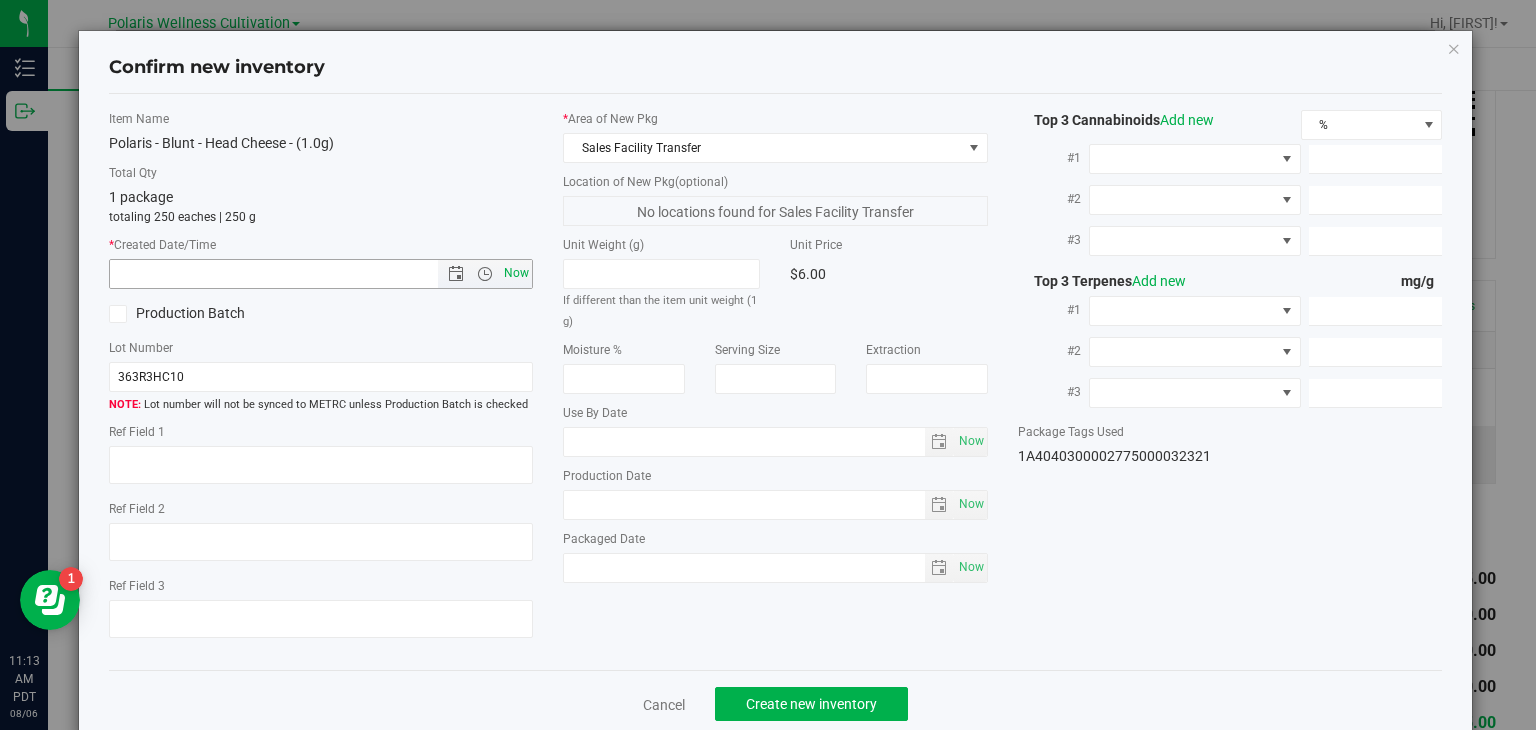 click on "Now" at bounding box center (517, 273) 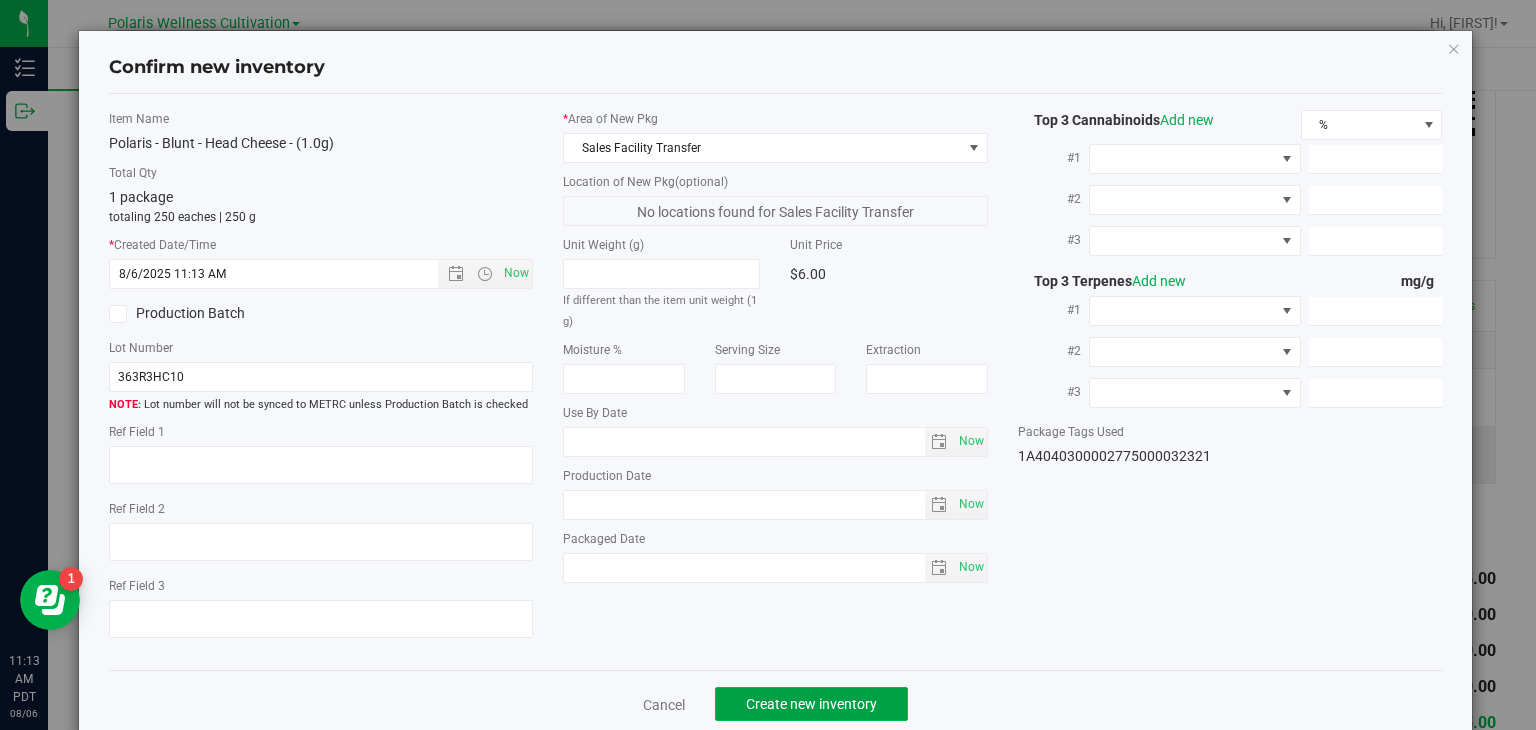 click on "Create new inventory" 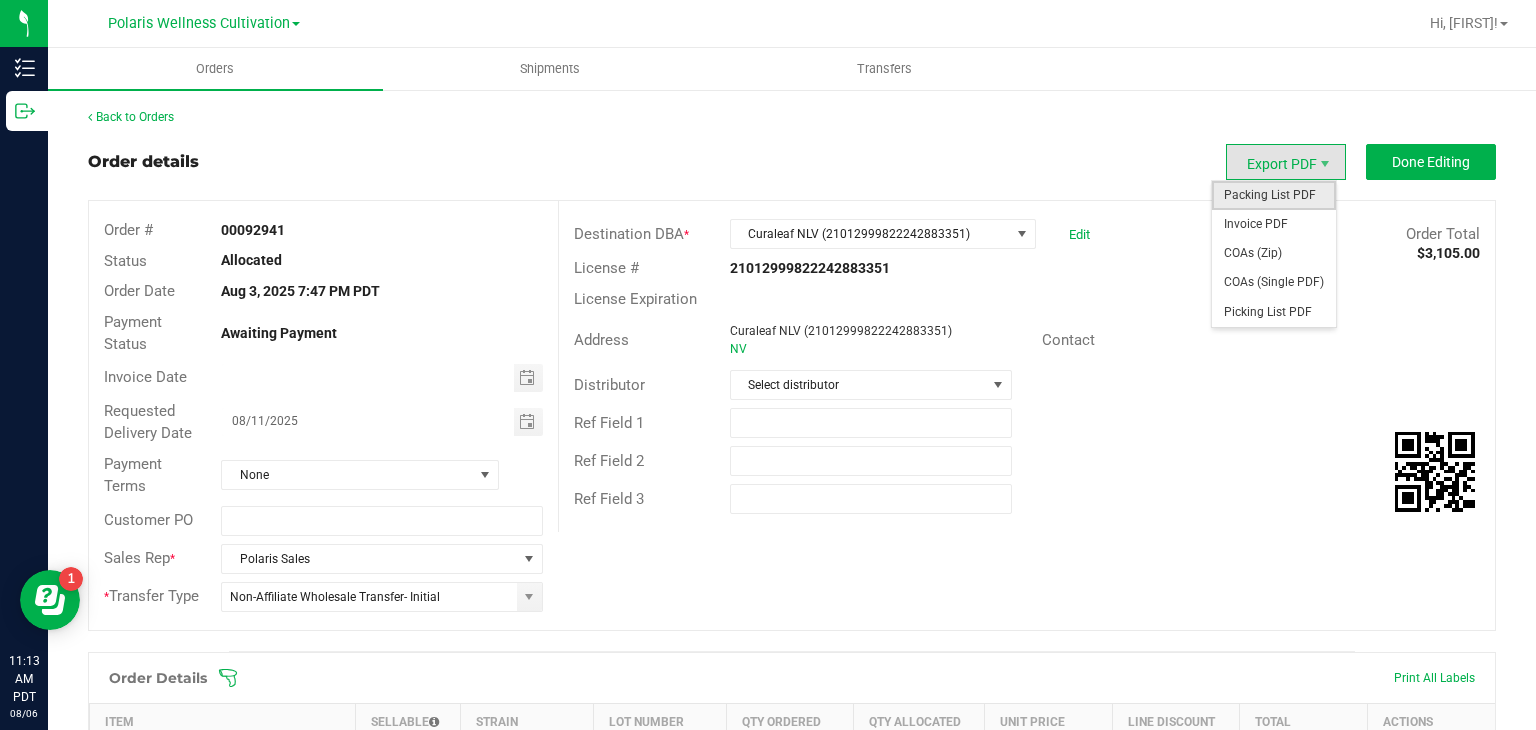 click on "Packing List PDF" at bounding box center (1274, 195) 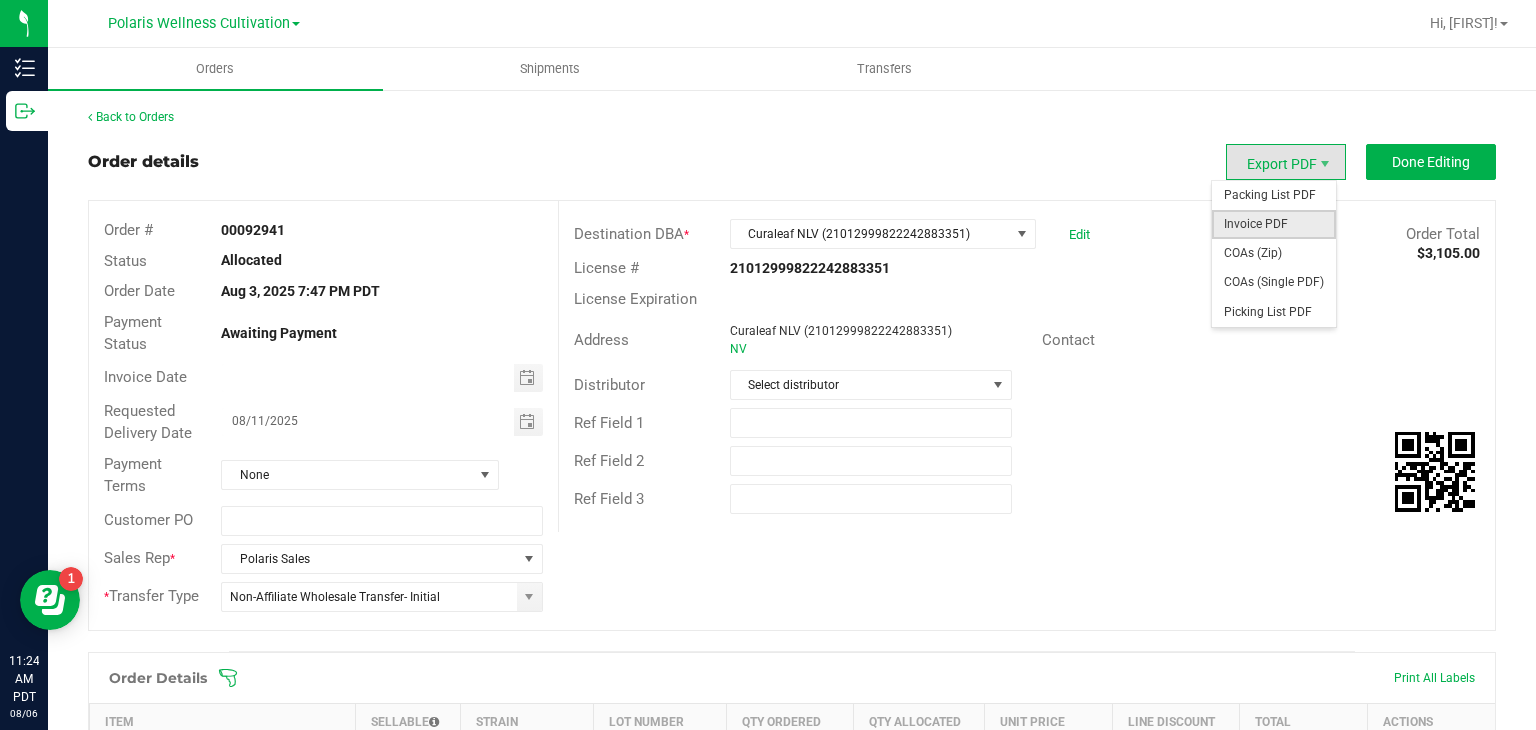 click on "Invoice PDF" at bounding box center [1274, 224] 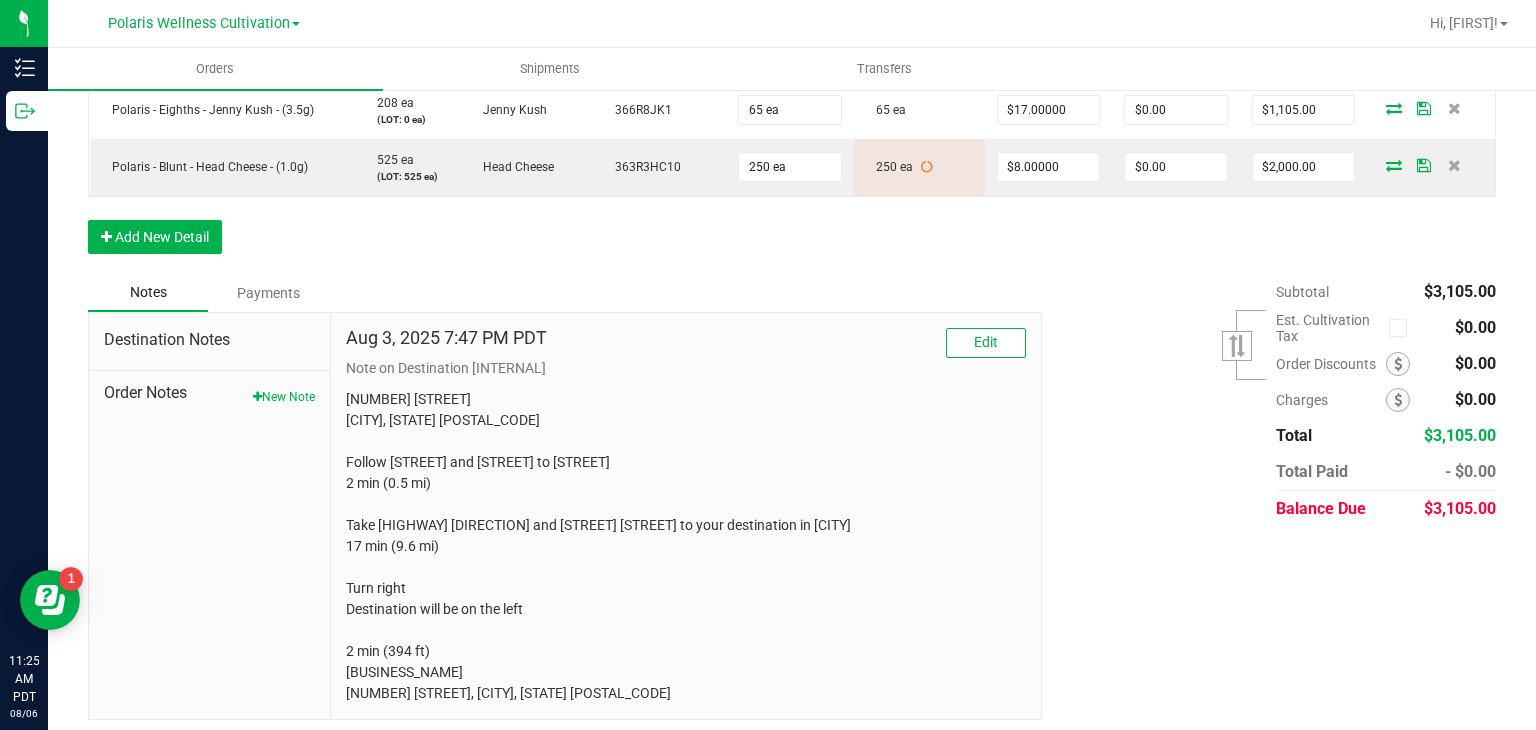 scroll, scrollTop: 665, scrollLeft: 0, axis: vertical 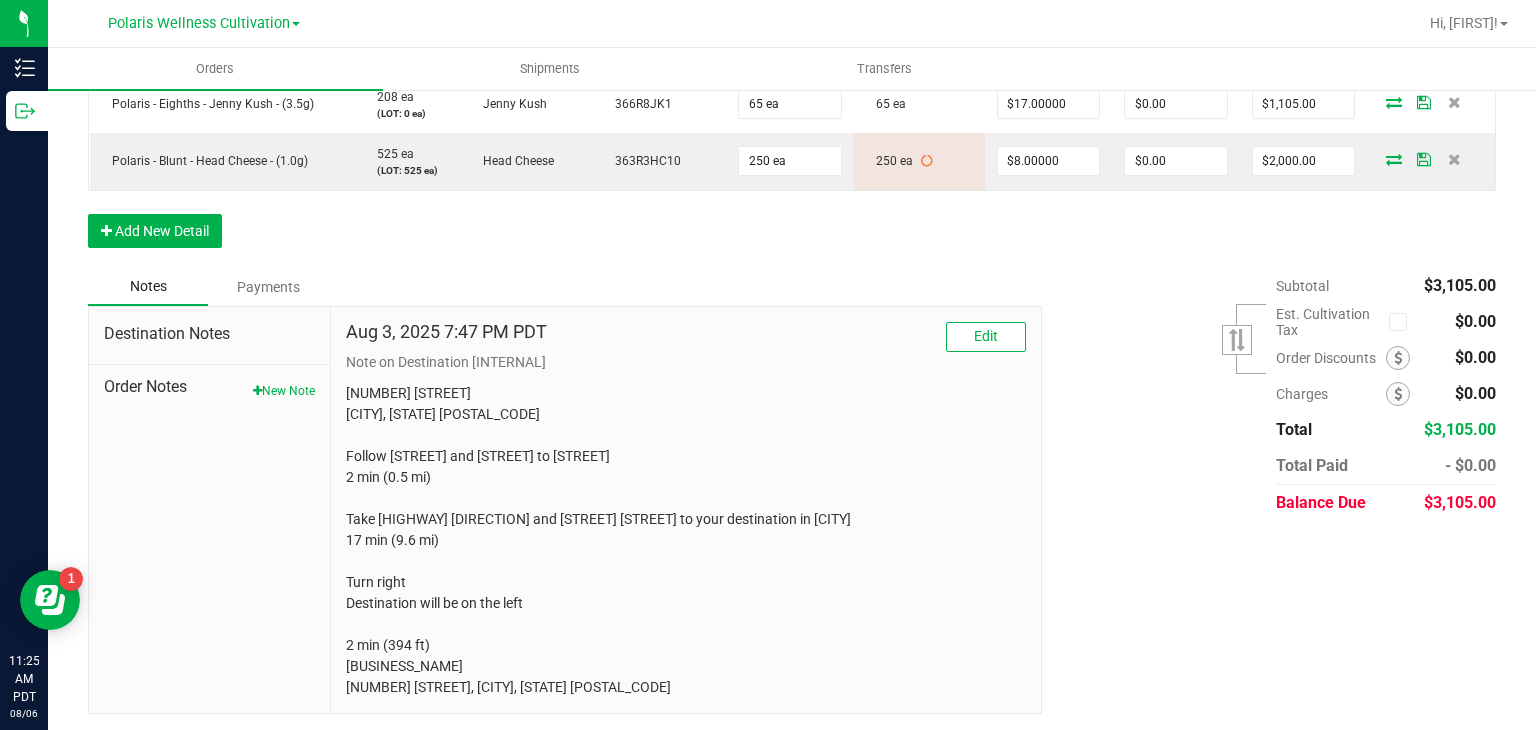 drag, startPoint x: 344, startPoint y: 396, endPoint x: 751, endPoint y: 749, distance: 538.756 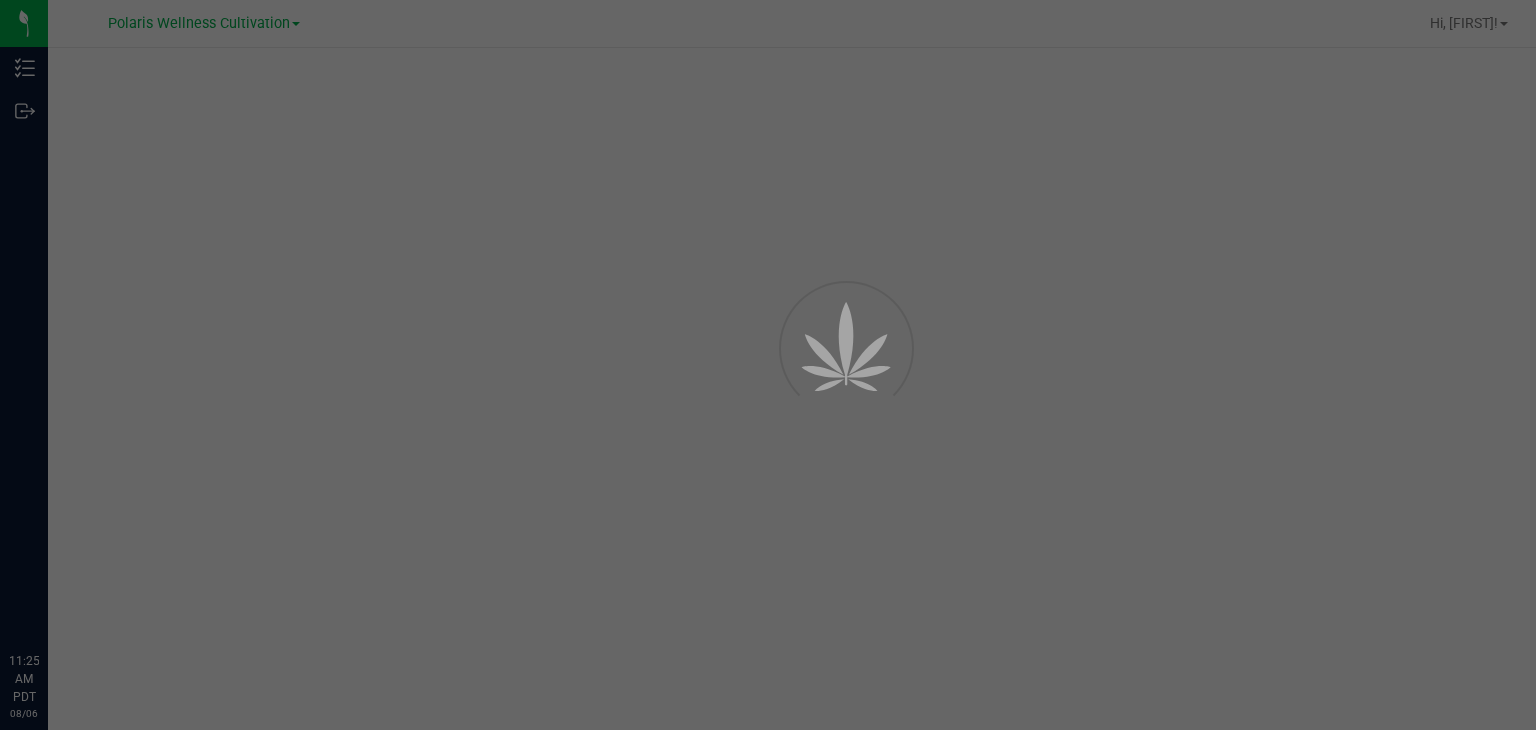 scroll, scrollTop: 0, scrollLeft: 0, axis: both 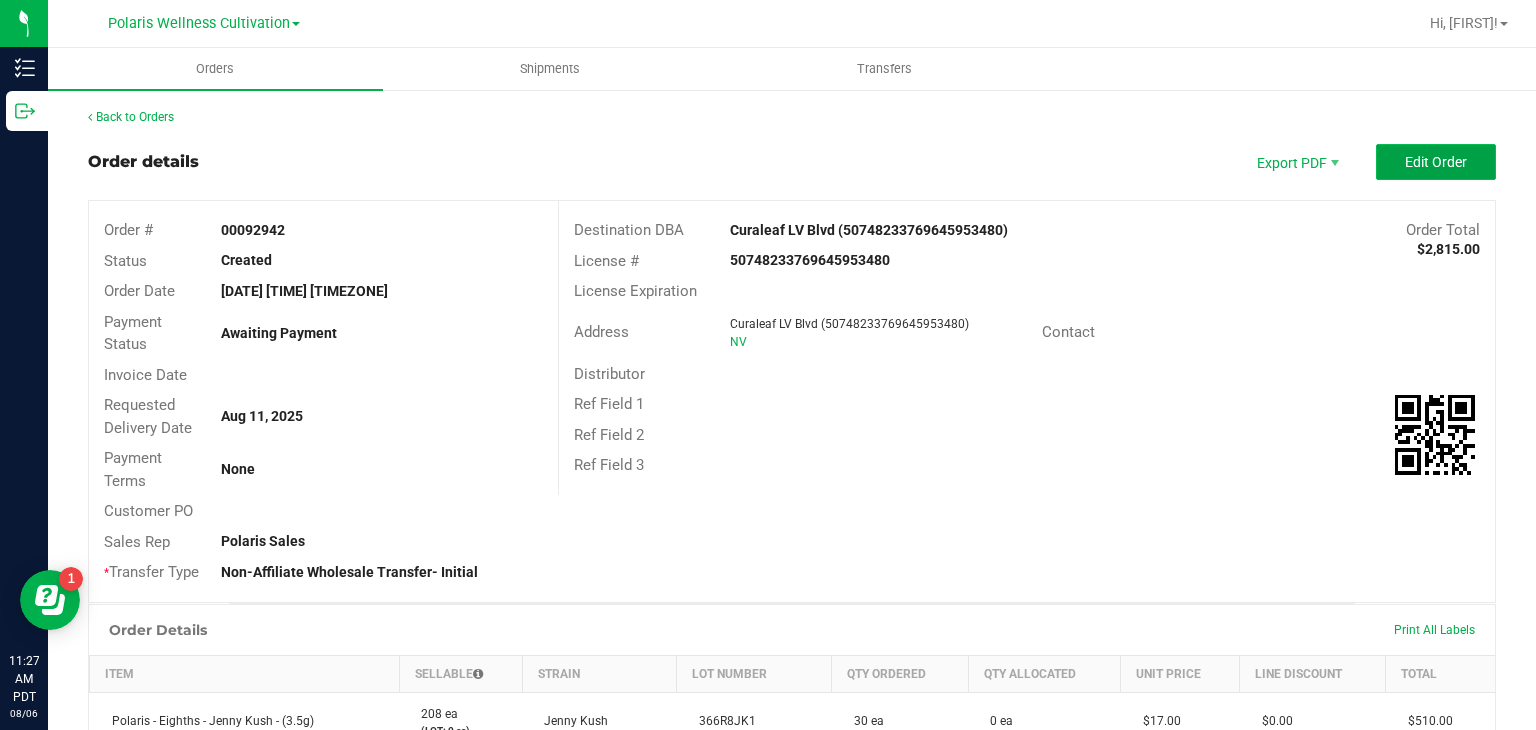 click on "Edit Order" at bounding box center [1436, 162] 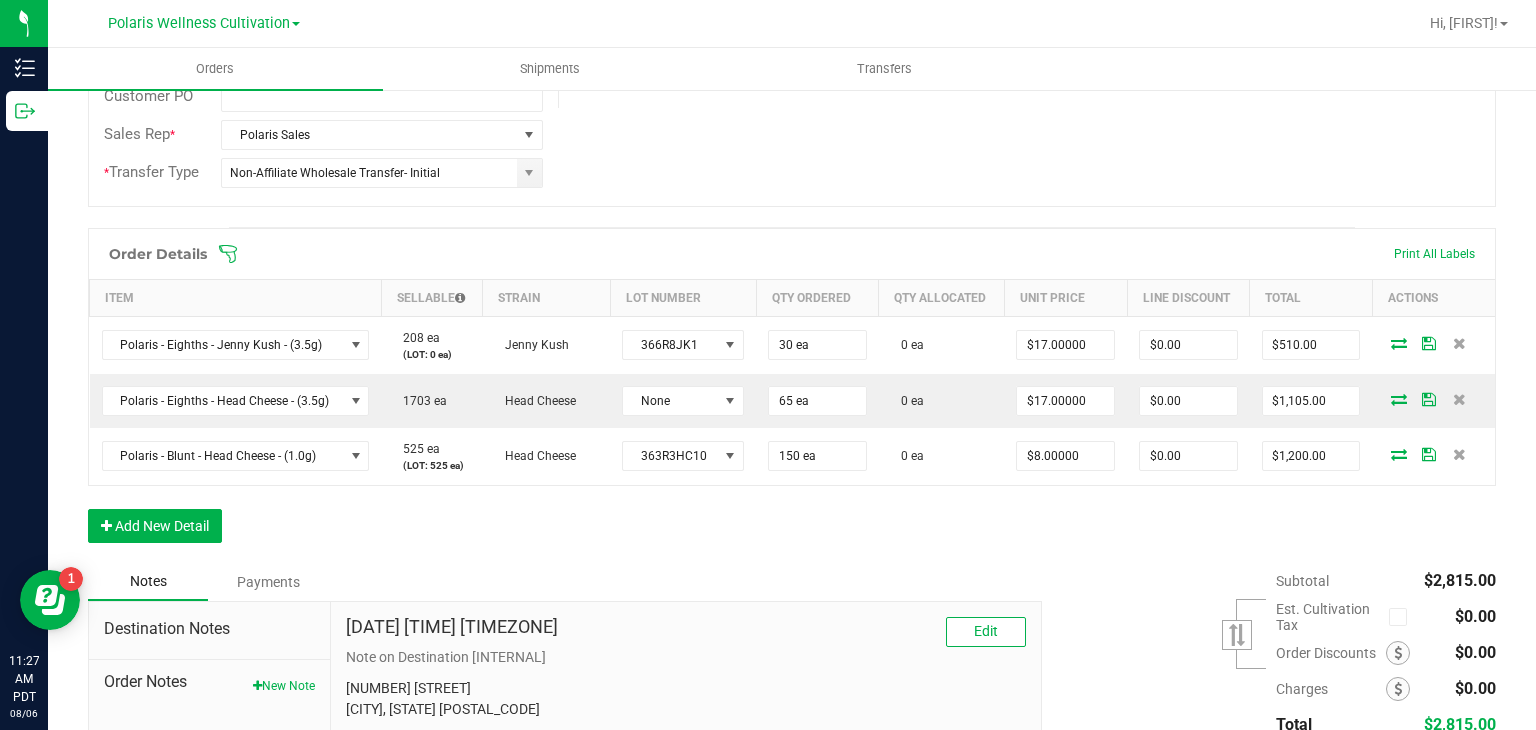 scroll, scrollTop: 423, scrollLeft: 0, axis: vertical 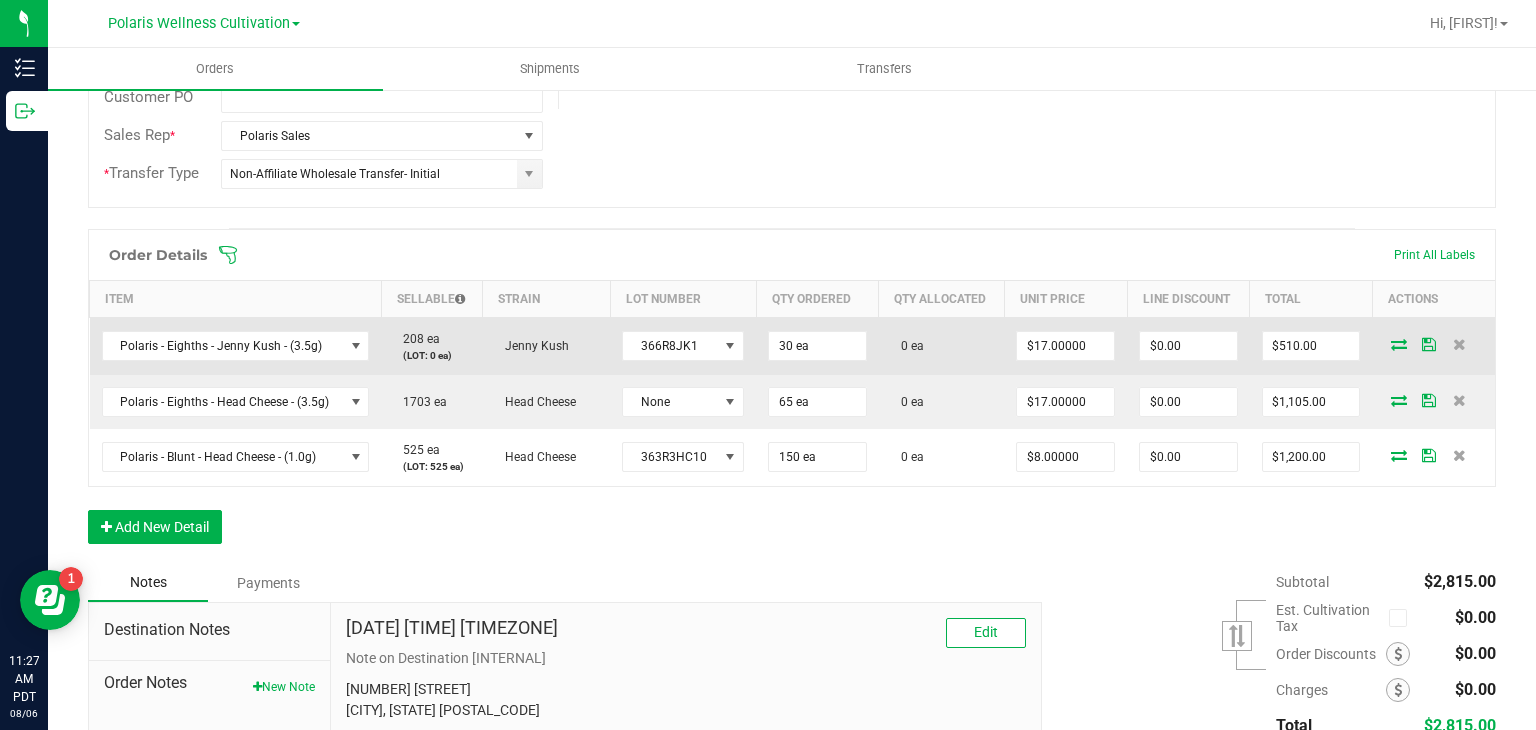 click at bounding box center [1399, 344] 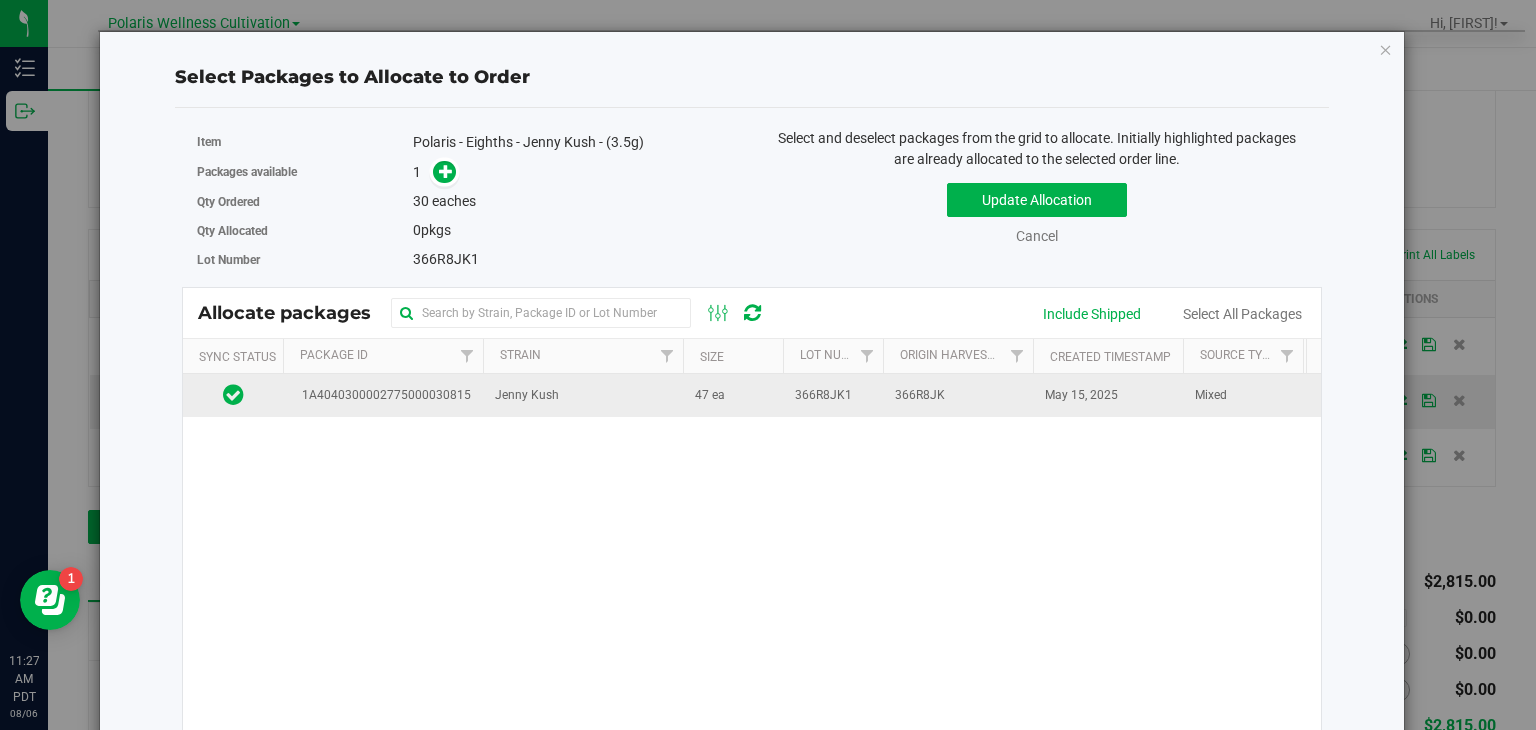 click on "May 15, 2025" at bounding box center [1108, 395] 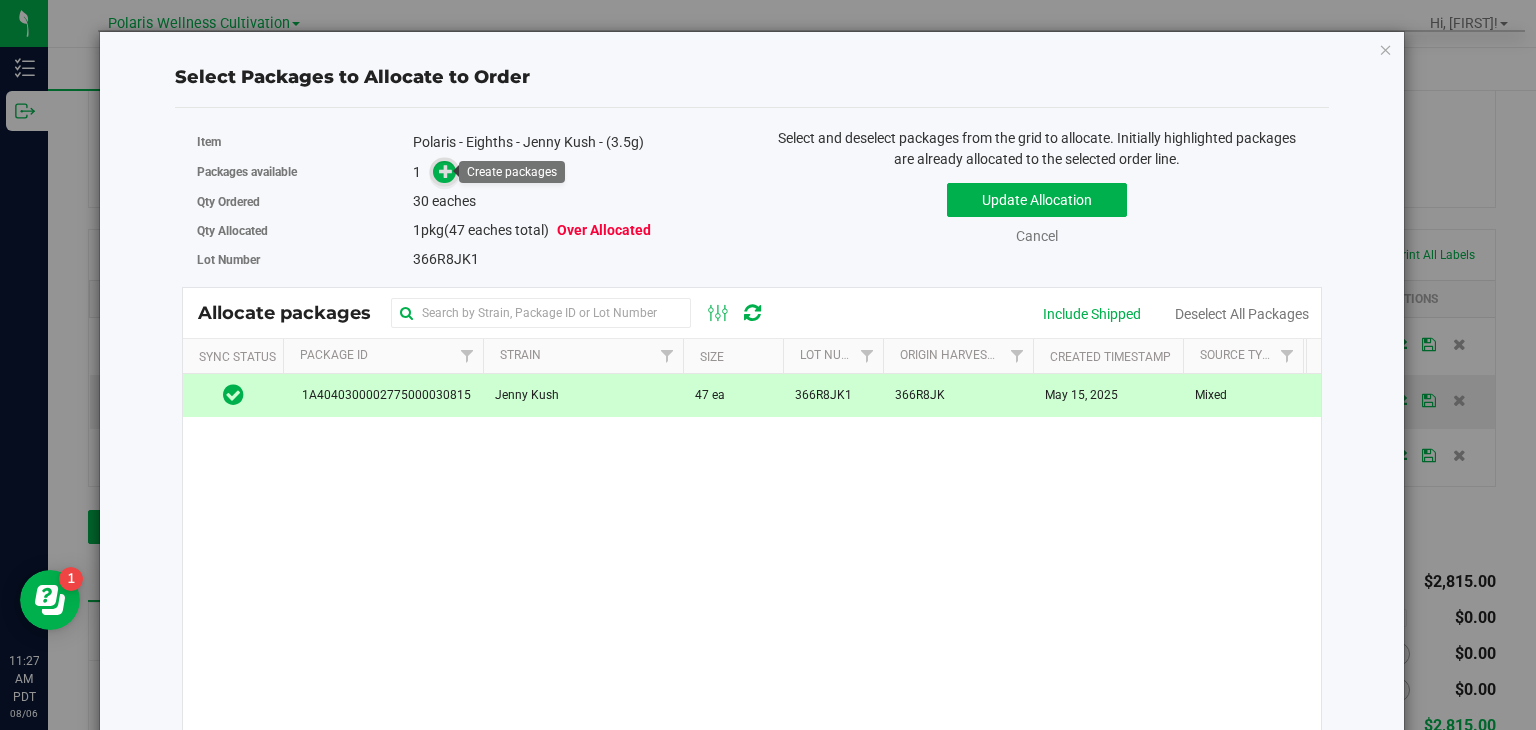 click at bounding box center (446, 171) 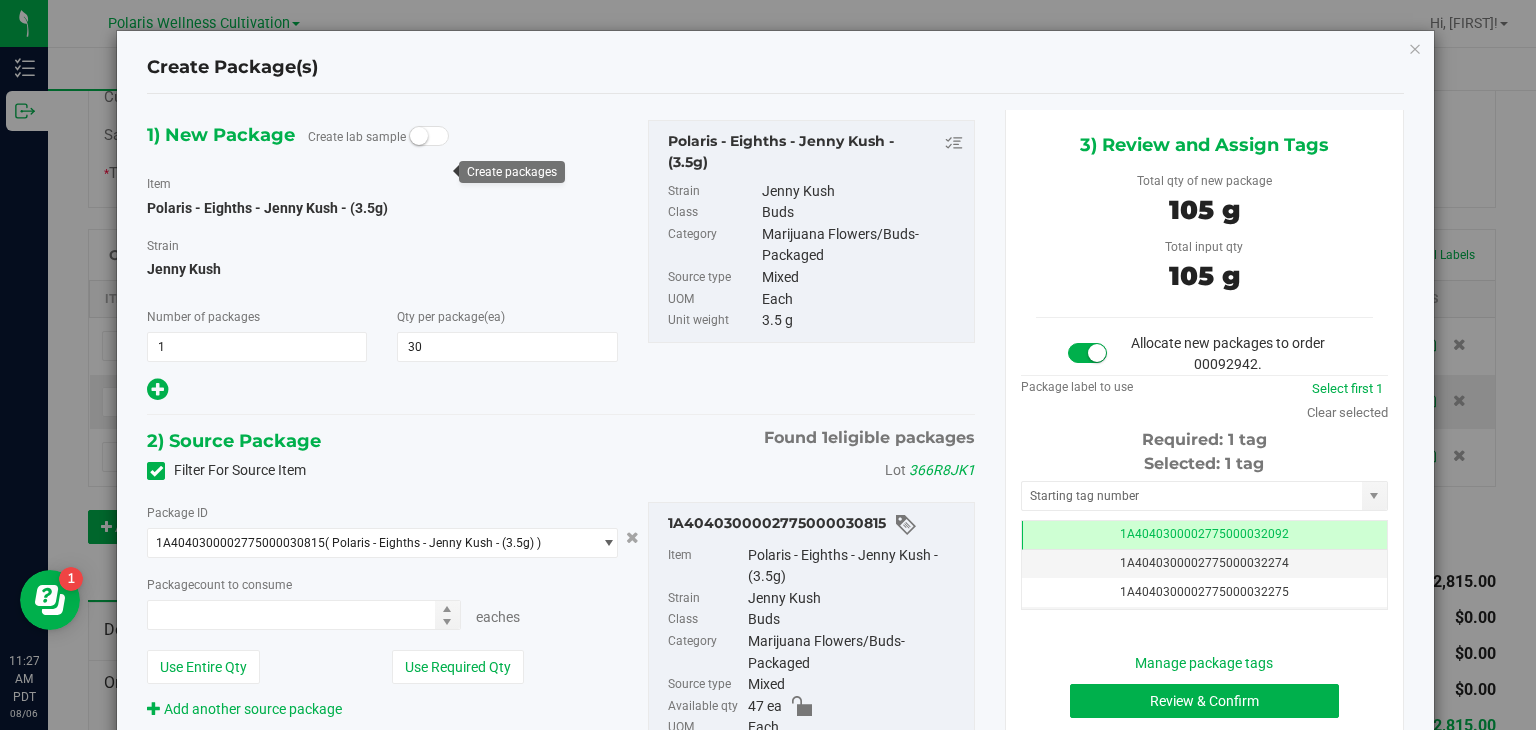 type on "30 ea" 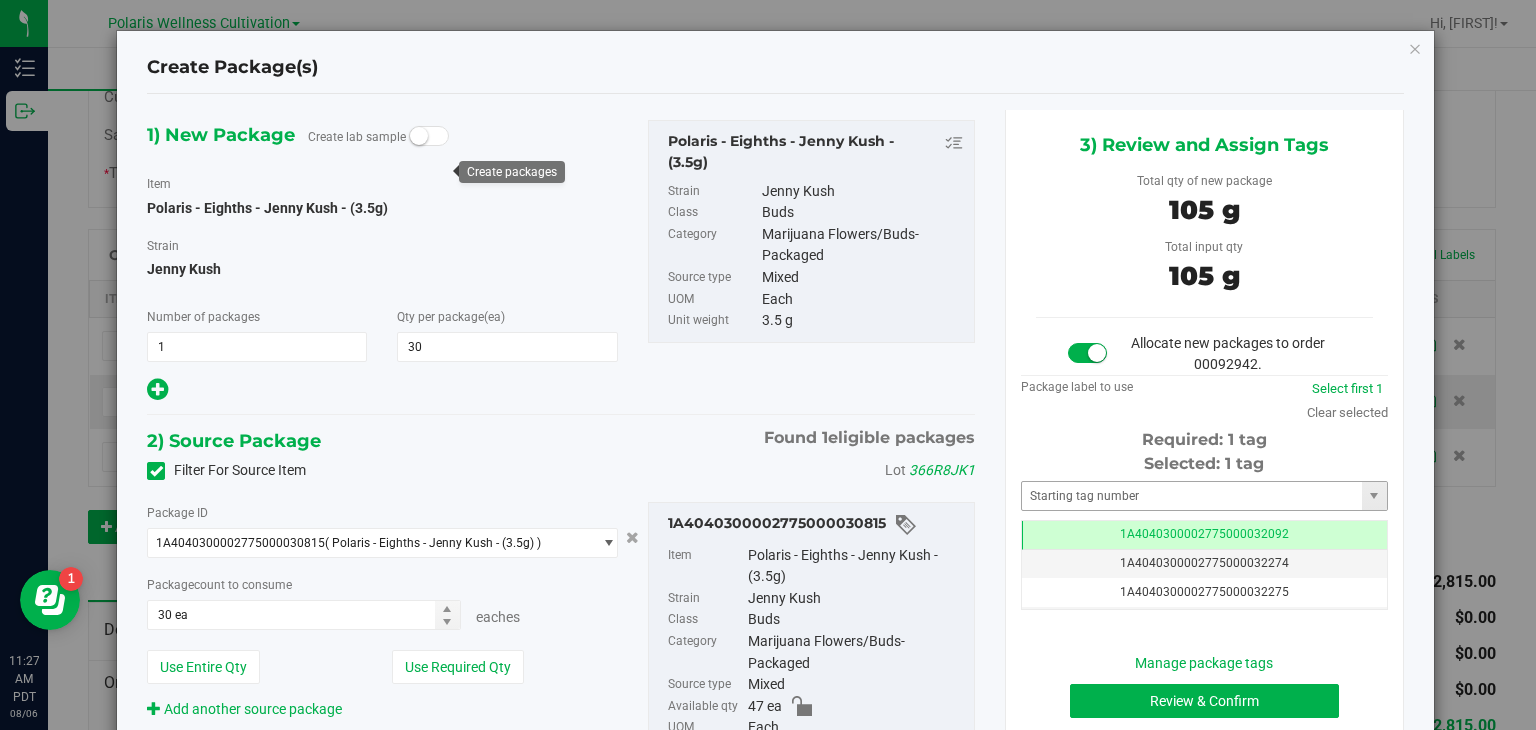 scroll, scrollTop: 0, scrollLeft: 0, axis: both 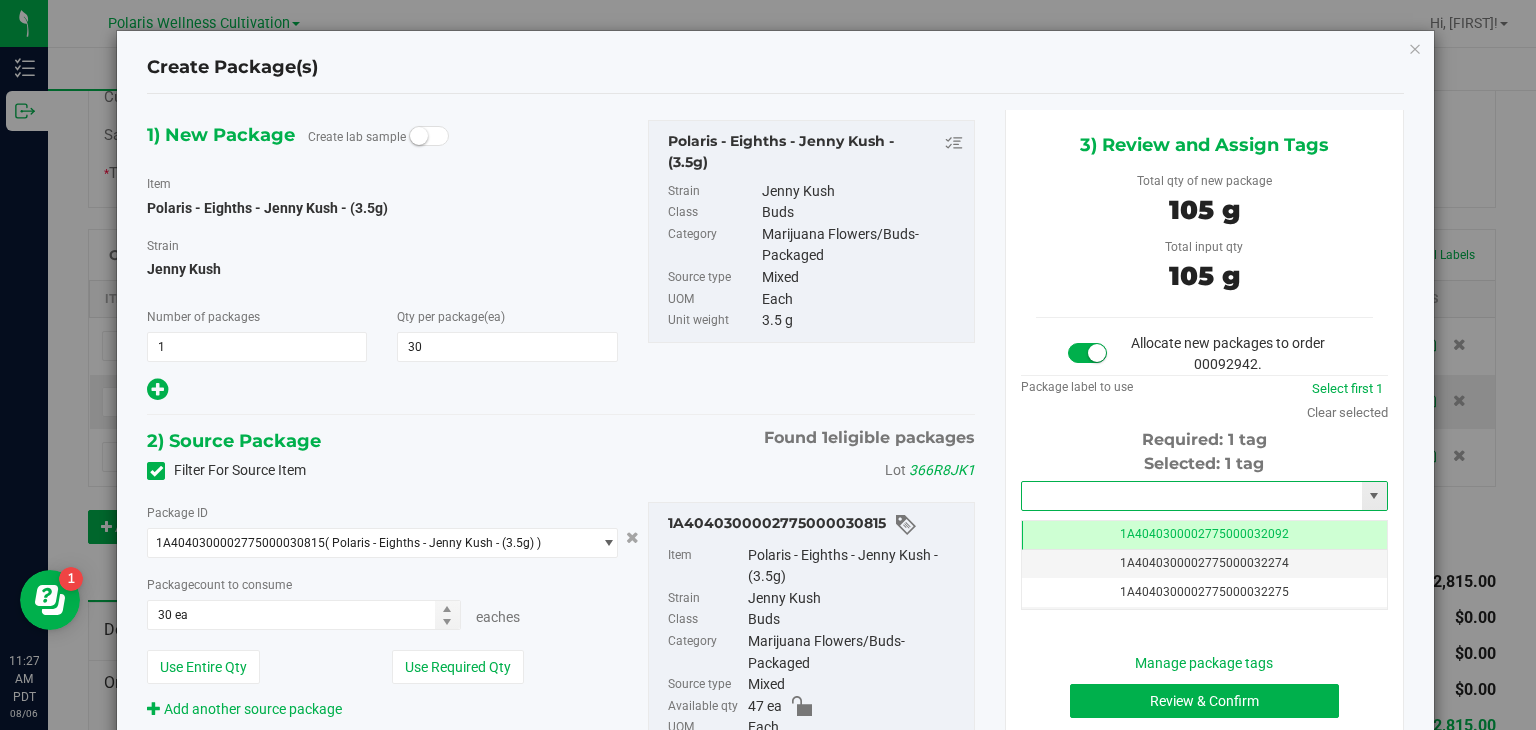 click at bounding box center (1192, 496) 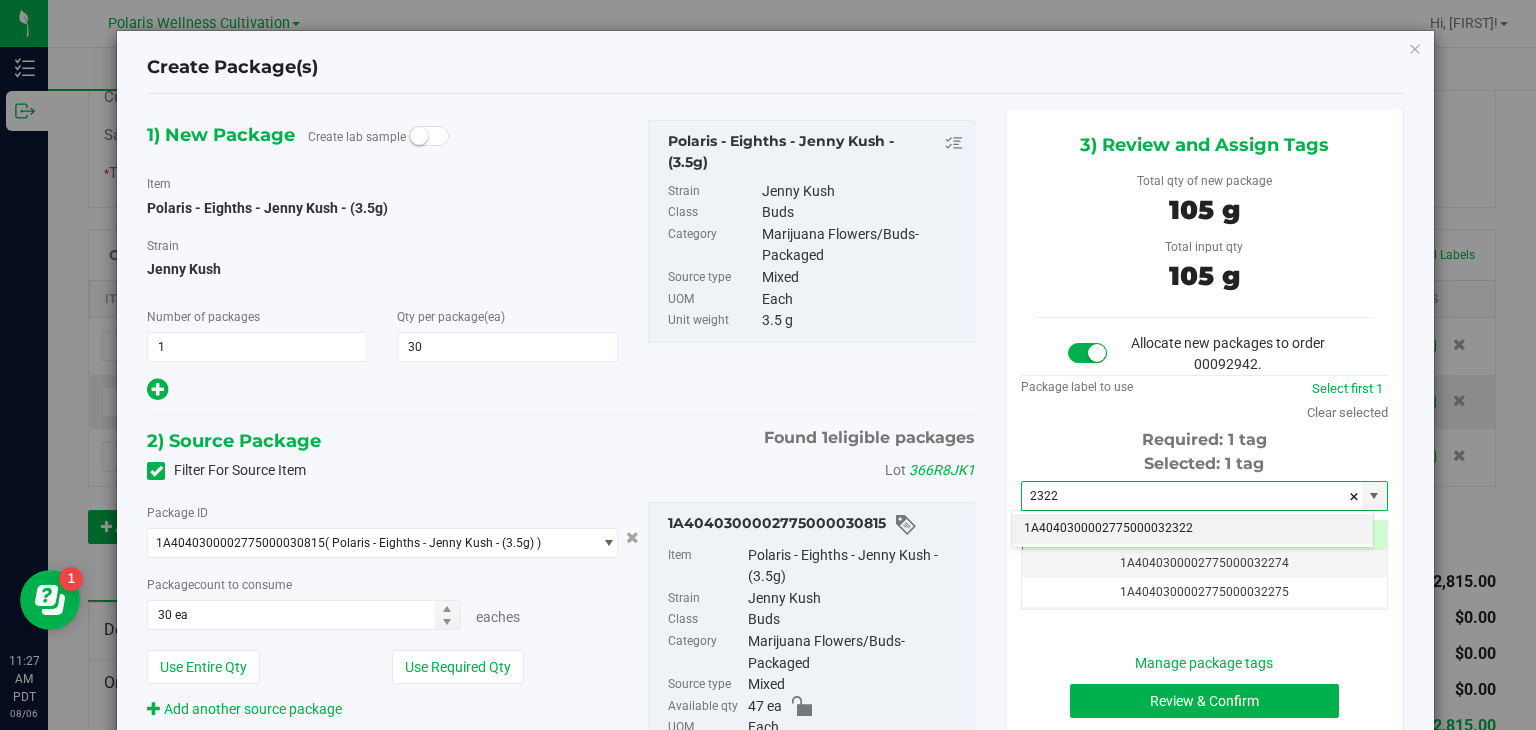 click on "1A4040300002775000032322" at bounding box center [1192, 529] 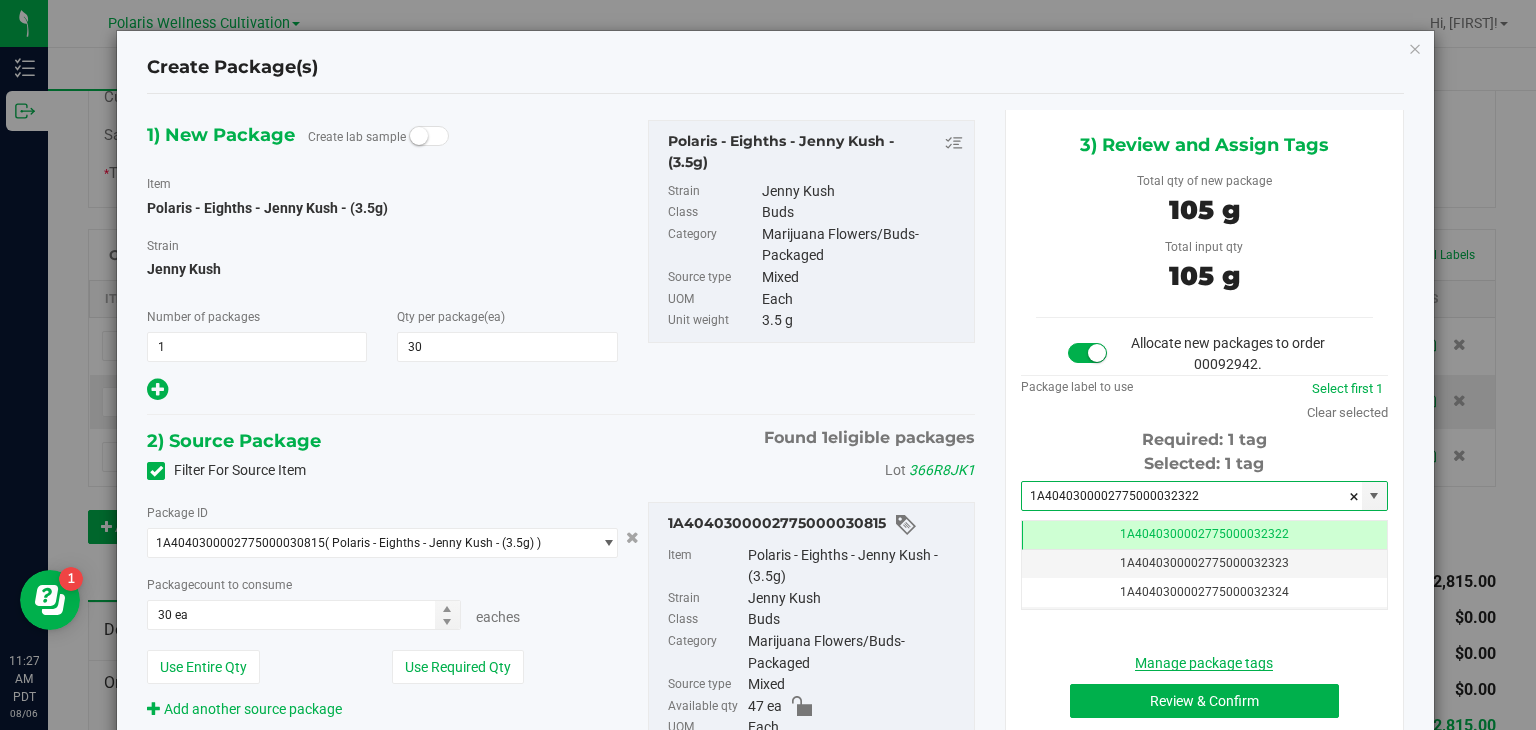 scroll, scrollTop: 0, scrollLeft: 0, axis: both 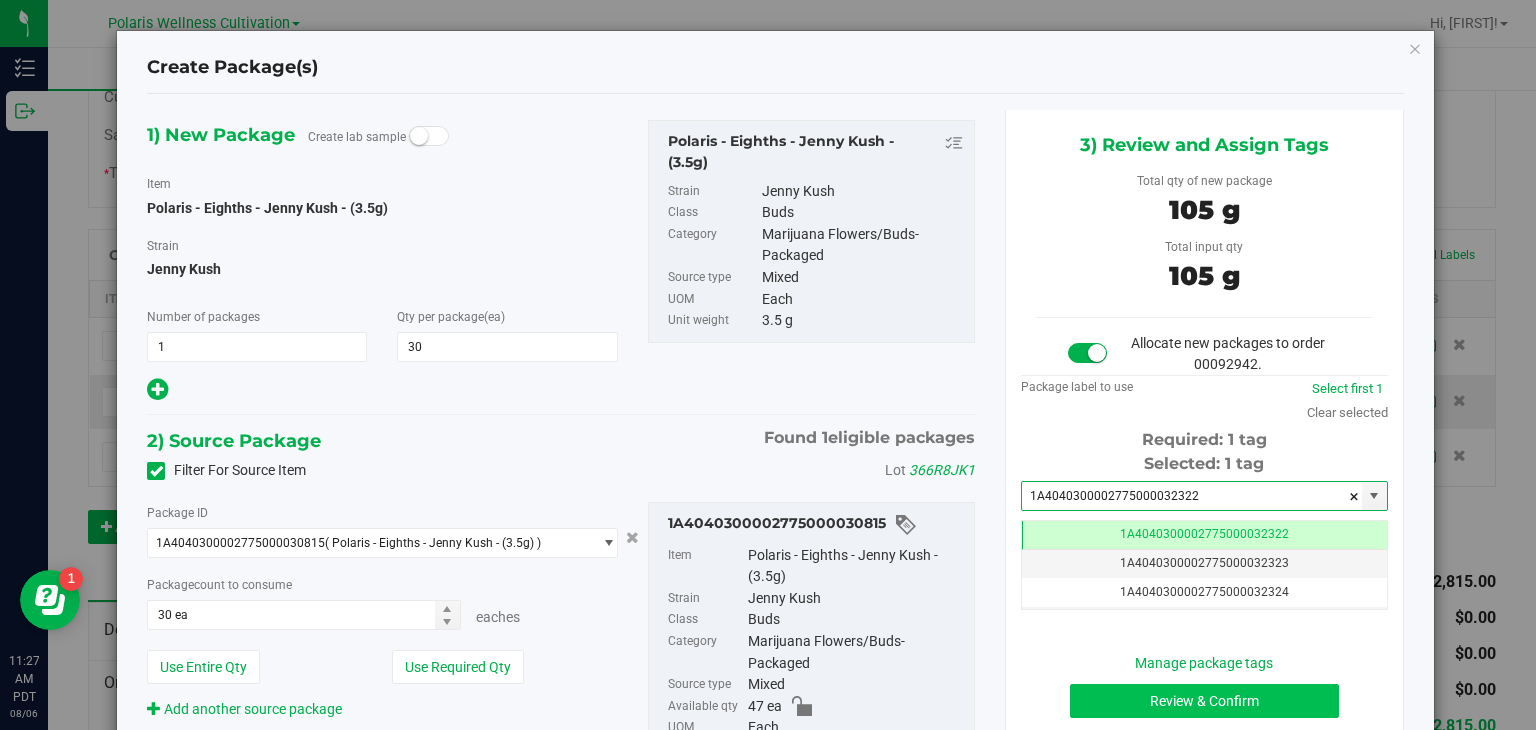 type on "1A4040300002775000032322" 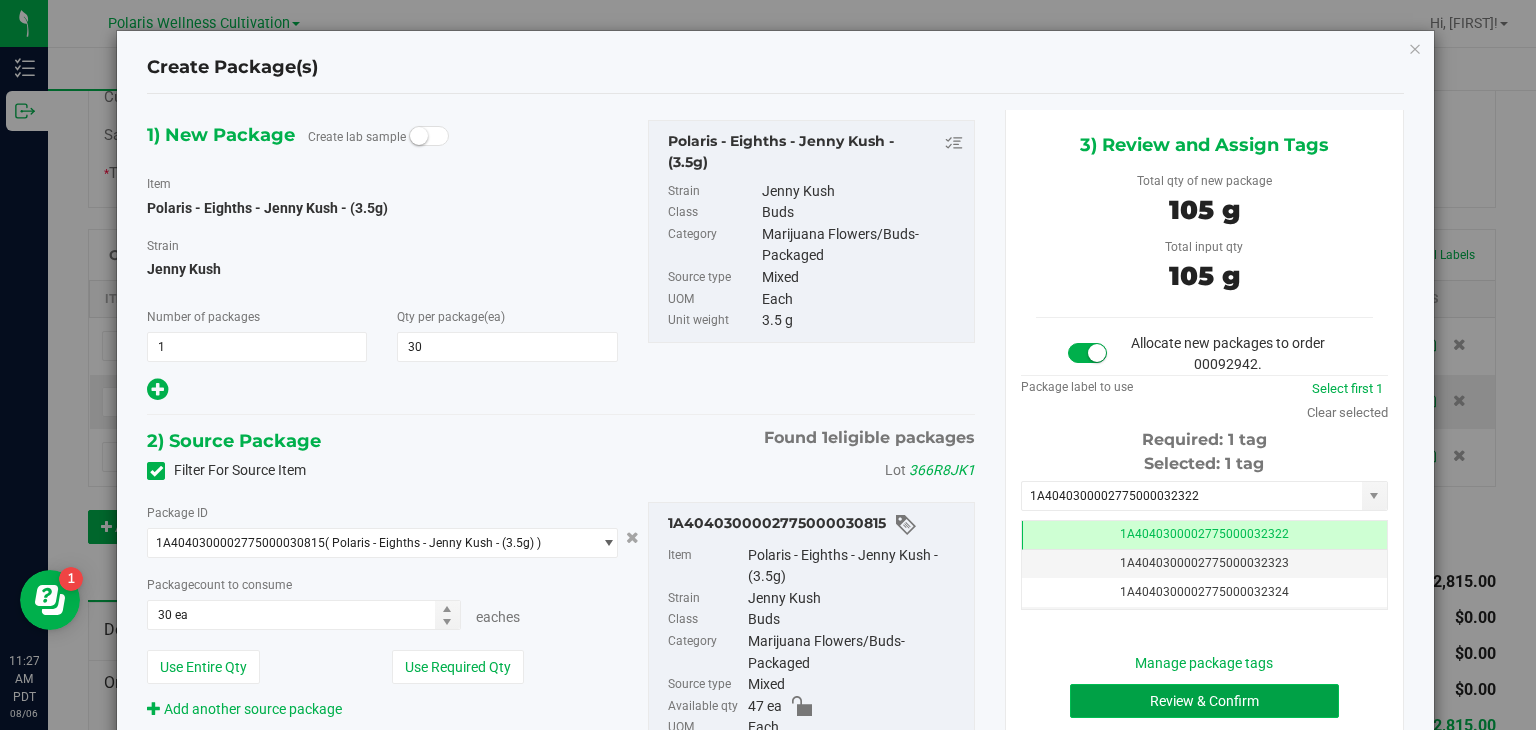 click on "Review & Confirm" at bounding box center (1204, 701) 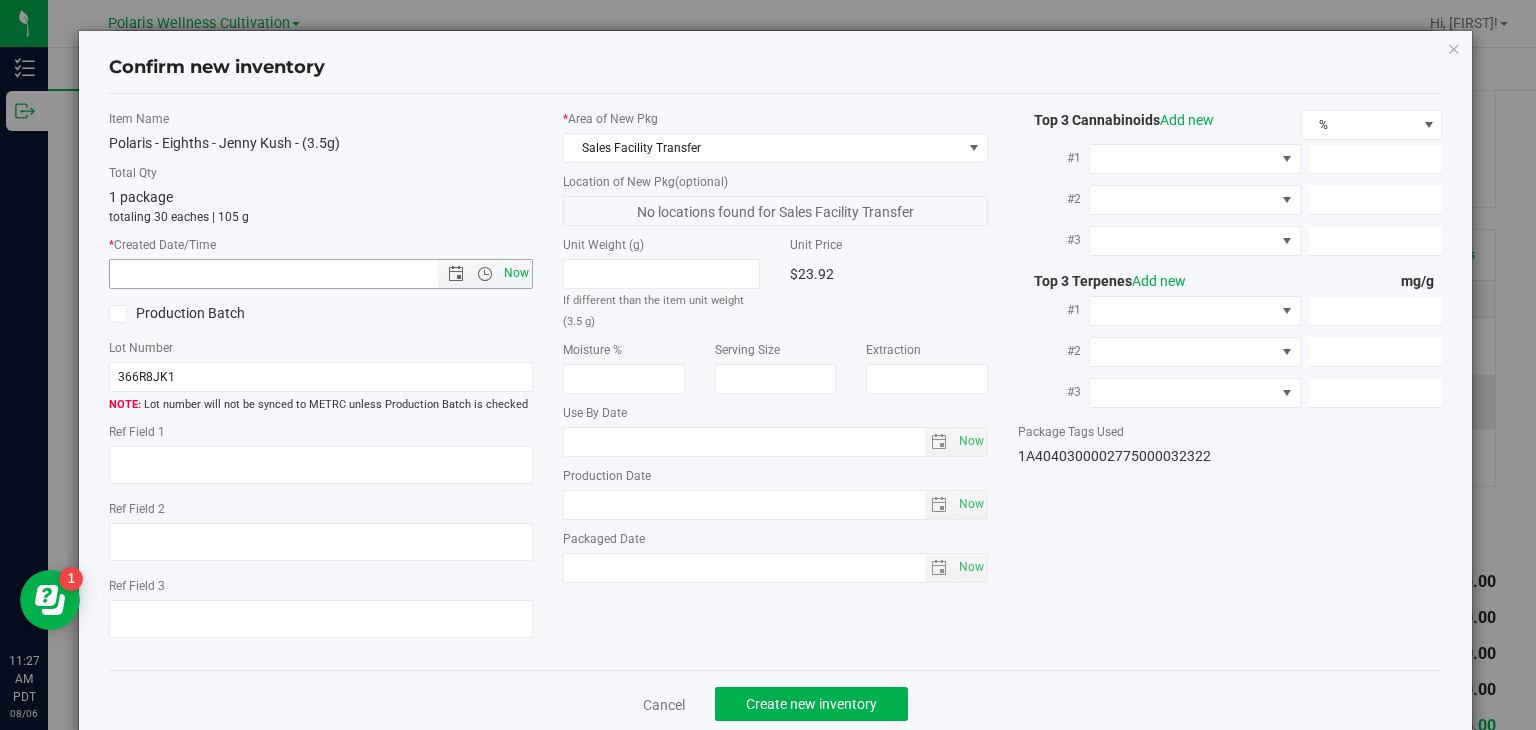 click on "Now" at bounding box center (517, 273) 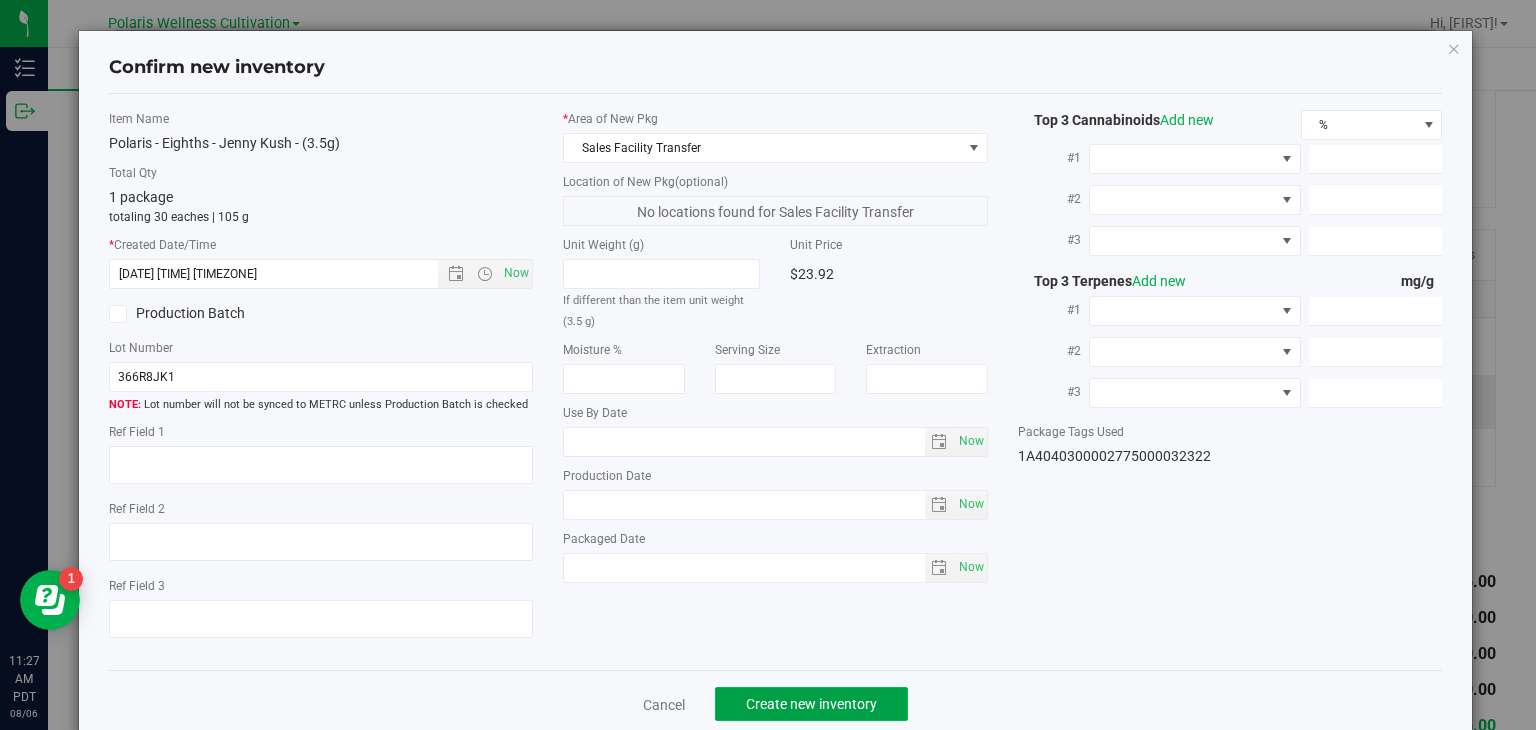click on "Create new inventory" 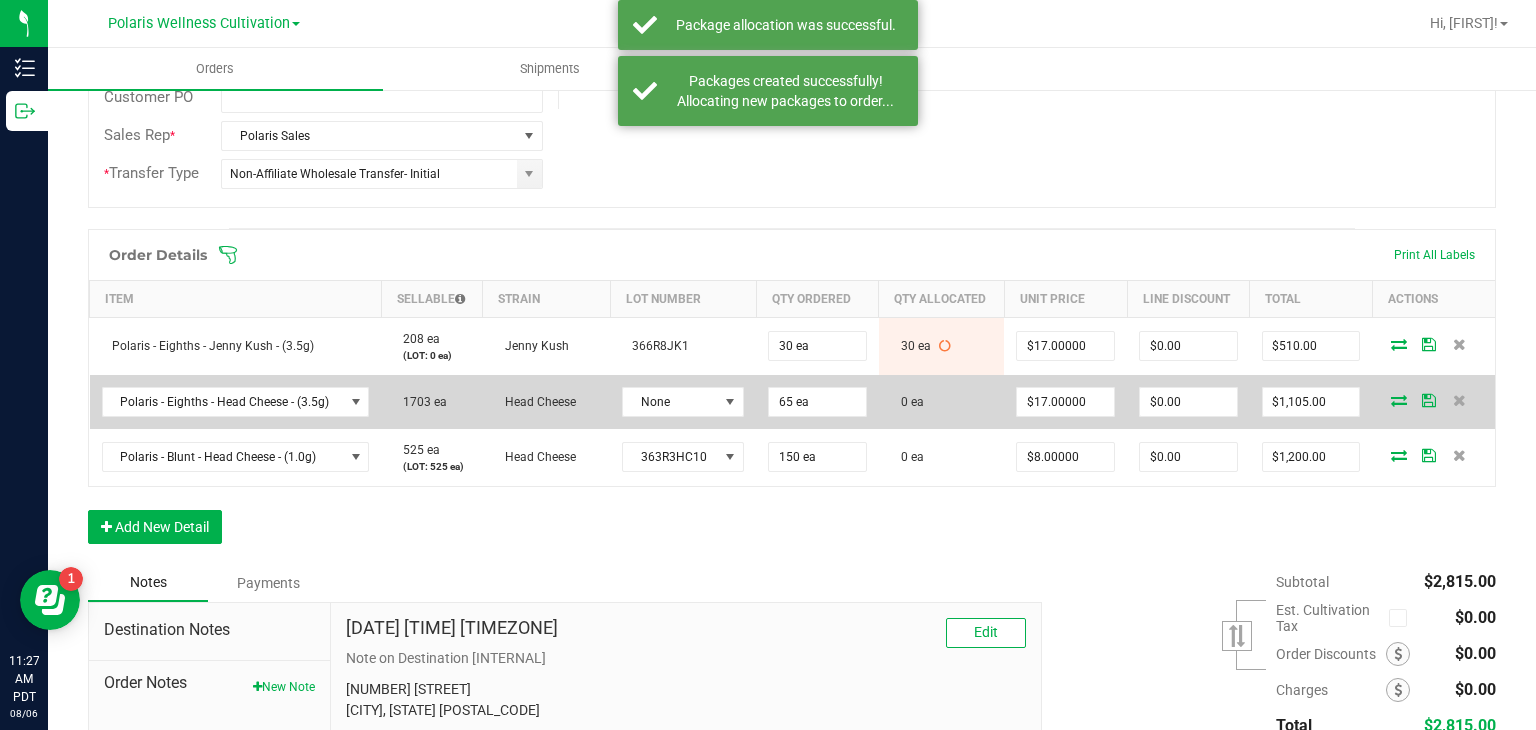 click at bounding box center (1399, 400) 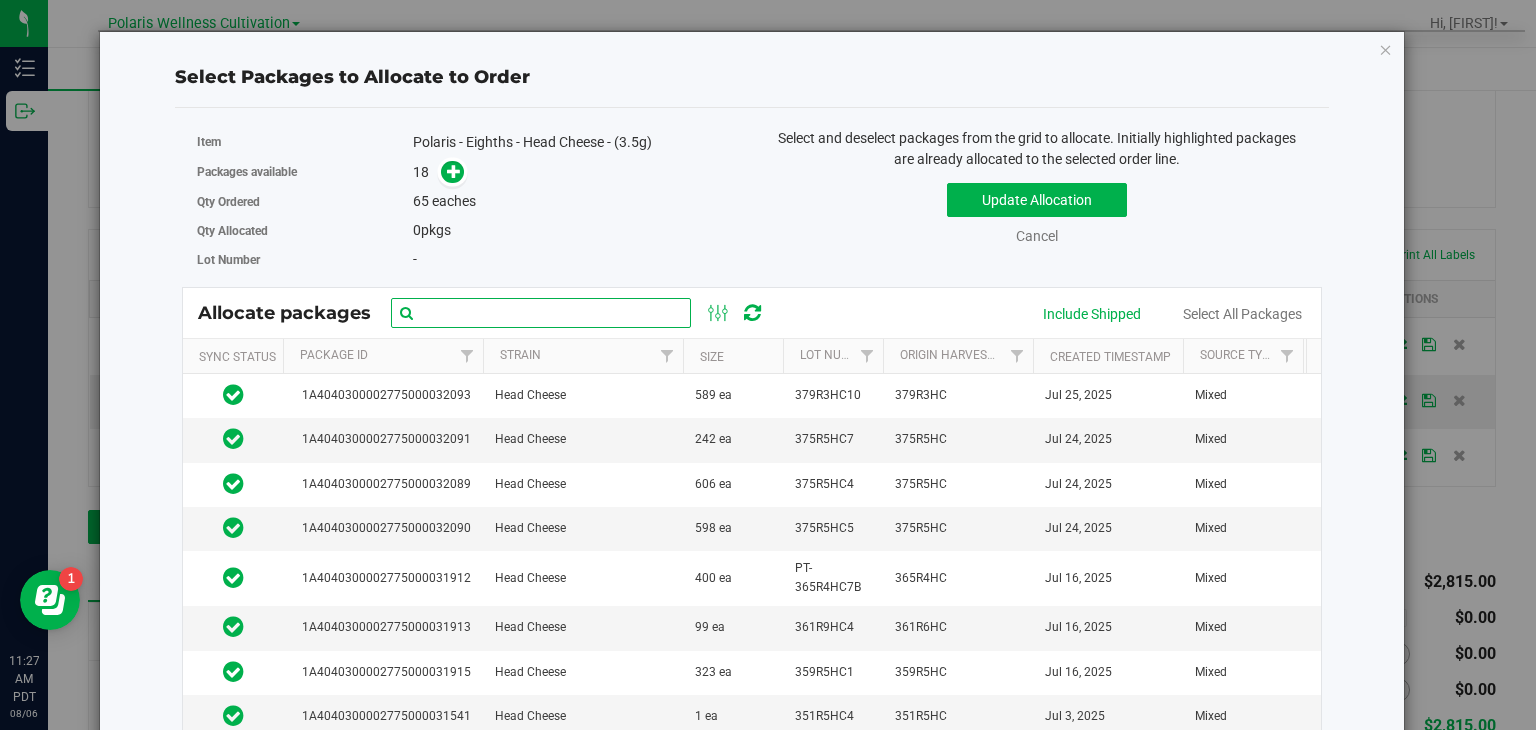 click at bounding box center (541, 313) 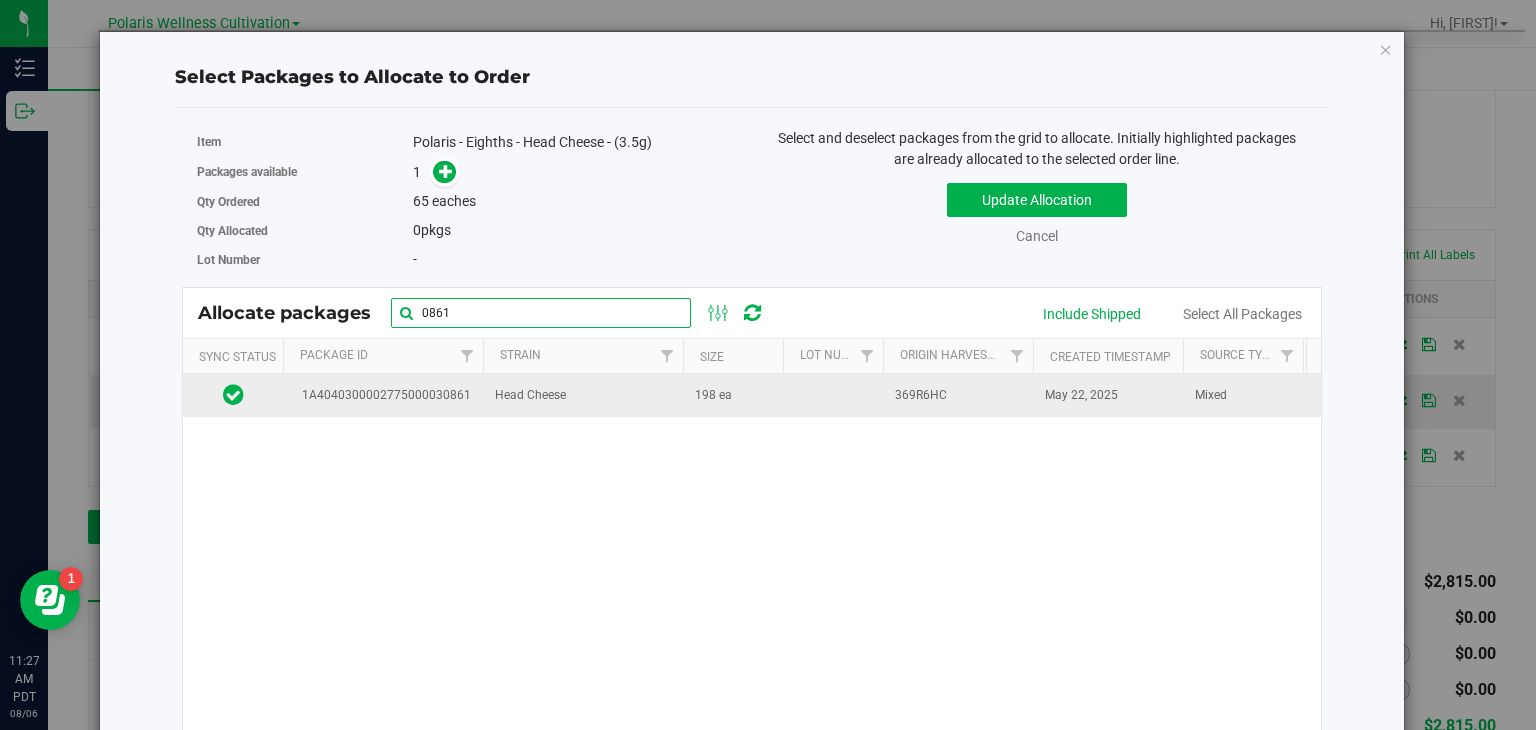 type on "0861" 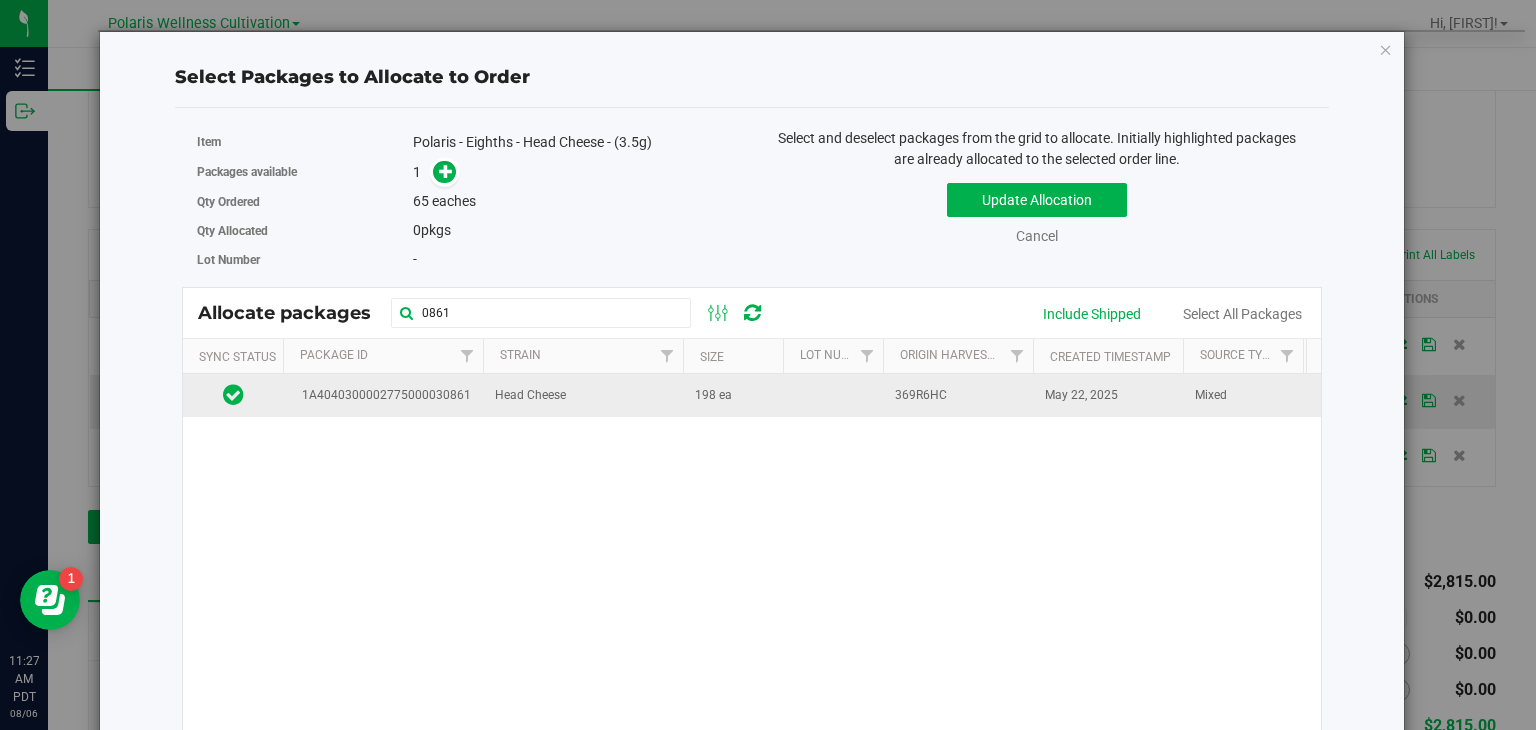 click on "Head Cheese" at bounding box center [583, 395] 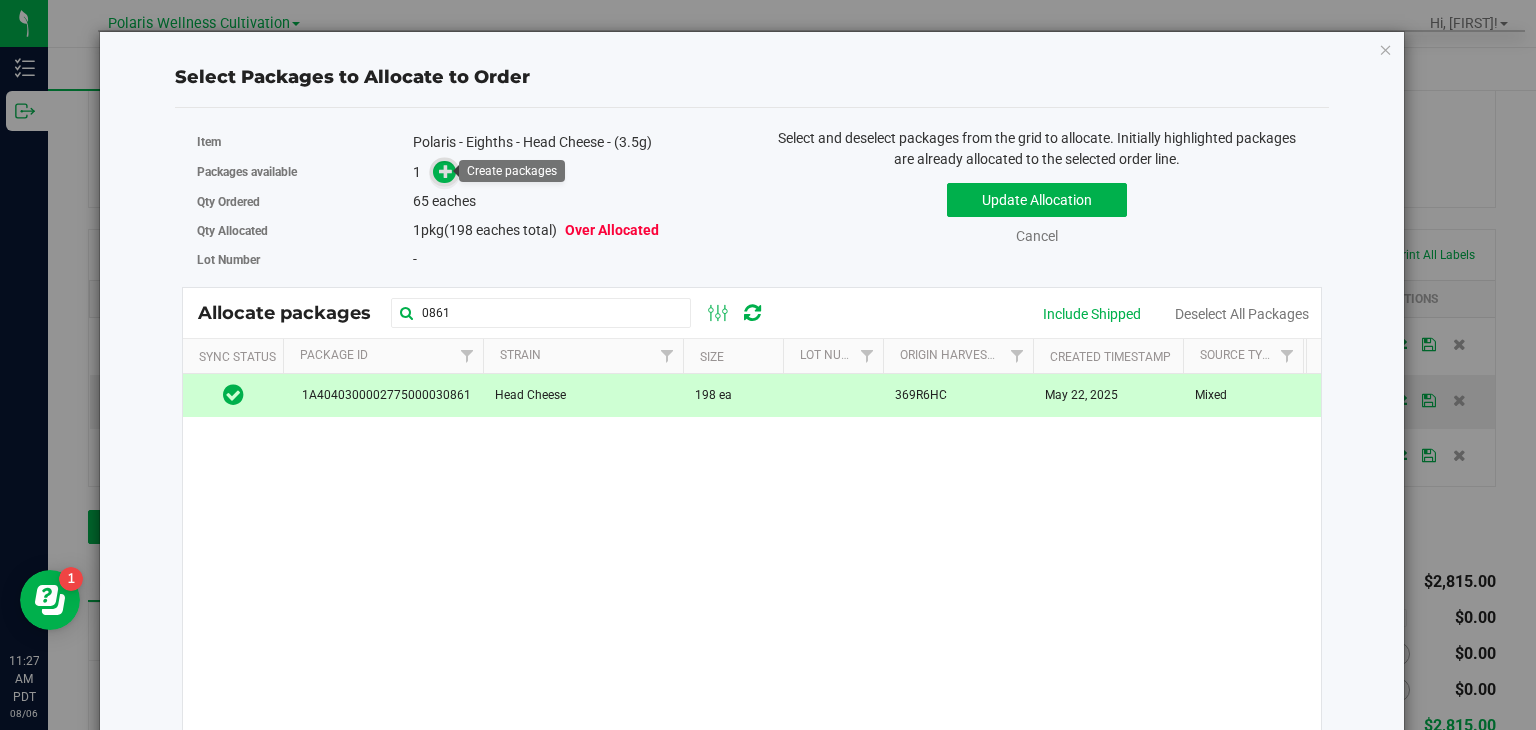 click at bounding box center [446, 171] 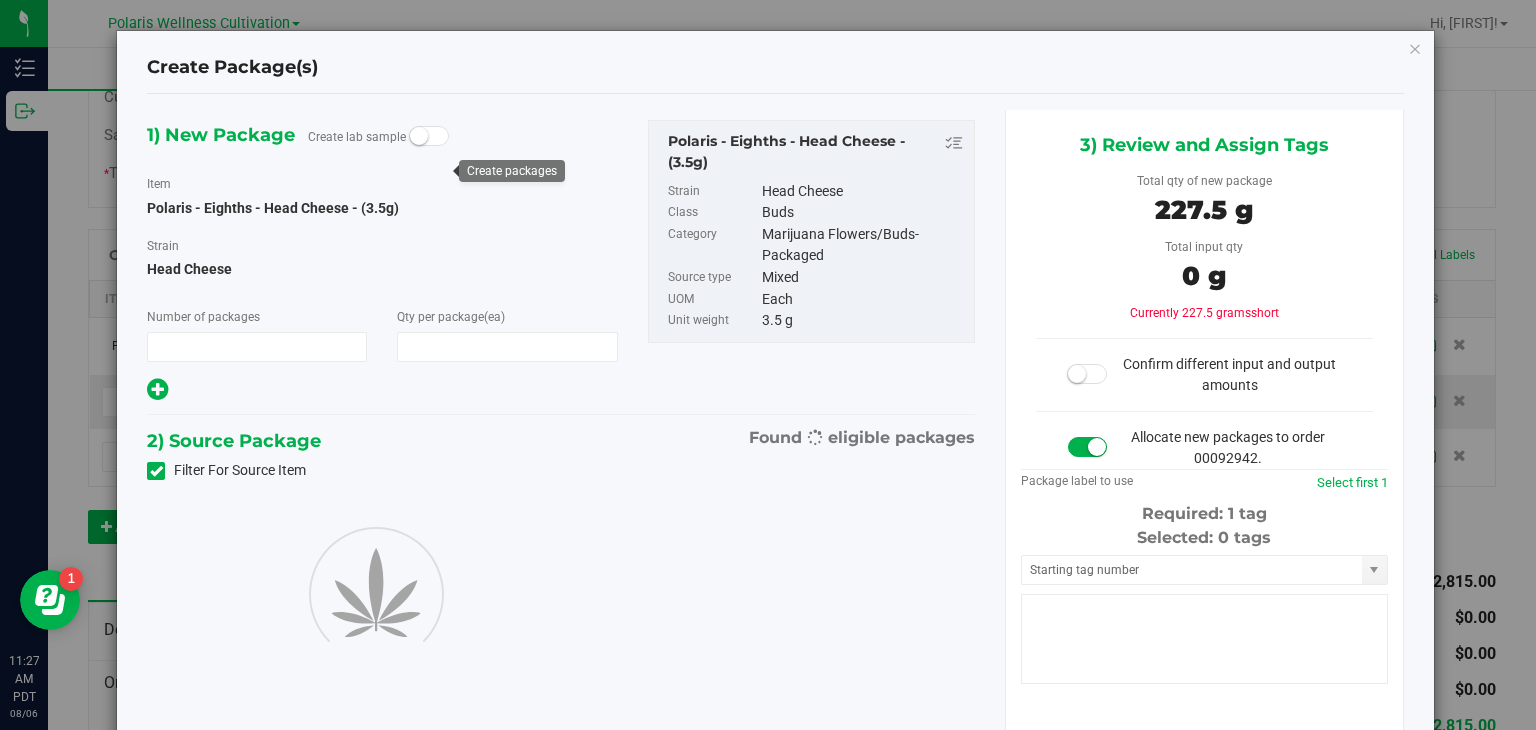 type on "1" 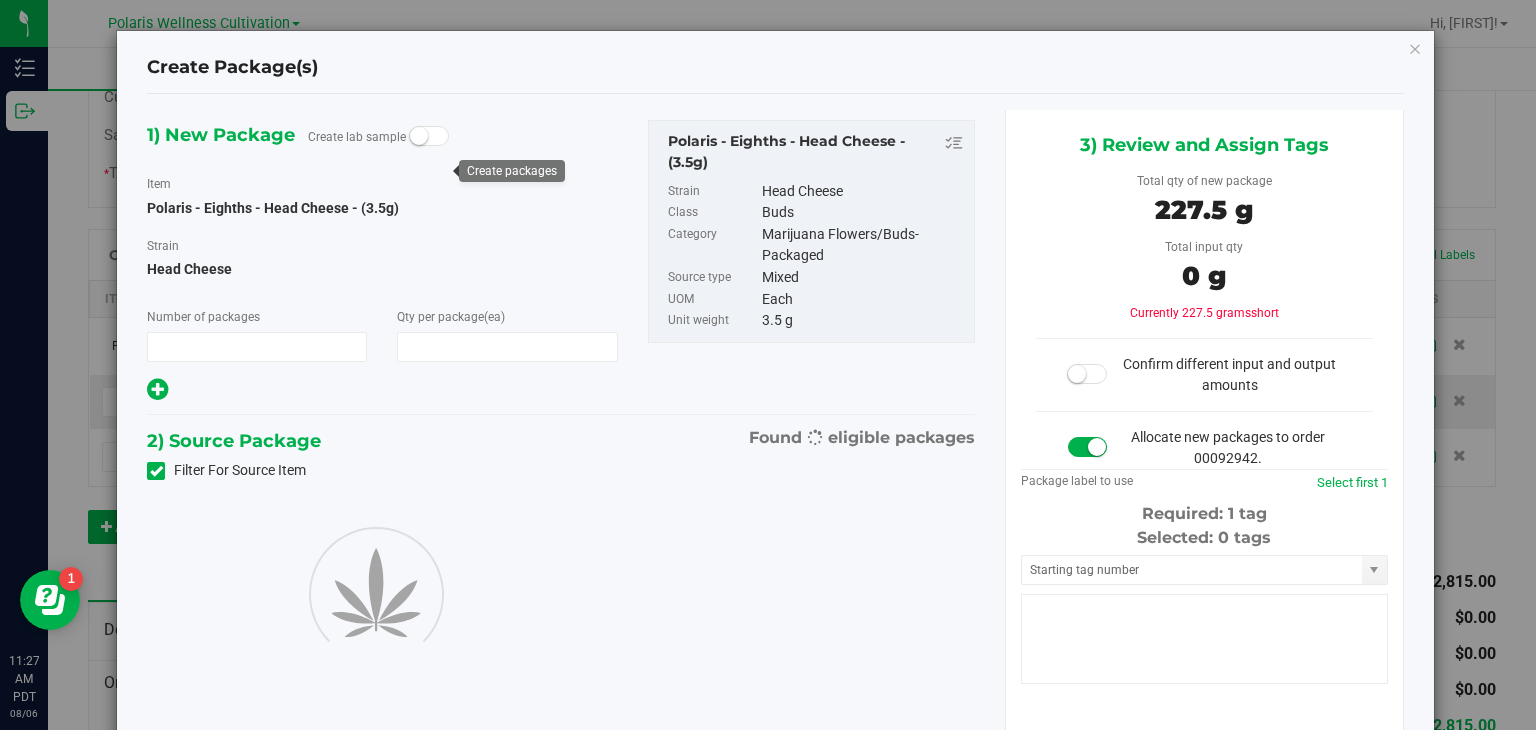 type on "65" 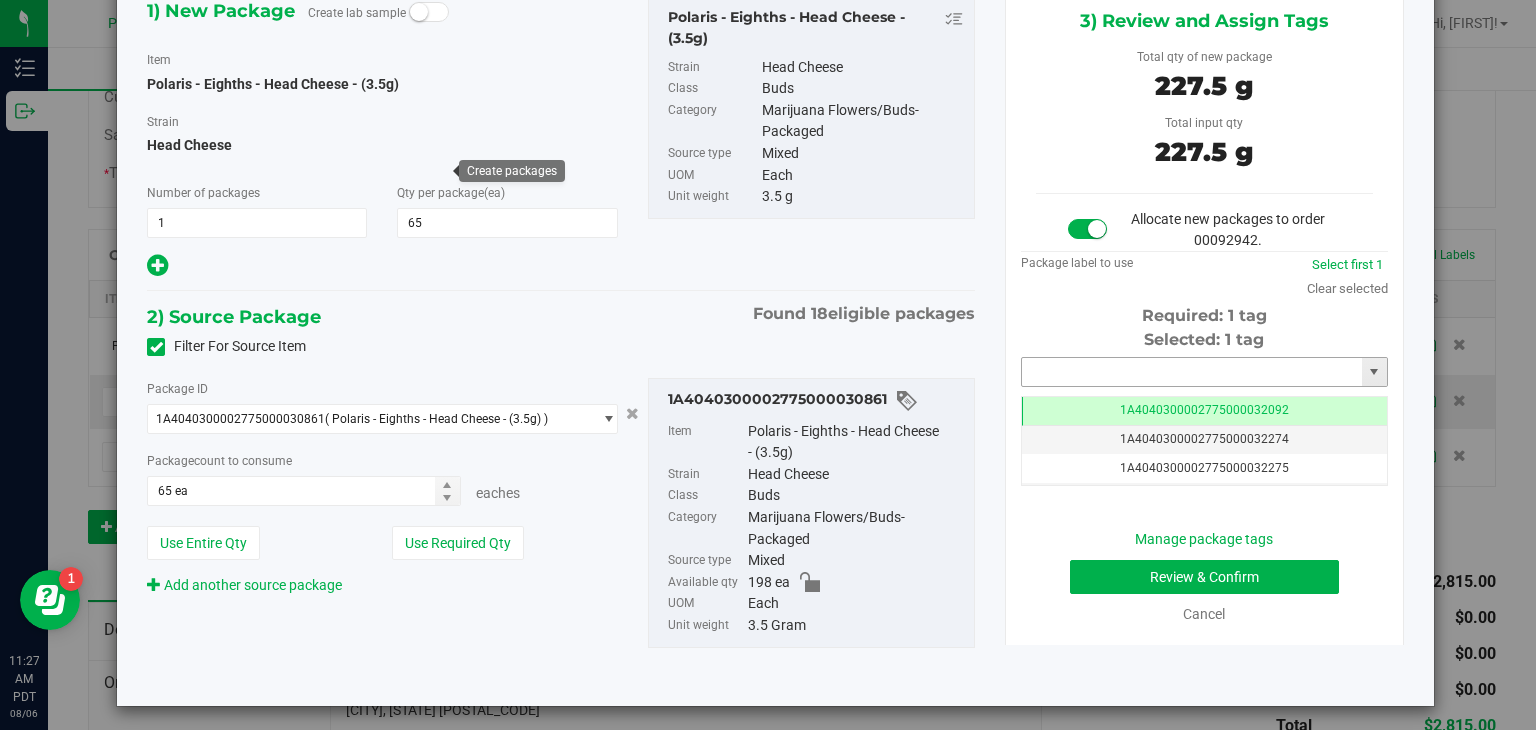 click at bounding box center [1192, 372] 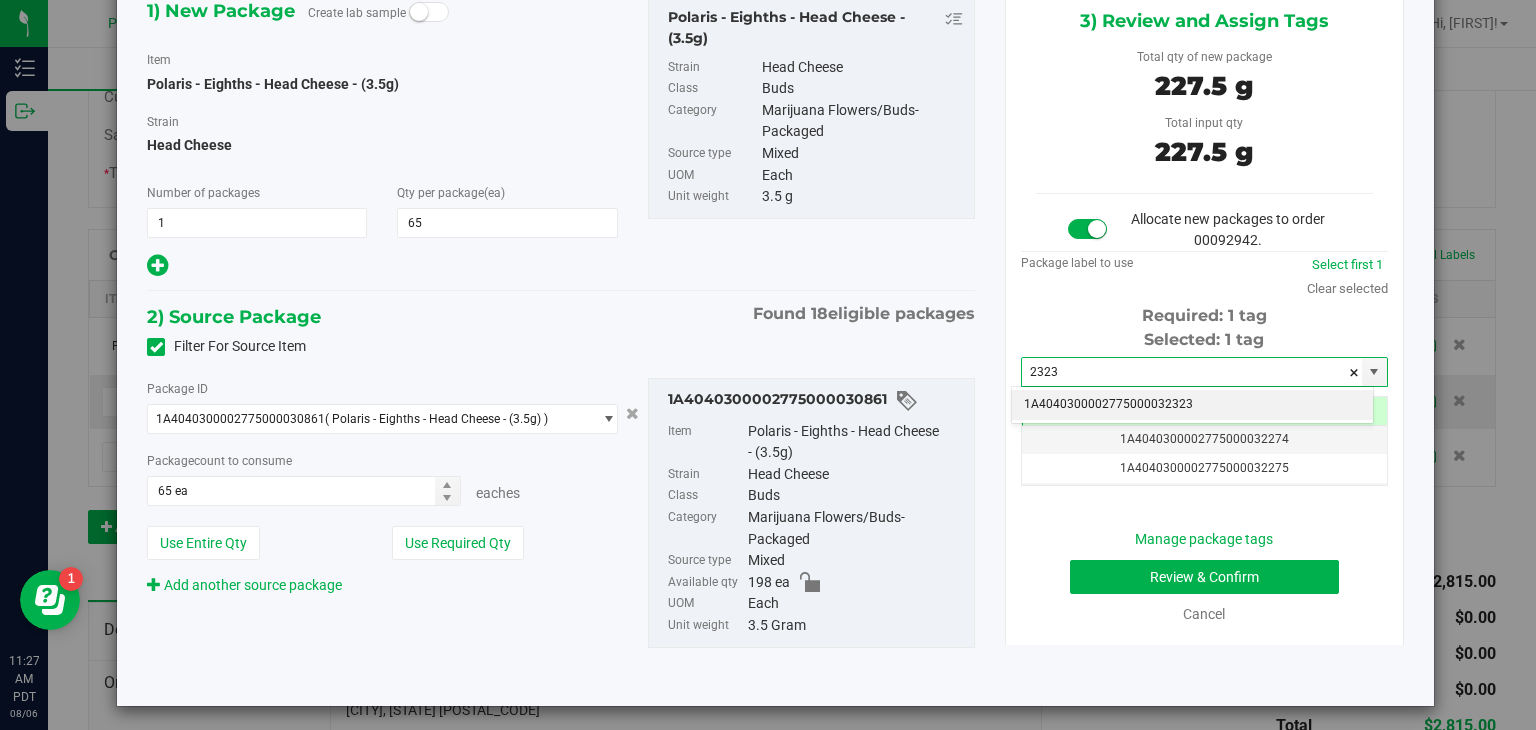 type on "2323" 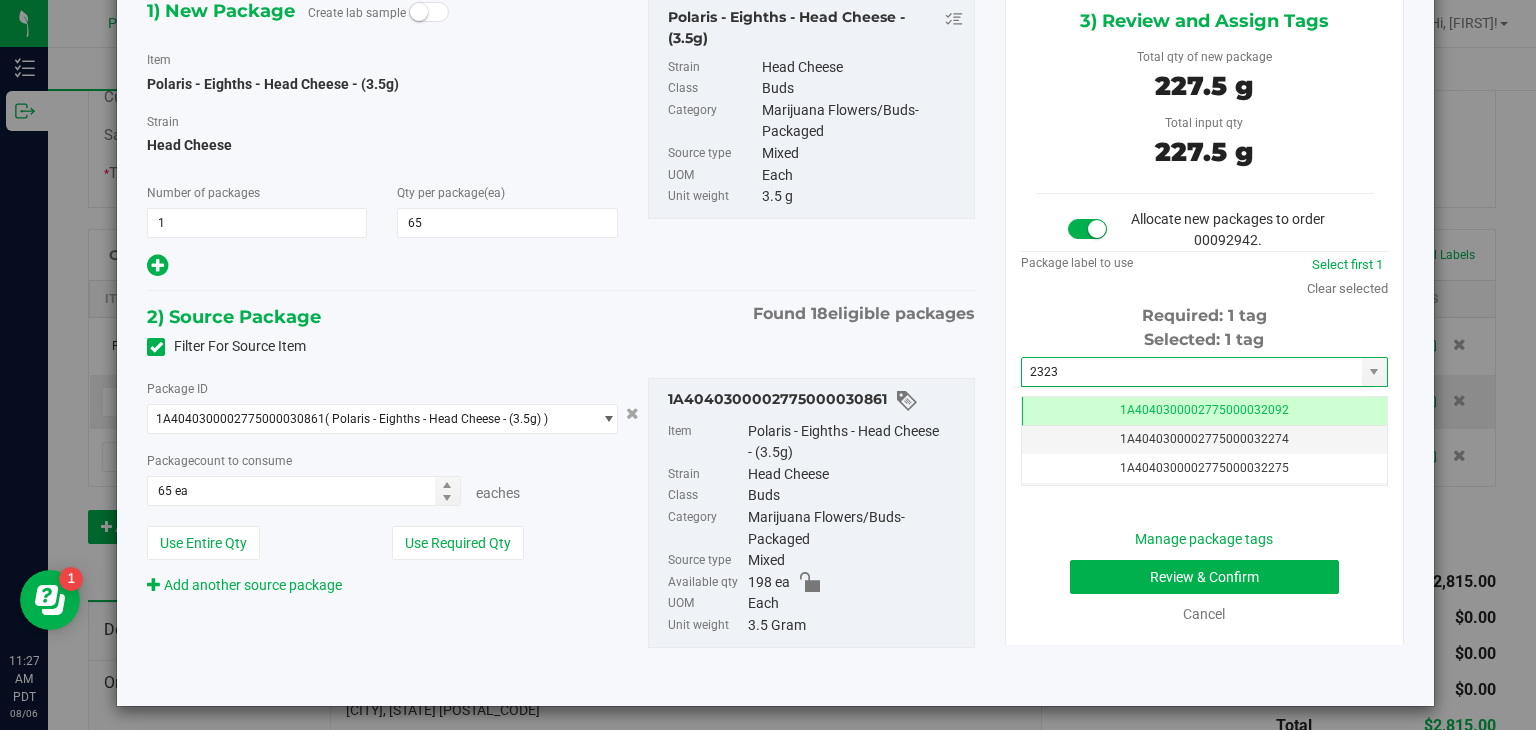 click on "1) New Package
Create lab sample
Item
Polaris - Eighths - Head Cheese - (3.5g)
Strain
Head Cheese
Number of packages
1 1
65 65" at bounding box center (561, 138) 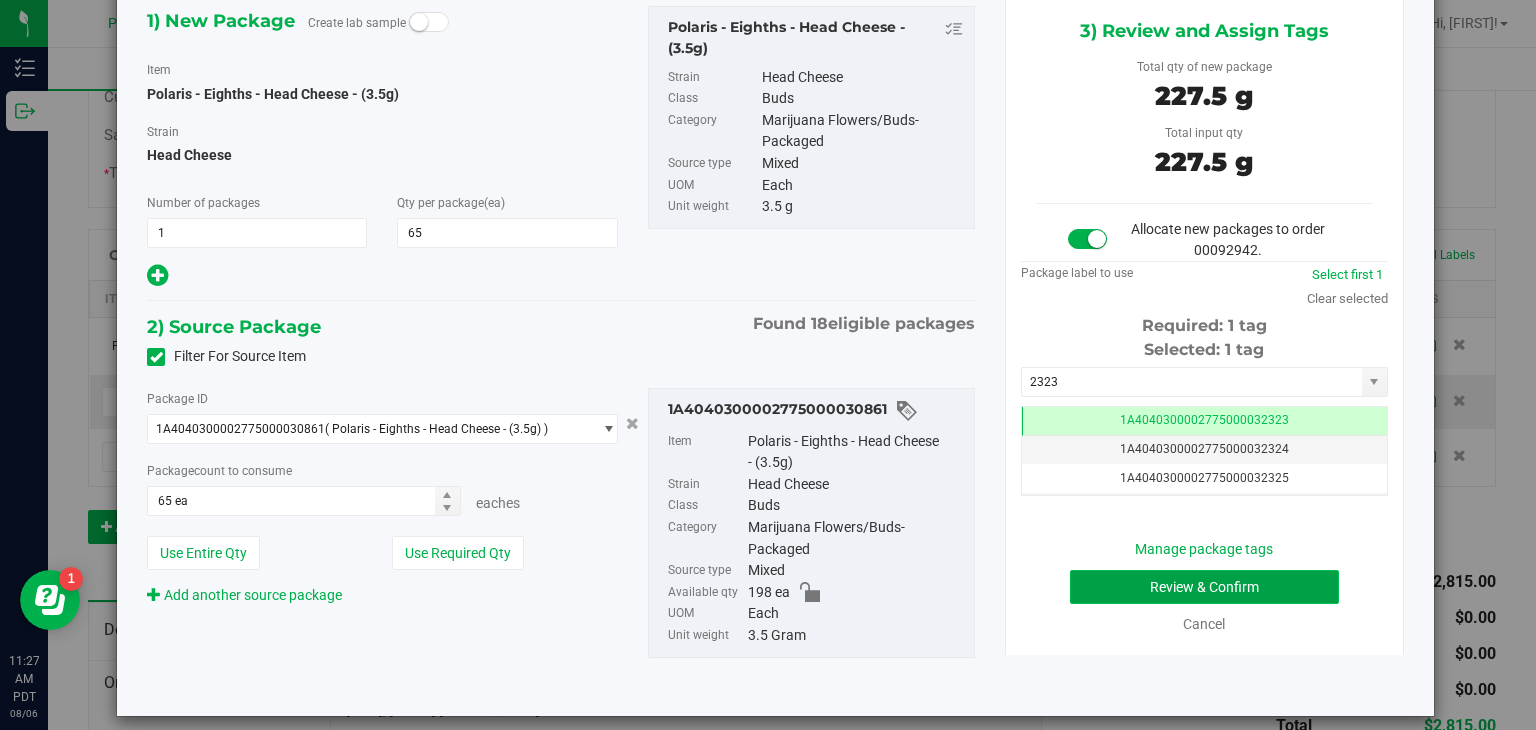 click on "Review & Confirm" at bounding box center (1204, 587) 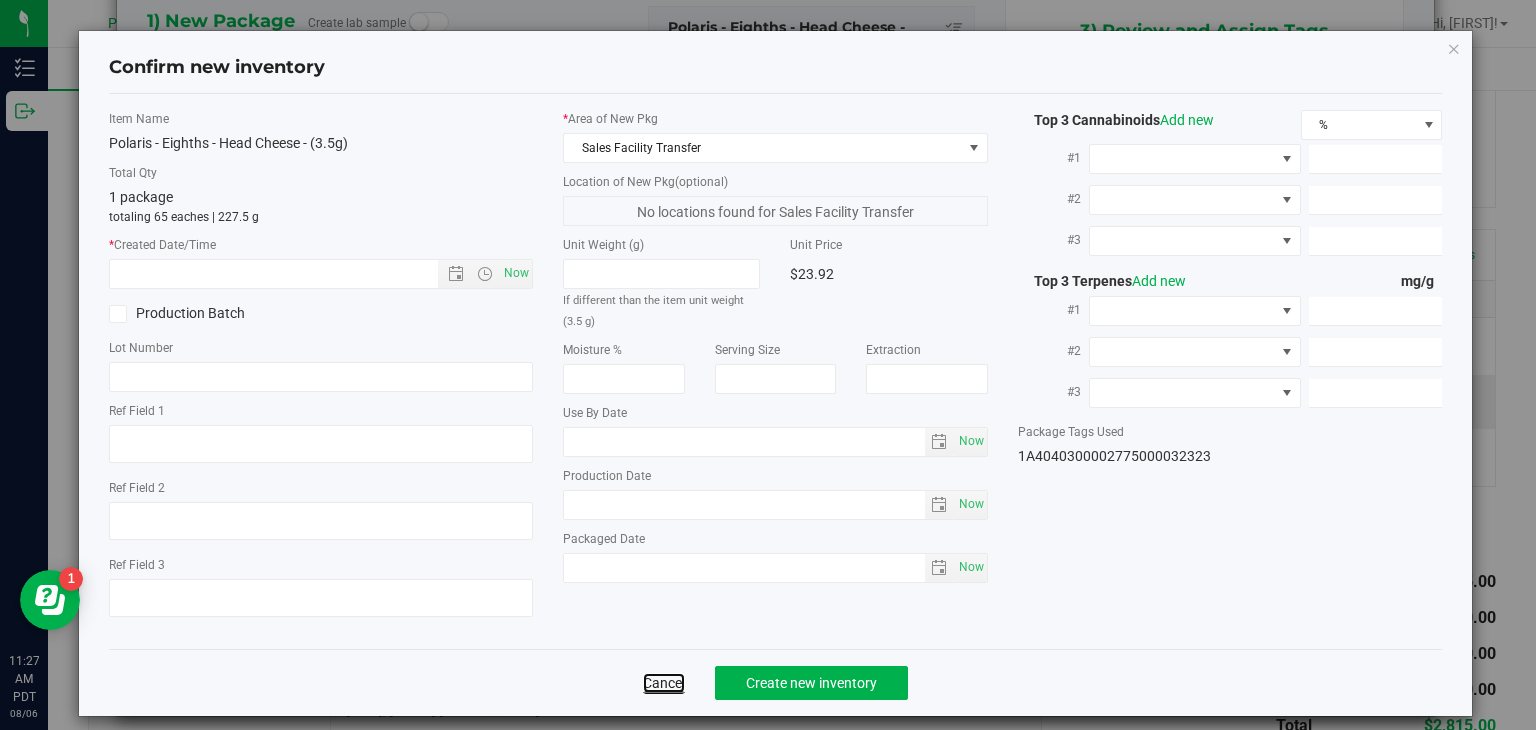 click on "Cancel" at bounding box center (664, 683) 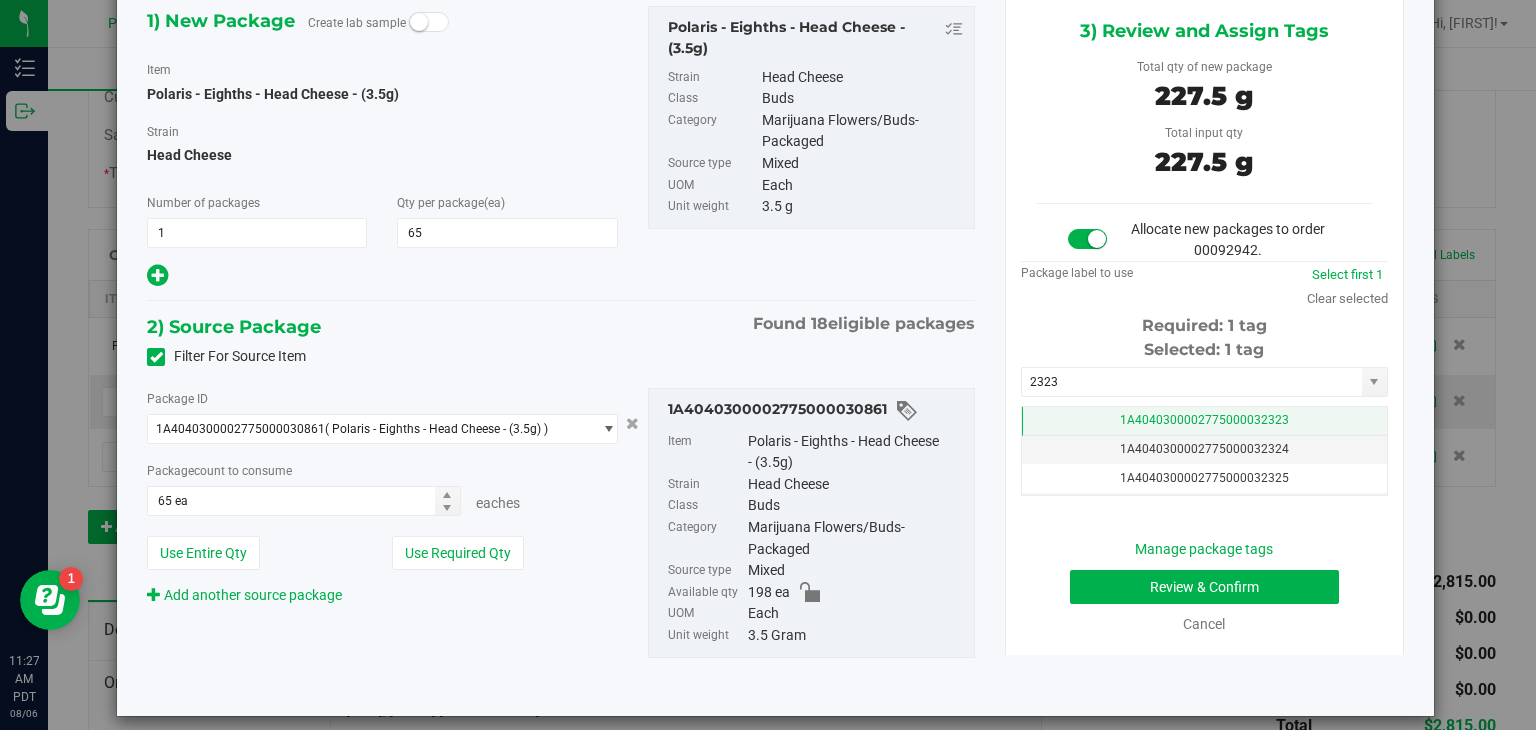 click on "1A4040300002775000032323" at bounding box center [1204, 420] 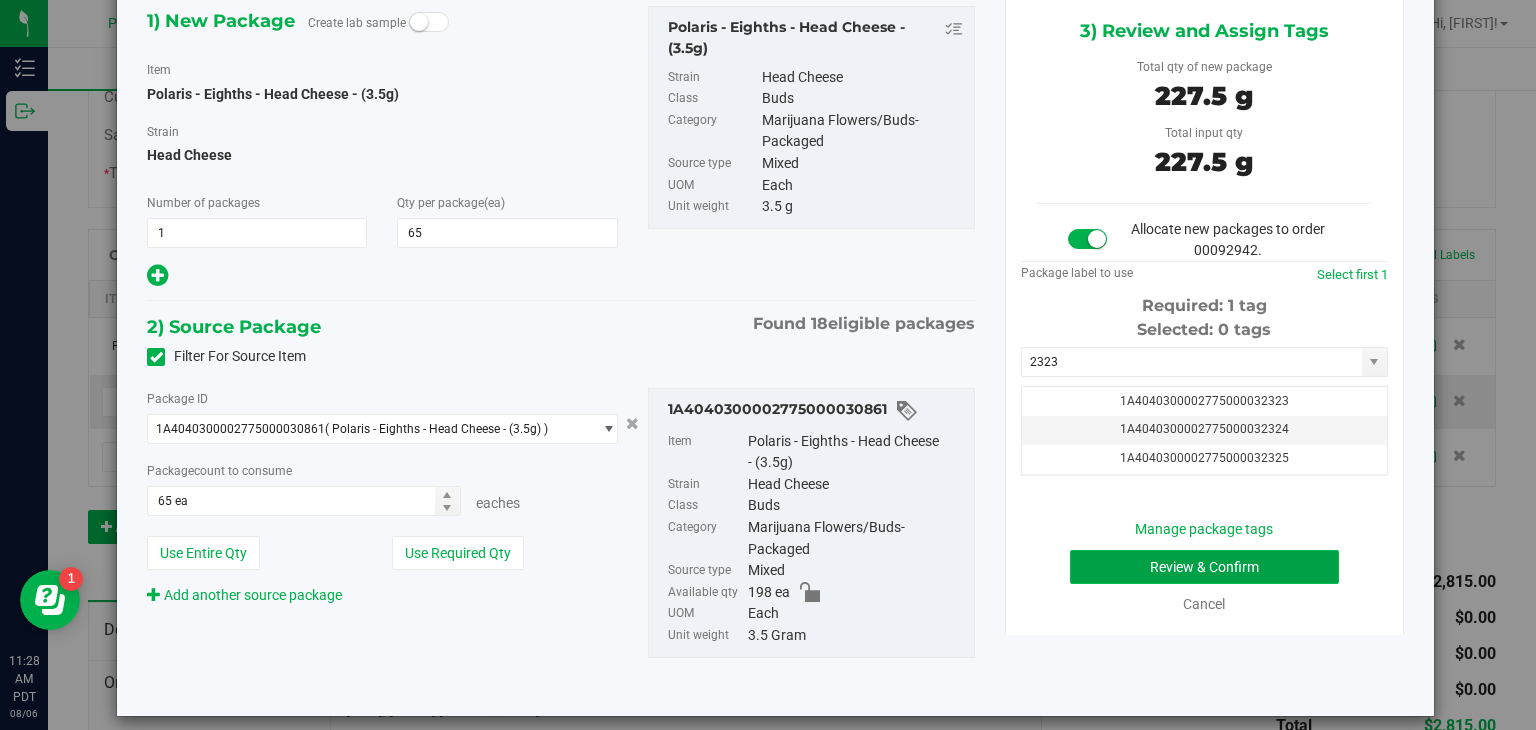 click on "Review & Confirm" at bounding box center [1204, 567] 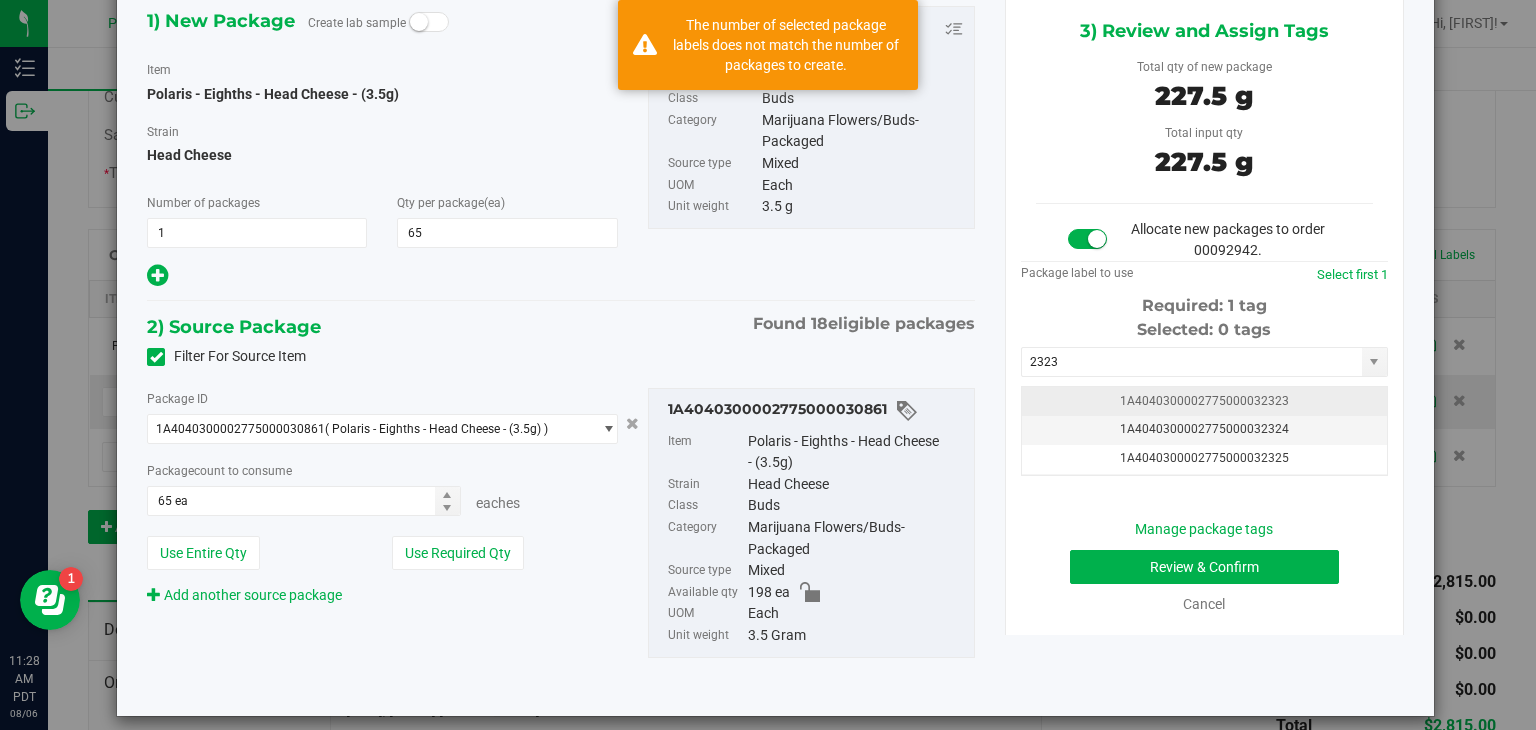 click on "1A4040300002775000032323" at bounding box center [1204, 401] 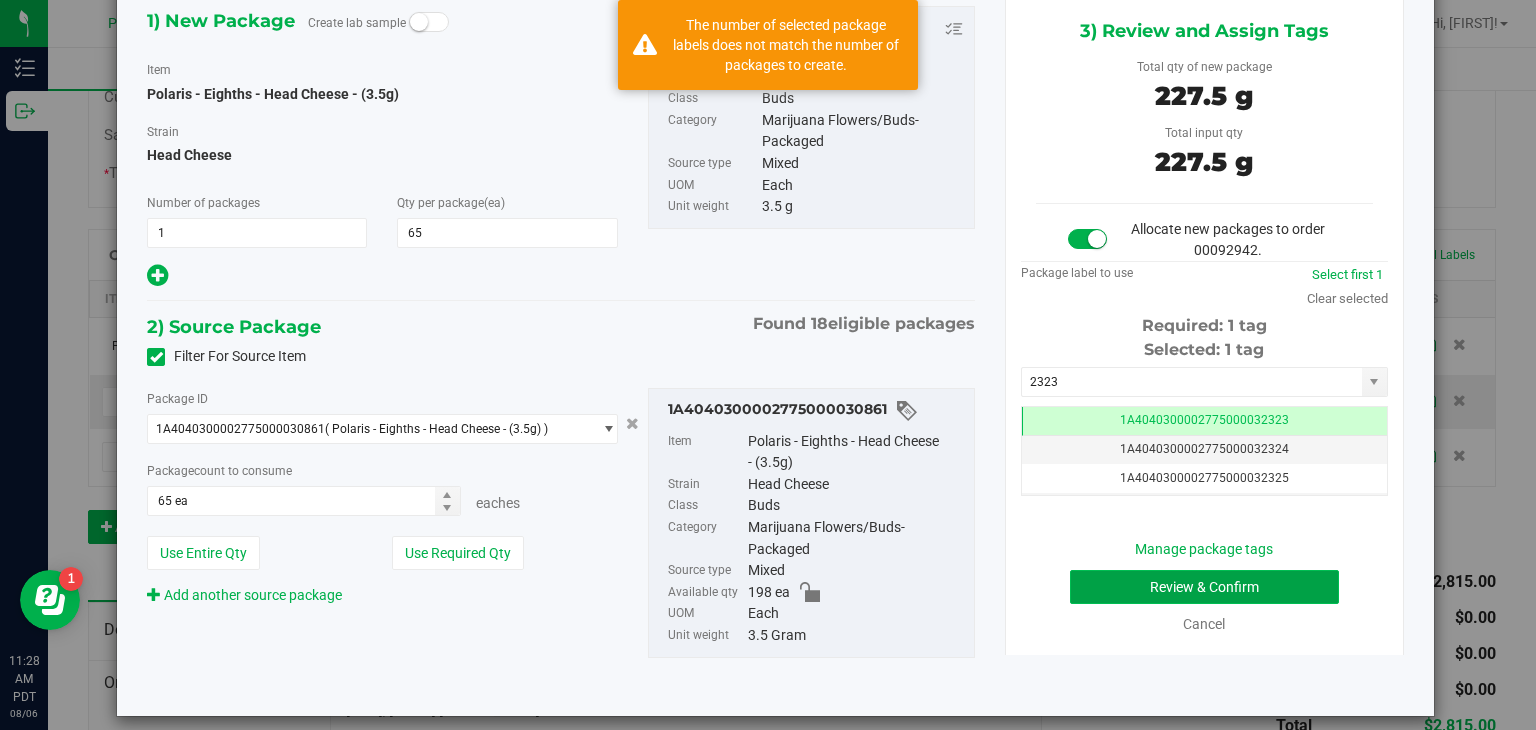 click on "Review & Confirm" at bounding box center [1204, 587] 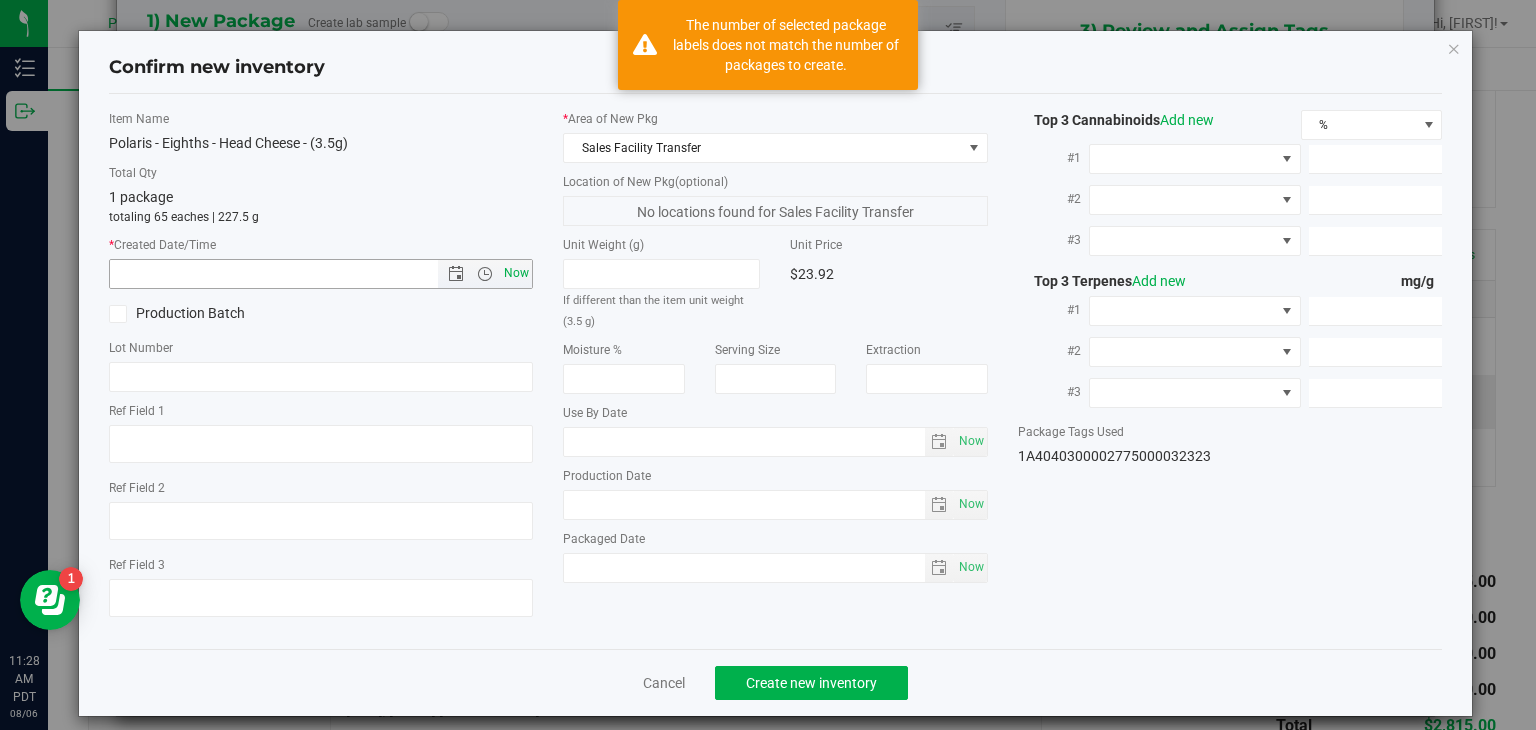 click on "Now" at bounding box center (517, 273) 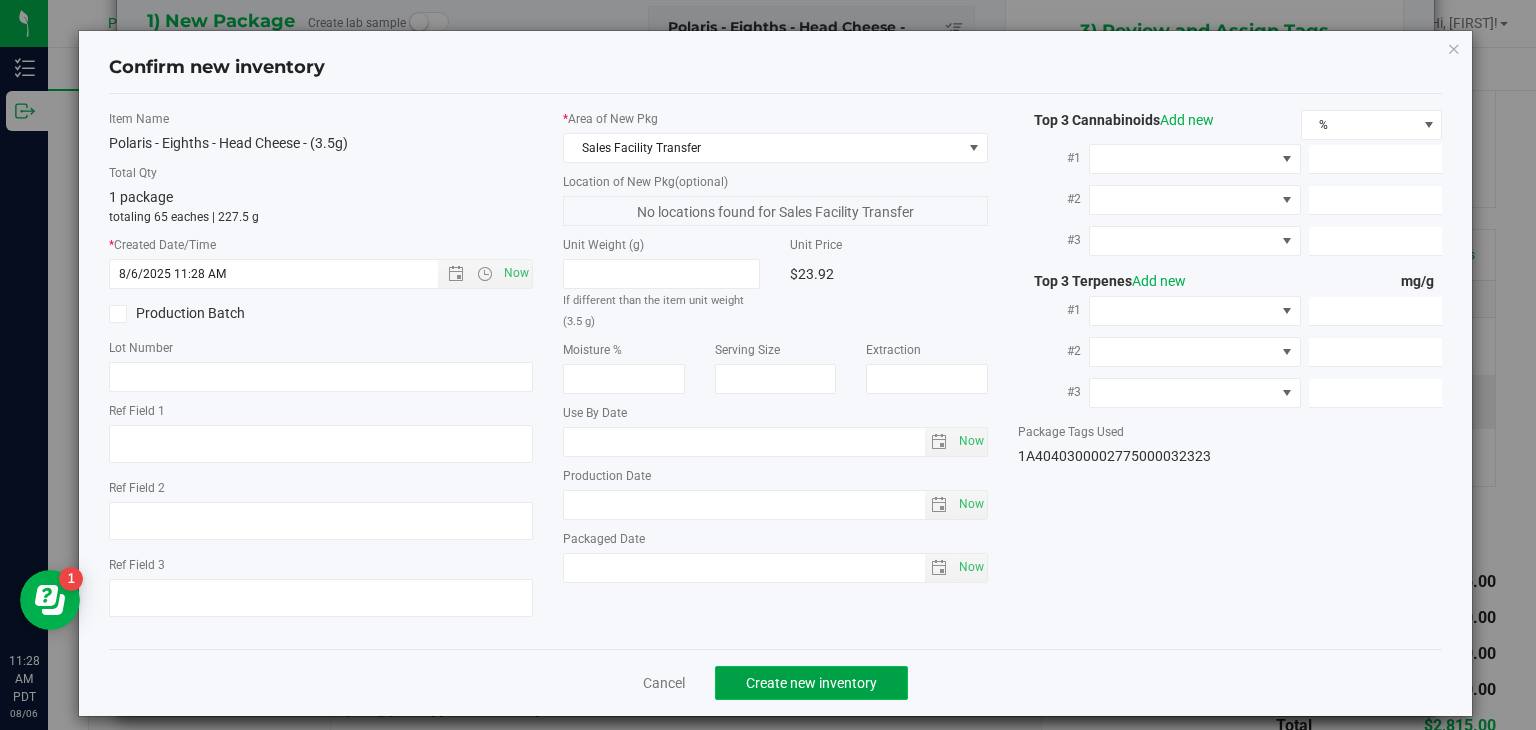 click on "Create new inventory" 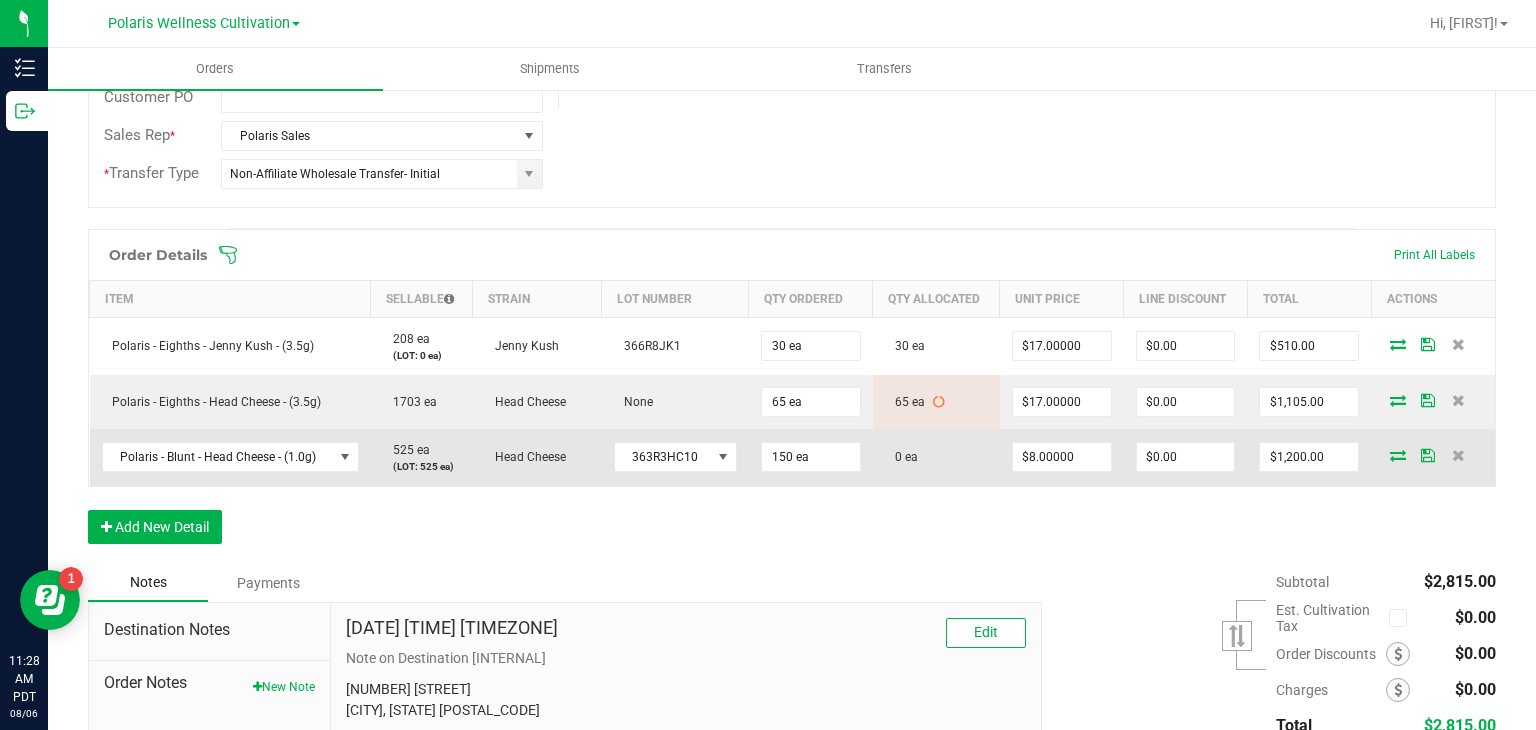 click at bounding box center (1398, 455) 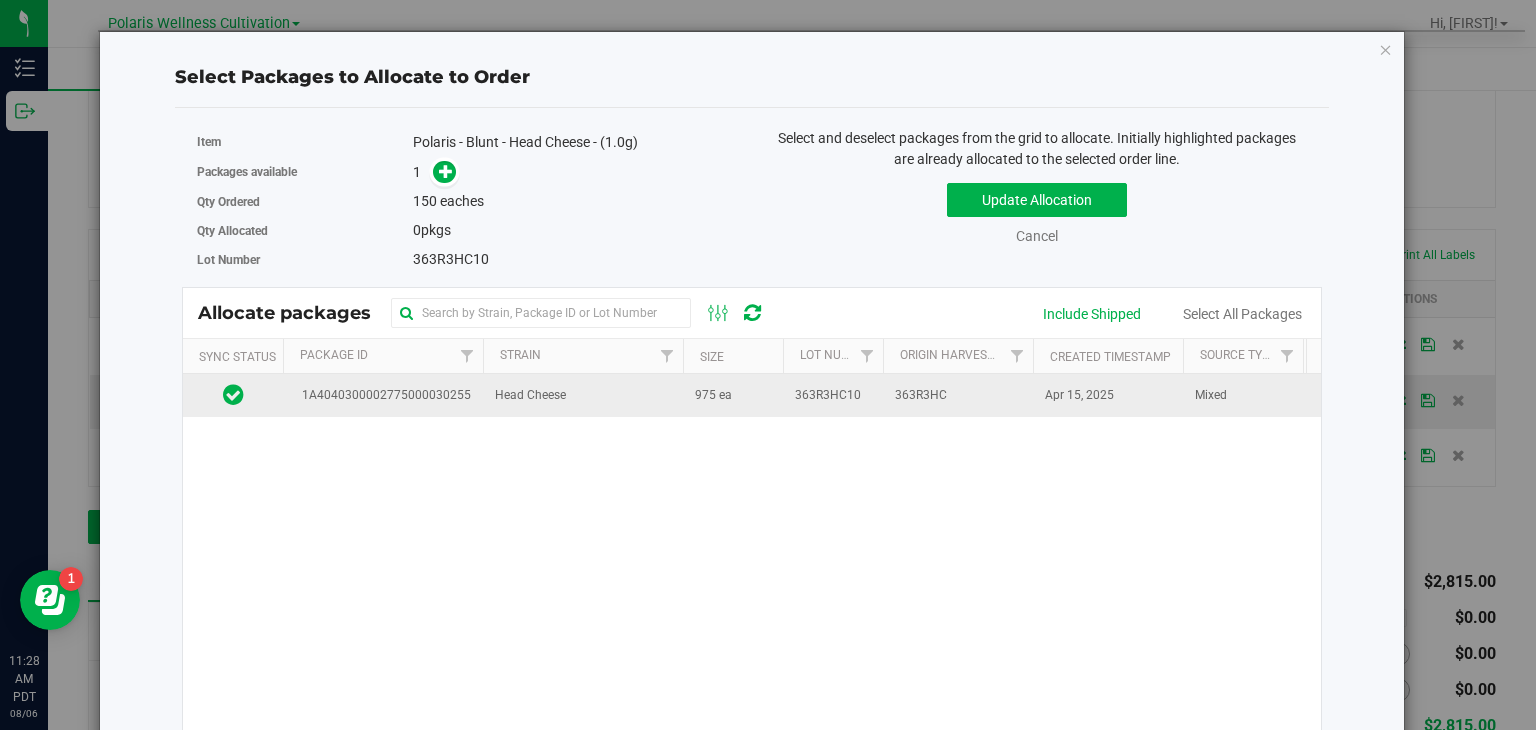 click on "363R3HC" at bounding box center [958, 395] 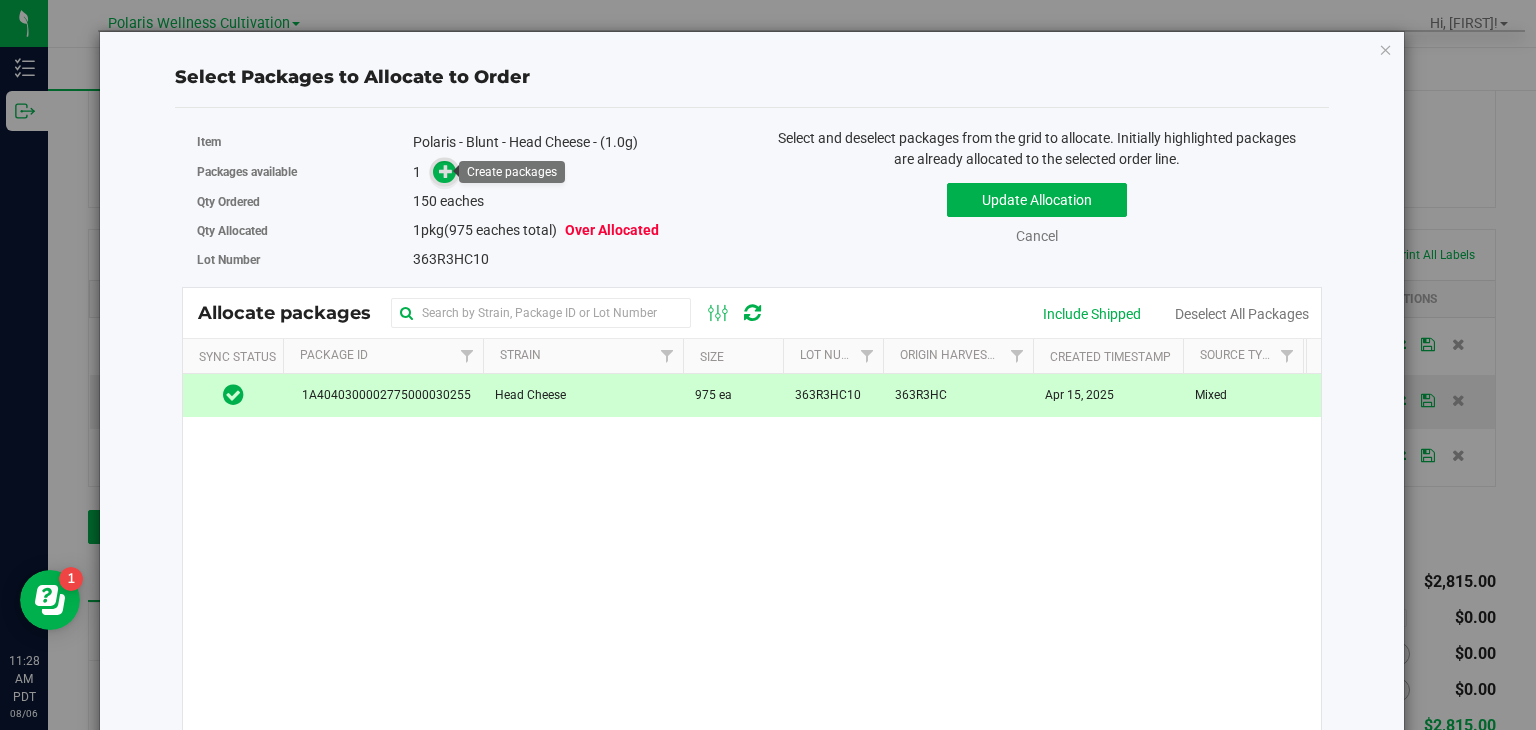 click at bounding box center (446, 171) 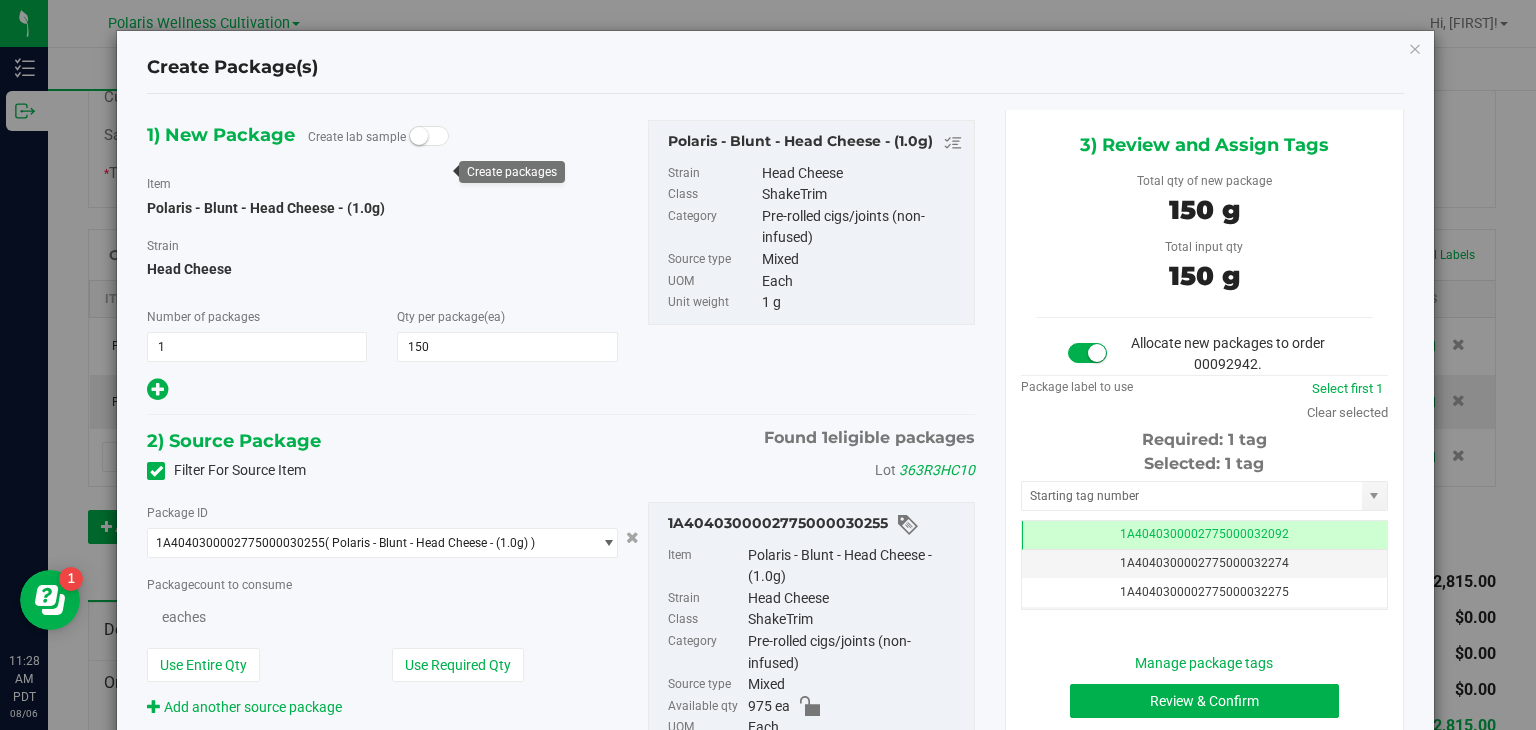 type on "150" 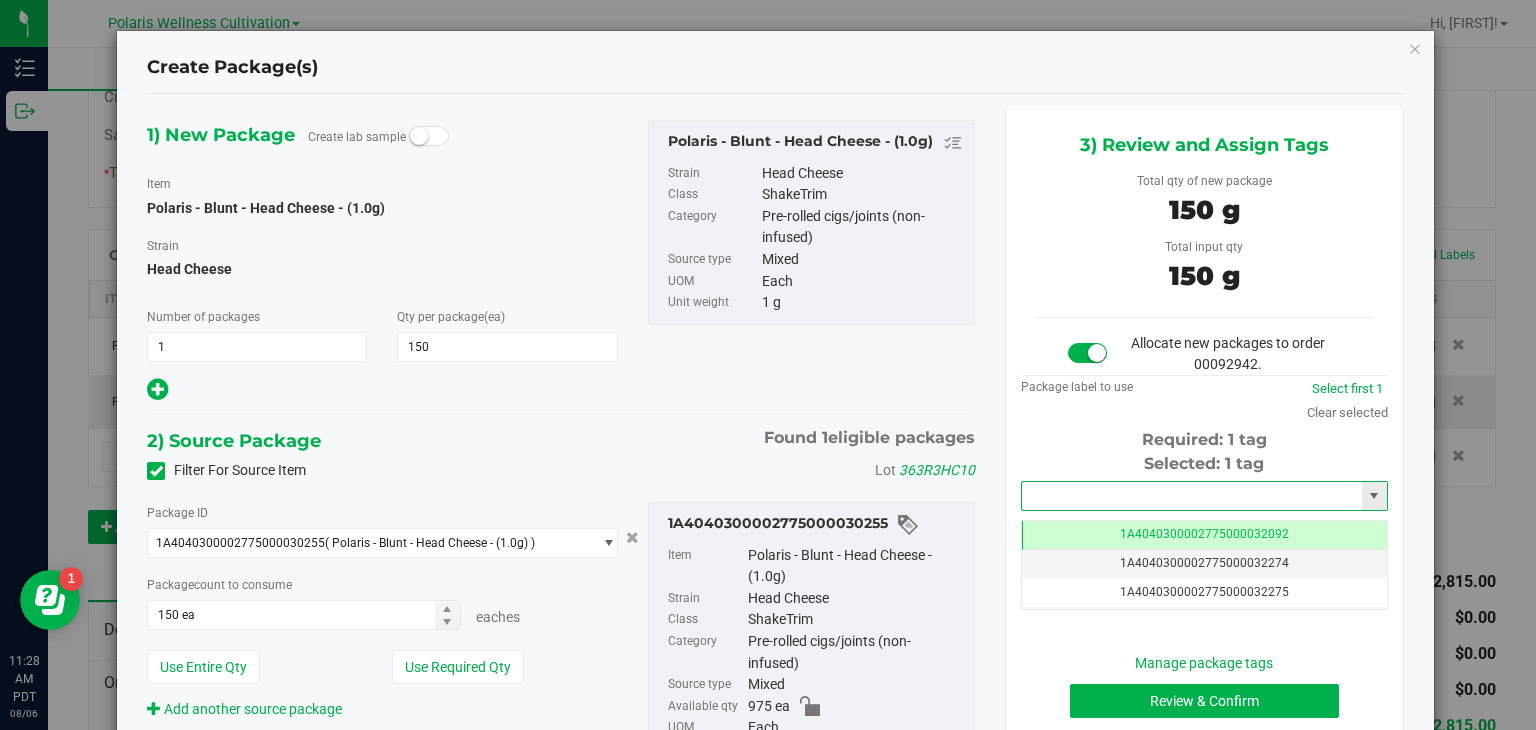 click at bounding box center [1192, 496] 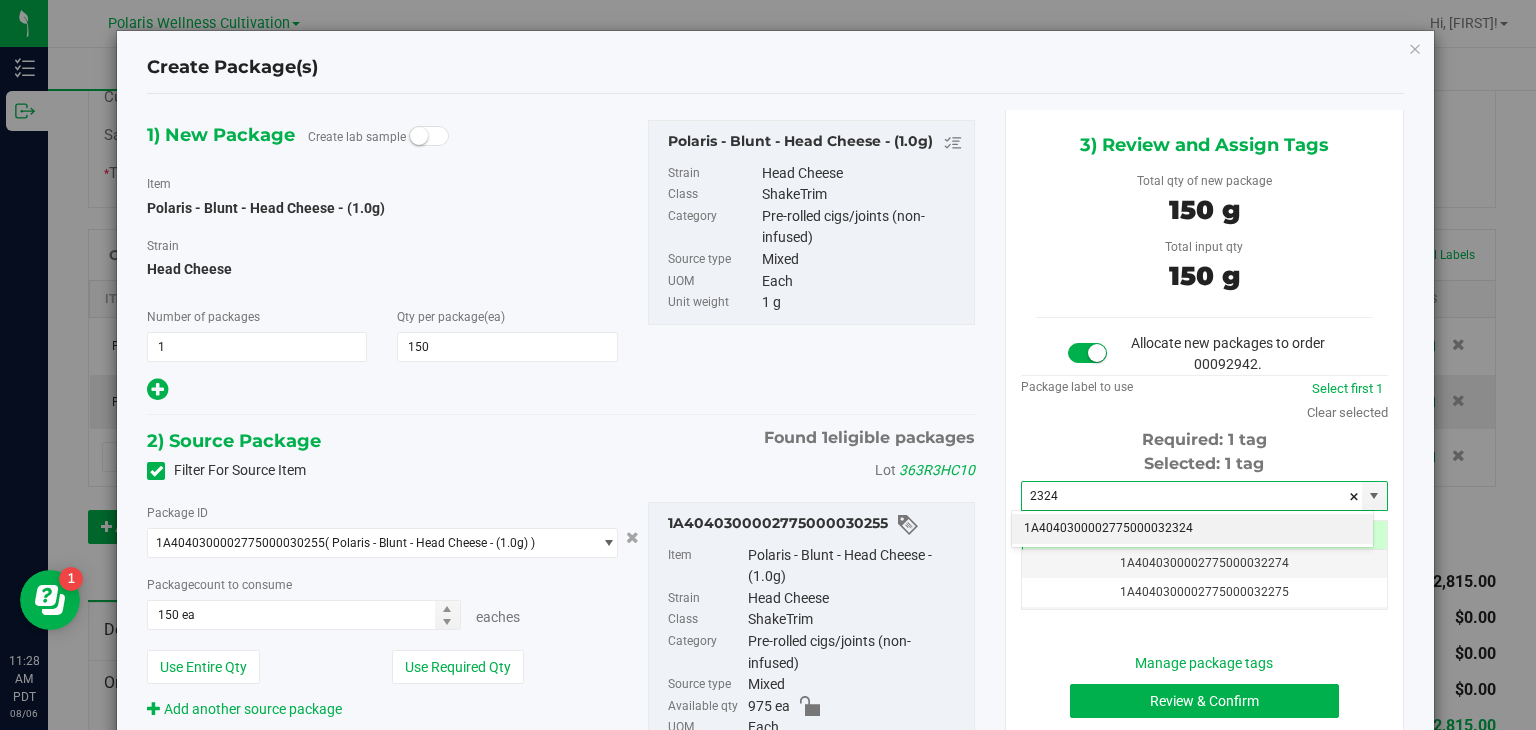 click on "[LICENSE]" at bounding box center [1192, 529] 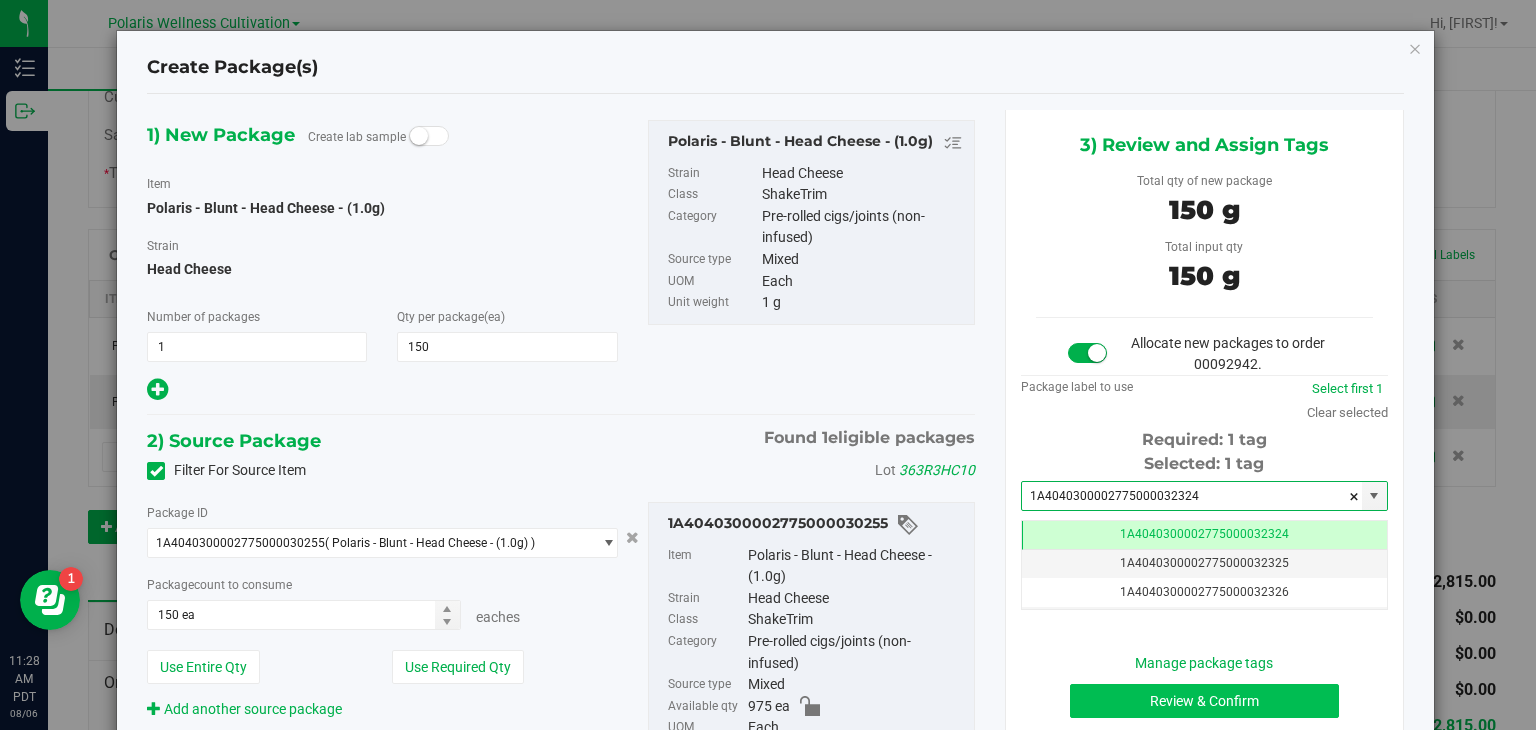 type on "[LICENSE]" 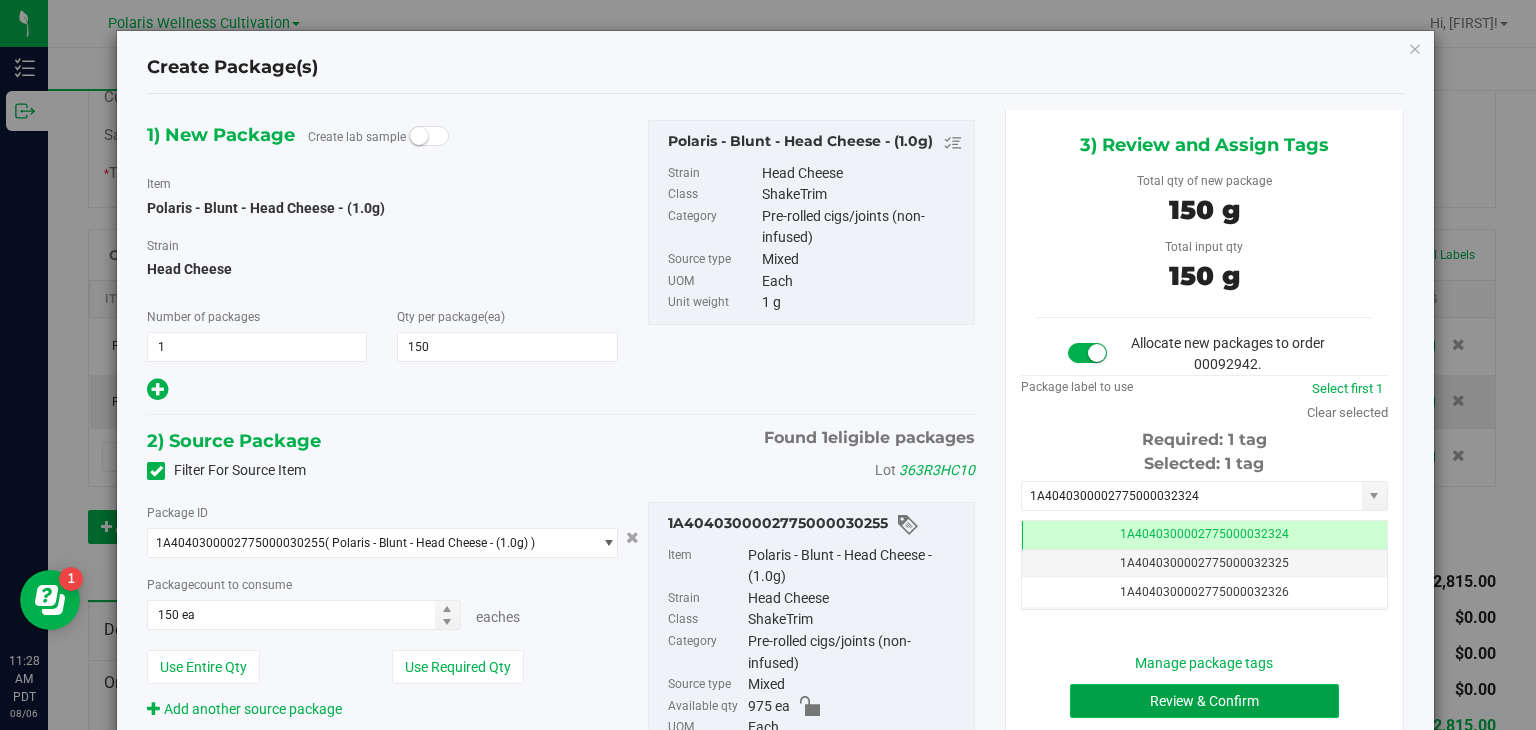 click on "Review & Confirm" at bounding box center (1204, 701) 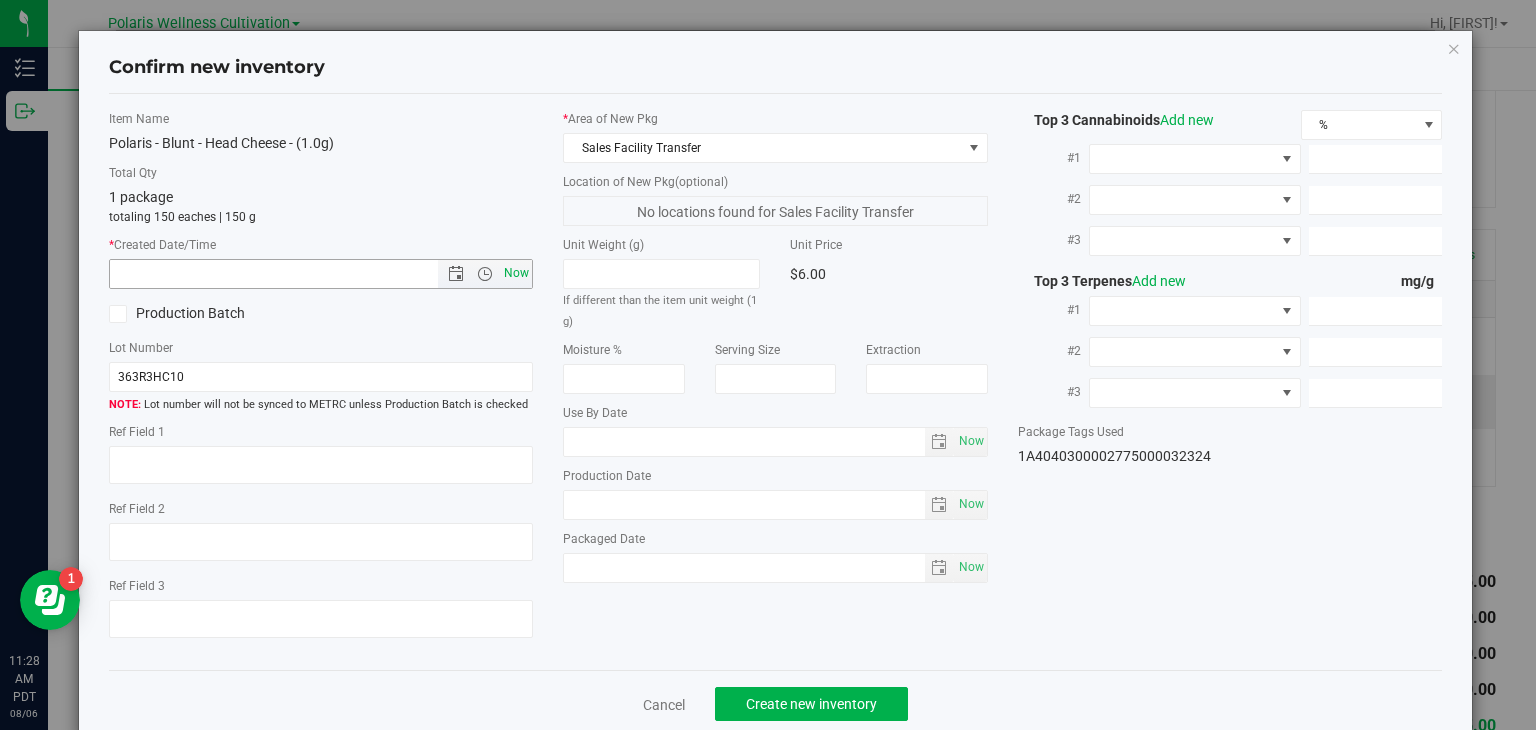 click on "Now" at bounding box center (517, 273) 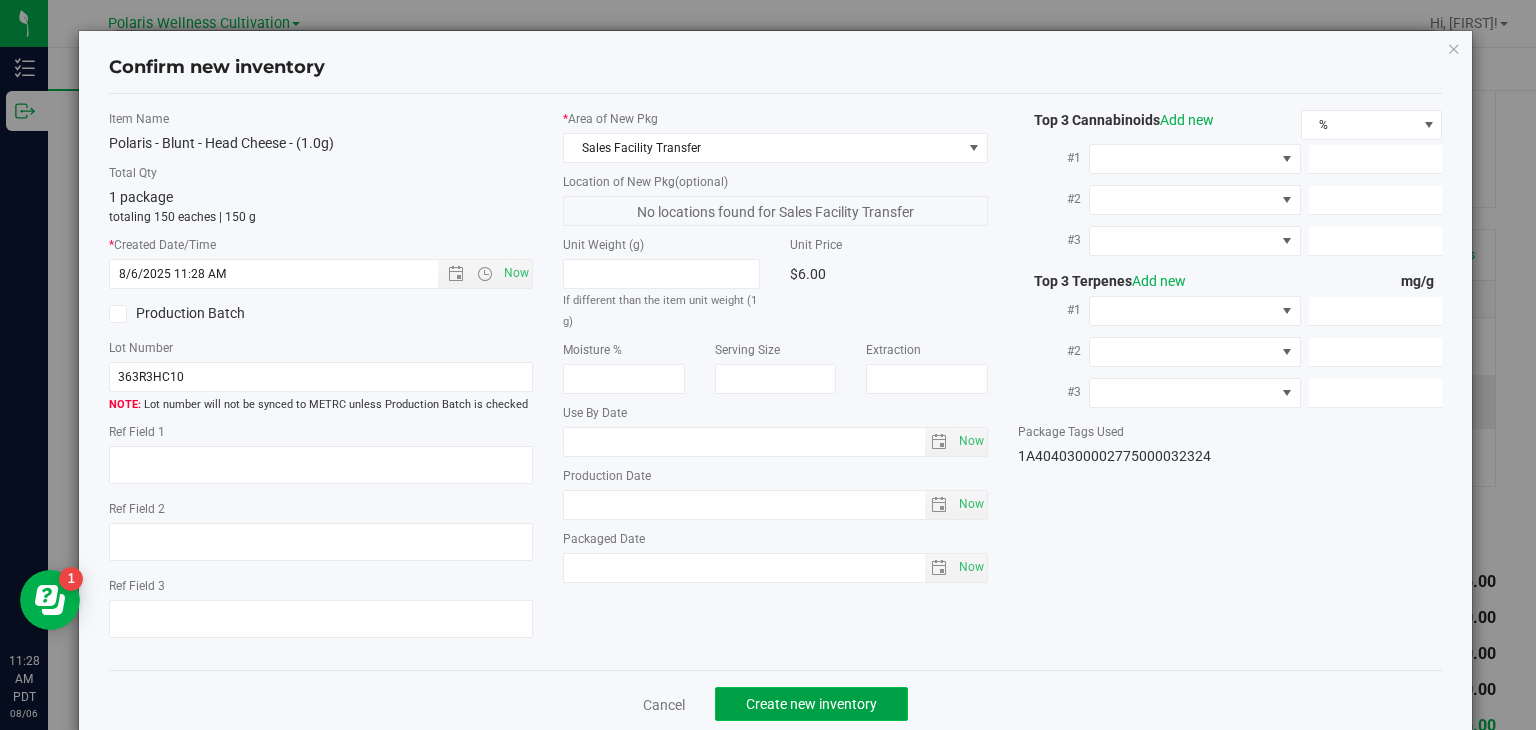 click on "Create new inventory" 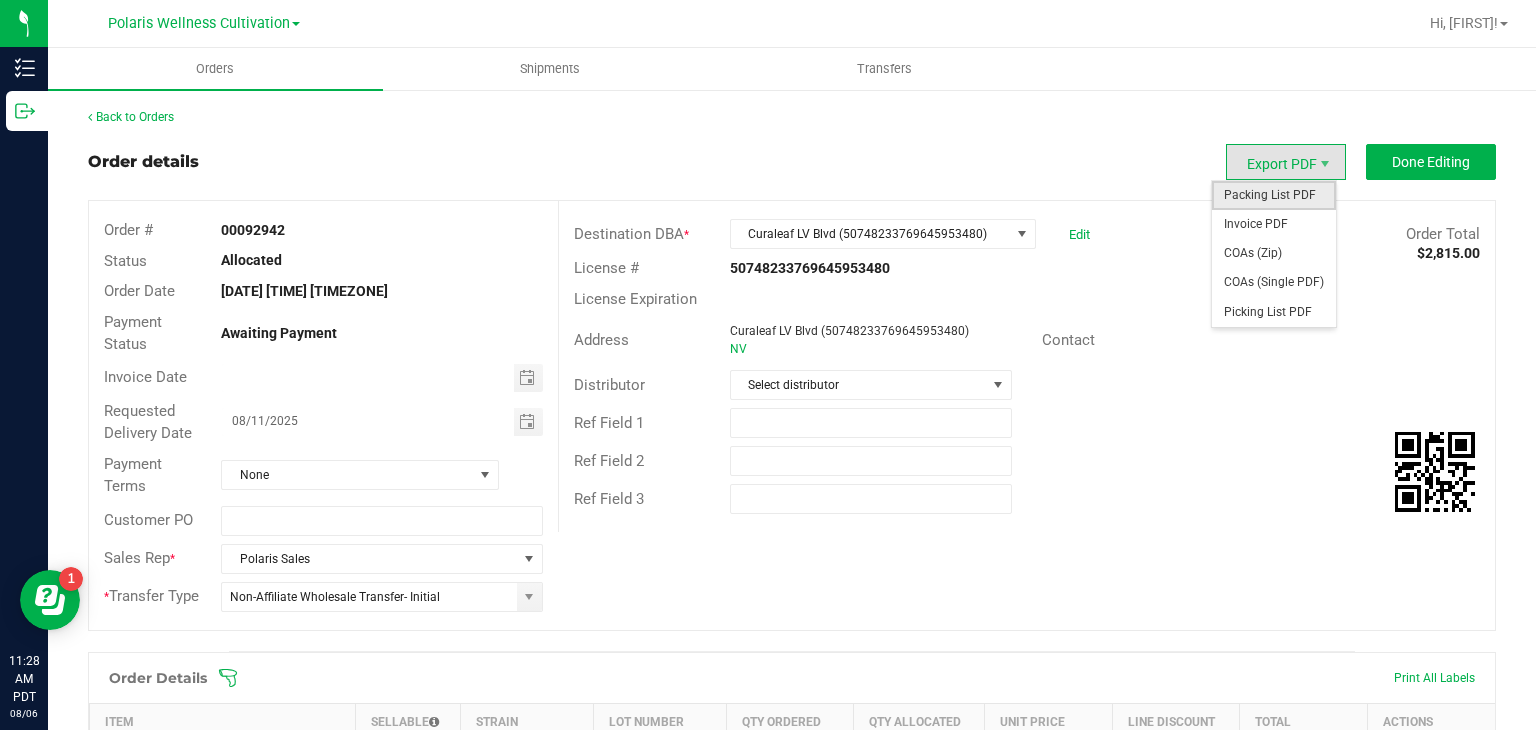 click on "Packing List PDF" at bounding box center (1274, 195) 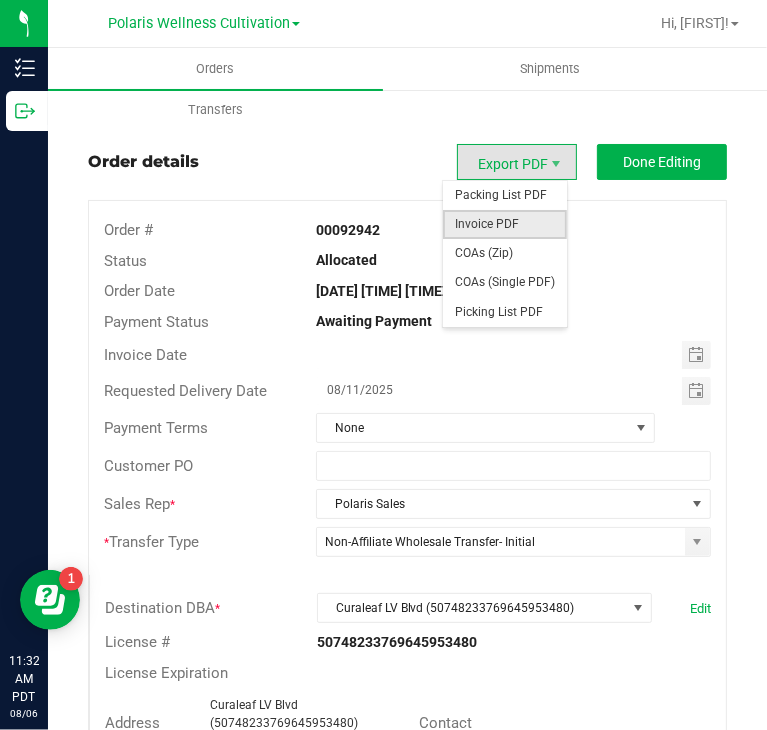 click on "Invoice PDF" at bounding box center (505, 224) 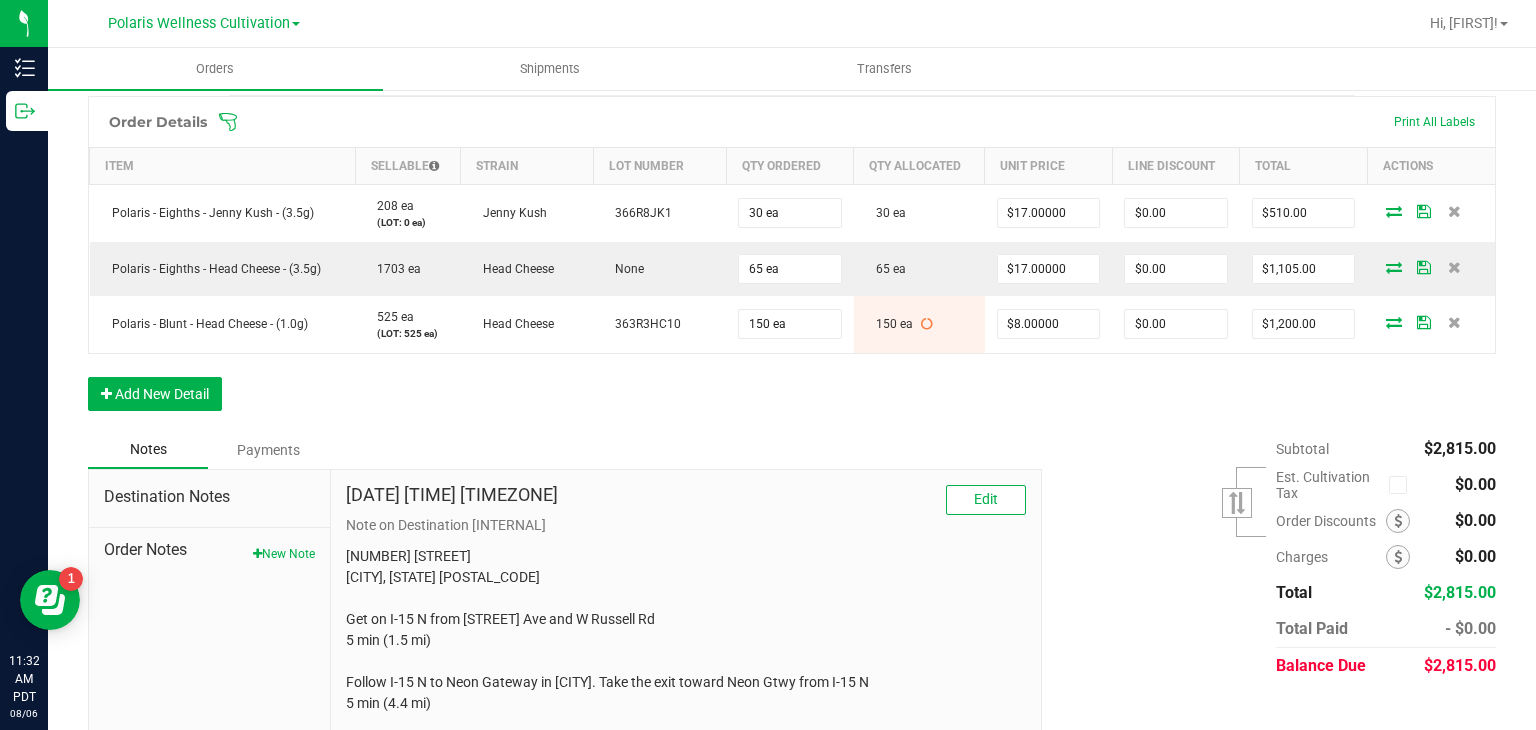 scroll, scrollTop: 676, scrollLeft: 0, axis: vertical 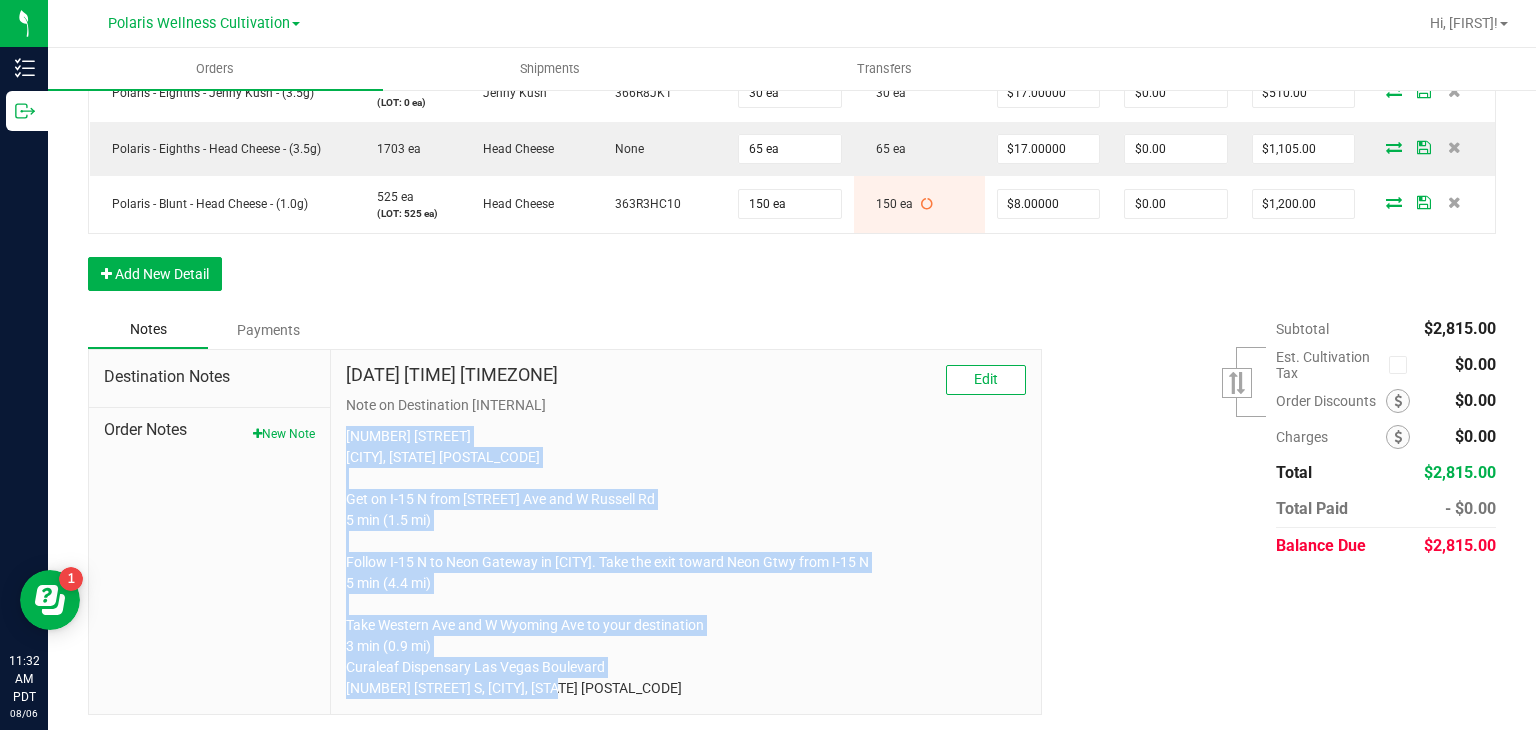 drag, startPoint x: 332, startPoint y: 429, endPoint x: 744, endPoint y: 758, distance: 527.2428 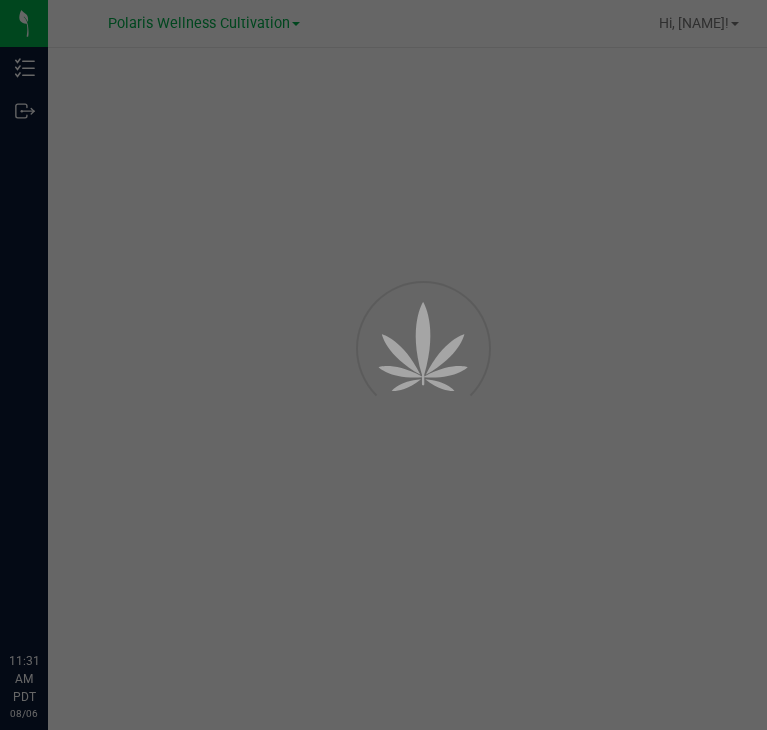 scroll, scrollTop: 0, scrollLeft: 0, axis: both 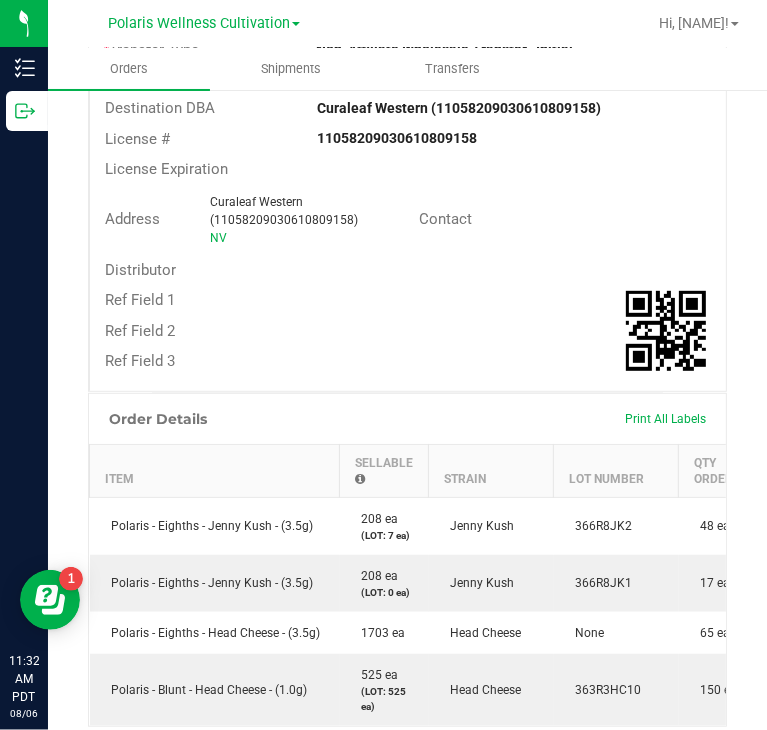 click on "Contact" at bounding box center [565, 219] 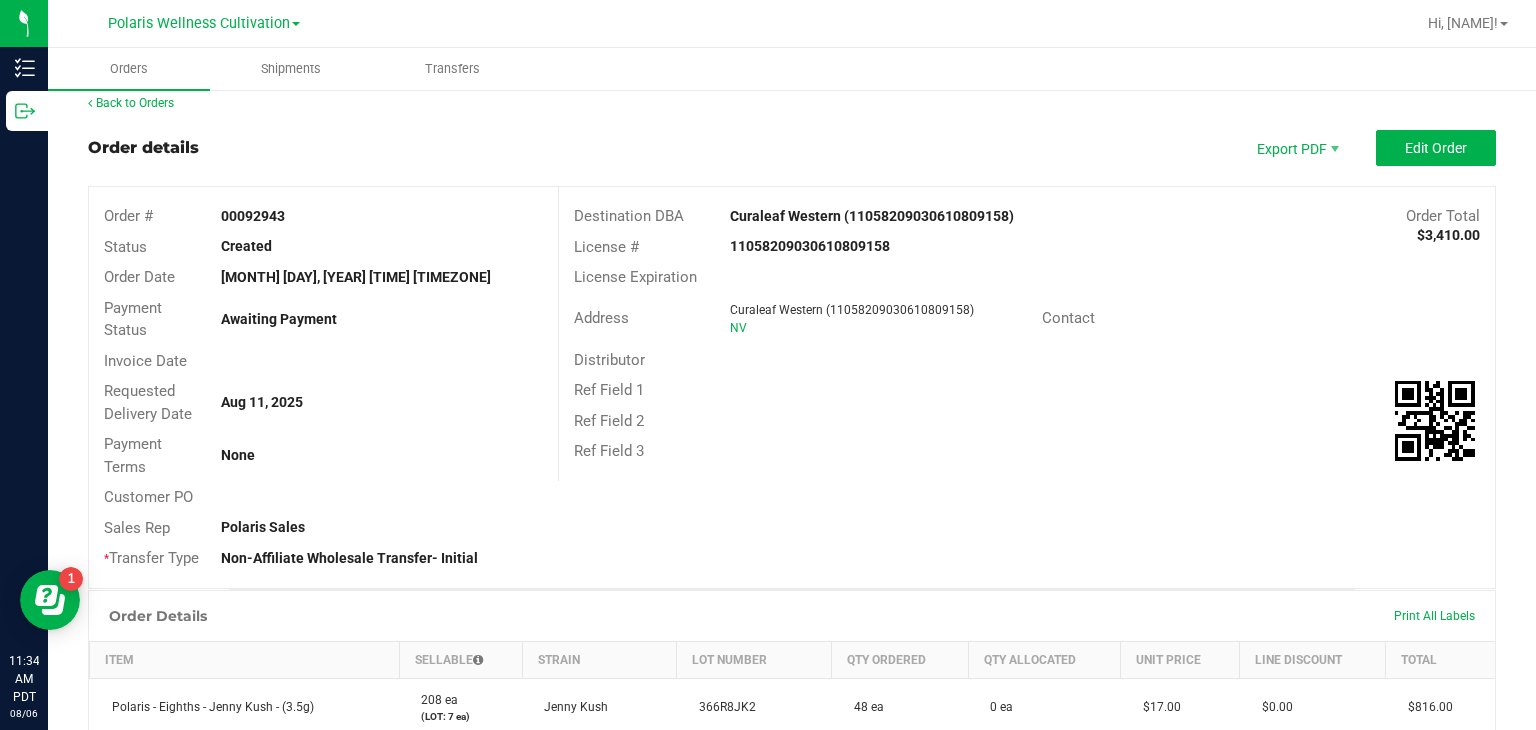 scroll, scrollTop: 0, scrollLeft: 0, axis: both 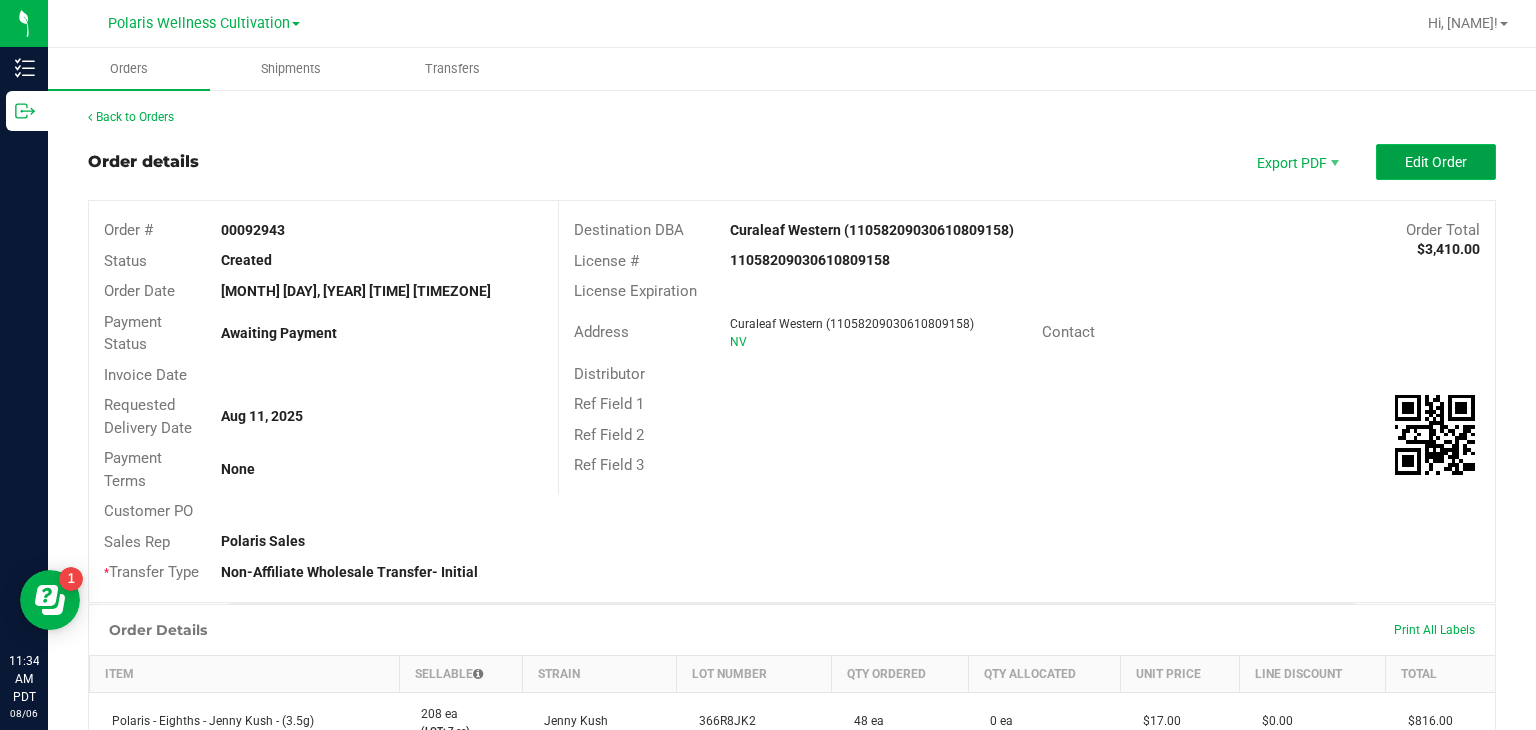 click on "Edit Order" at bounding box center [1436, 162] 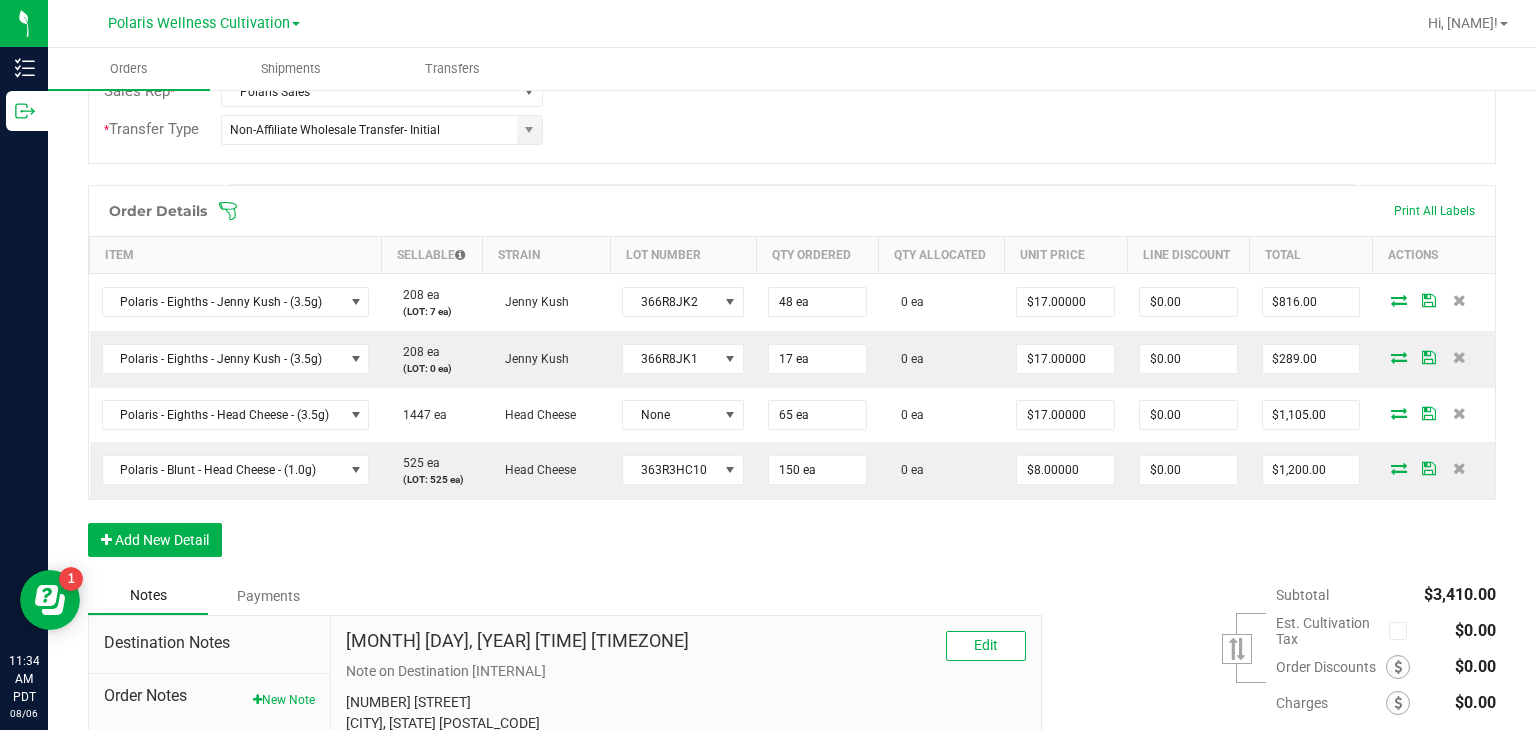 scroll, scrollTop: 527, scrollLeft: 0, axis: vertical 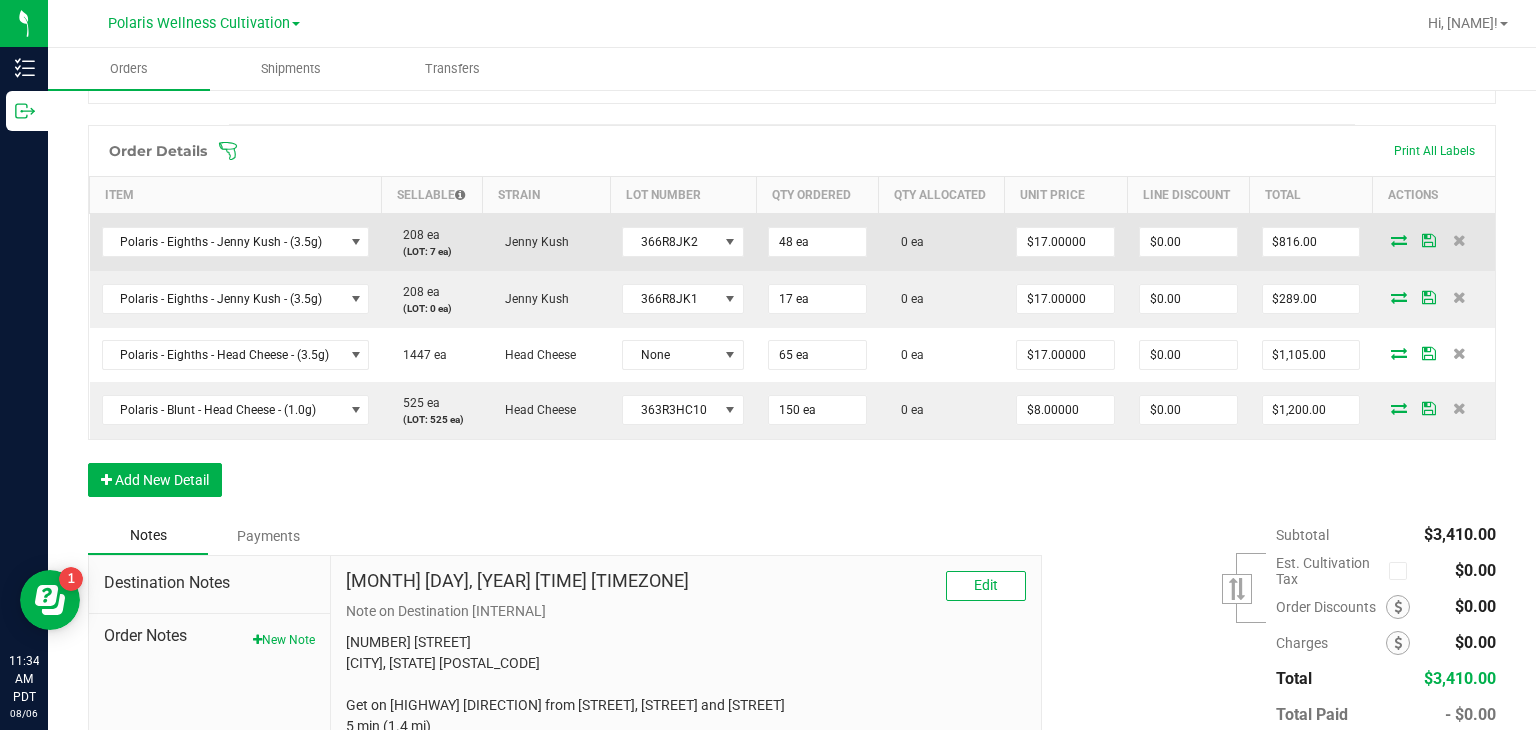 click at bounding box center [1399, 240] 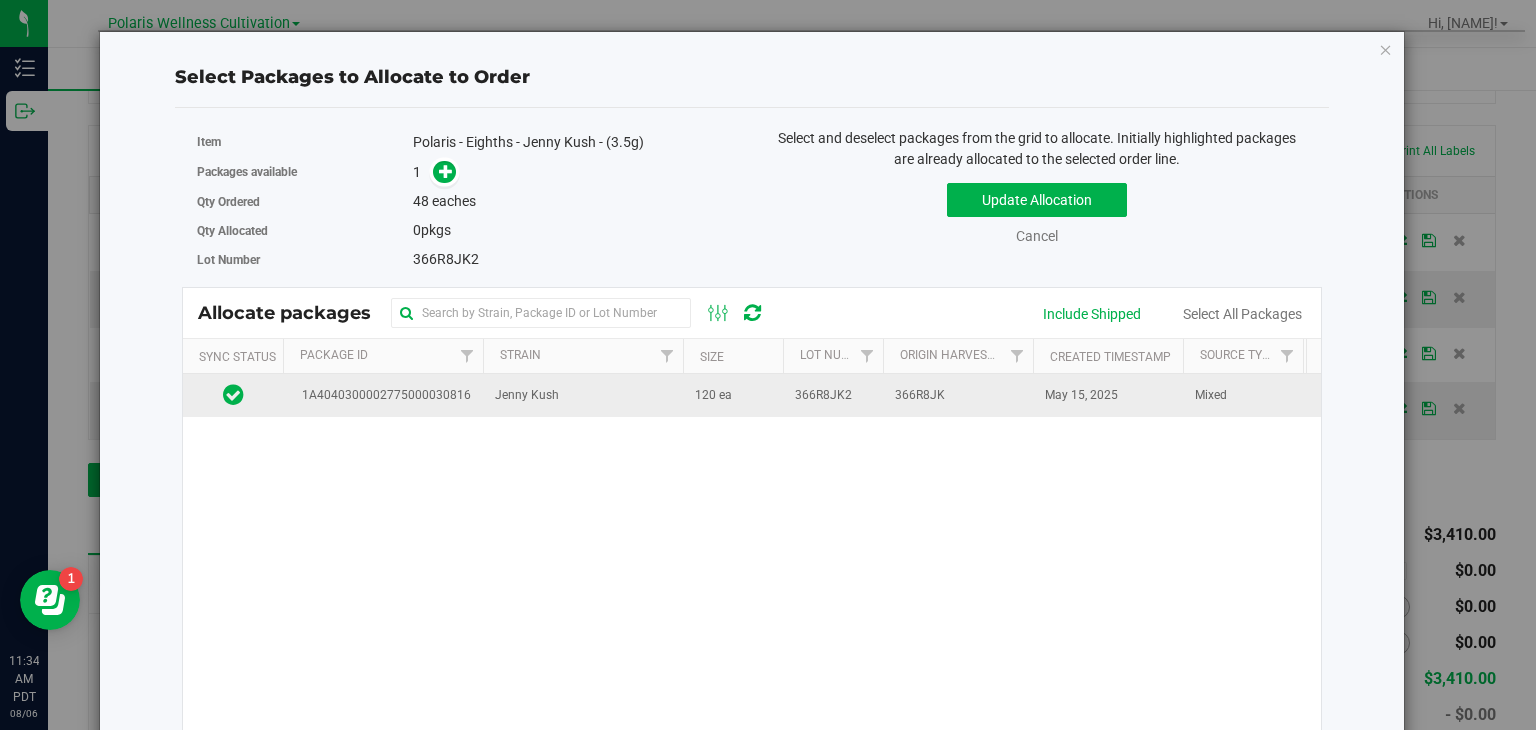 click on "Jenny Kush" at bounding box center (583, 395) 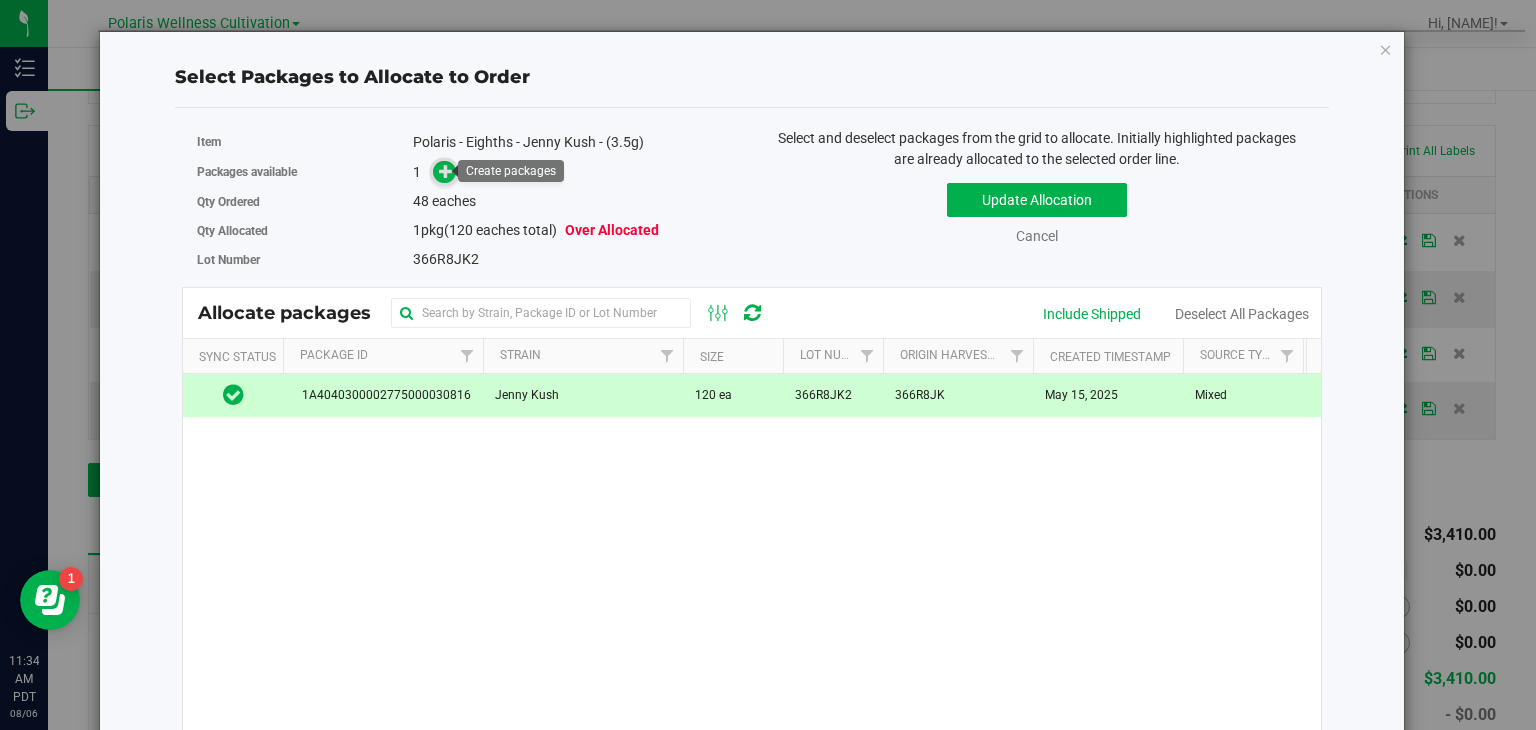 click at bounding box center [444, 172] 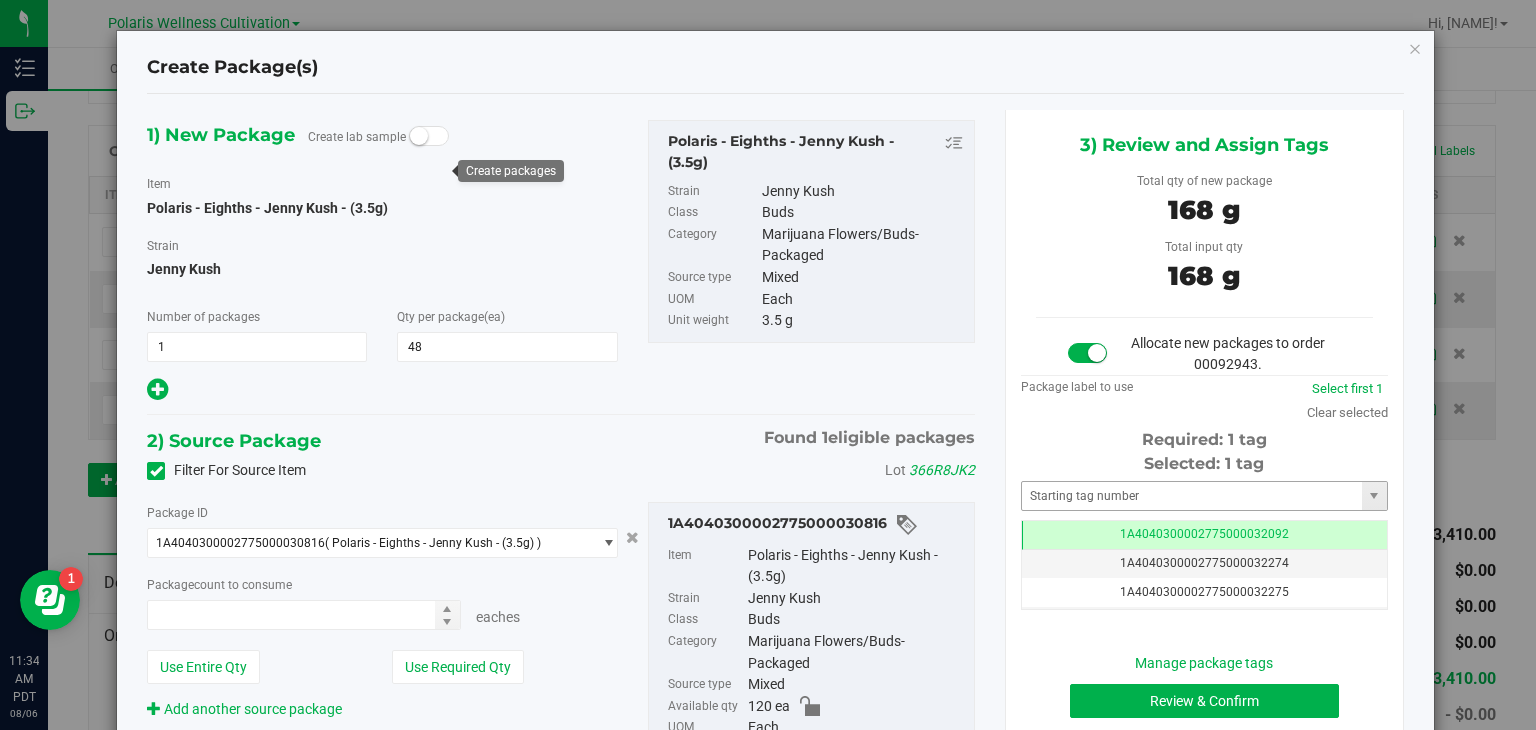 type on "48 ea" 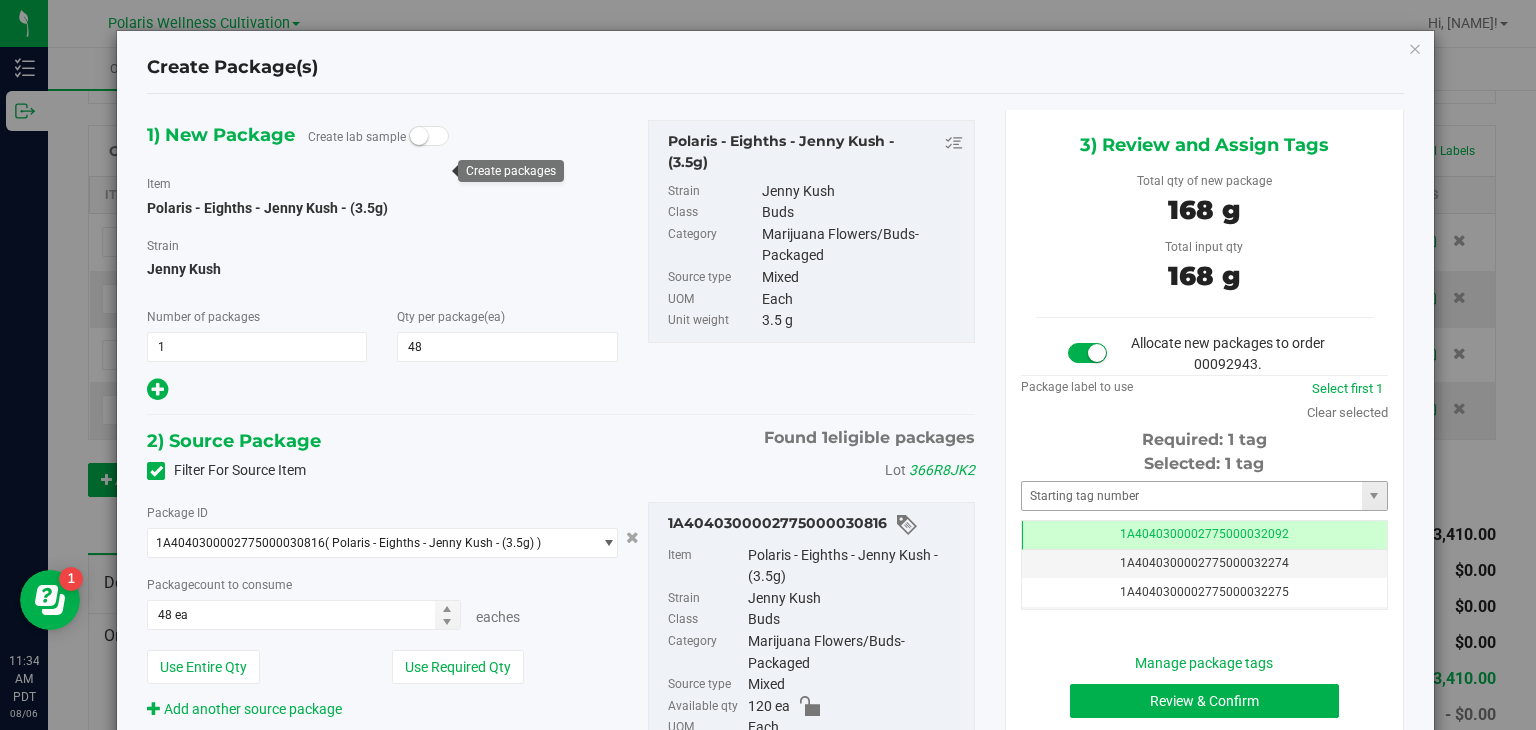 scroll, scrollTop: 0, scrollLeft: 0, axis: both 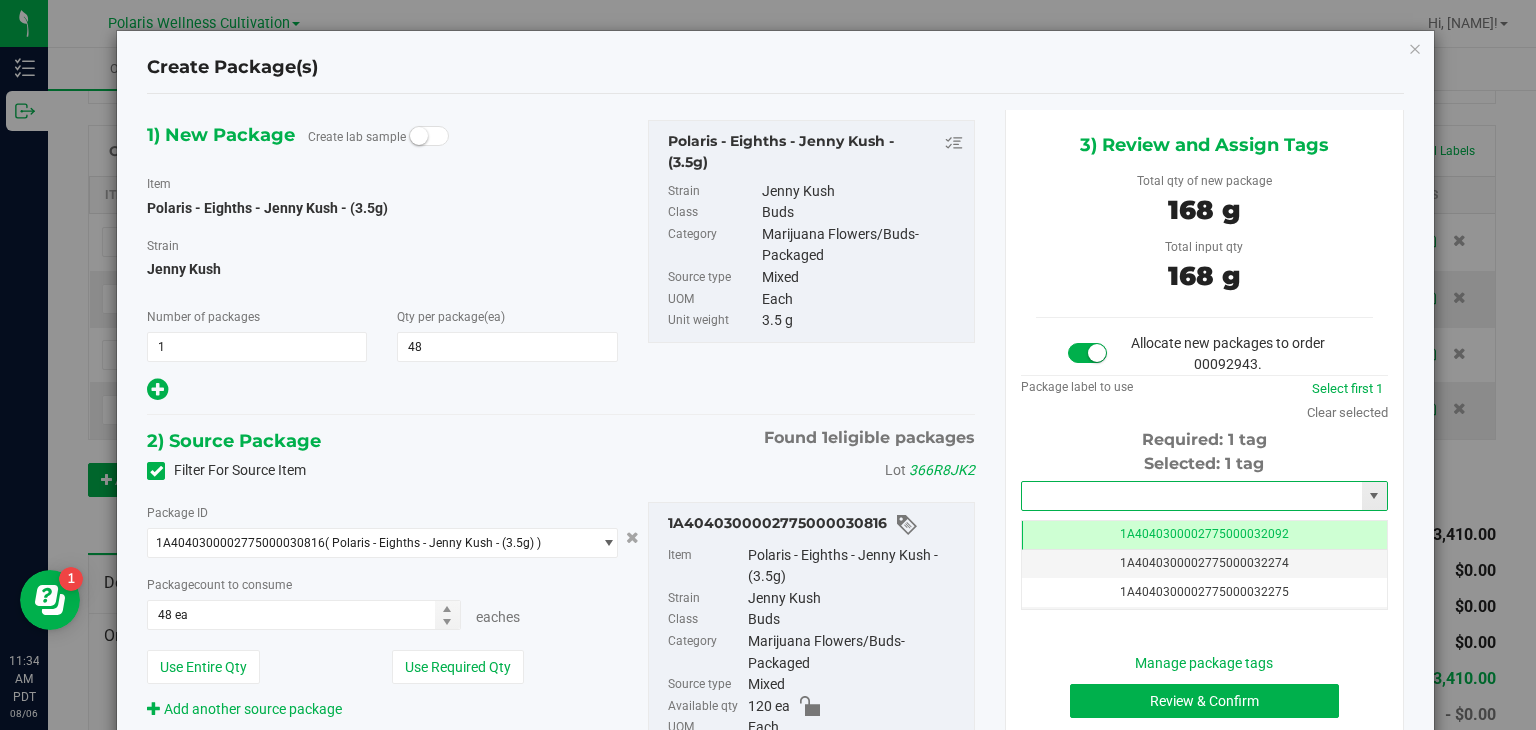 click at bounding box center (1192, 496) 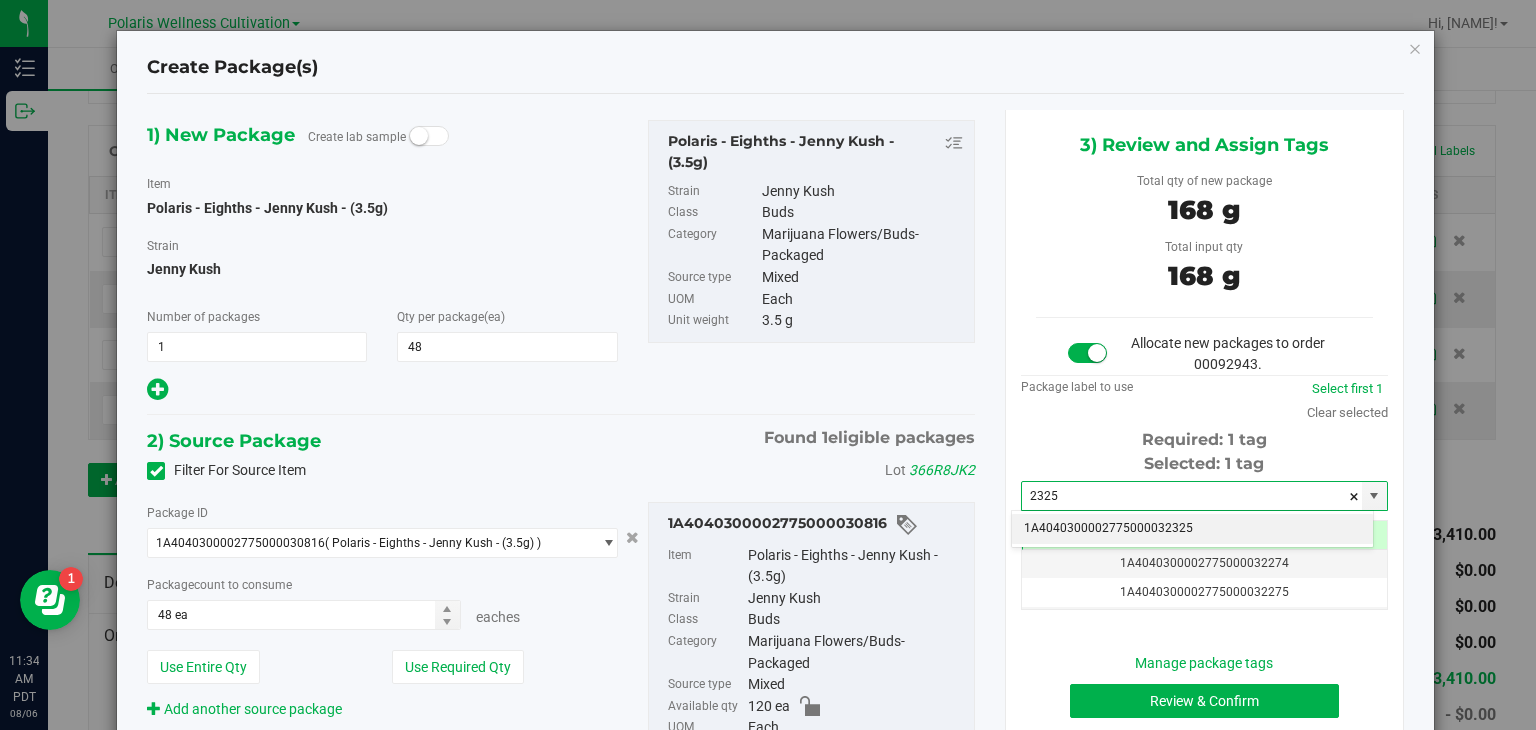click on "1A4040300002775000032325" at bounding box center (1192, 529) 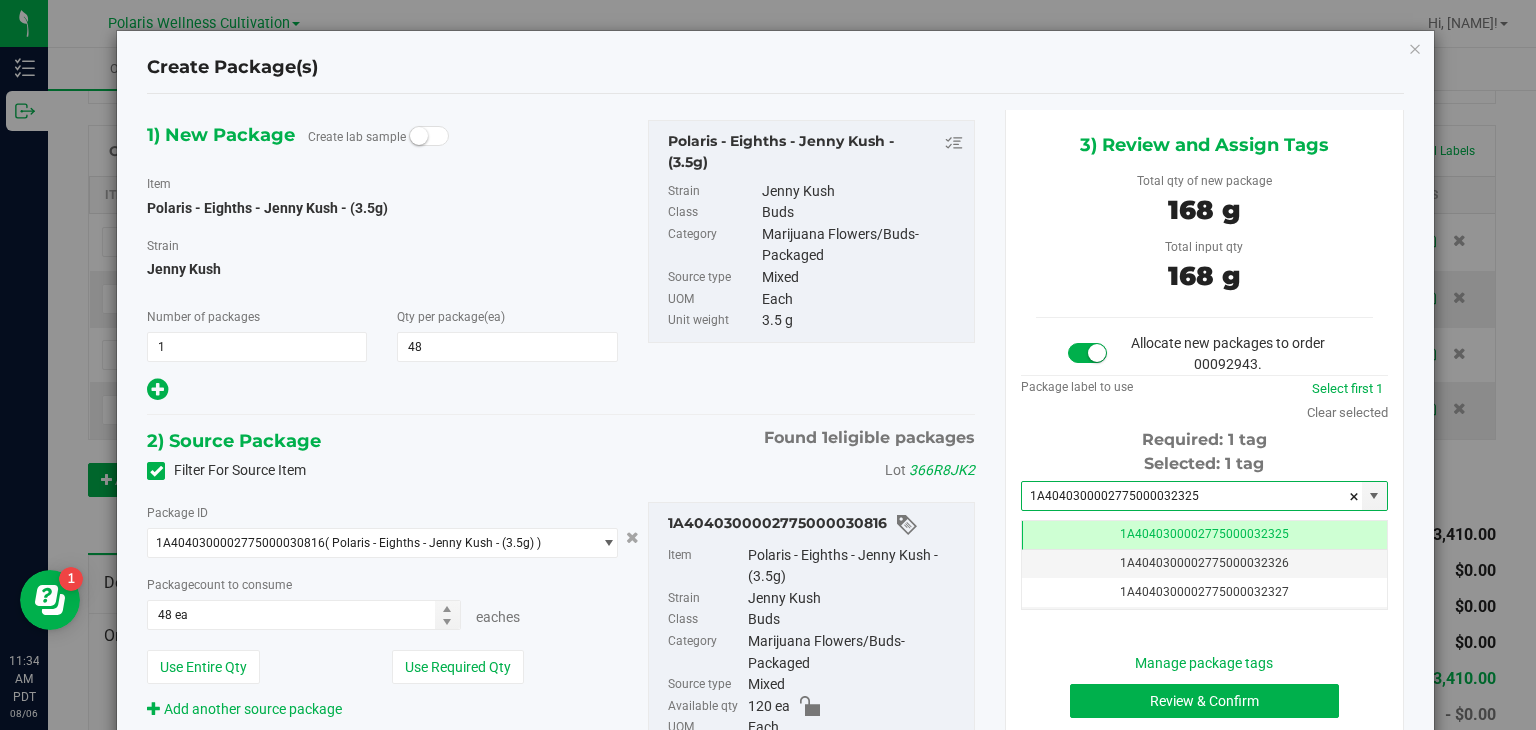 scroll, scrollTop: 0, scrollLeft: 0, axis: both 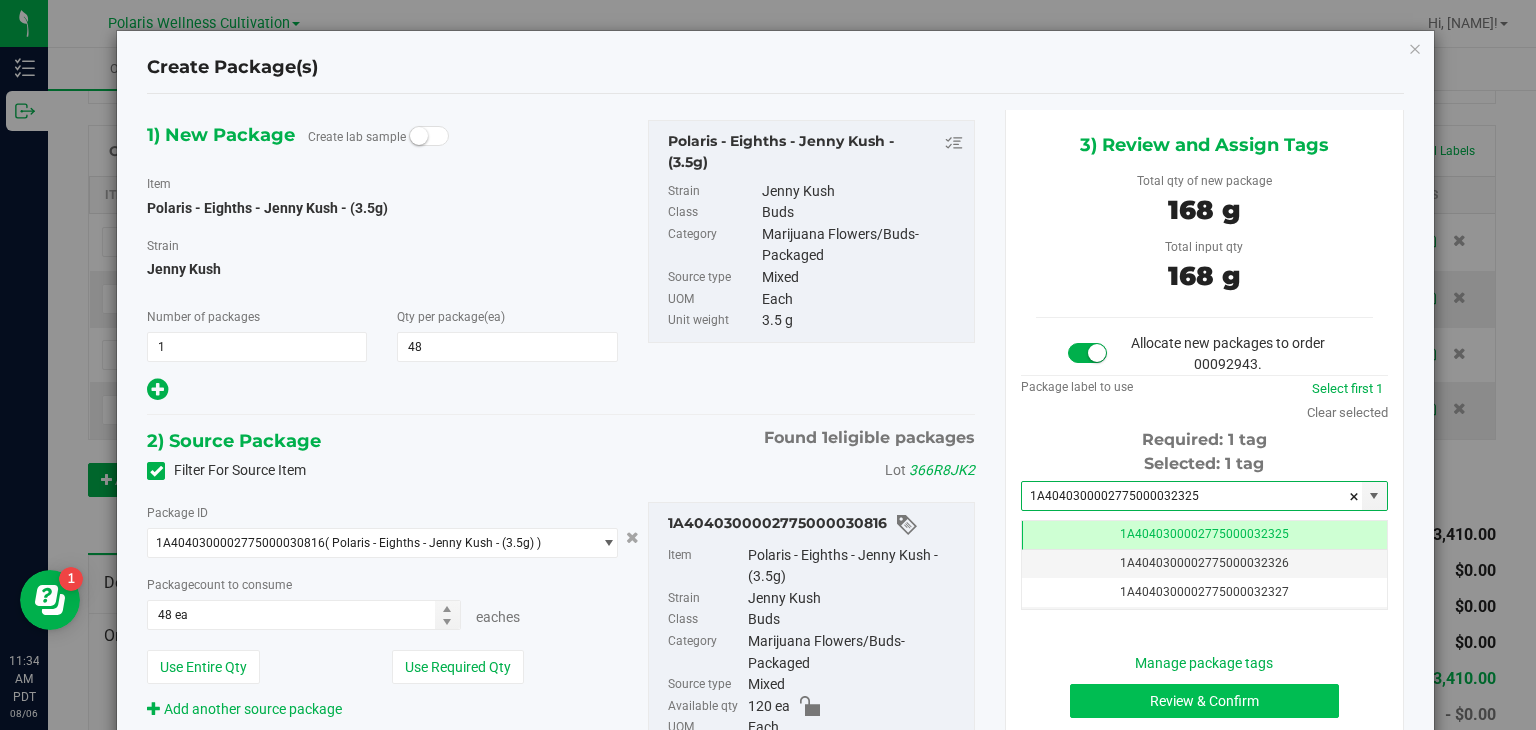type on "1A4040300002775000032325" 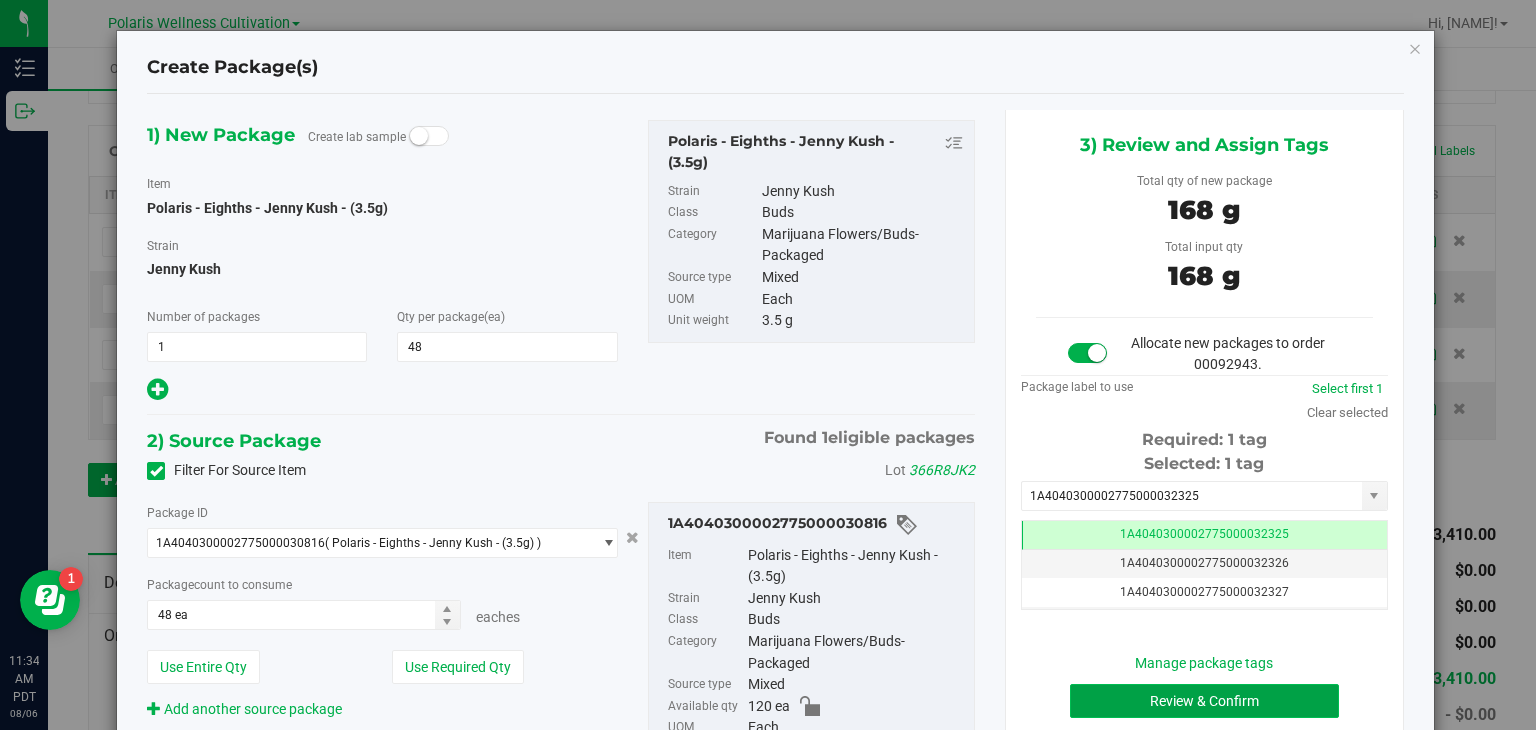 click on "Review & Confirm" at bounding box center (1204, 701) 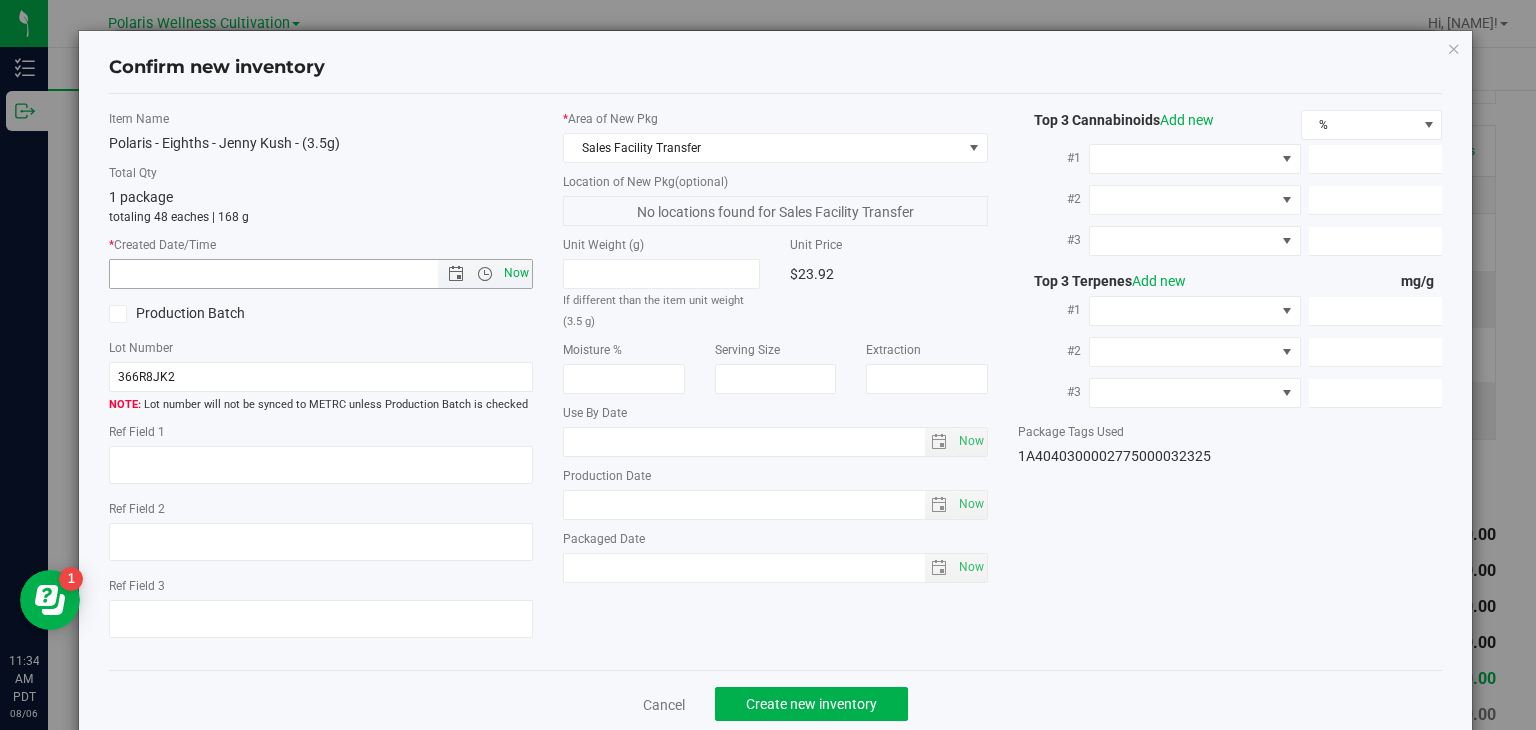 click on "Now" at bounding box center (517, 273) 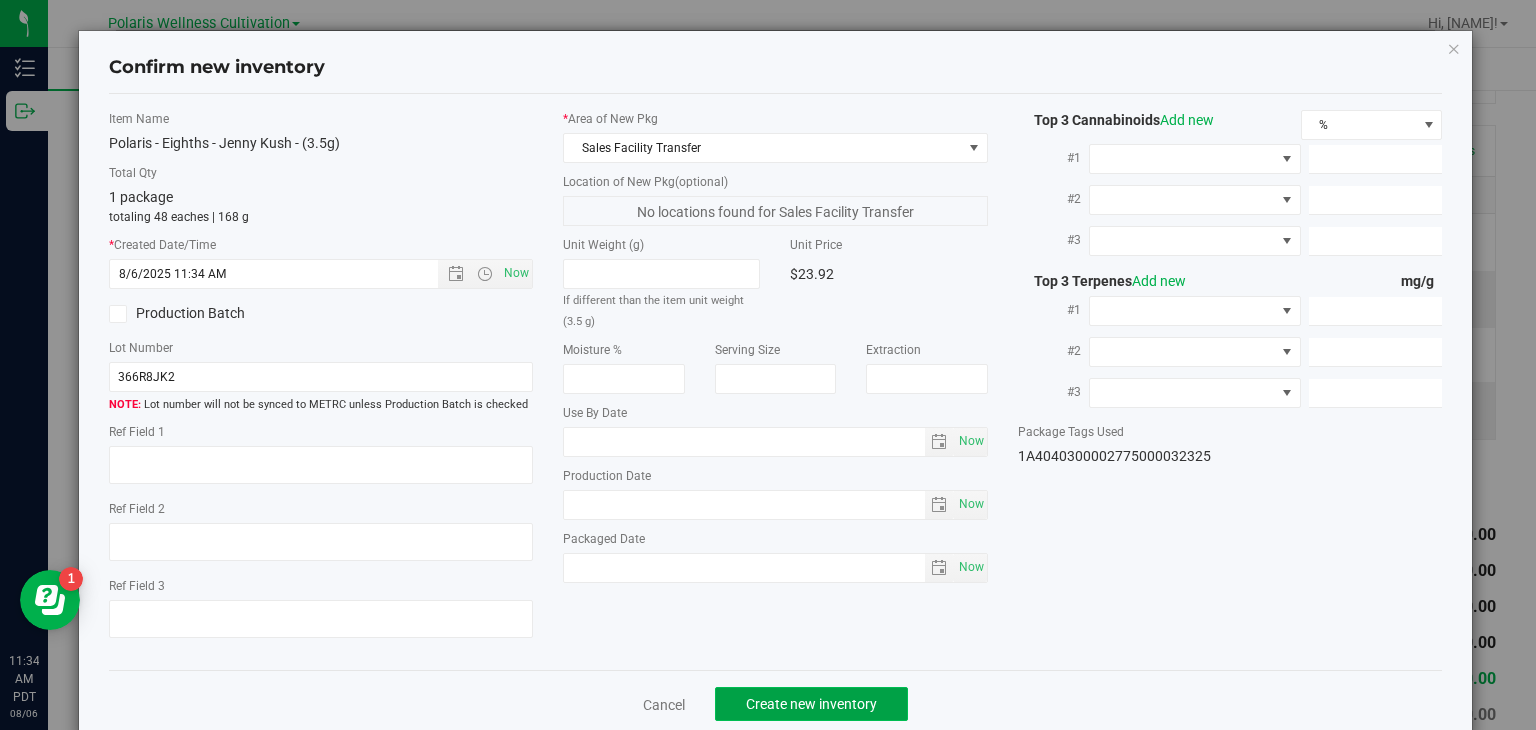 click on "Create new inventory" 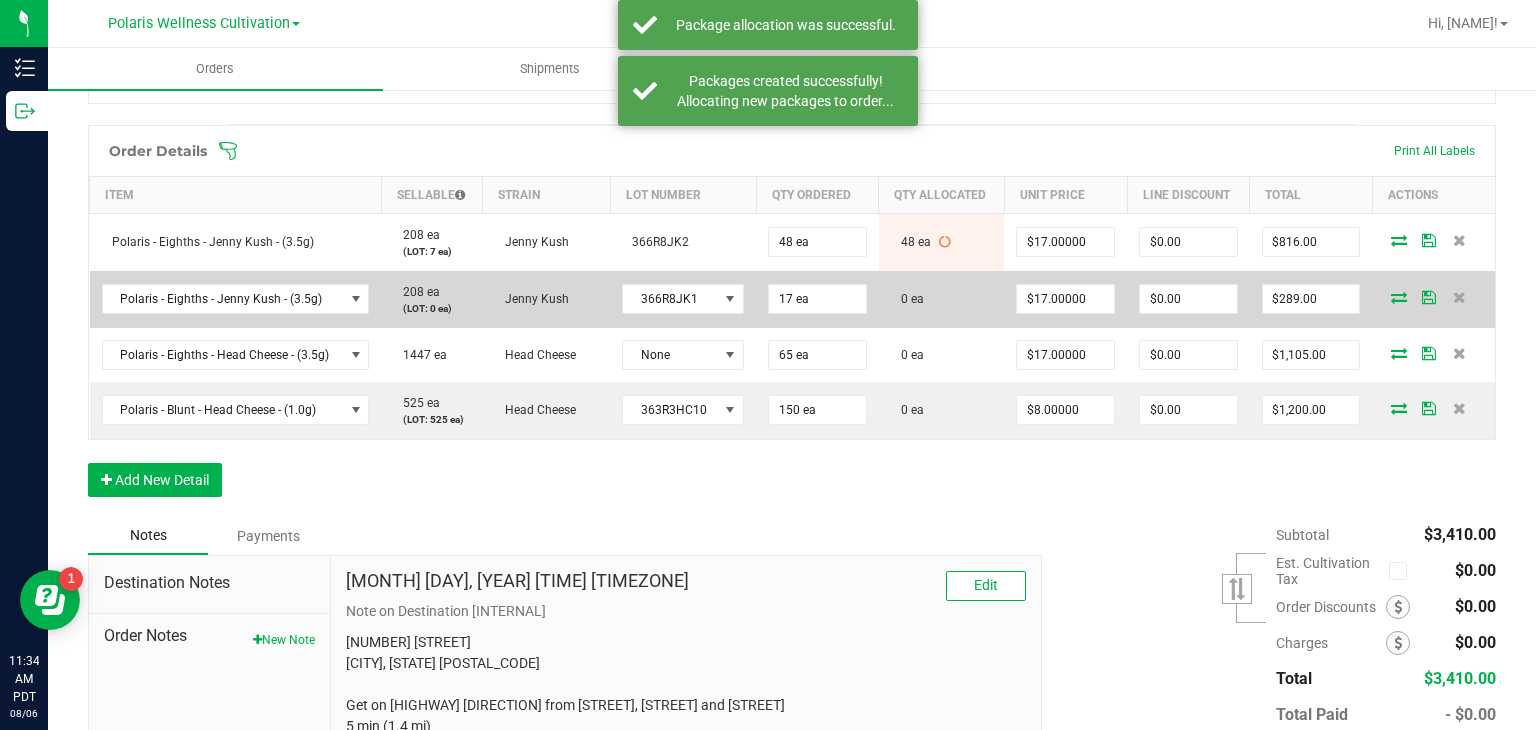 click at bounding box center (1399, 297) 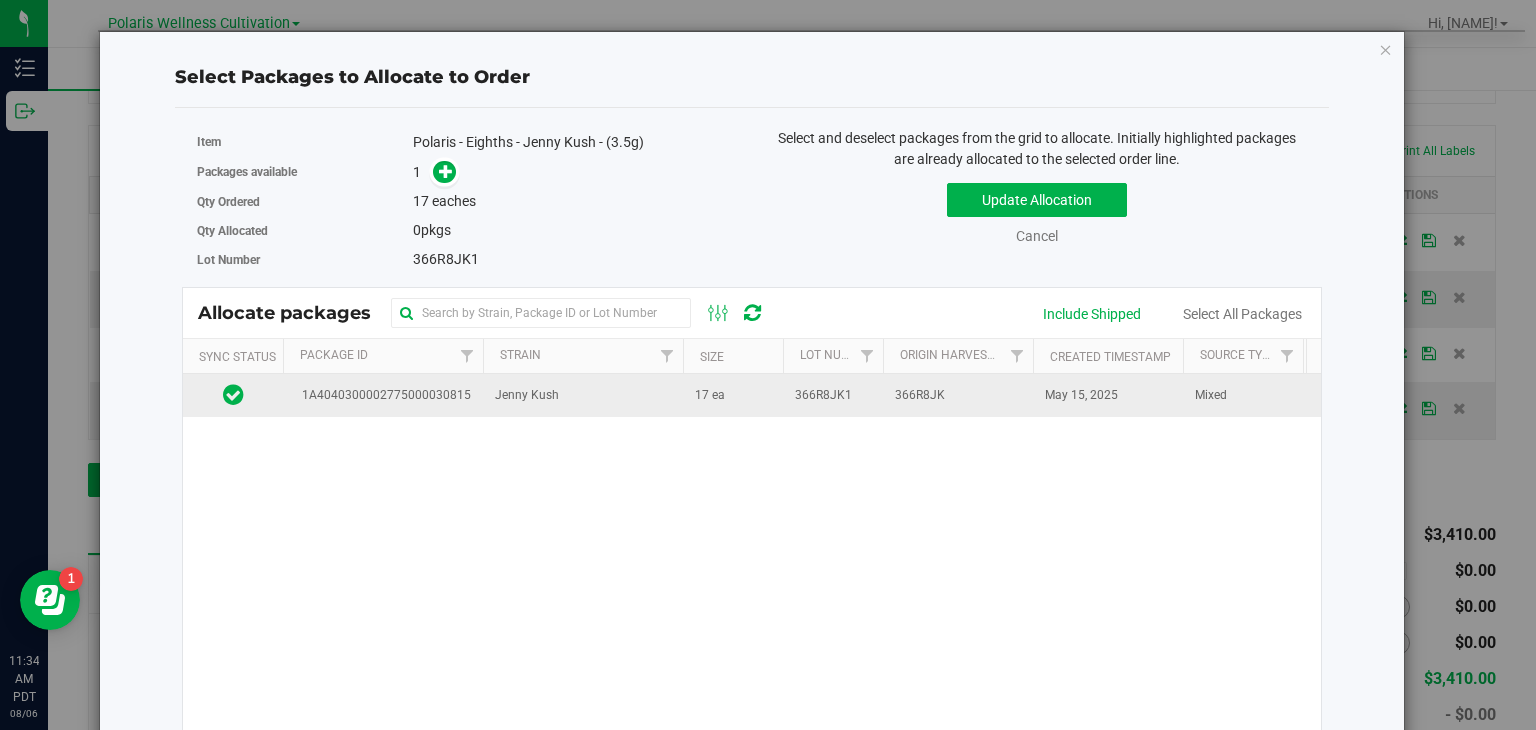 click on "May 15, 2025" at bounding box center (1108, 395) 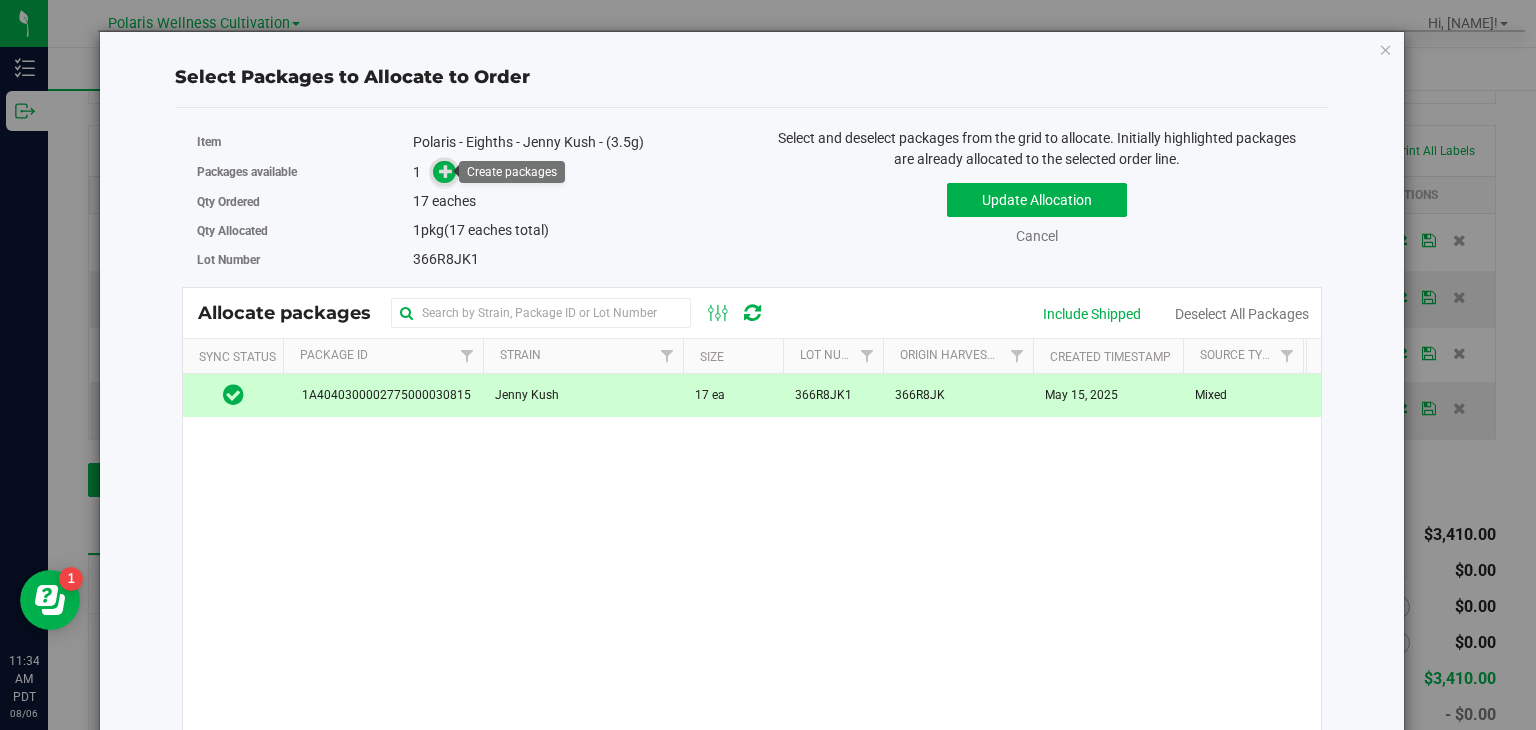 click at bounding box center (446, 170) 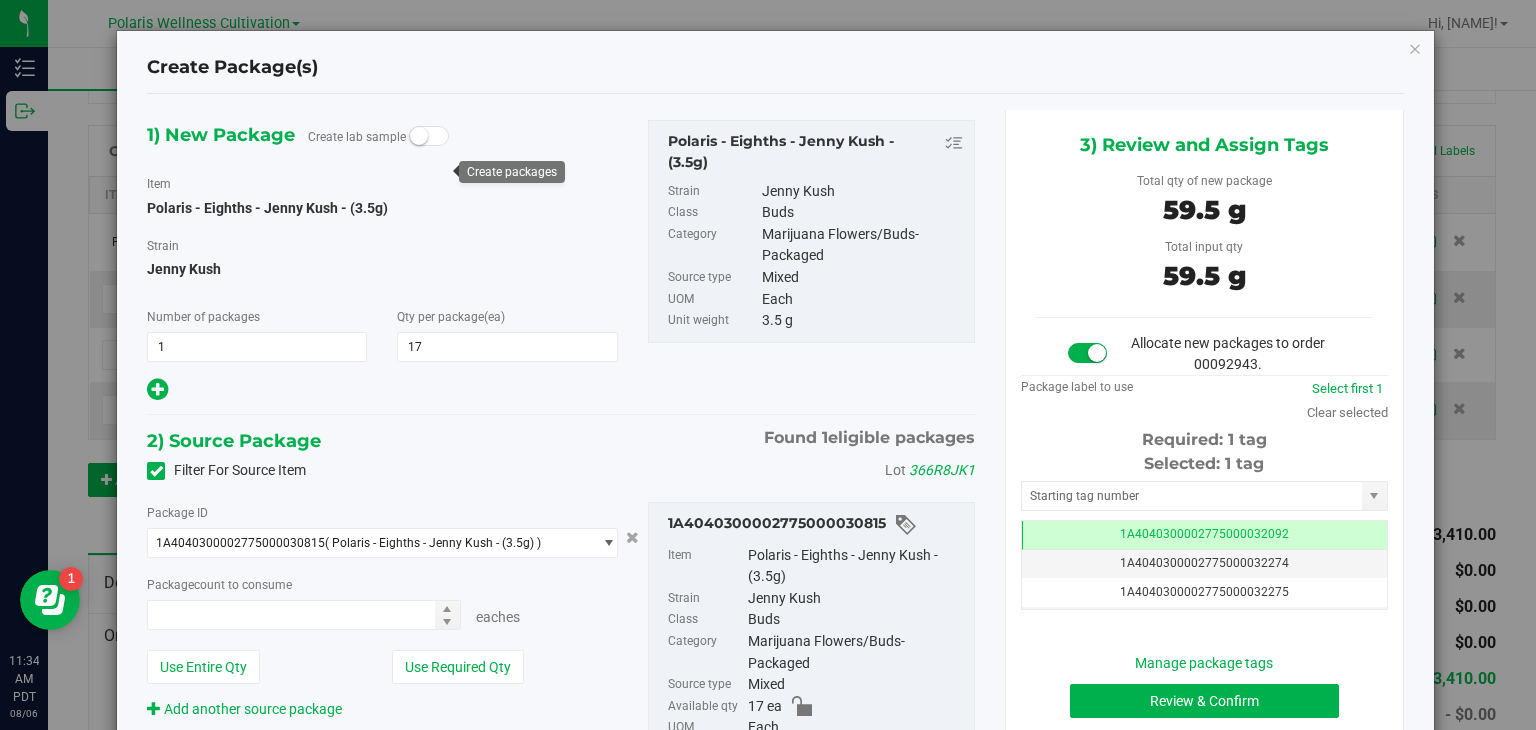 type on "17" 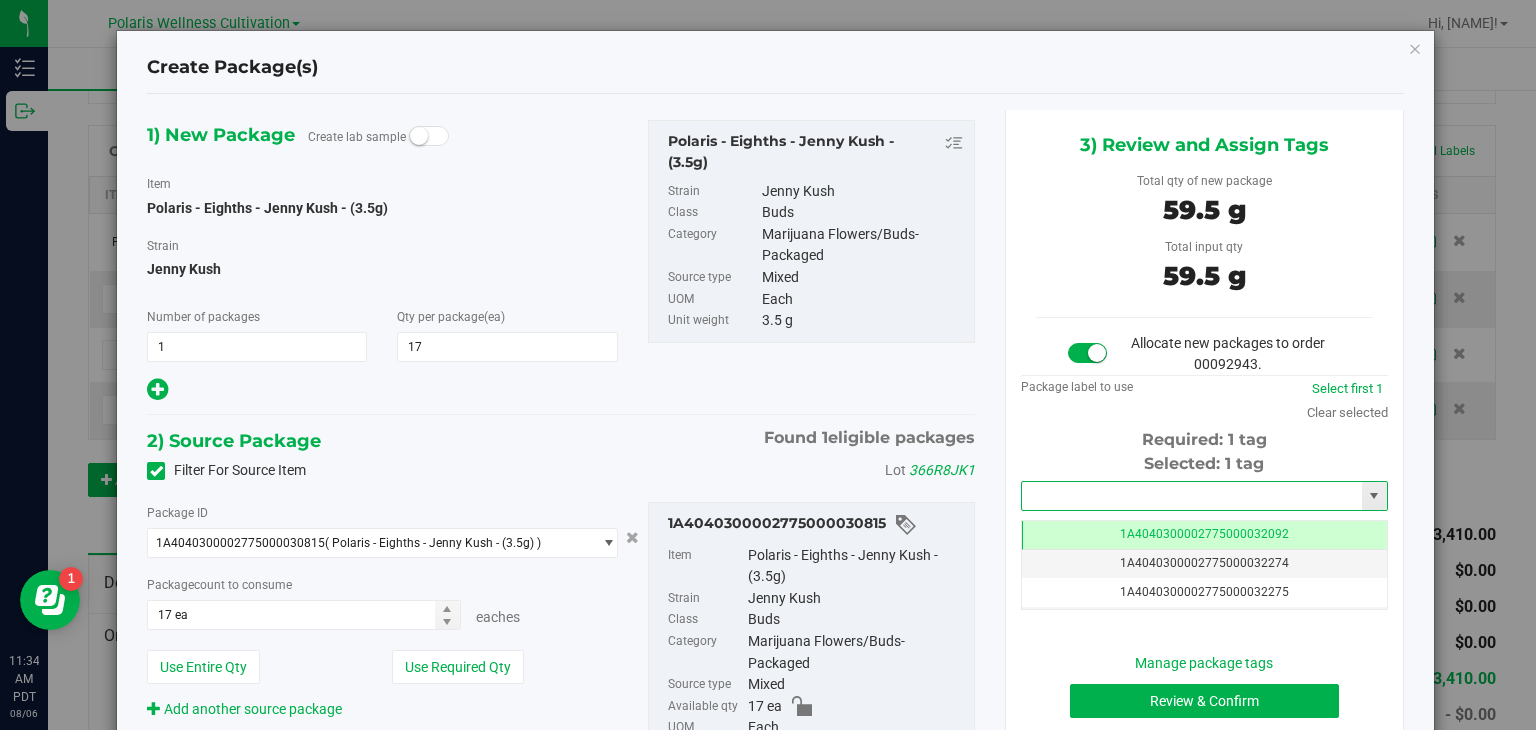 click at bounding box center [1192, 496] 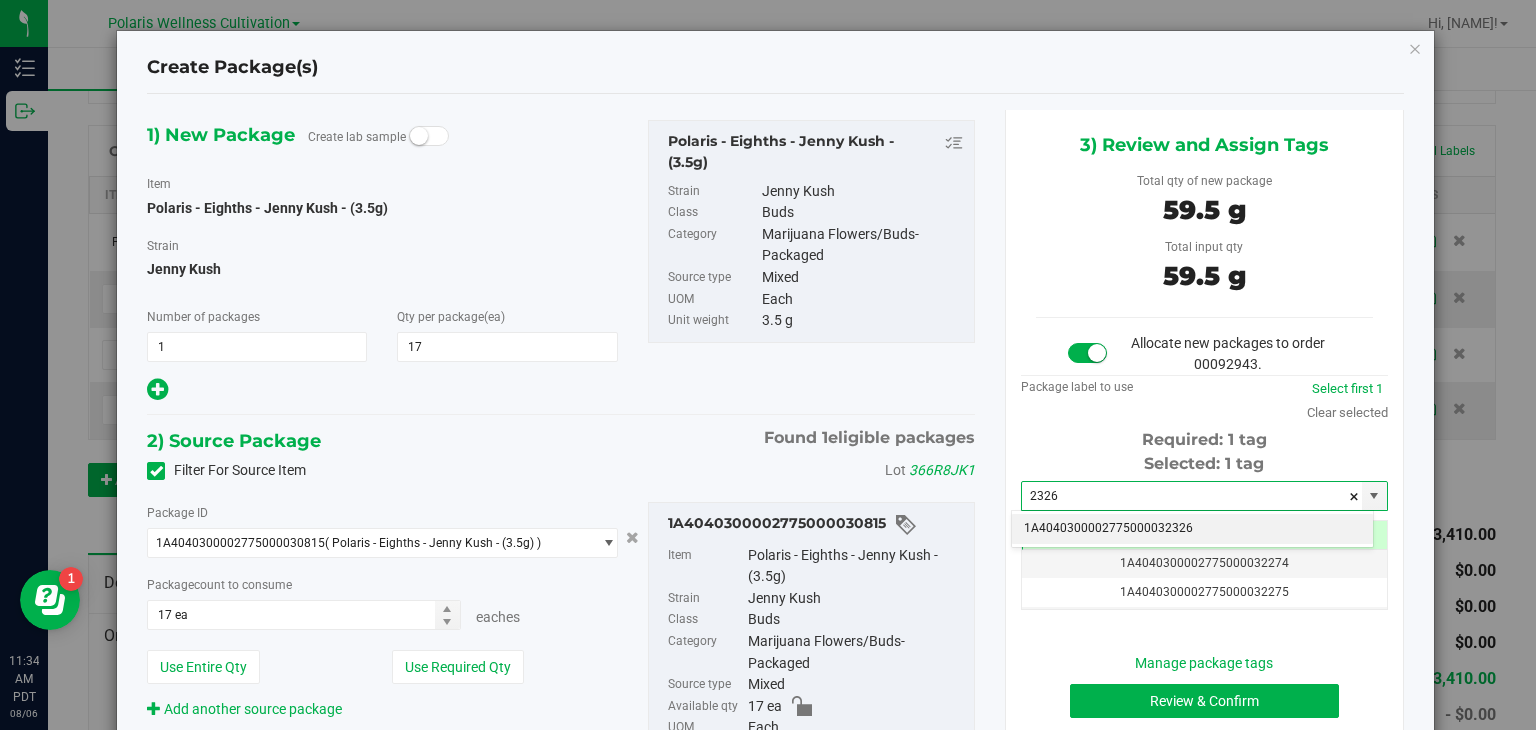 click on "1A4040300002775000032326" at bounding box center (1192, 529) 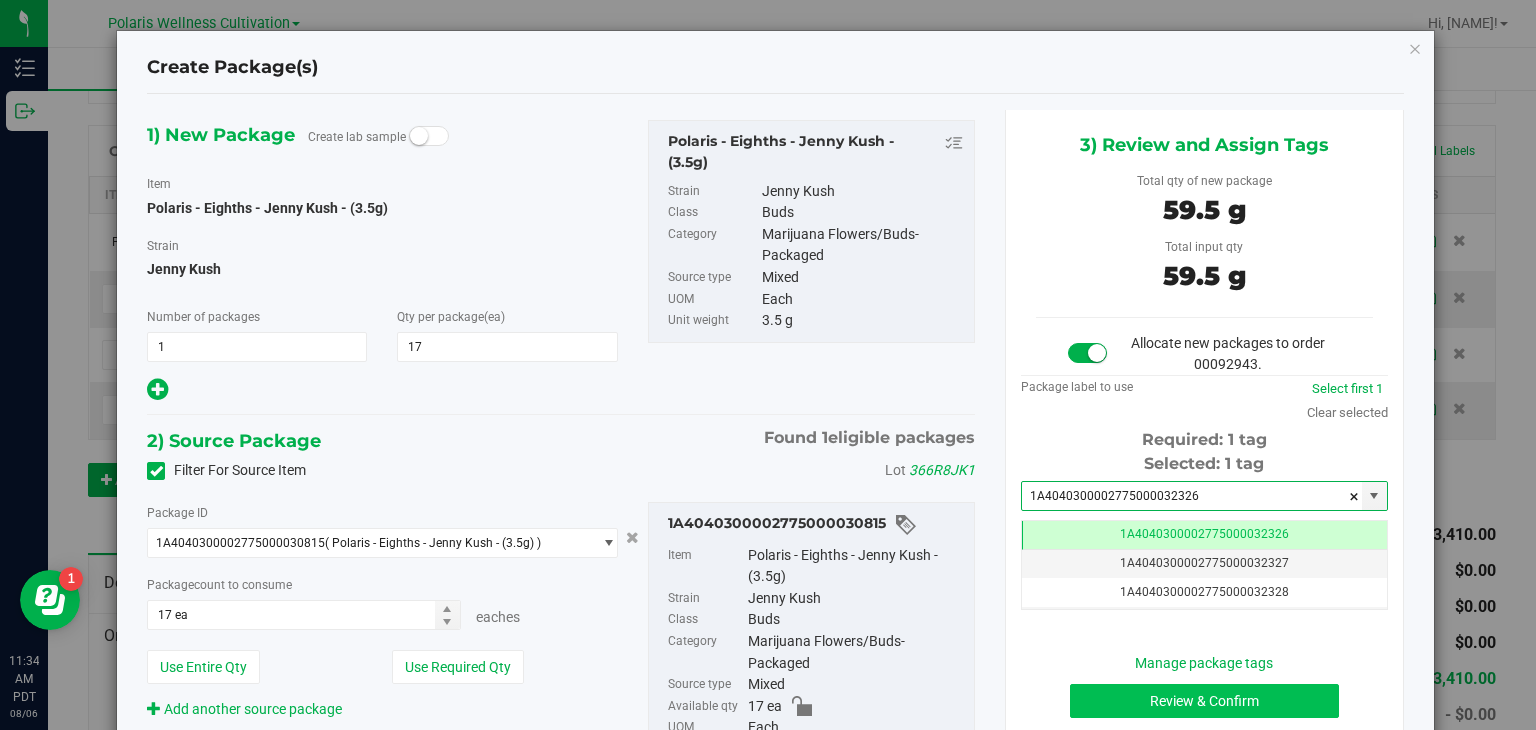 type on "1A4040300002775000032326" 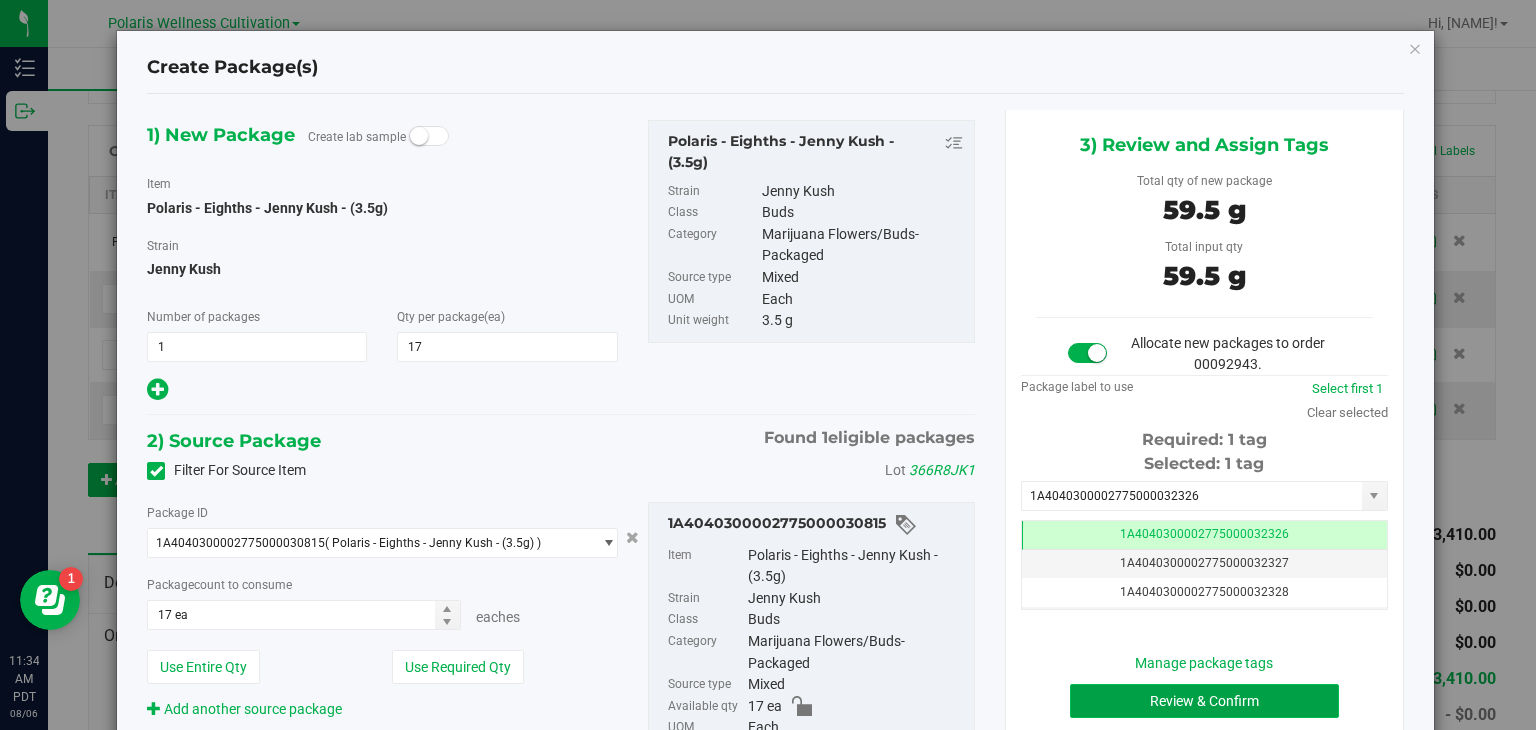 click on "Review & Confirm" at bounding box center [1204, 701] 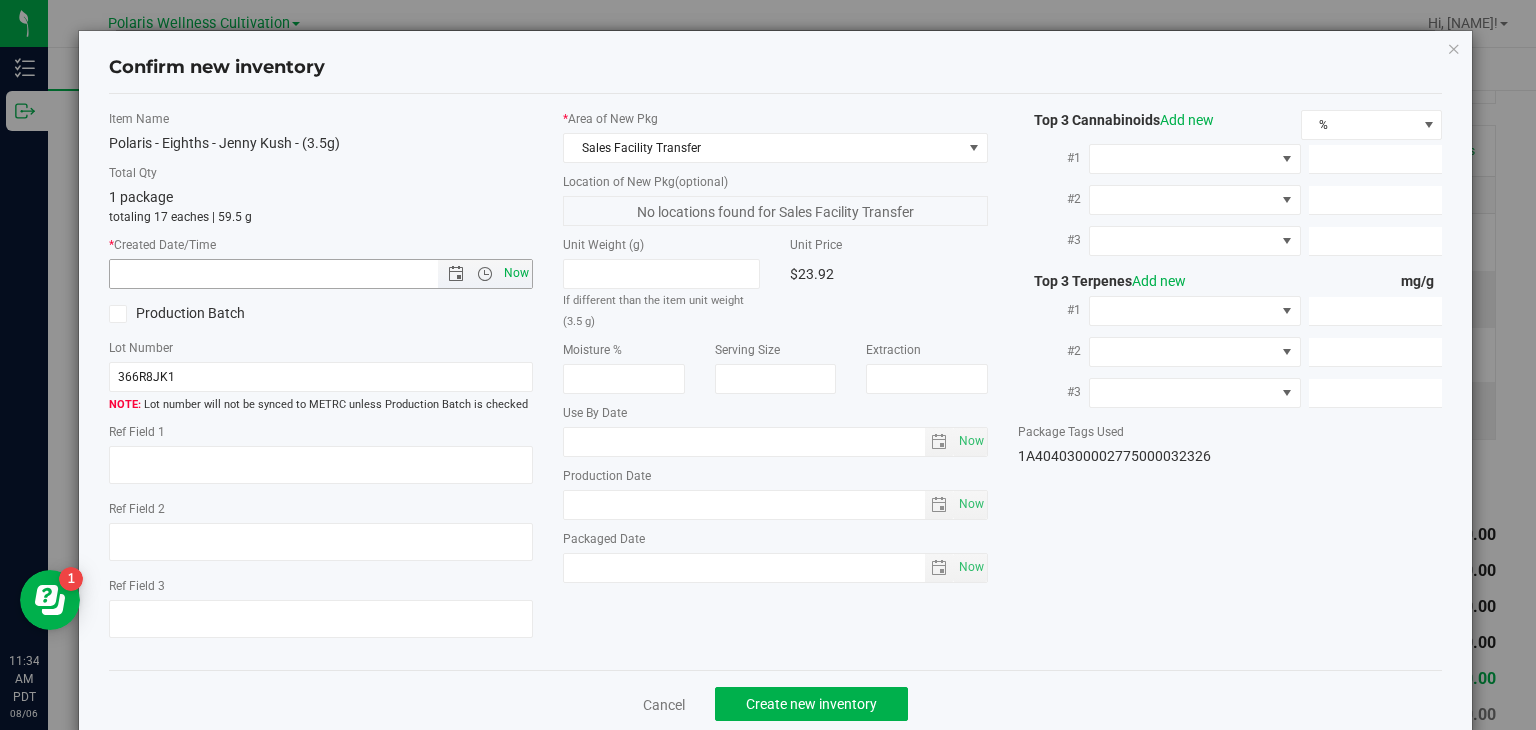 click on "Now" at bounding box center [517, 273] 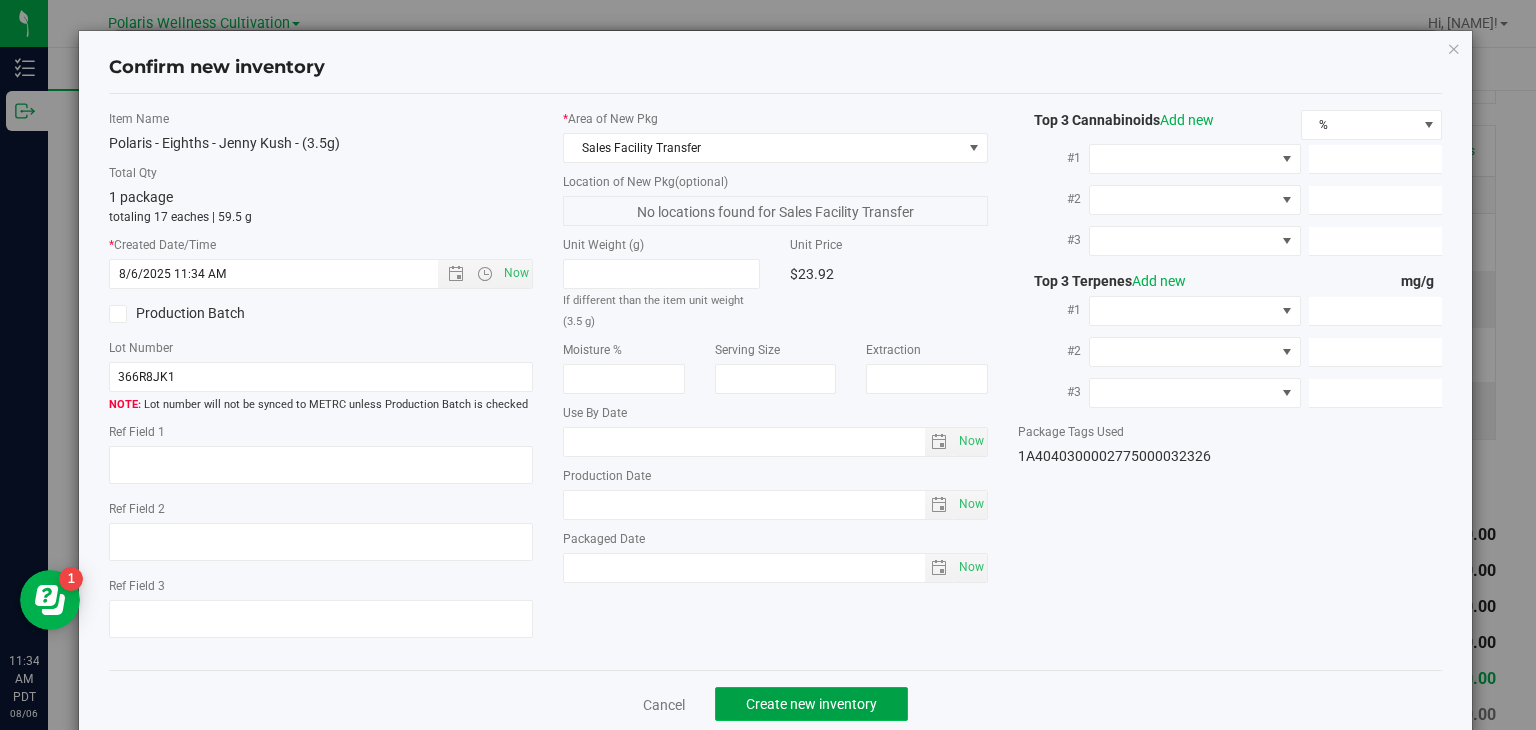 click on "Create new inventory" 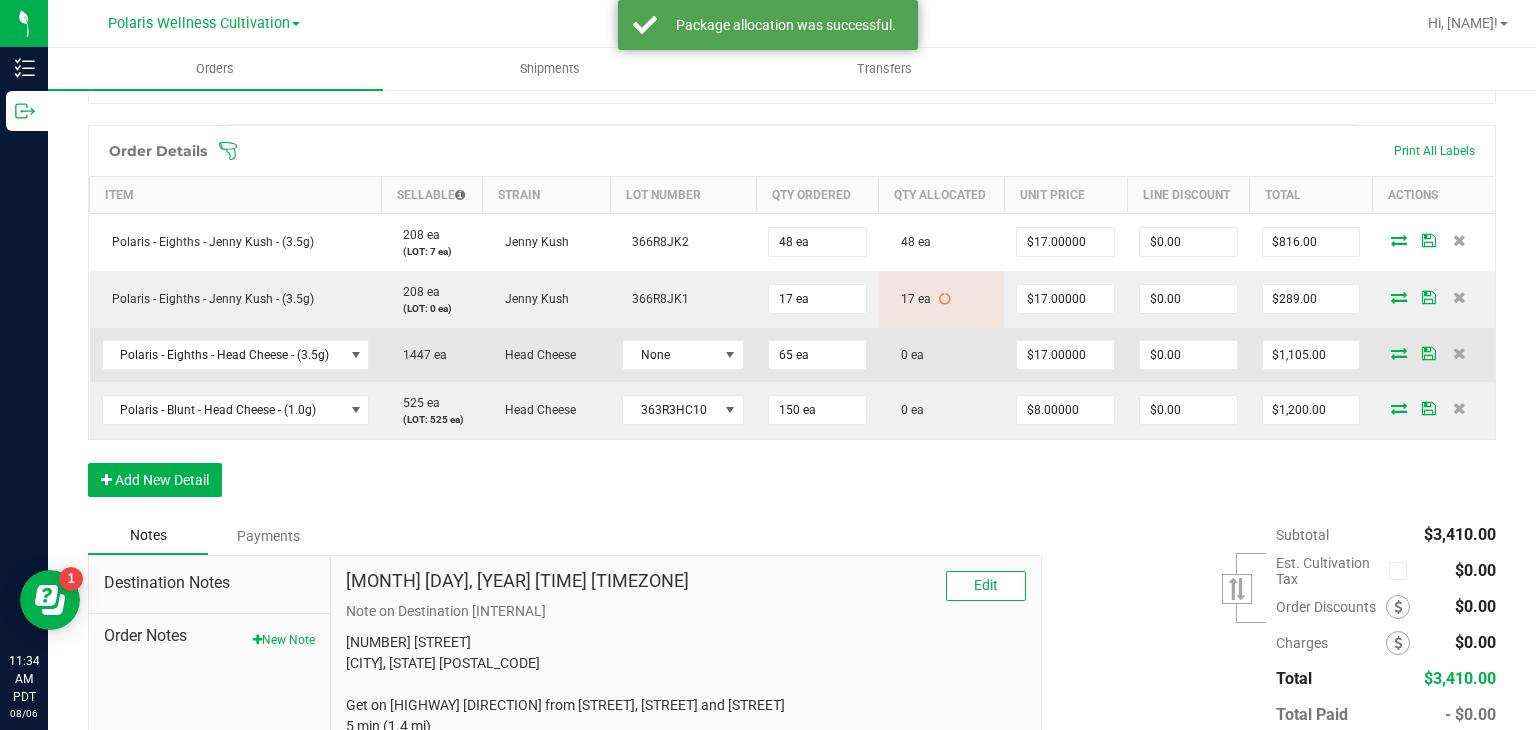 click at bounding box center [1399, 353] 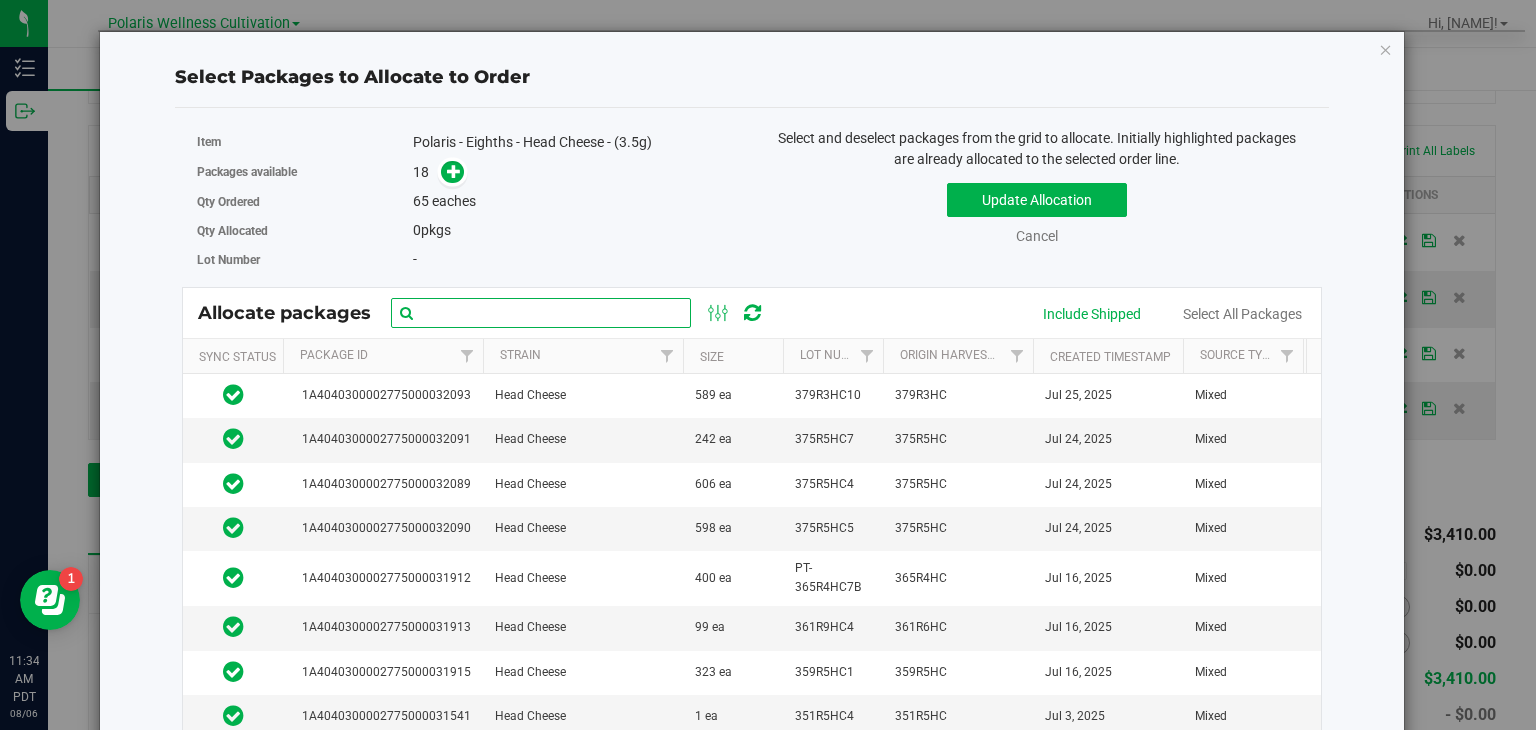 click at bounding box center (541, 313) 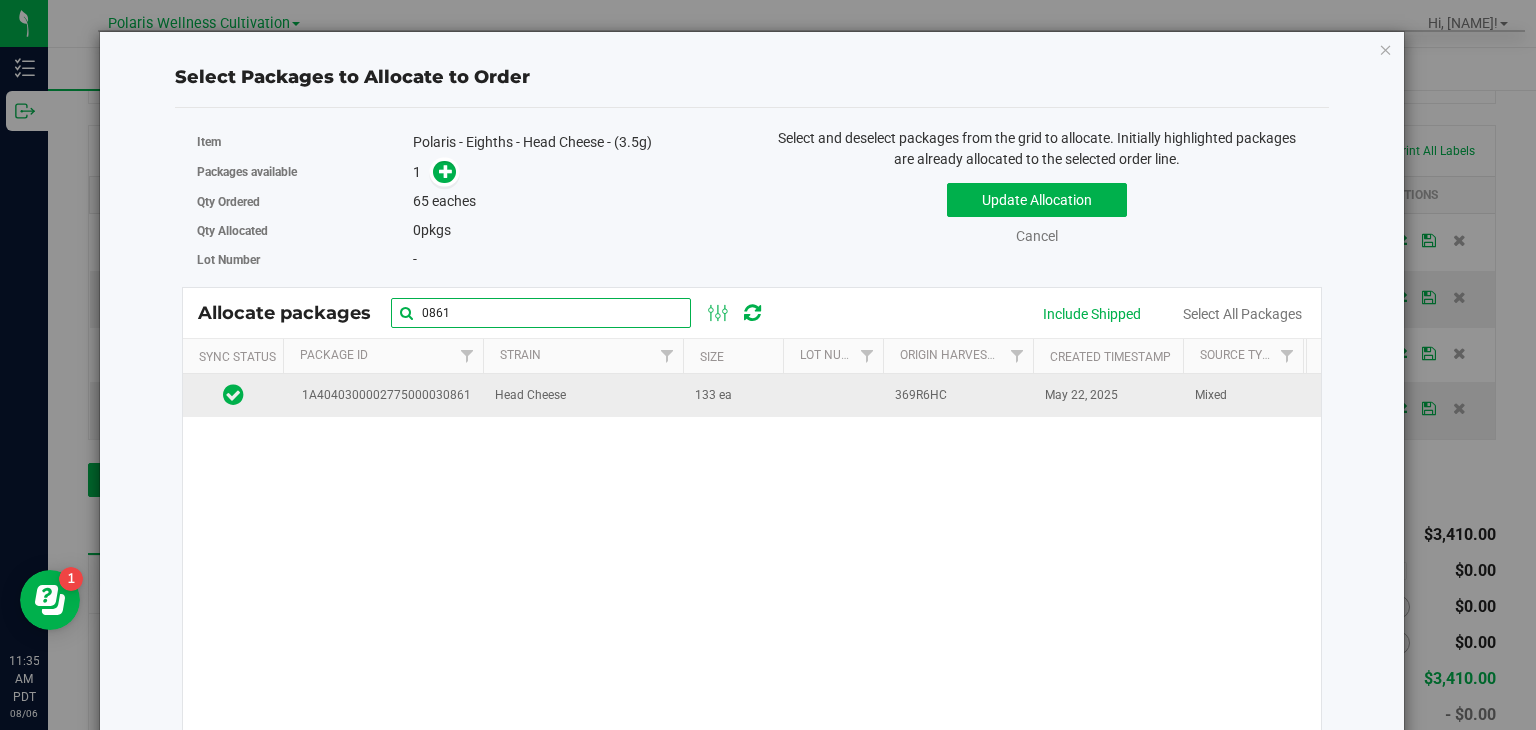 type on "0861" 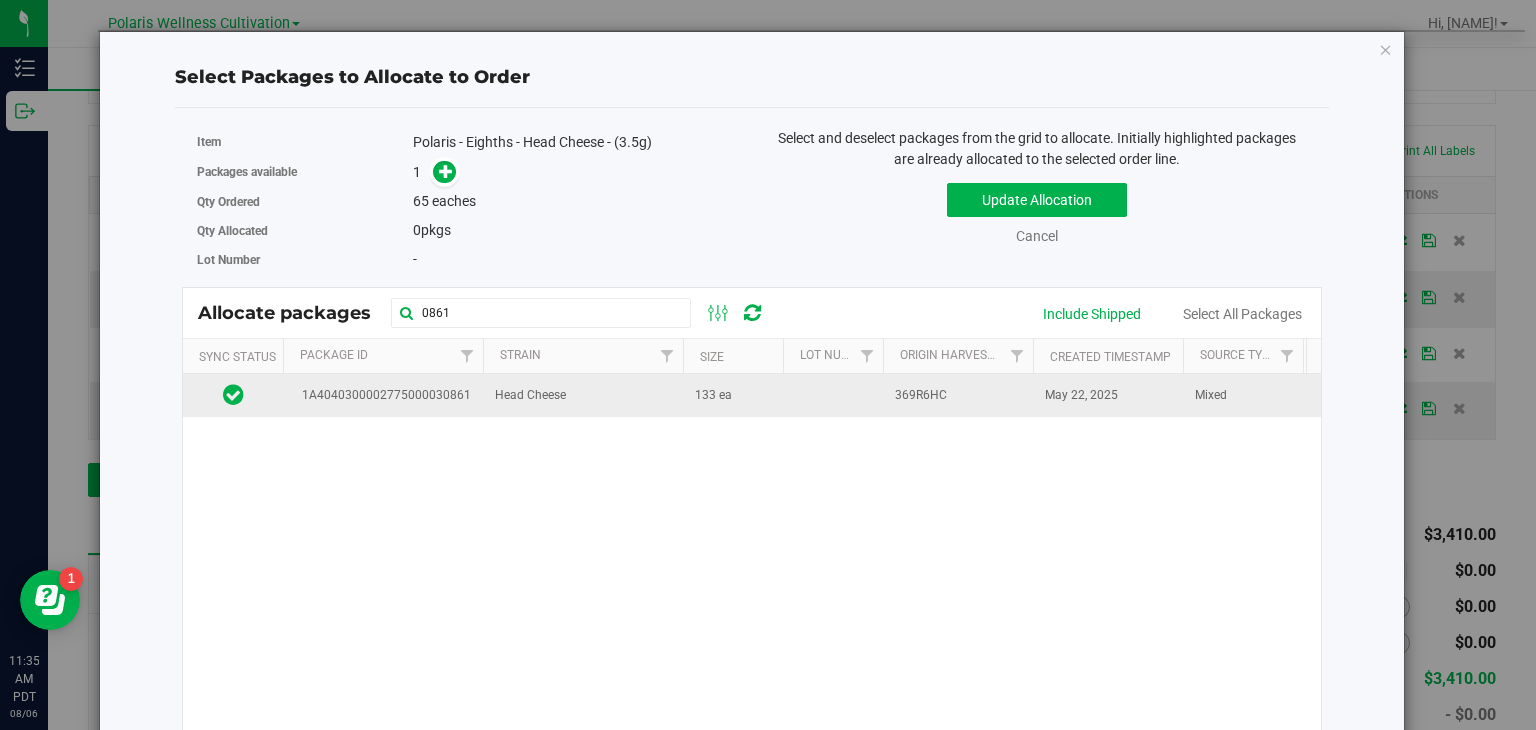 click on "Head Cheese" at bounding box center (530, 395) 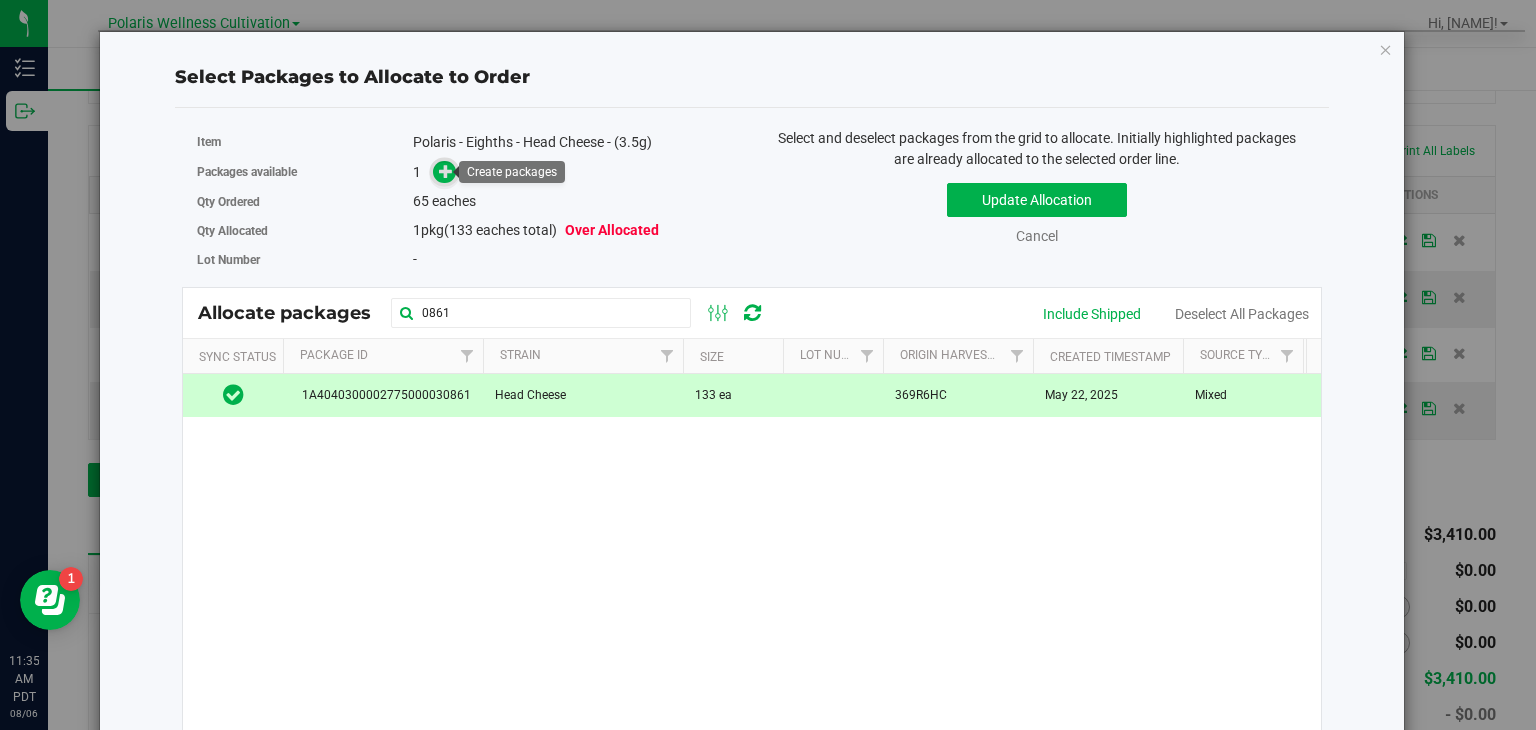click at bounding box center (444, 172) 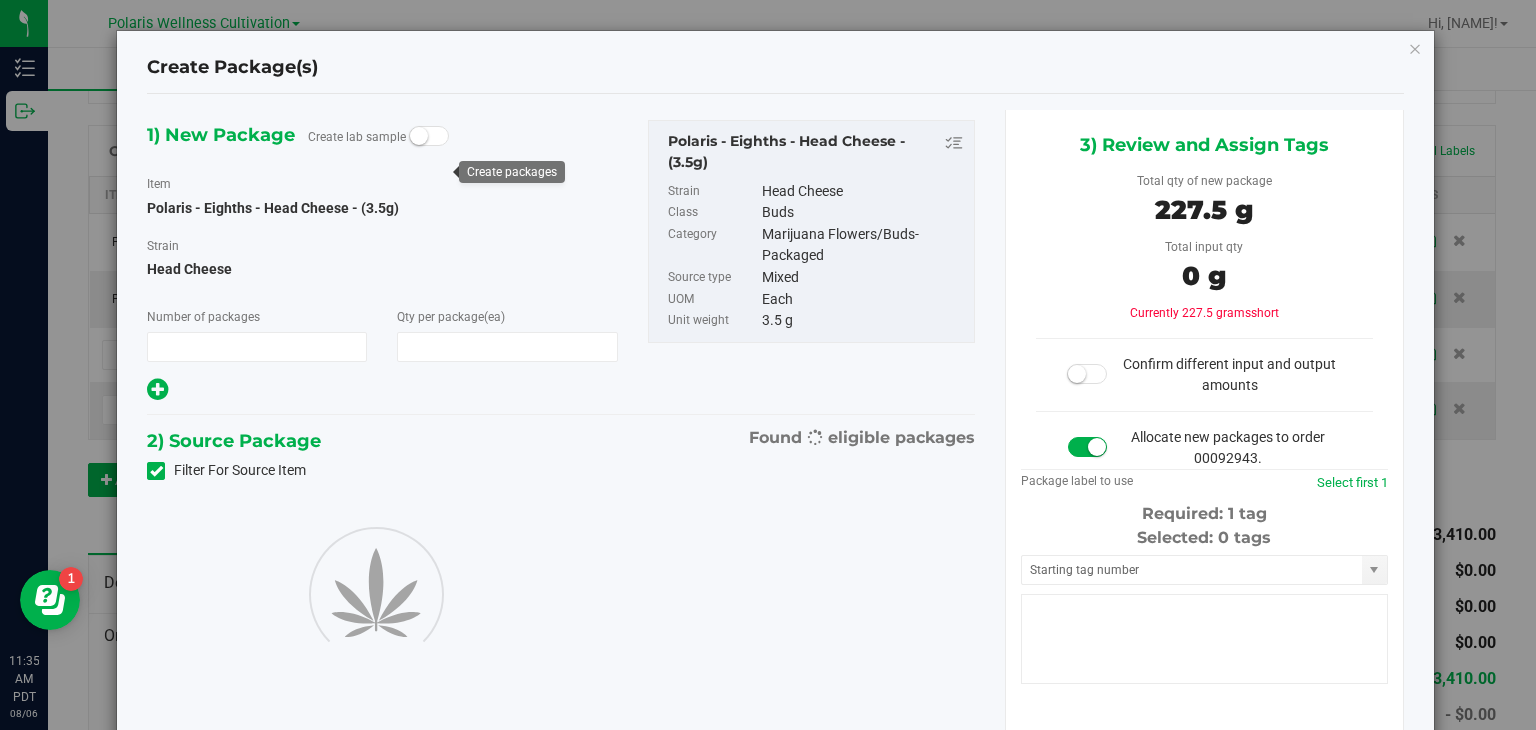 type on "1" 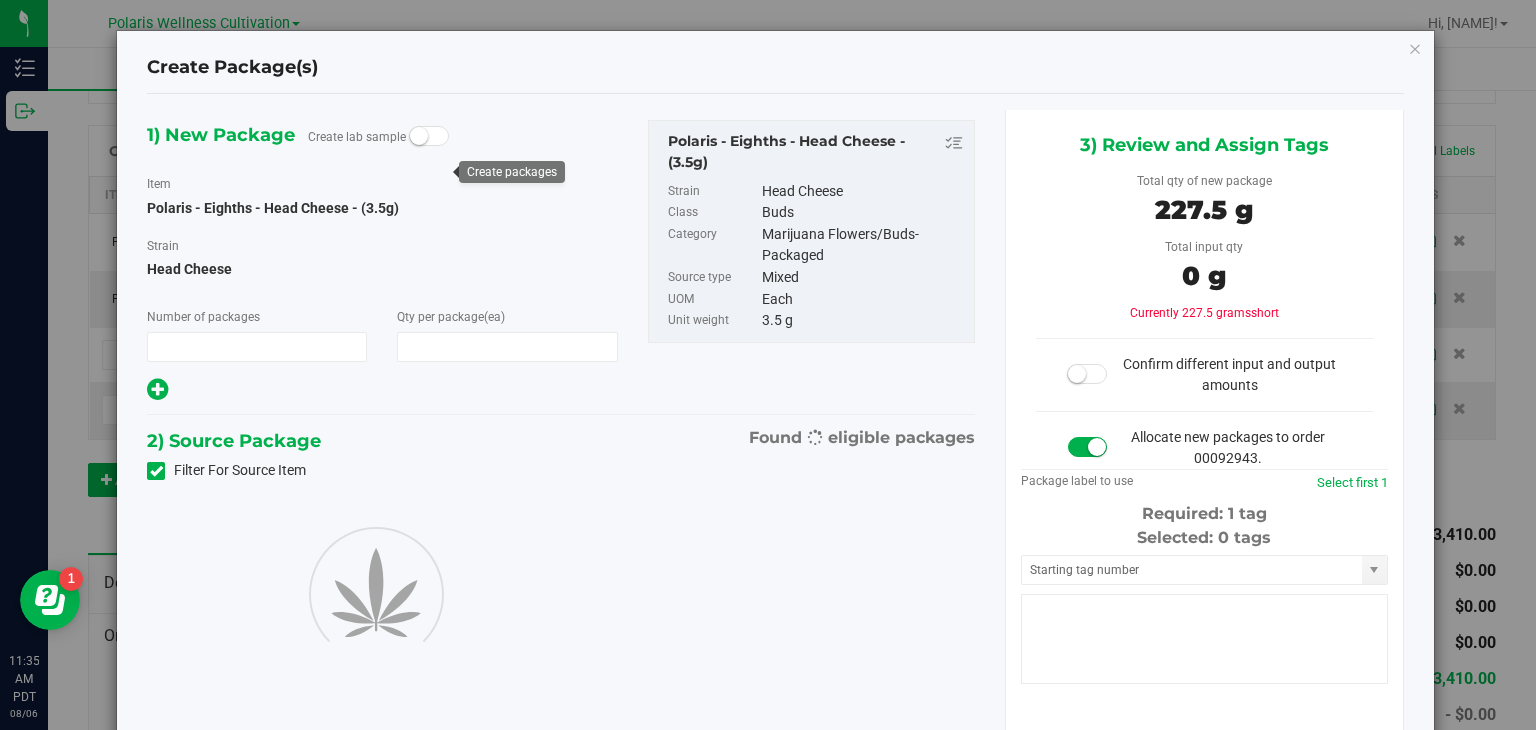 type on "65" 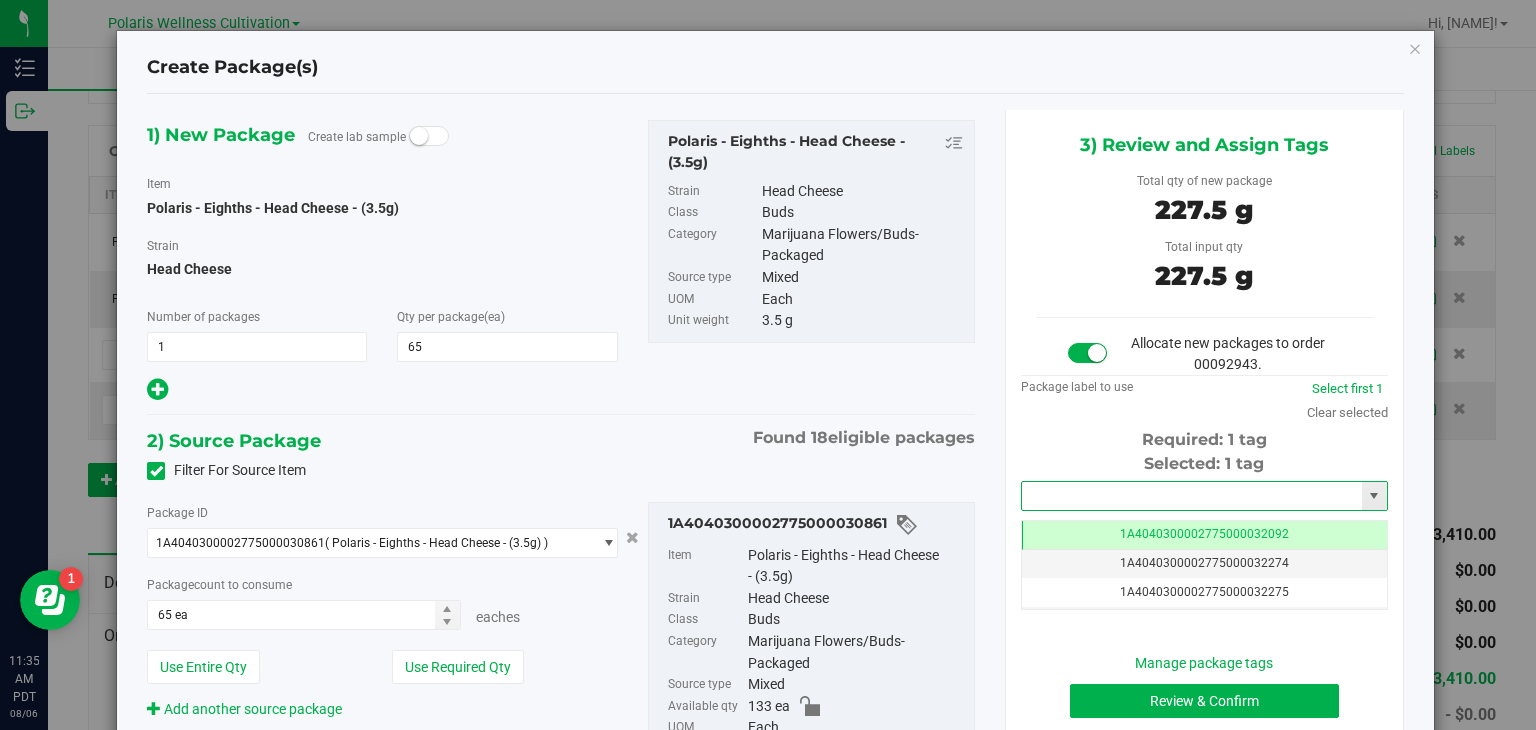 click at bounding box center [1192, 496] 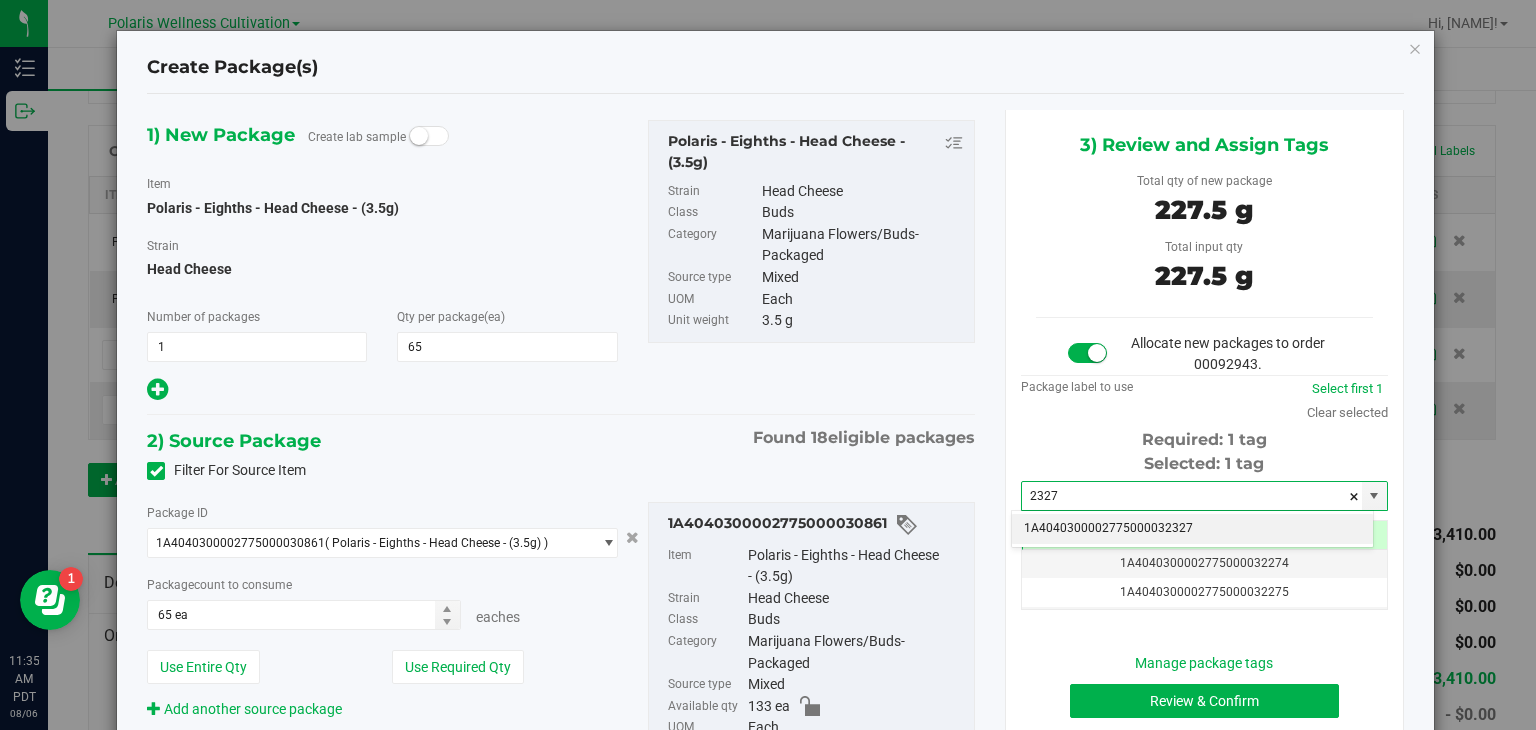 click on "1A4040300002775000032327" at bounding box center [1192, 529] 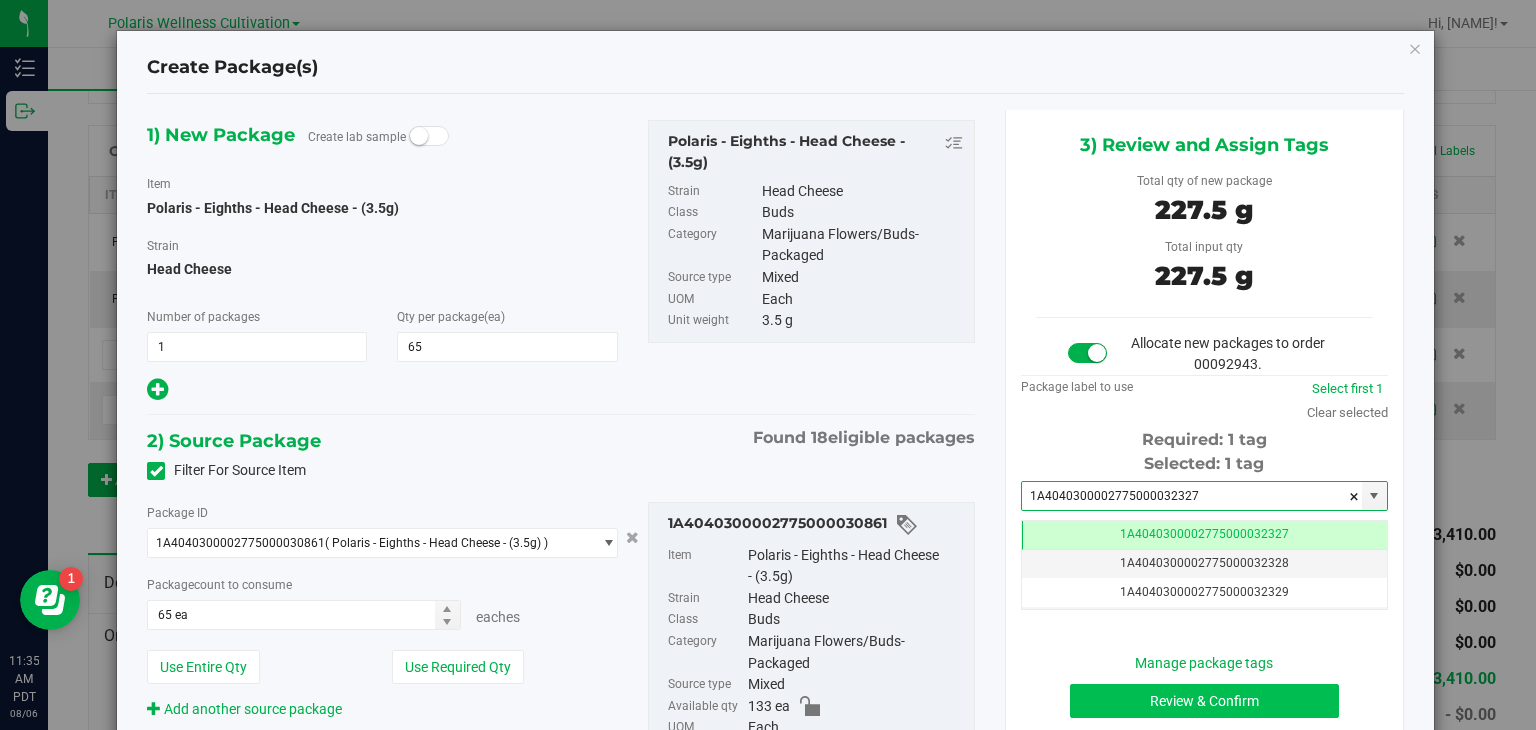 type on "1A4040300002775000032327" 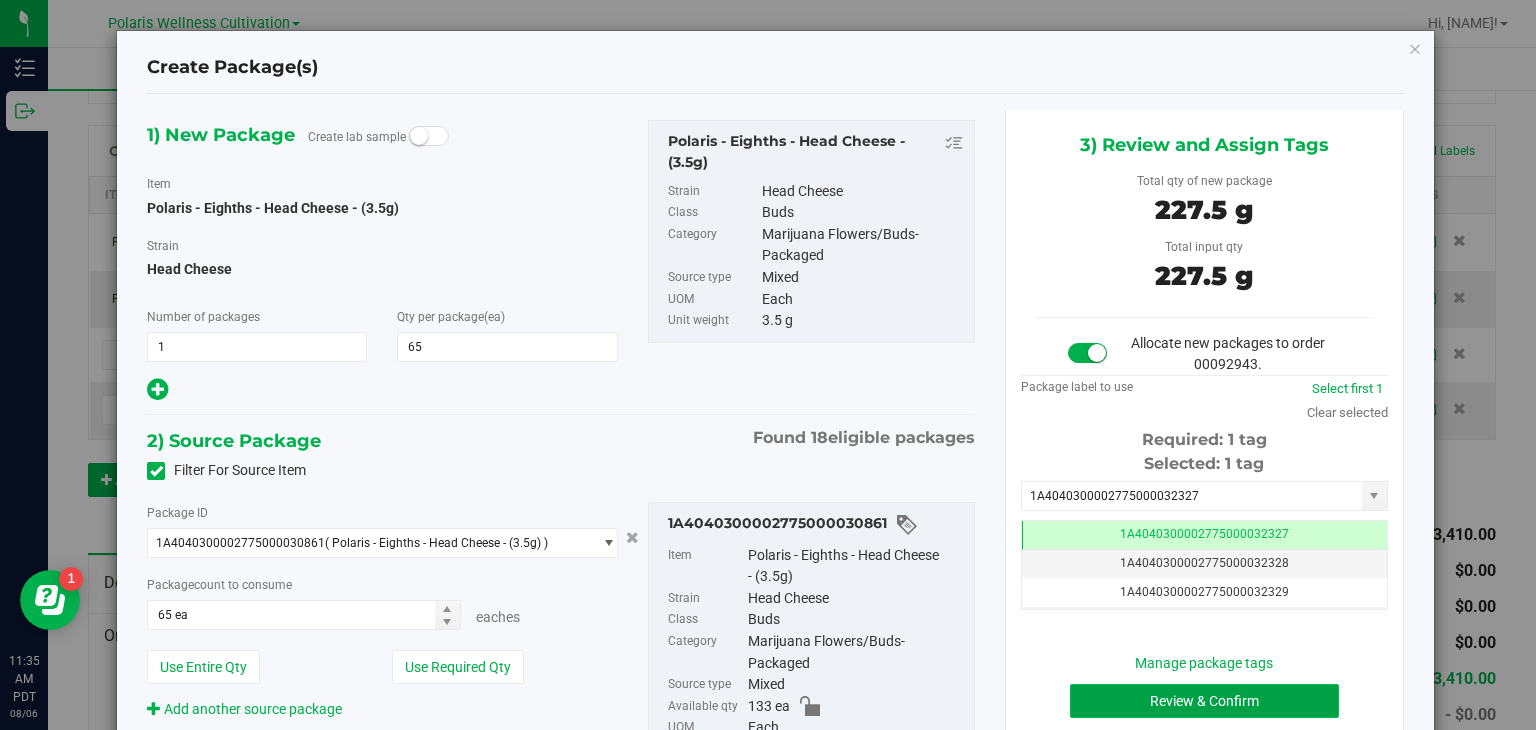 click on "Review & Confirm" at bounding box center [1204, 701] 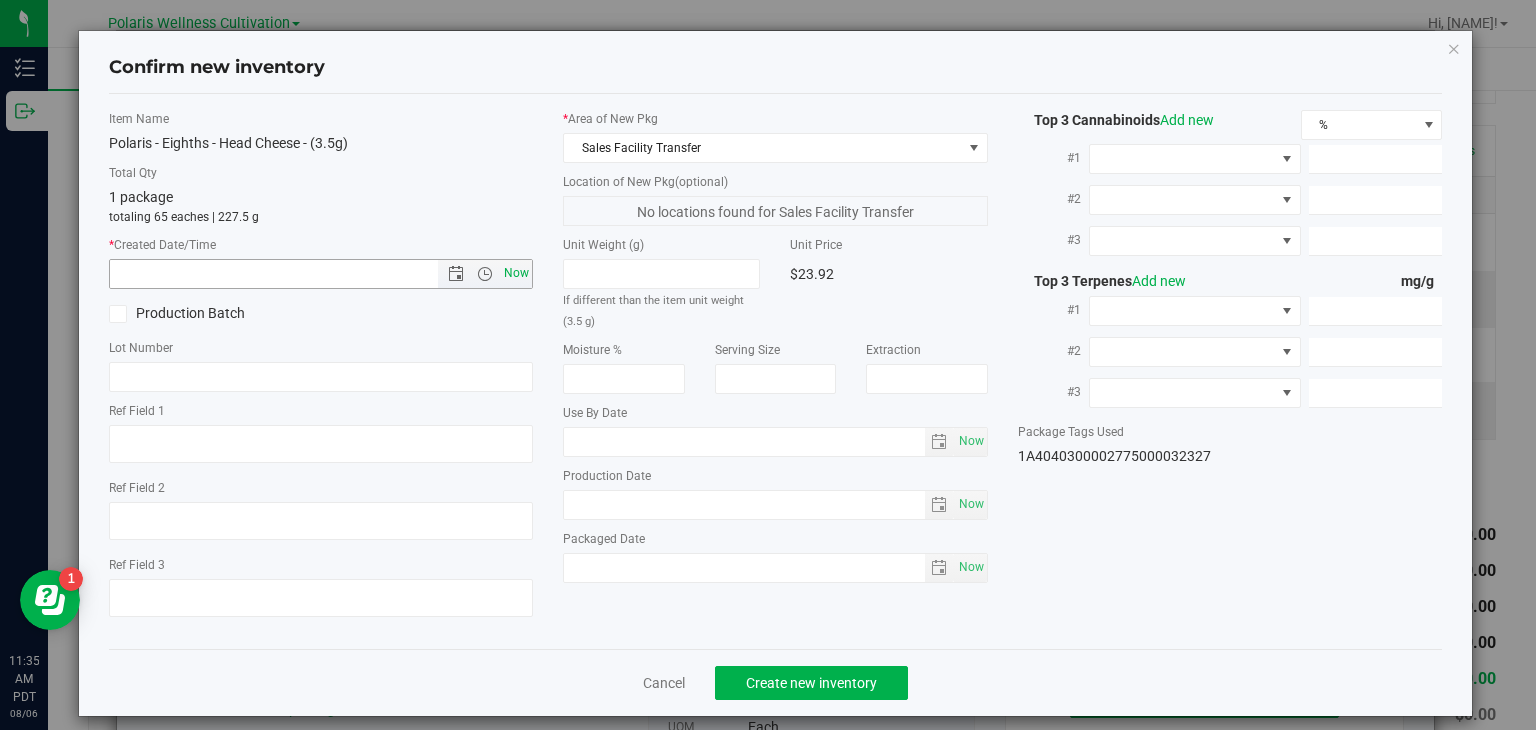 click on "Now" at bounding box center [517, 273] 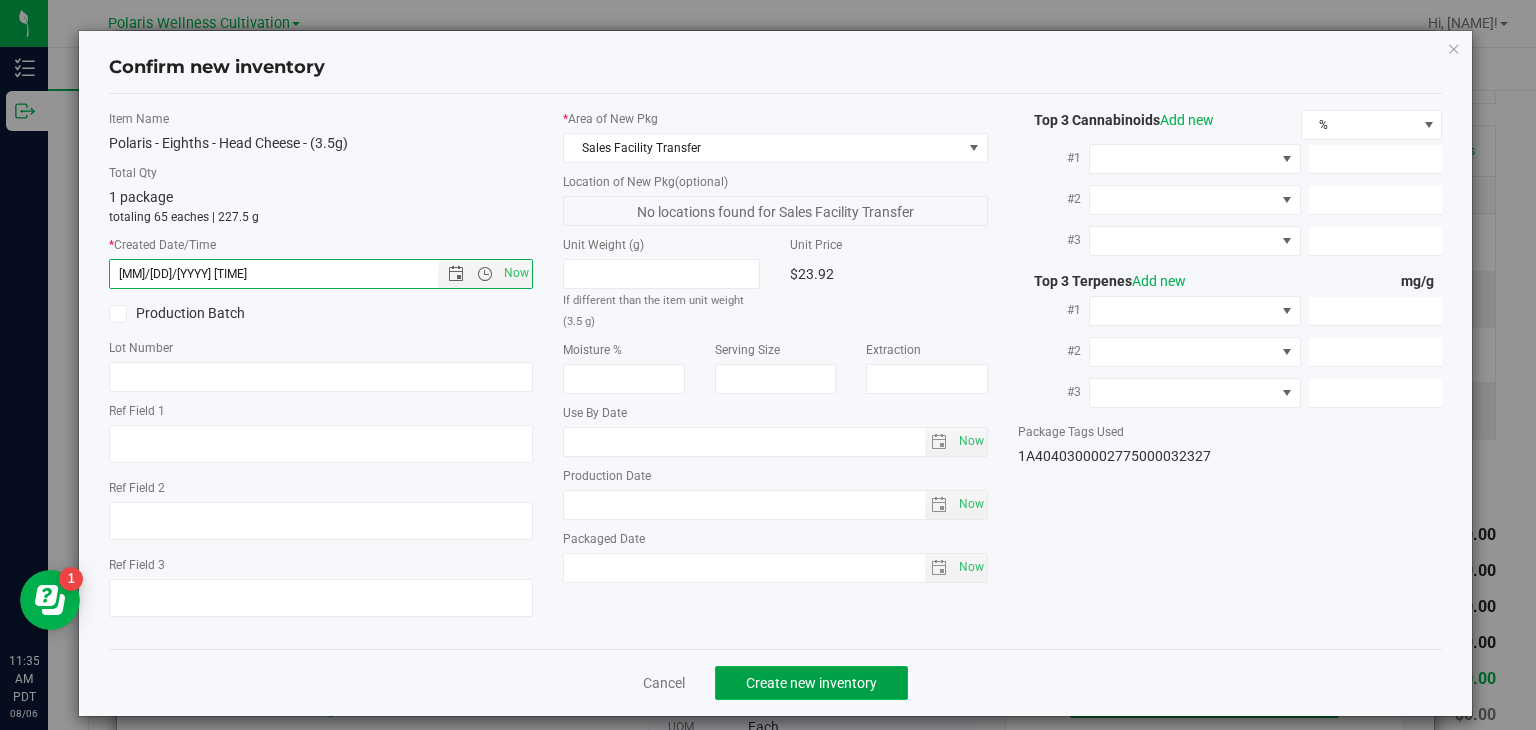 click on "Create new inventory" 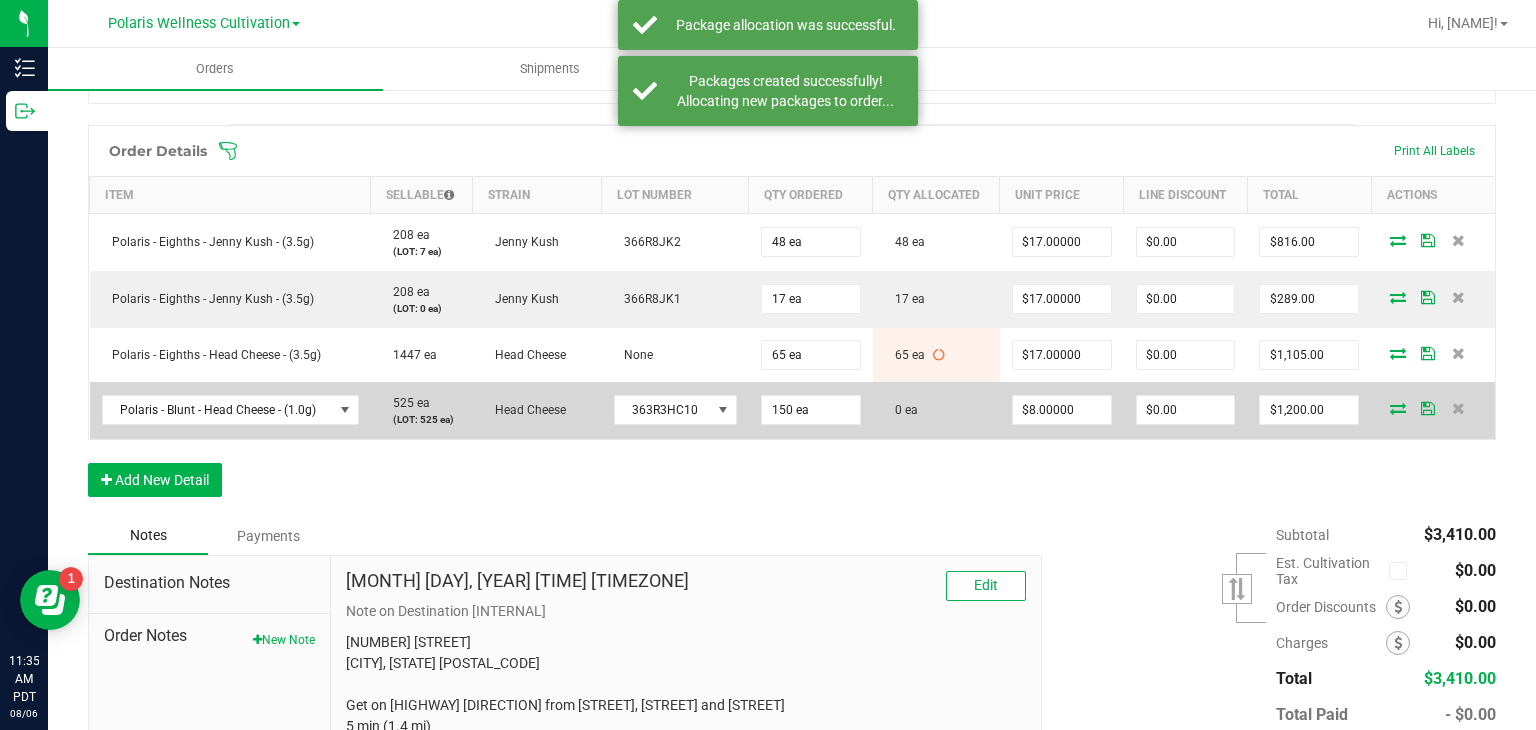 click at bounding box center [1398, 408] 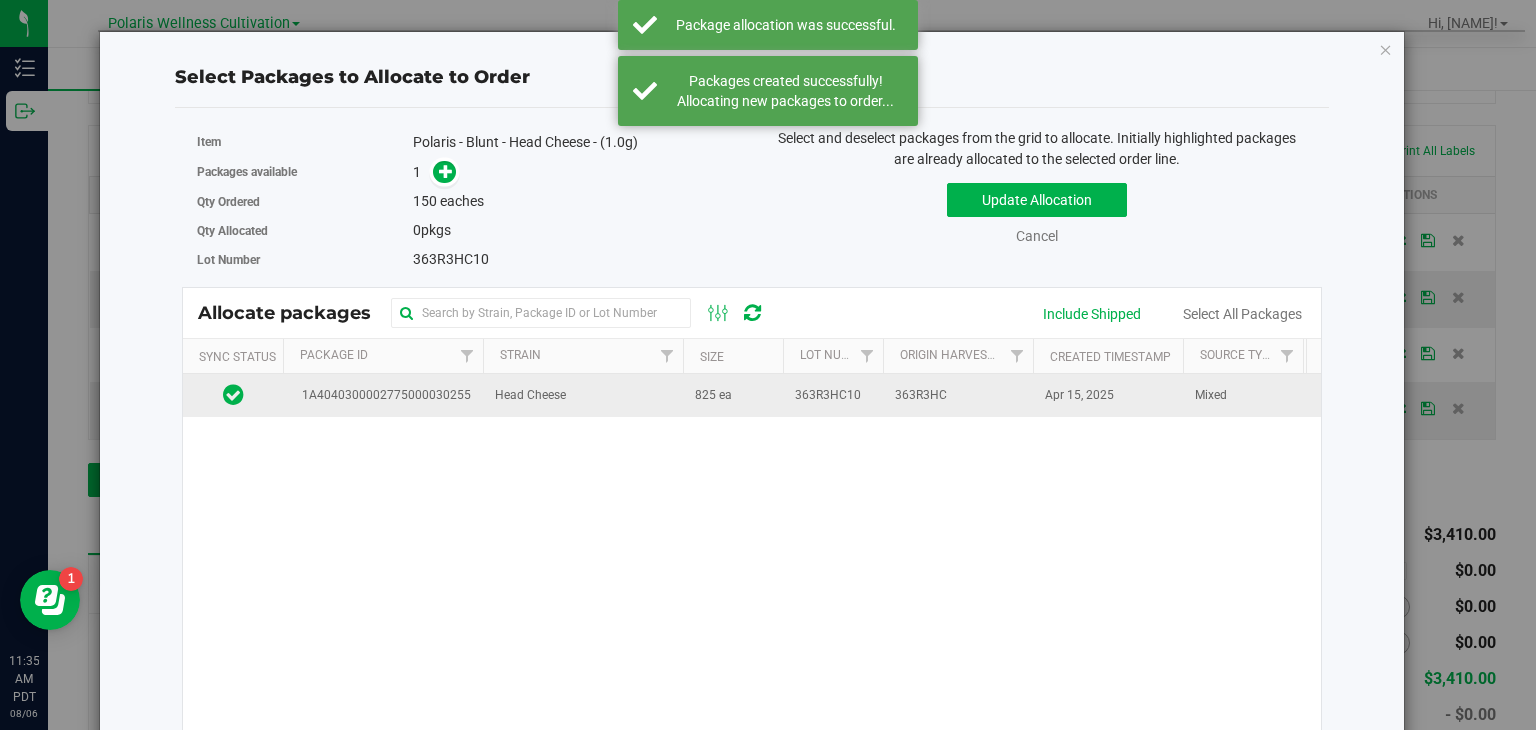 click on "825 ea" at bounding box center (713, 395) 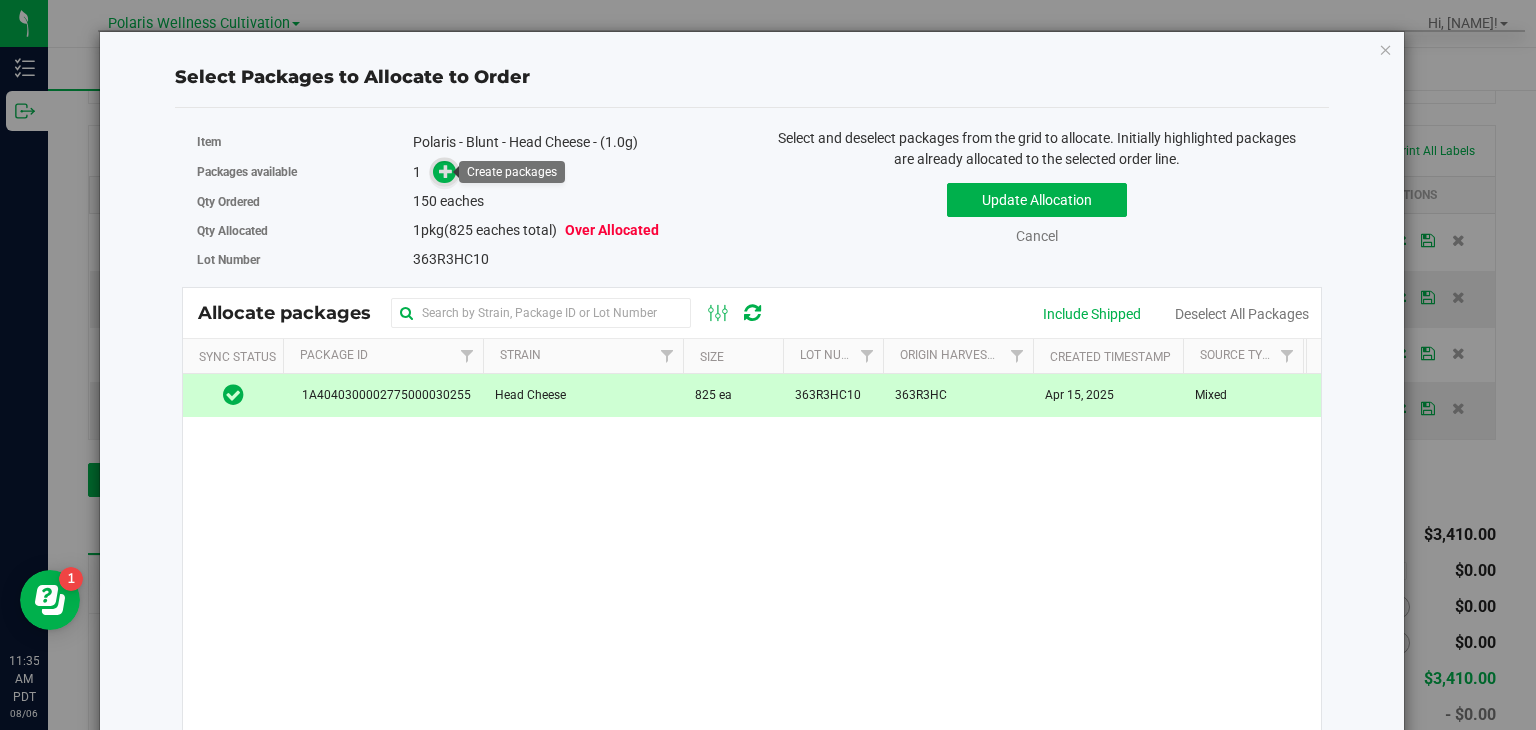 click at bounding box center (446, 171) 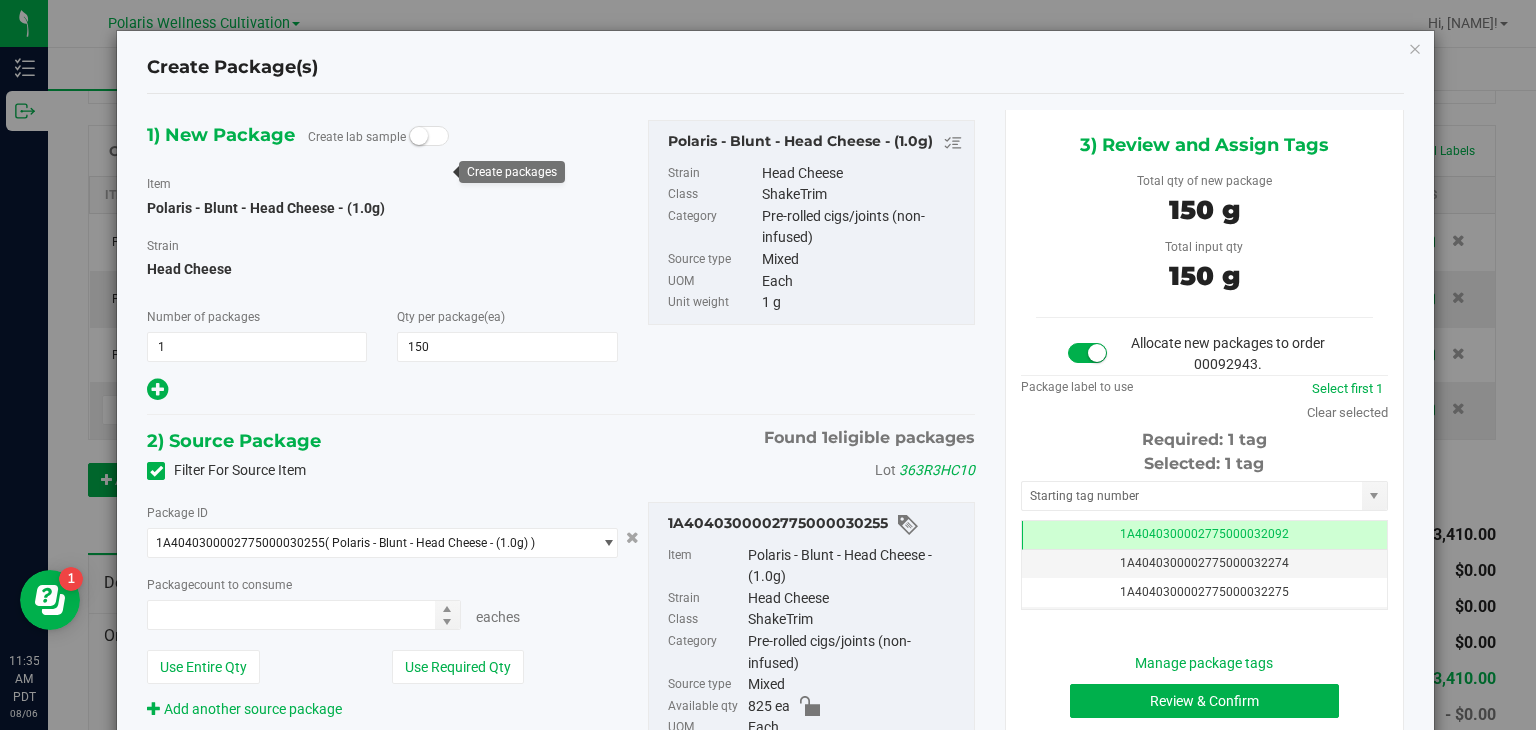 type on "150 ea" 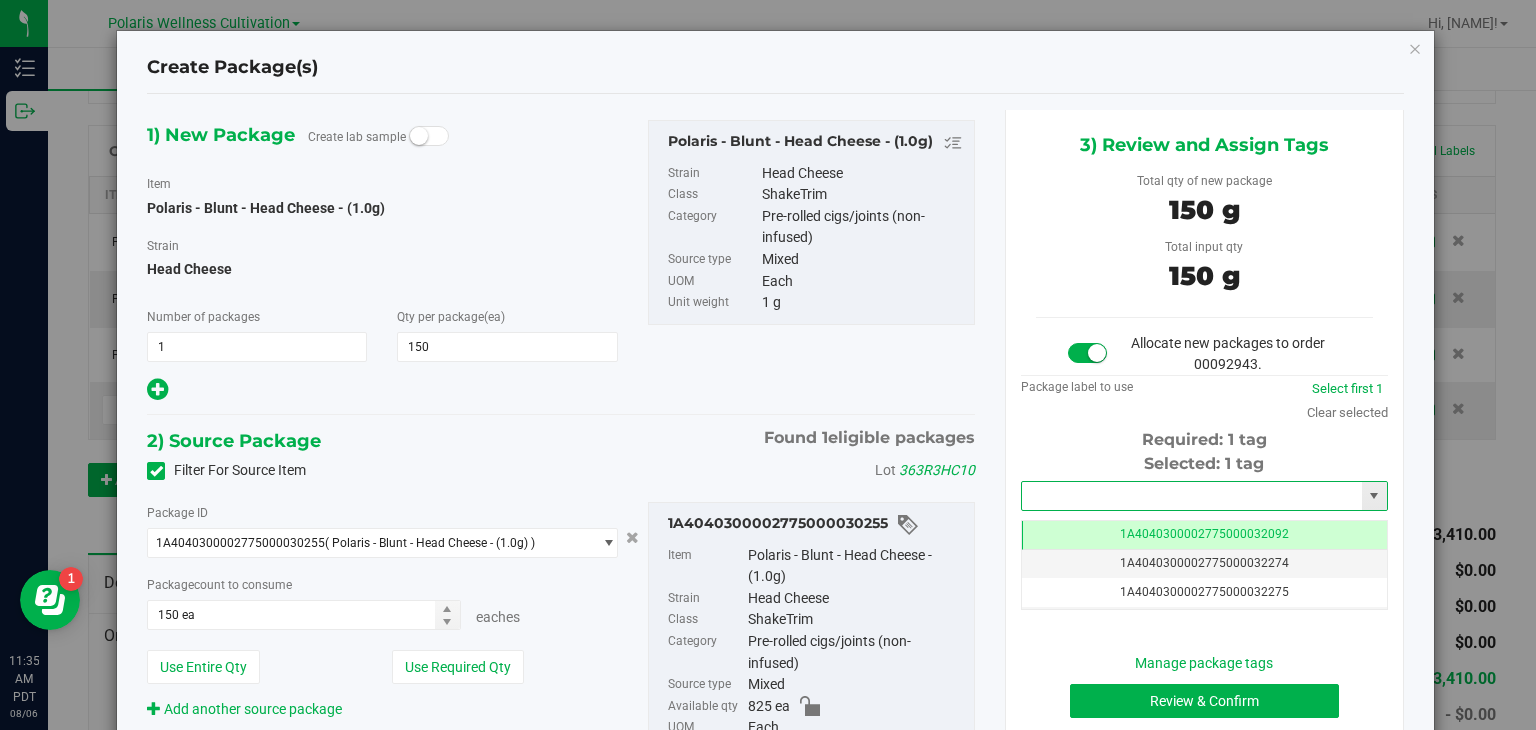 click at bounding box center (1192, 496) 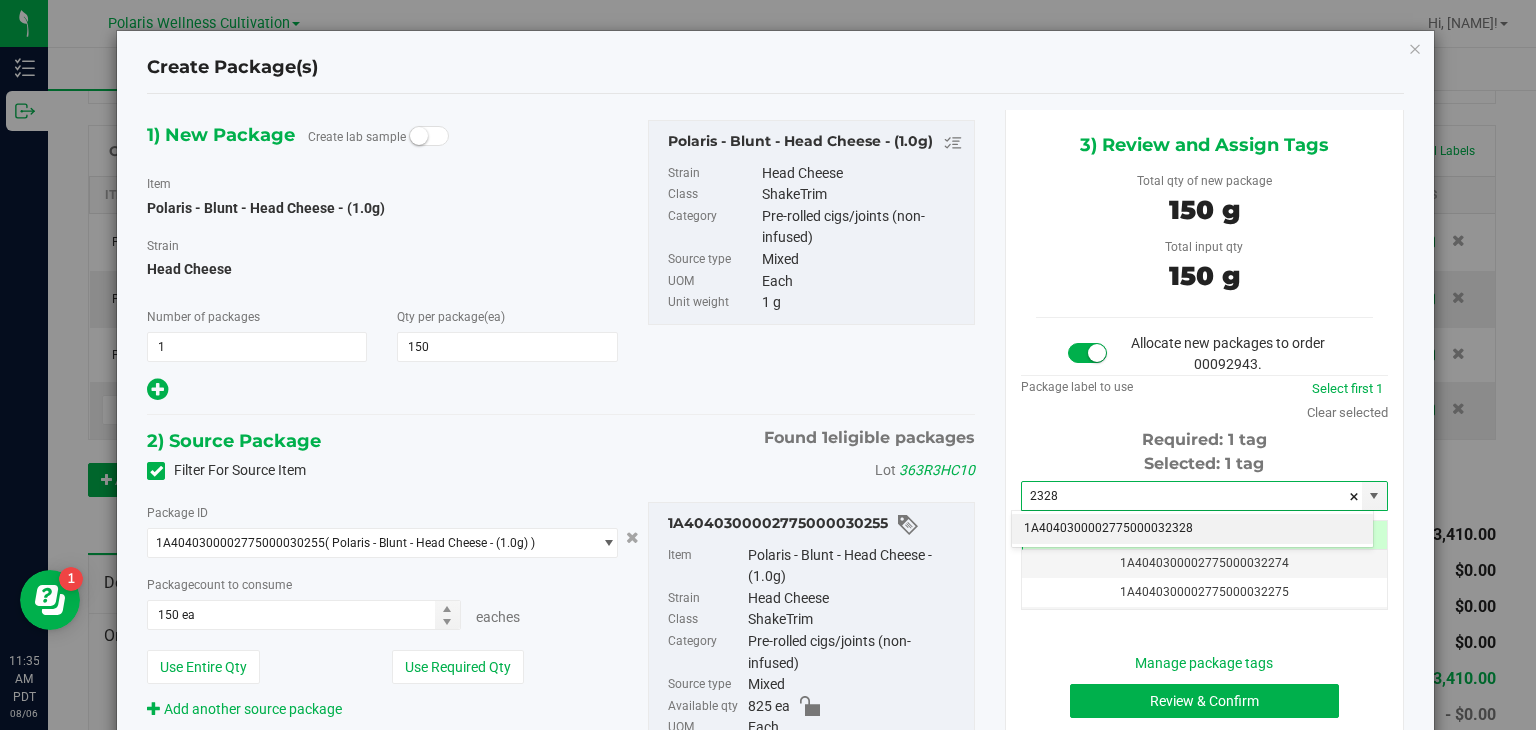 click on "1A4040300002775000032328" at bounding box center [1192, 529] 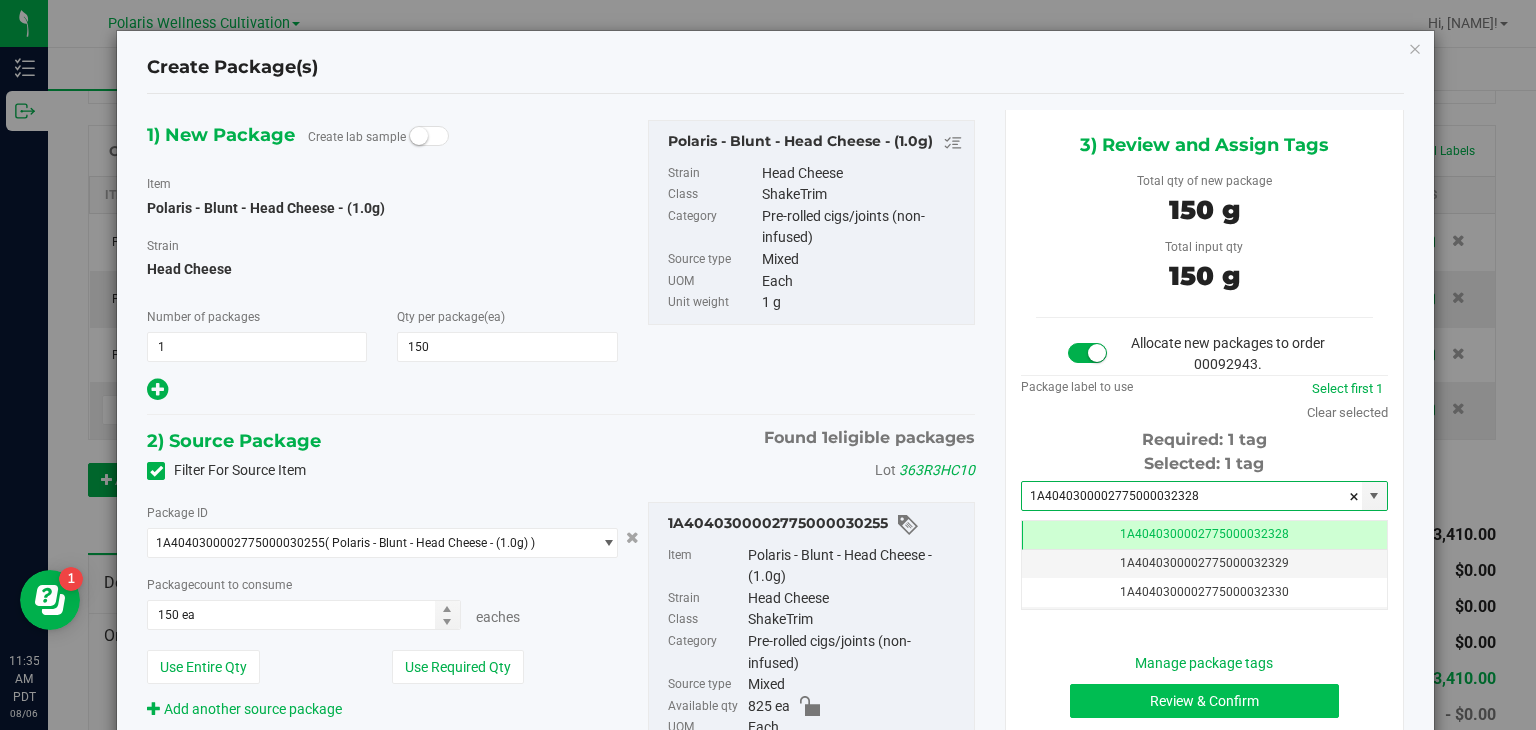 type on "1A4040300002775000032328" 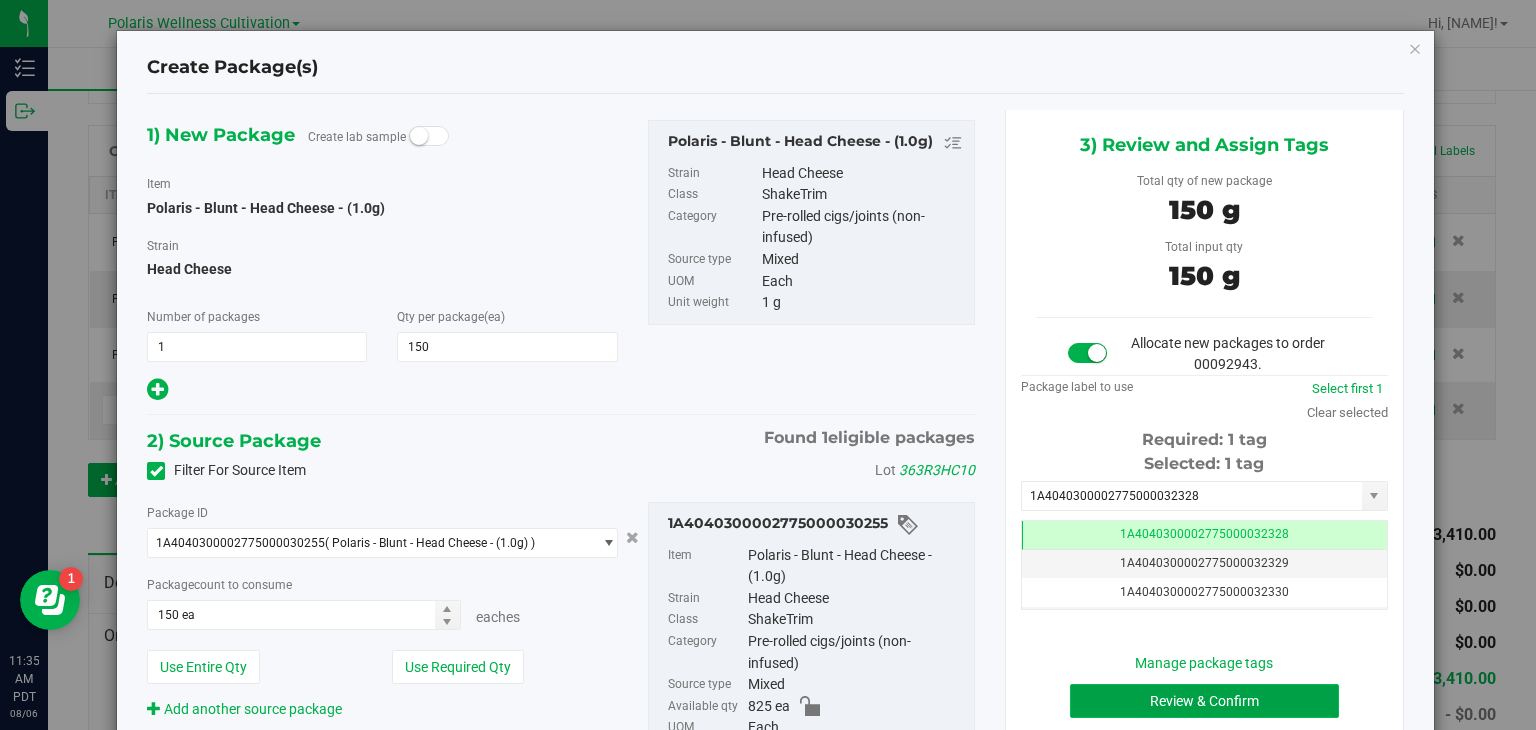 click on "Review & Confirm" at bounding box center (1204, 701) 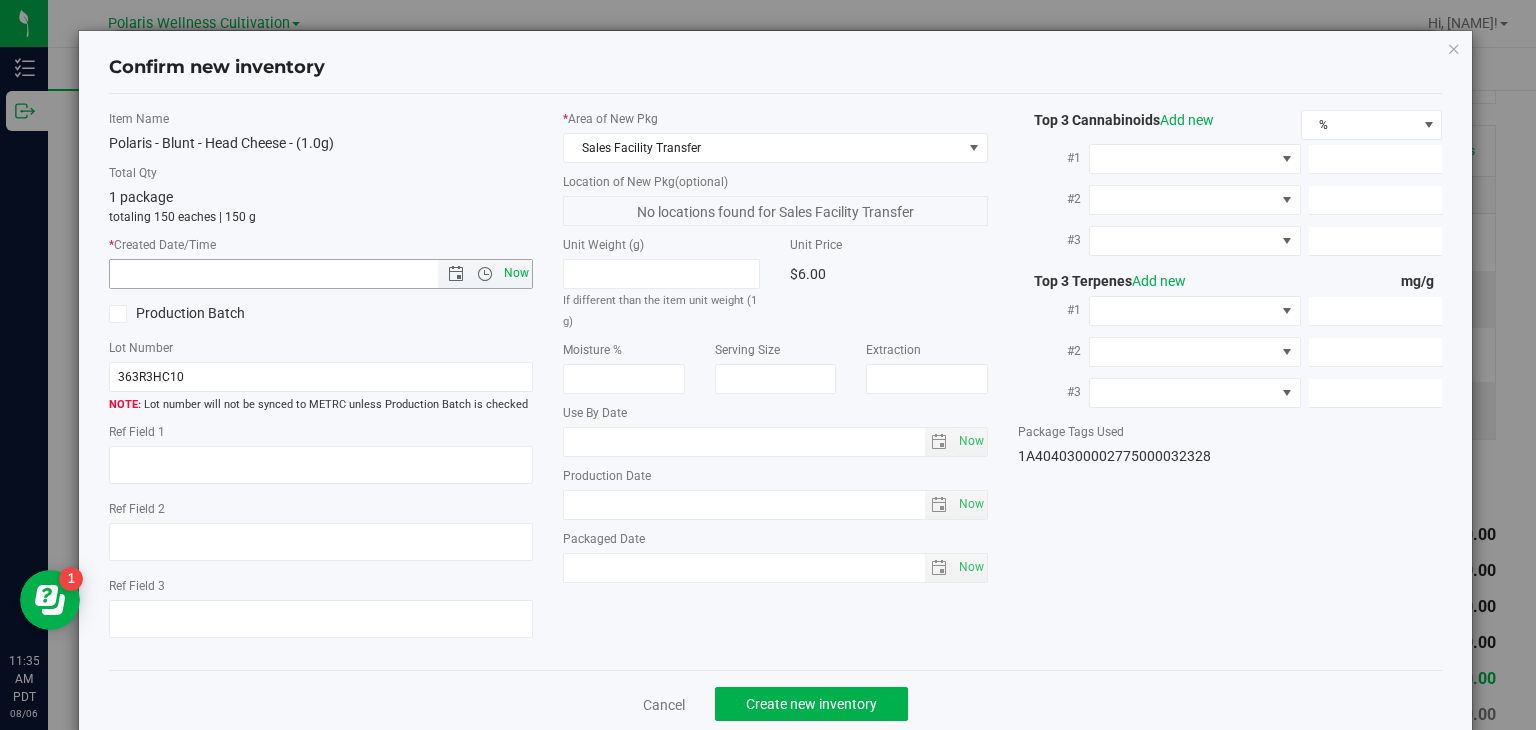 click on "Now" at bounding box center [517, 273] 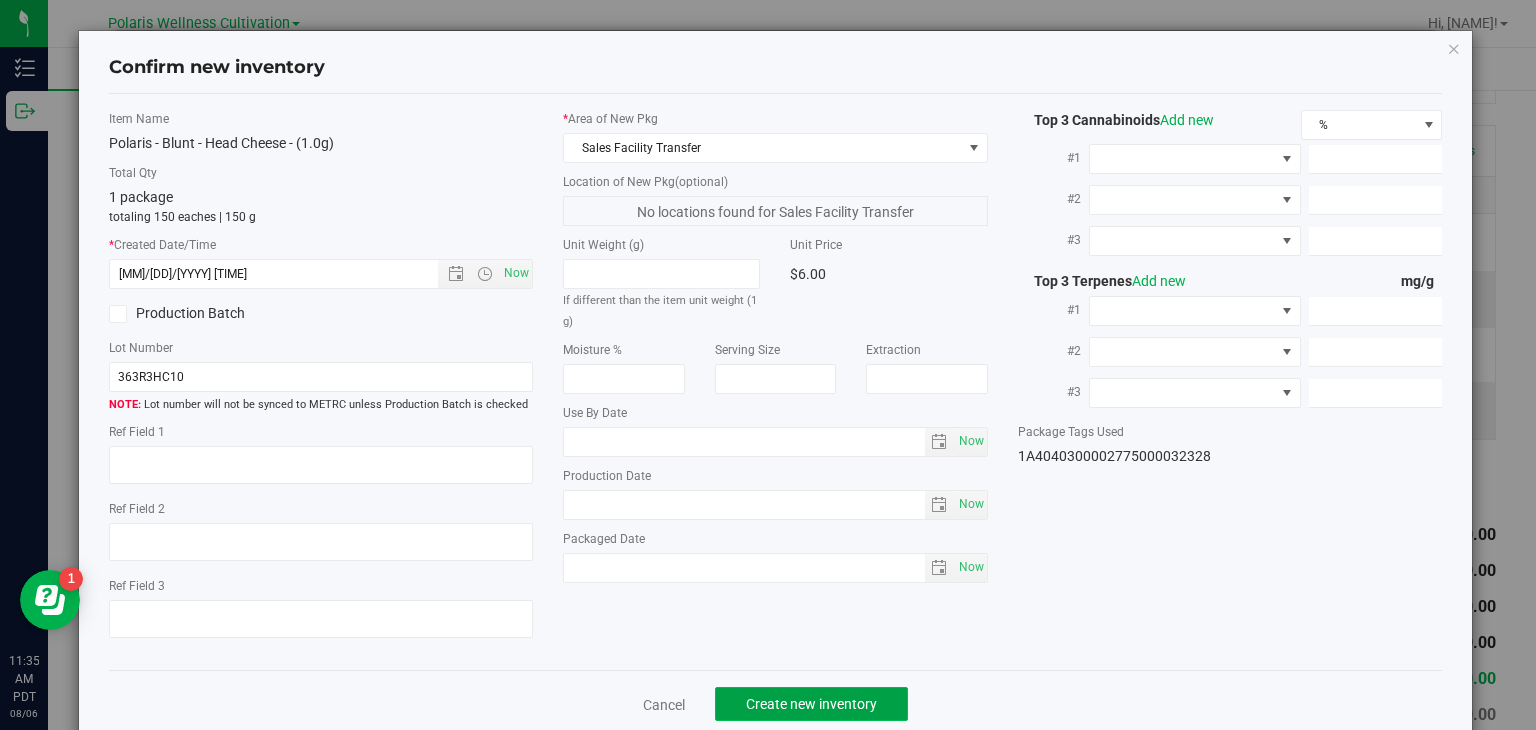 click on "Create new inventory" 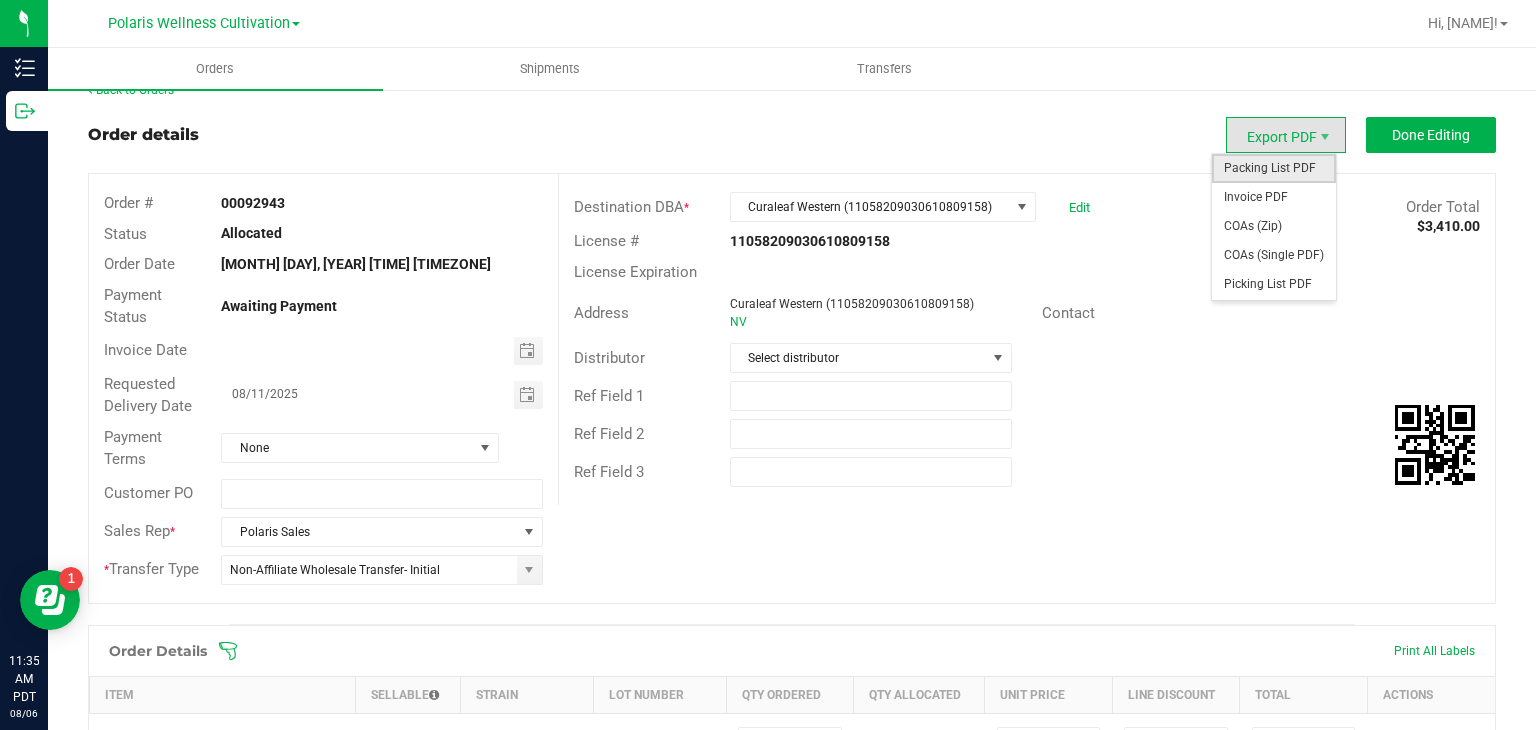 click on "Packing List PDF" at bounding box center [1274, 168] 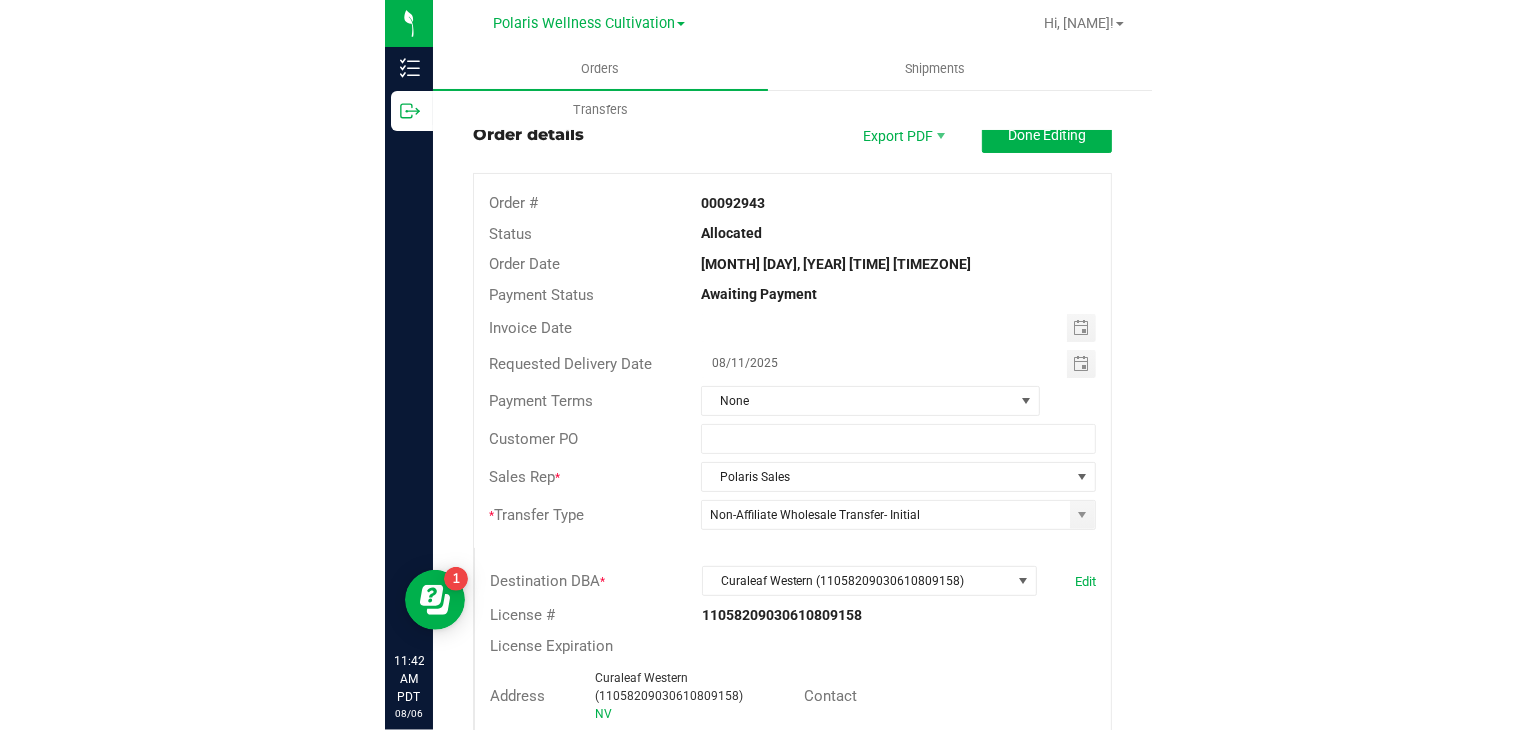 scroll, scrollTop: 0, scrollLeft: 0, axis: both 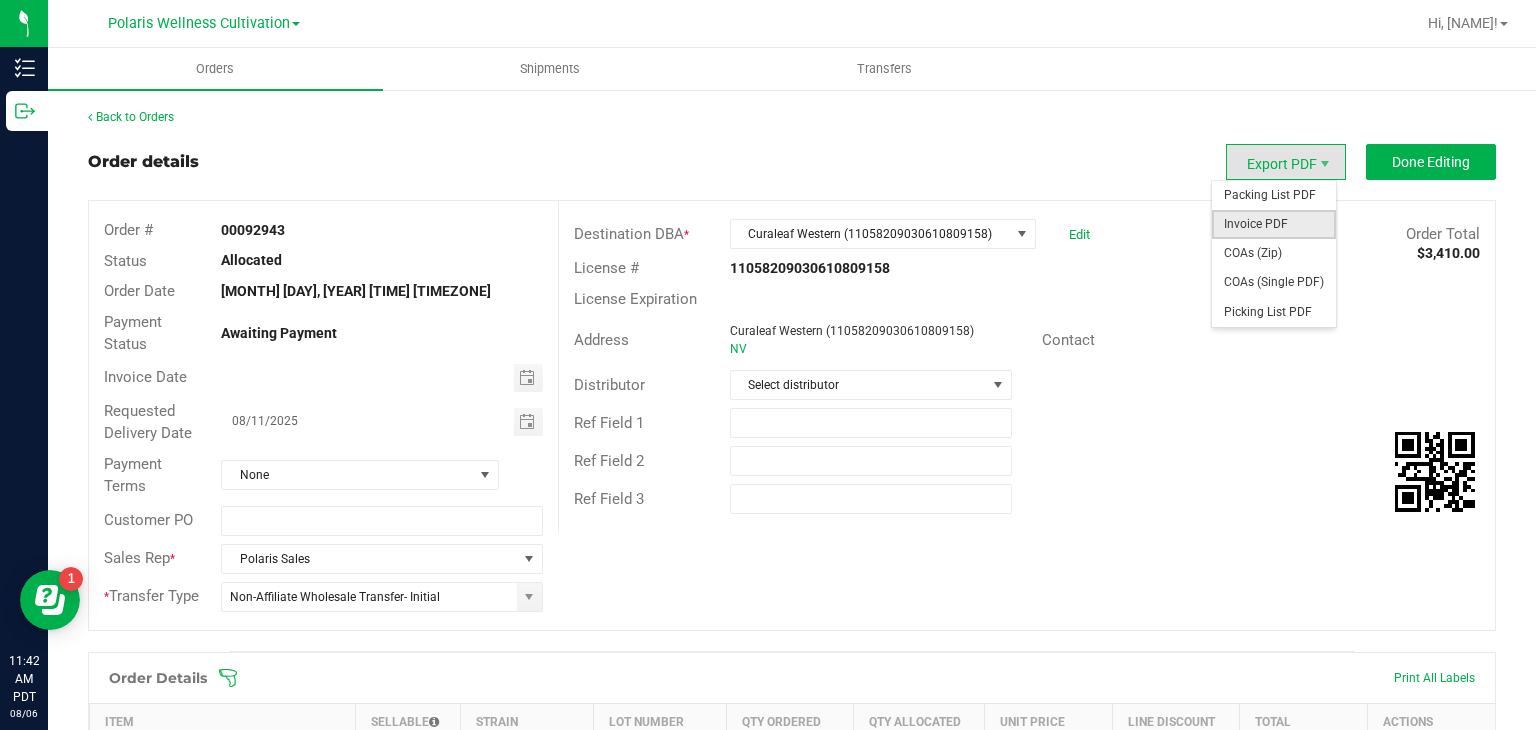 click on "Invoice PDF" at bounding box center [1274, 224] 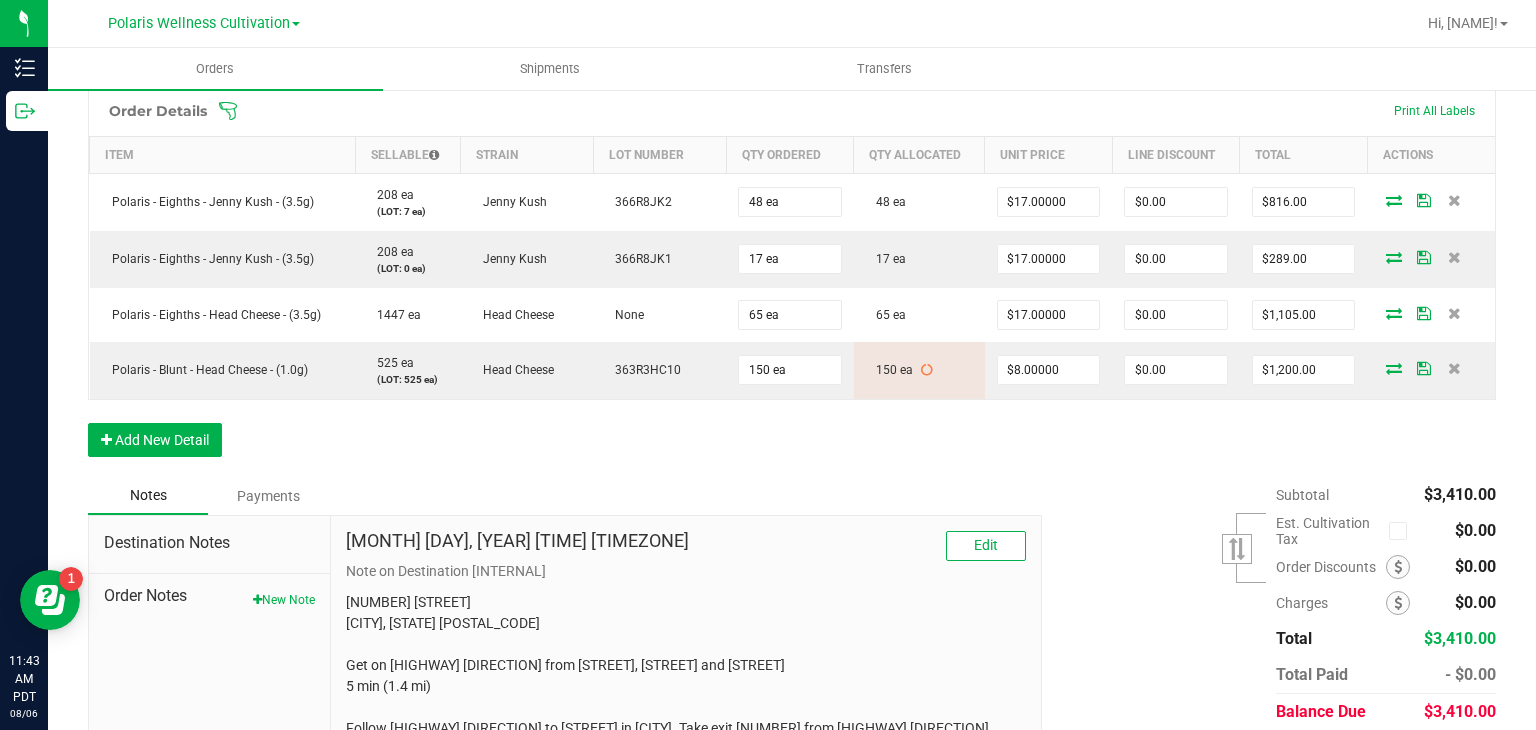 scroll, scrollTop: 734, scrollLeft: 0, axis: vertical 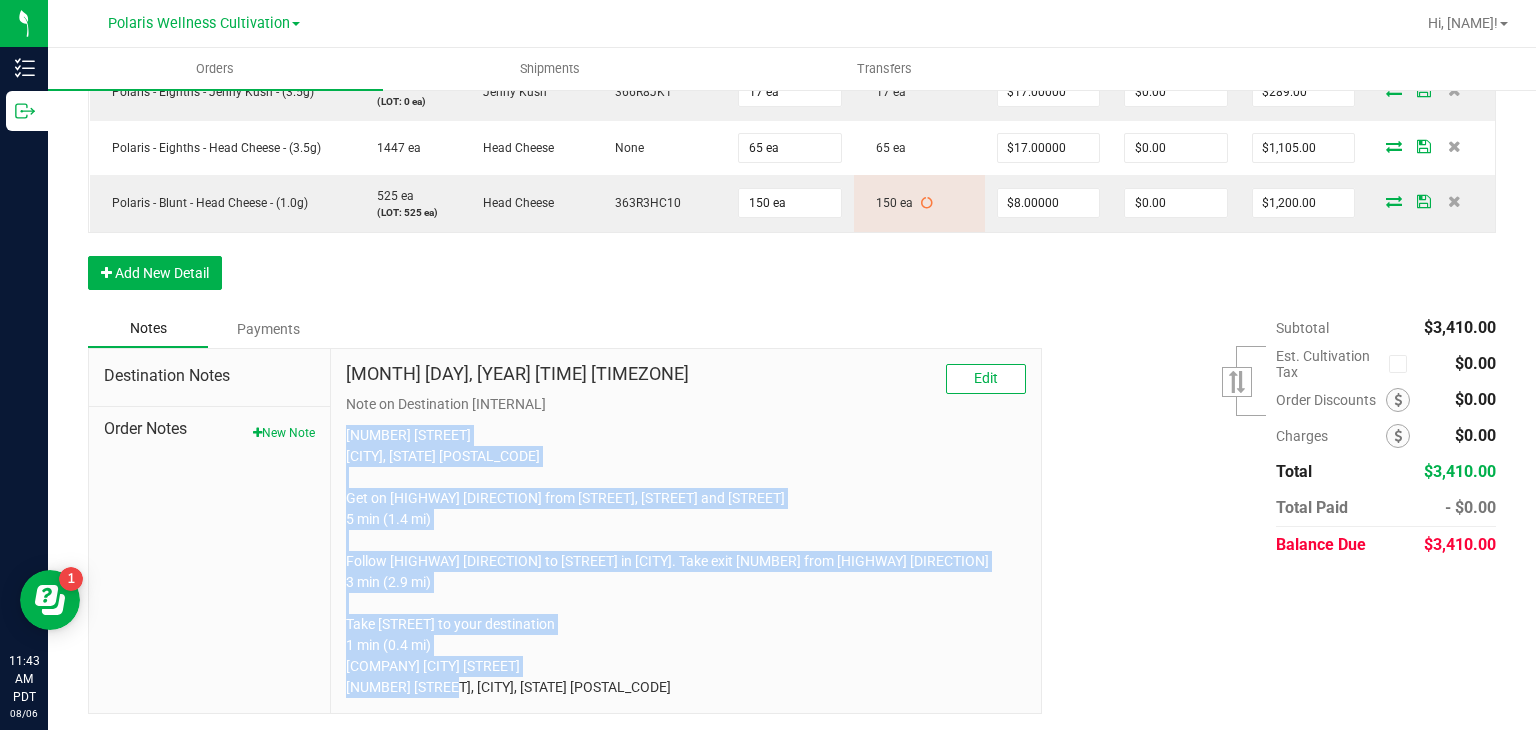 drag, startPoint x: 341, startPoint y: 430, endPoint x: 716, endPoint y: 769, distance: 505.51556 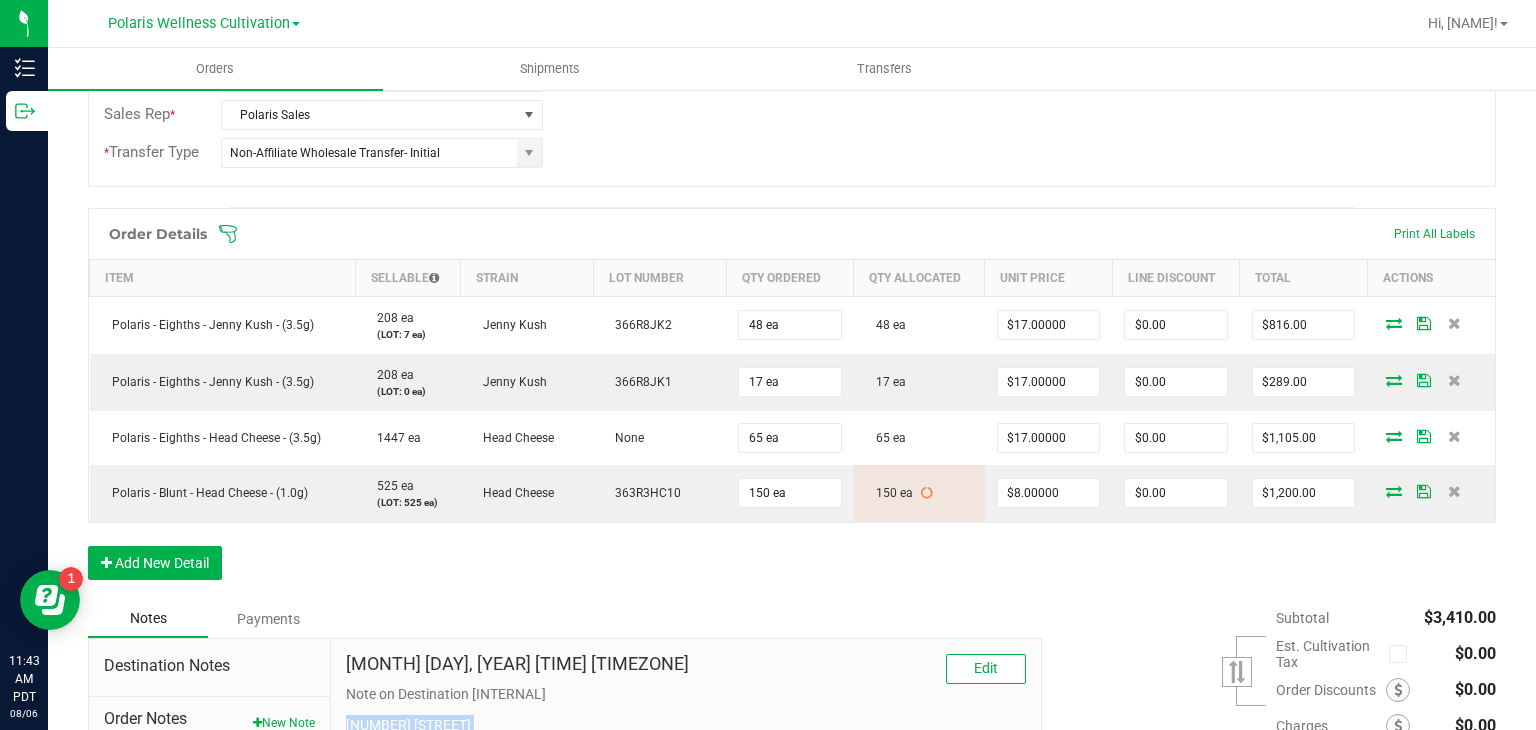 scroll, scrollTop: 448, scrollLeft: 0, axis: vertical 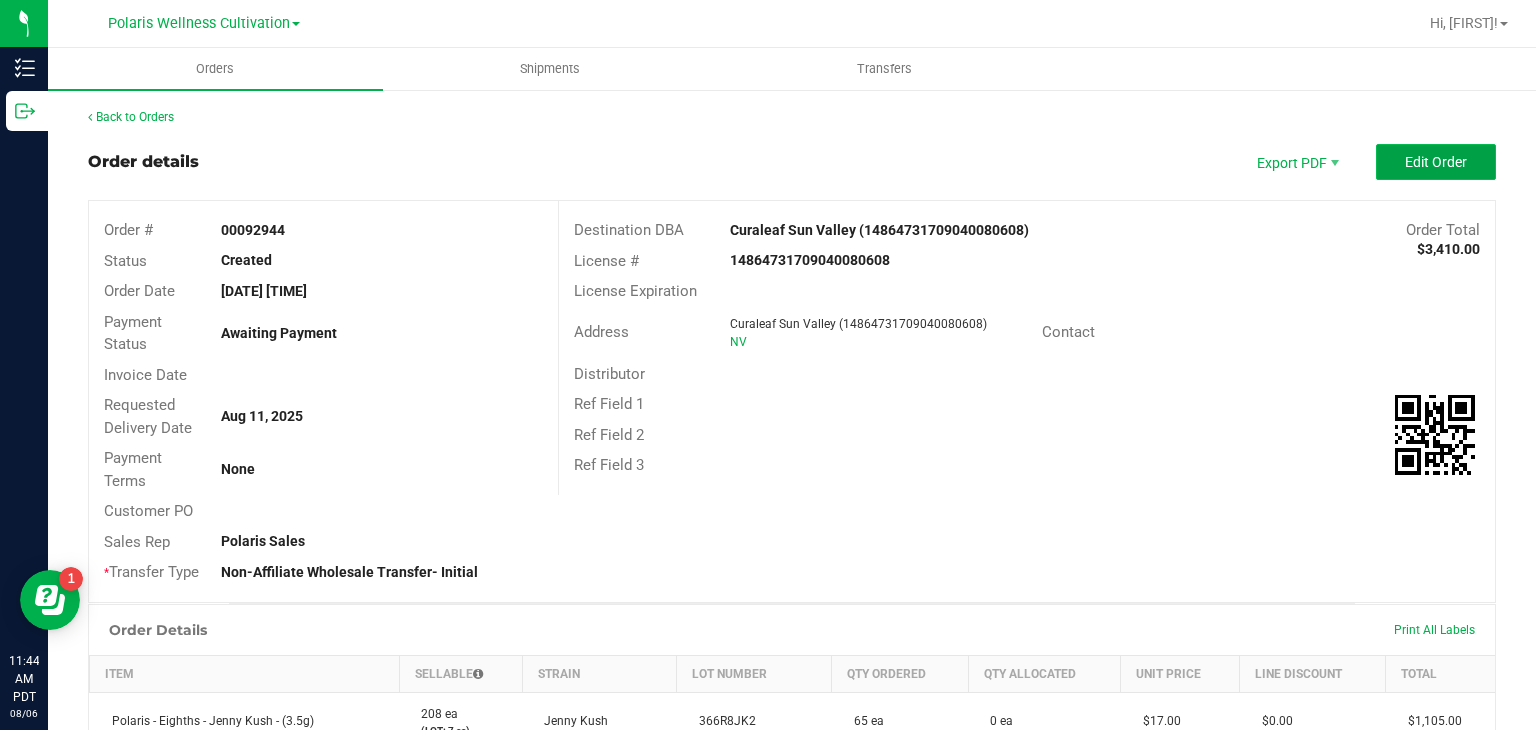 click on "Edit Order" at bounding box center [1436, 162] 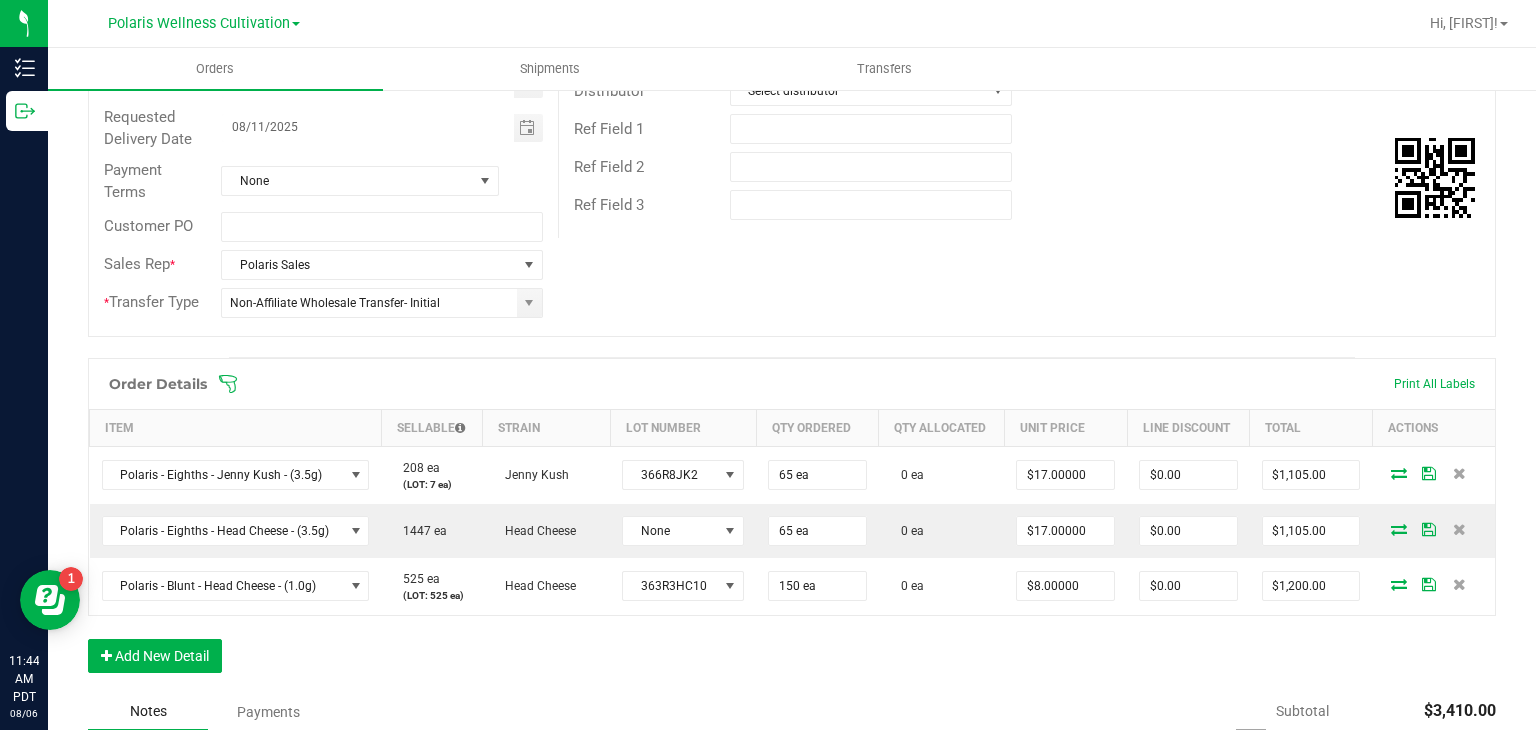 scroll, scrollTop: 296, scrollLeft: 0, axis: vertical 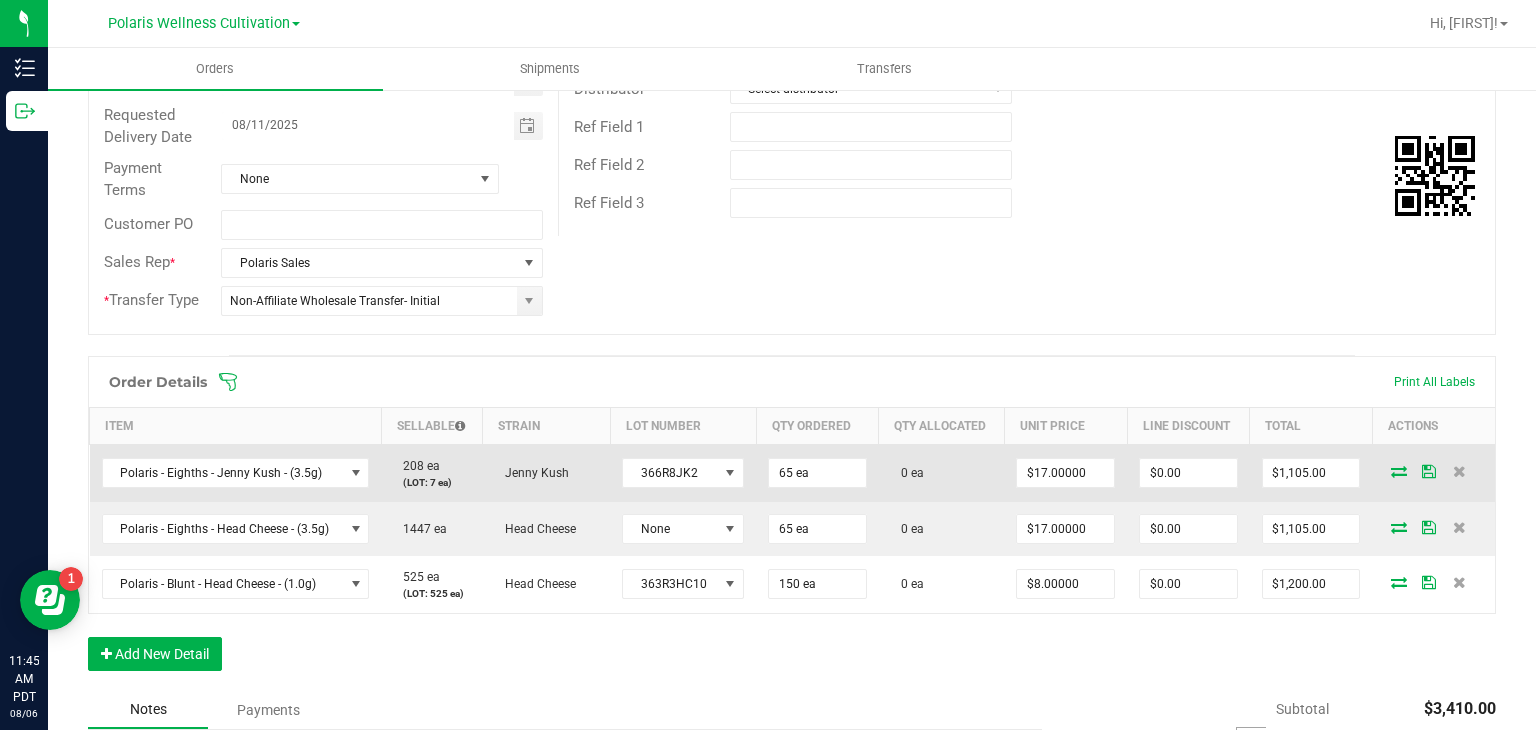 click at bounding box center [1399, 471] 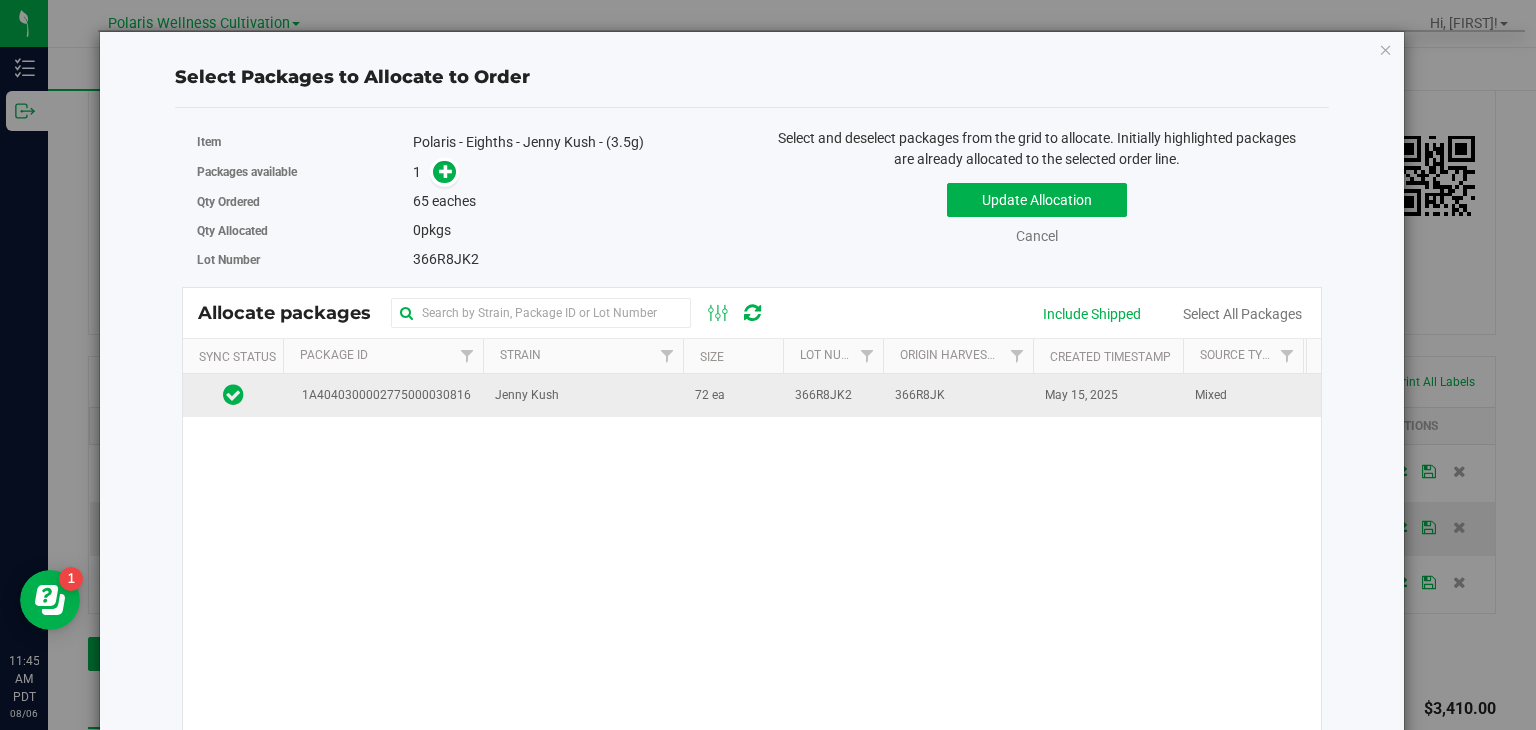 click on "366R8JK2" at bounding box center [833, 395] 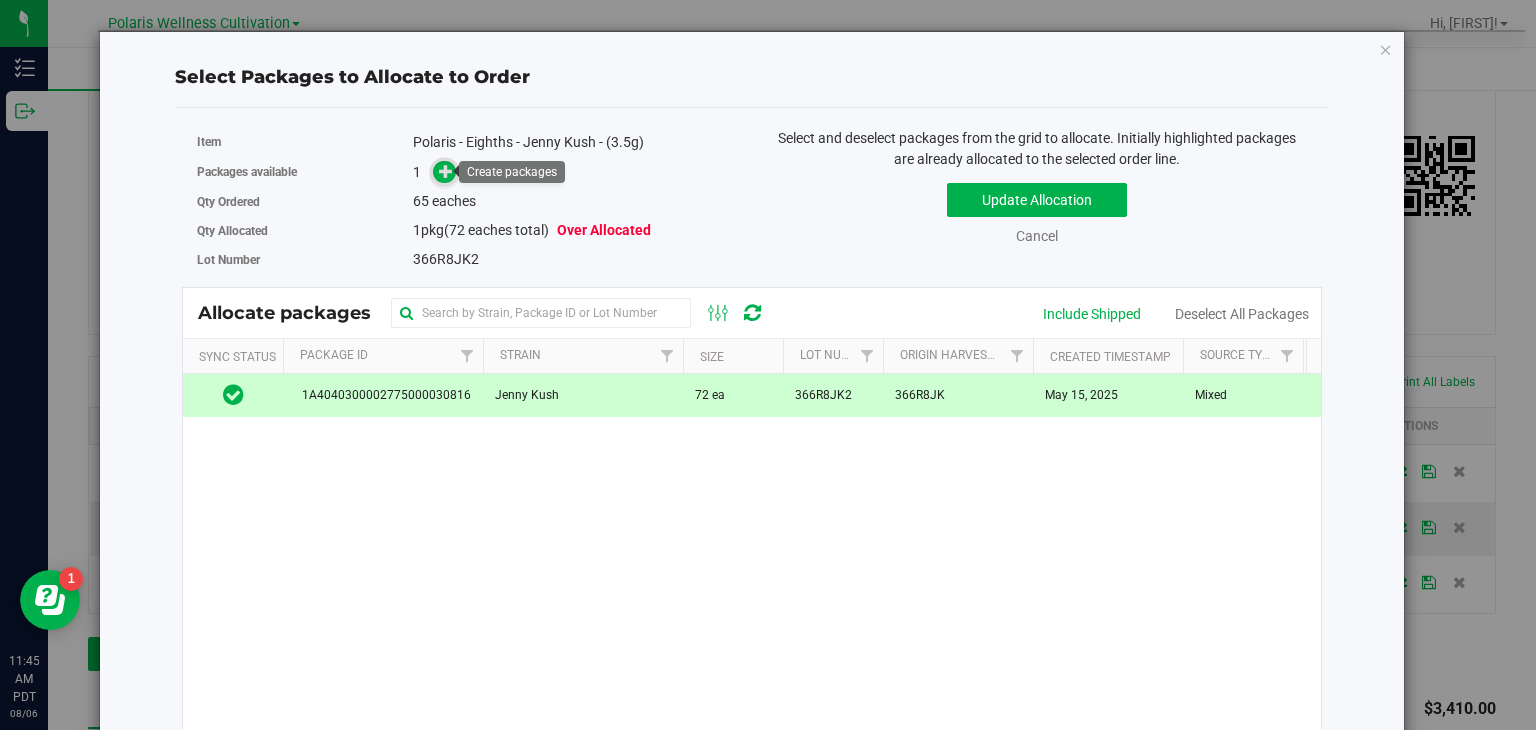 click at bounding box center [446, 171] 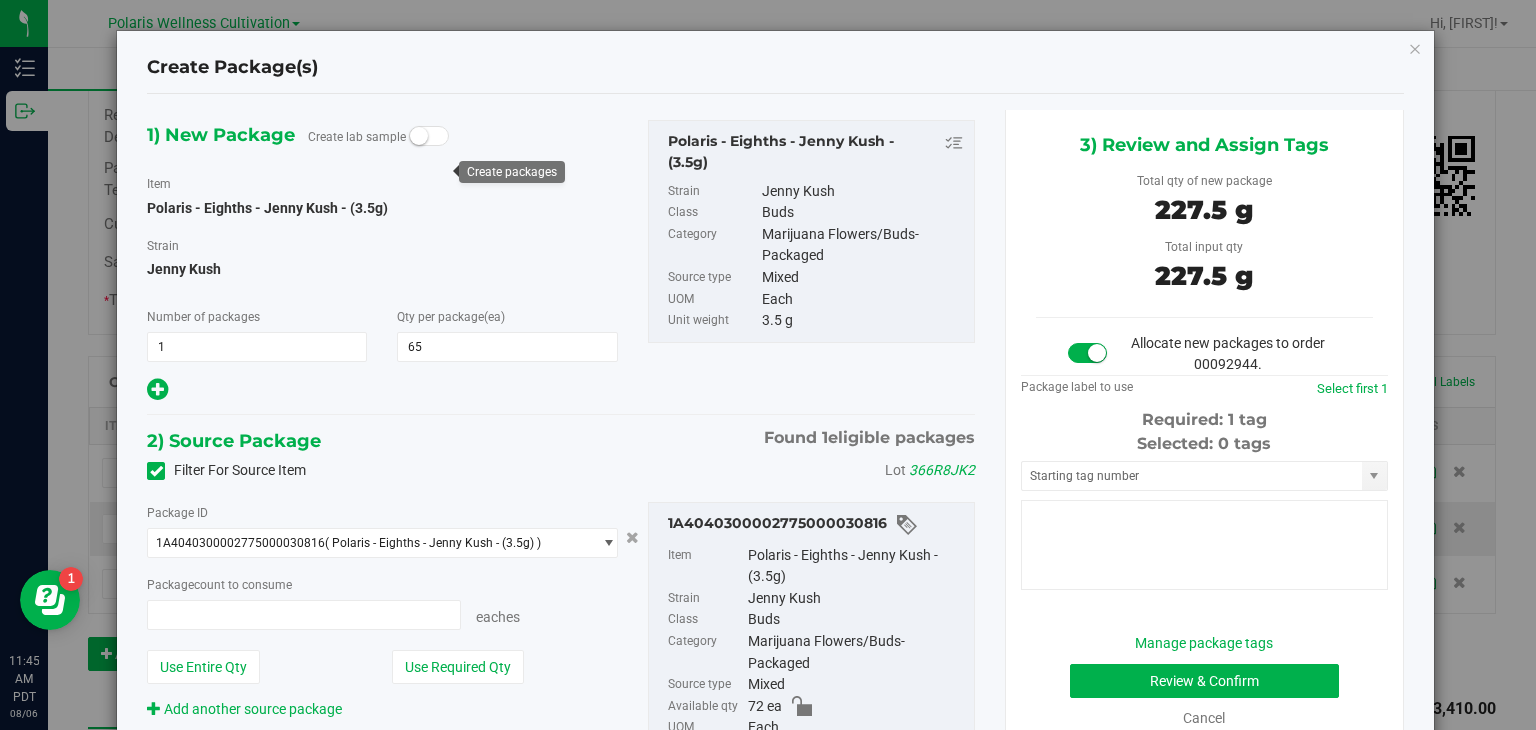 type on "65" 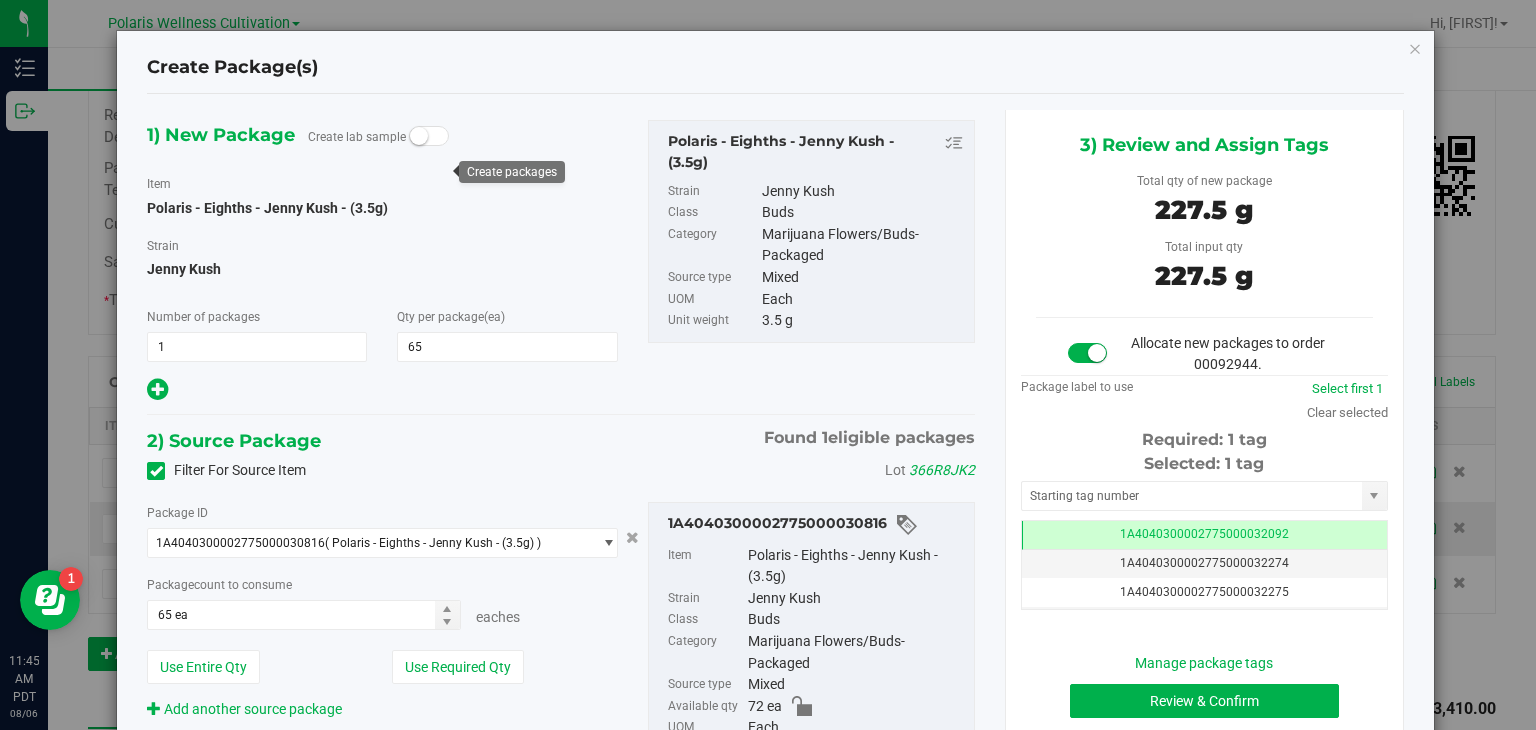 scroll, scrollTop: 0, scrollLeft: 0, axis: both 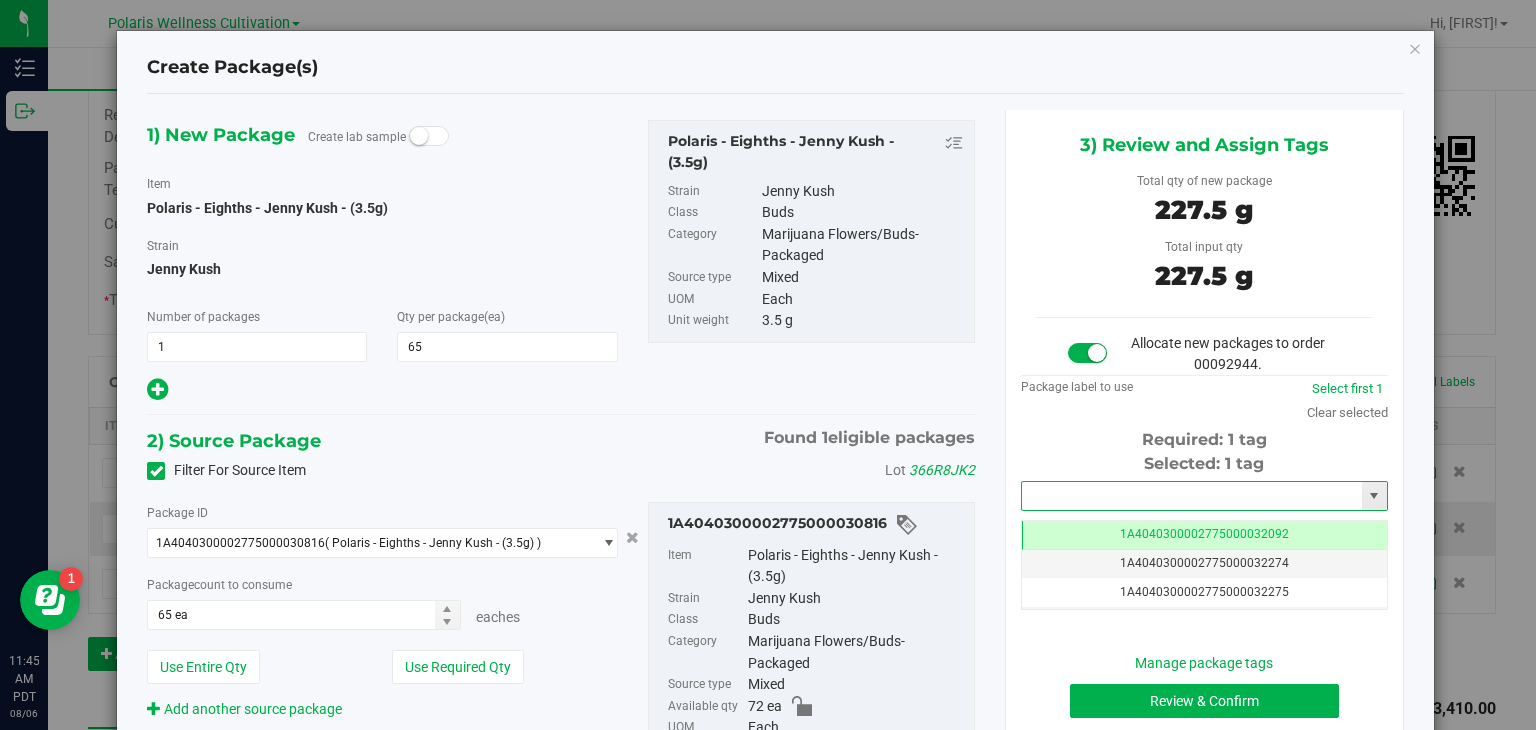 click at bounding box center [1192, 496] 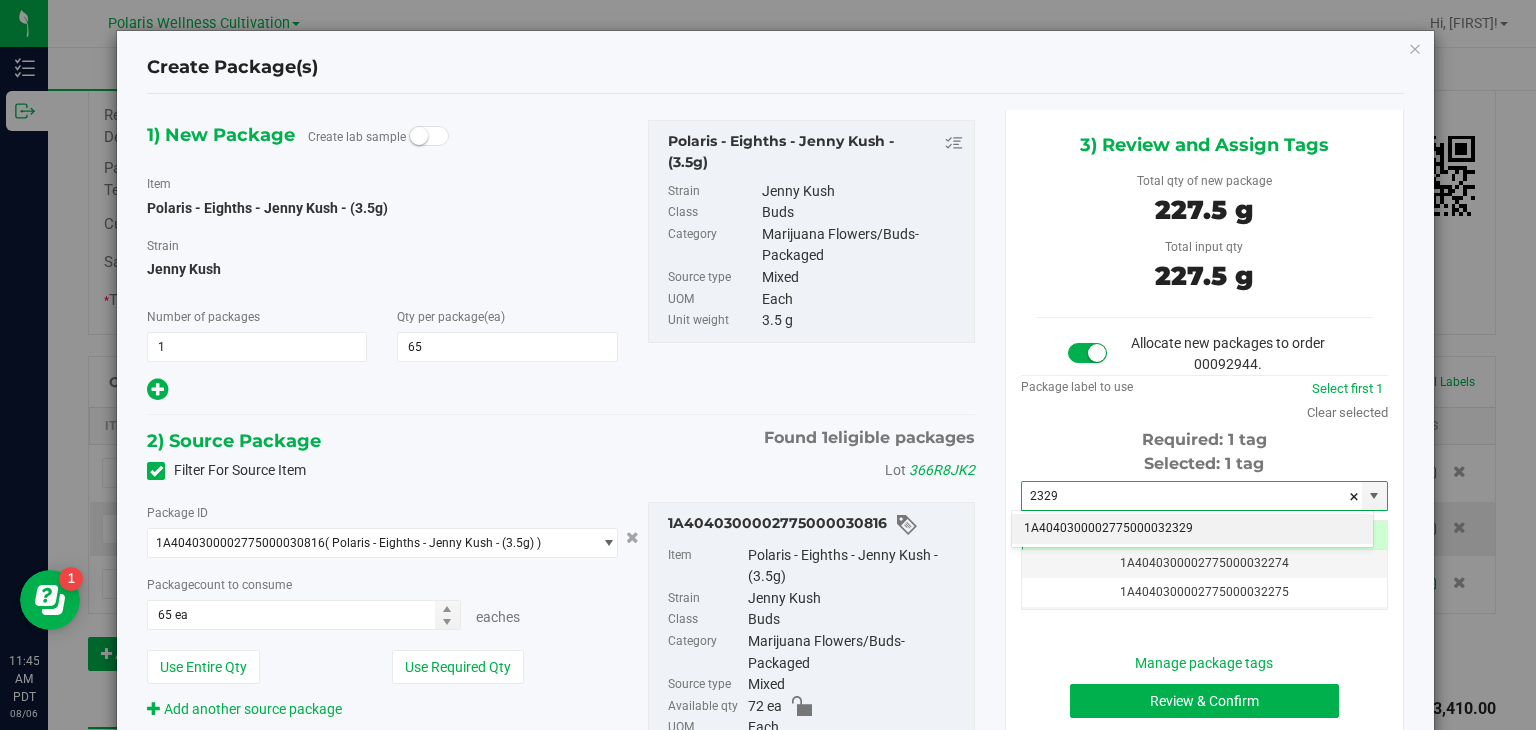 click on "1A4040300002775000032329" at bounding box center [1192, 529] 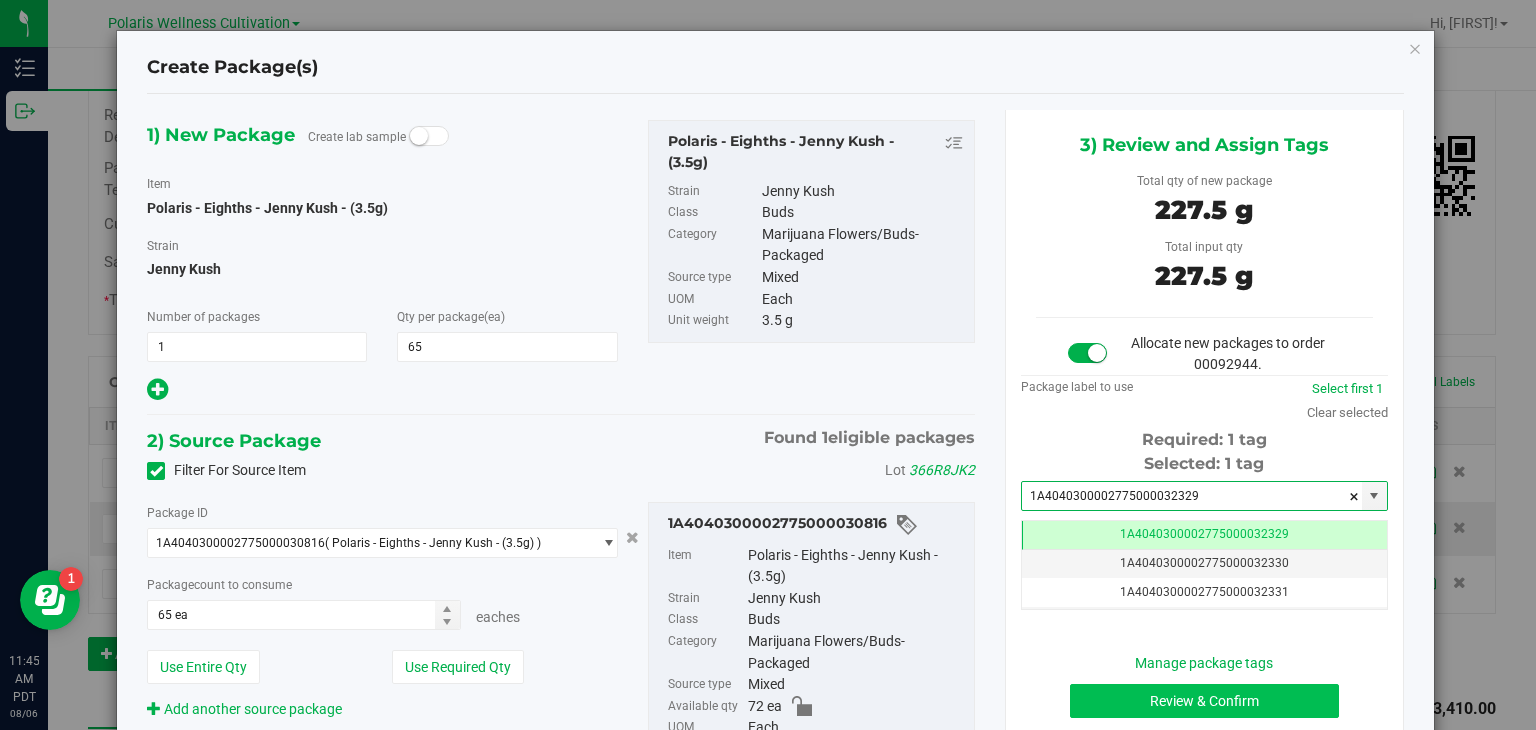 type on "1A4040300002775000032329" 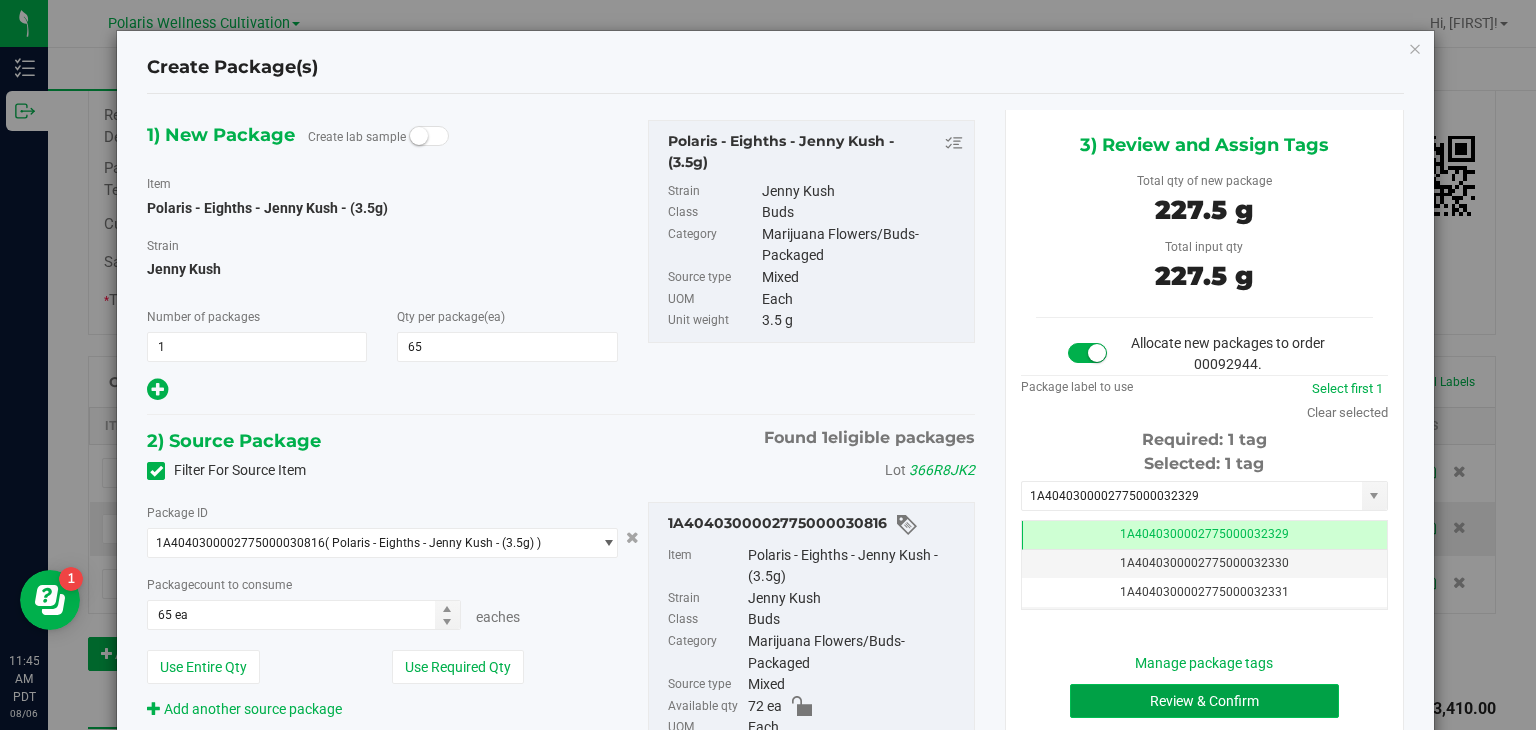 click on "Review & Confirm" at bounding box center [1204, 701] 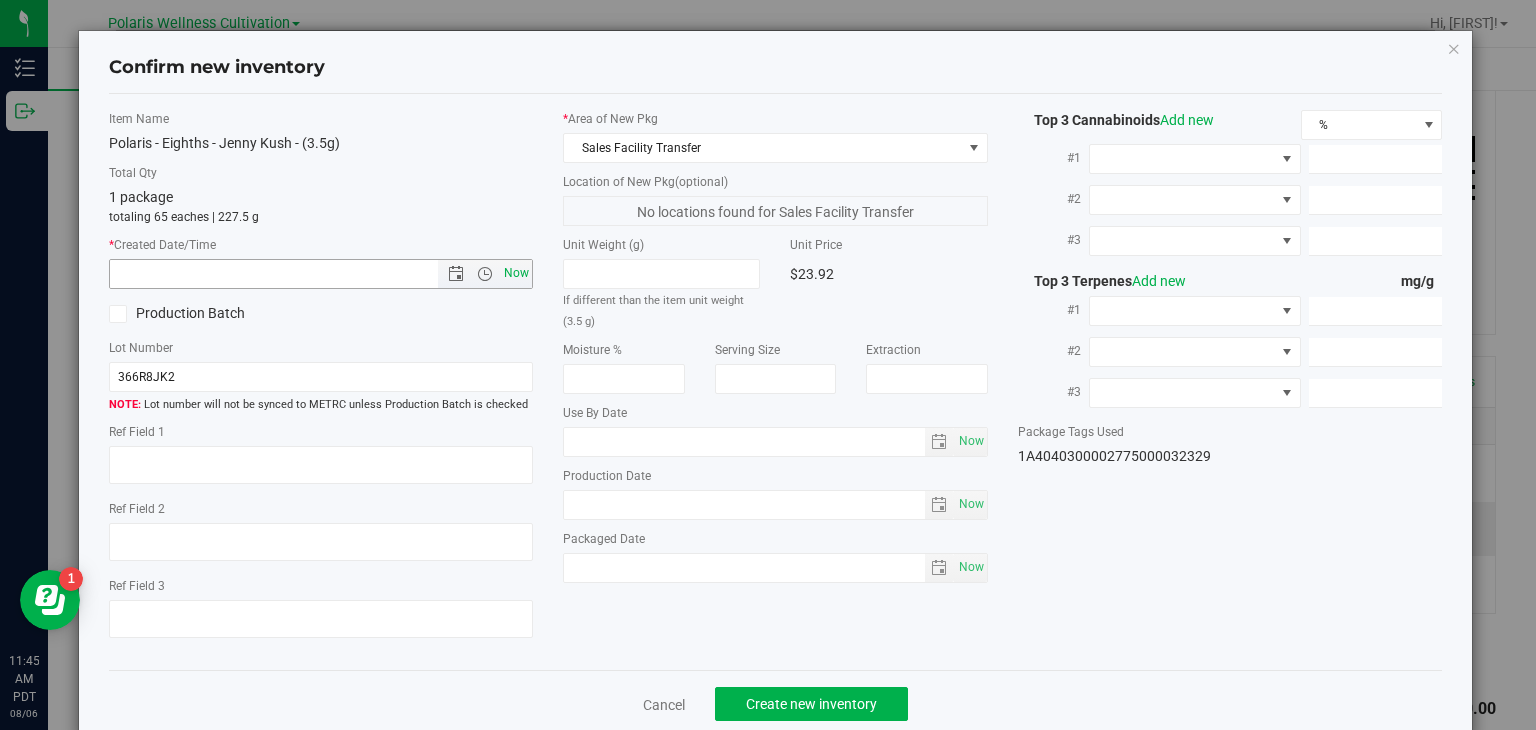 click on "Now" at bounding box center (517, 273) 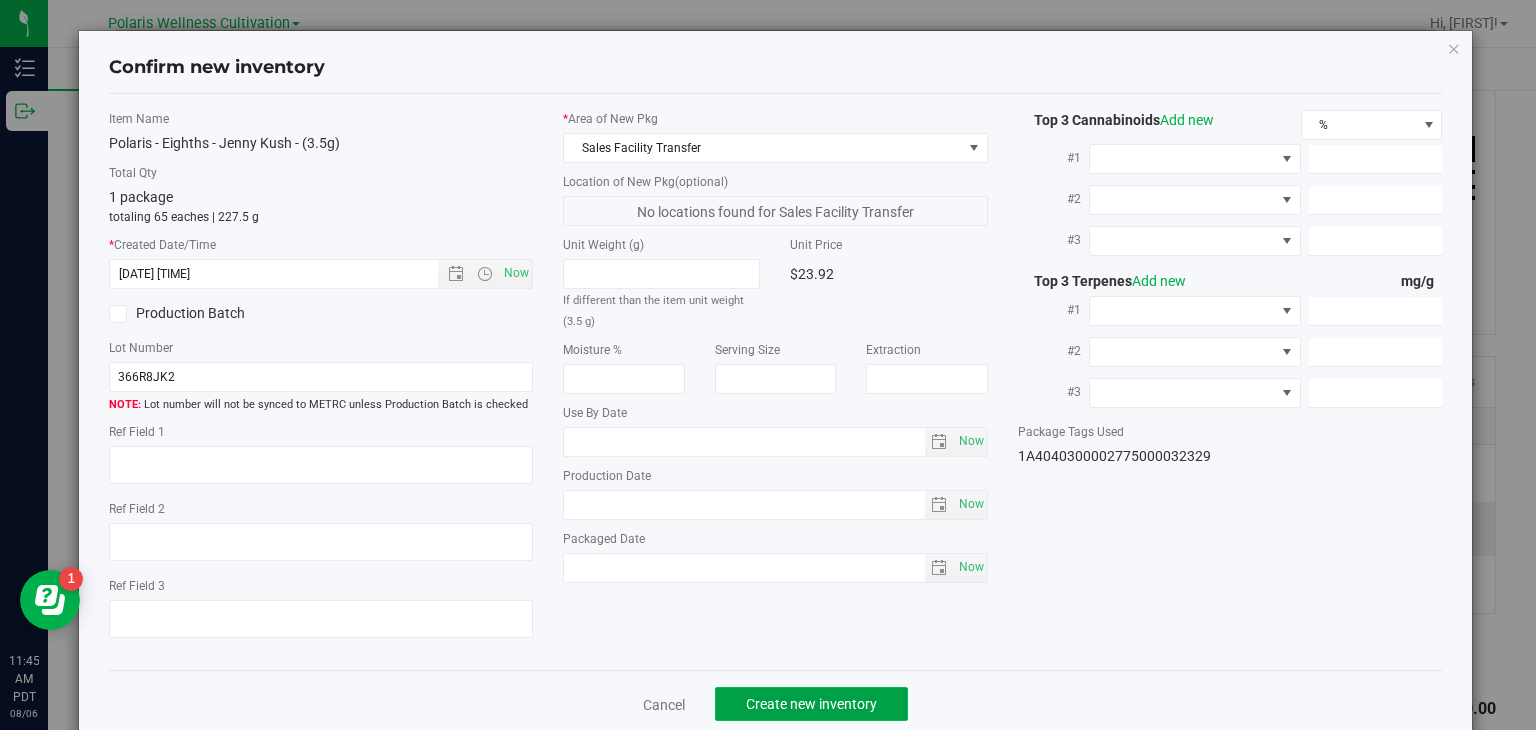 click on "Create new inventory" 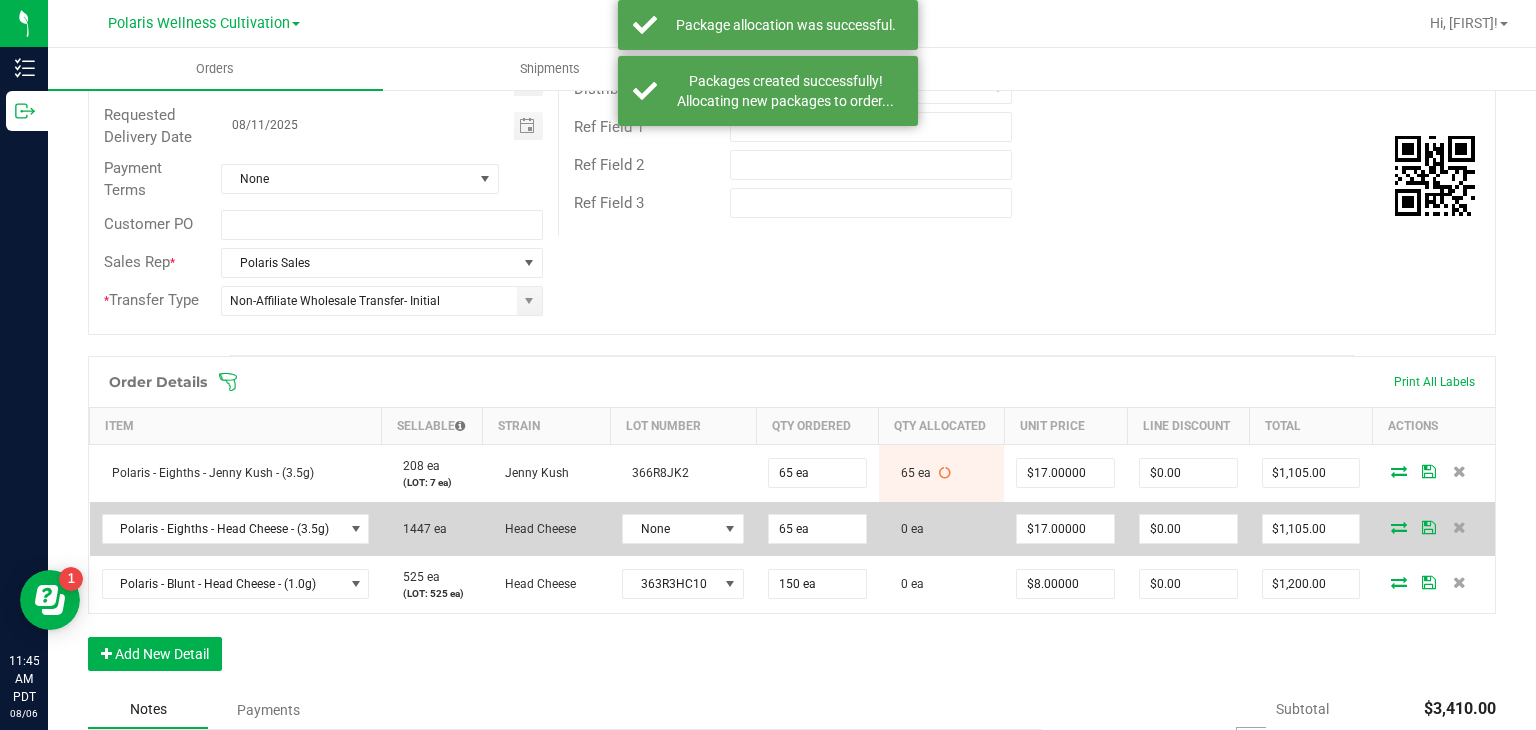 click at bounding box center (1399, 527) 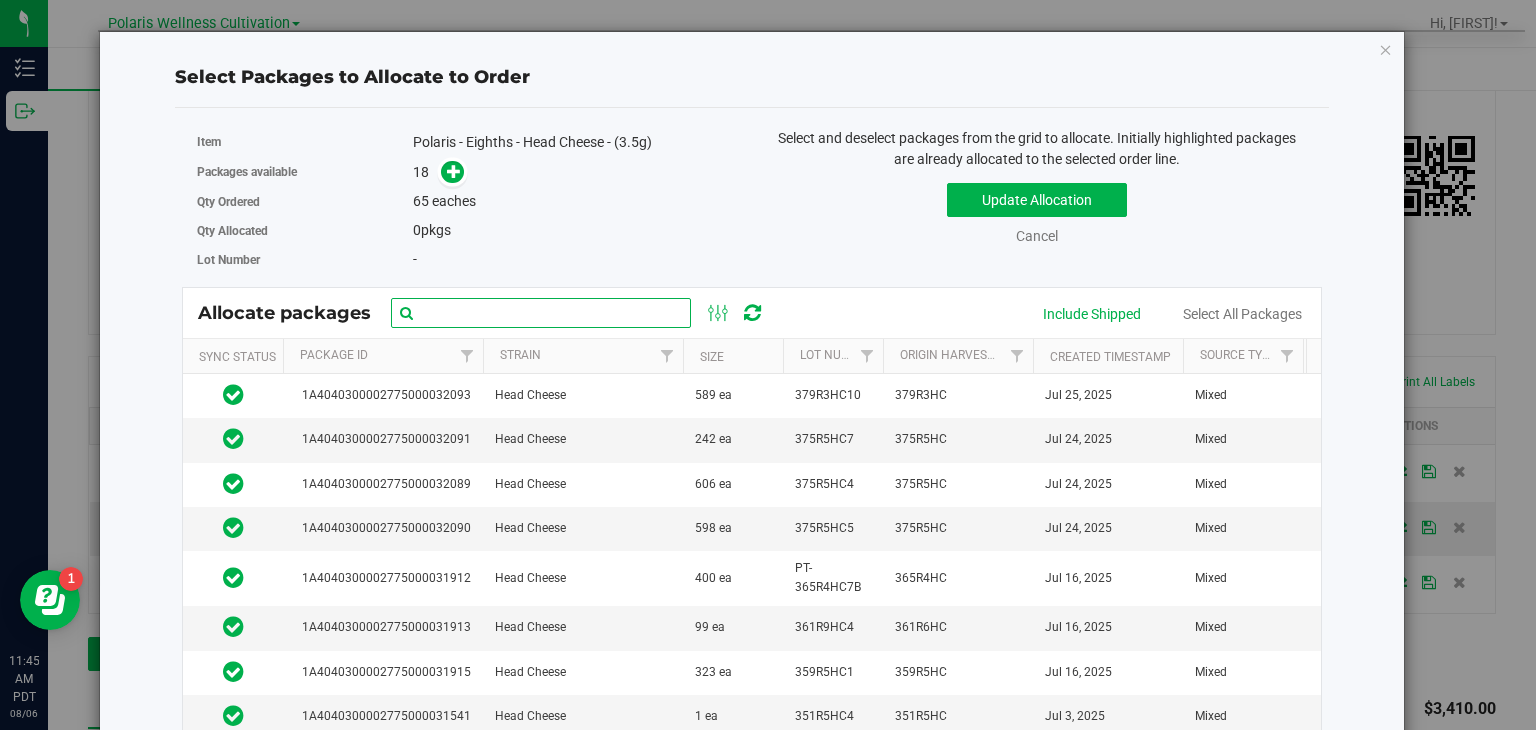 click at bounding box center (541, 313) 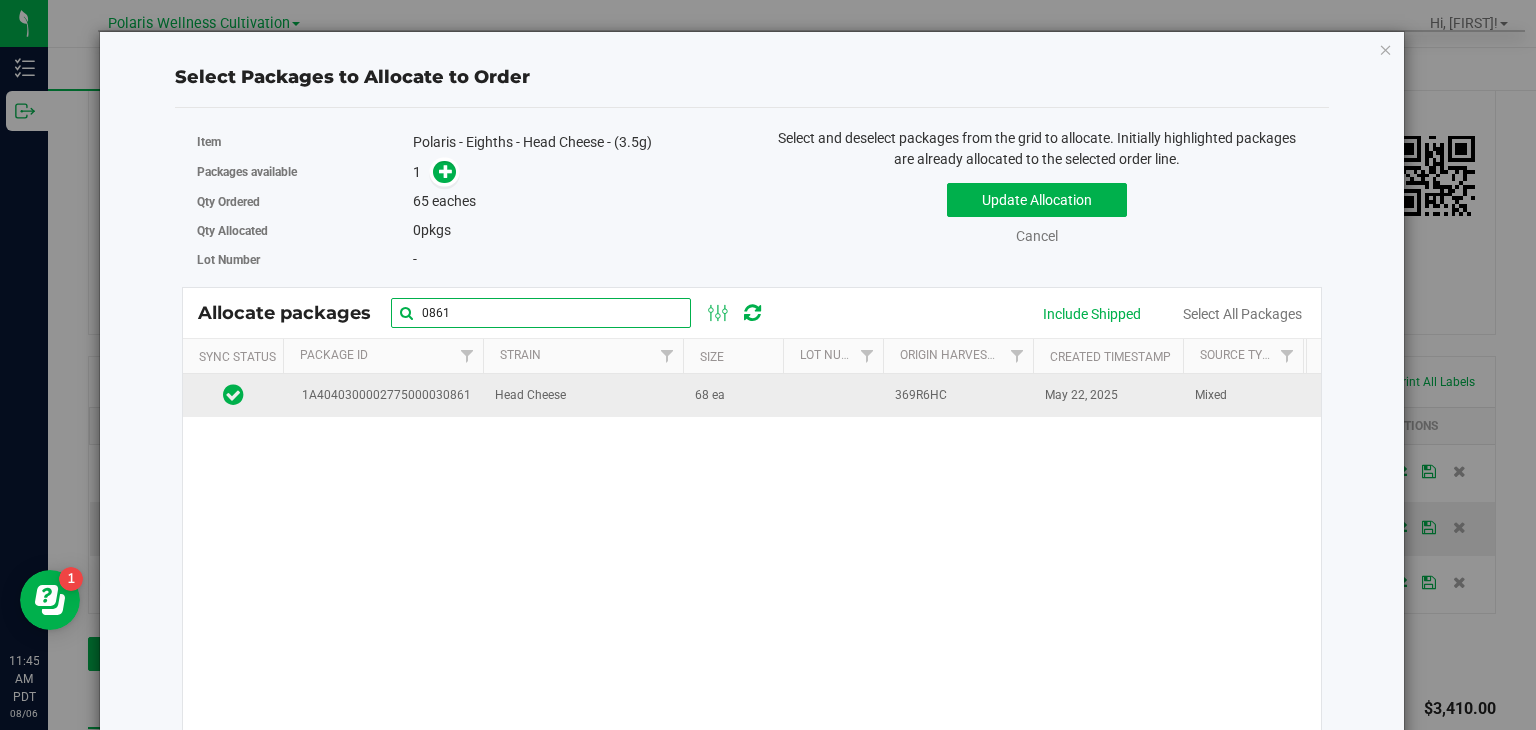 type on "0861" 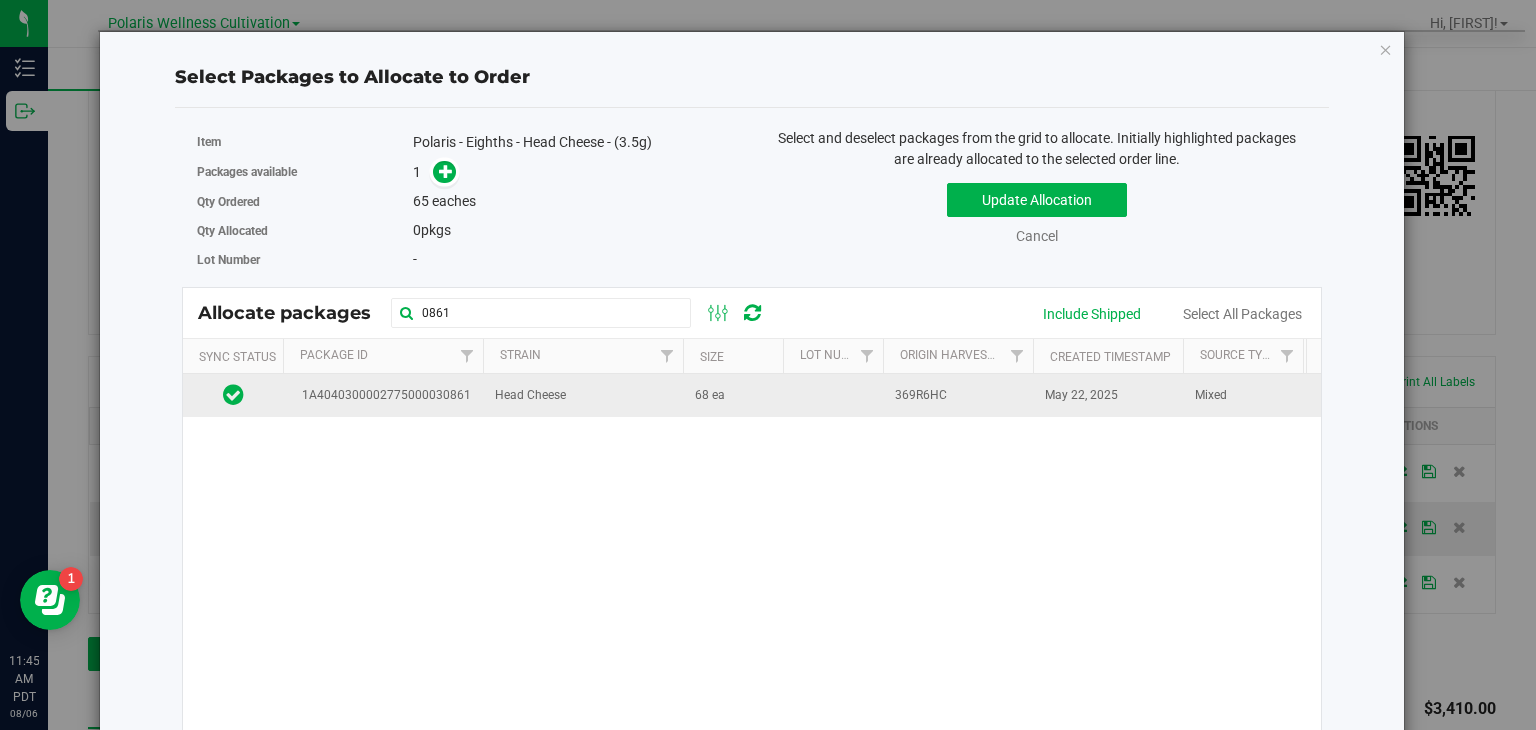 click on "Head Cheese" at bounding box center [583, 395] 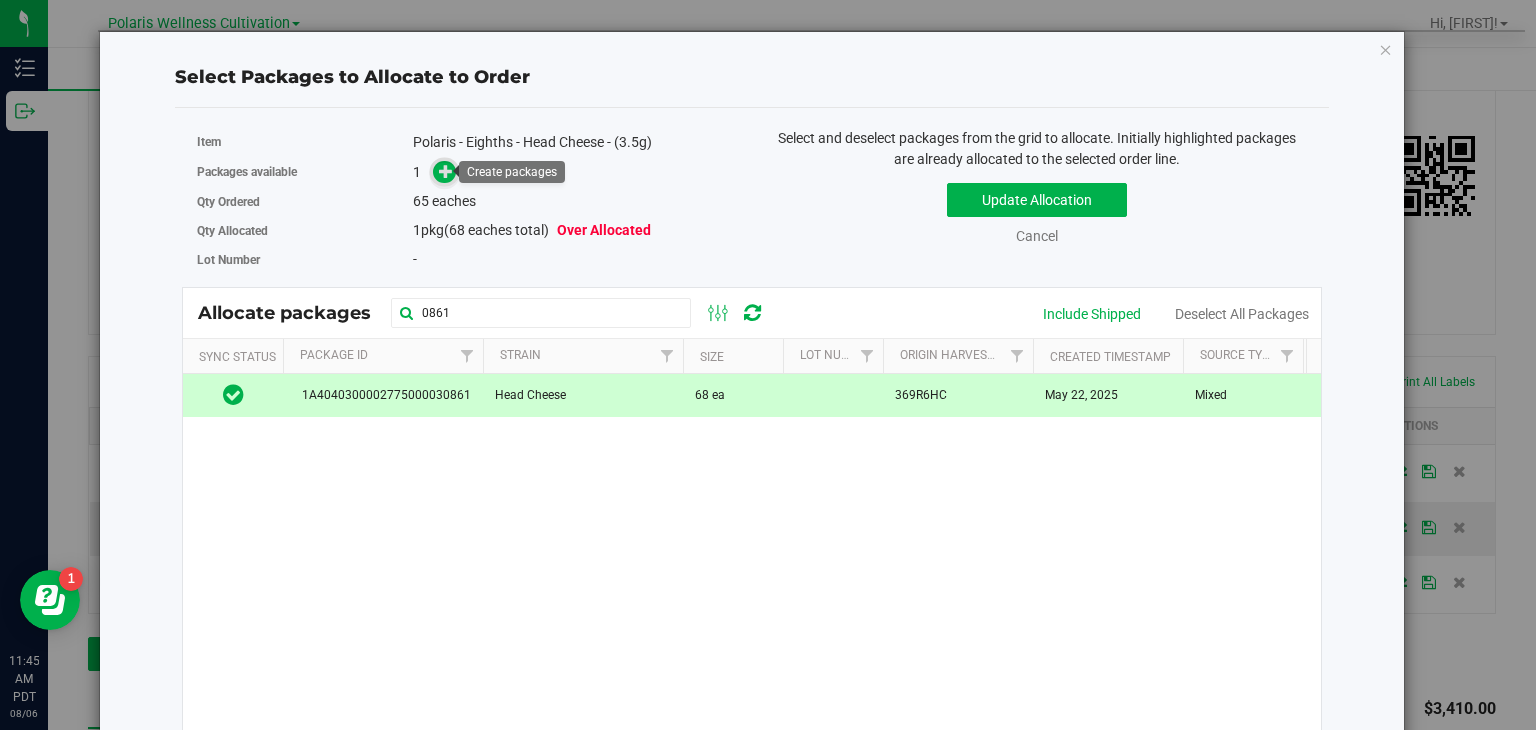 click at bounding box center [446, 171] 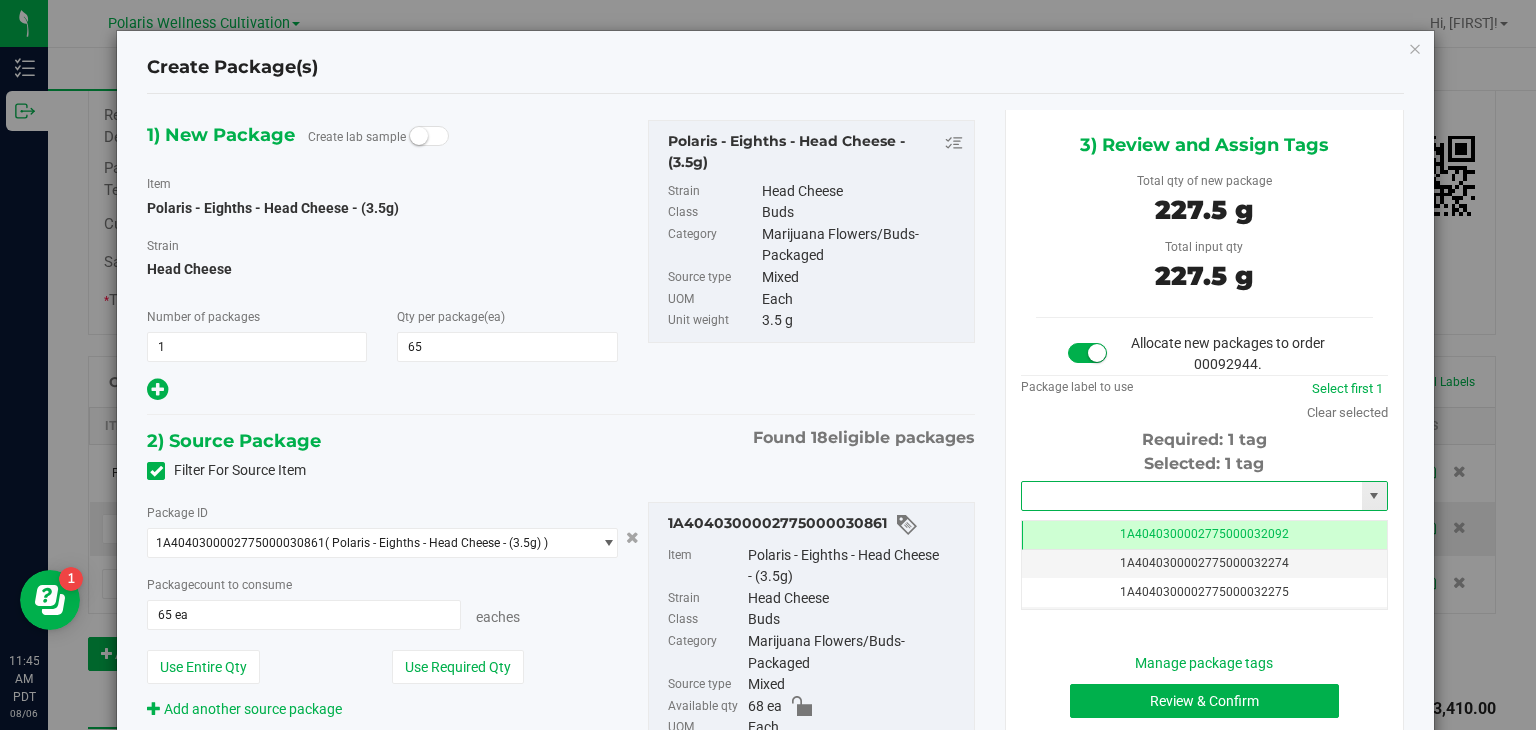 click at bounding box center [1192, 496] 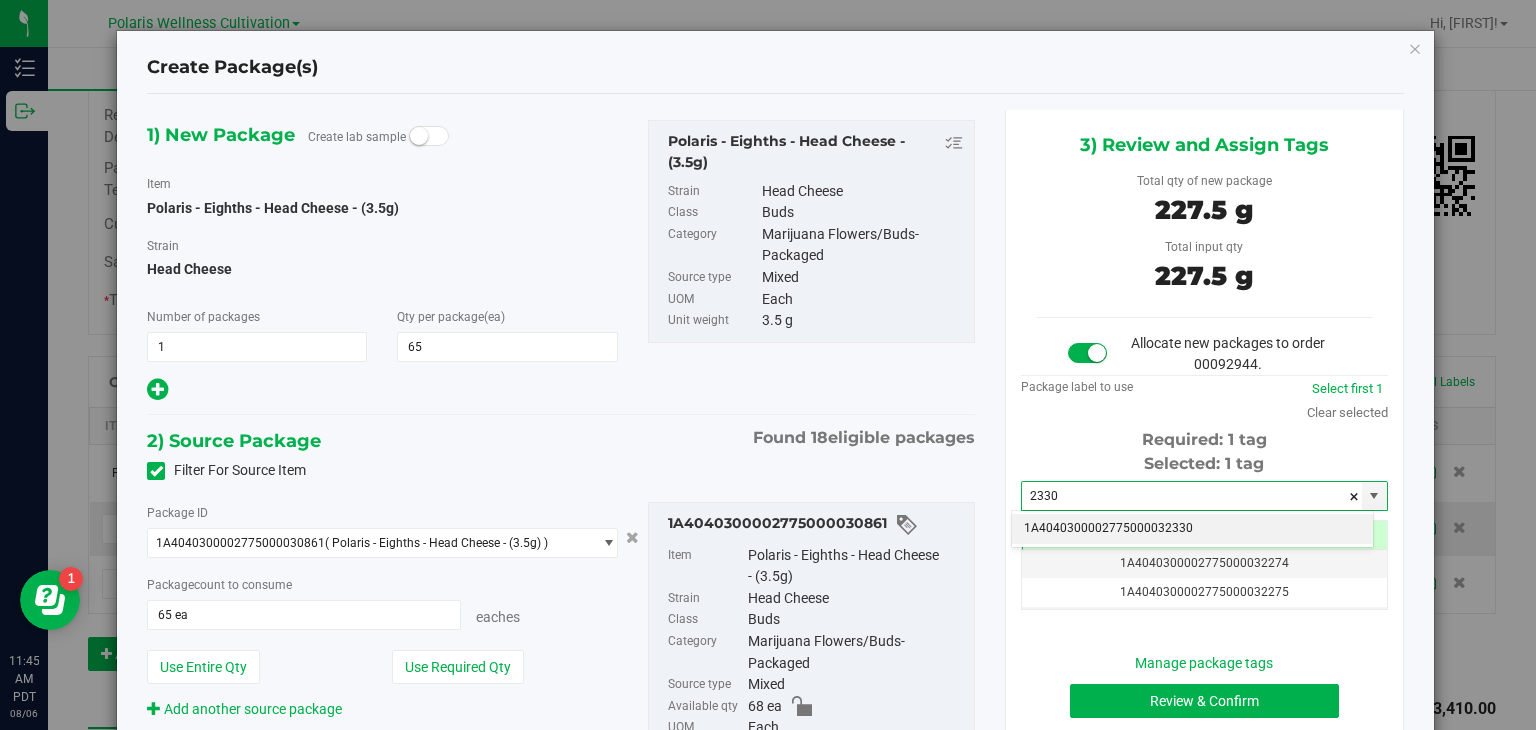 type on "2330" 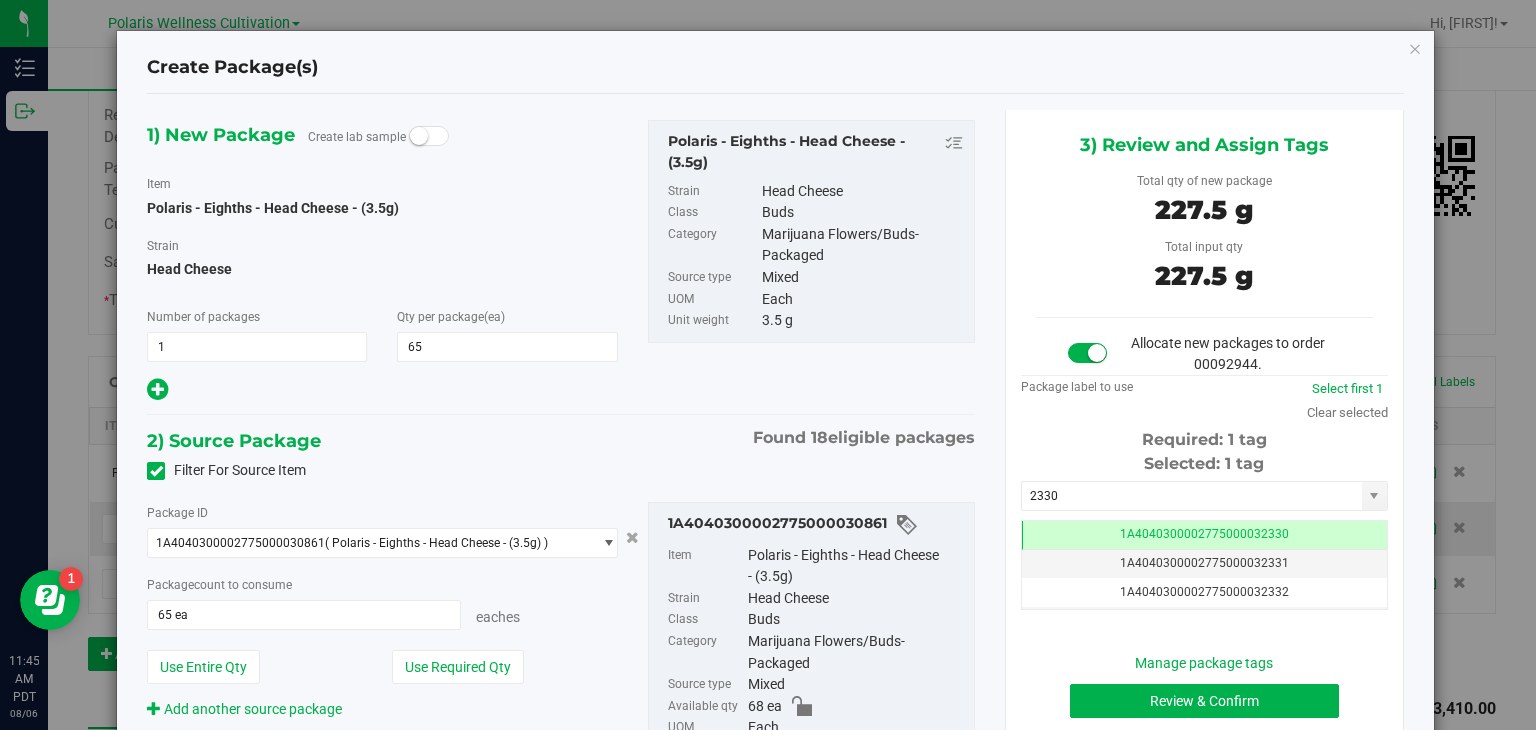 drag, startPoint x: 1038, startPoint y: 437, endPoint x: 969, endPoint y: 297, distance: 156.08011 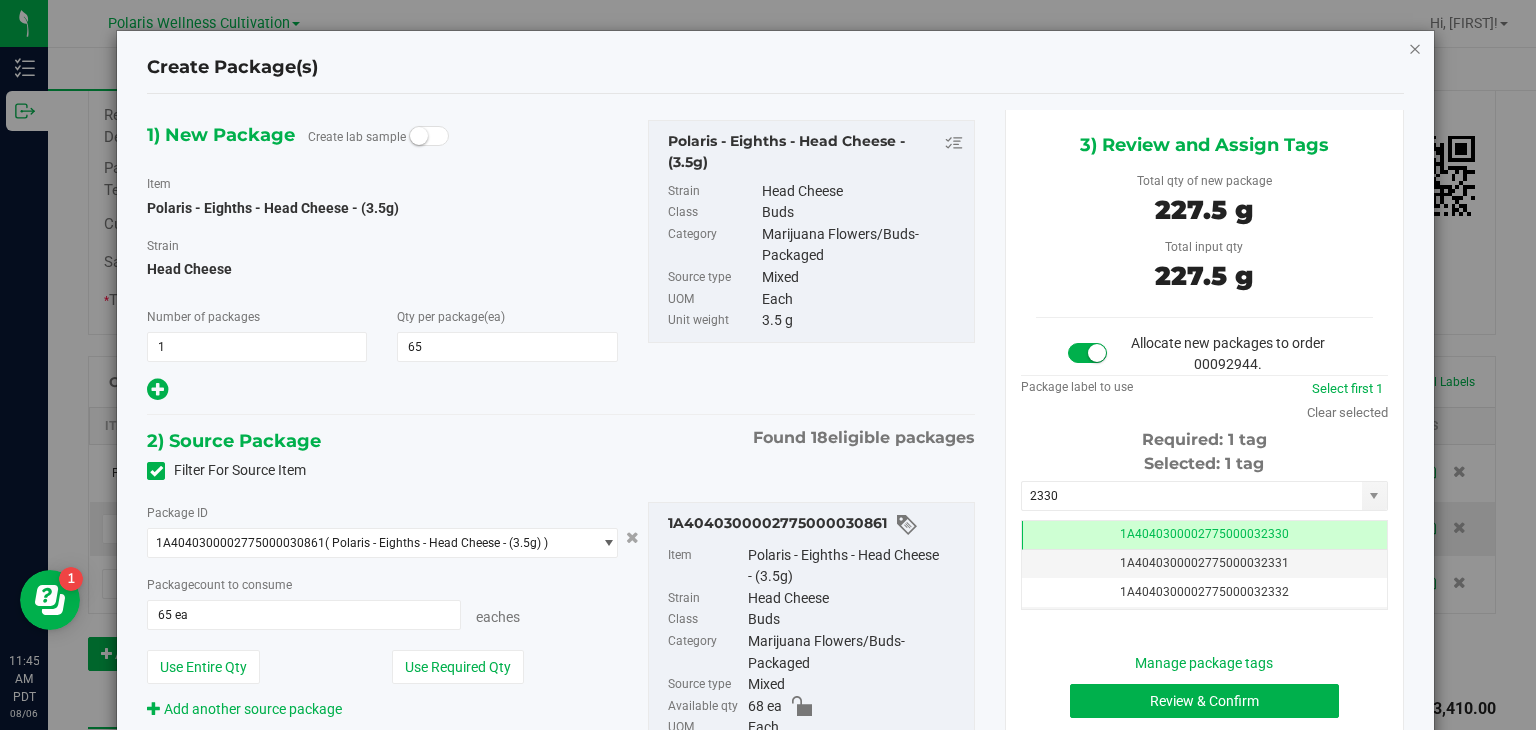 click at bounding box center (1415, 48) 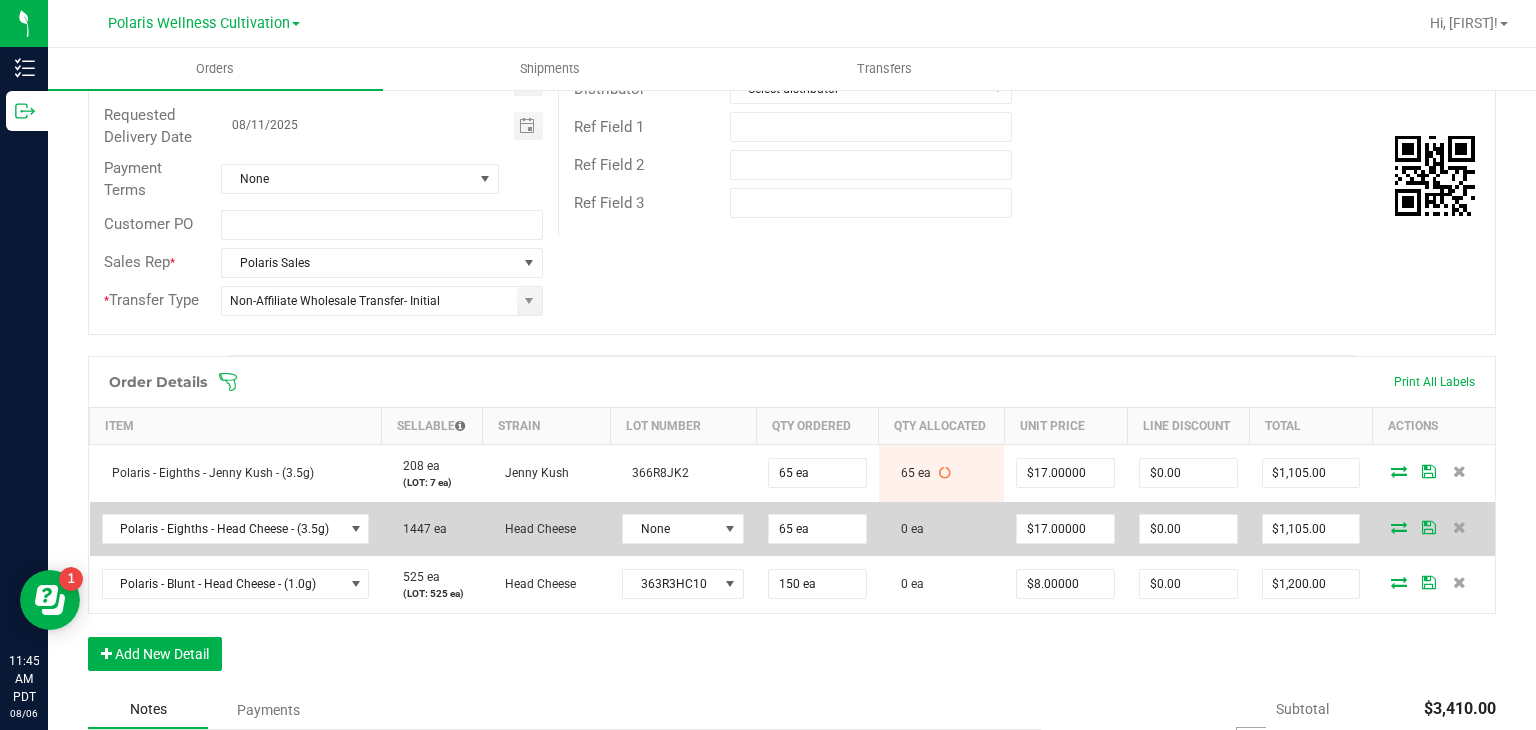 click at bounding box center [1399, 527] 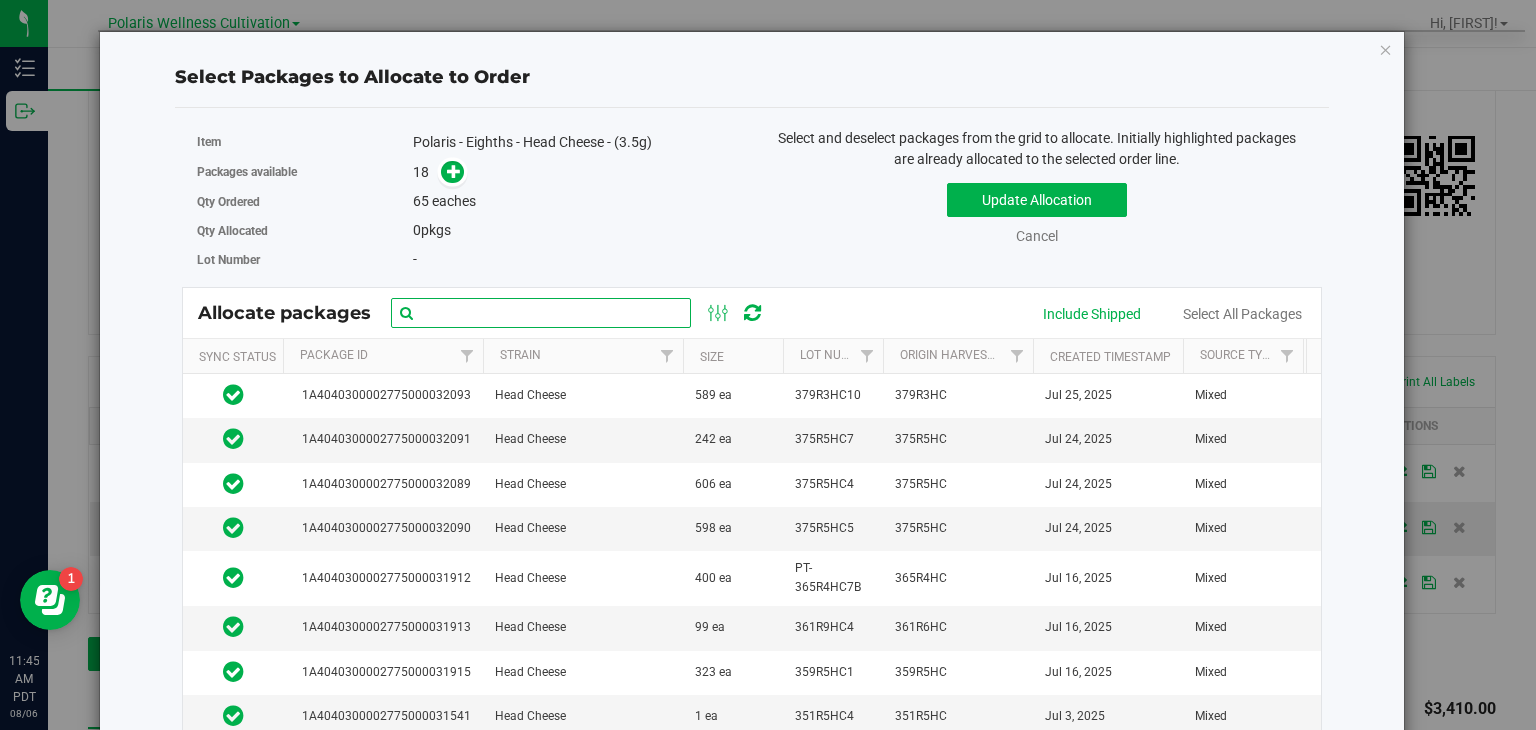 click at bounding box center [541, 313] 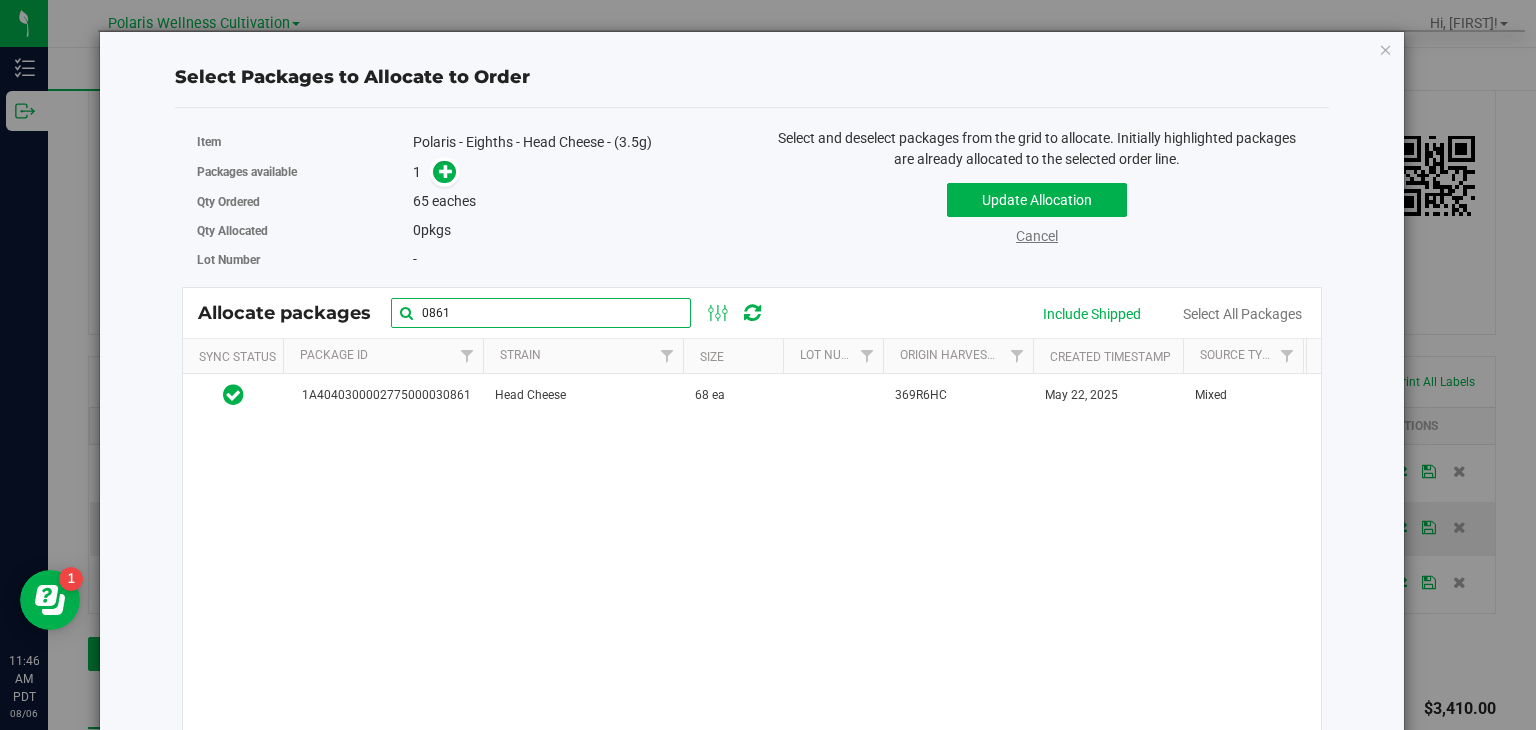 type on "0861" 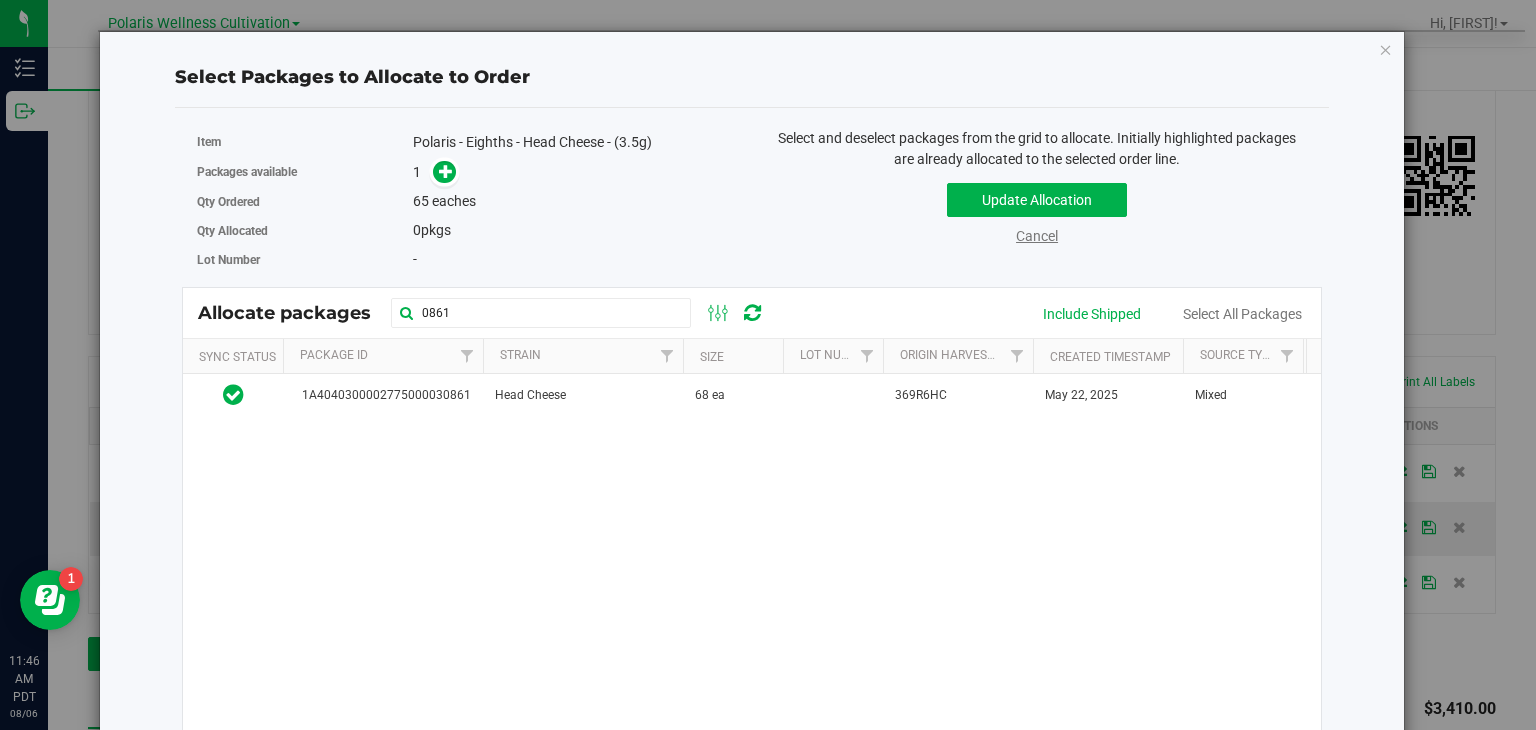 click on "Cancel" at bounding box center (1037, 236) 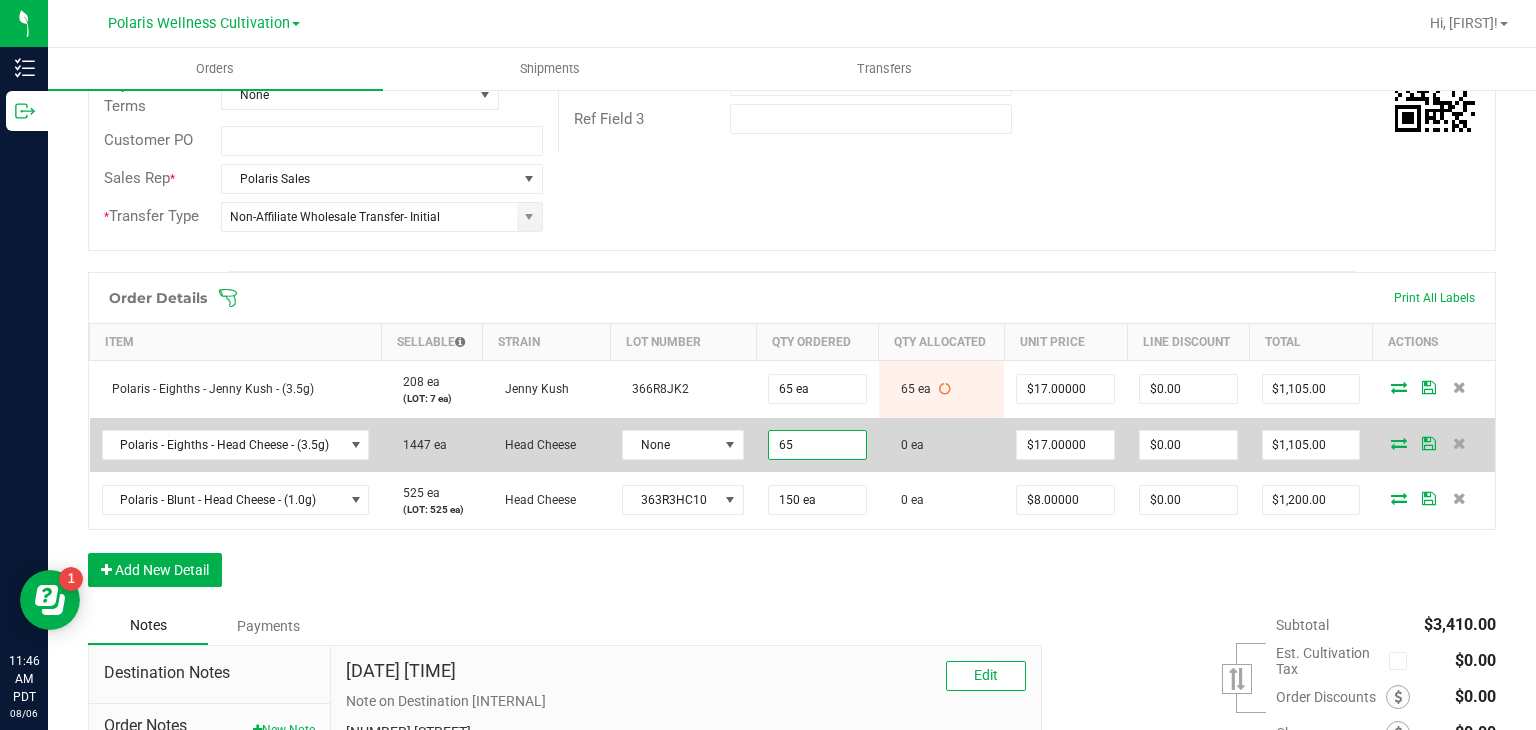 click on "65" at bounding box center (817, 445) 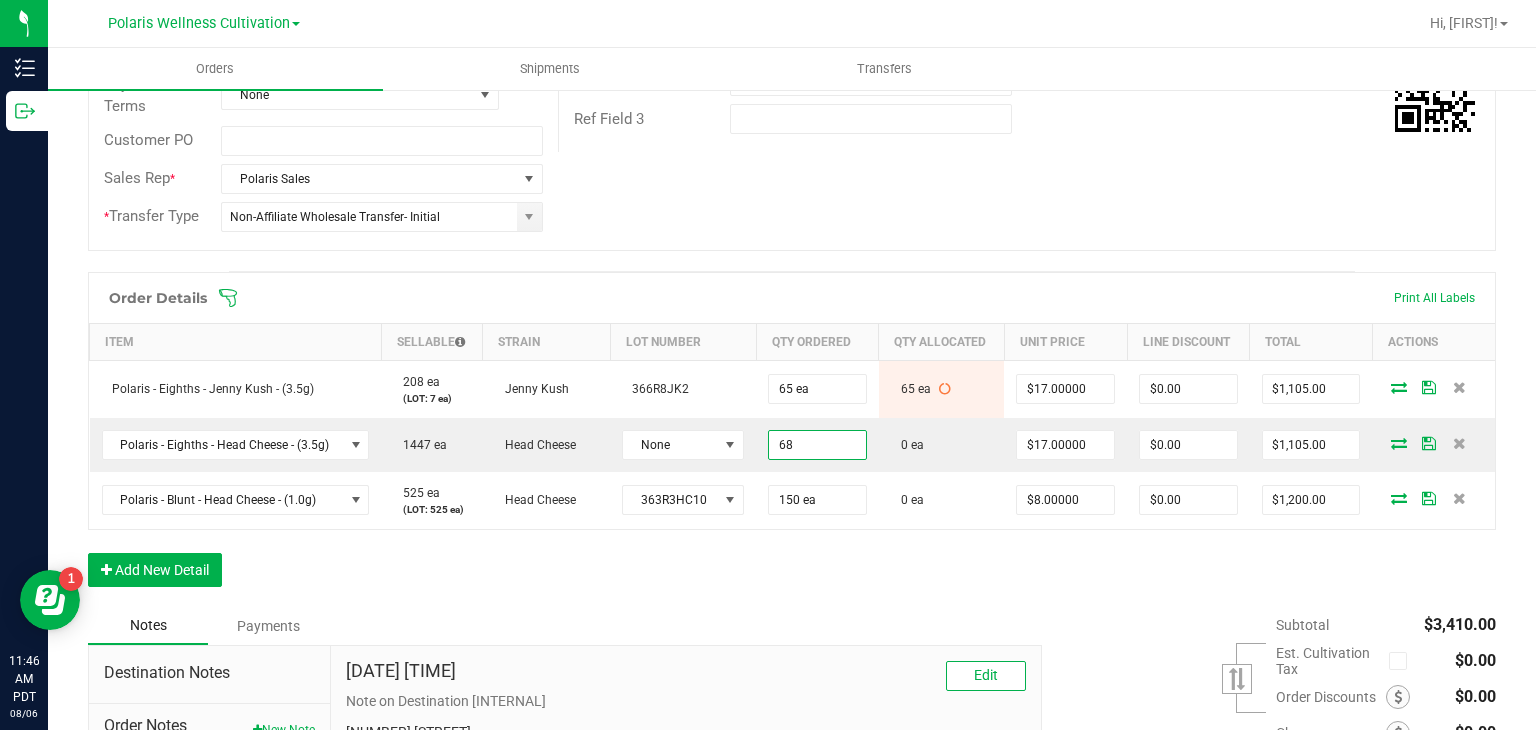 type on "68 ea" 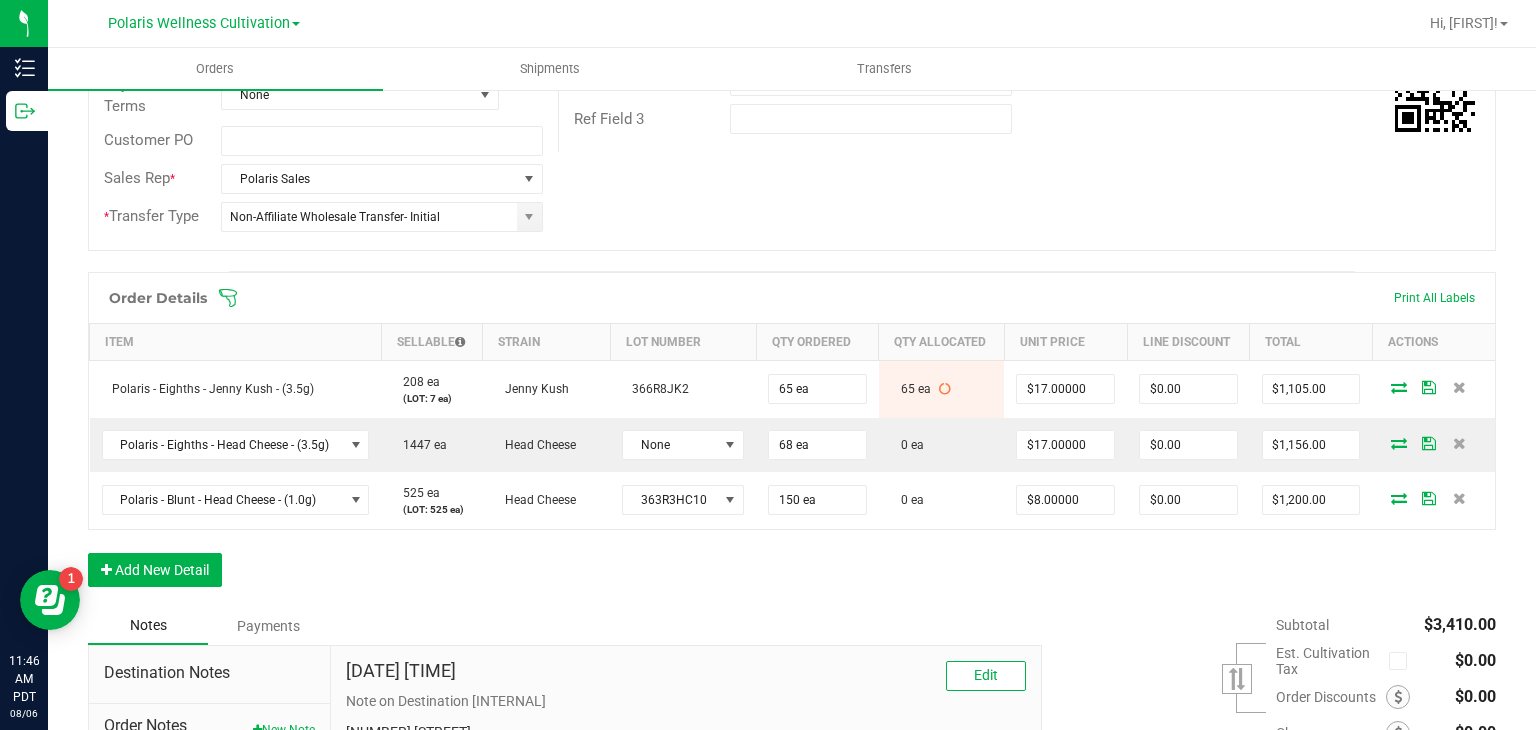 click on "Order Details Print All Labels Item  Sellable  Strain  Lot Number  Qty Ordered Qty Allocated Unit Price Line Discount Total Actions  Polaris - Eighths - Jenny Kush - (3.5g)   208 ea   (LOT: 7 ea)   Jenny Kush   366R8JK2  65 ea  65 ea
$17.00000 $0.00 $1,105.00 Polaris - Eighths - Head Cheese - (3.5g)  1447 ea   Head Cheese  None 68 ea  0 ea  $17.00000 $0.00 $1,156.00 Polaris - Blunt - Head Cheese - (1.0g)  525 ea   (LOT: 525 ea)   Head Cheese  363R3HC10 150 ea  0 ea  $8.00000 $0.00 $1,200.00
Add New Detail" at bounding box center (792, 439) 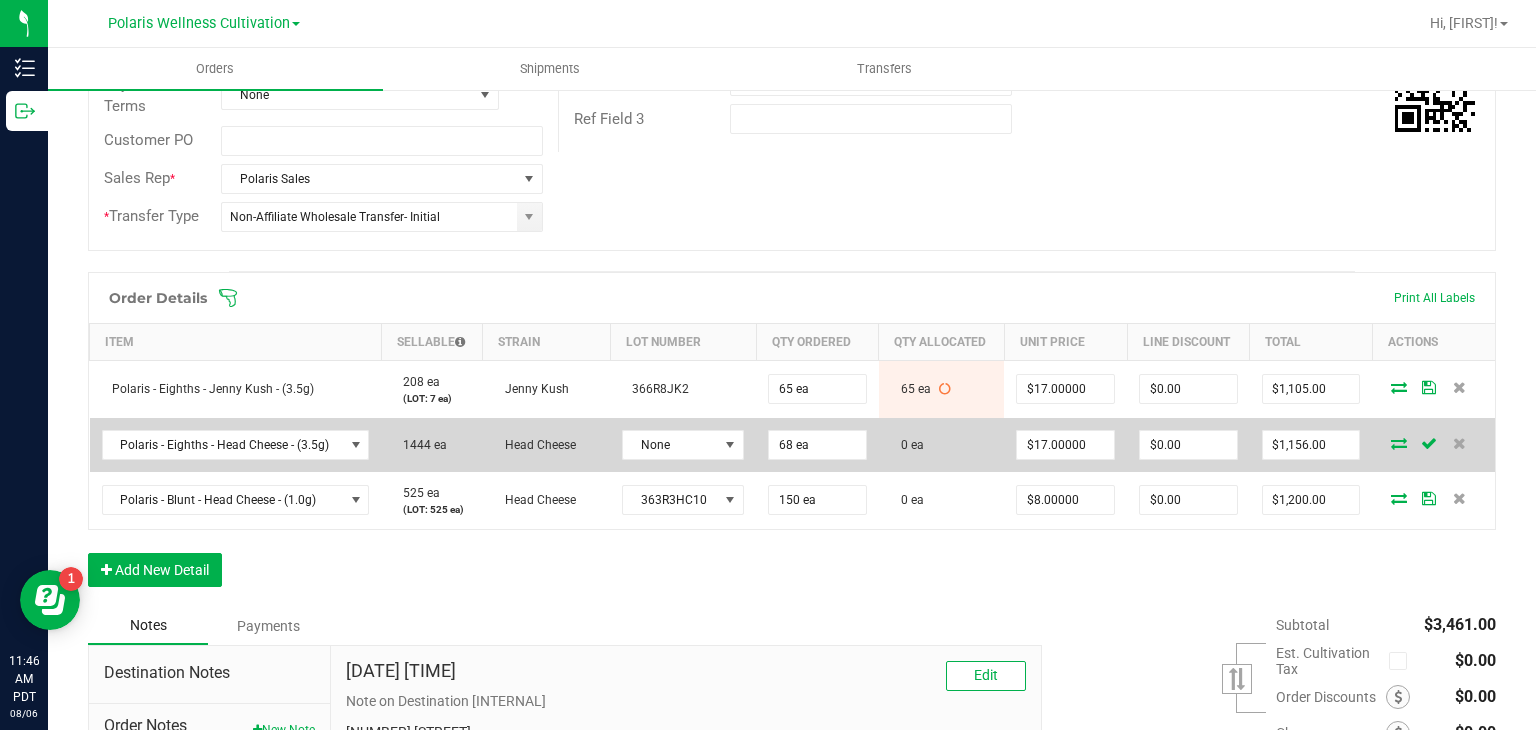 click at bounding box center [1399, 443] 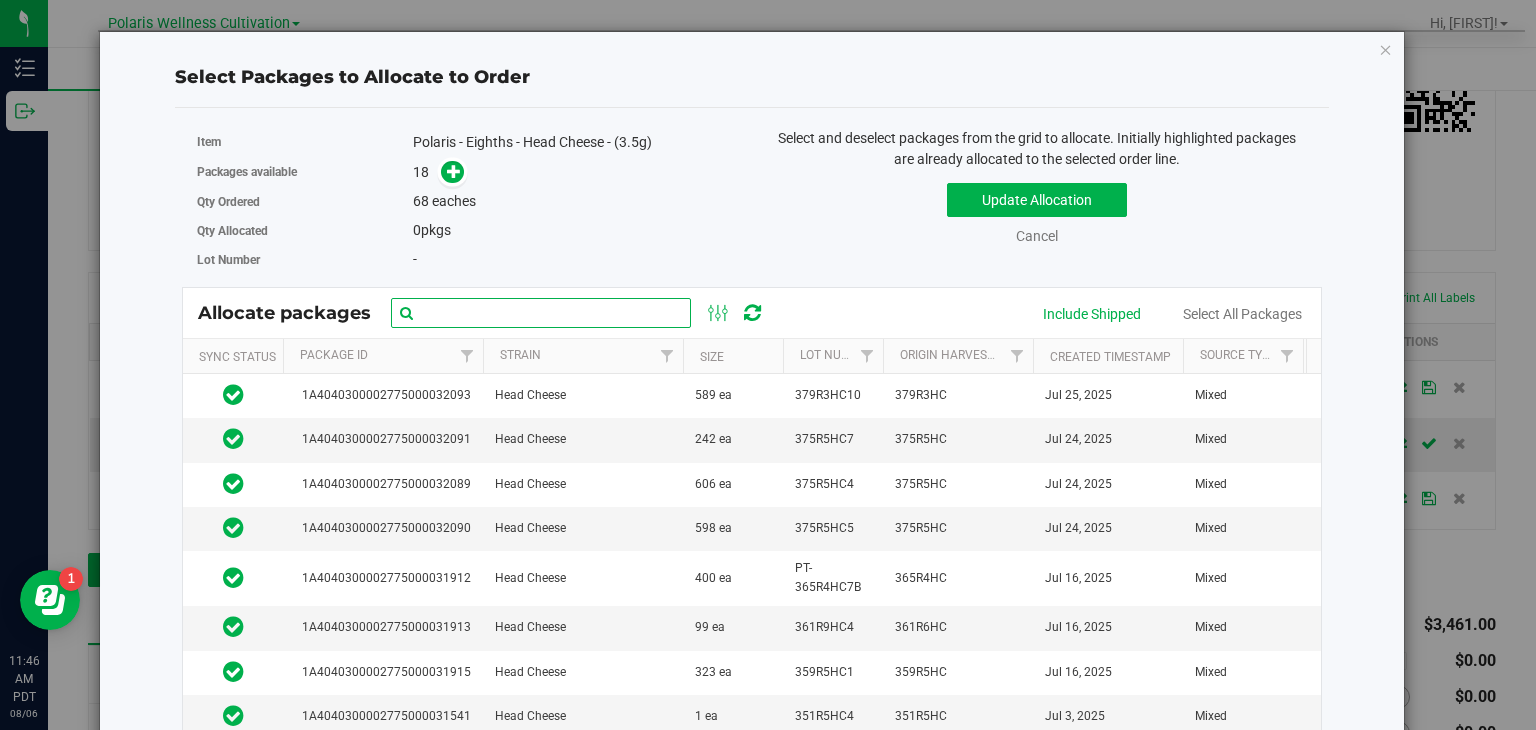 click at bounding box center (541, 313) 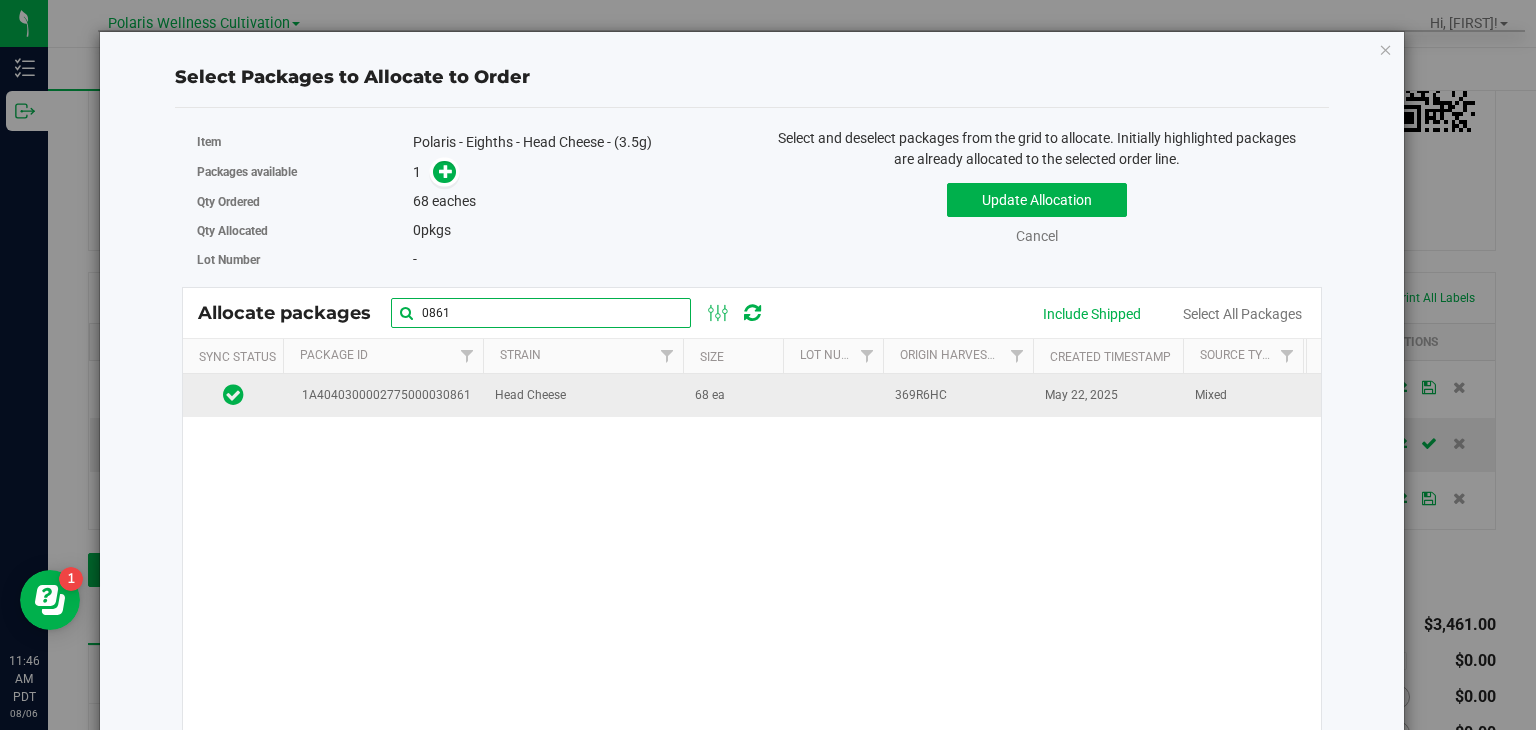 type on "0861" 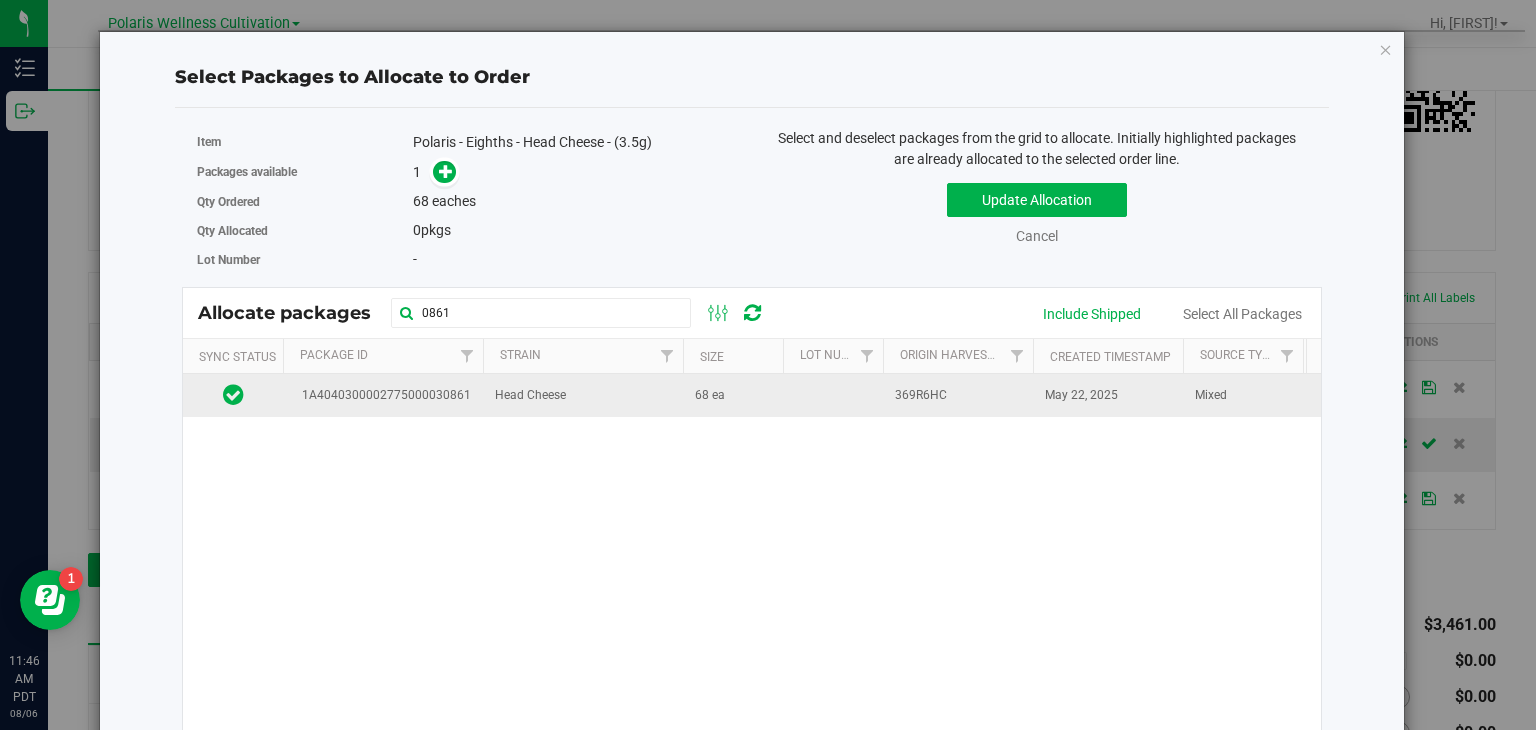 click on "Head Cheese" at bounding box center (583, 395) 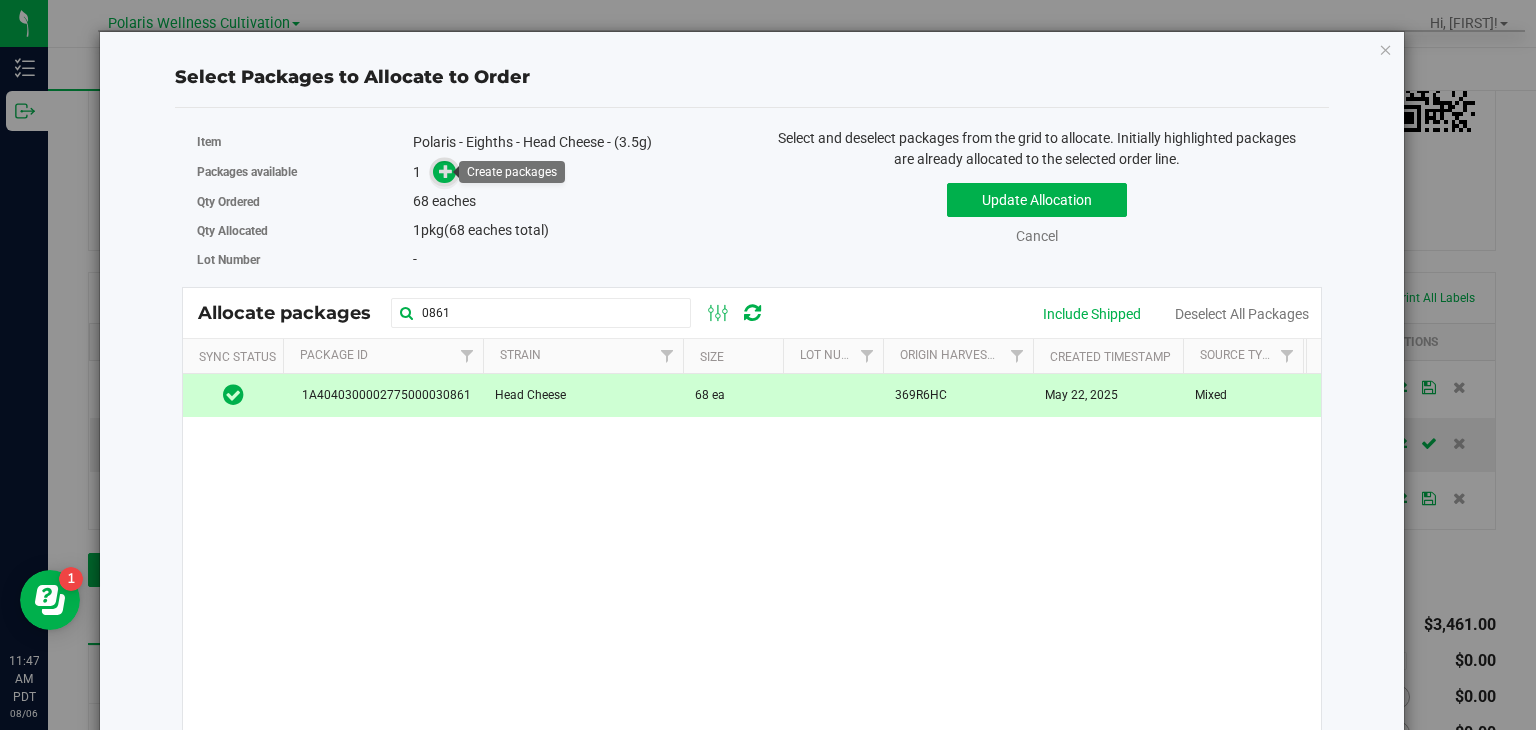 click at bounding box center (446, 171) 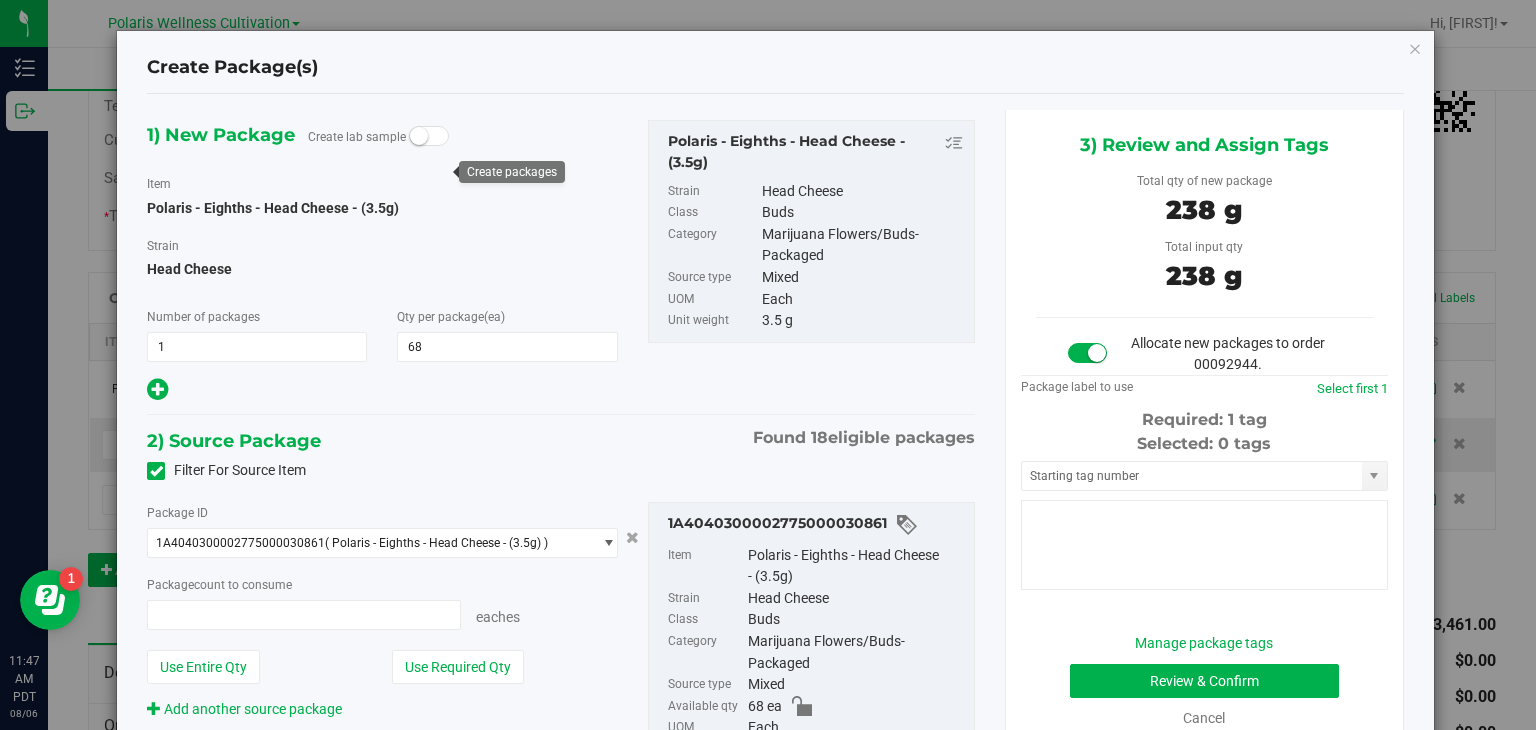 type on "68 ea" 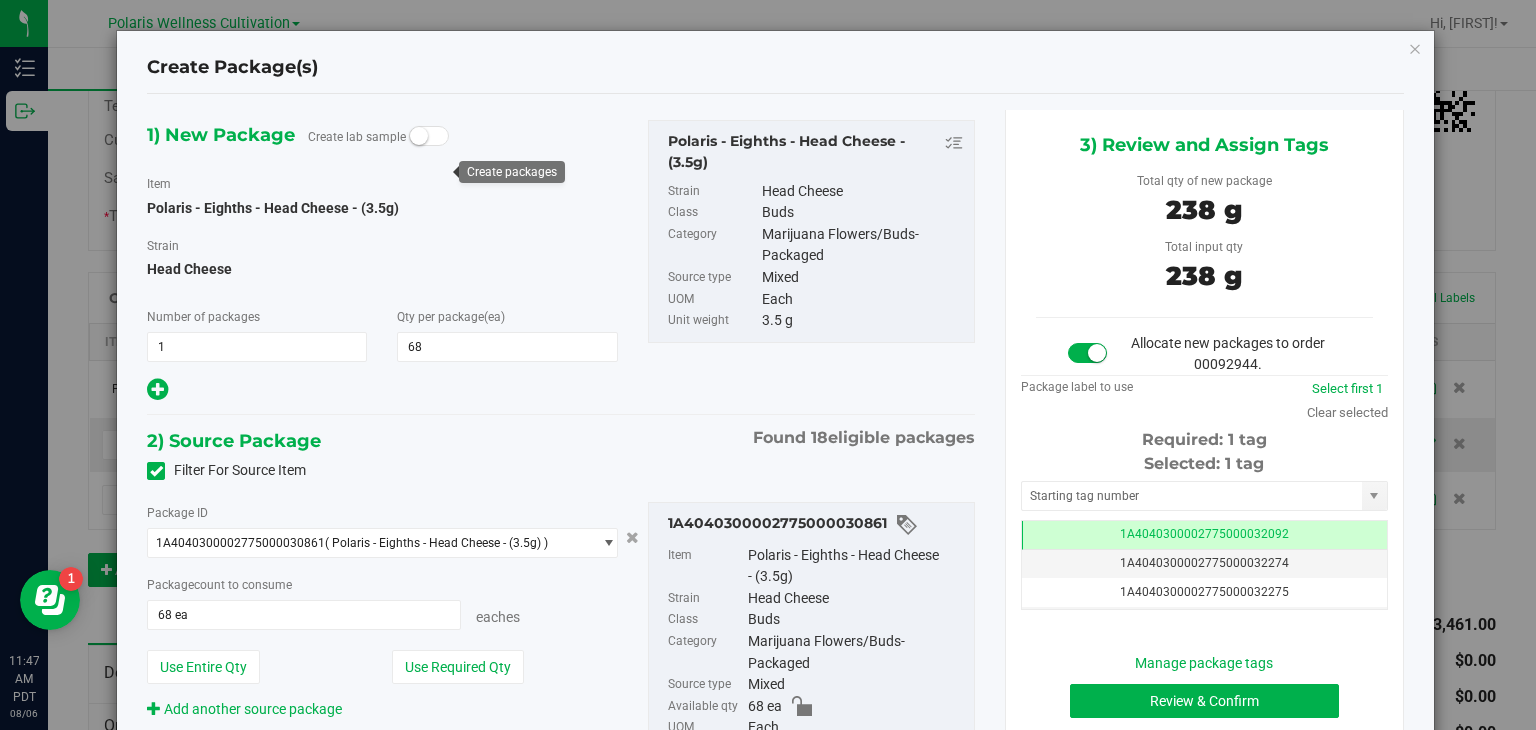 scroll, scrollTop: 0, scrollLeft: 0, axis: both 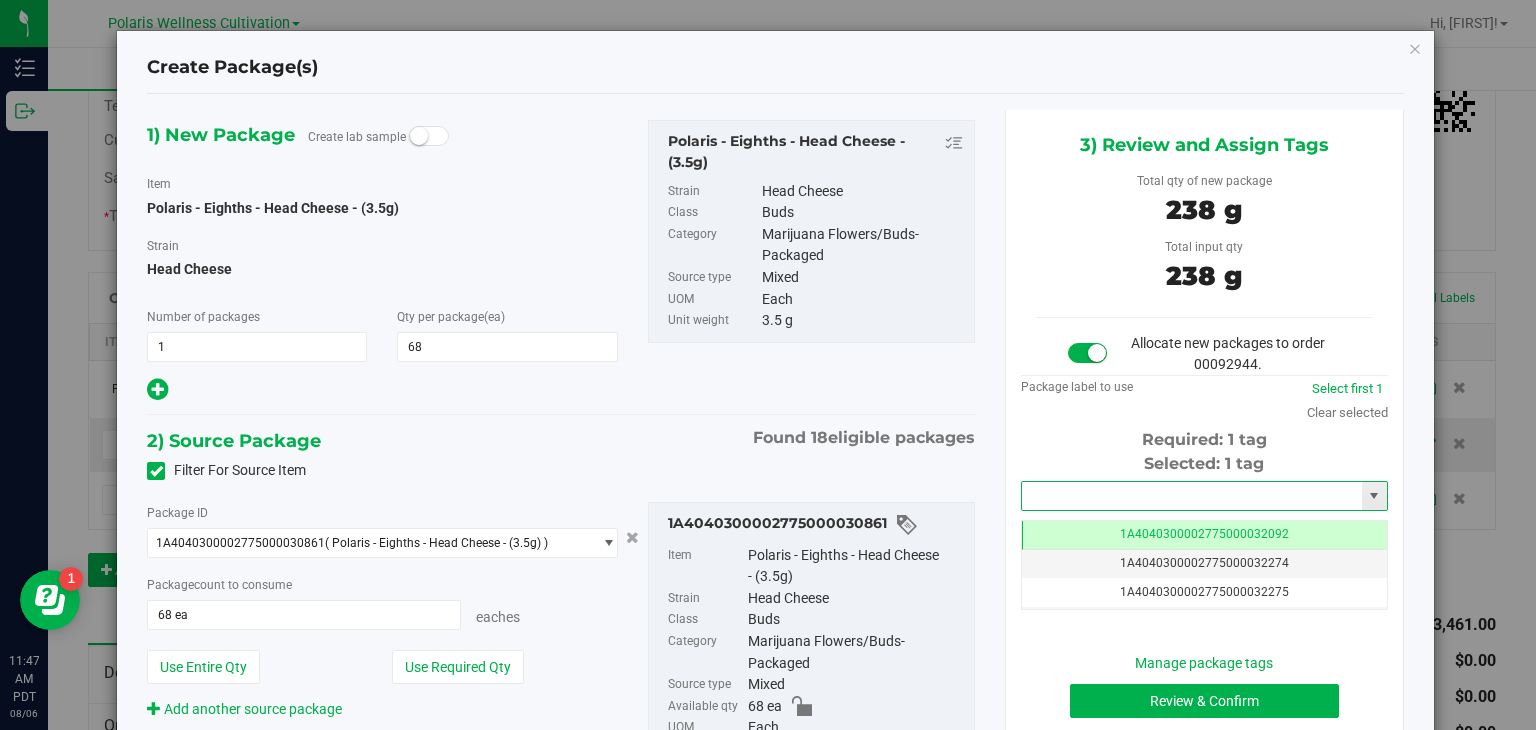 click at bounding box center (1192, 496) 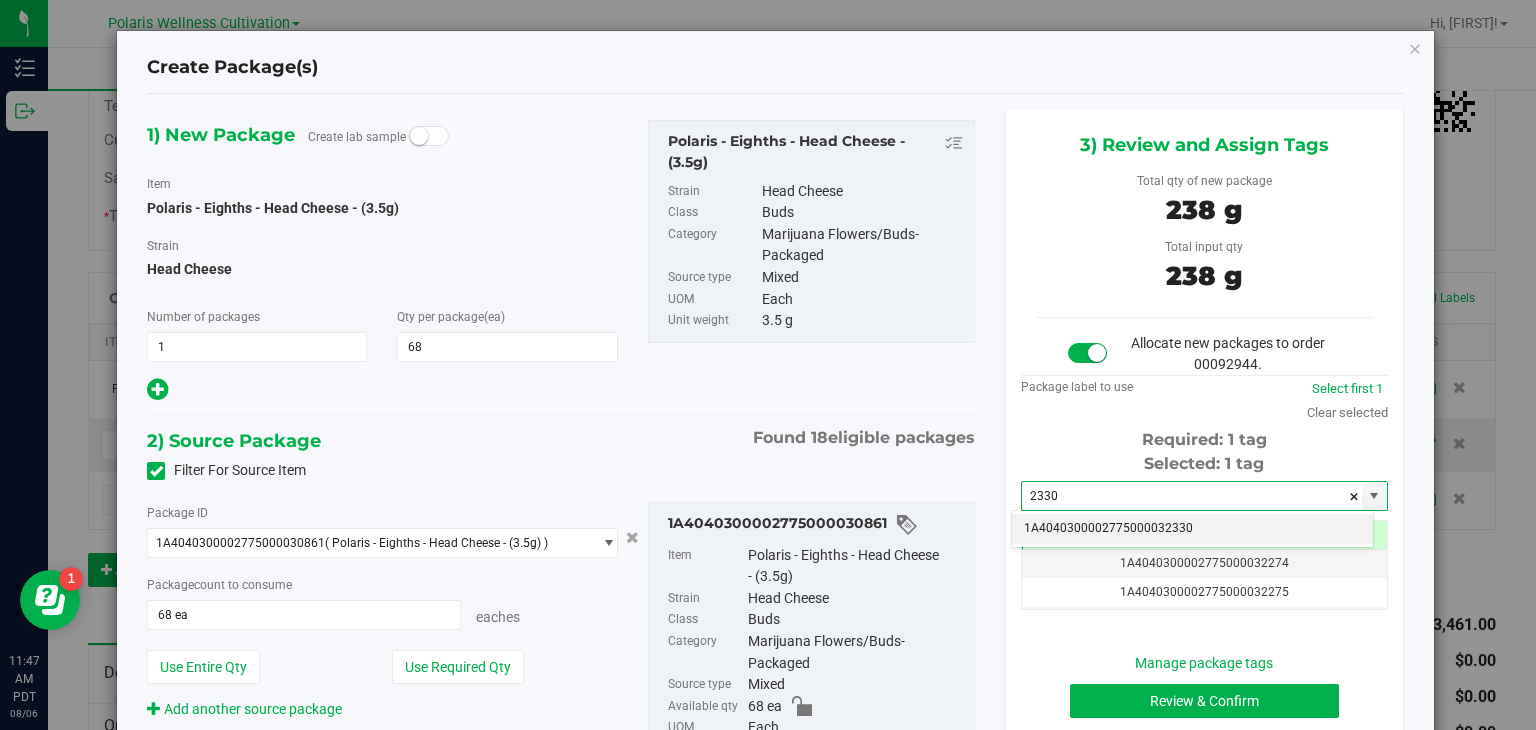 click on "1A4040300002775000032330" at bounding box center (1192, 529) 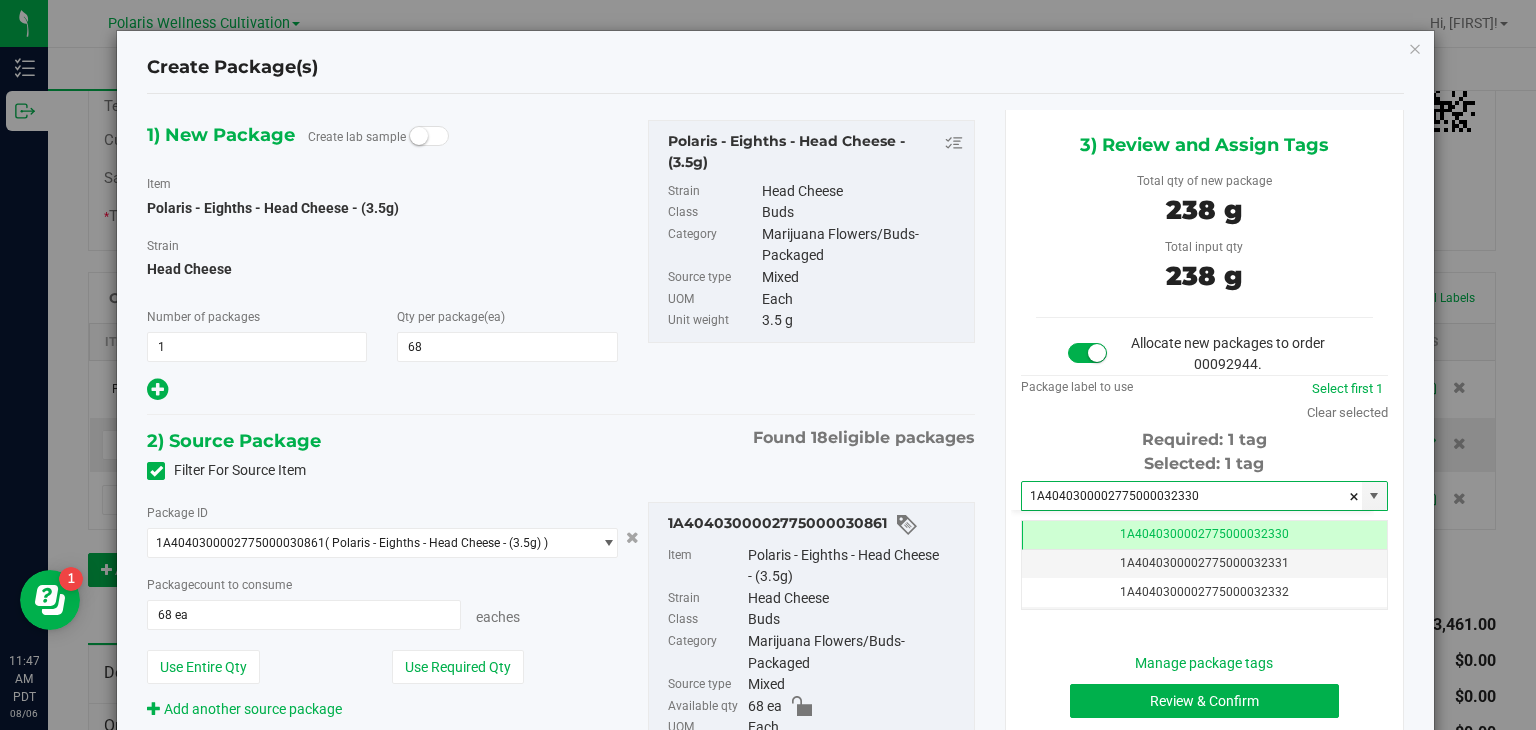 scroll, scrollTop: 0, scrollLeft: 0, axis: both 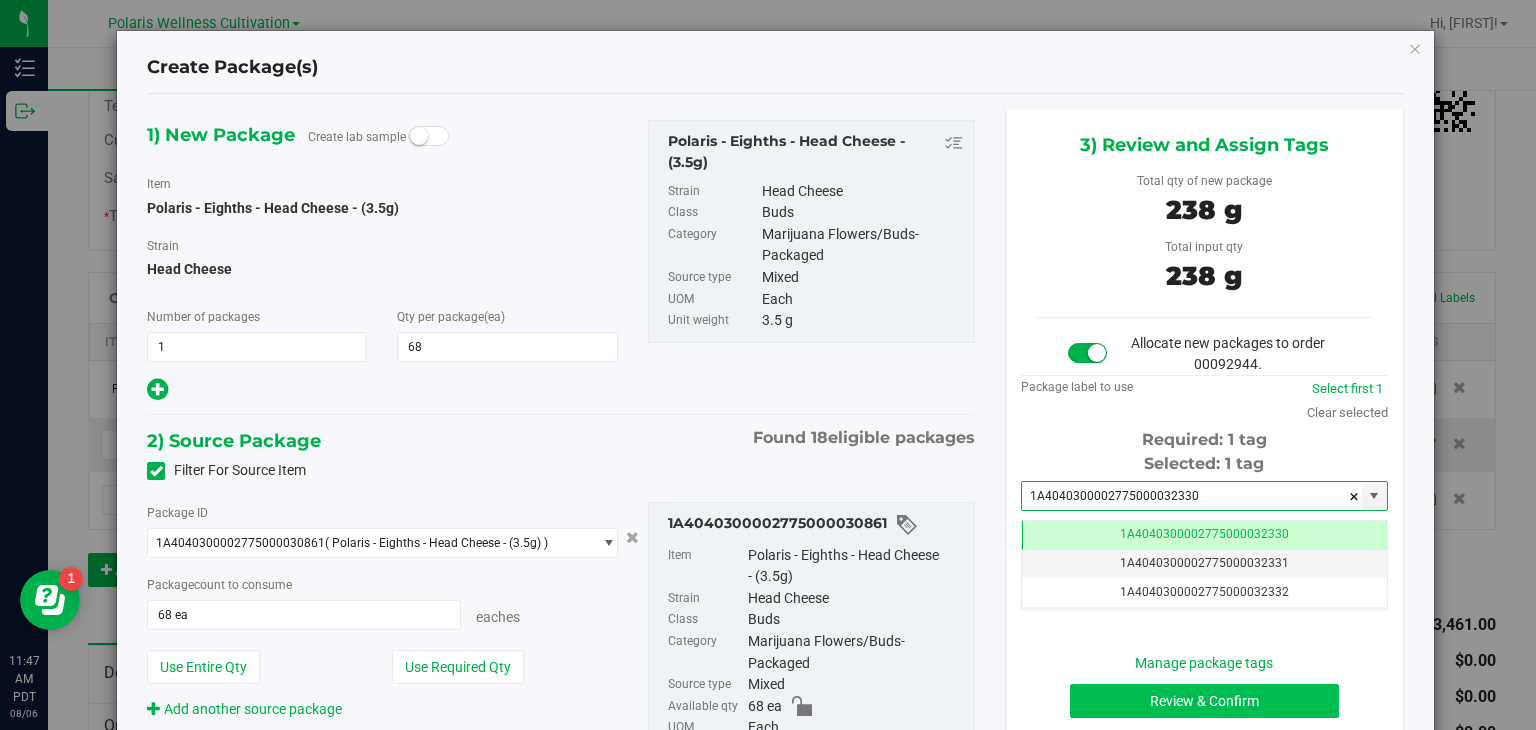 type on "1A4040300002775000032330" 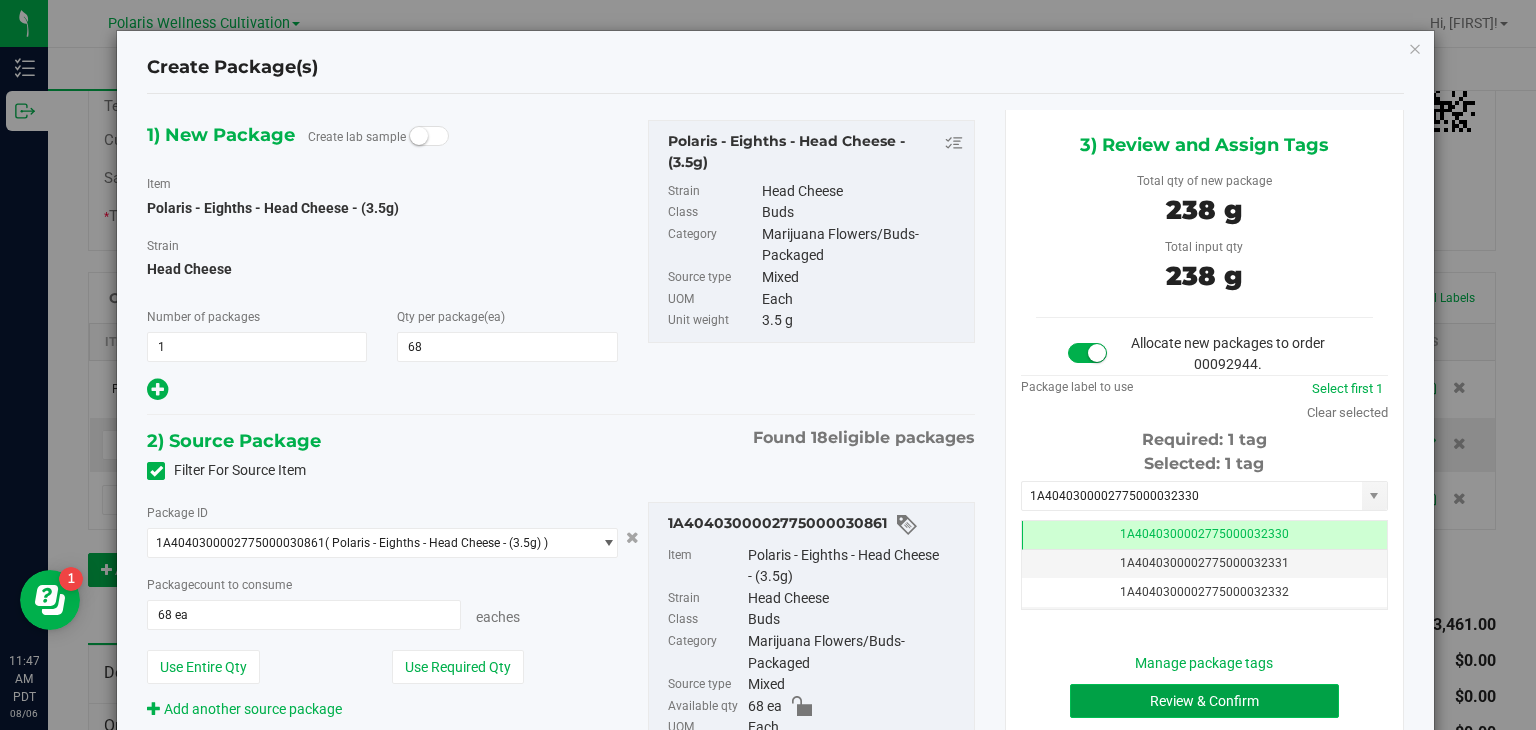 click on "Review & Confirm" at bounding box center (1204, 701) 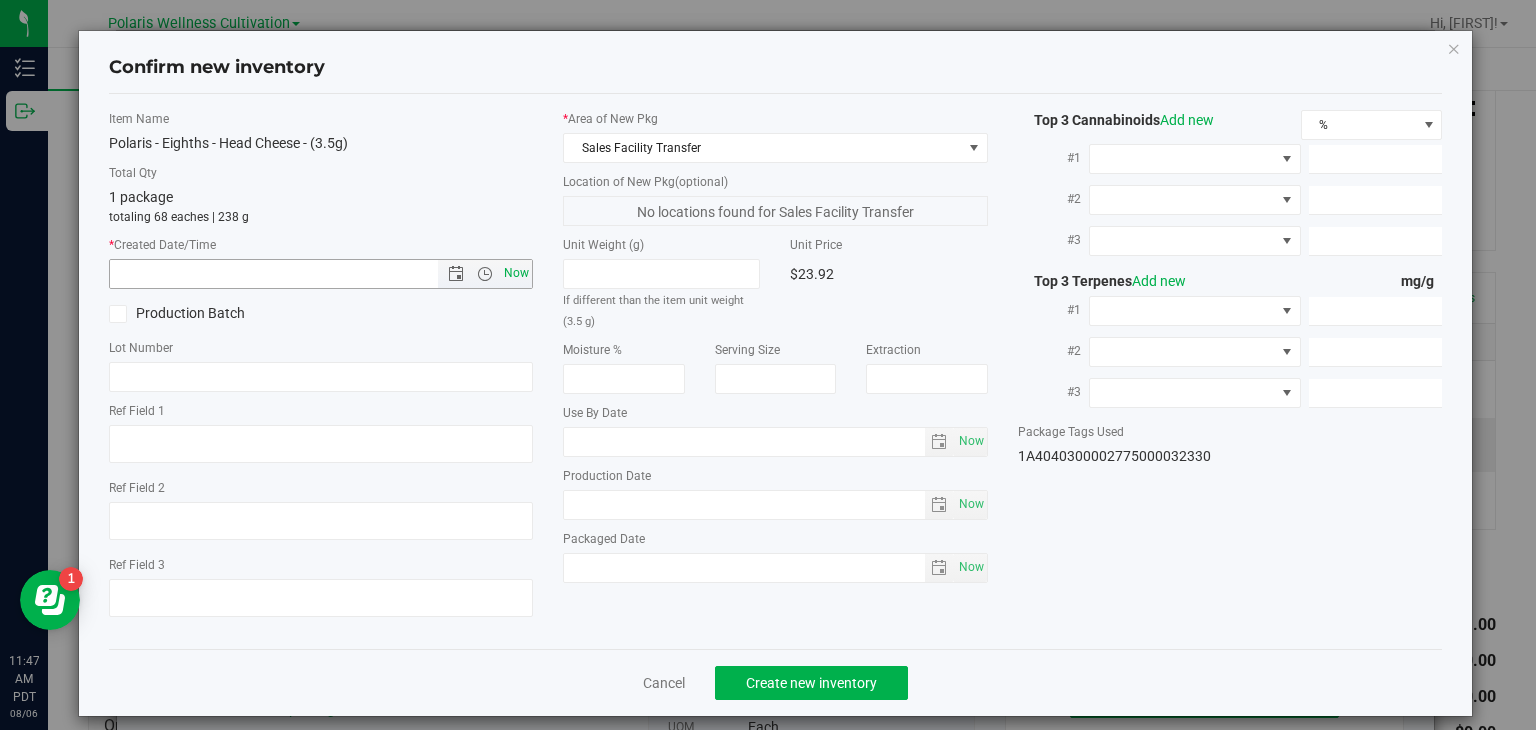 click on "Now" at bounding box center (517, 273) 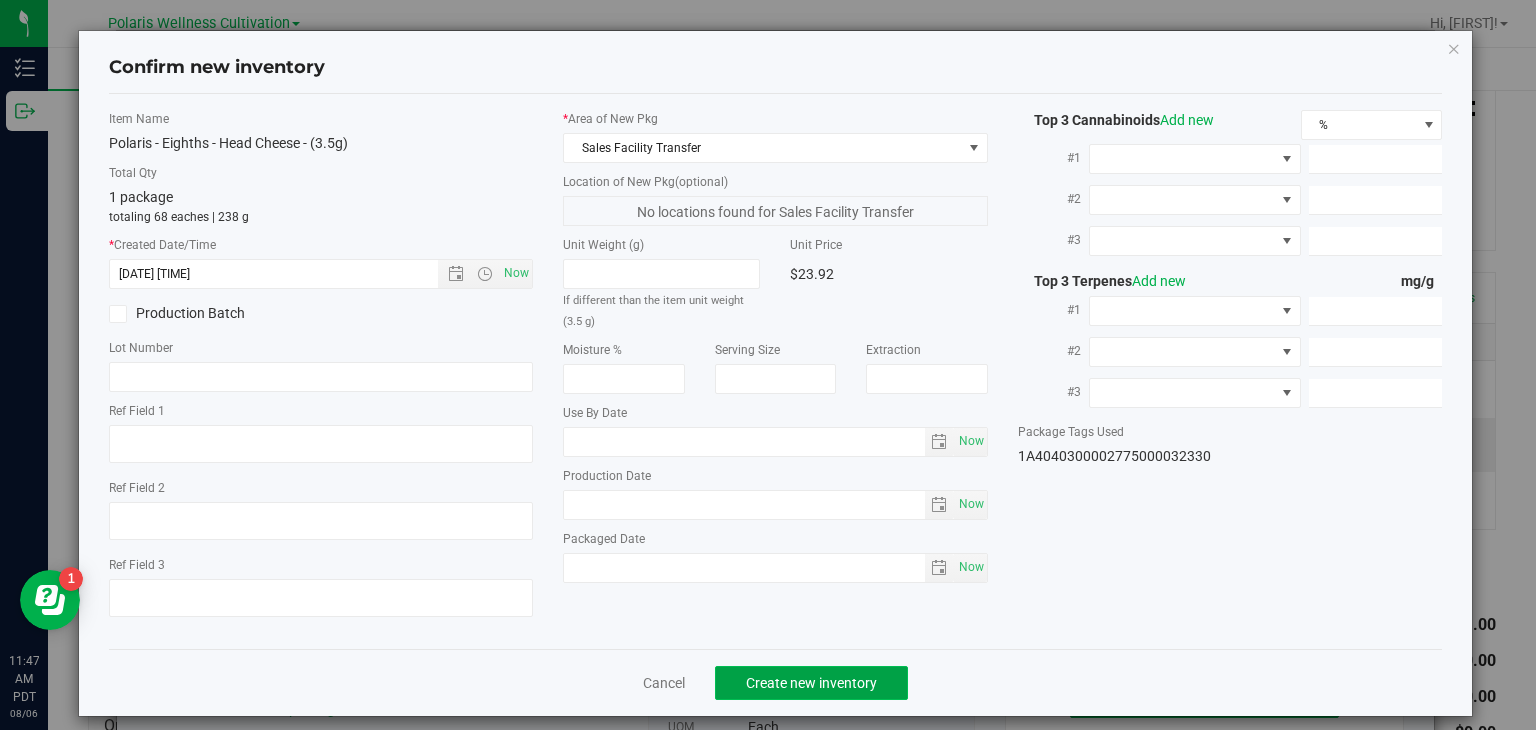 click on "Create new inventory" 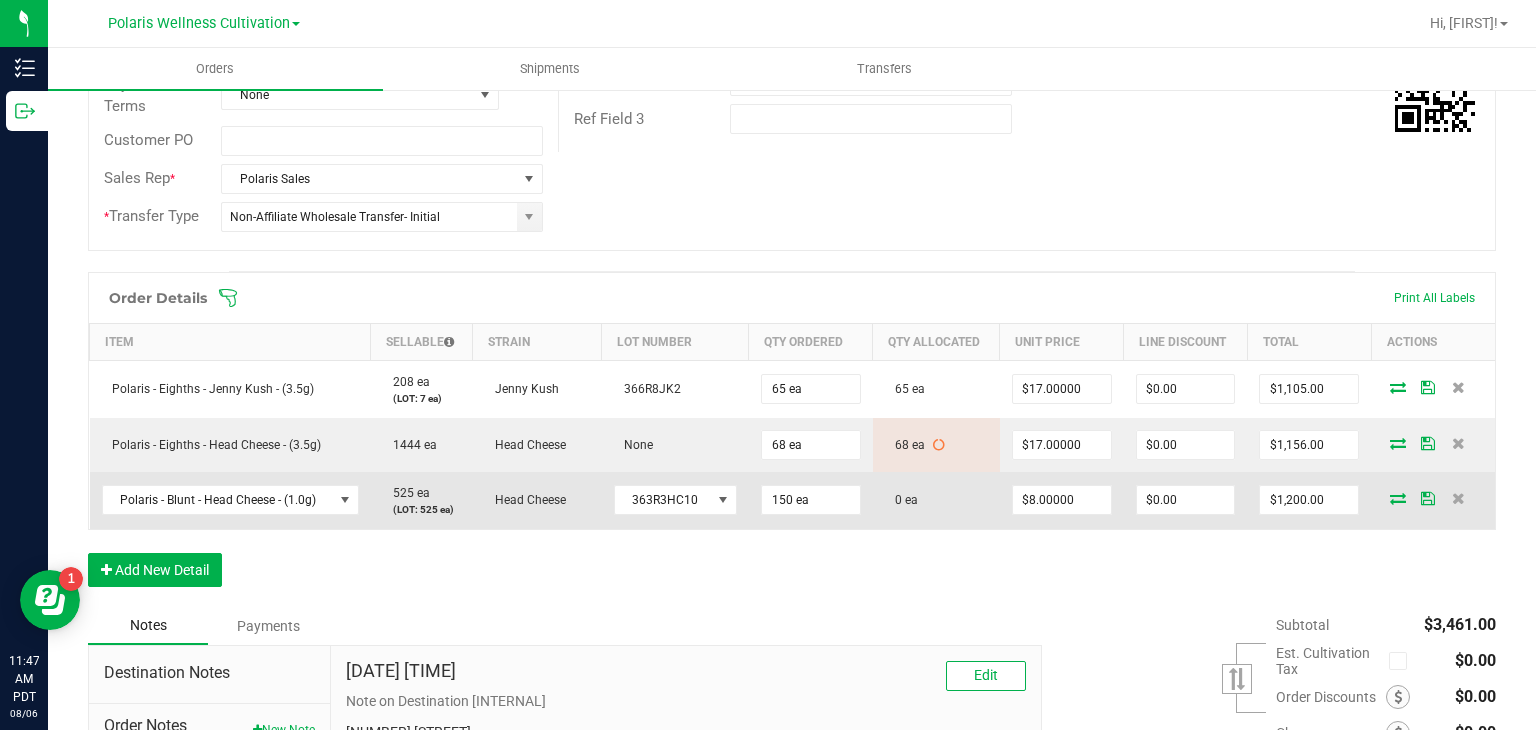 click at bounding box center (1398, 498) 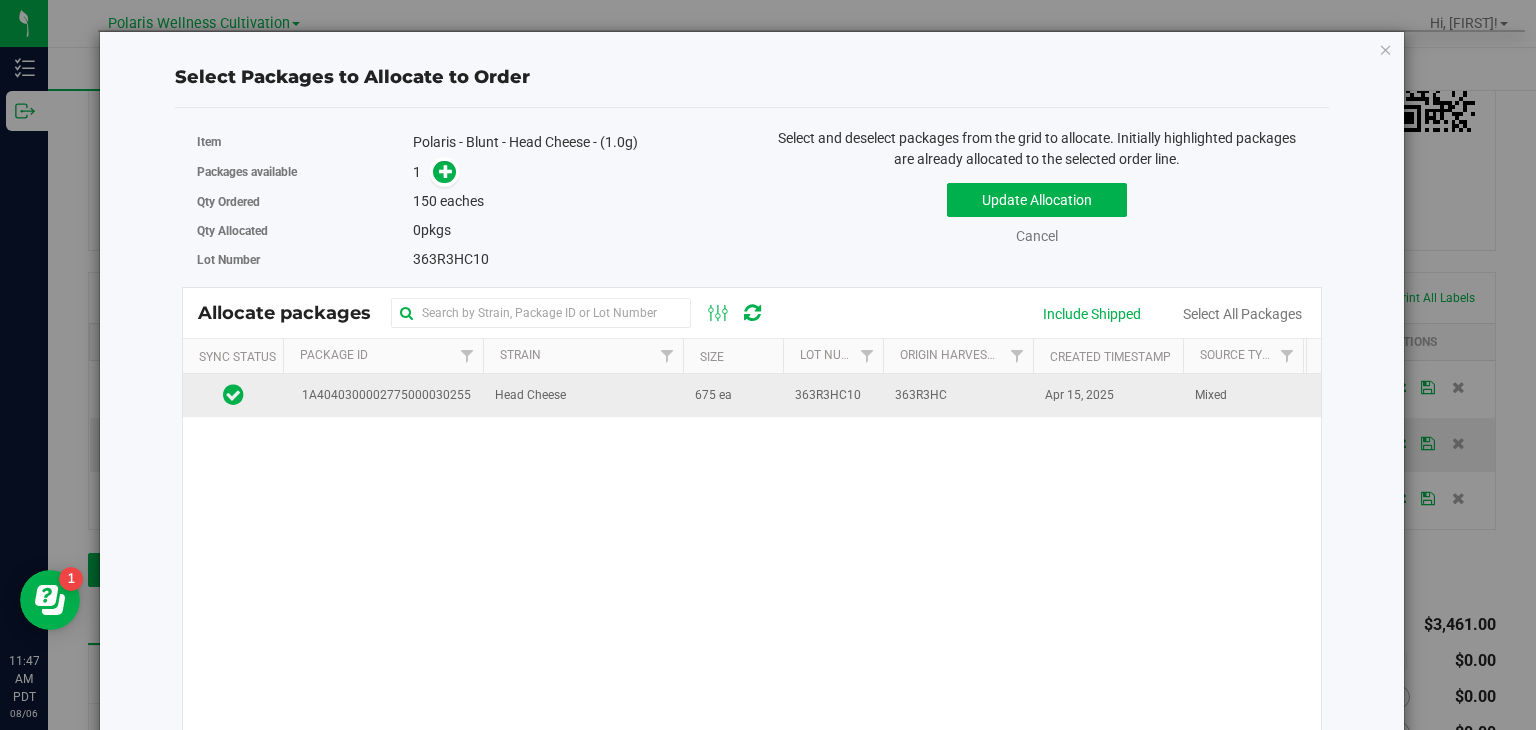 click on "363R3HC10" at bounding box center (828, 395) 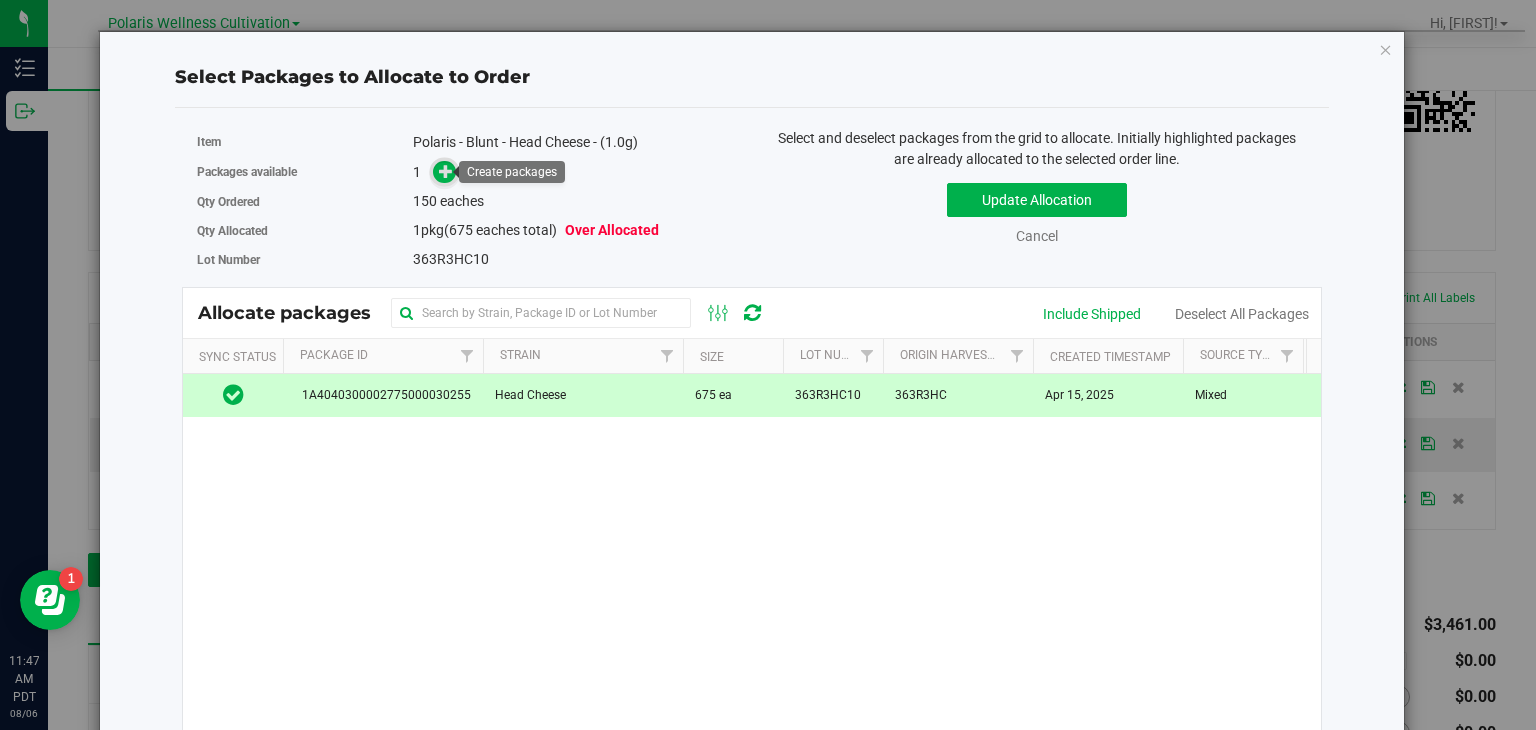 click at bounding box center (446, 170) 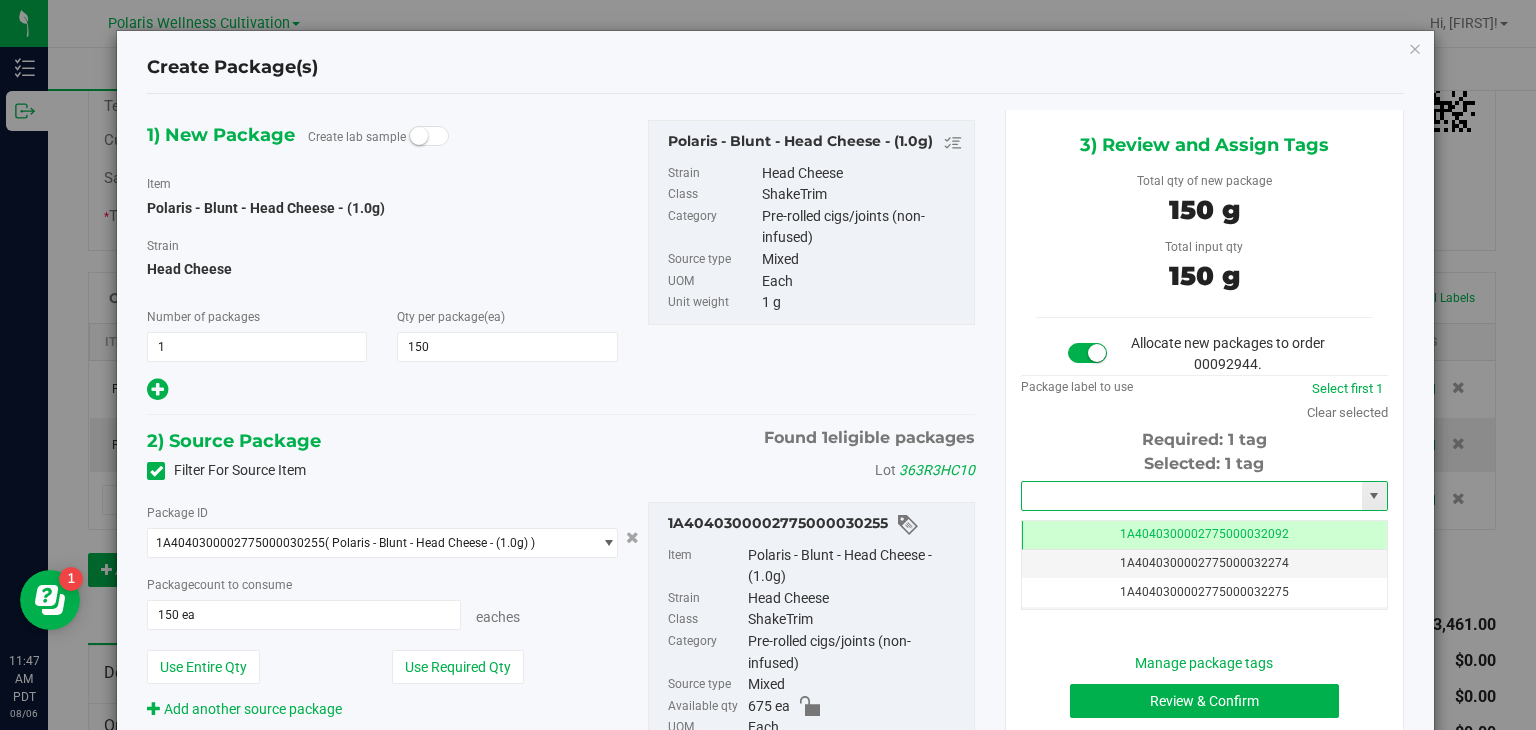 click at bounding box center (1192, 496) 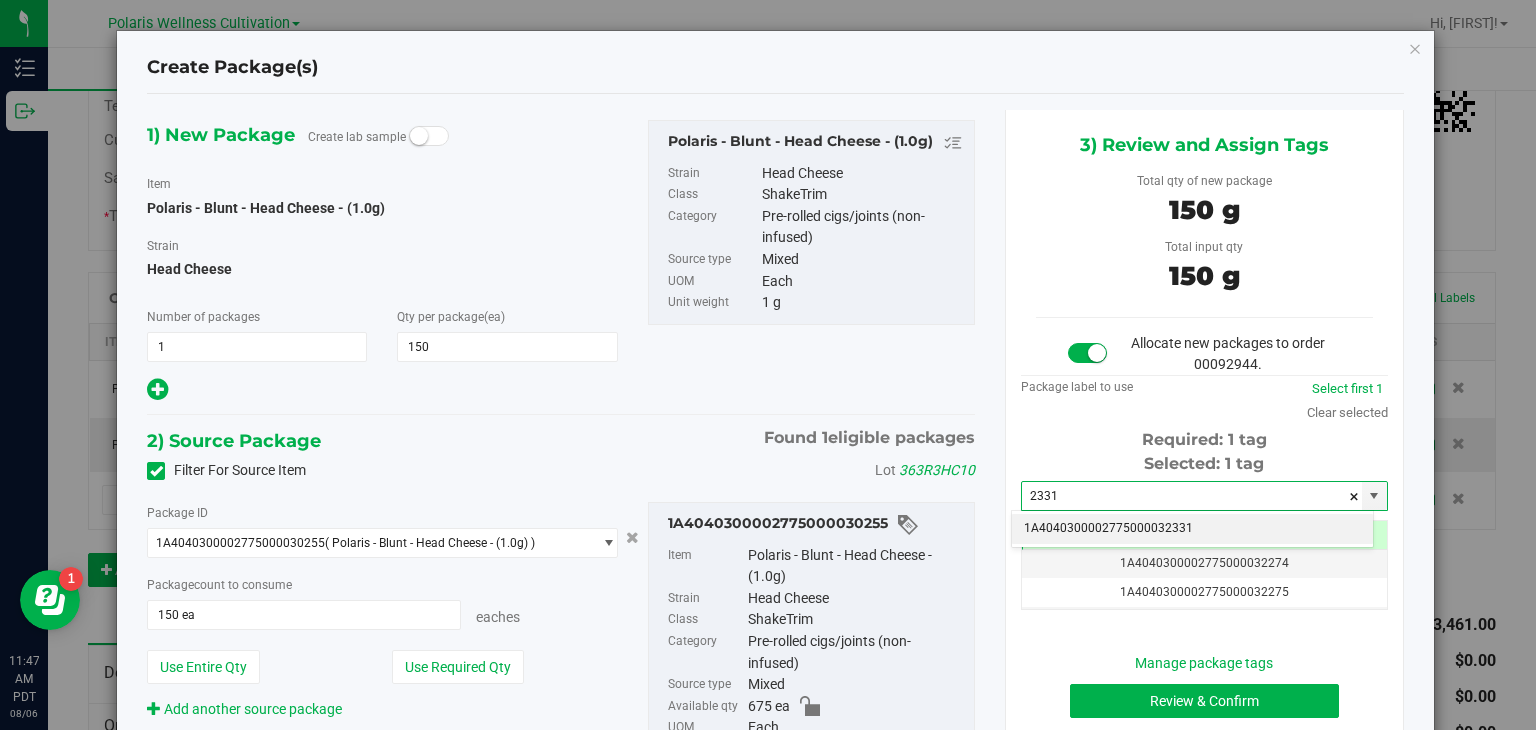click on "1A4040300002775000032331" at bounding box center (1192, 529) 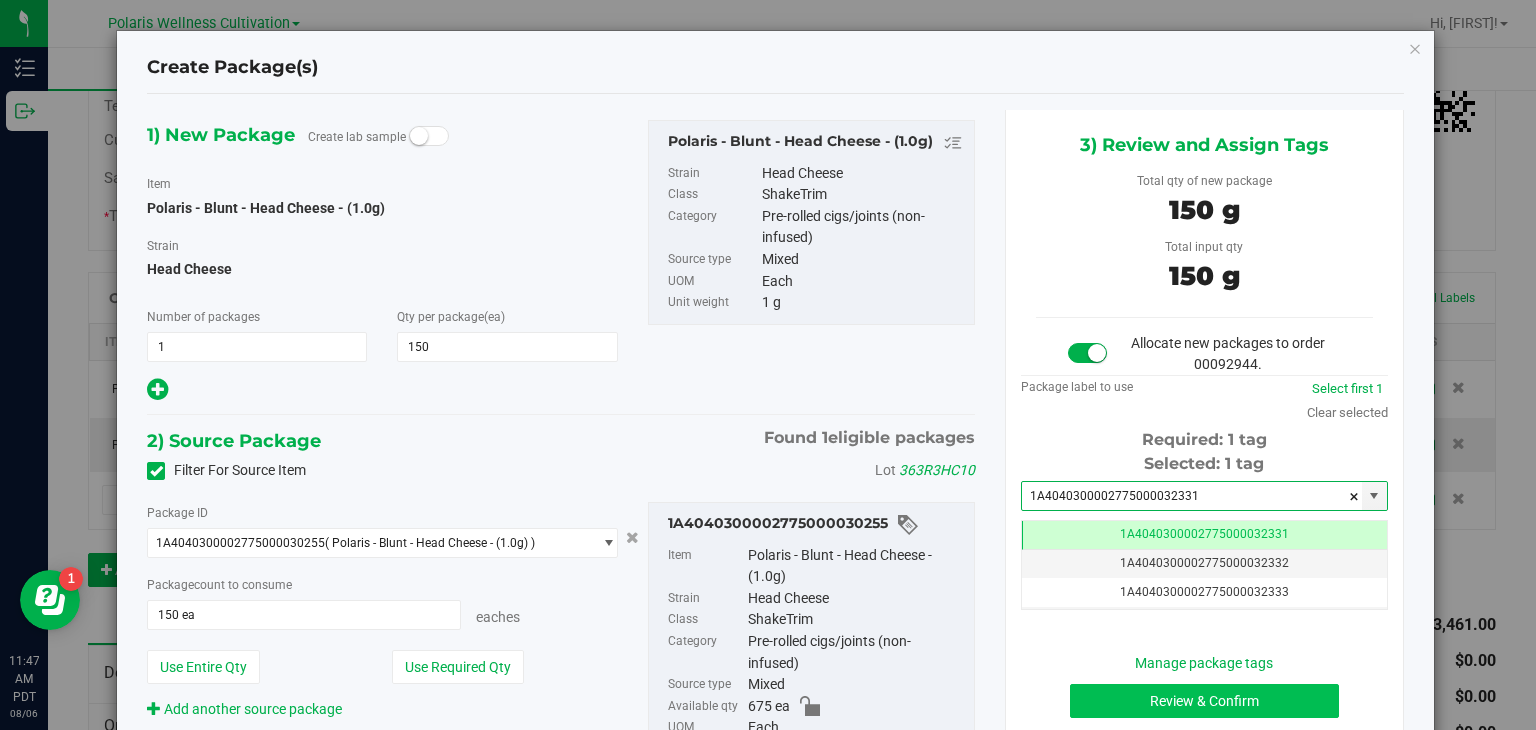type on "1A4040300002775000032331" 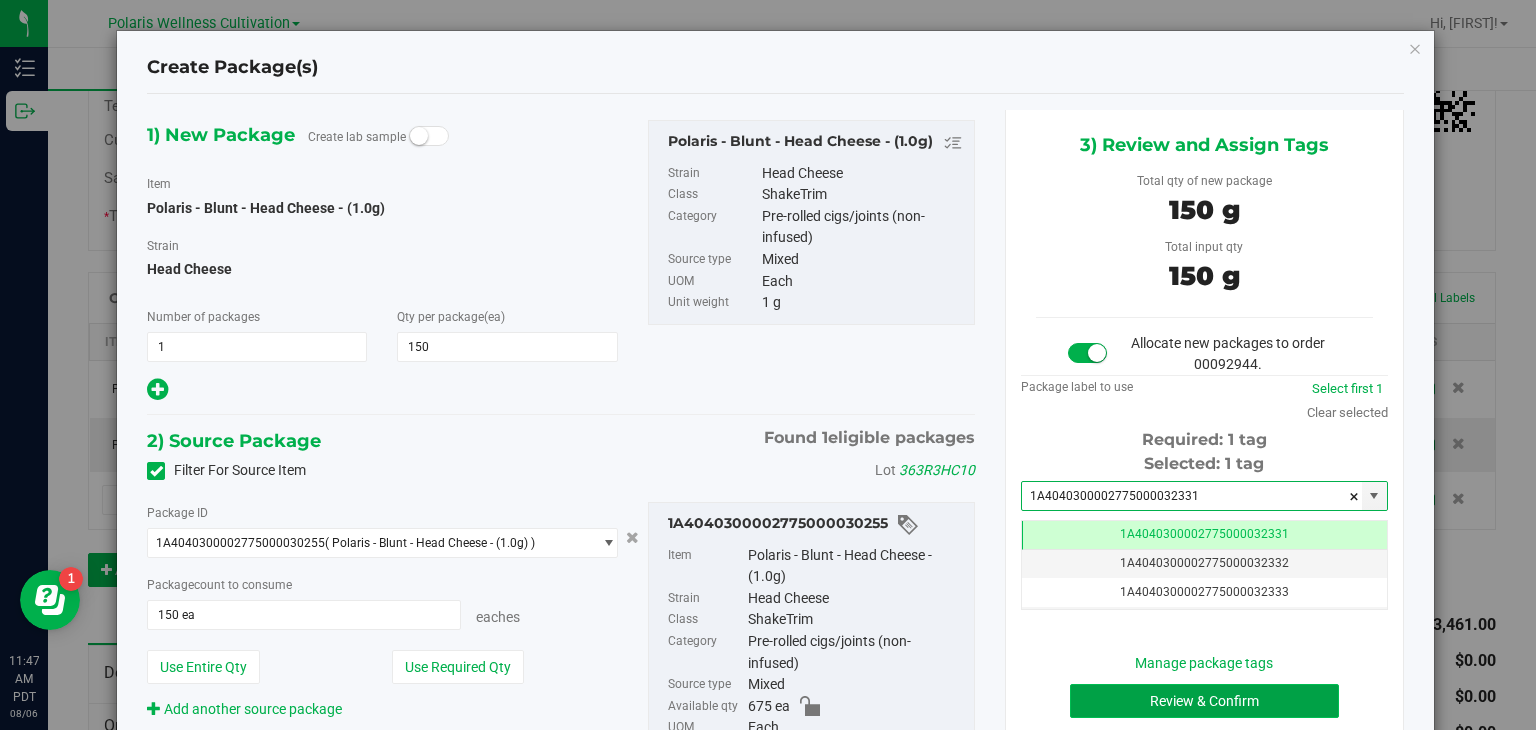 click on "Review & Confirm" at bounding box center (1204, 701) 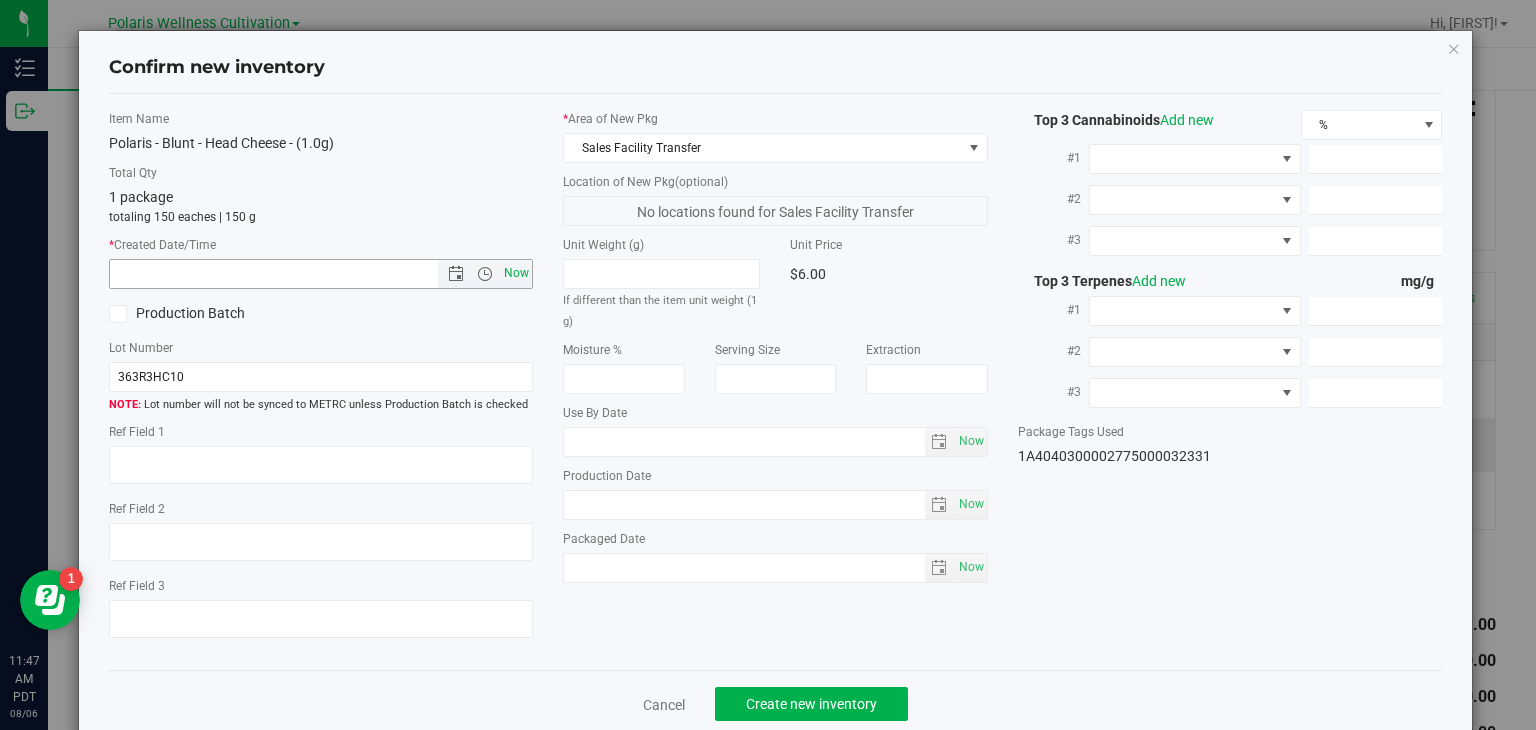 click on "Now" at bounding box center [517, 273] 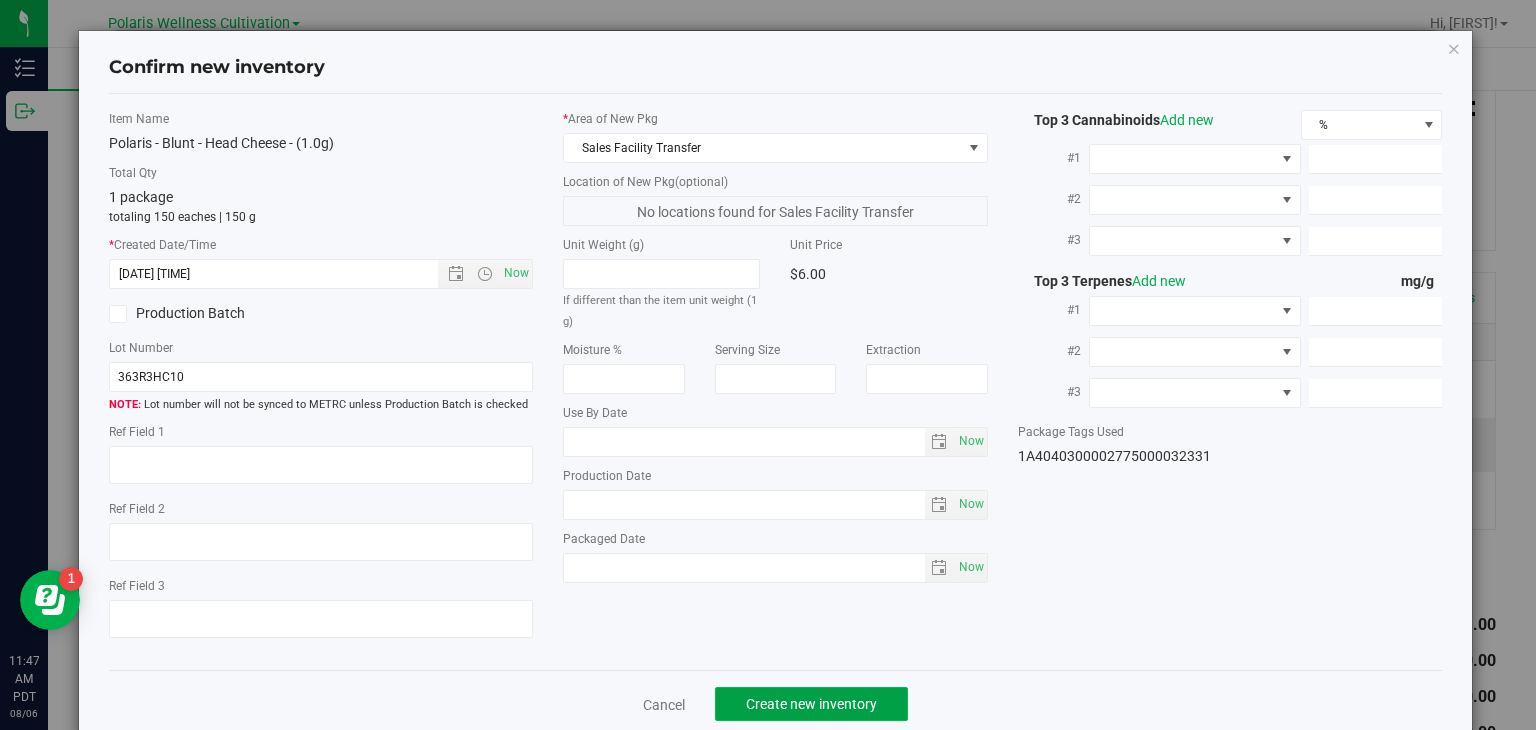 click on "Create new inventory" 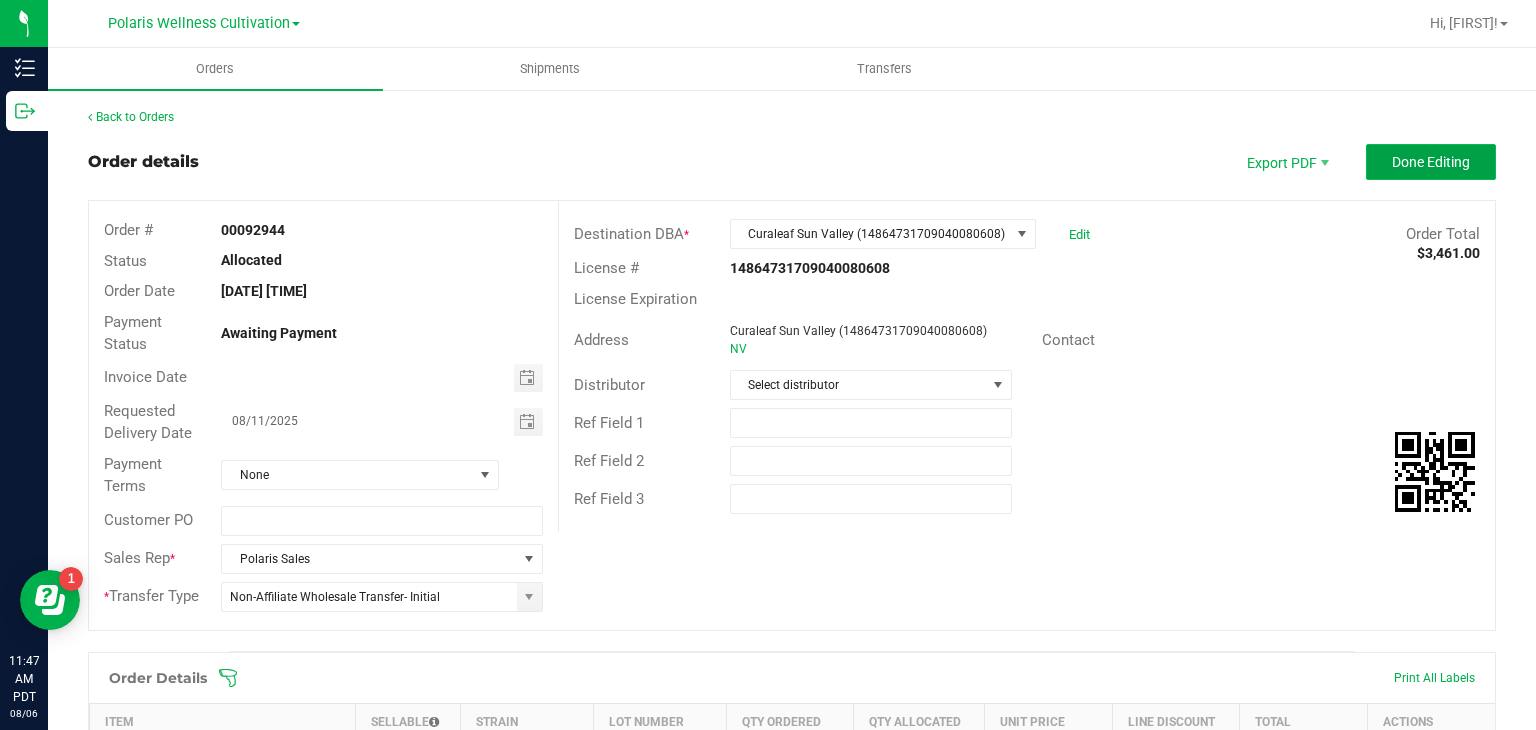 click on "Done Editing" at bounding box center [1431, 162] 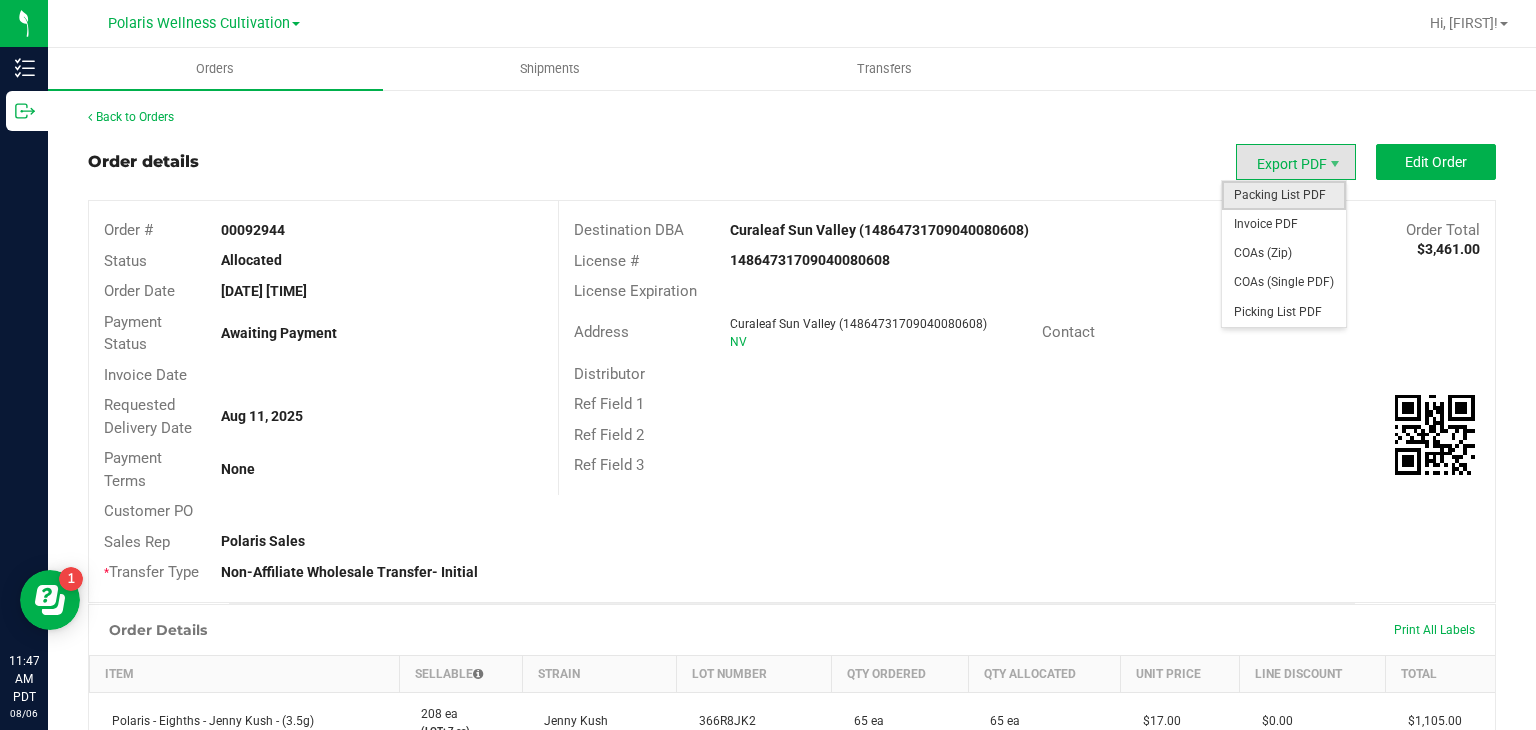 click on "Packing List PDF" at bounding box center [1284, 195] 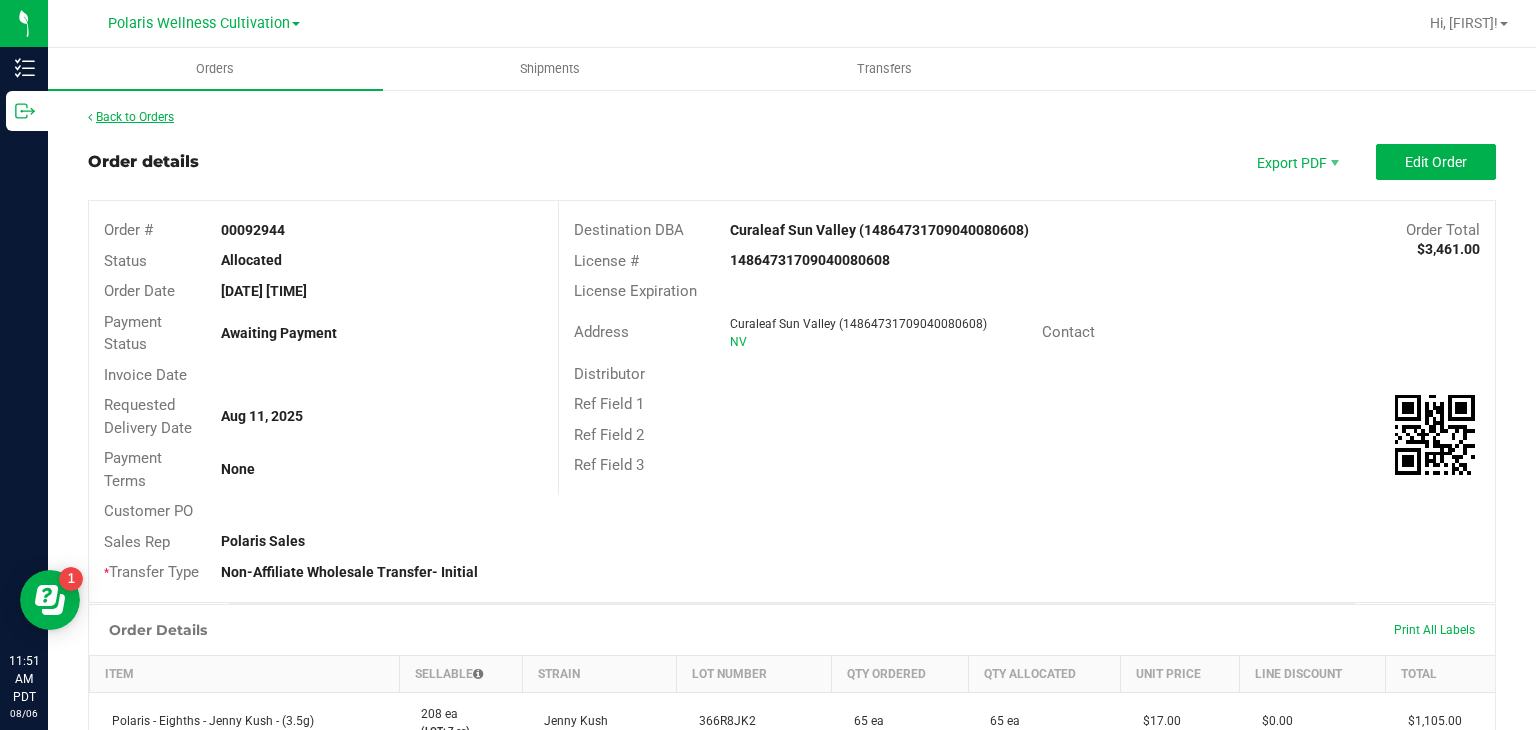 click on "Back to Orders" at bounding box center [131, 117] 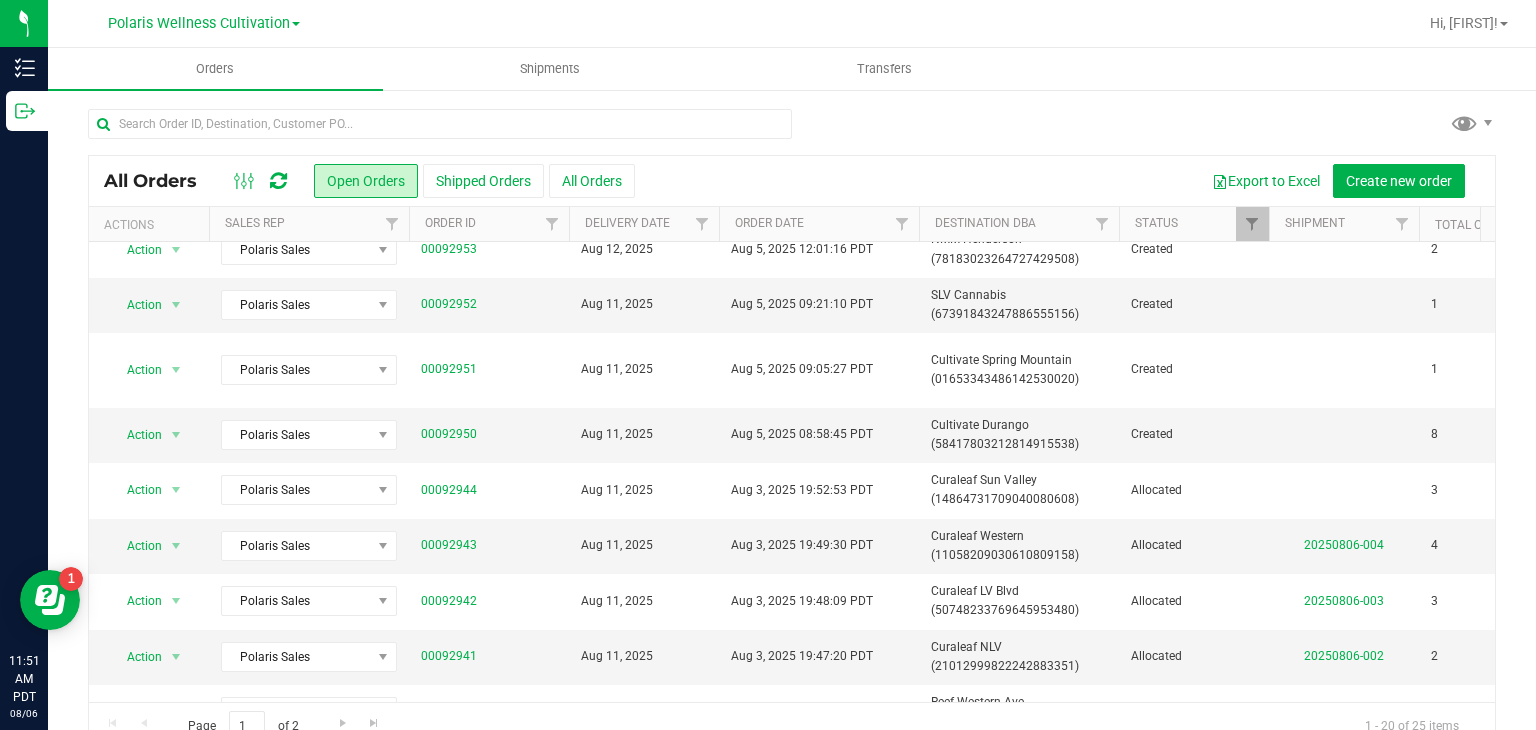scroll, scrollTop: 366, scrollLeft: 0, axis: vertical 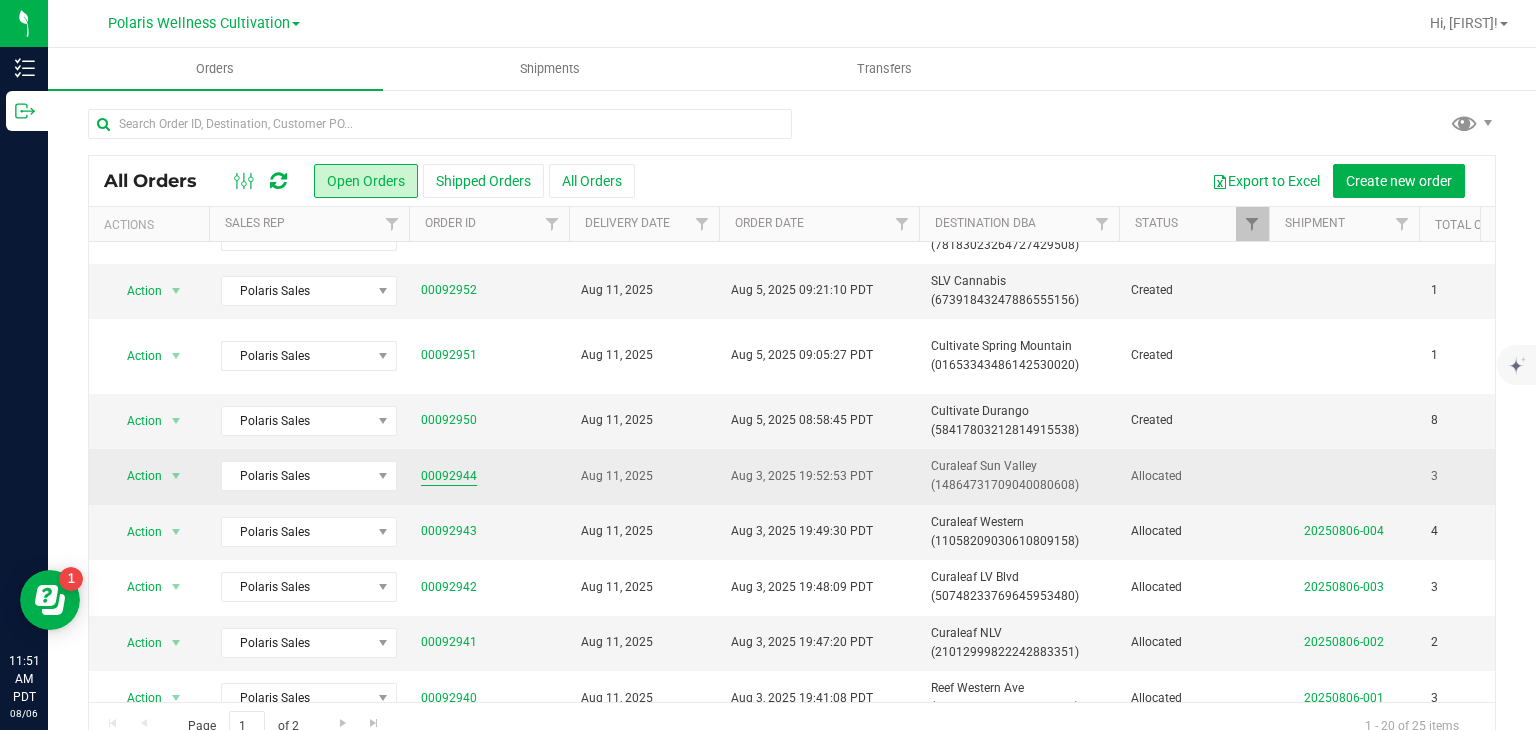 click on "00092944" at bounding box center (449, 476) 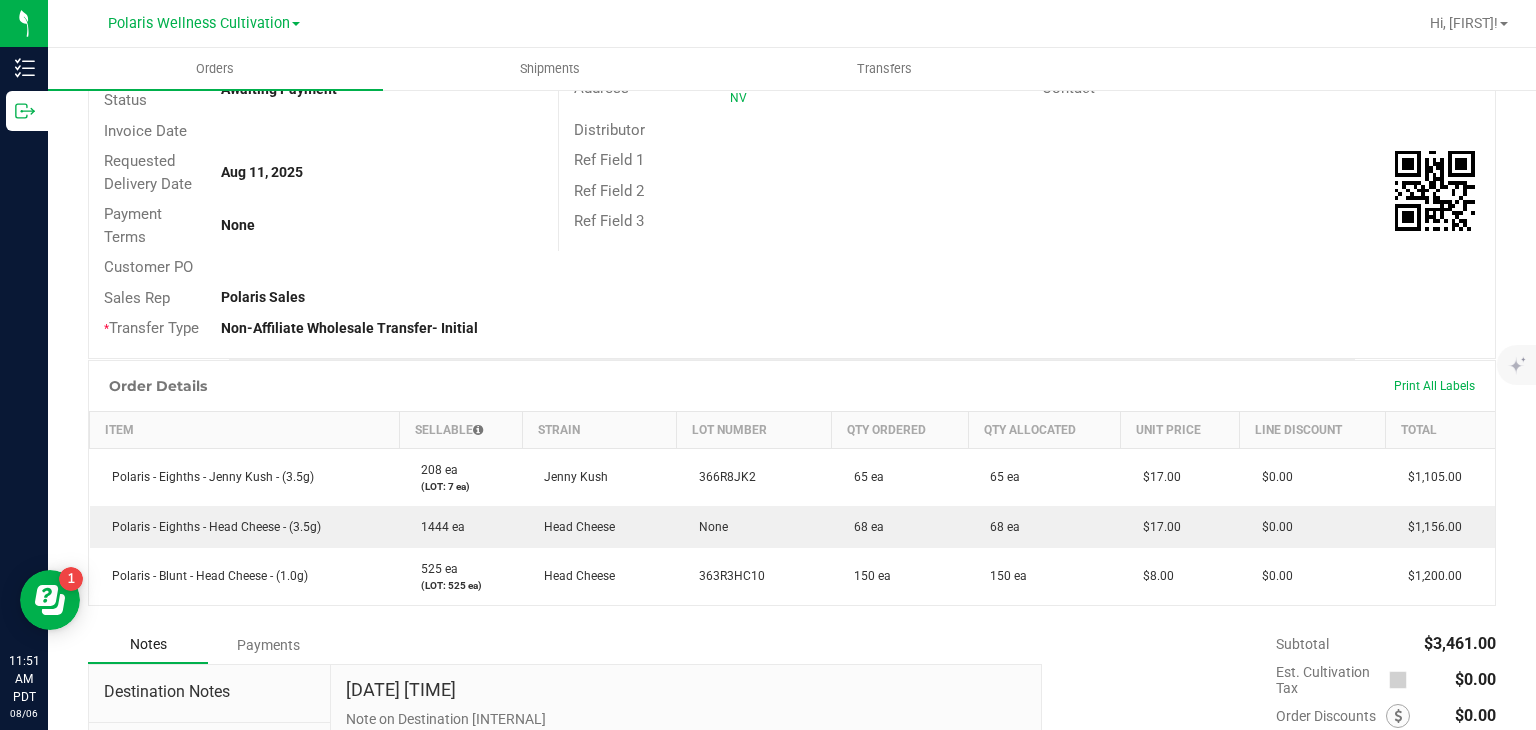 scroll, scrollTop: 0, scrollLeft: 0, axis: both 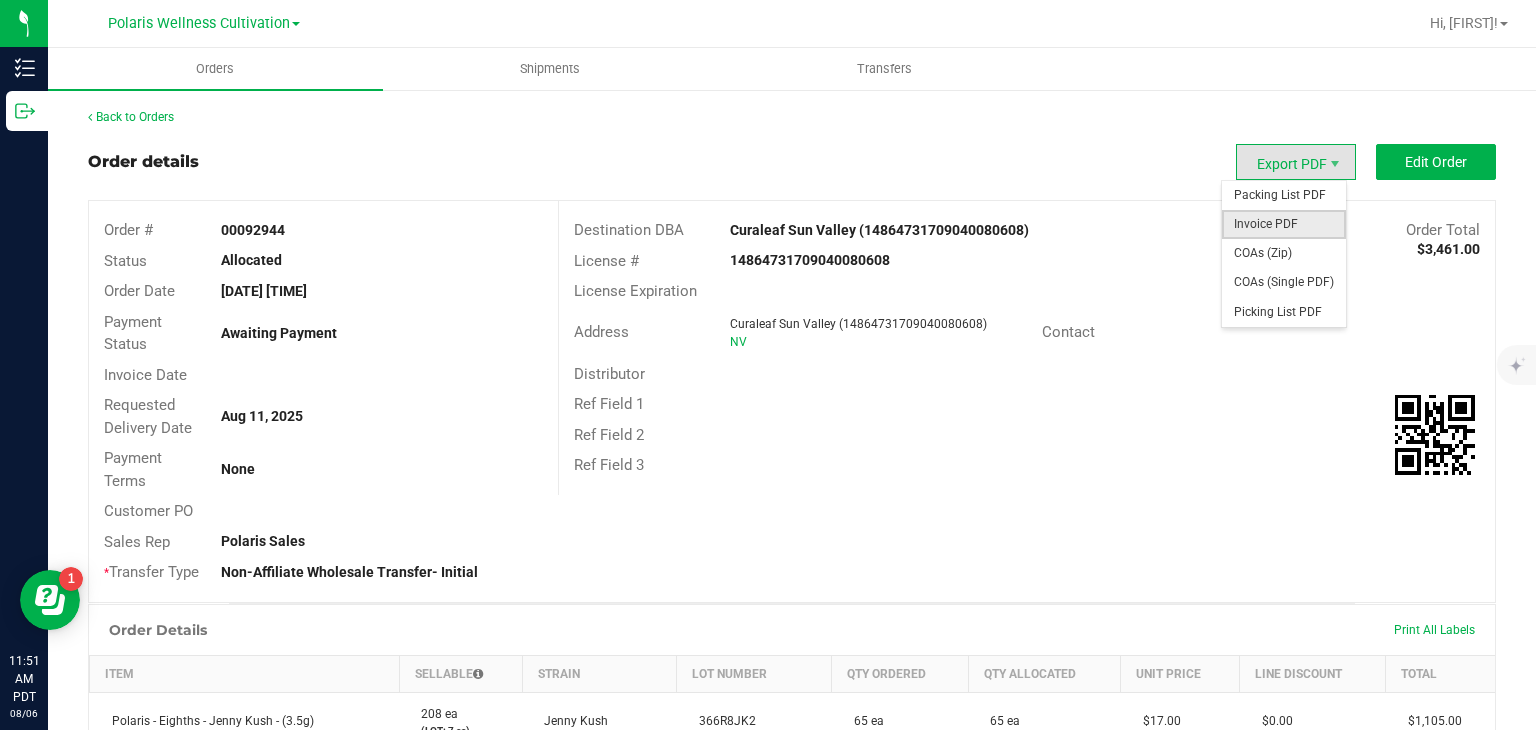 click on "Invoice PDF" at bounding box center [1284, 224] 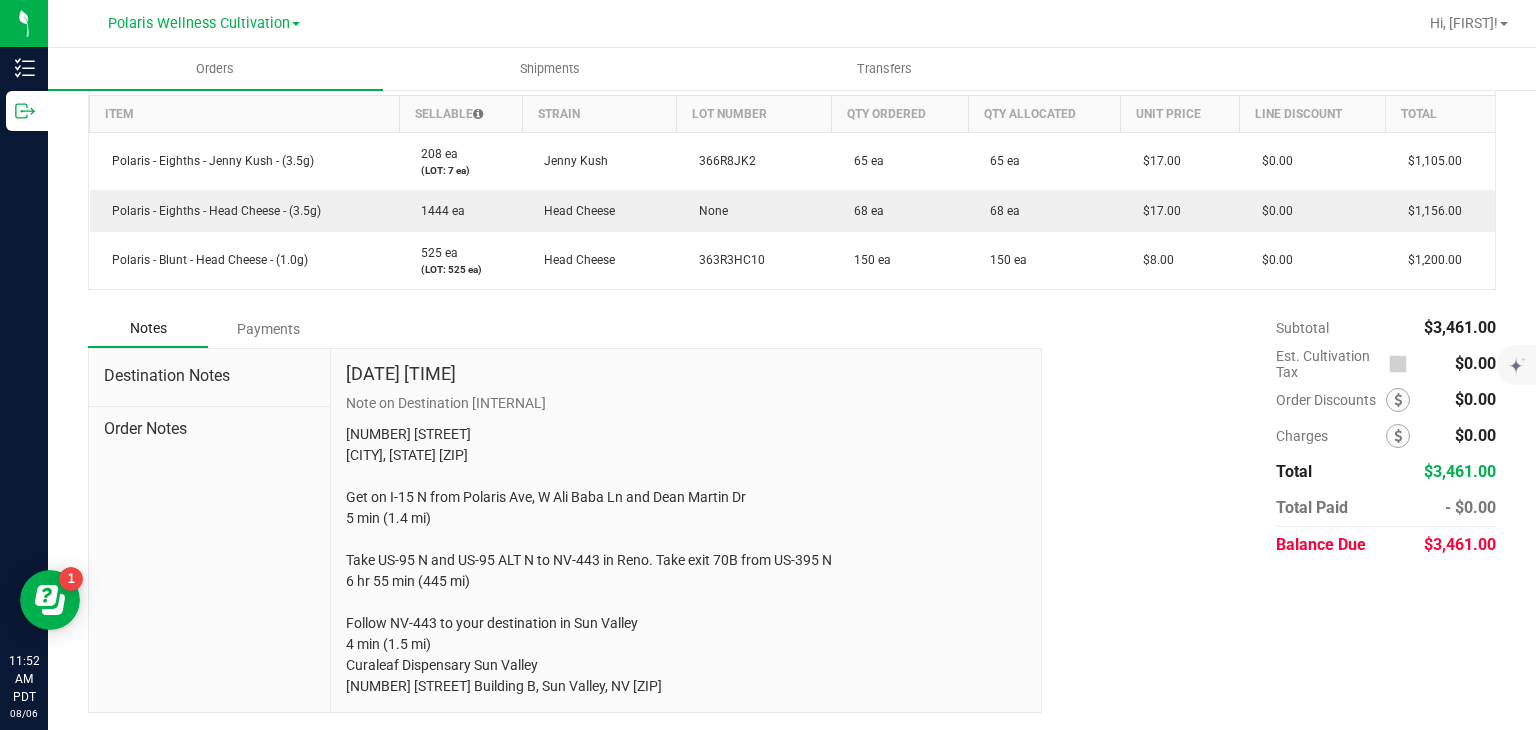 scroll, scrollTop: 561, scrollLeft: 0, axis: vertical 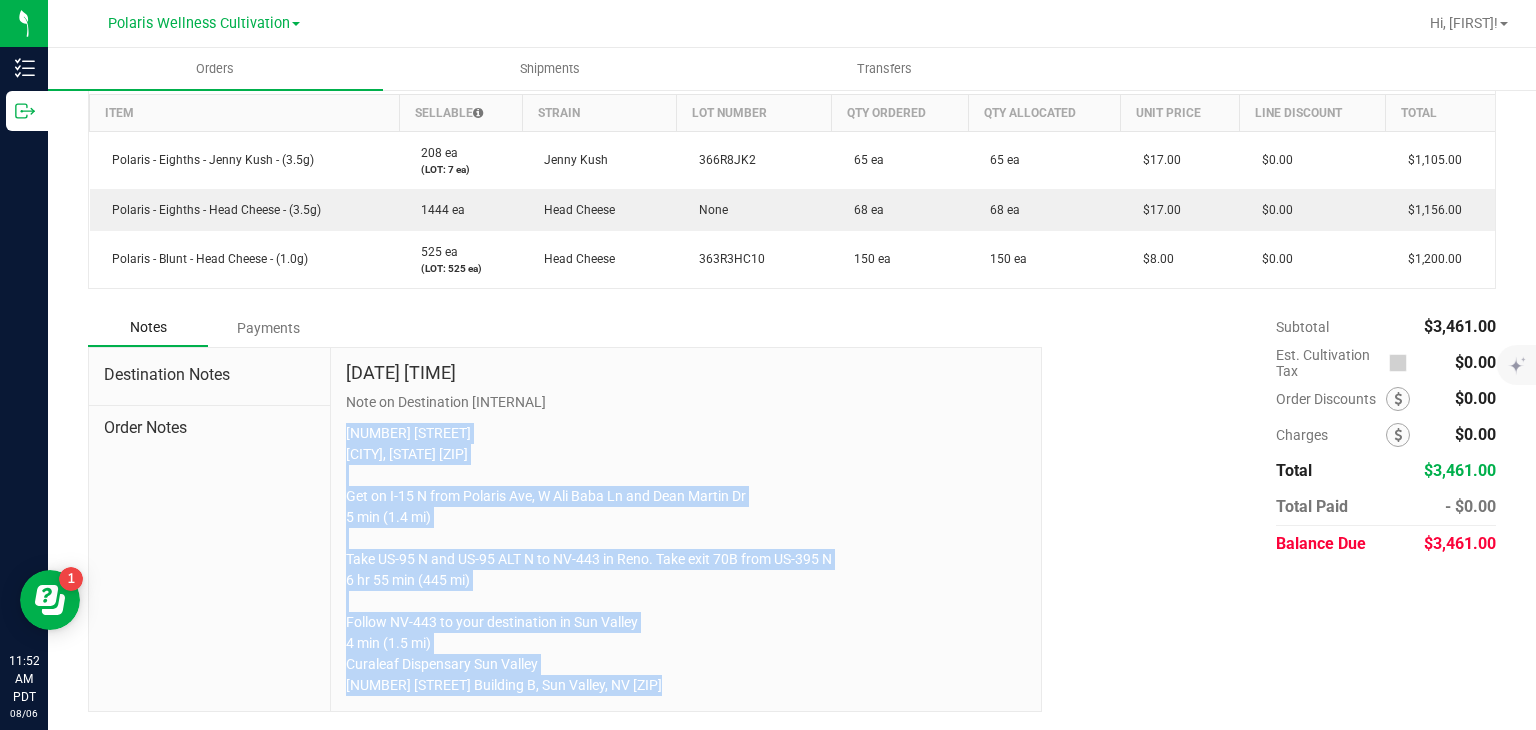 drag, startPoint x: 335, startPoint y: 433, endPoint x: 725, endPoint y: 717, distance: 482.44794 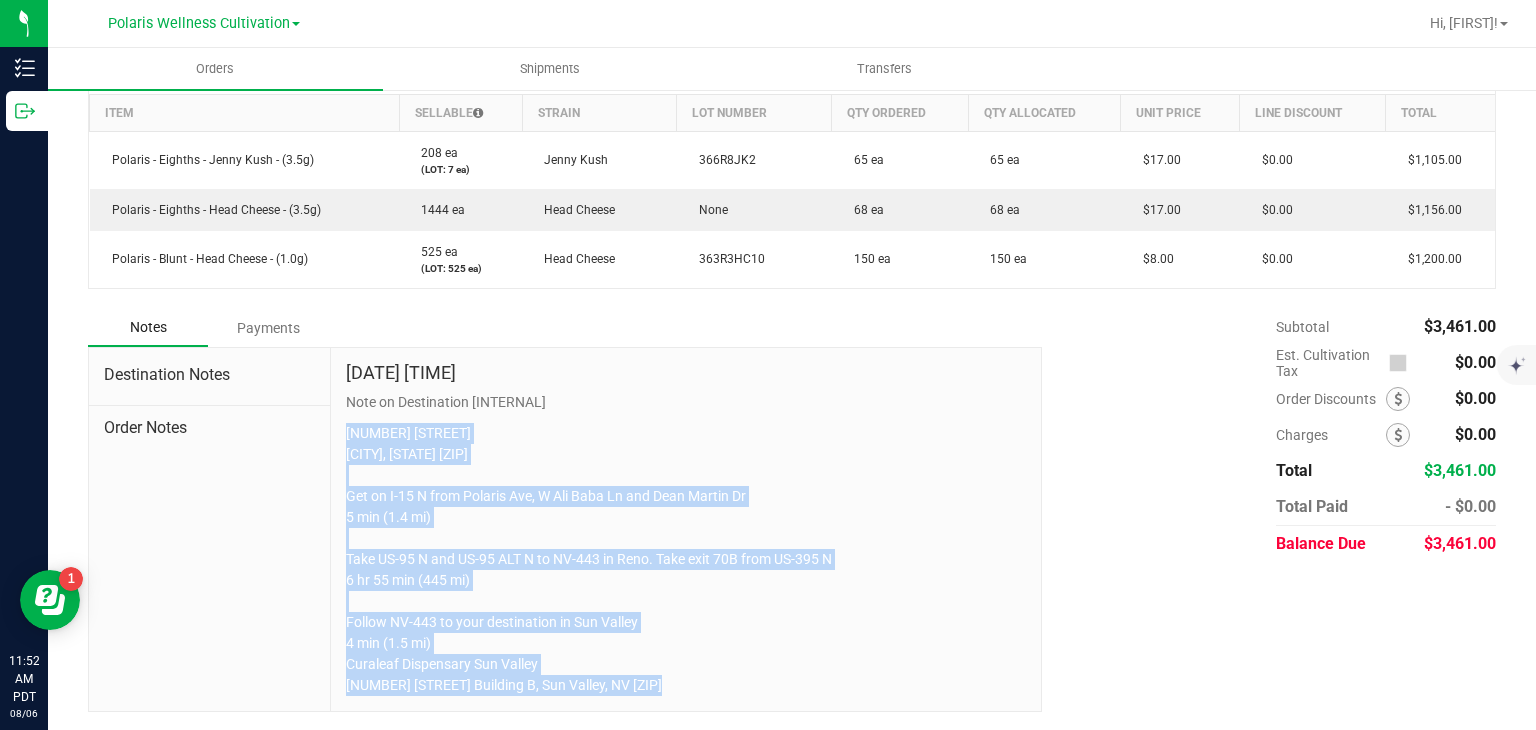 click on "Back to Orders
Order details   Export PDF   Edit Order   Order #   00092944   Status   Allocated   Order Date   Aug 3, 2025 7:52 PM PDT   Payment Status   Awaiting Payment   Invoice Date      Requested Delivery Date   Aug 11, 2025   Payment Terms   None   Customer PO      Sales Rep   Polaris Sales  *  Transfer Type   Non-Affiliate Wholesale Transfer- Initial   Destination DBA   Curaleaf Sun Valley (14864731709040080608)   Order Total   $3,461.00   License #   14864731709040080608   License Expiration   Address  Curaleaf Sun Valley (14864731709040080608) NV  Contact   Distributor      Ref Field 1      Ref Field 2      Ref Field 3
Order Details Print All Labels Item  Sellable  Strain  Lot Number  Qty Ordered Qty Allocated Unit Price Line Discount Total  Polaris - Eighths - Jenny Kush - (3.5g)   208 ea   (LOT: 7 ea)   Jenny Kush" at bounding box center (792, 129) 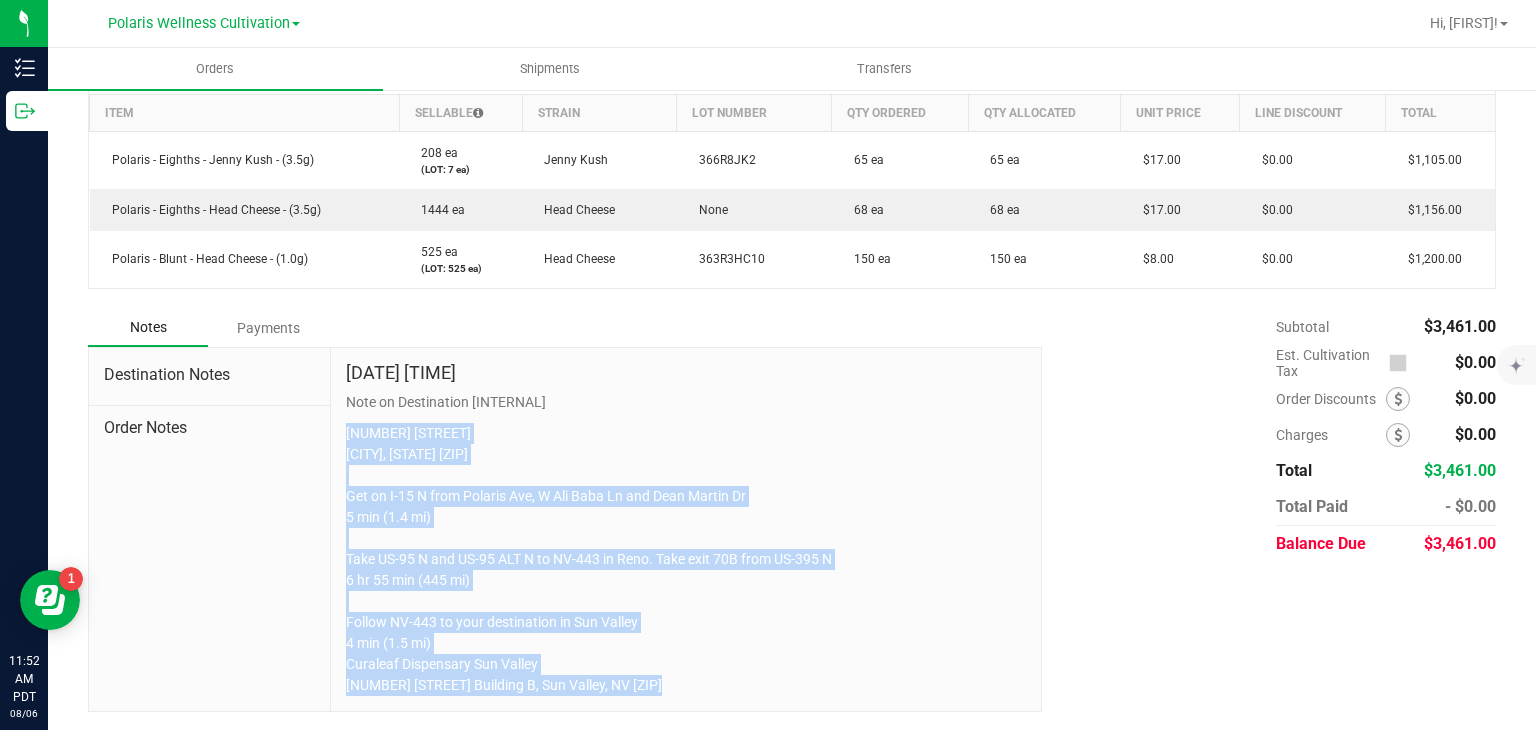 copy on "5385 Polaris Ave
Las Vegas, NV 89118
Get on I-15 N from Polaris Ave, W Ali Baba Ln and Dean Martin Dr
5 min (1.4 mi)
Take US-95 N and US-95 ALT N to NV-443 in Reno. Take exit 70B from US-395 N
6 hr 55 min (445 mi)
Follow NV-443 to your destination in Sun Valley
4 min (1.5 mi)
Curaleaf Dispensary Sun Valley
5105 Sun Valley Blvd Building B, Sun Valley, NV 89433" 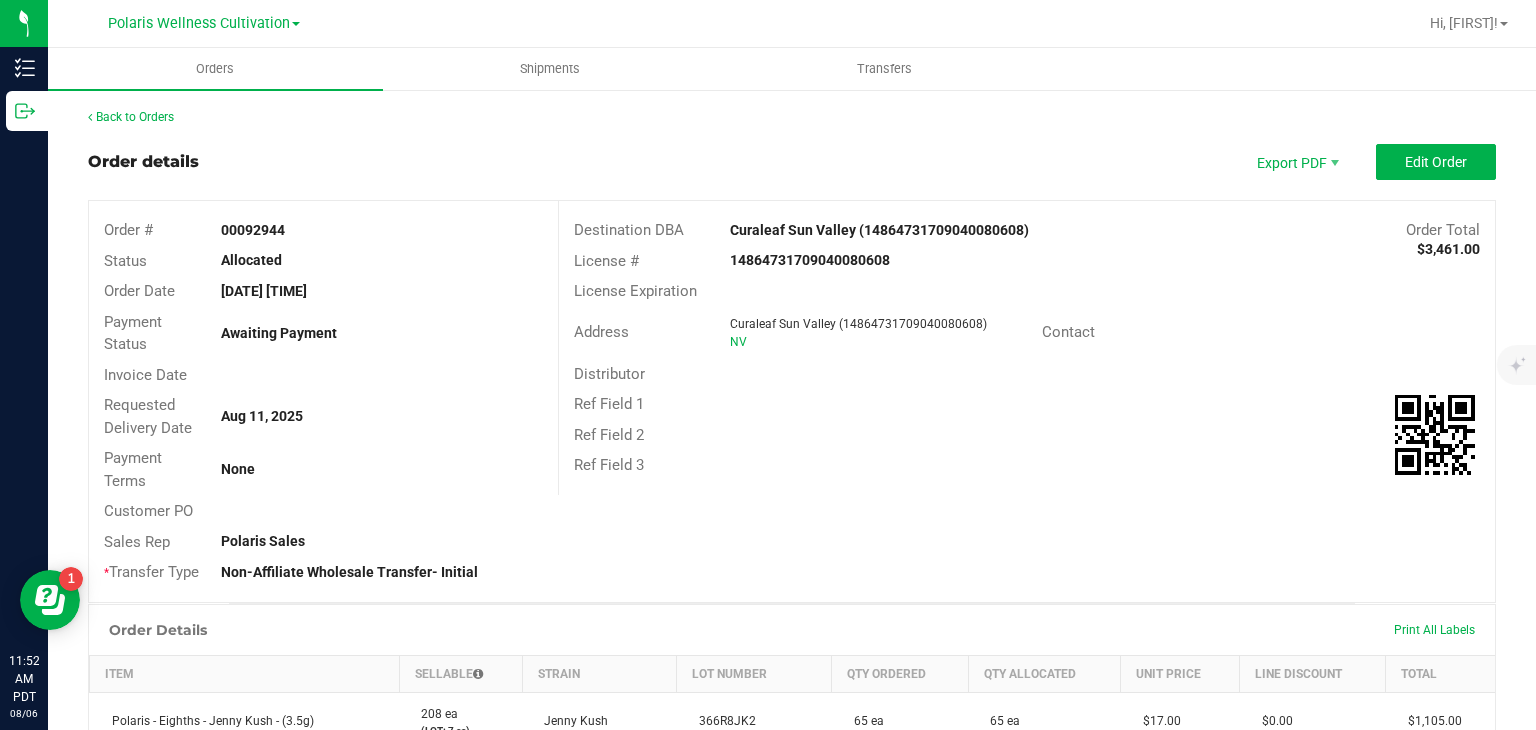 scroll, scrollTop: 0, scrollLeft: 0, axis: both 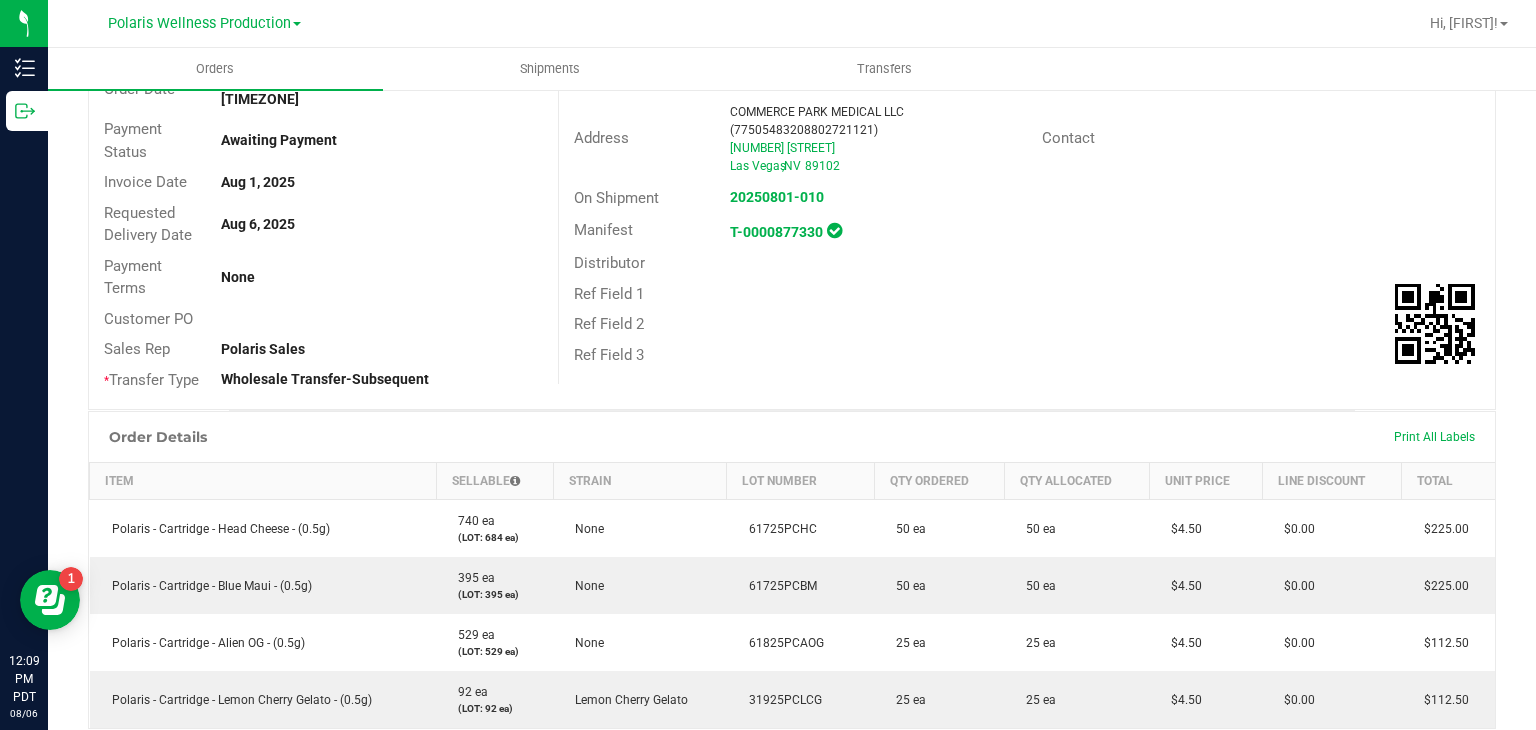 click on "Ref Field 1" at bounding box center [1027, 294] 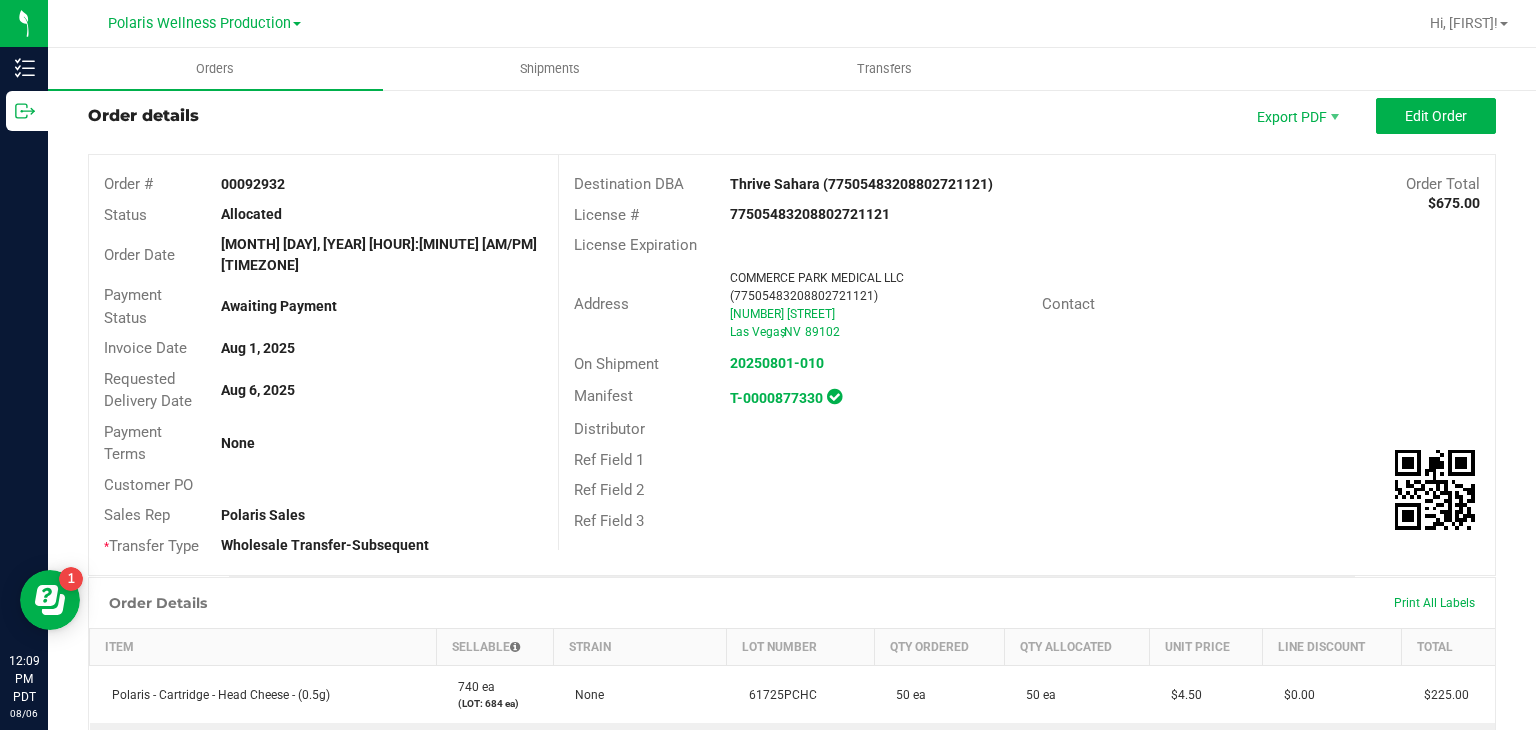 scroll, scrollTop: 40, scrollLeft: 0, axis: vertical 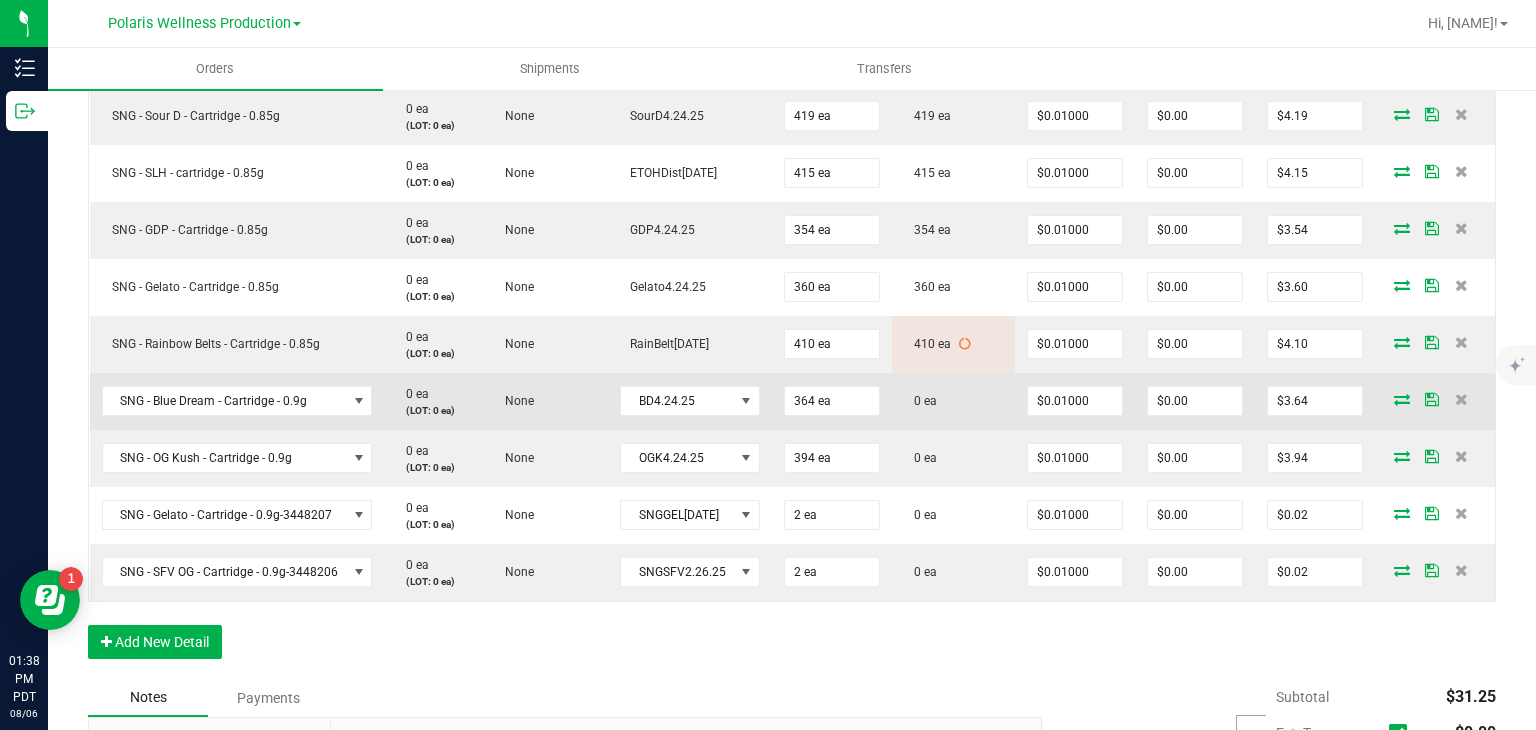 click at bounding box center [1402, 399] 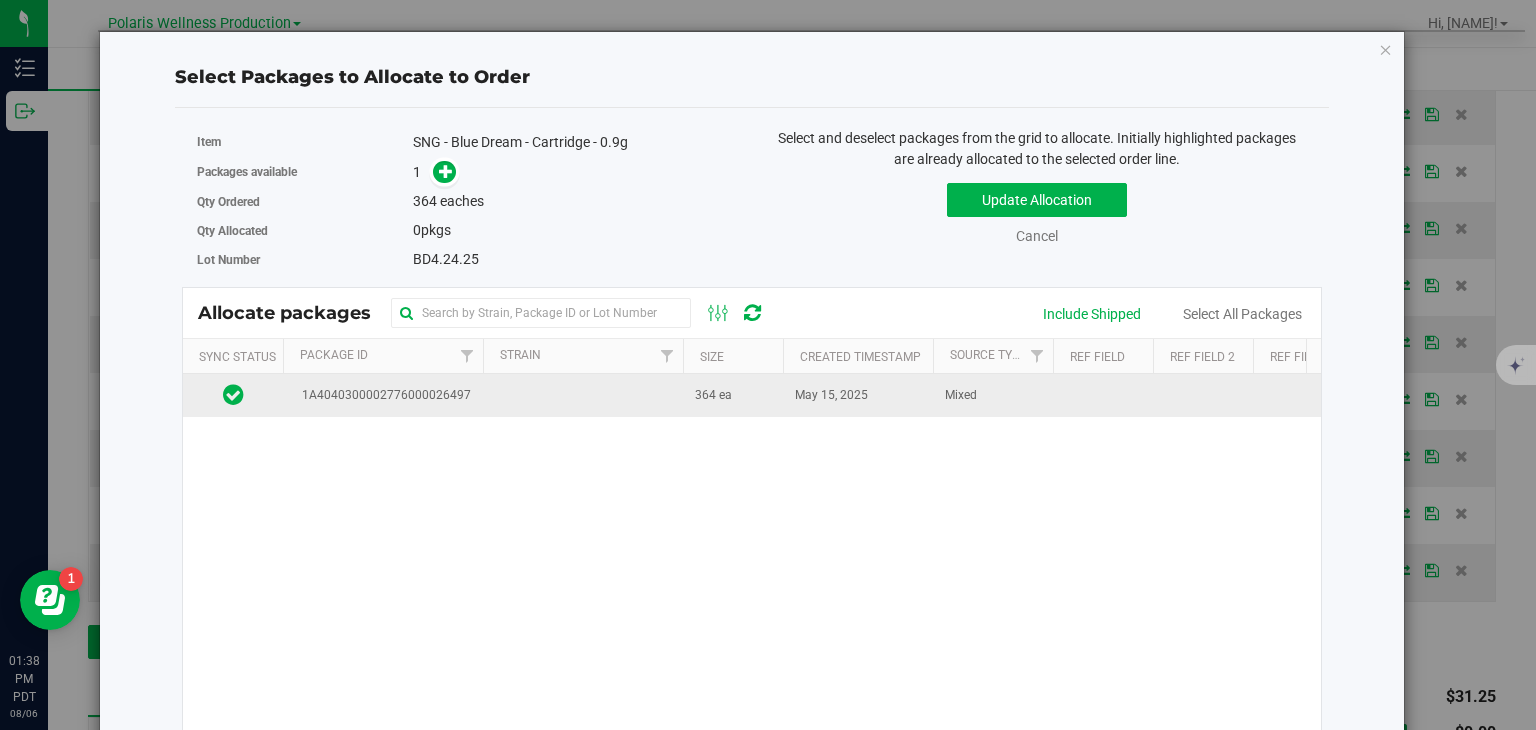 click at bounding box center [583, 395] 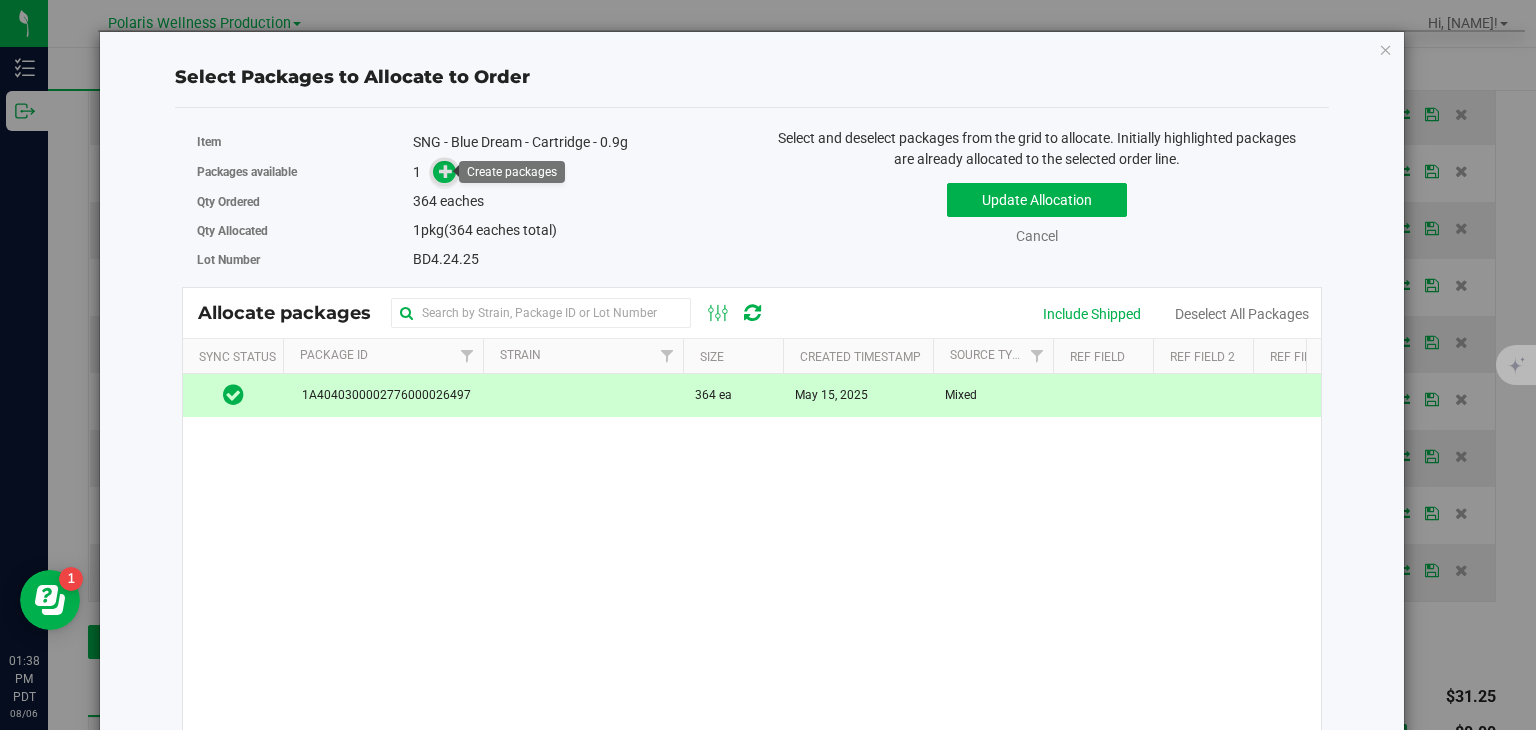 click at bounding box center [444, 172] 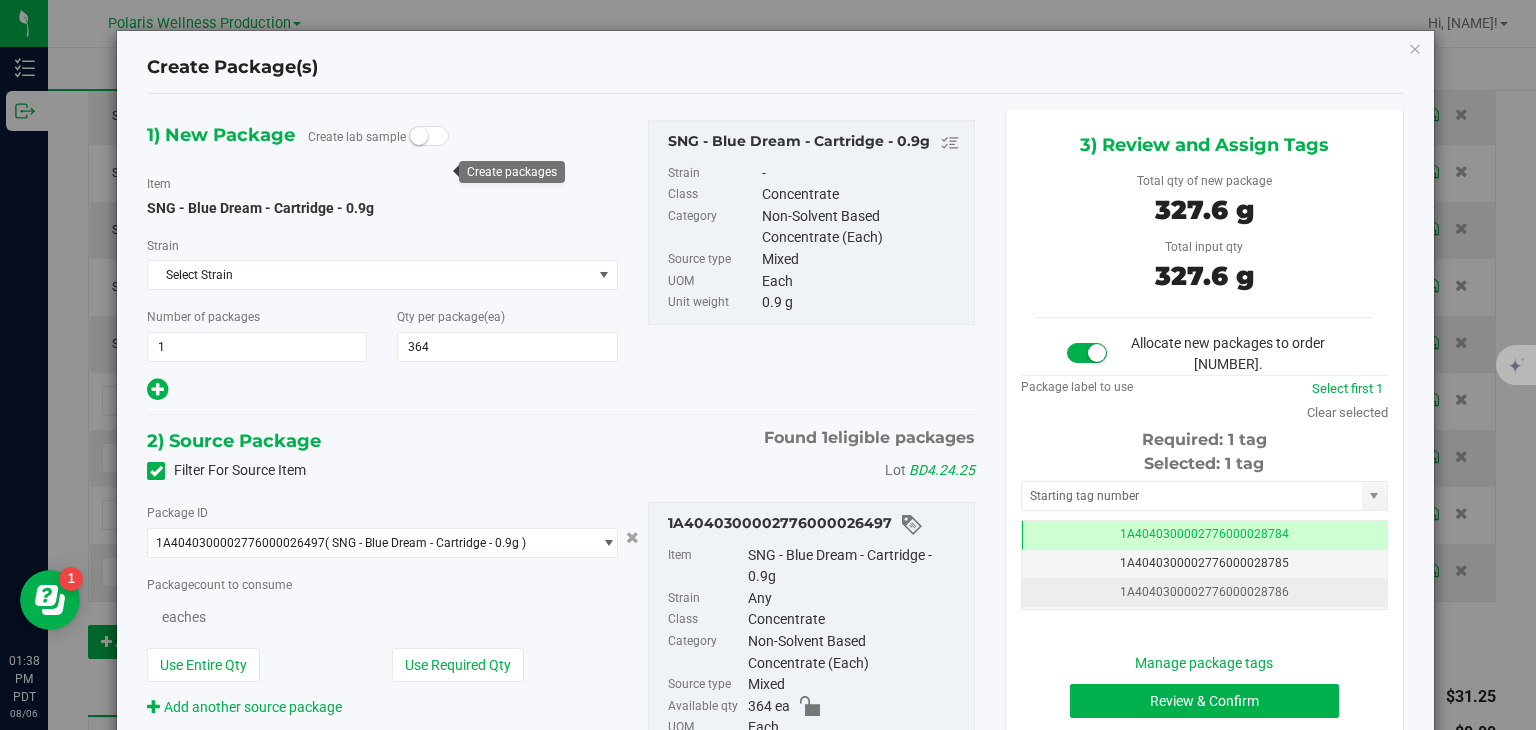 type on "364" 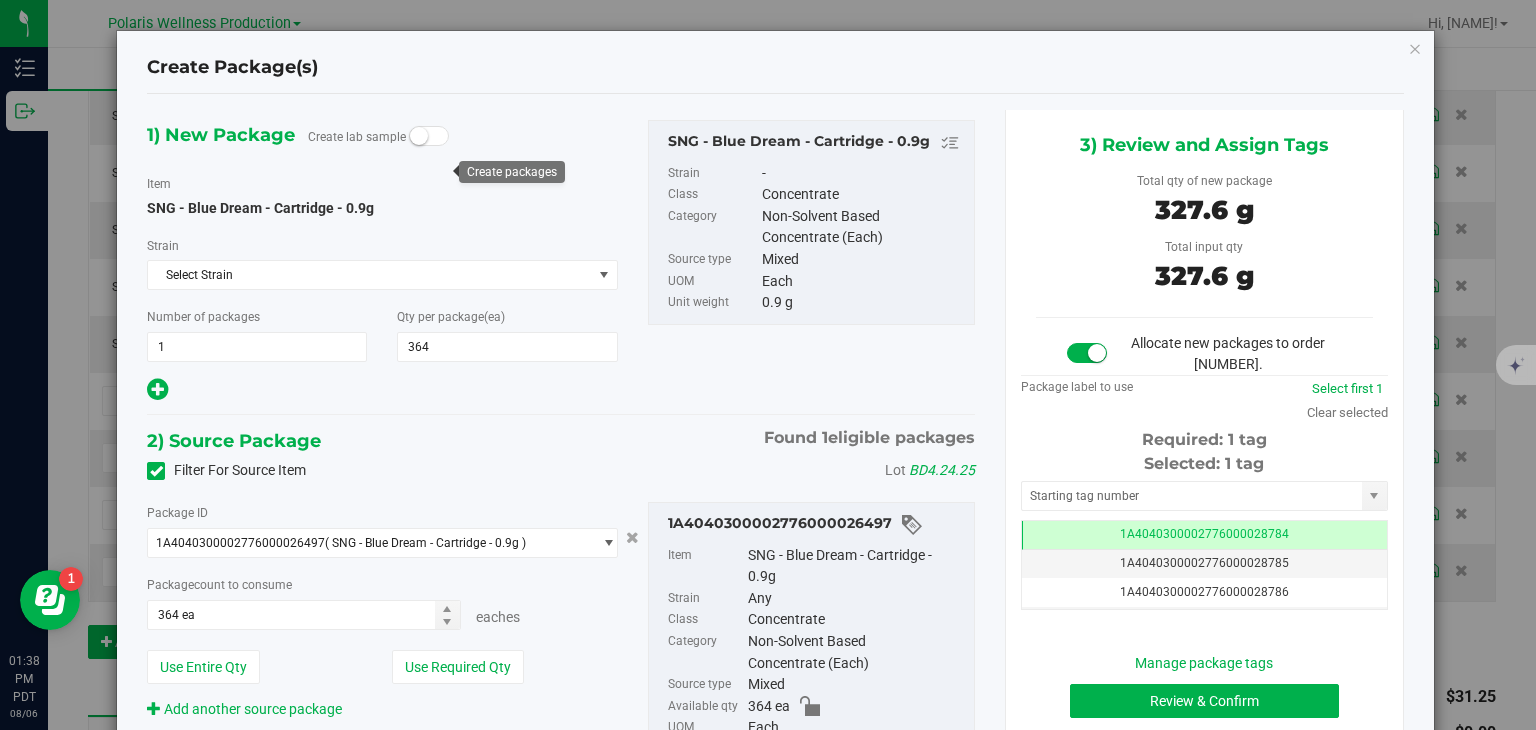 scroll, scrollTop: 0, scrollLeft: 0, axis: both 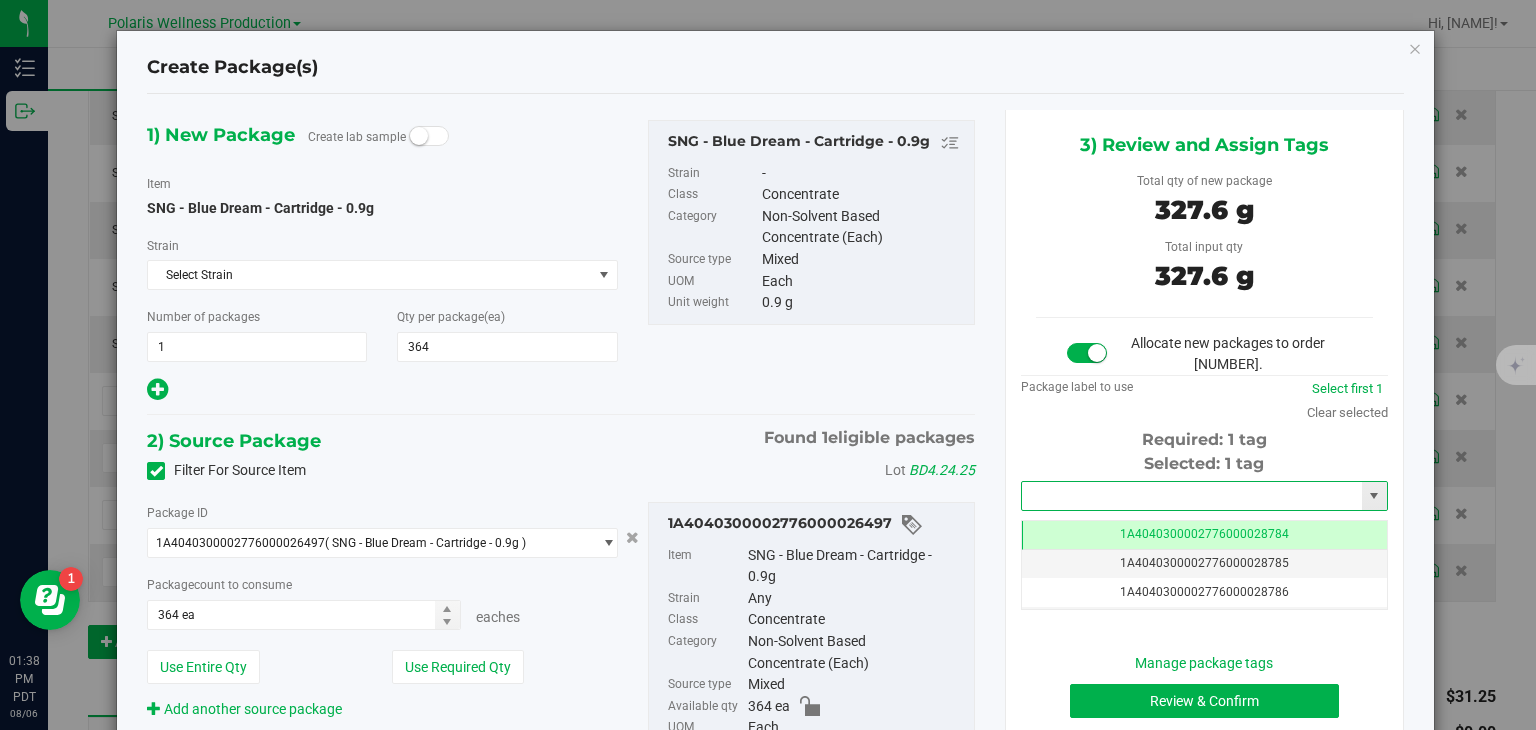 click at bounding box center (1192, 496) 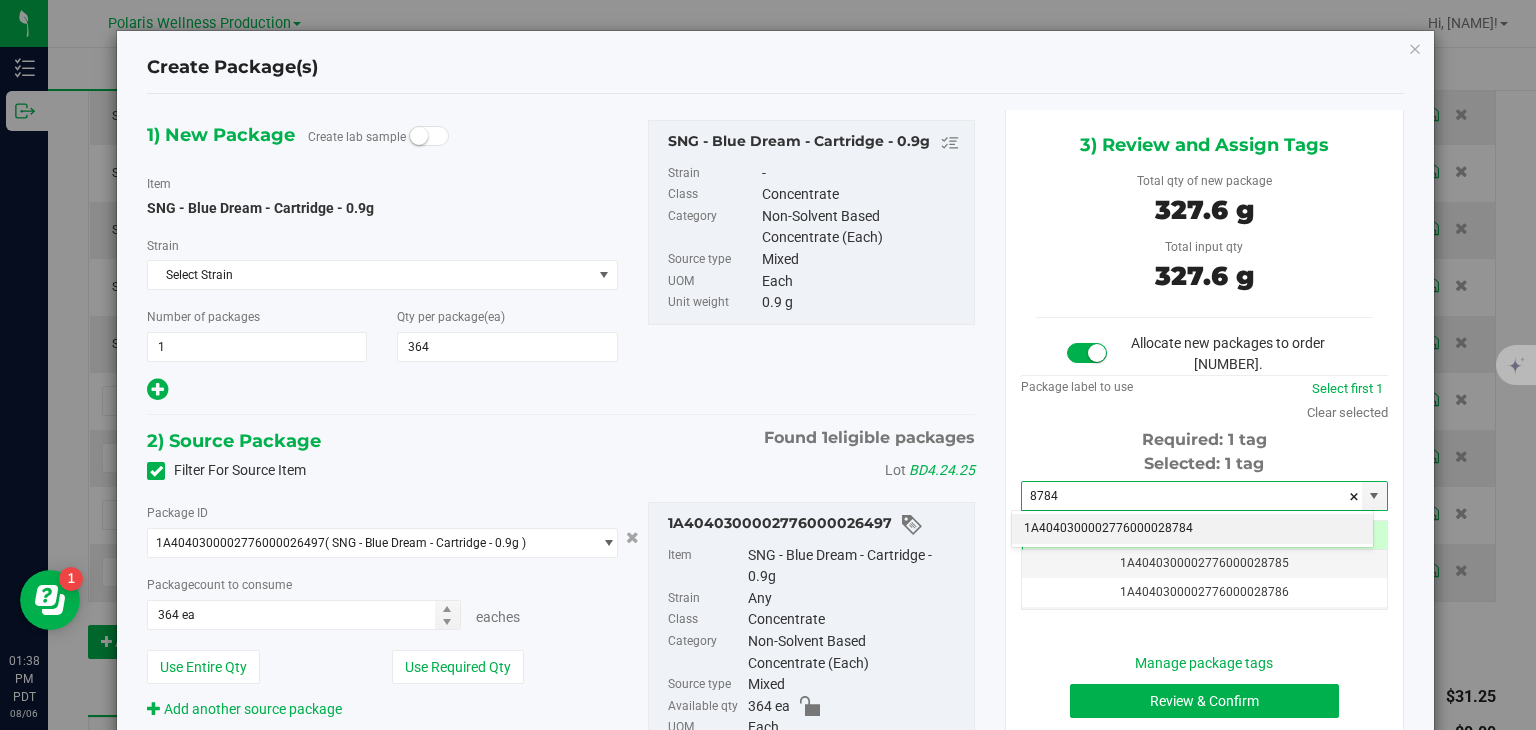 click on "1A4040300002776000028784" at bounding box center [1192, 529] 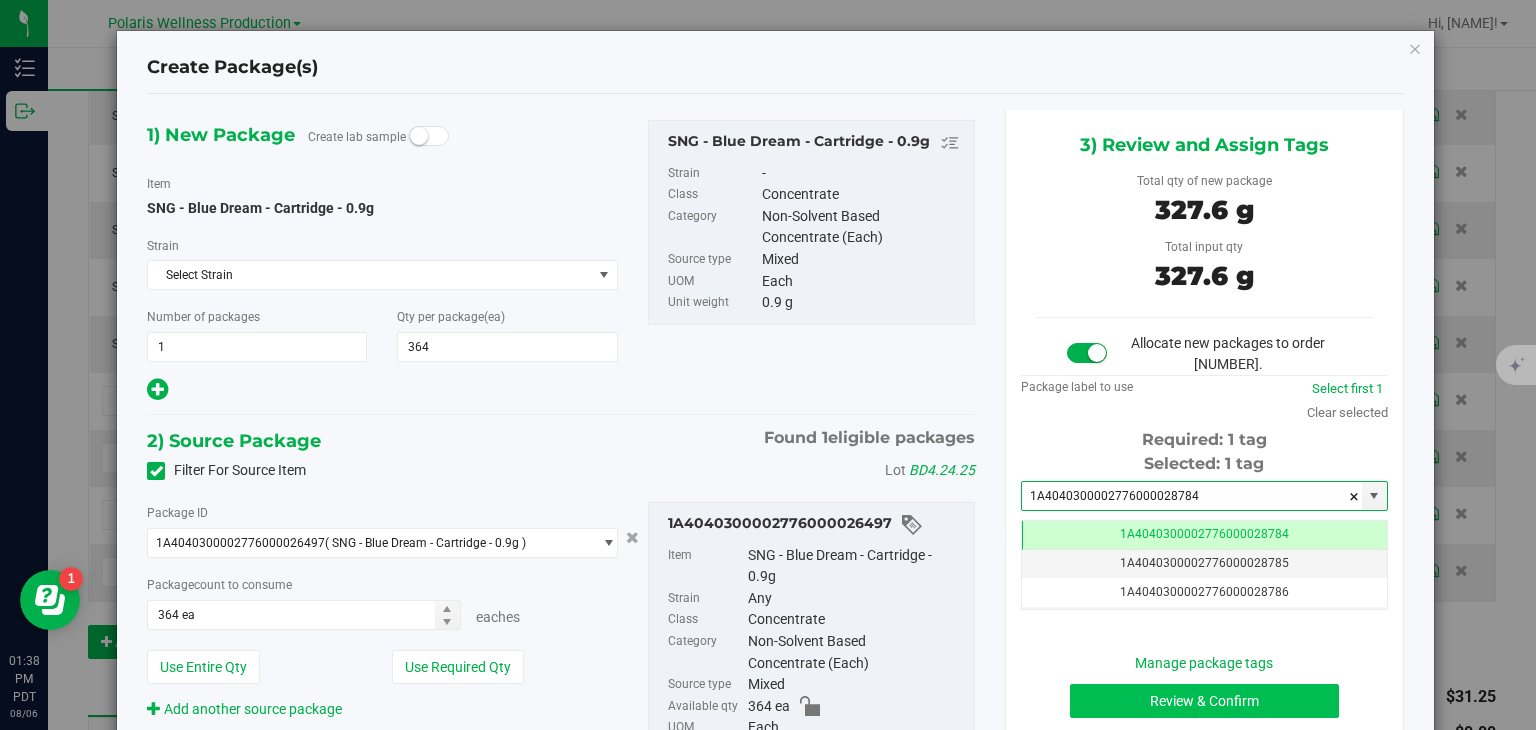 scroll, scrollTop: 0, scrollLeft: 0, axis: both 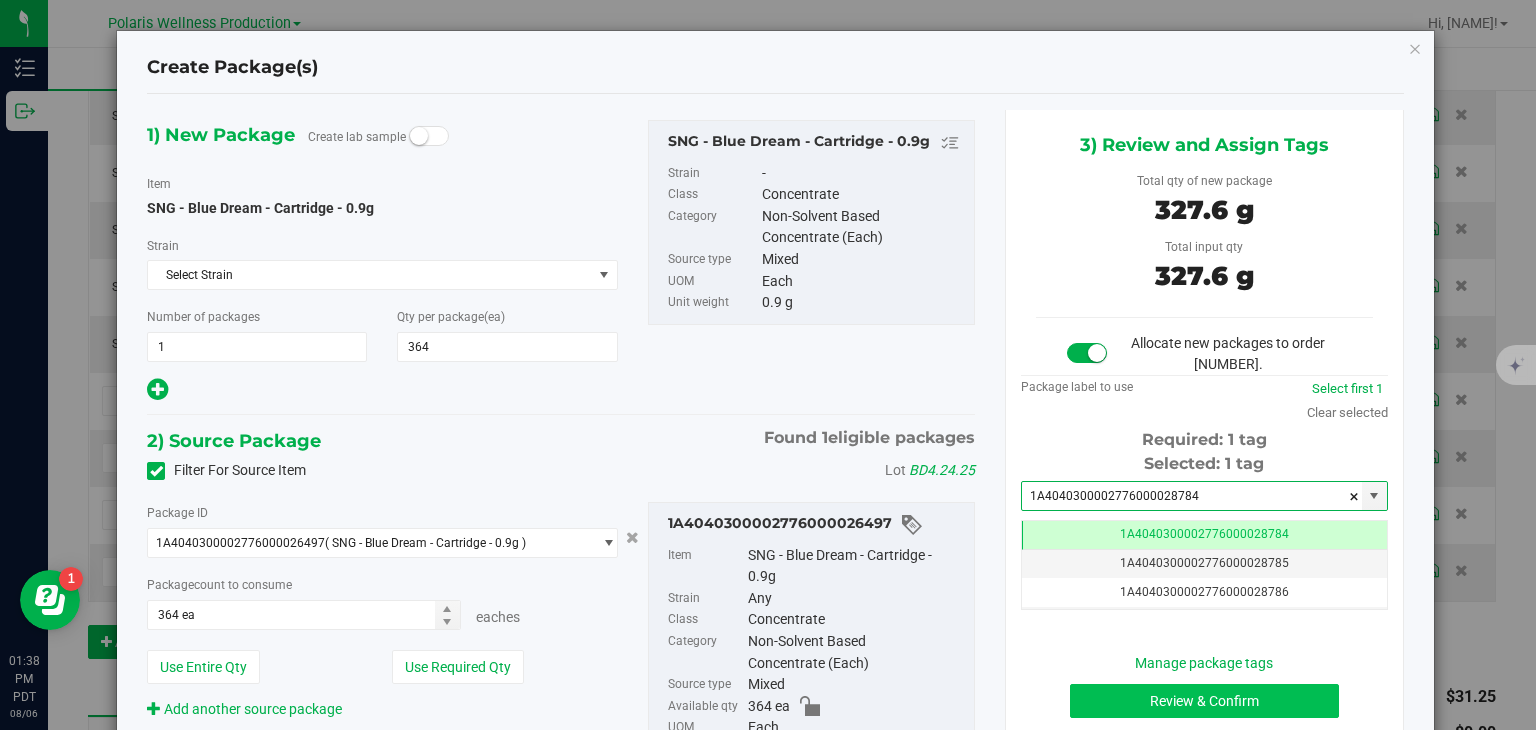 type on "1A4040300002776000028784" 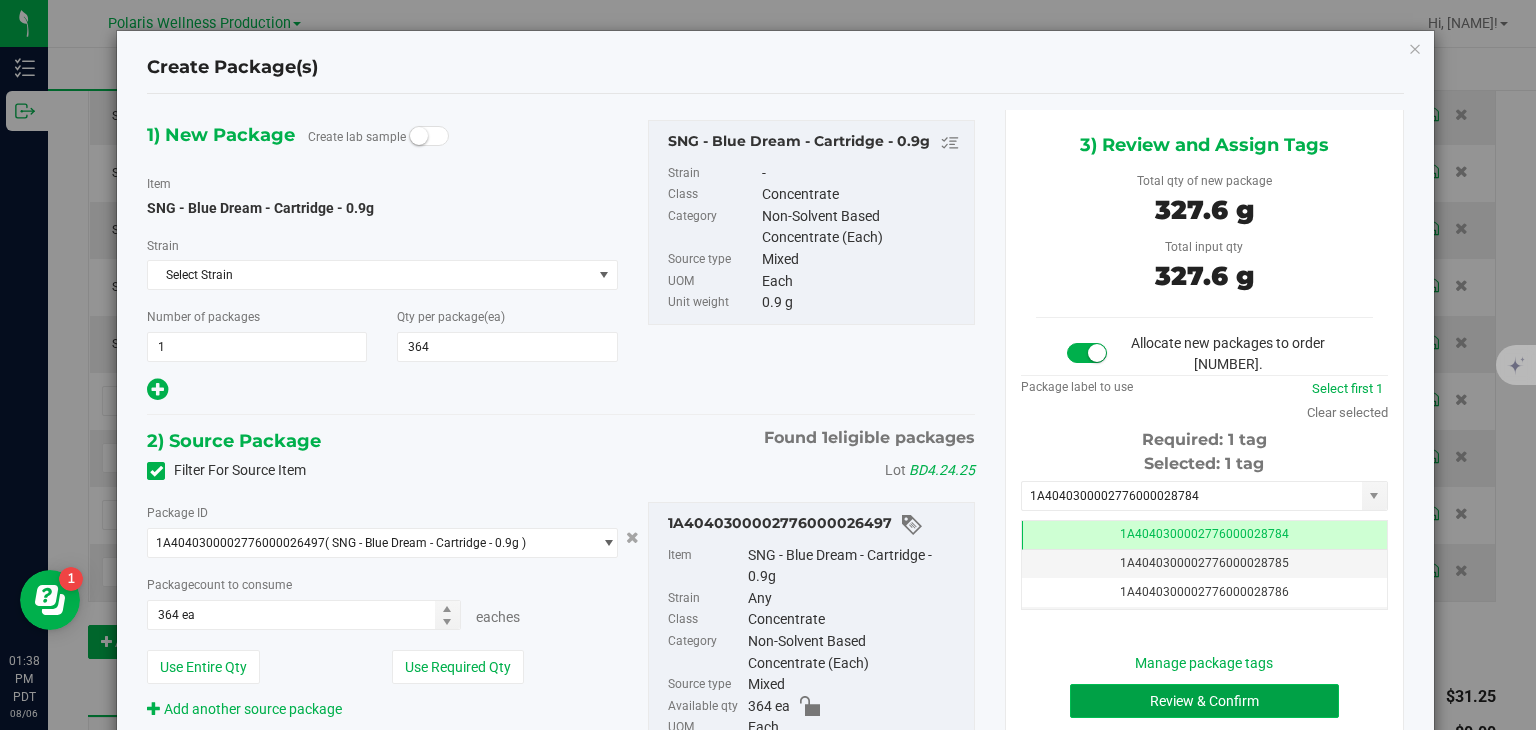 click on "Review & Confirm" at bounding box center [1204, 701] 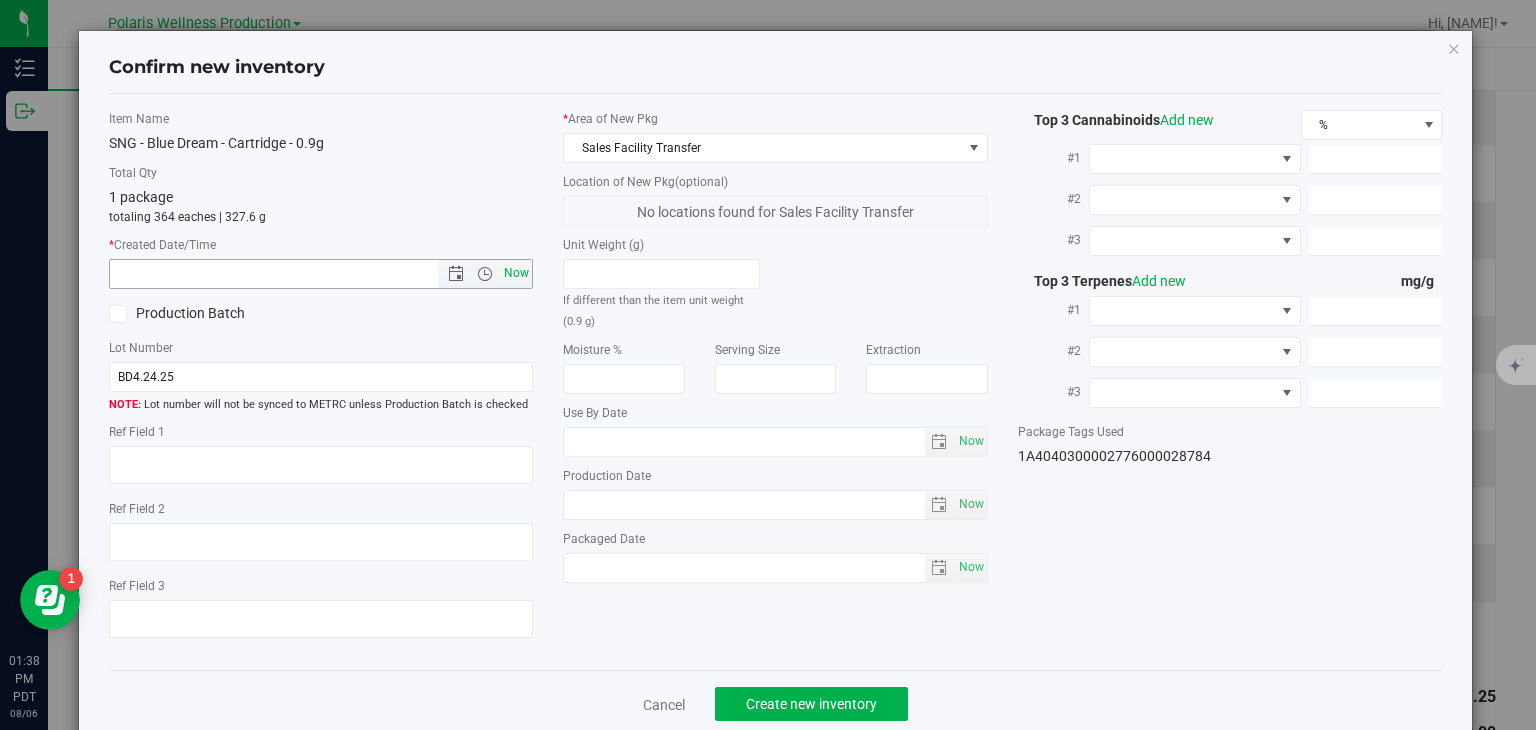 click on "Now" at bounding box center (517, 273) 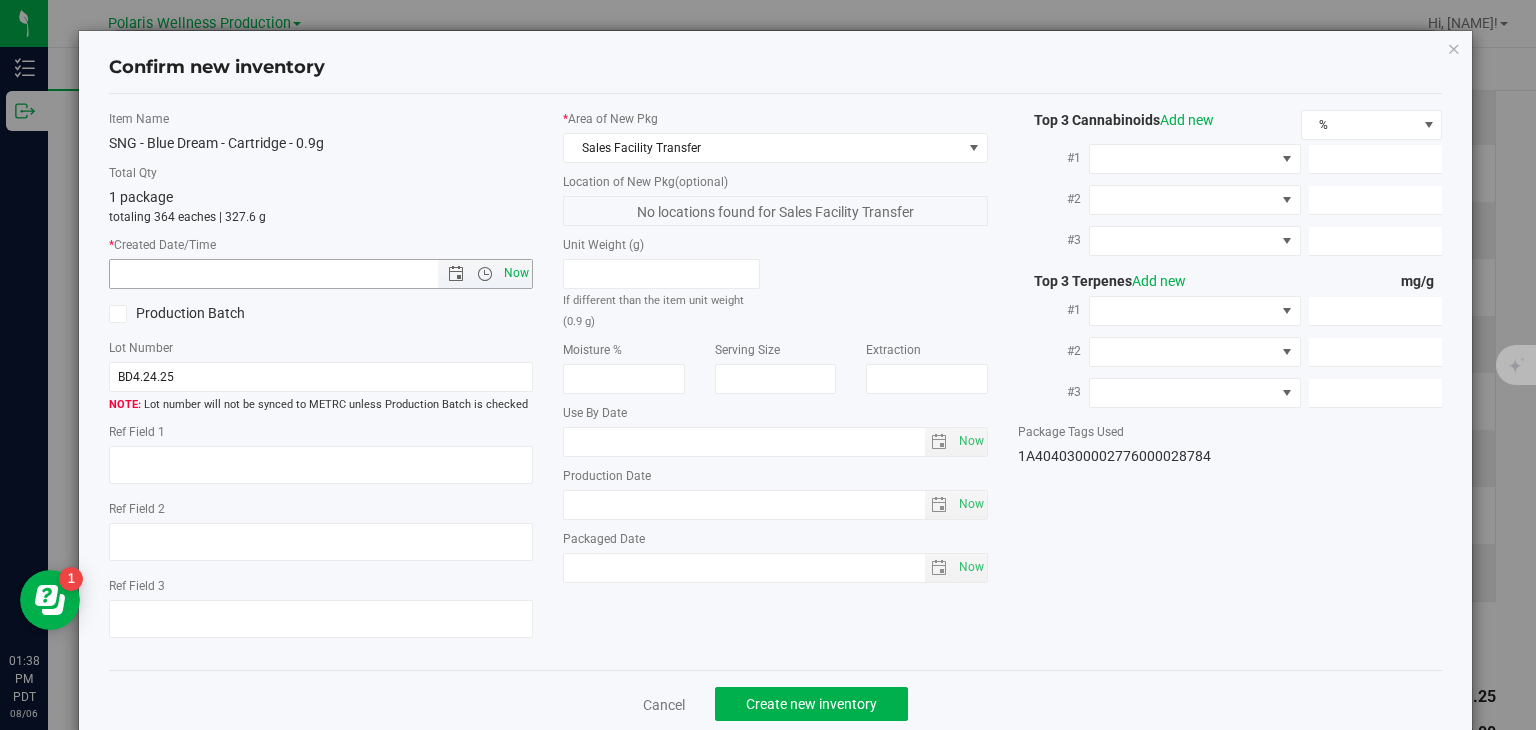 type on "8/6/2025 1:38 PM" 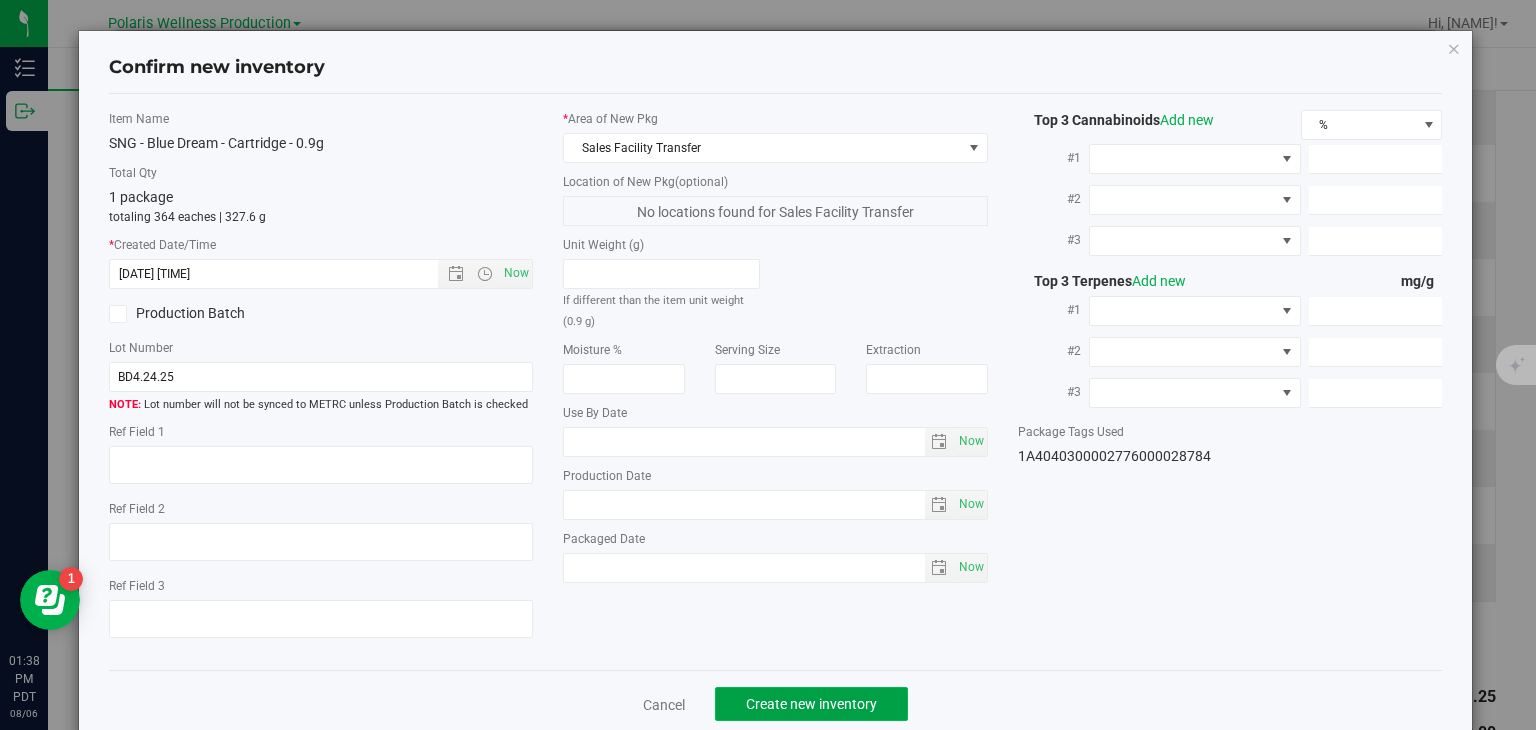 click on "Create new inventory" 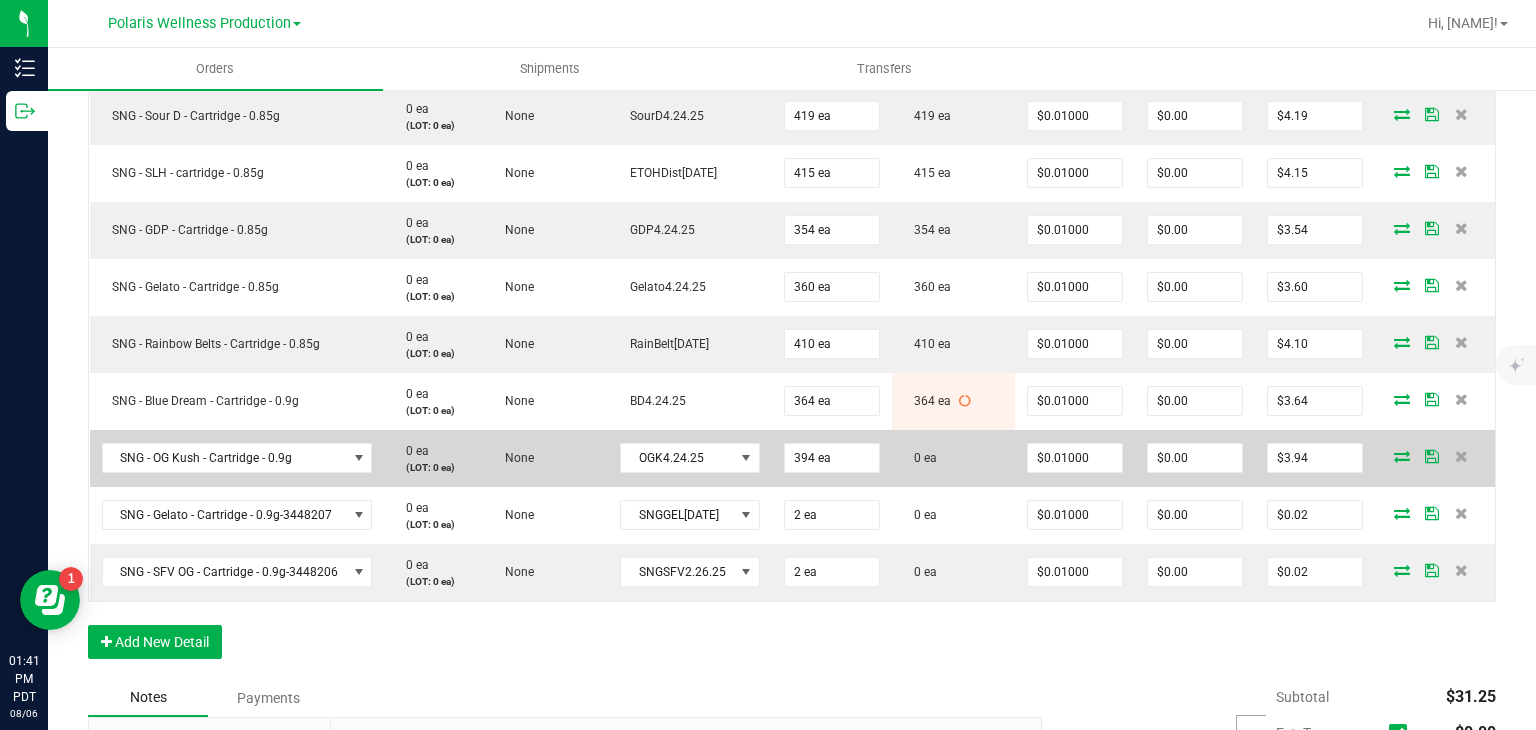 click at bounding box center [1402, 456] 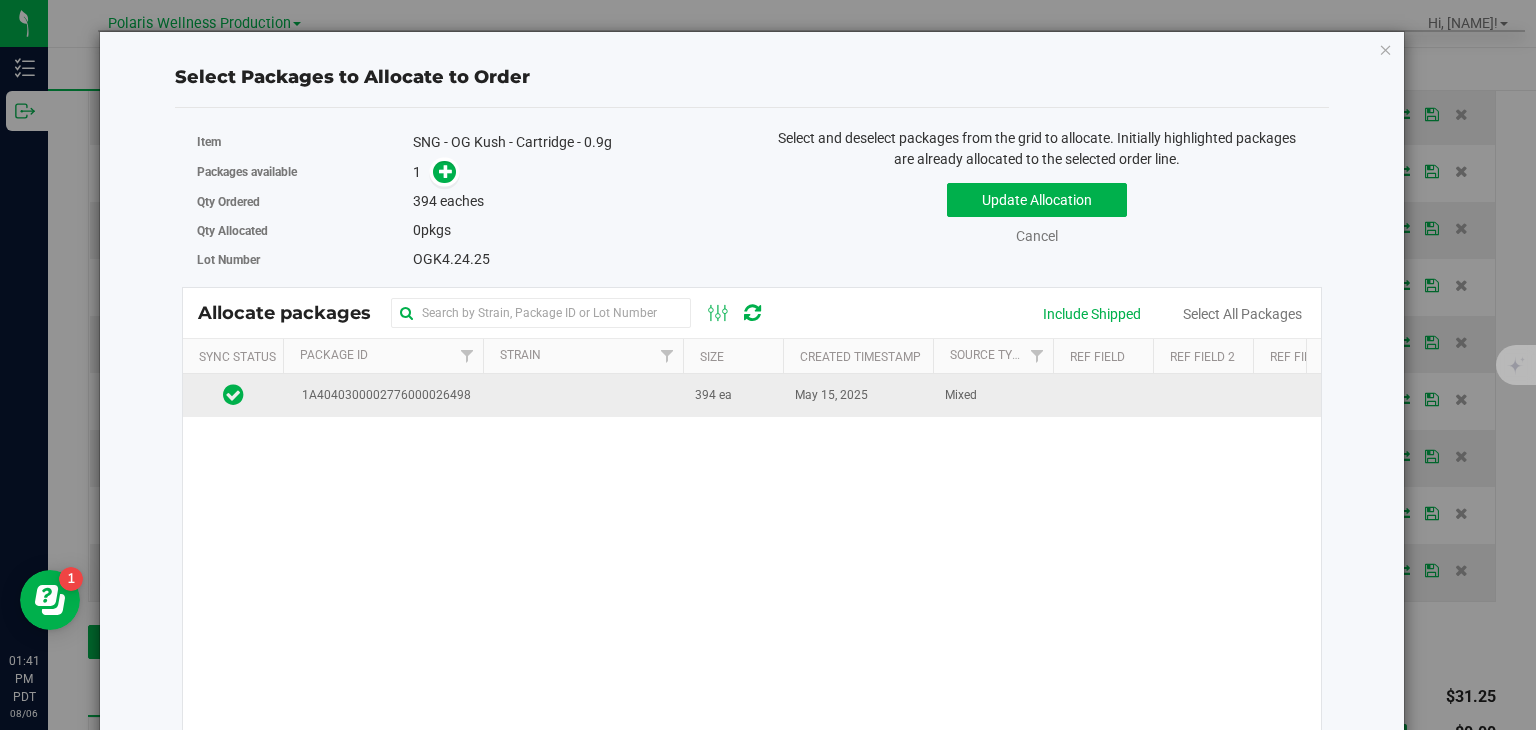 click on "May 15, 2025" at bounding box center [858, 395] 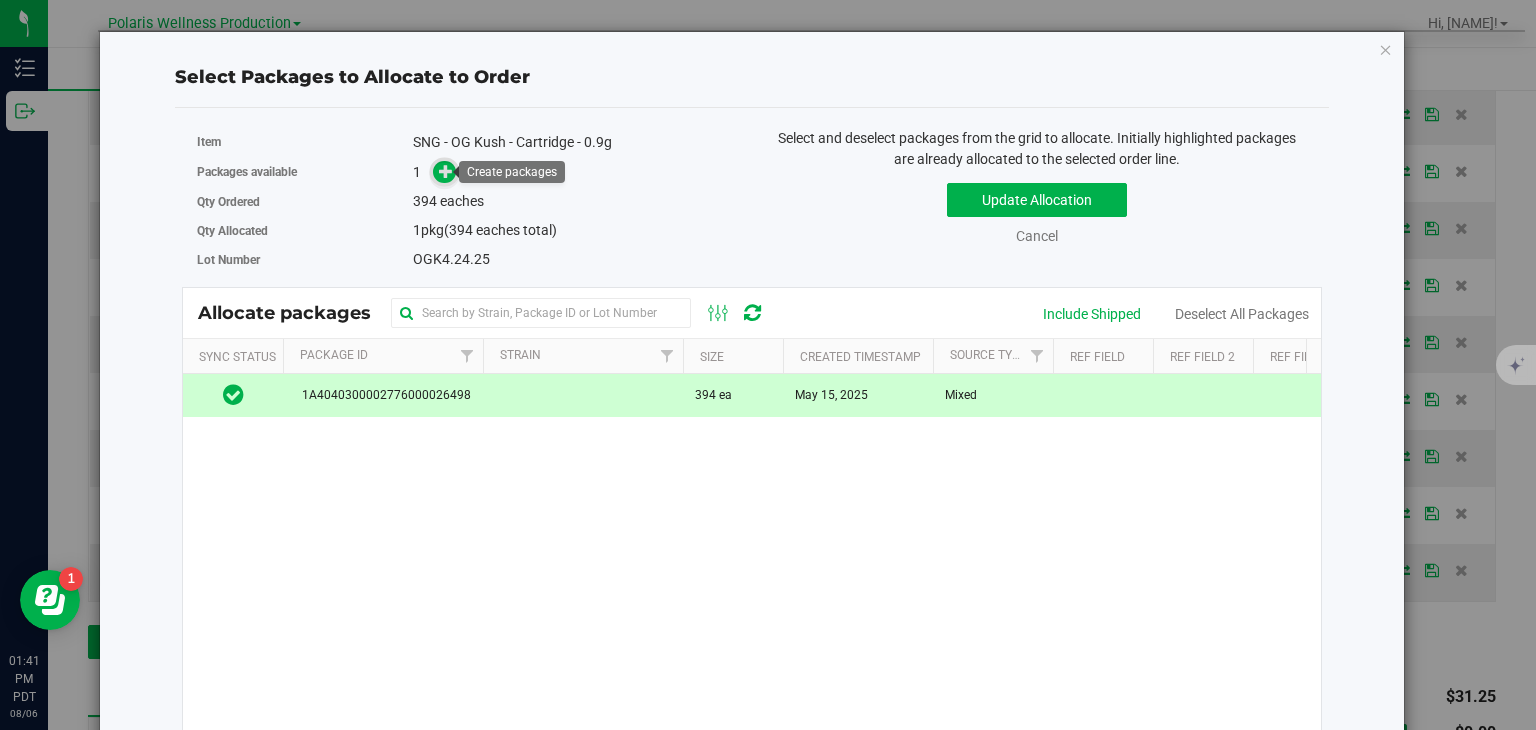 click at bounding box center [446, 171] 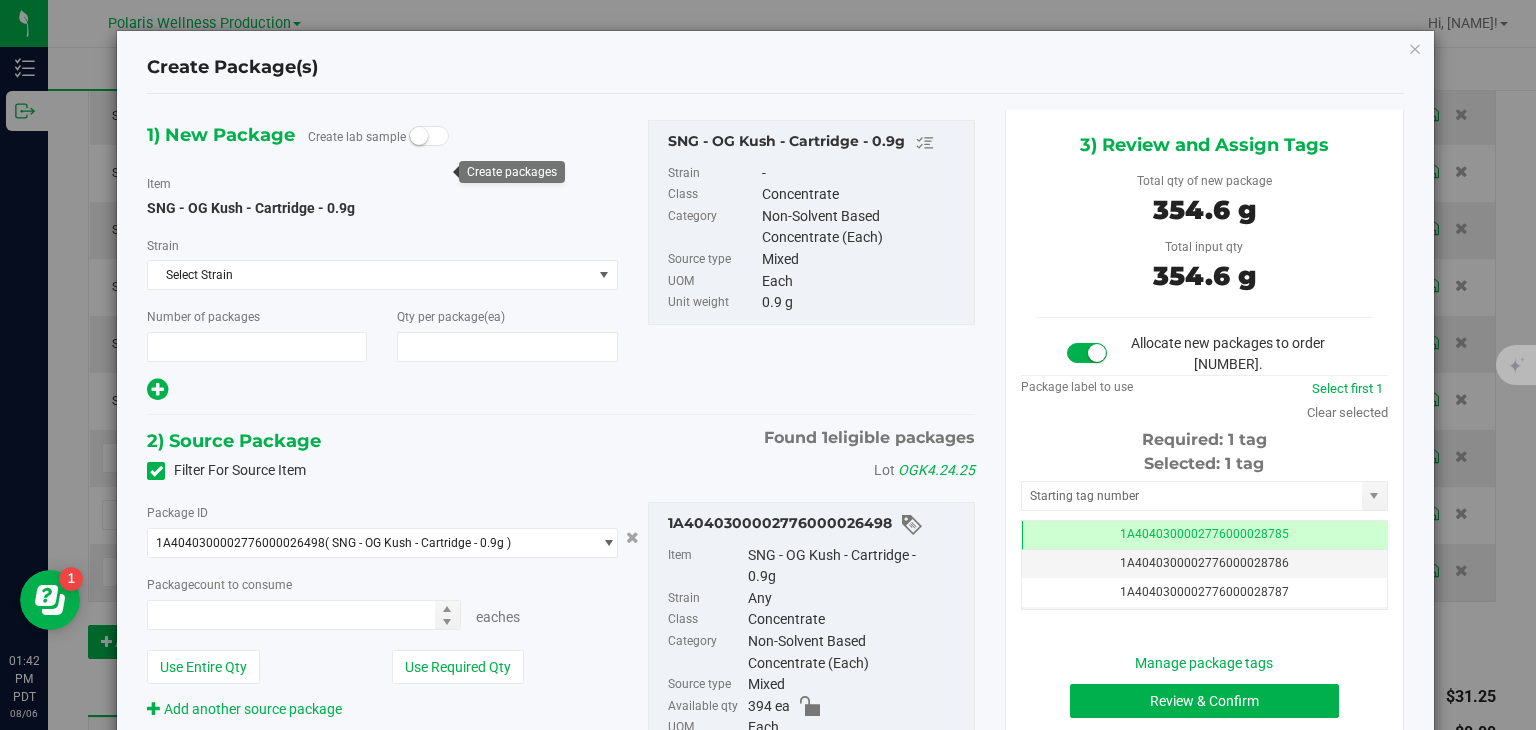type on "1" 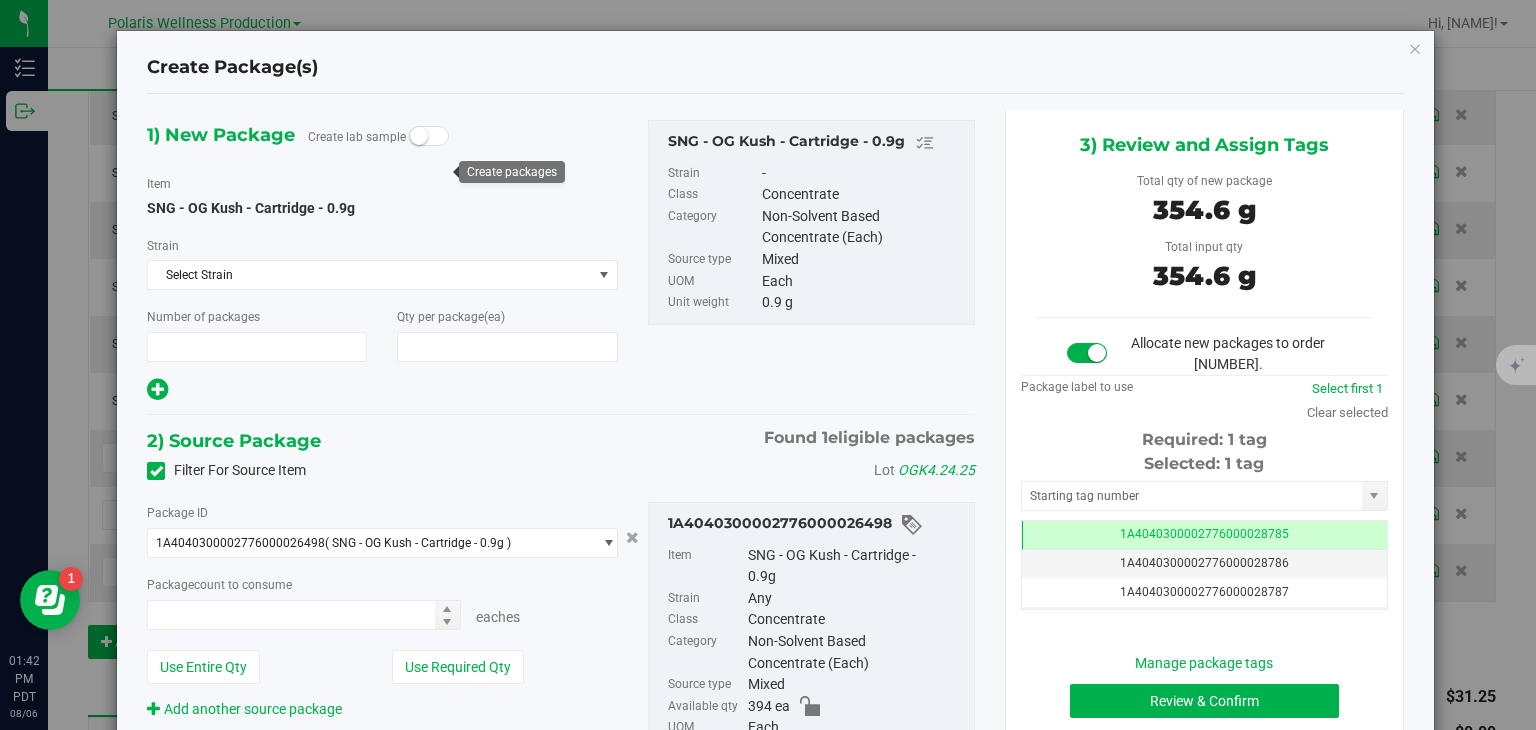 type on "394" 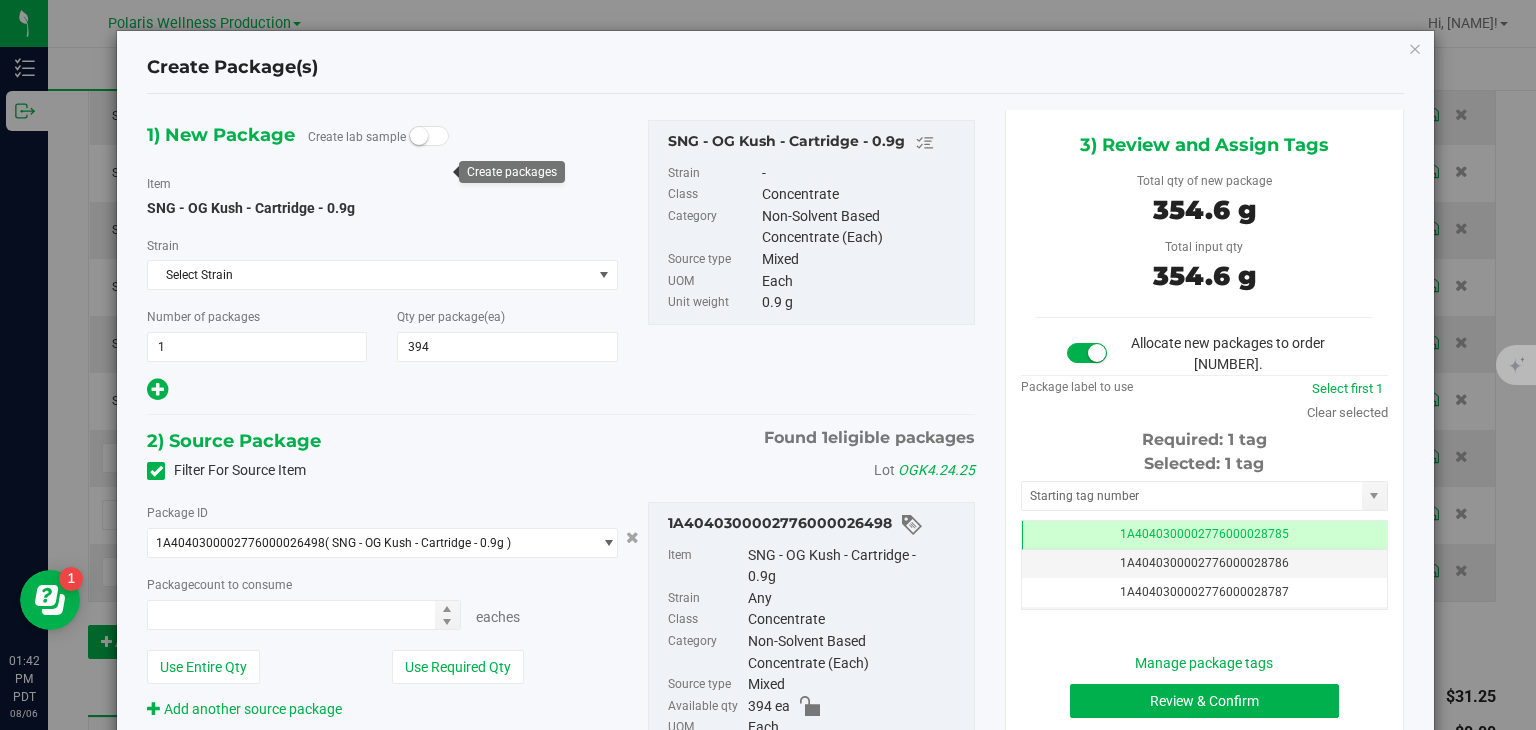 type on "394 ea" 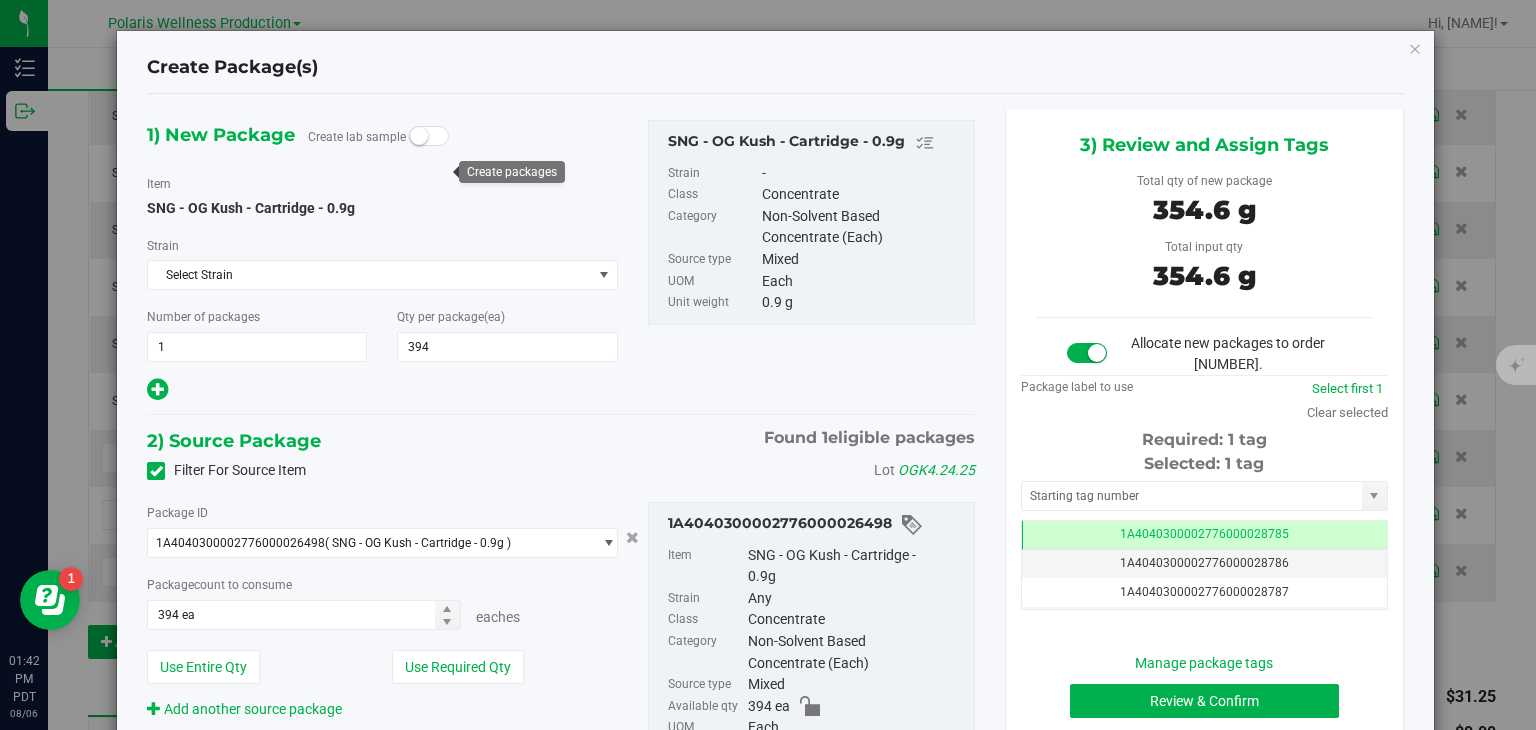 scroll, scrollTop: 0, scrollLeft: 0, axis: both 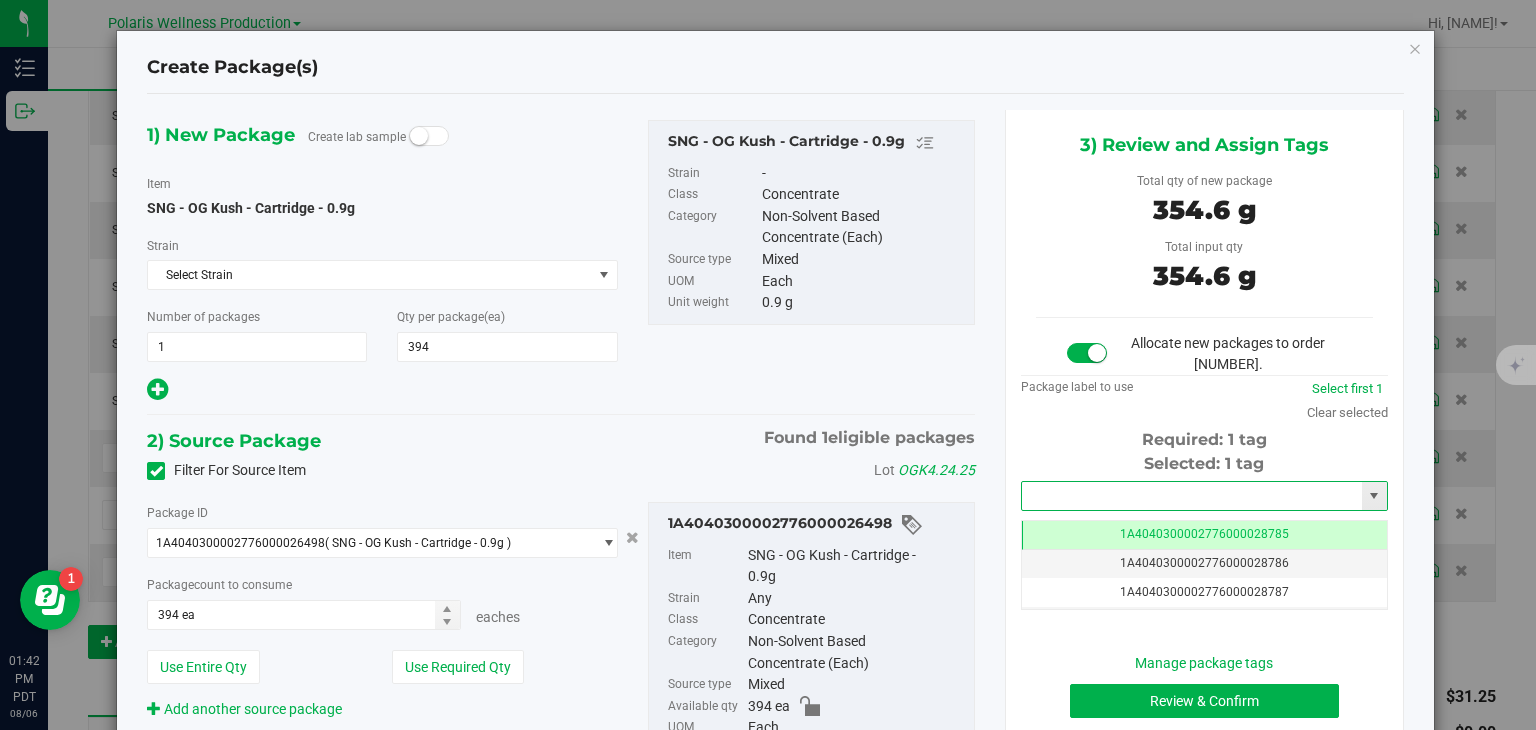 click at bounding box center [1192, 496] 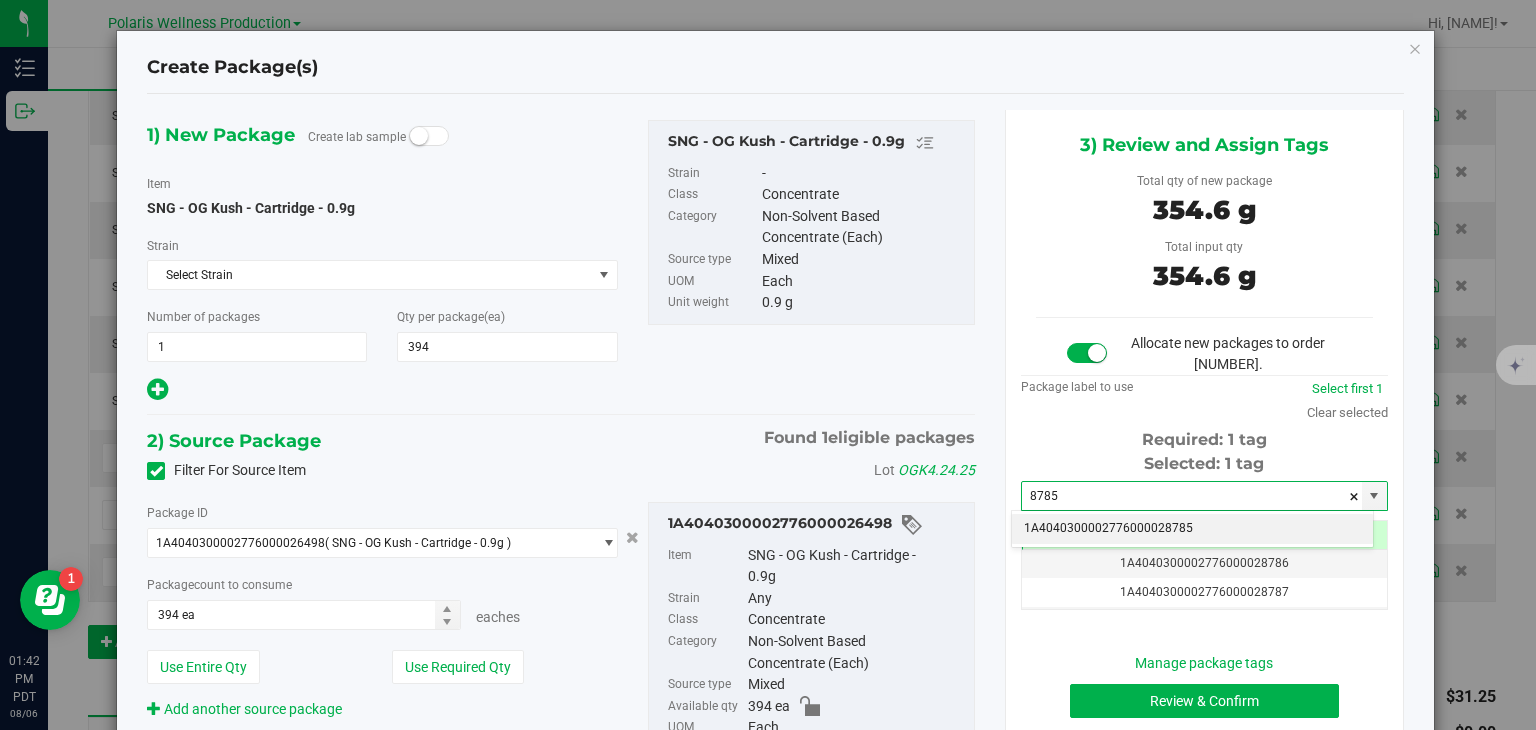 click on "1A4040300002776000028785" at bounding box center (1192, 529) 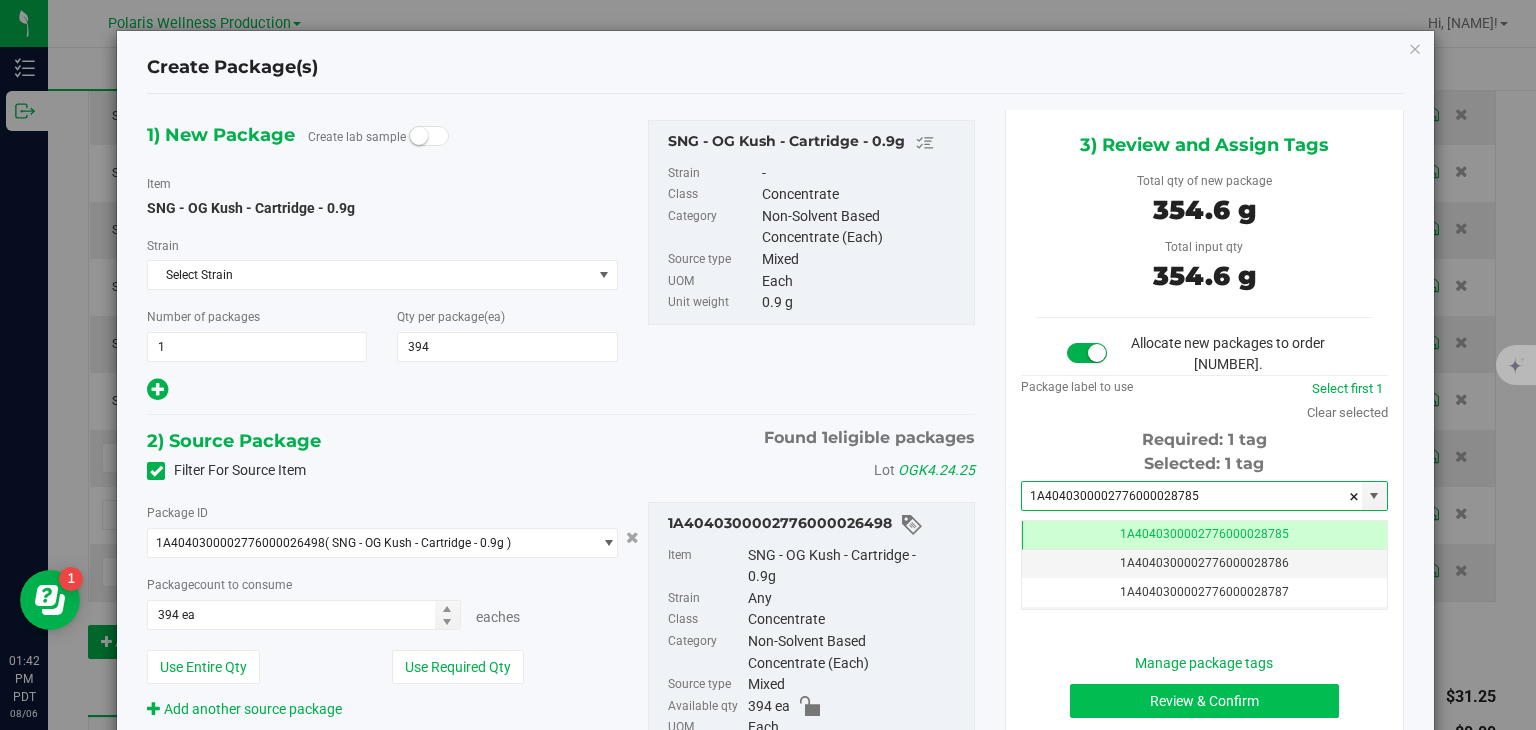 scroll, scrollTop: 0, scrollLeft: 0, axis: both 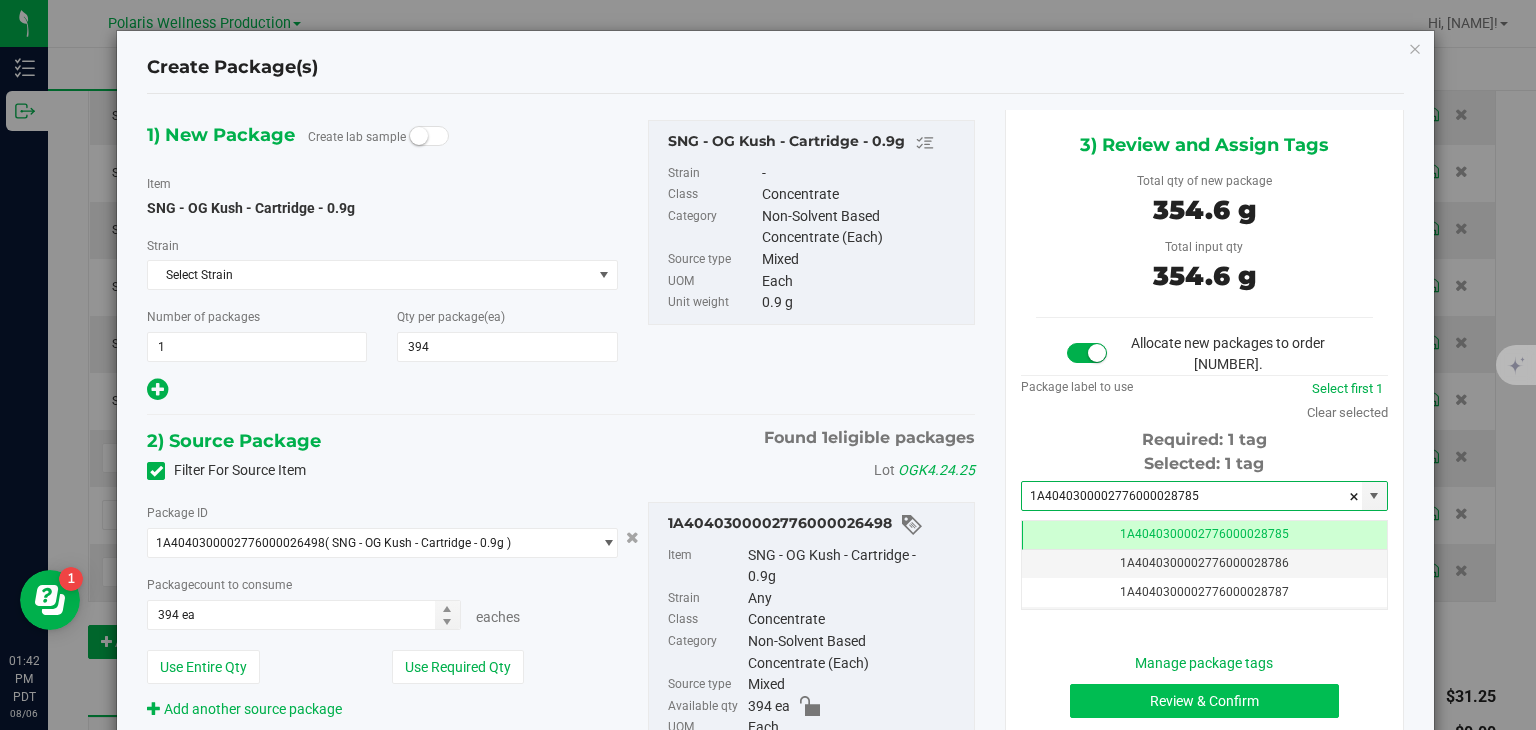 type on "1A4040300002776000028785" 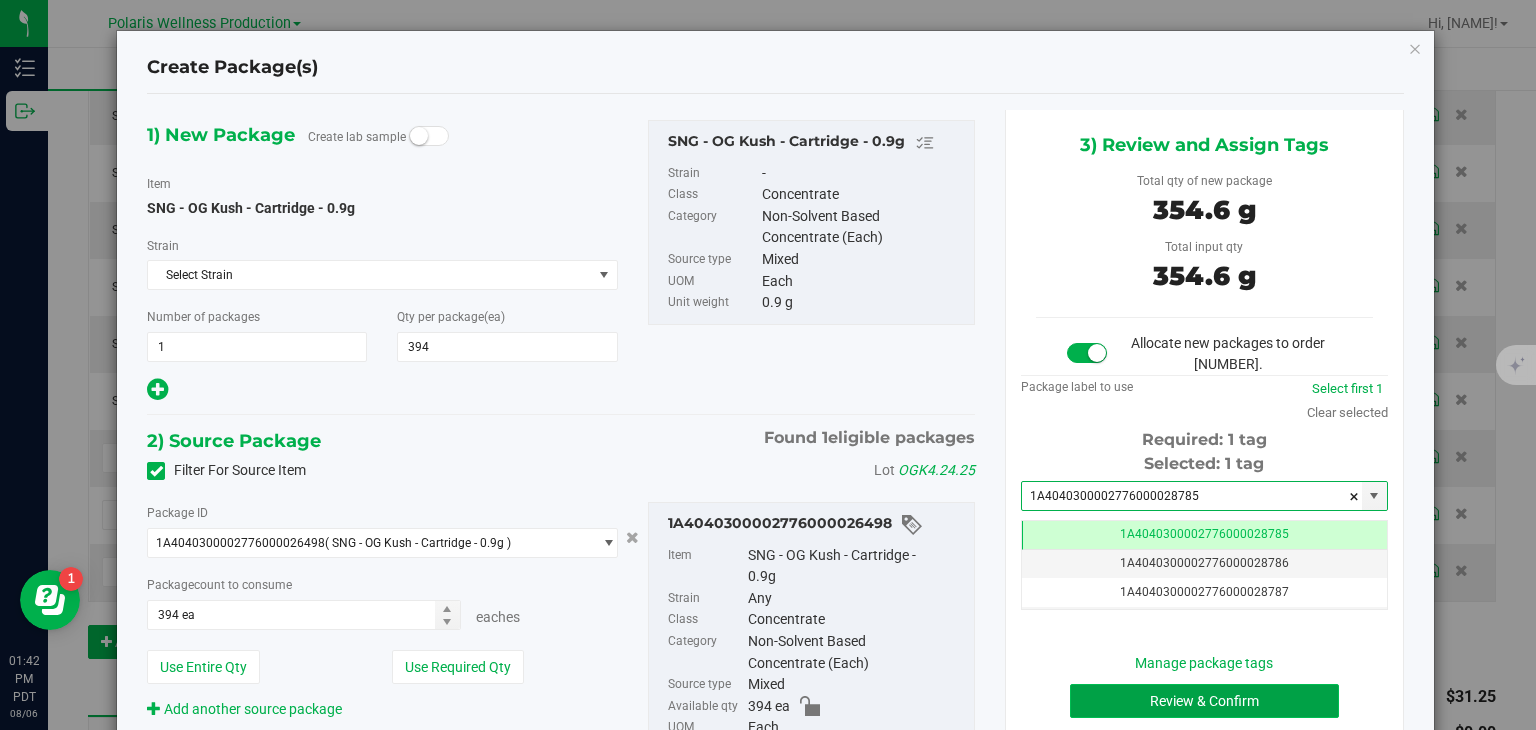 click on "Review & Confirm" at bounding box center (1204, 701) 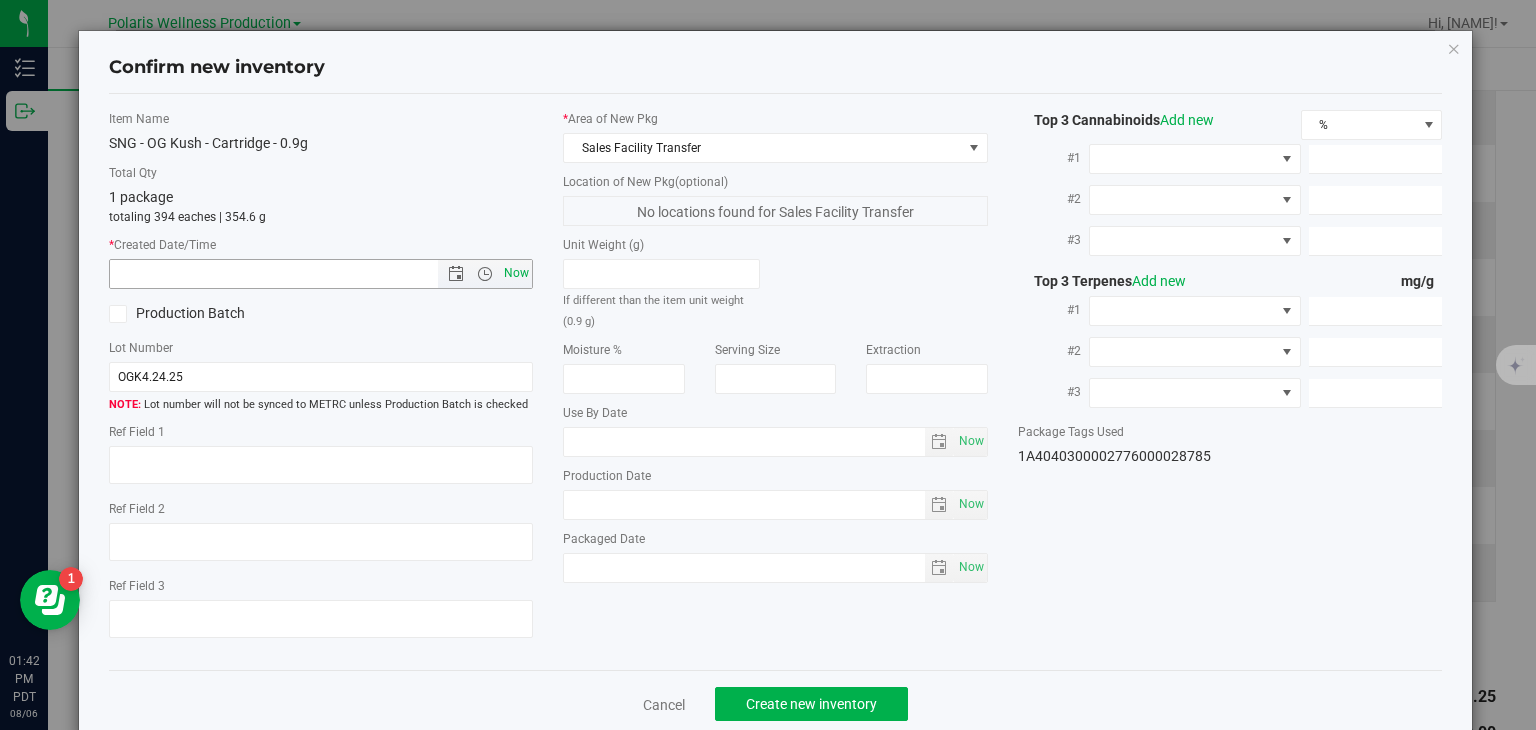 click on "Now" at bounding box center (517, 273) 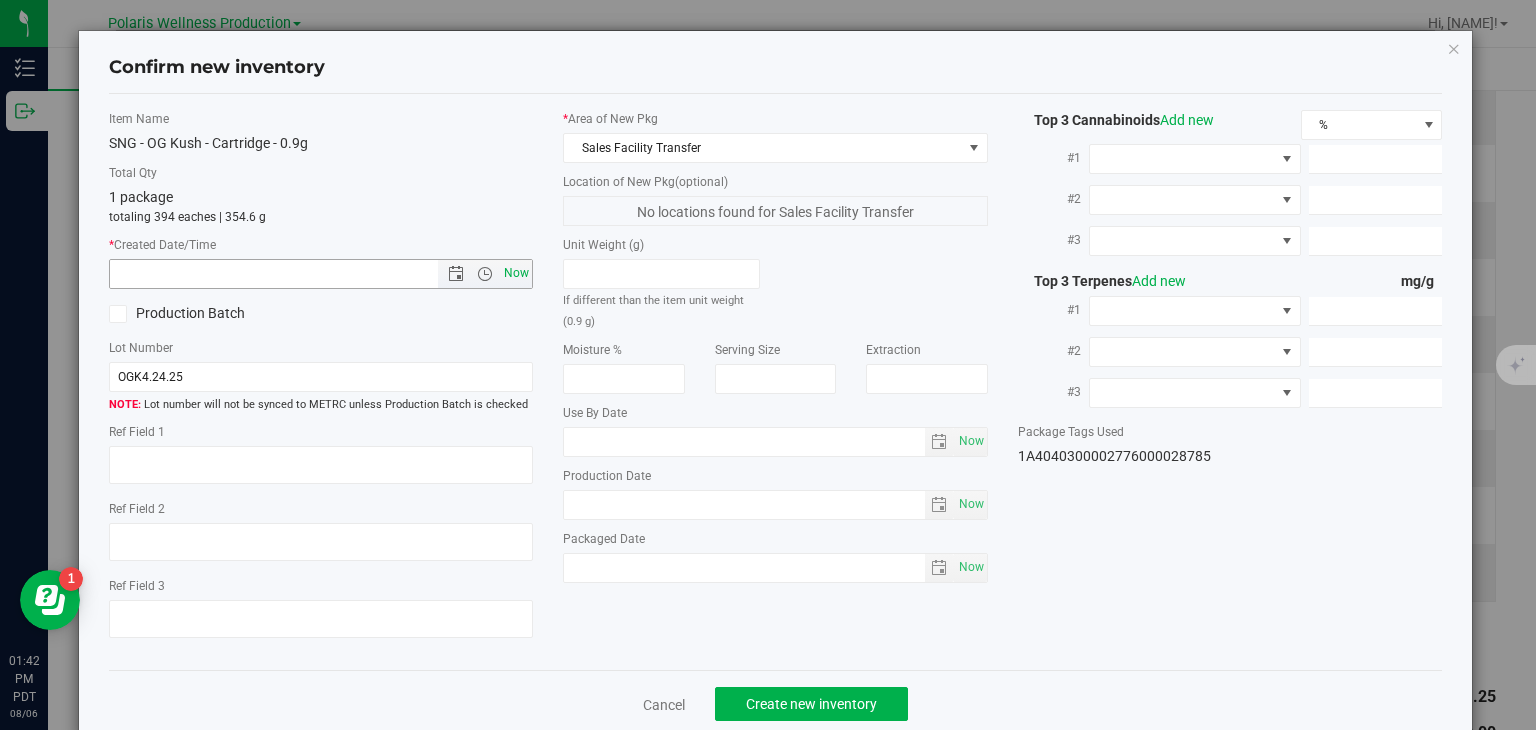 type on "8/6/2025 1:42 PM" 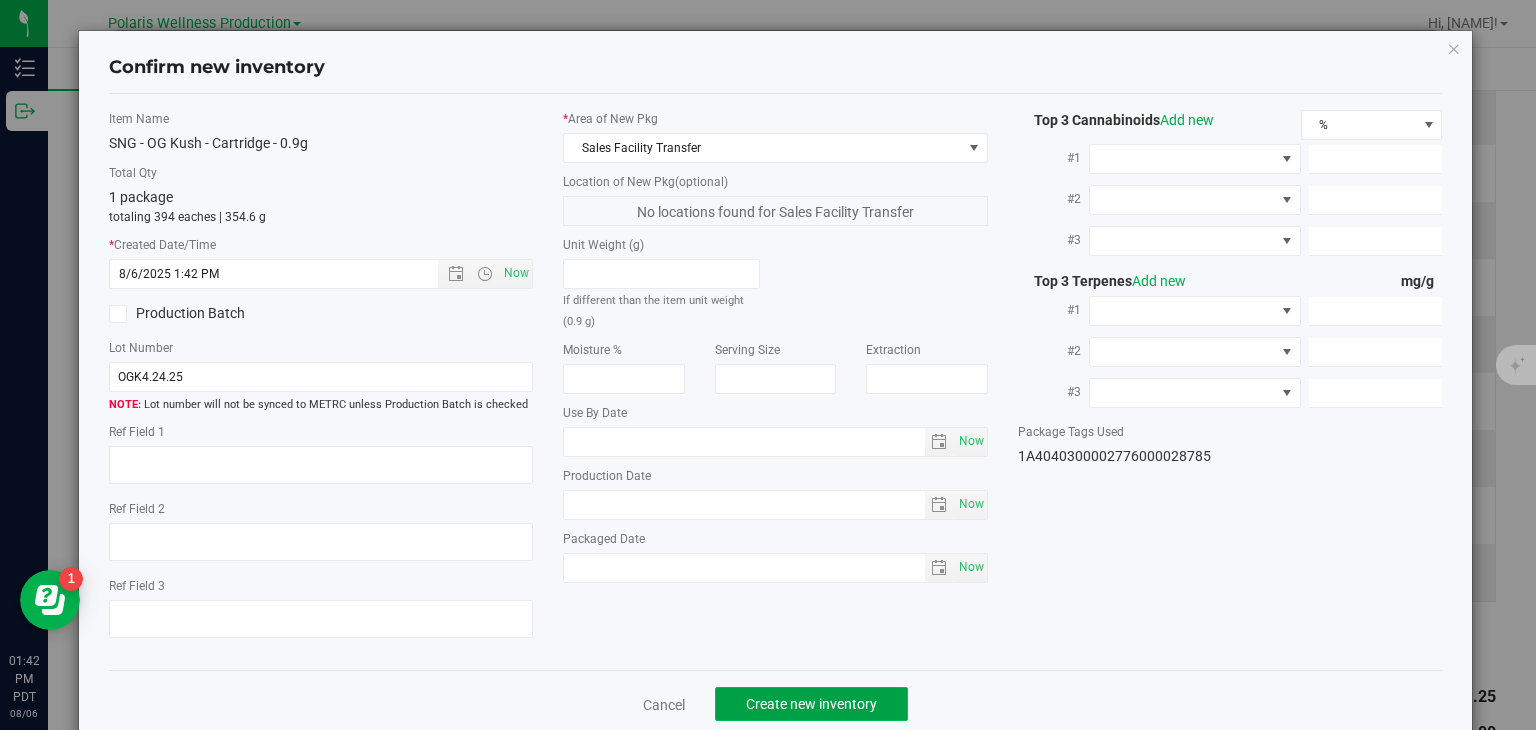 click on "Create new inventory" 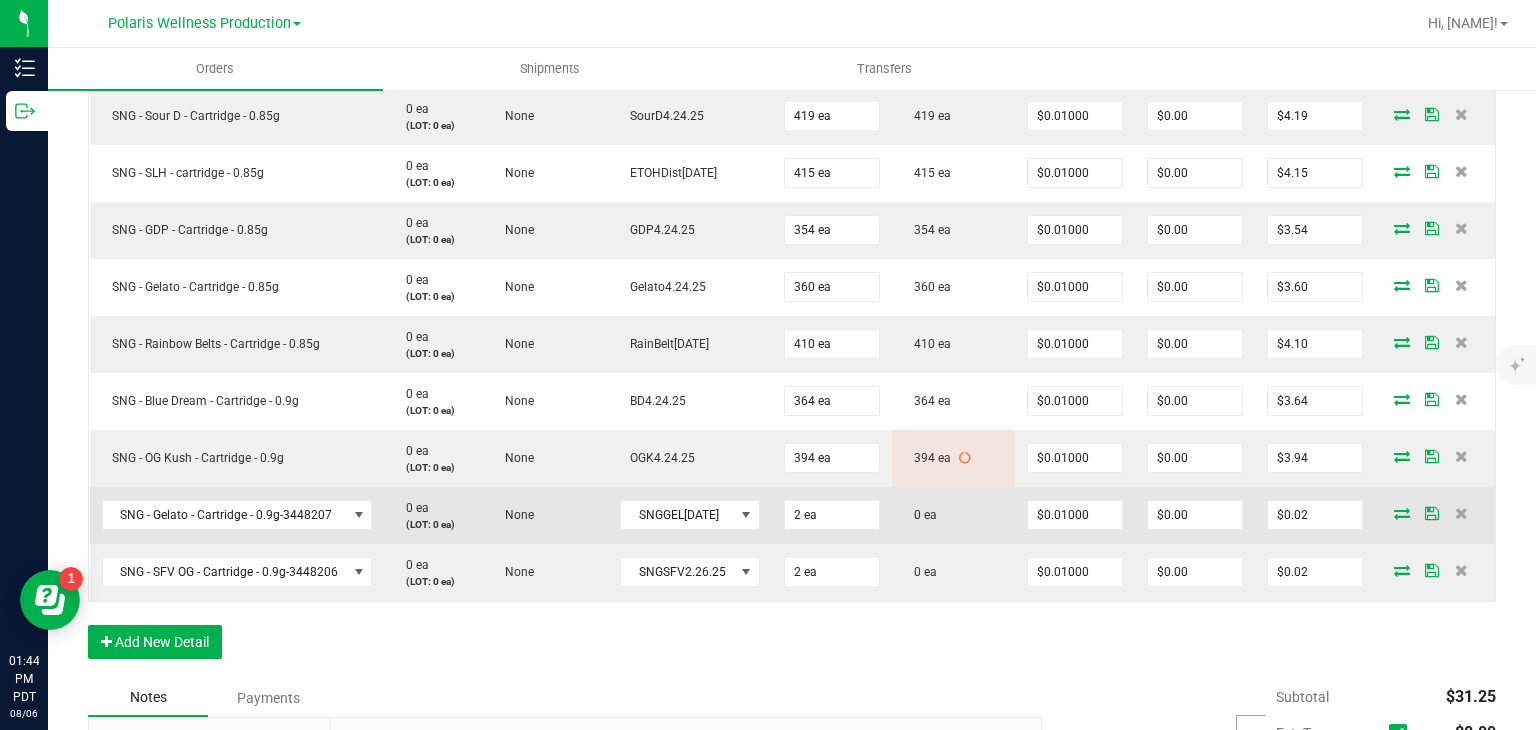 click at bounding box center (1402, 513) 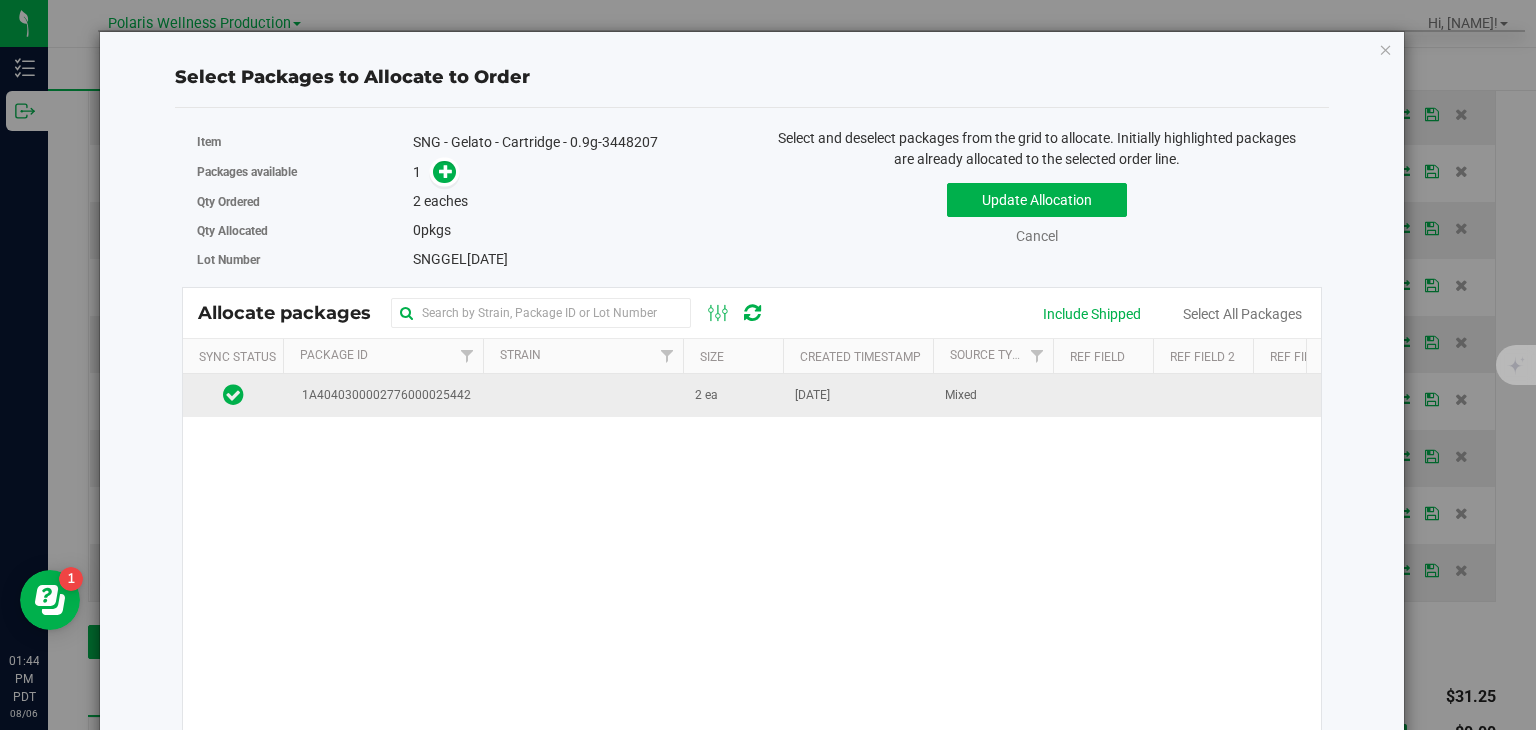 click on "2 ea" at bounding box center [733, 395] 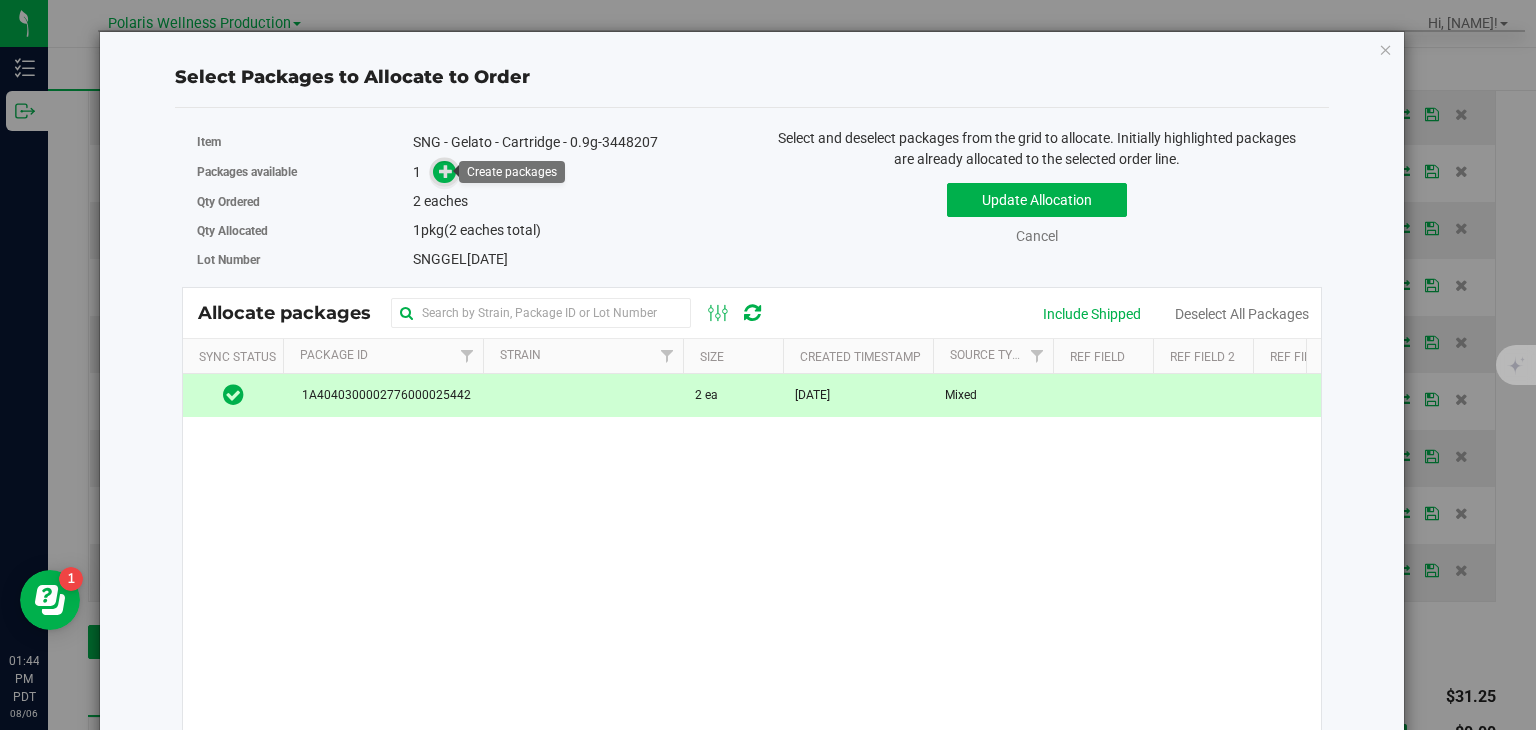 click at bounding box center [446, 171] 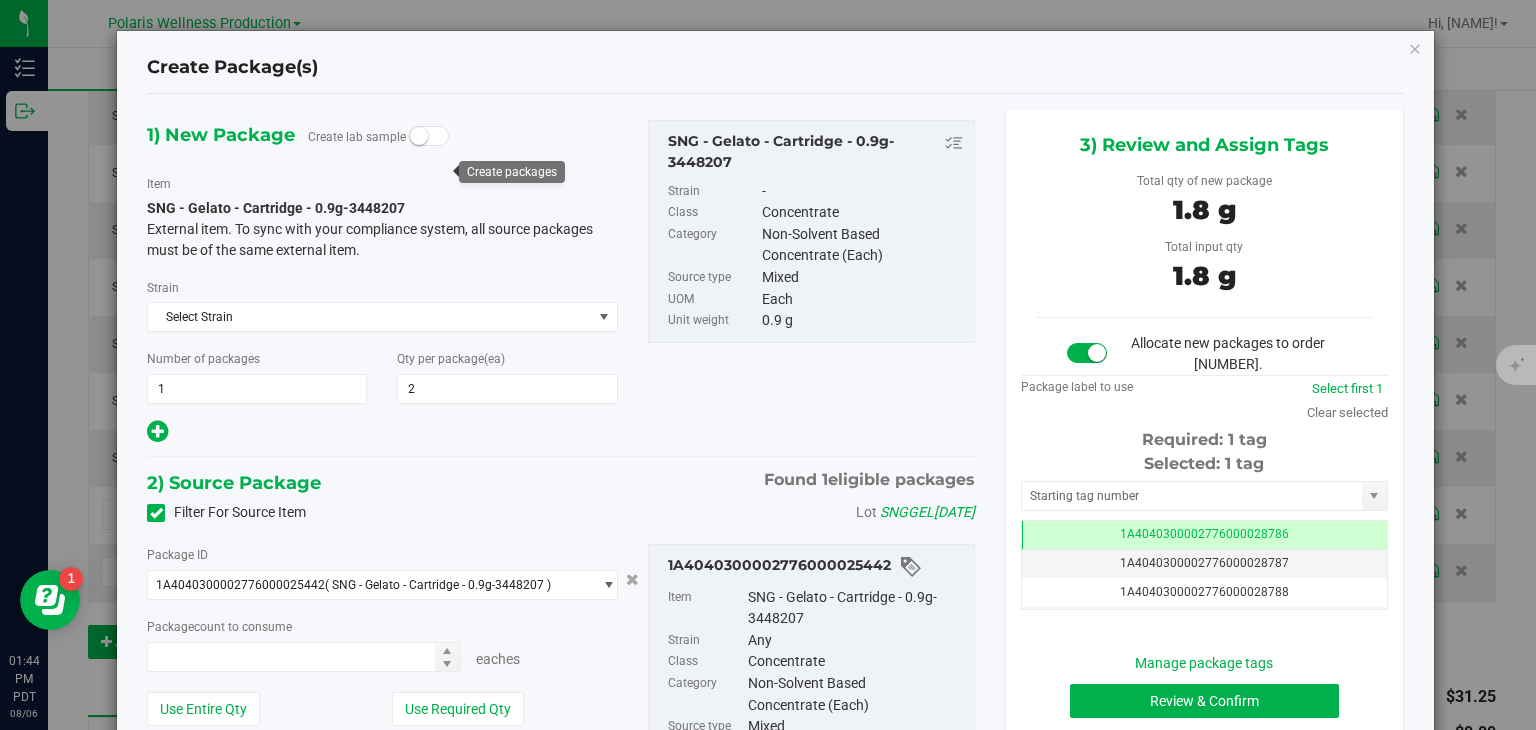 type on "2 ea" 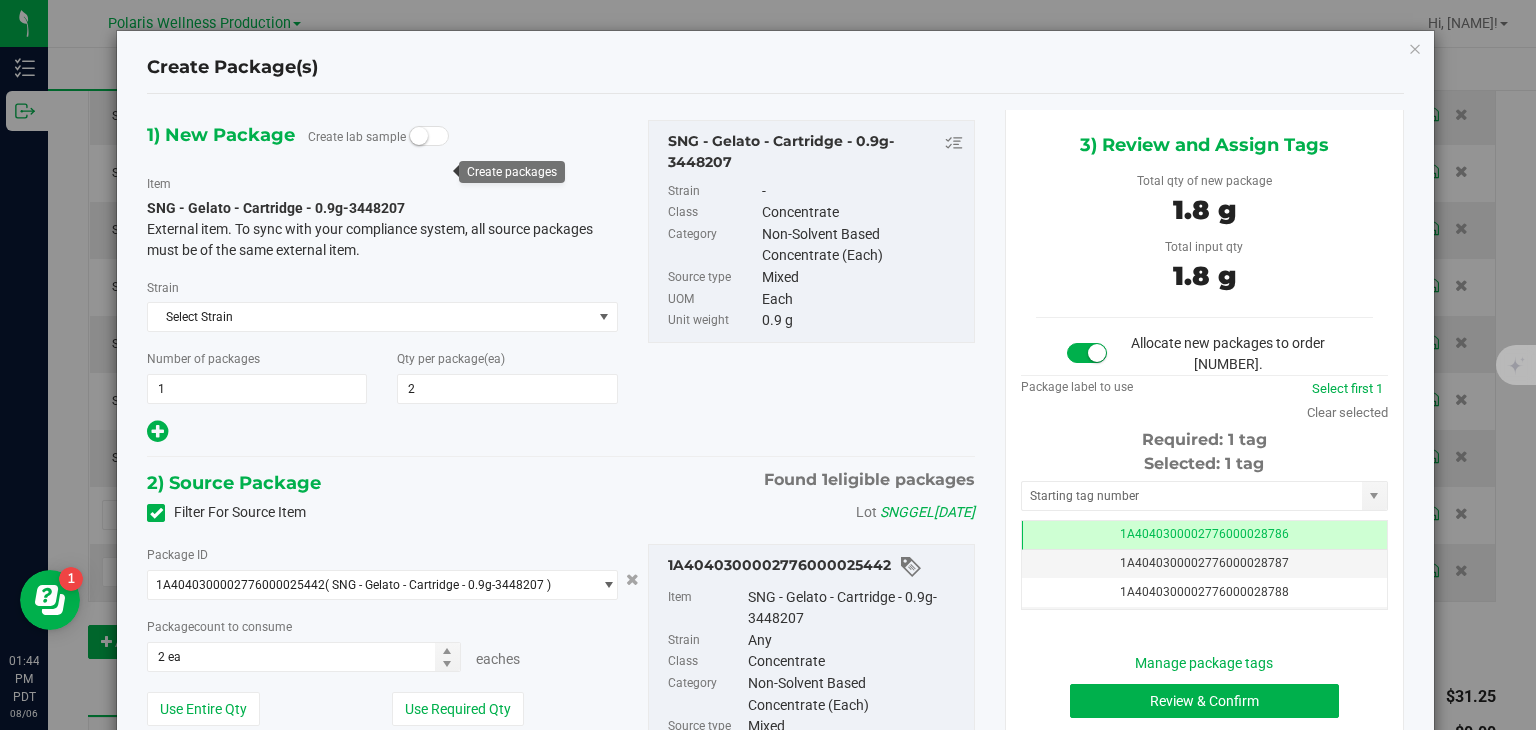 scroll, scrollTop: 0, scrollLeft: 0, axis: both 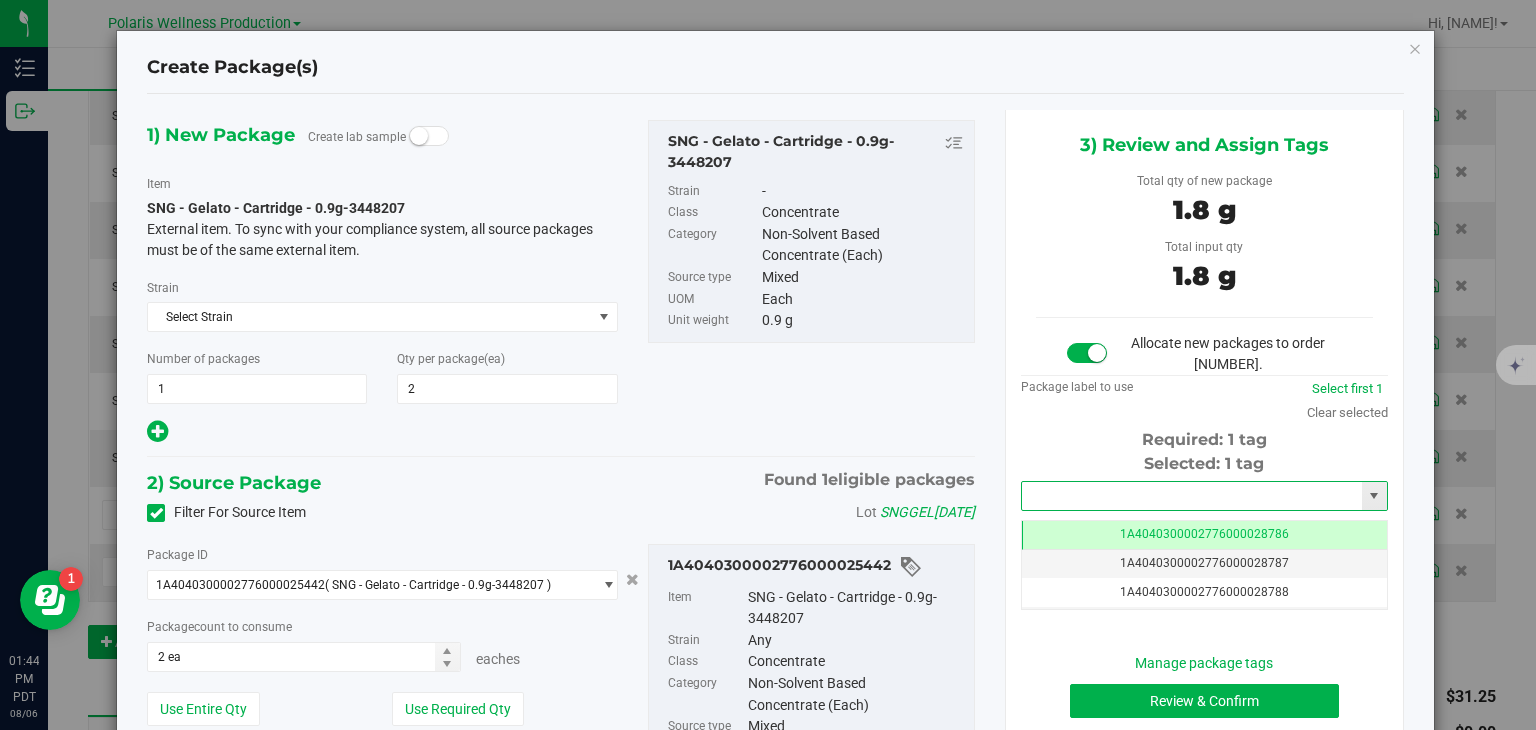 click at bounding box center (1192, 496) 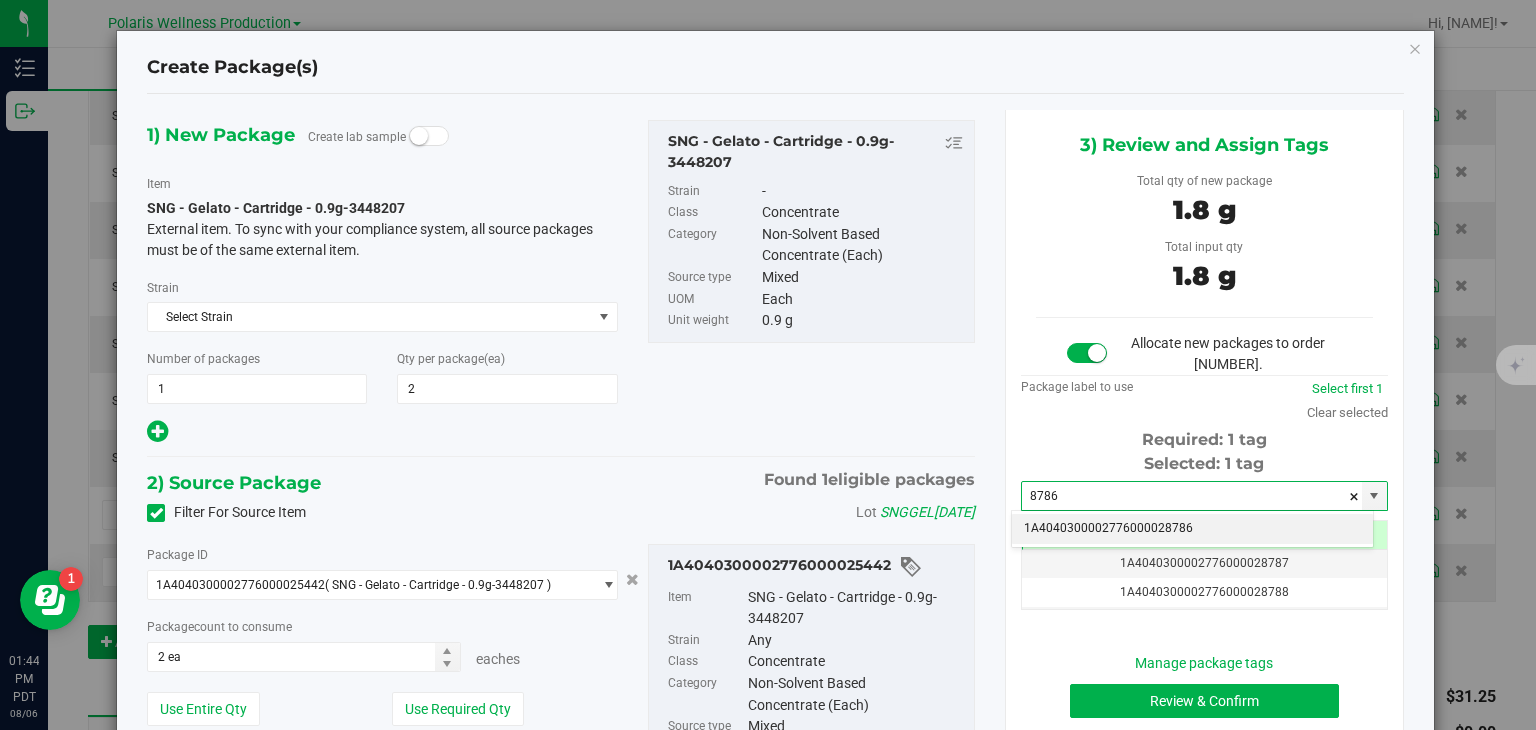 click on "1A4040300002776000028786" at bounding box center (1192, 529) 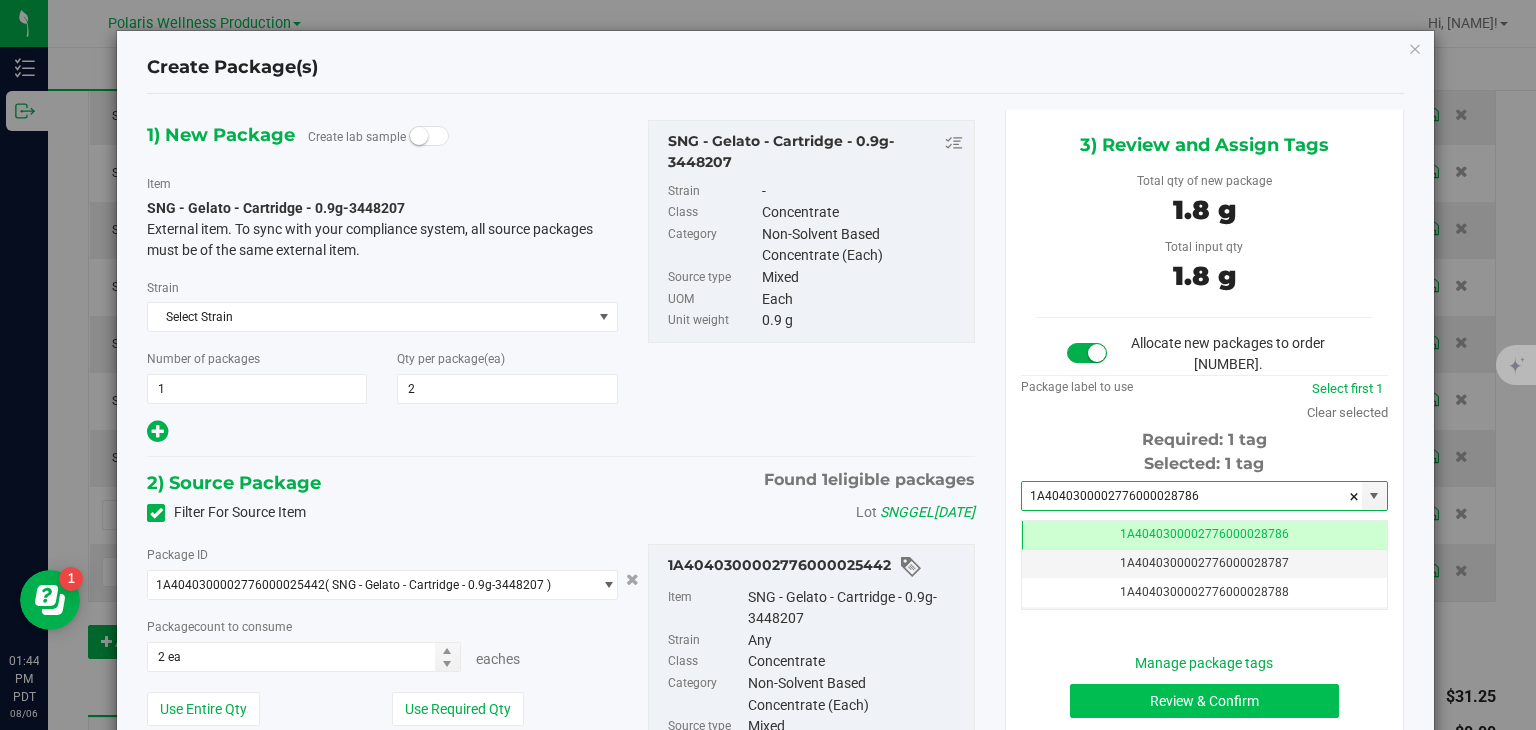 scroll, scrollTop: 0, scrollLeft: 0, axis: both 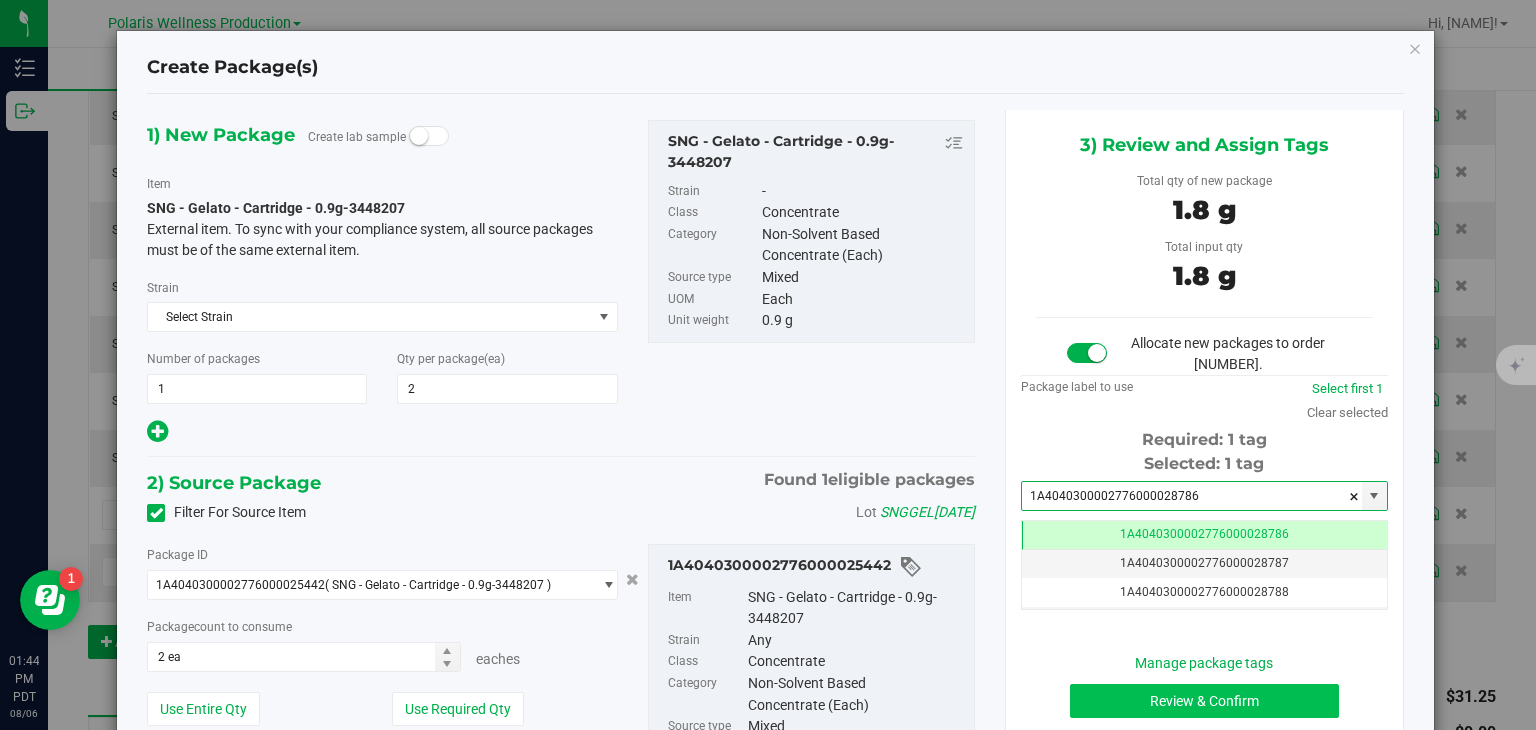 type on "1A4040300002776000028786" 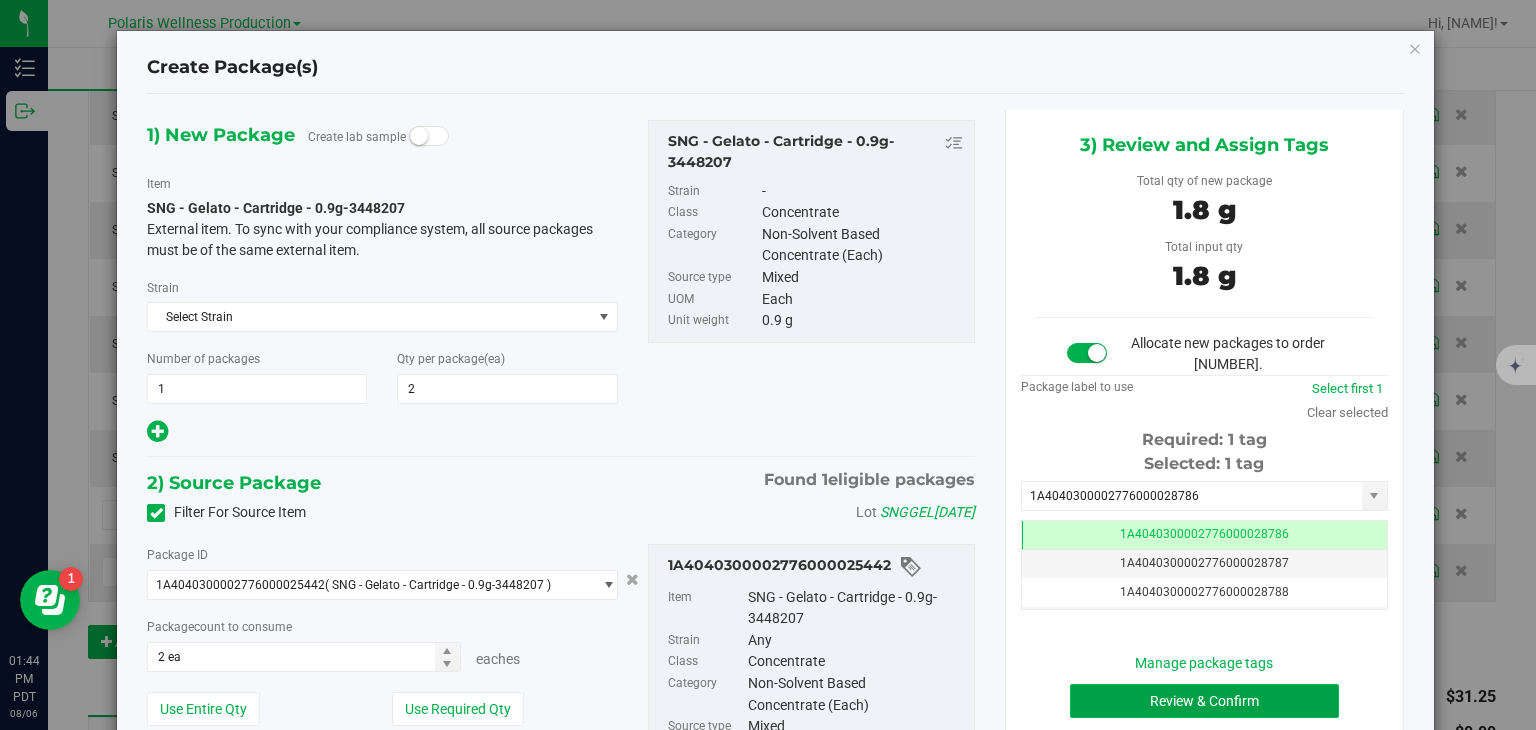 click on "Review & Confirm" at bounding box center [1204, 701] 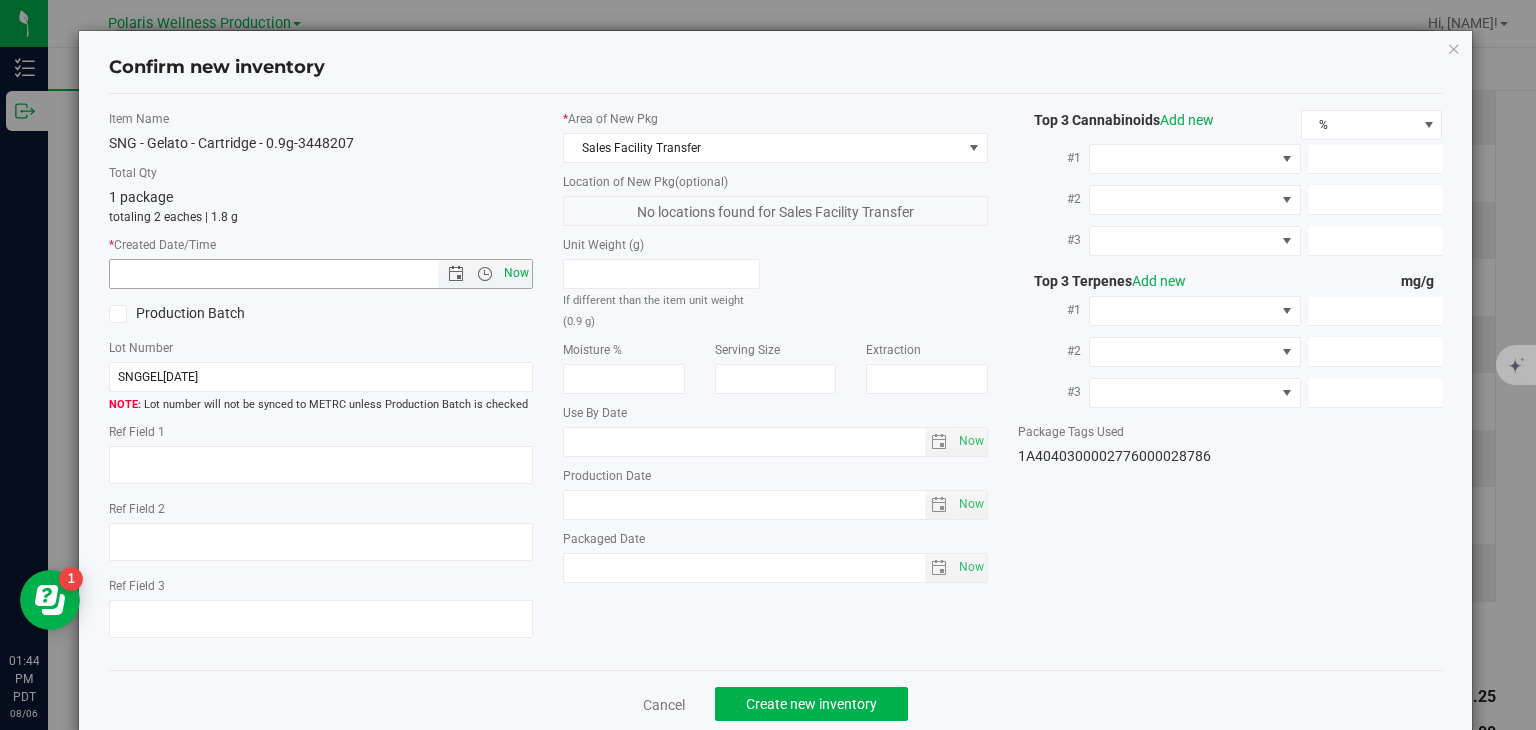 click on "Now" at bounding box center (517, 273) 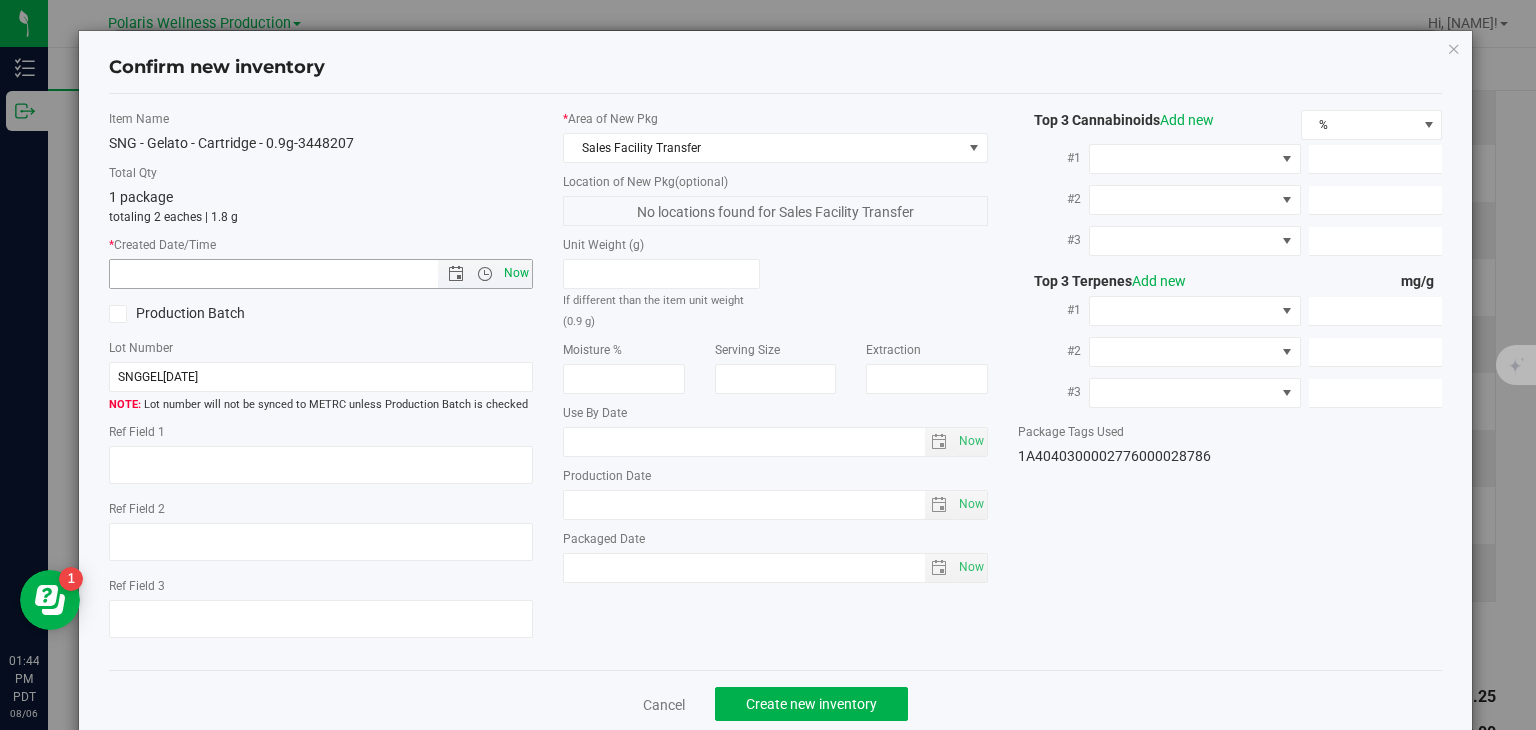 type on "8/6/2025 1:44 PM" 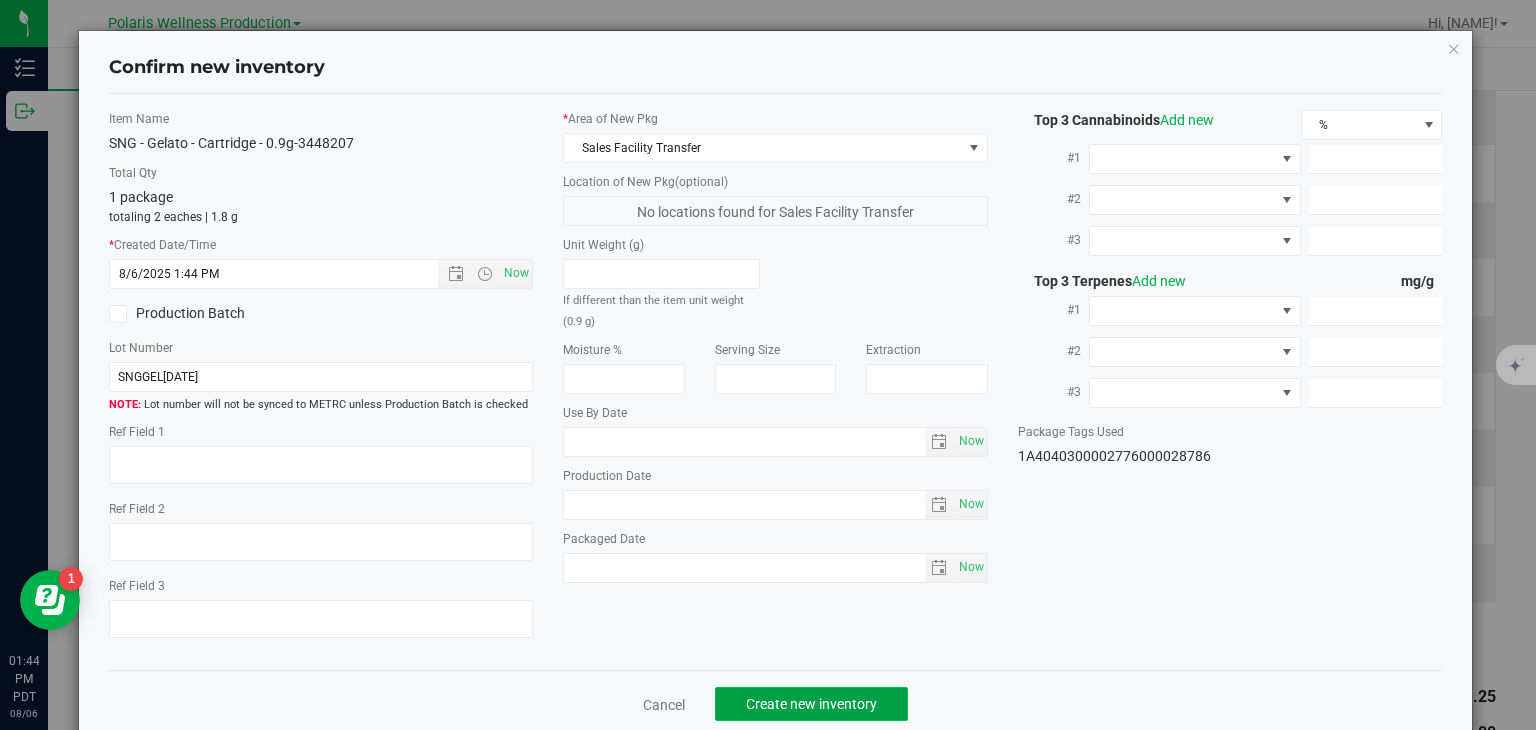 click on "Create new inventory" 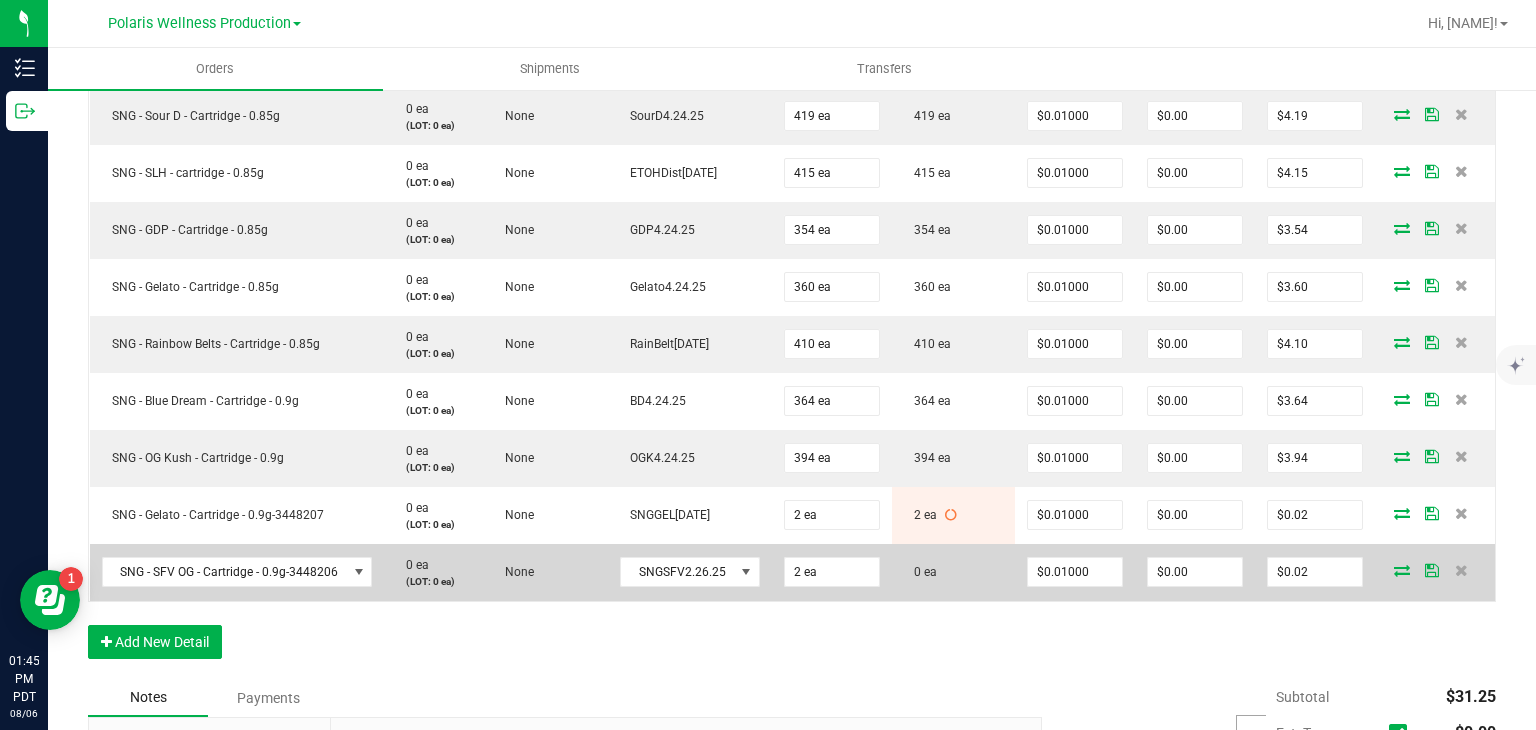 click at bounding box center (1402, 570) 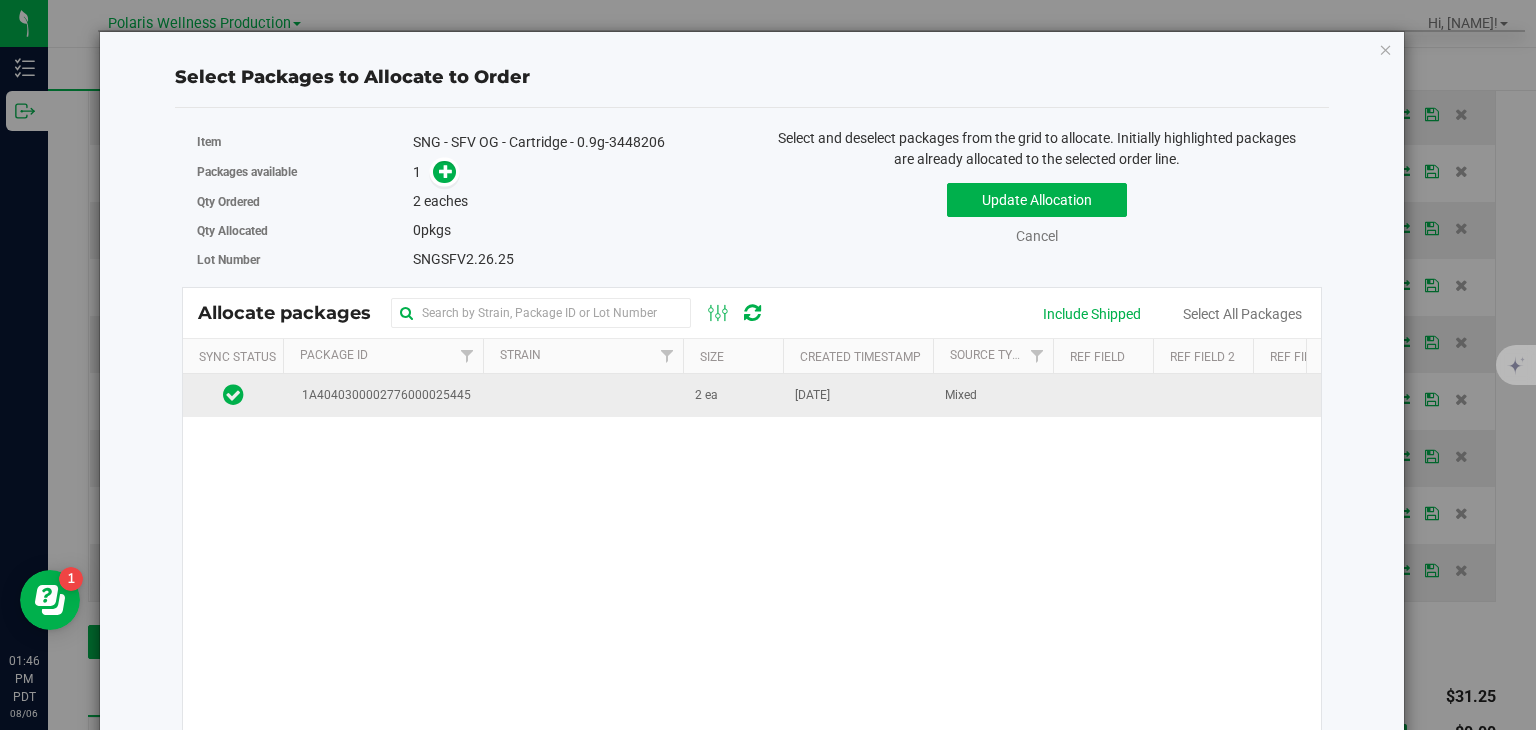click on "2 ea" at bounding box center (733, 395) 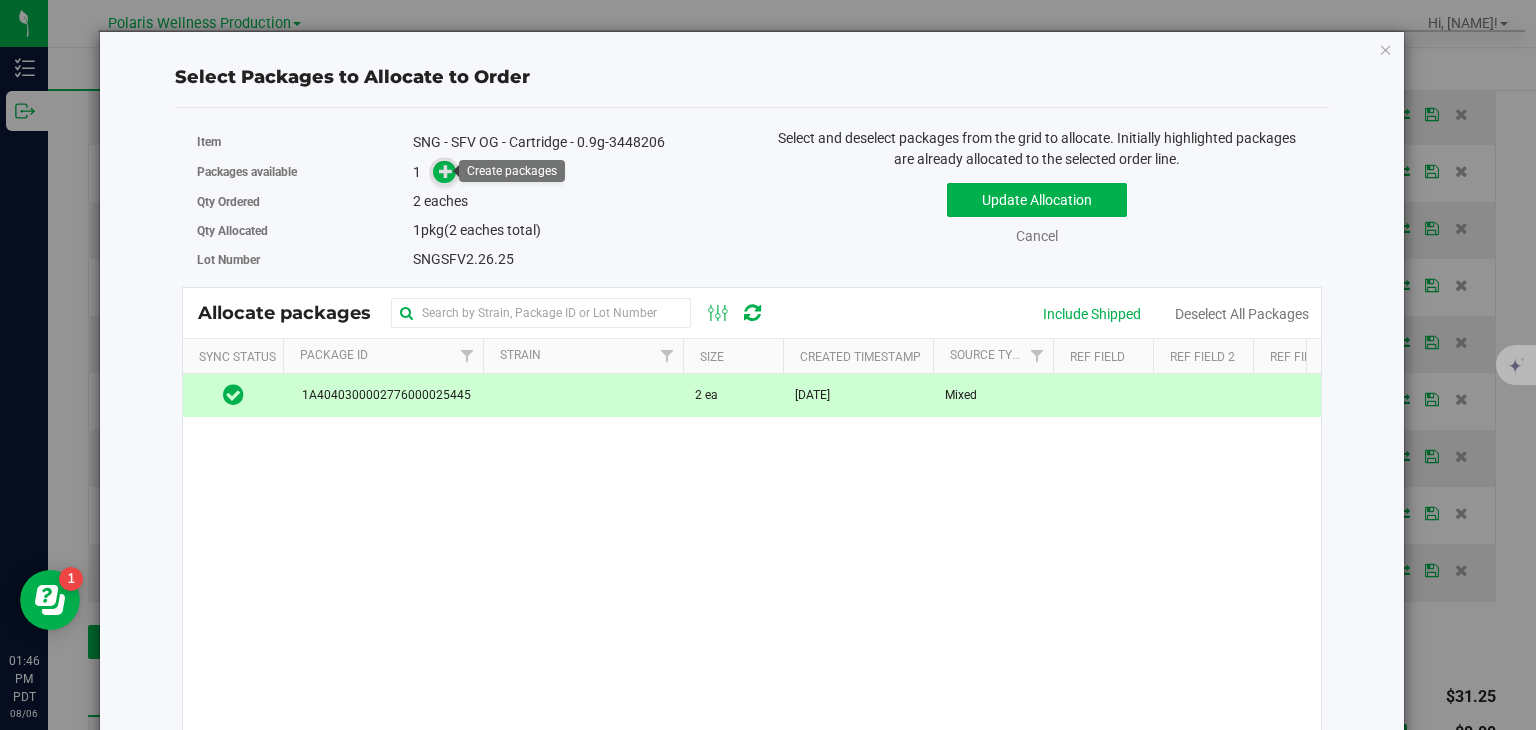 click at bounding box center [446, 171] 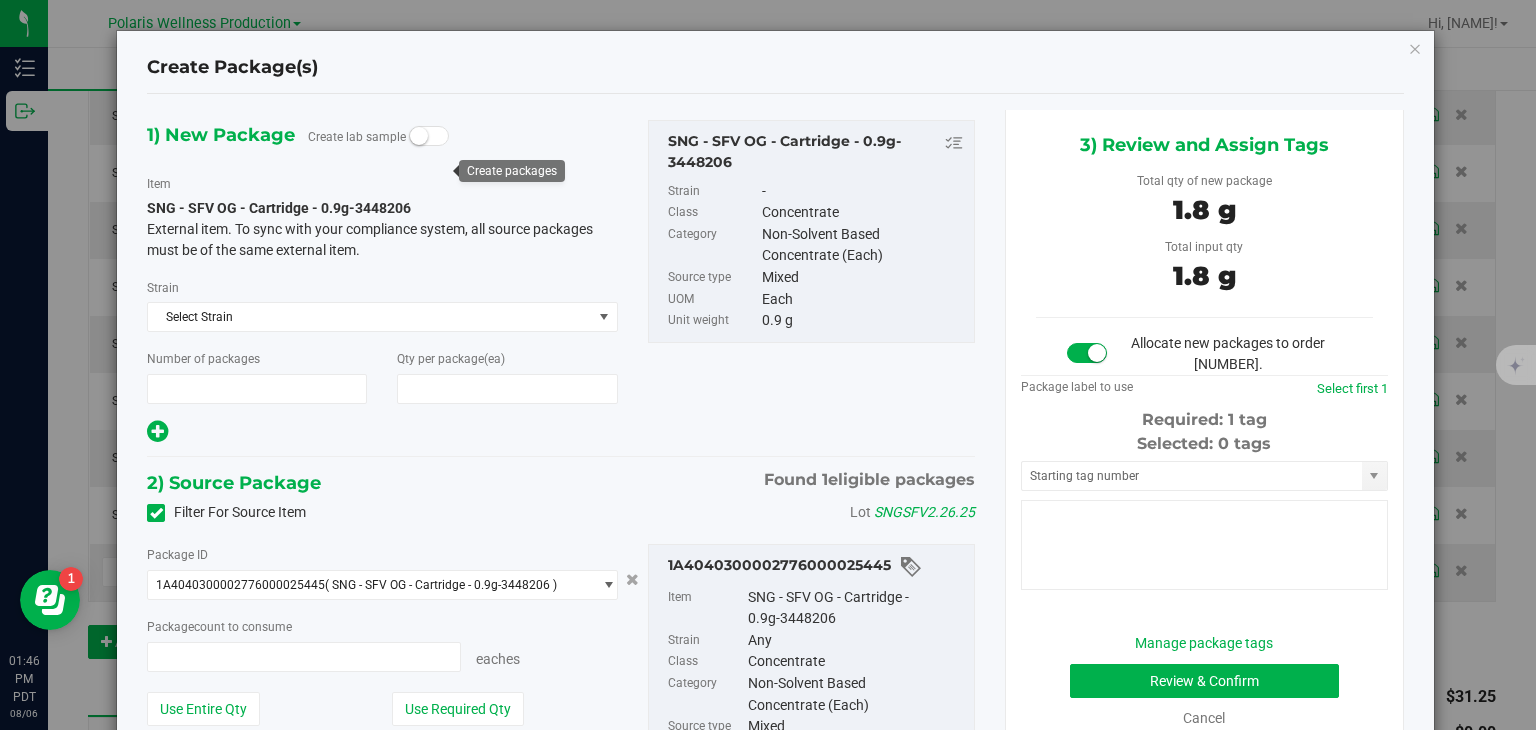 type on "1" 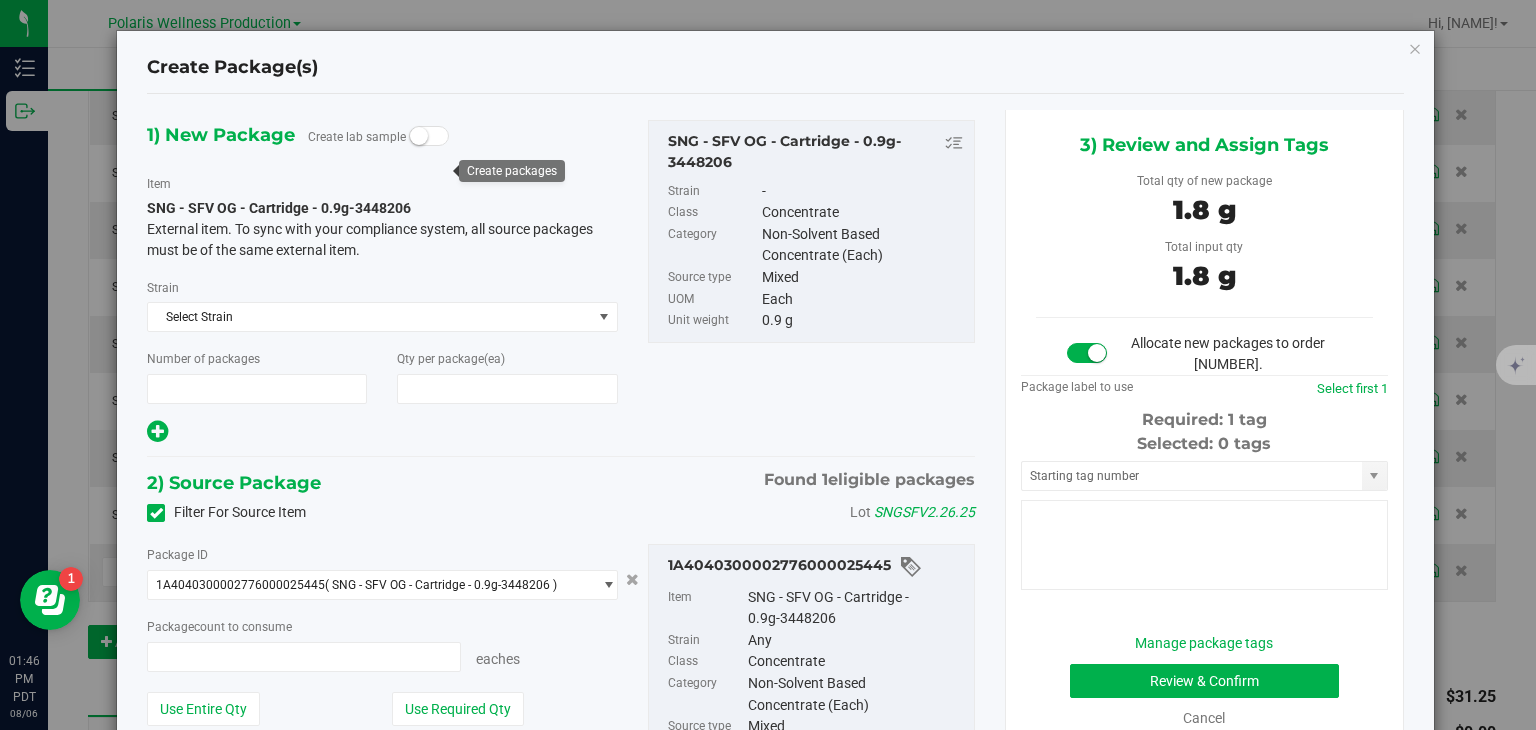 type on "2" 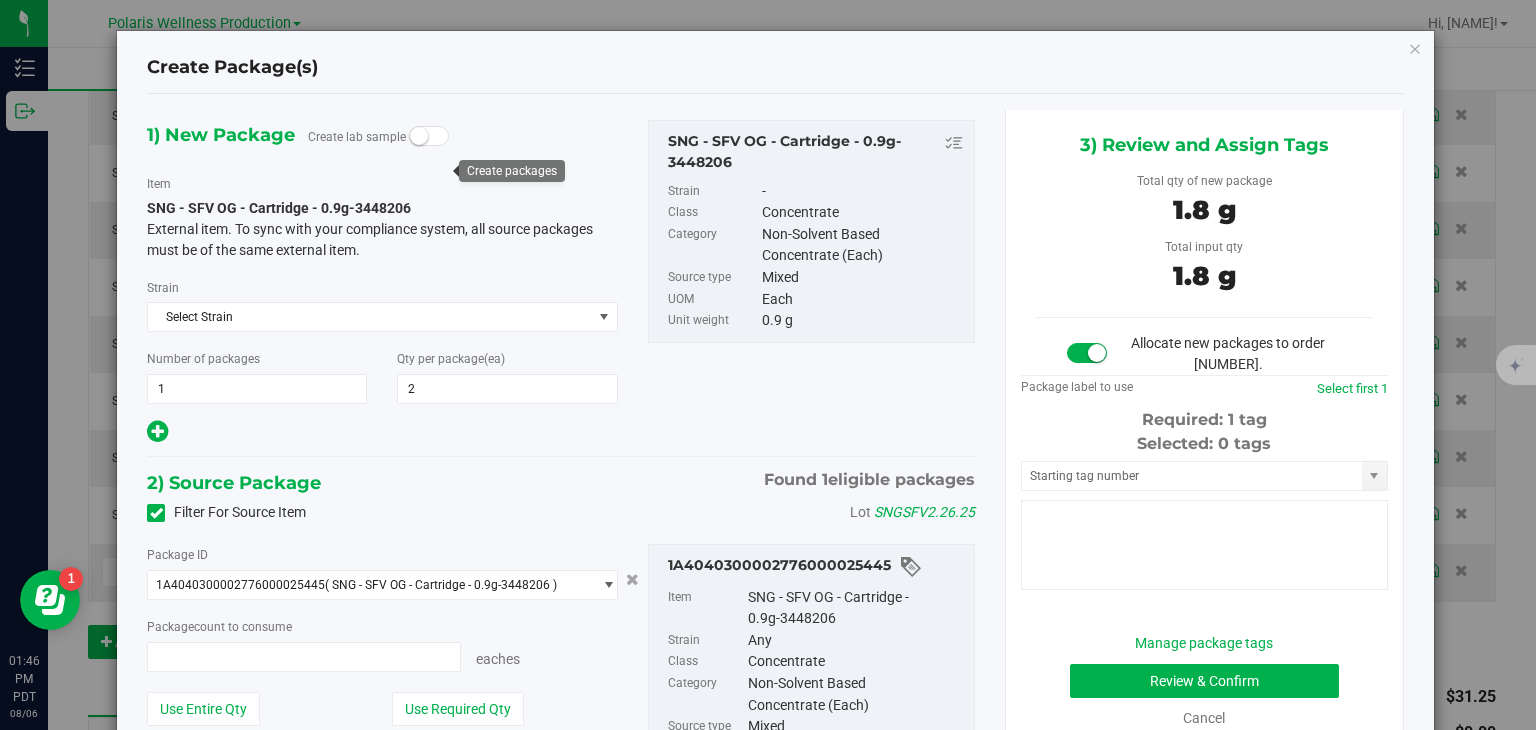 type on "2 ea" 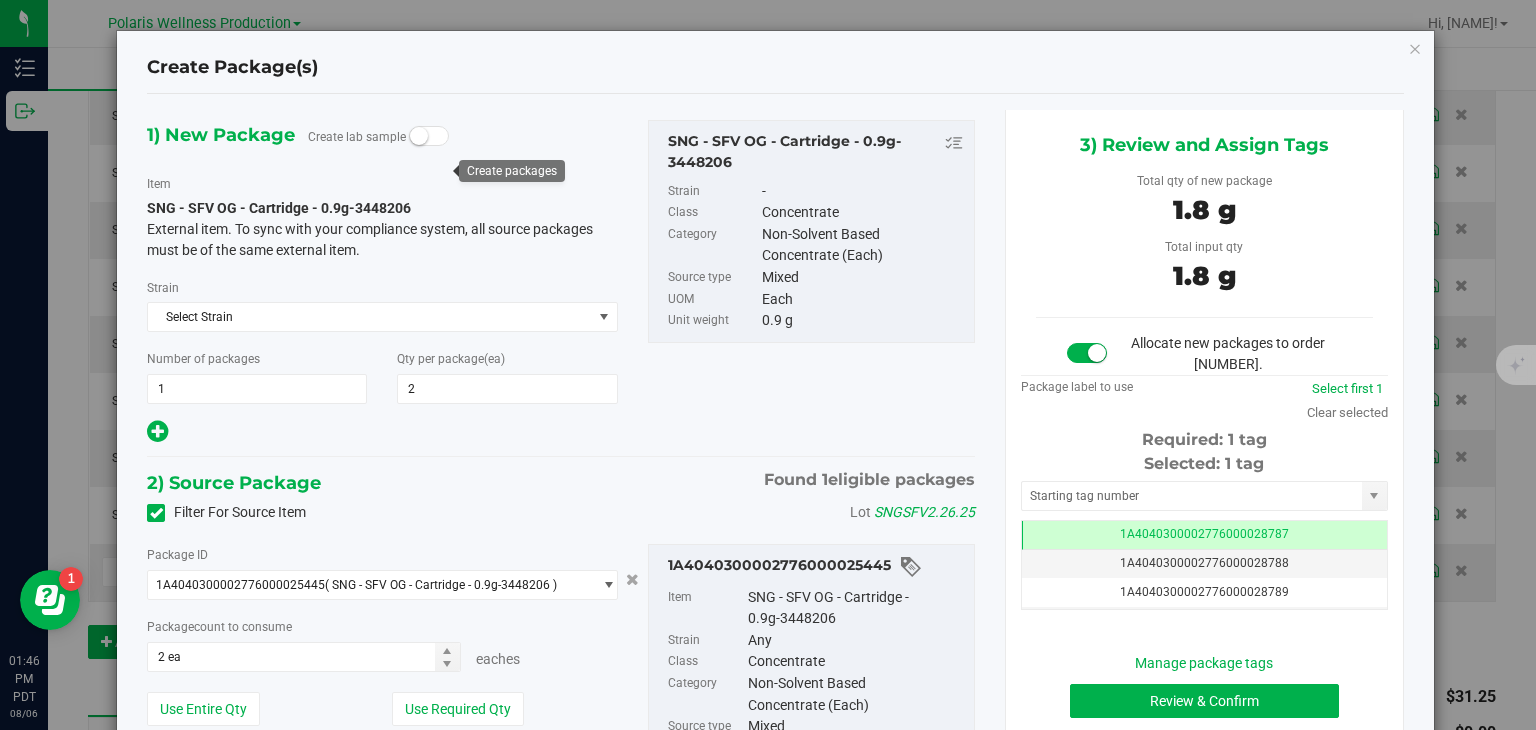 scroll, scrollTop: 0, scrollLeft: 0, axis: both 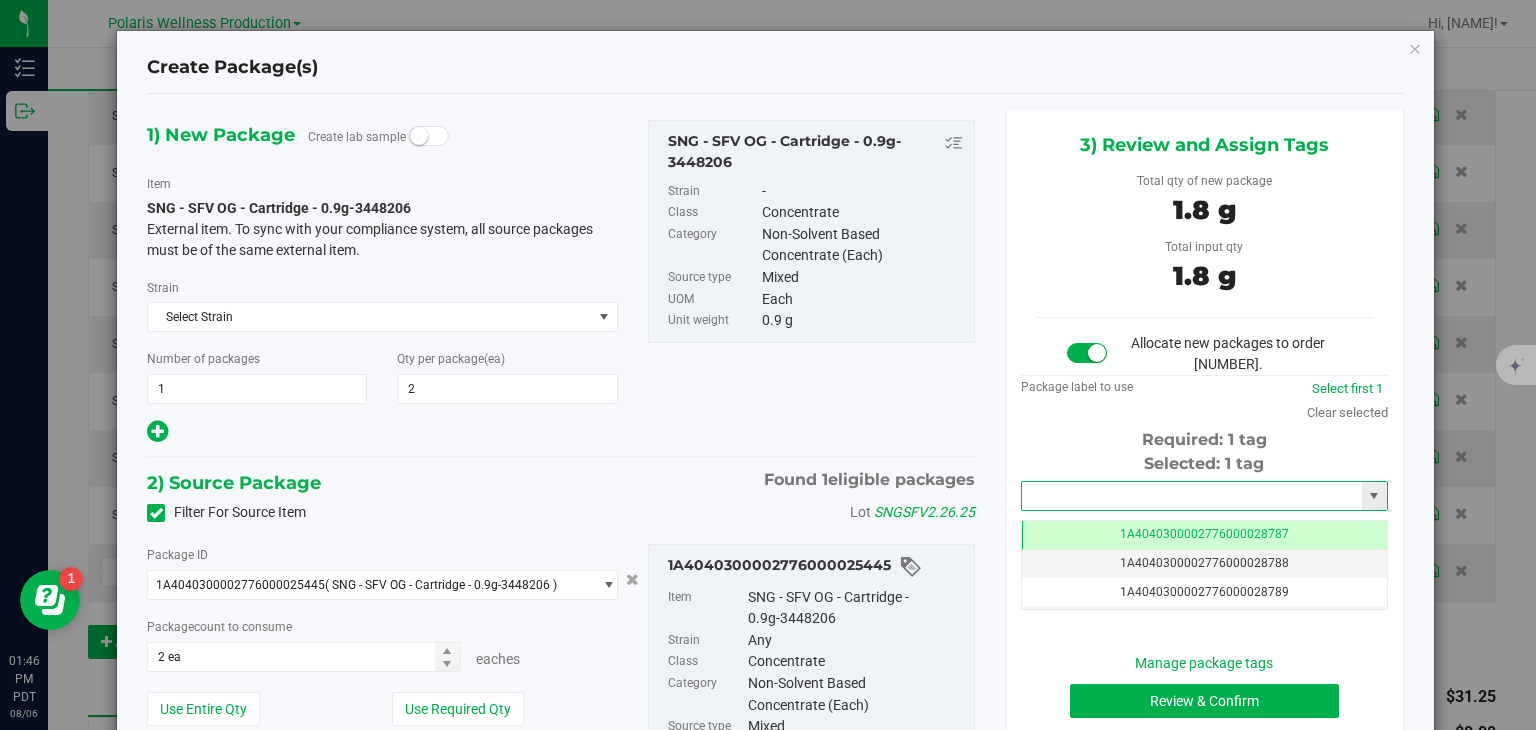 click at bounding box center [1192, 496] 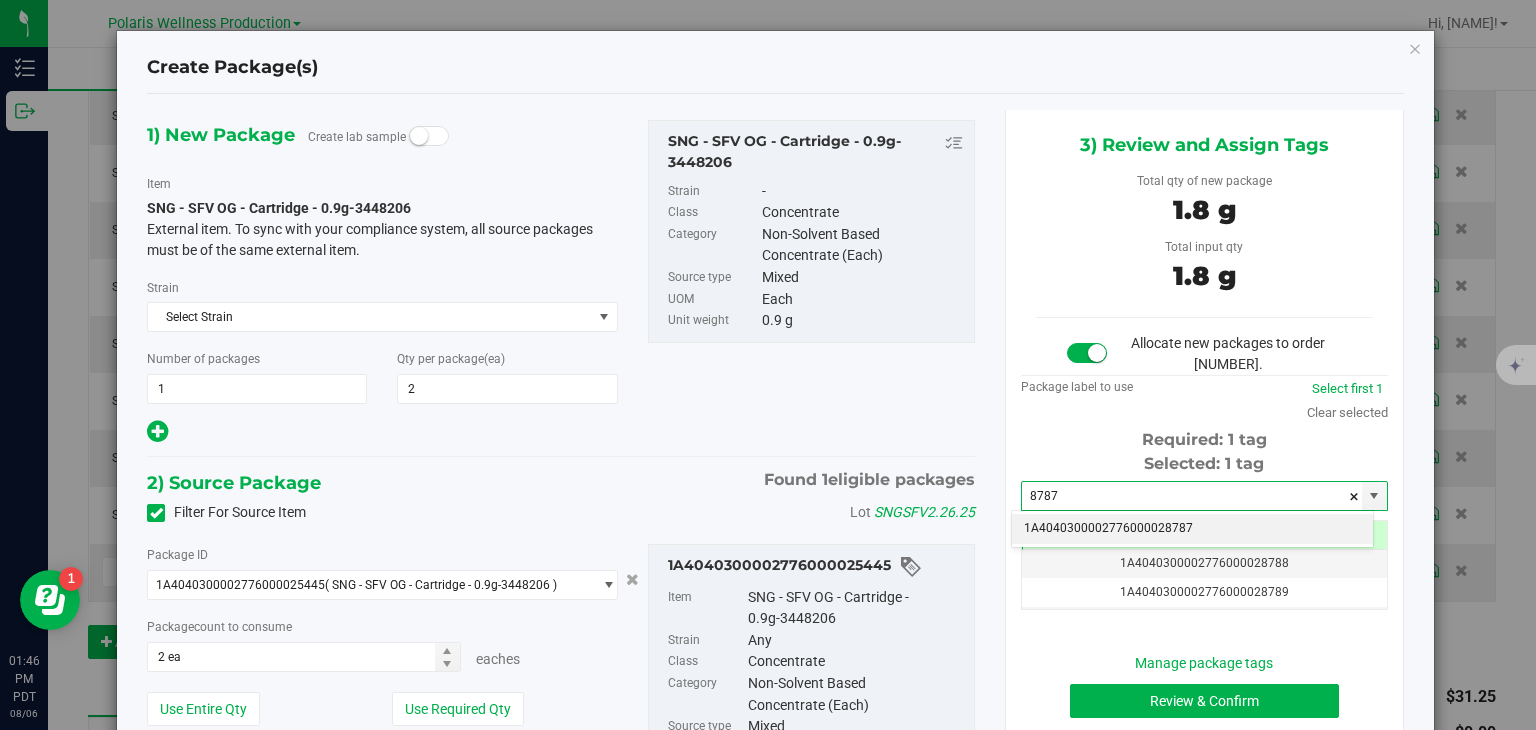 click on "1A4040300002776000028787" at bounding box center [1192, 529] 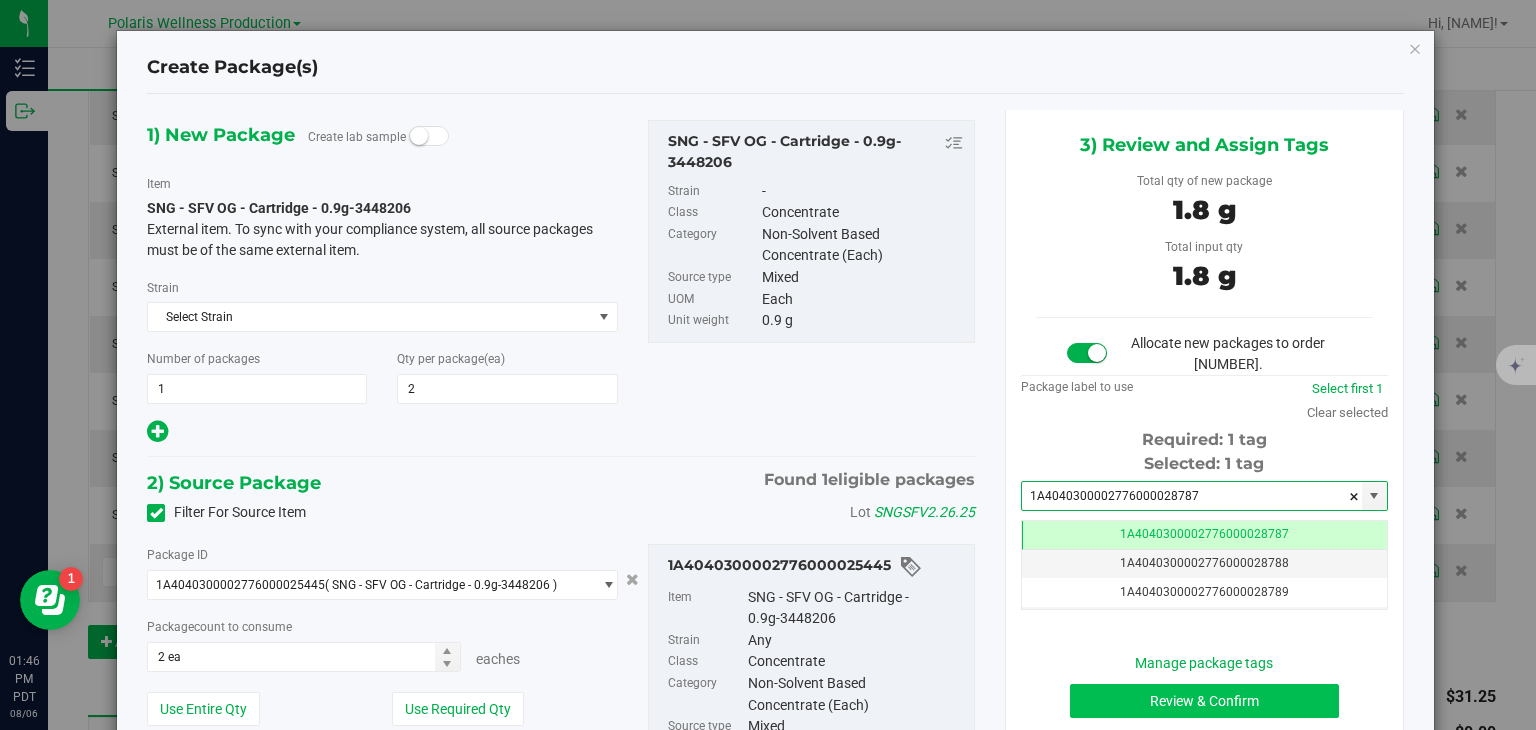 scroll, scrollTop: 0, scrollLeft: 0, axis: both 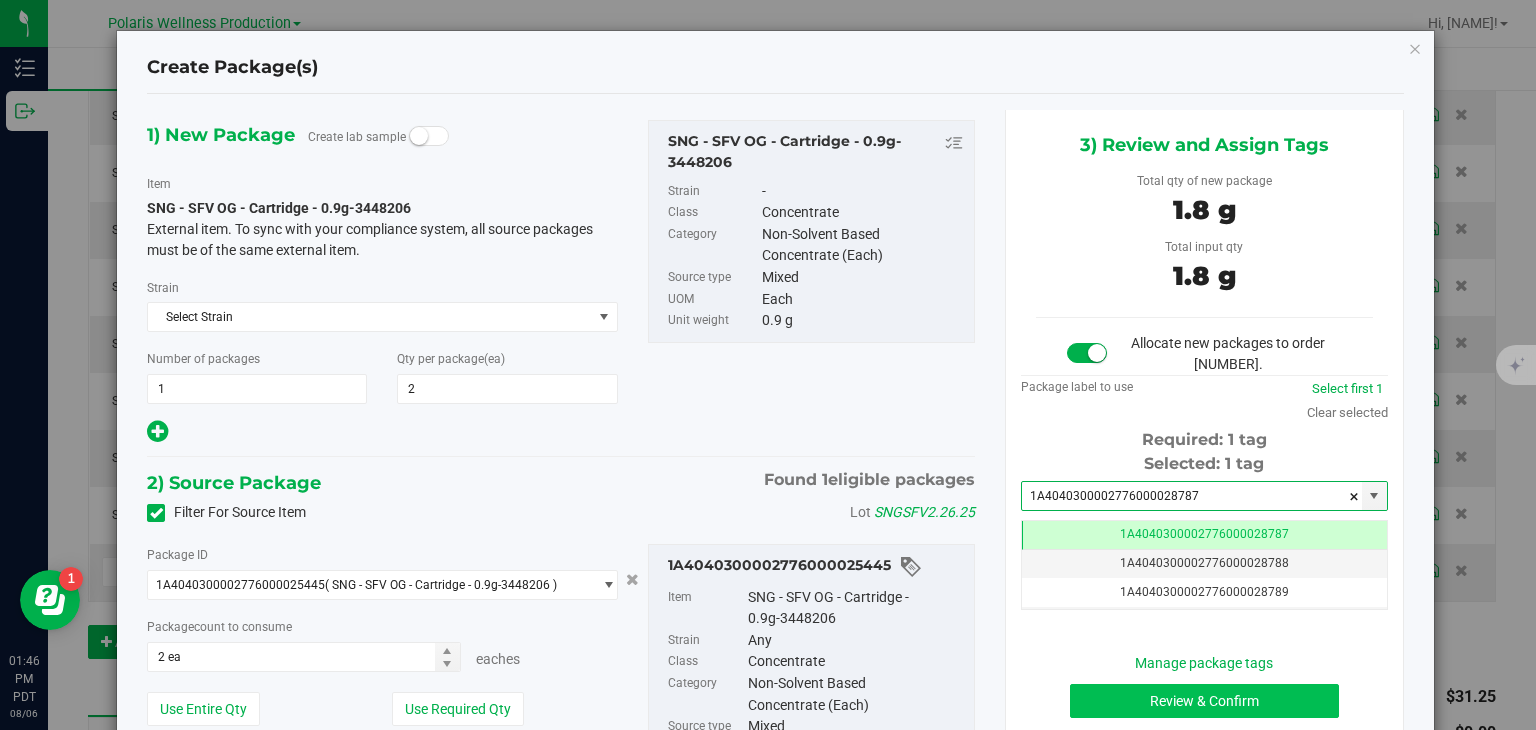 type on "1A4040300002776000028787" 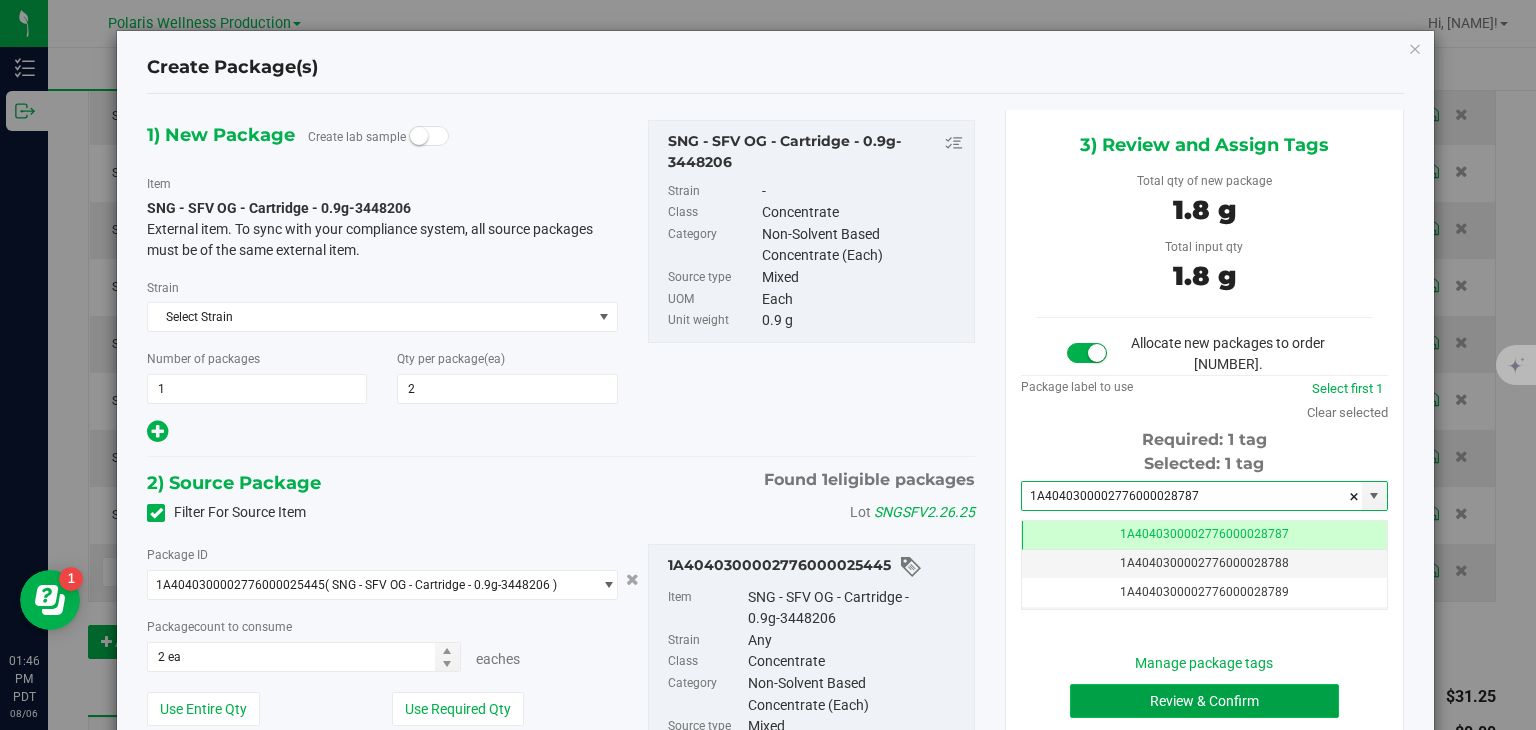 click on "Review & Confirm" at bounding box center [1204, 701] 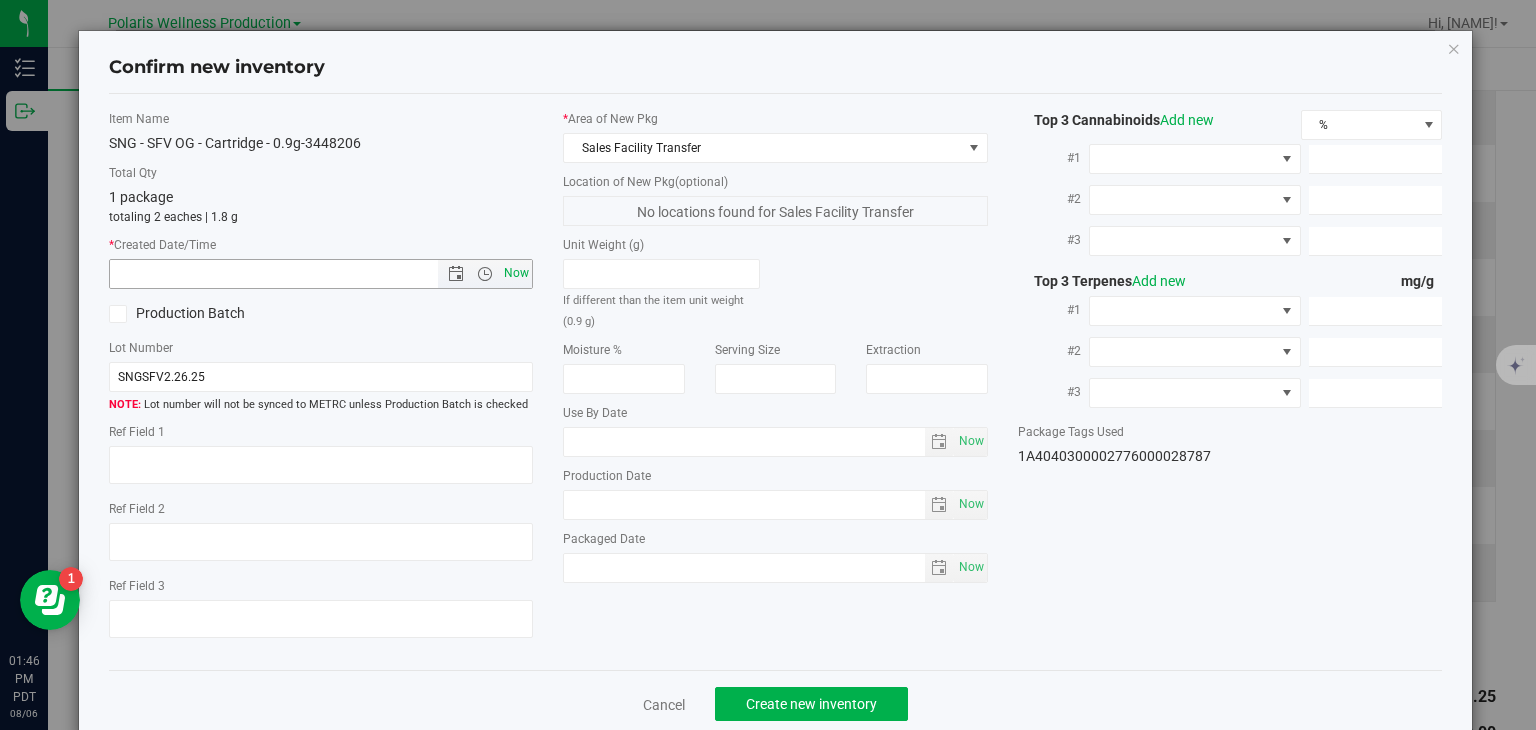 click on "Now" at bounding box center (517, 273) 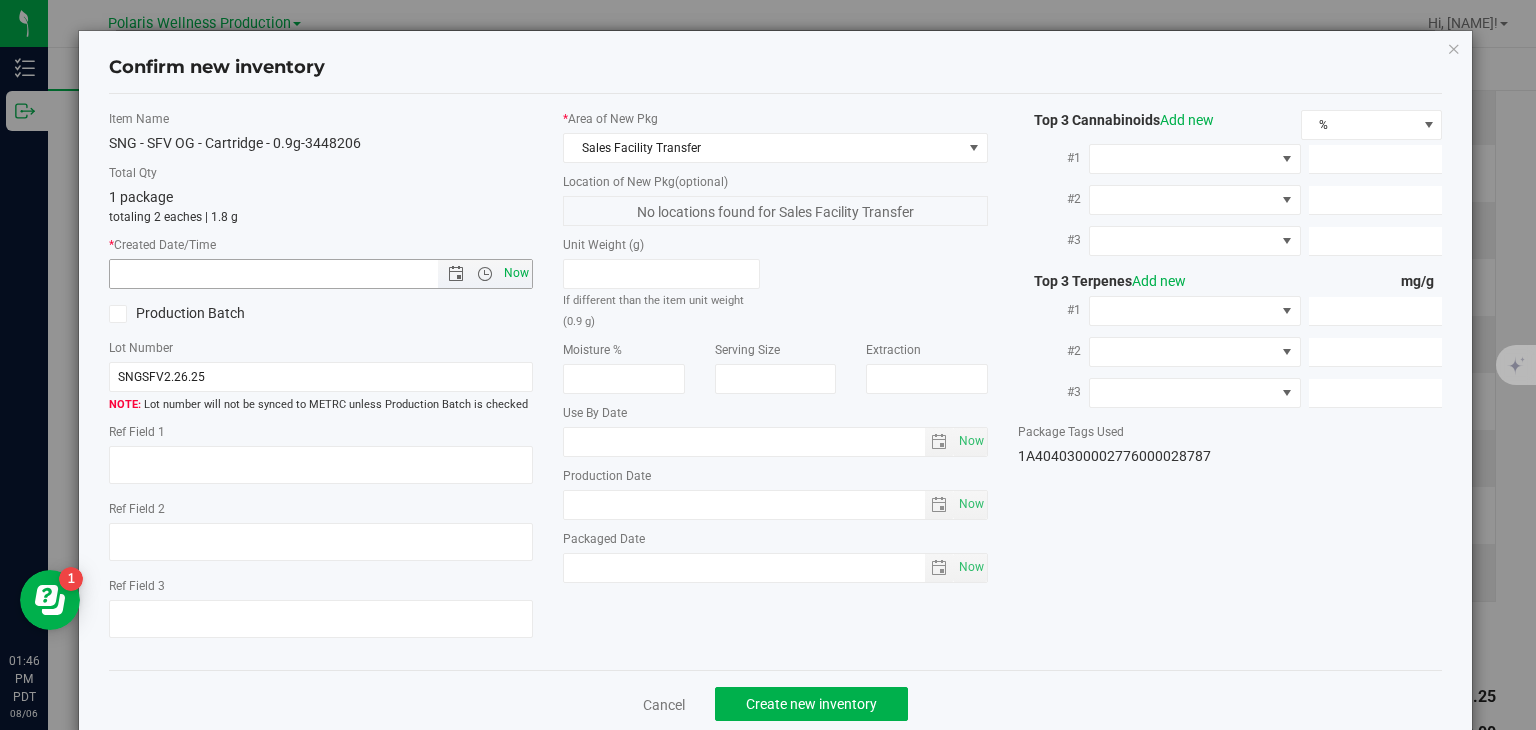 type on "8/6/2025 1:46 PM" 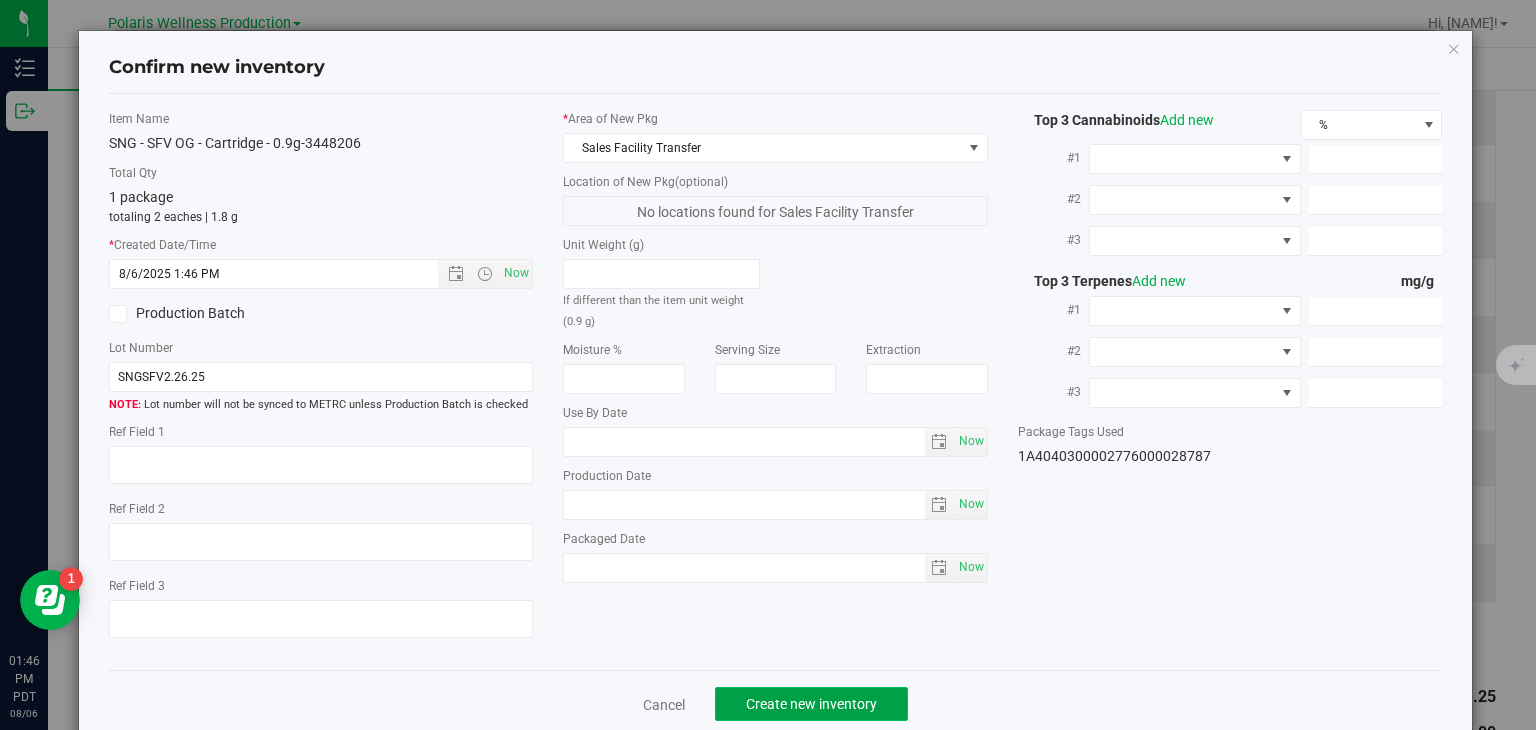 click on "Create new inventory" 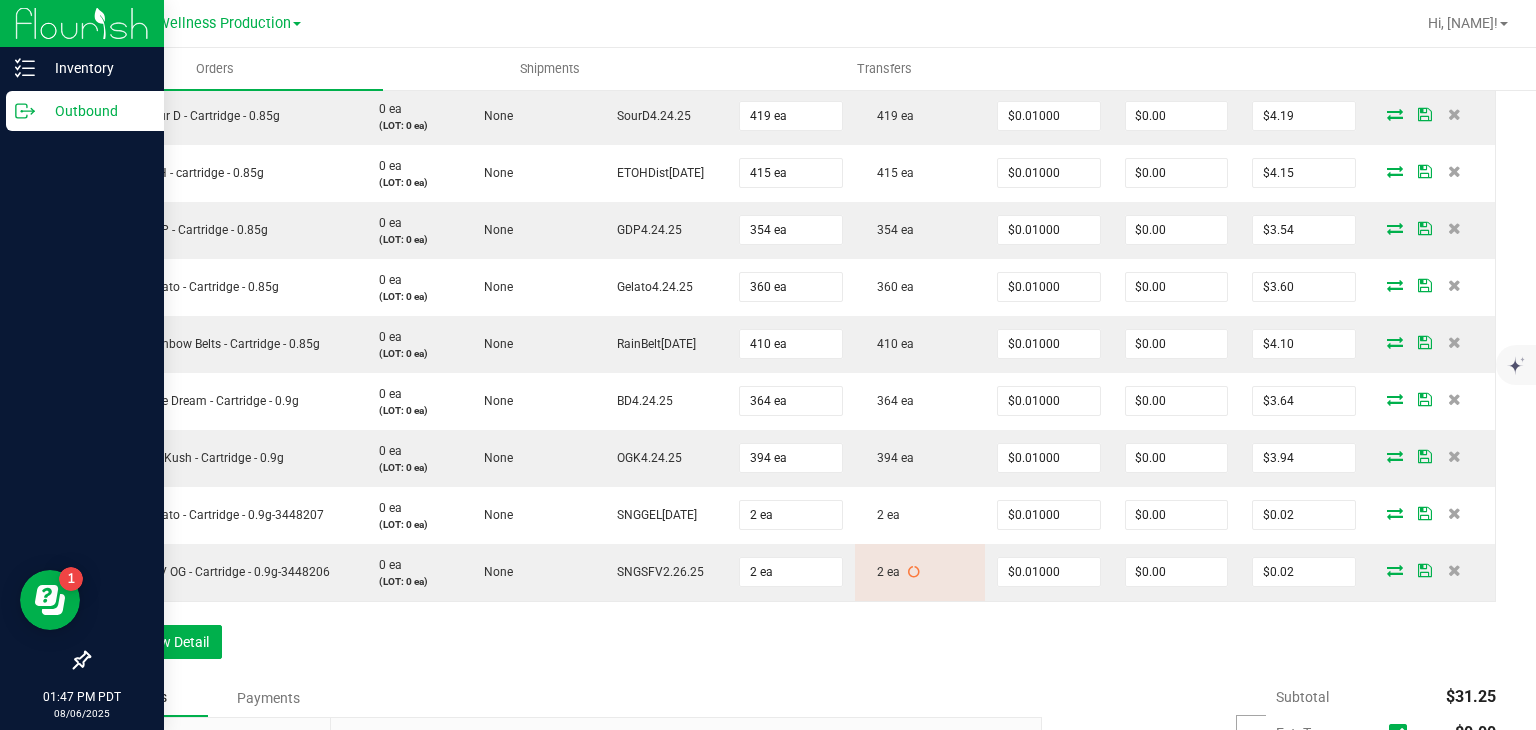 click on "Order Details Print All Labels Item  Sellable  Strain  Lot Number  Qty Ordered Qty Allocated Unit Price Line Discount Total Actions  SNG - SFV OG - Cartridge - 0.85g   0 ea   (LOT: 0 ea)   None   SFV4.24.25  405 ea  405 ea  $0.01000 $0.00 $4.05  SNG - Sour D - Cartridge - 0.85g   0 ea   (LOT: 0 ea)   None   SourD4.24.25  419 ea  419 ea  $0.01000 $0.00 $4.19  SNG - SLH - cartridge - 0.85g   0 ea   (LOT: 0 ea)   None   ETOHDist4.24.25  415 ea  415 ea  $0.01000 $0.00 $4.15  SNG - GDP - Cartridge - 0.85g   0 ea   (LOT: 0 ea)   None   GDP4.24.25  354 ea  354 ea  $0.01000 $0.00 $3.54  SNG - Gelato - Cartridge - 0.85g   0 ea   (LOT: 0 ea)   None   Gelato4.24.25  360 ea  360 ea  $0.01000 $0.00 $3.60  SNG - Rainbow Belts - Cartridge - 0.85g   0 ea   (LOT: 0 ea)   None   RainBelt4.24.25  410 ea  410 ea  $0.01000 $0.00 $4.10  SNG - Blue Dream - Cartridge - 0.9g   0 ea   (LOT: 0 ea)   None   BD4.24.25  364 ea  364 ea  $0.01000 $0.00 $3.64  SNG - OG Kush - Cartridge - 0.9g   0 ea   None" at bounding box center [792, 310] 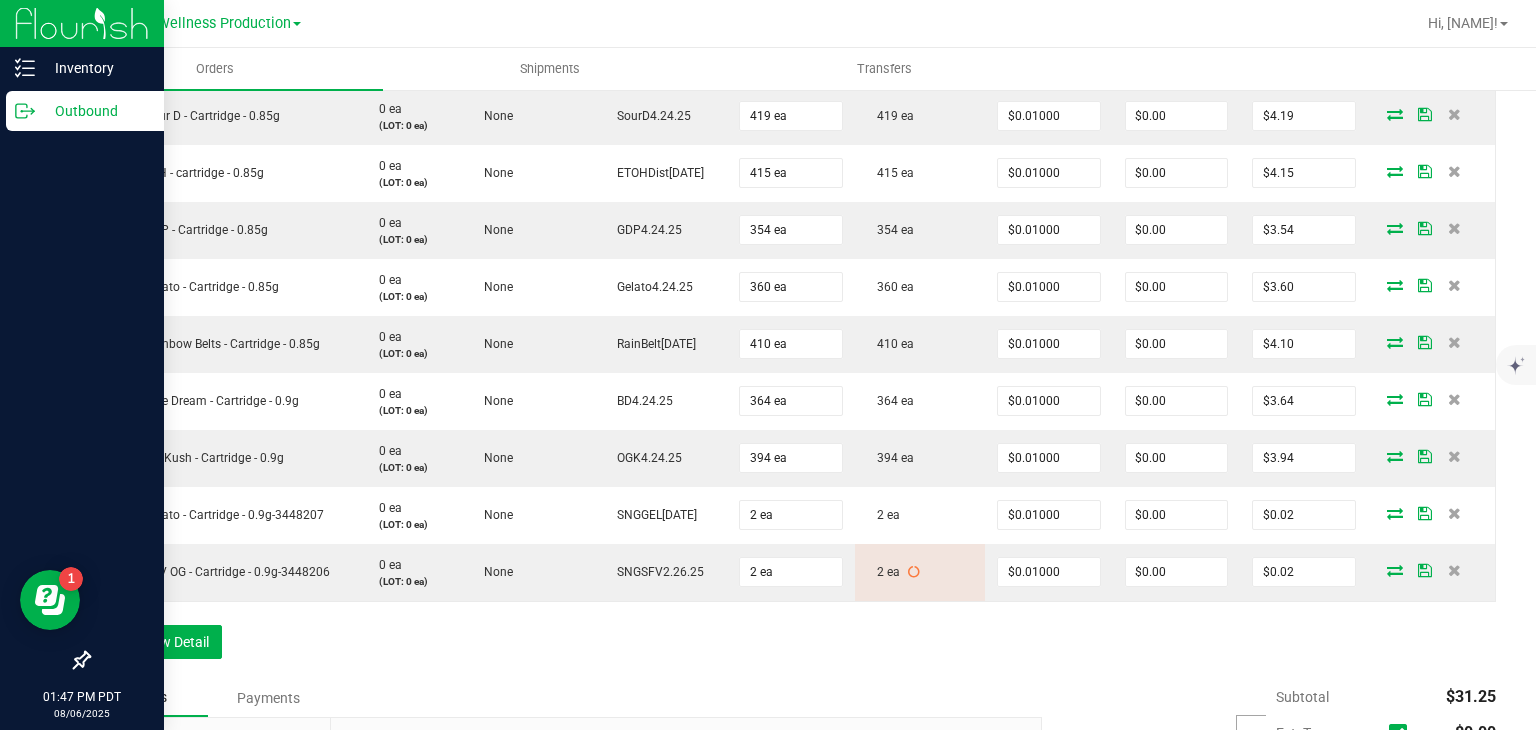 click on "Order Details Print All Labels Item  Sellable  Strain  Lot Number  Qty Ordered Qty Allocated Unit Price Line Discount Total Actions  SNG - SFV OG - Cartridge - 0.85g   0 ea   (LOT: 0 ea)   None   SFV4.24.25  405 ea  405 ea  $0.01000 $0.00 $4.05  SNG - Sour D - Cartridge - 0.85g   0 ea   (LOT: 0 ea)   None   SourD4.24.25  419 ea  419 ea  $0.01000 $0.00 $4.19  SNG - SLH - cartridge - 0.85g   0 ea   (LOT: 0 ea)   None   ETOHDist4.24.25  415 ea  415 ea  $0.01000 $0.00 $4.15  SNG - GDP - Cartridge - 0.85g   0 ea   (LOT: 0 ea)   None   GDP4.24.25  354 ea  354 ea  $0.01000 $0.00 $3.54  SNG - Gelato - Cartridge - 0.85g   0 ea   (LOT: 0 ea)   None   Gelato4.24.25  360 ea  360 ea  $0.01000 $0.00 $3.60  SNG - Rainbow Belts - Cartridge - 0.85g   0 ea   (LOT: 0 ea)   None   RainBelt4.24.25  410 ea  410 ea  $0.01000 $0.00 $4.10  SNG - Blue Dream - Cartridge - 0.9g   0 ea   (LOT: 0 ea)   None   BD4.24.25  364 ea  364 ea  $0.01000 $0.00 $3.64  SNG - OG Kush - Cartridge - 0.9g   0 ea   None" at bounding box center [792, 310] 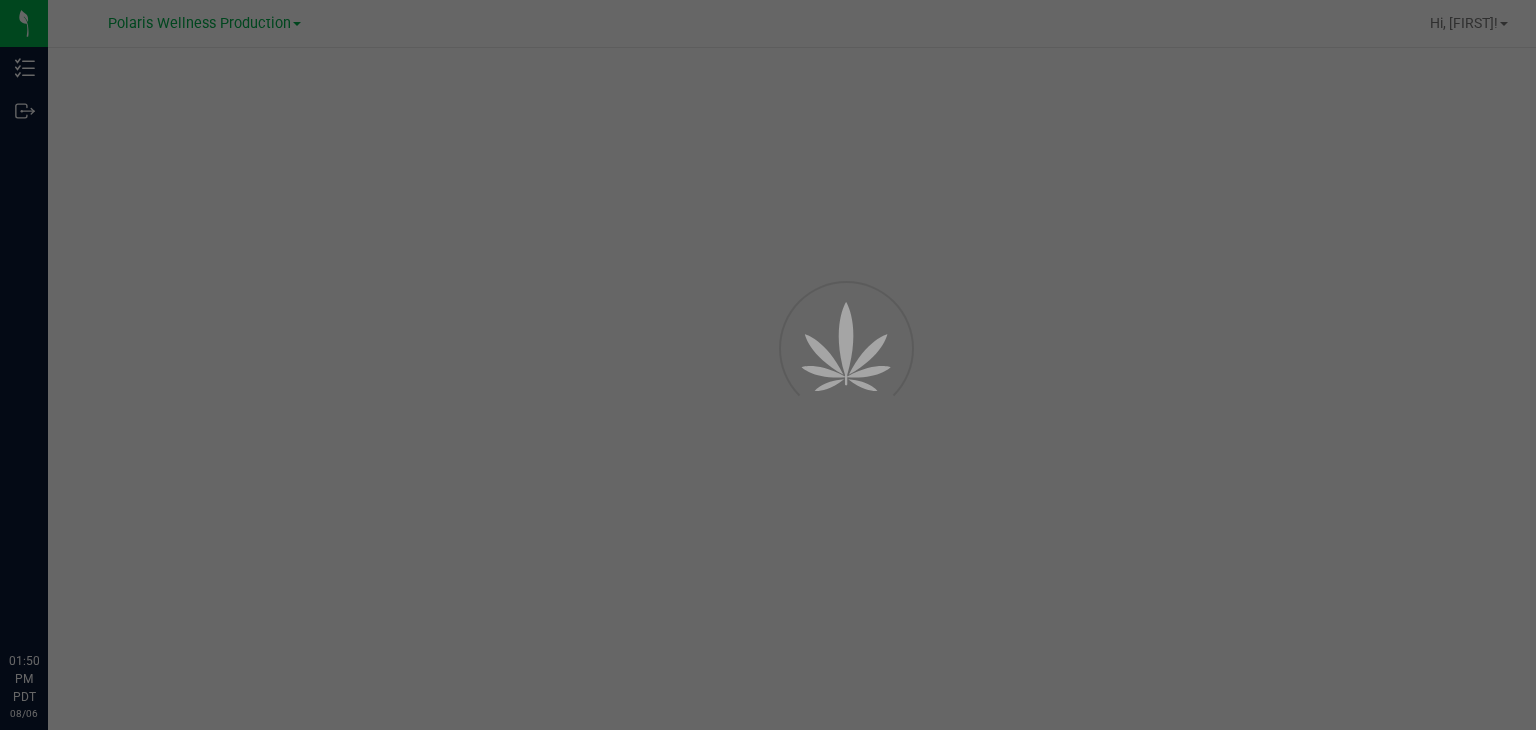 scroll, scrollTop: 0, scrollLeft: 0, axis: both 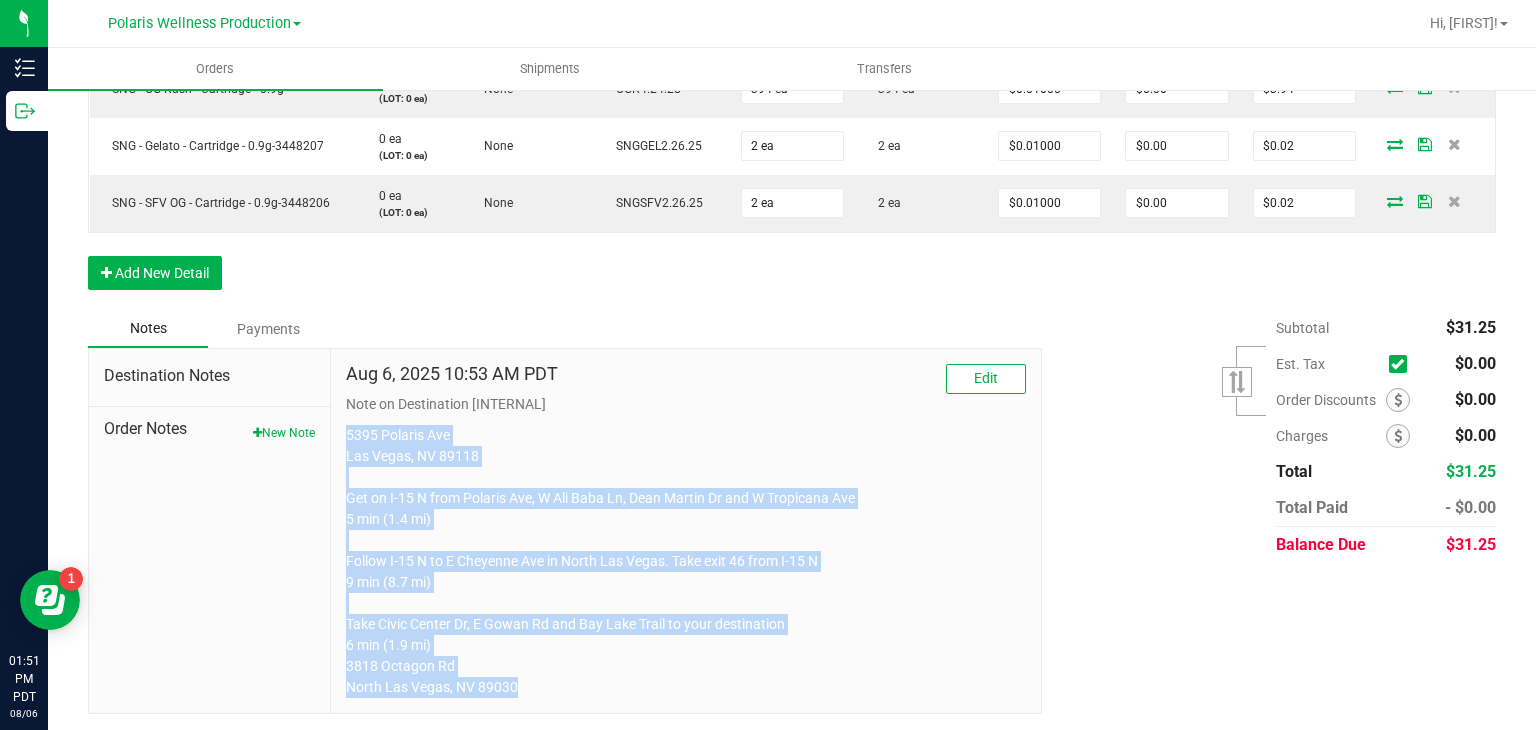 drag, startPoint x: 333, startPoint y: 411, endPoint x: 721, endPoint y: 729, distance: 501.66522 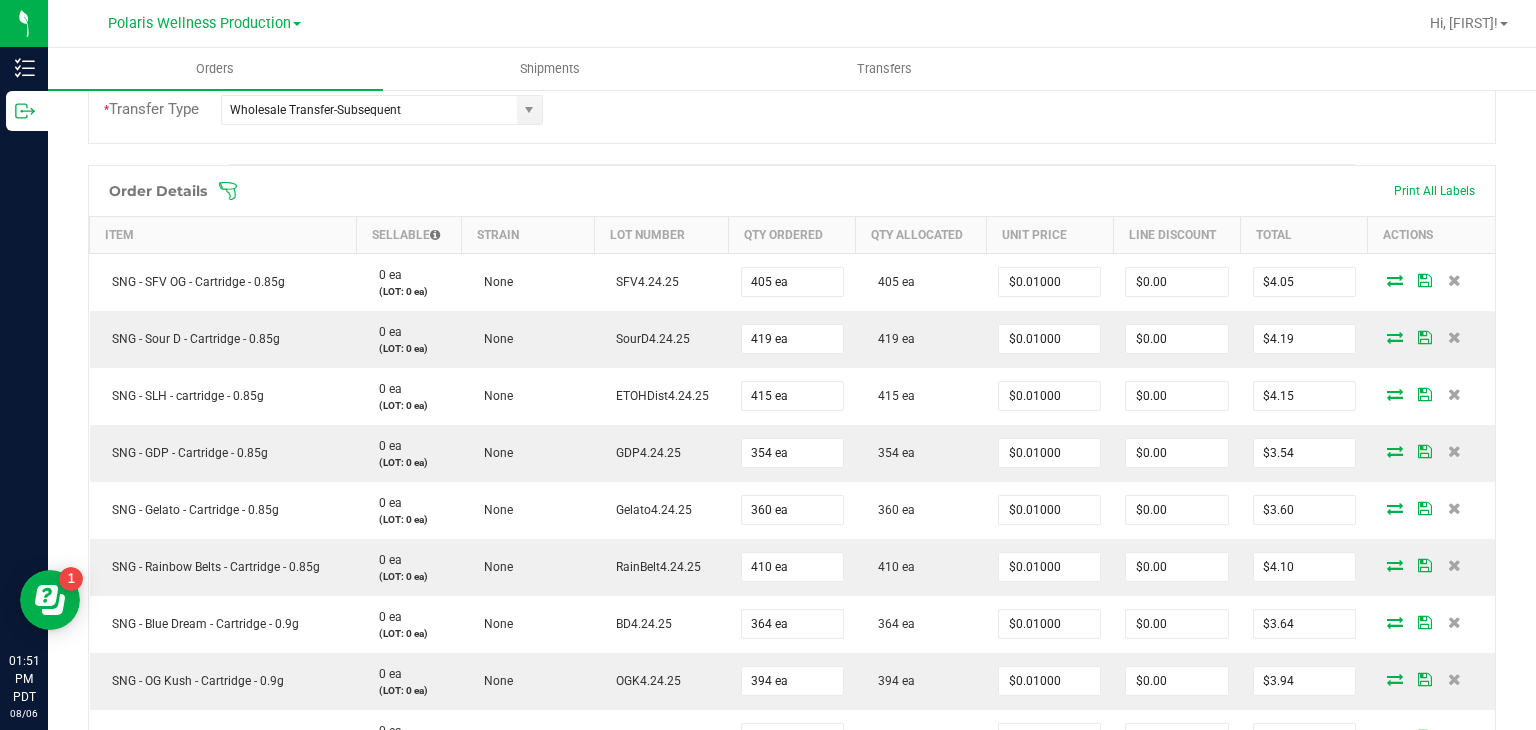 scroll, scrollTop: 0, scrollLeft: 0, axis: both 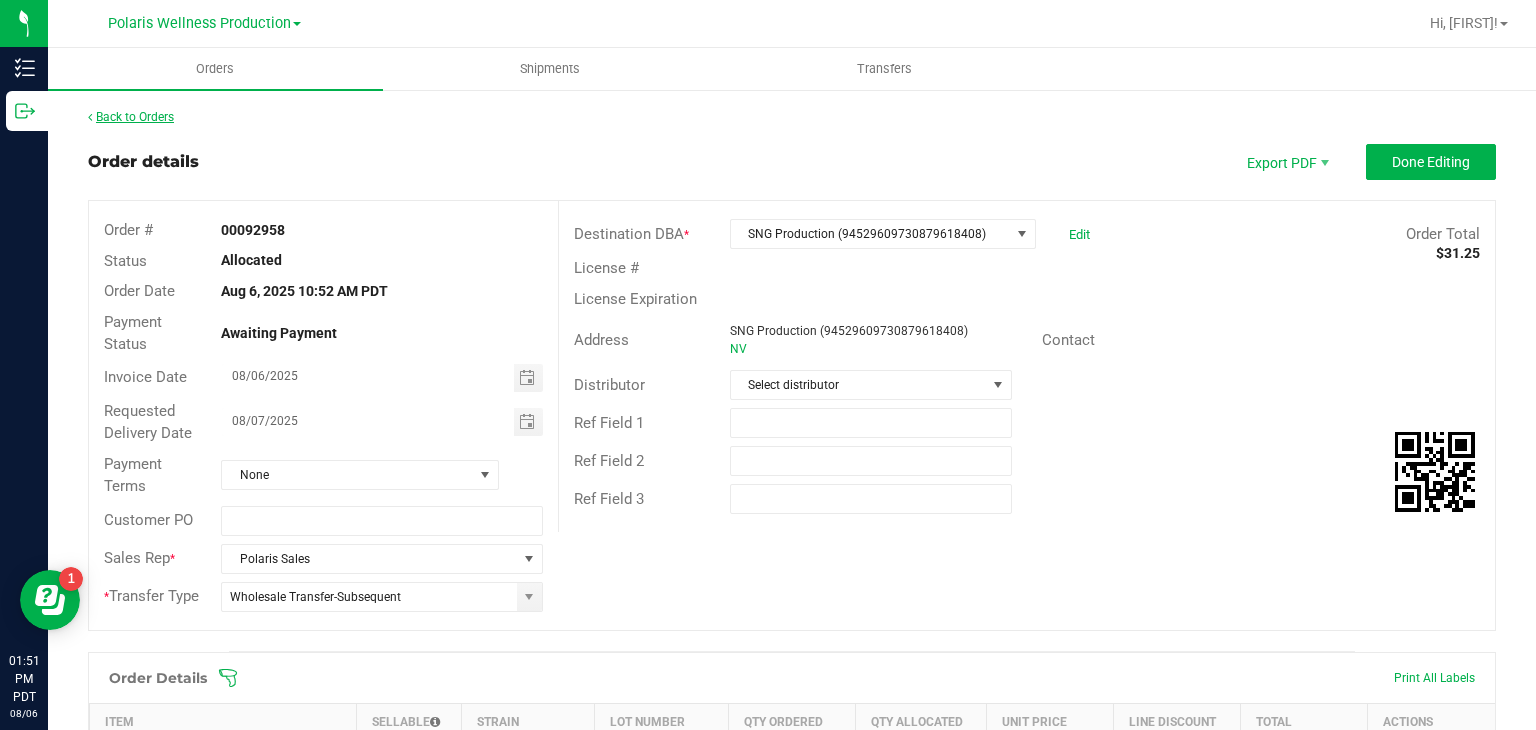 click on "Back to Orders" at bounding box center (131, 117) 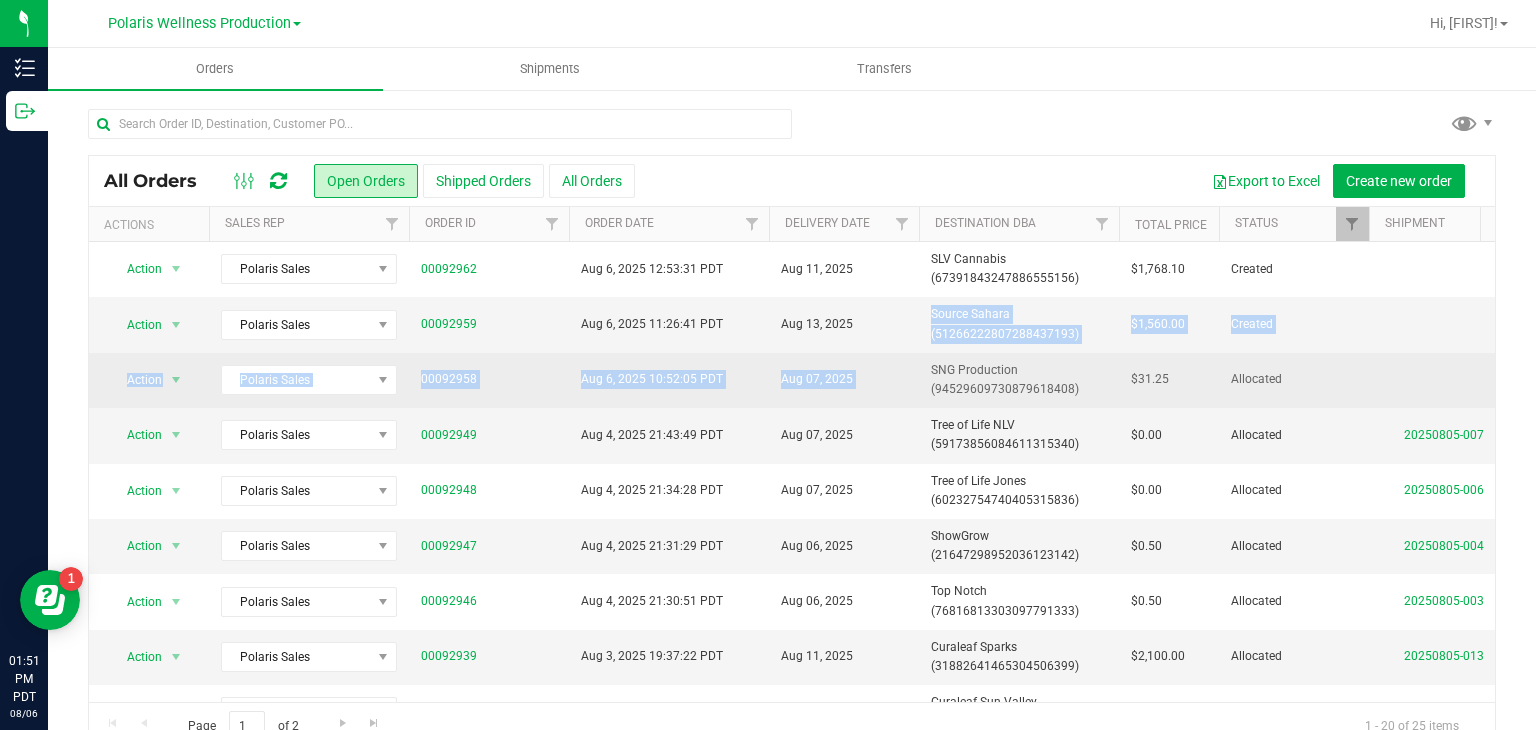 drag, startPoint x: 125, startPoint y: 121, endPoint x: 919, endPoint y: 377, distance: 834.2494 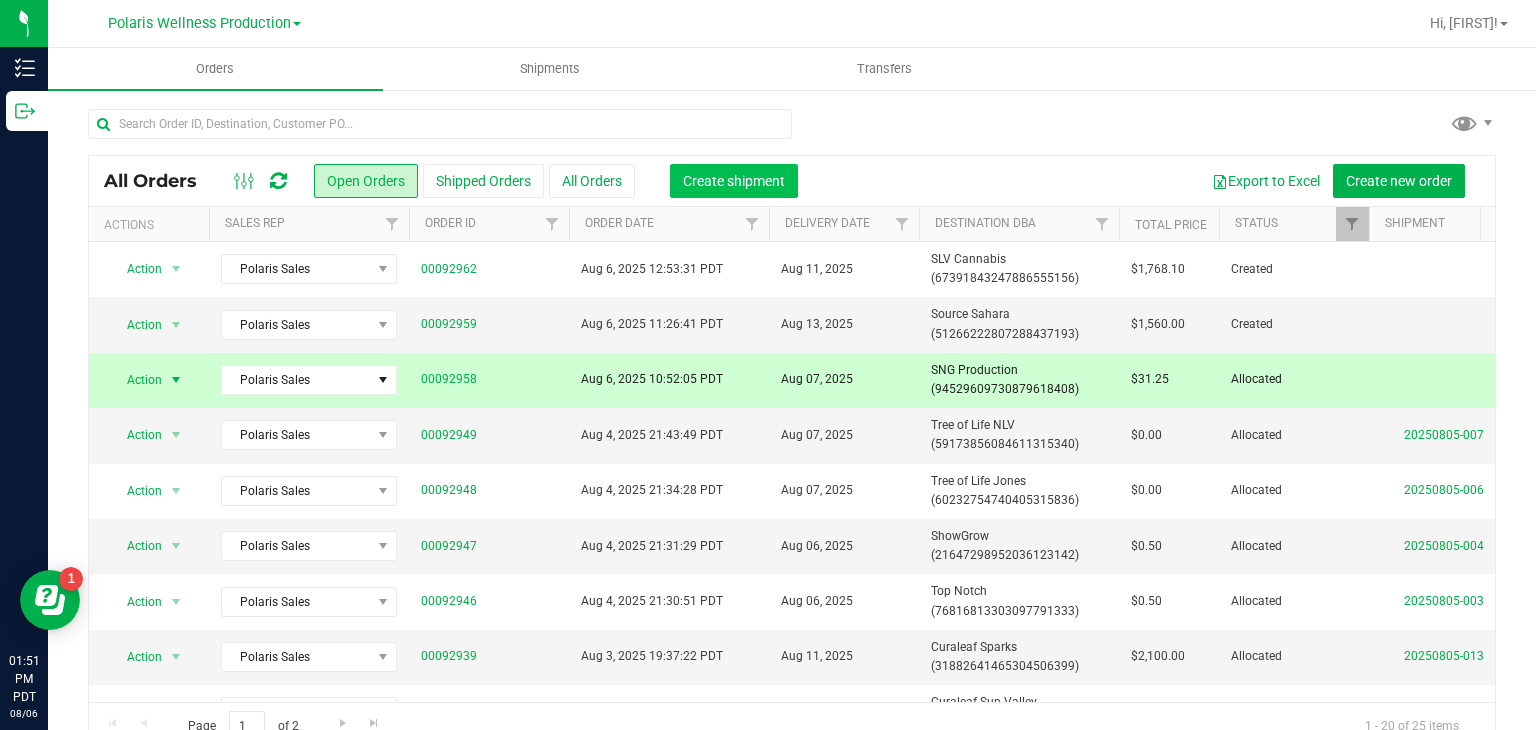click on "Create shipment" at bounding box center (734, 181) 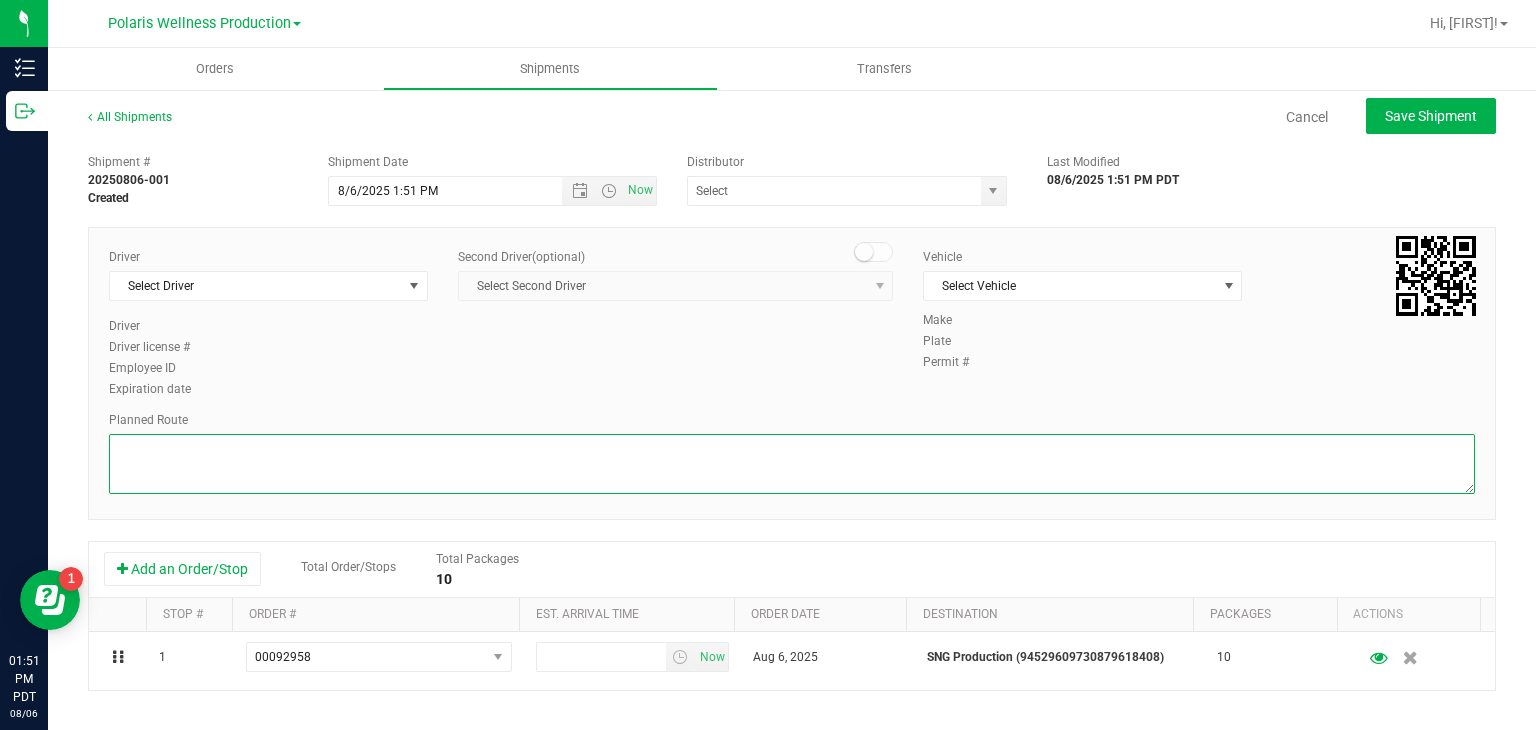 click at bounding box center [792, 464] 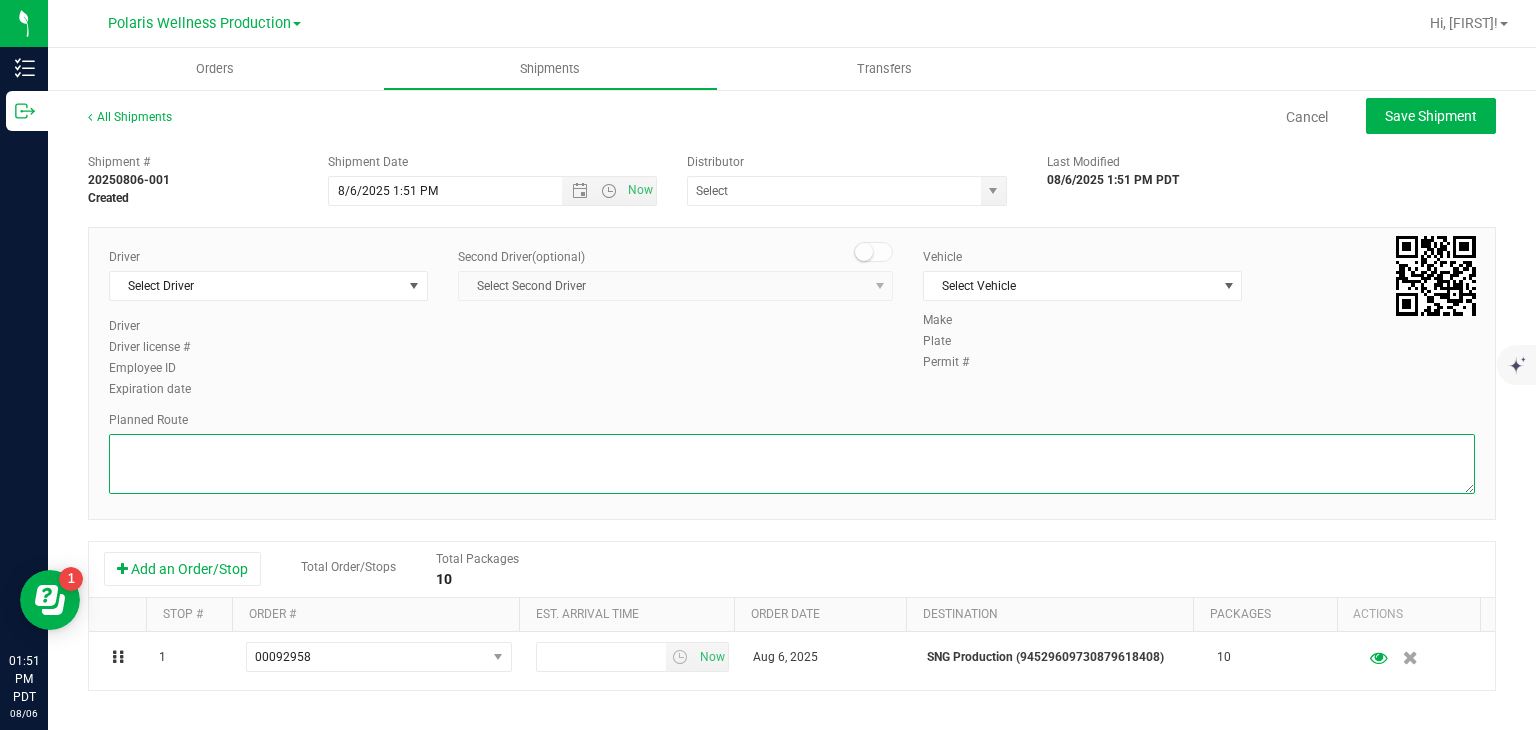 paste on "5395 Polaris Ave
Las Vegas, NV 89118
Get on I-15 N from Polaris Ave, W Ali Baba Ln, Dean Martin Dr and W Tropicana Ave
5 min (1.4 mi)
Follow I-15 N to E Cheyenne Ave in North Las Vegas. Take exit 46 from I-15 N
9 min (8.7 mi)
Take Civic Center Dr, E Gowan Rd and Bay Lake Trail to your destination
6 min (1.9 mi)
3818 Octagon Rd
North Las Vegas, NV 89030" 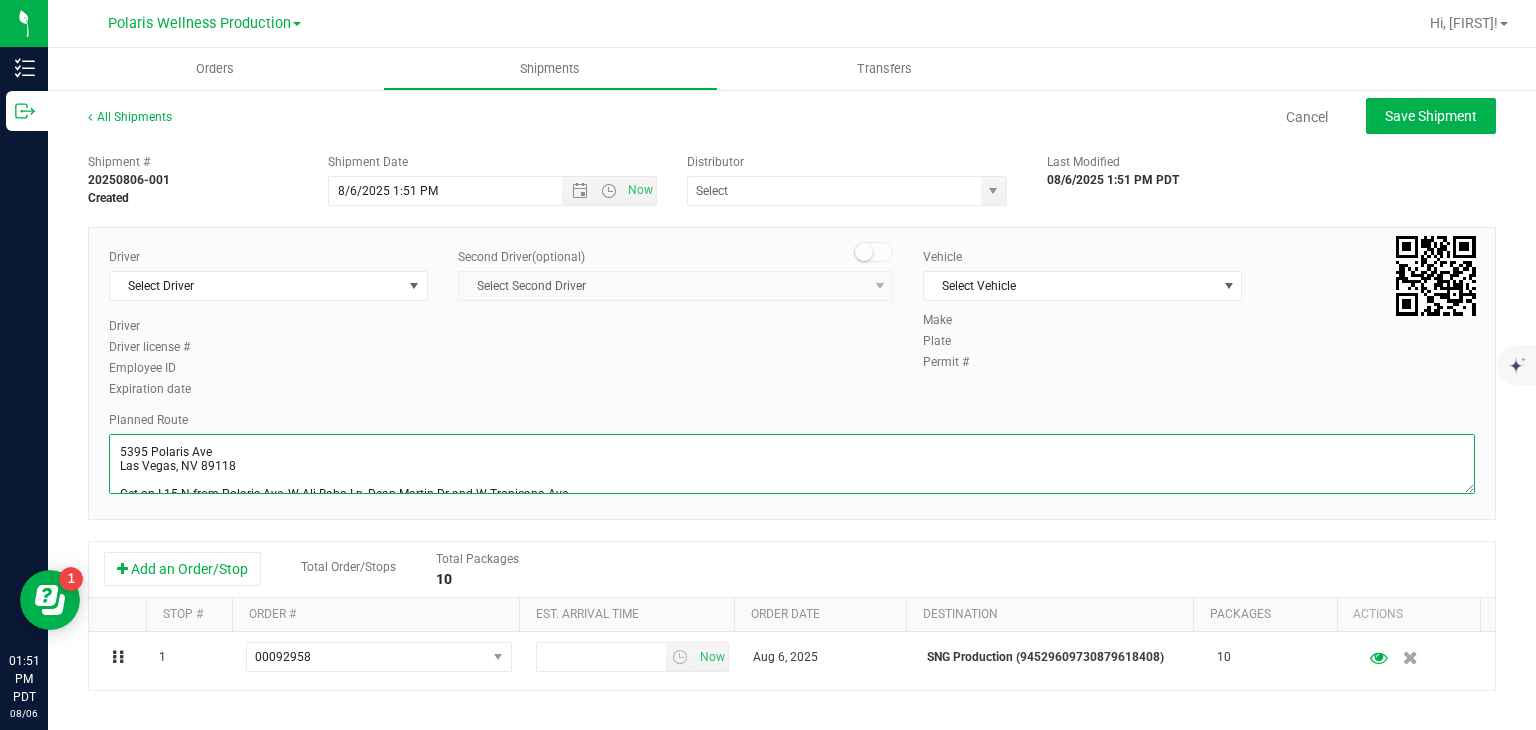 scroll, scrollTop: 139, scrollLeft: 0, axis: vertical 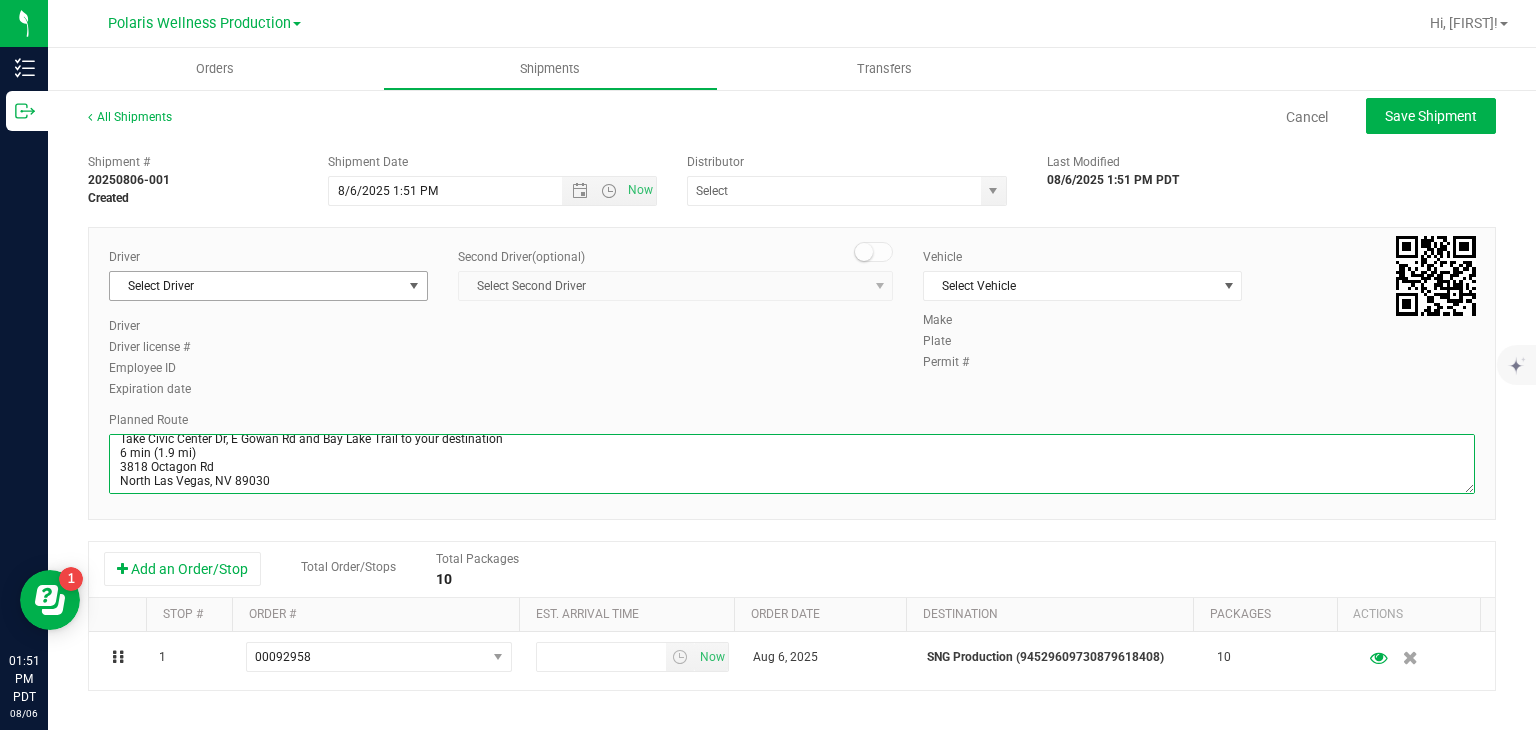 type on "5395 Polaris Ave
Las Vegas, NV 89118
Get on I-15 N from Polaris Ave, W Ali Baba Ln, Dean Martin Dr and W Tropicana Ave
5 min (1.4 mi)
Follow I-15 N to E Cheyenne Ave in North Las Vegas. Take exit 46 from I-15 N
9 min (8.7 mi)
Take Civic Center Dr, E Gowan Rd and Bay Lake Trail to your destination
6 min (1.9 mi)
3818 Octagon Rd
North Las Vegas, NV 89030" 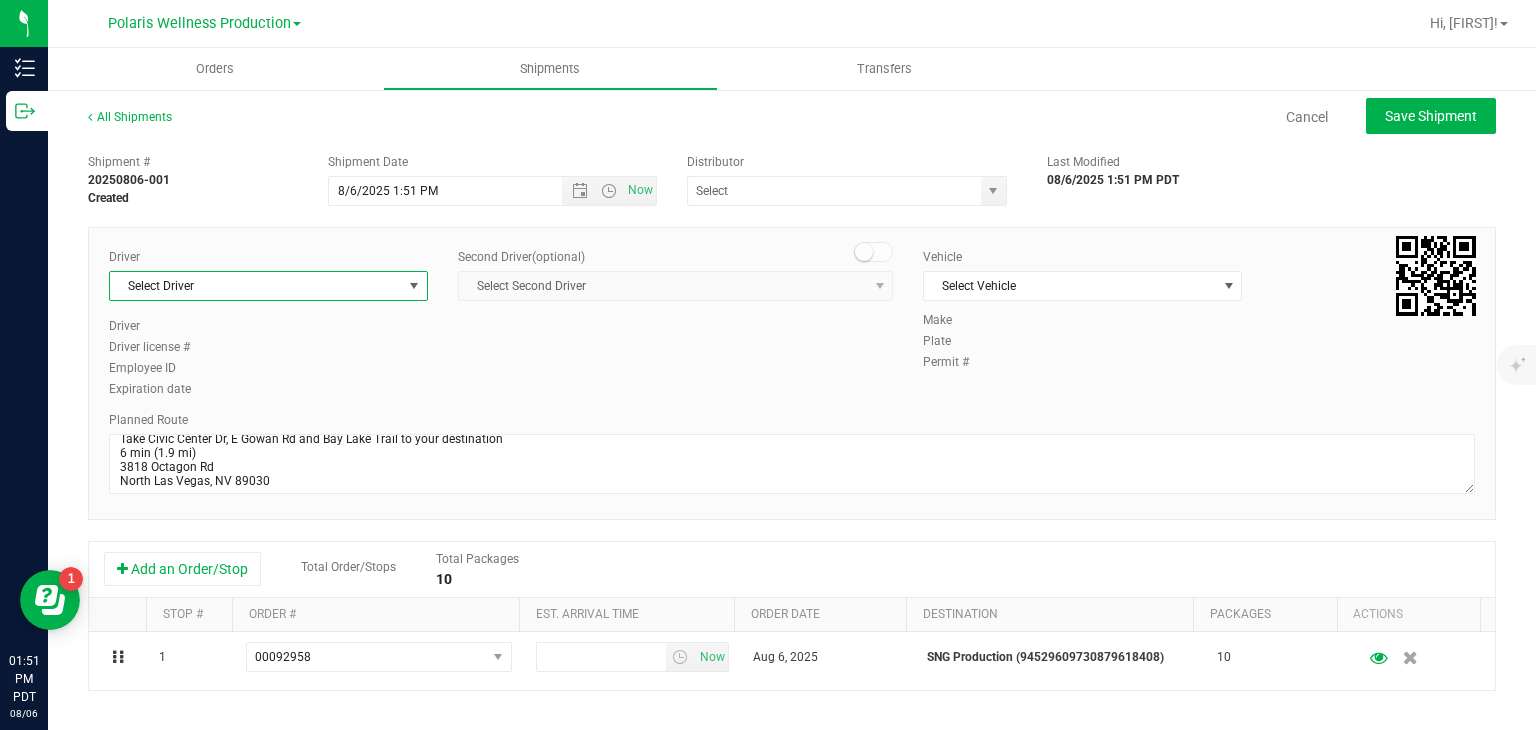 click at bounding box center [414, 286] 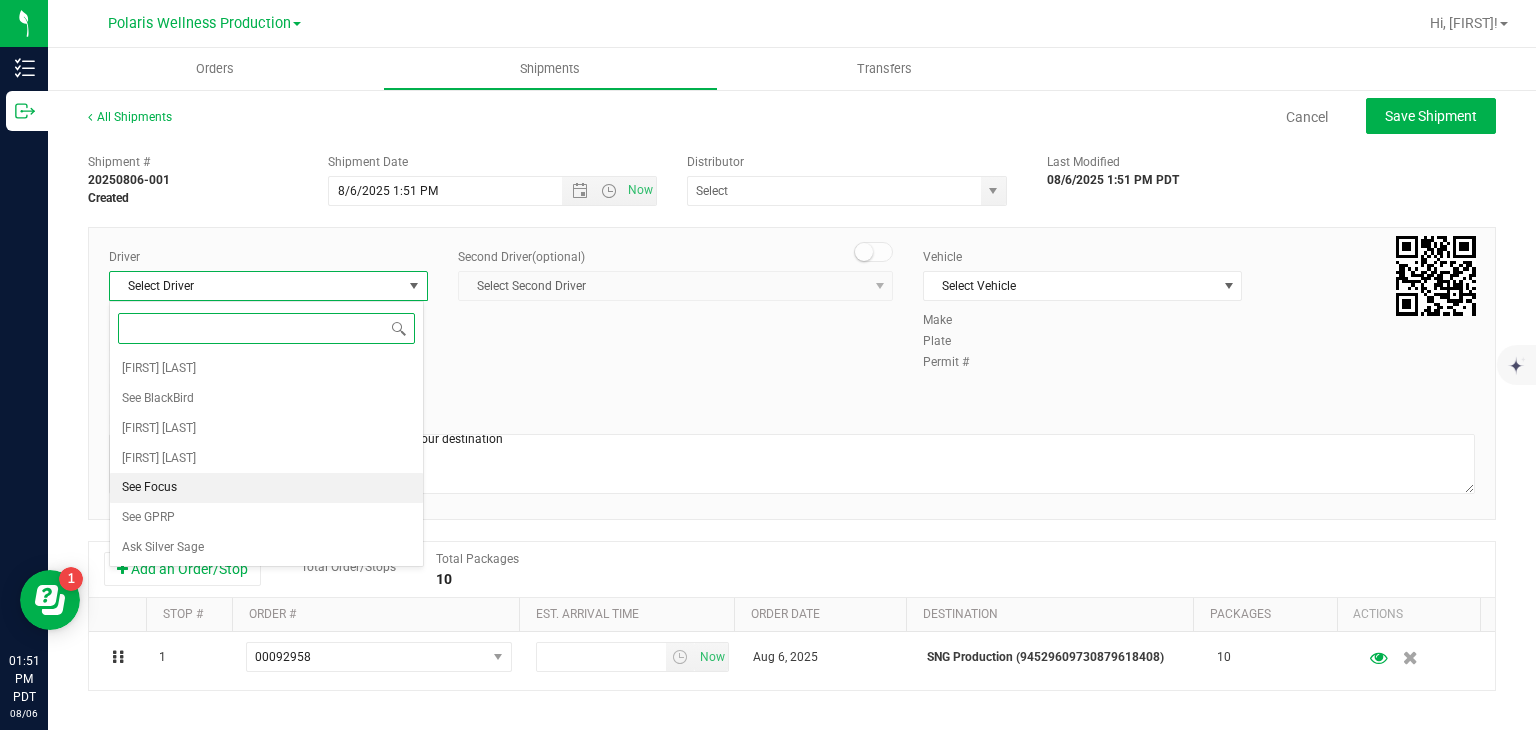 click on "See Focus" at bounding box center [266, 488] 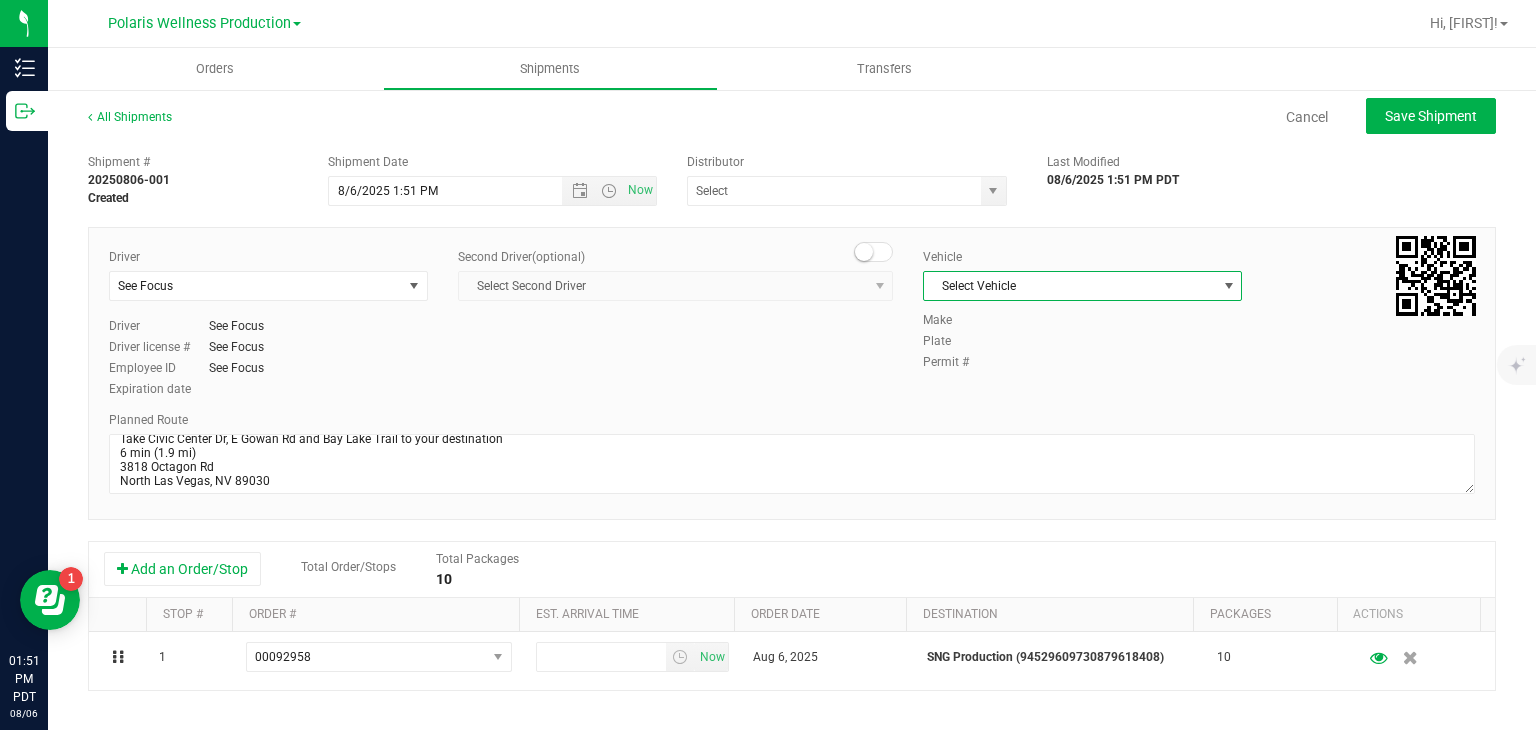 click on "Select Vehicle" at bounding box center [1070, 286] 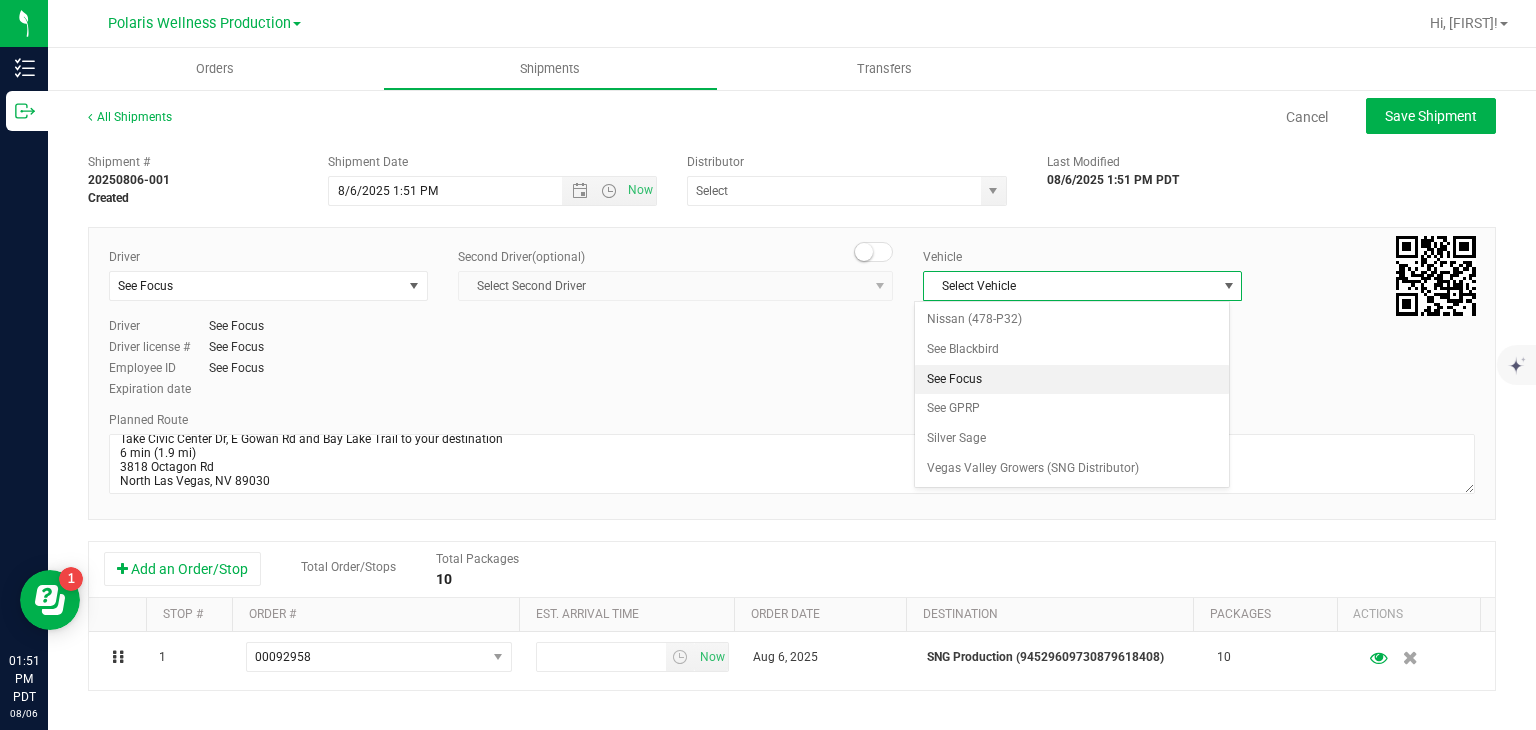 click on "See Focus" at bounding box center [1071, 380] 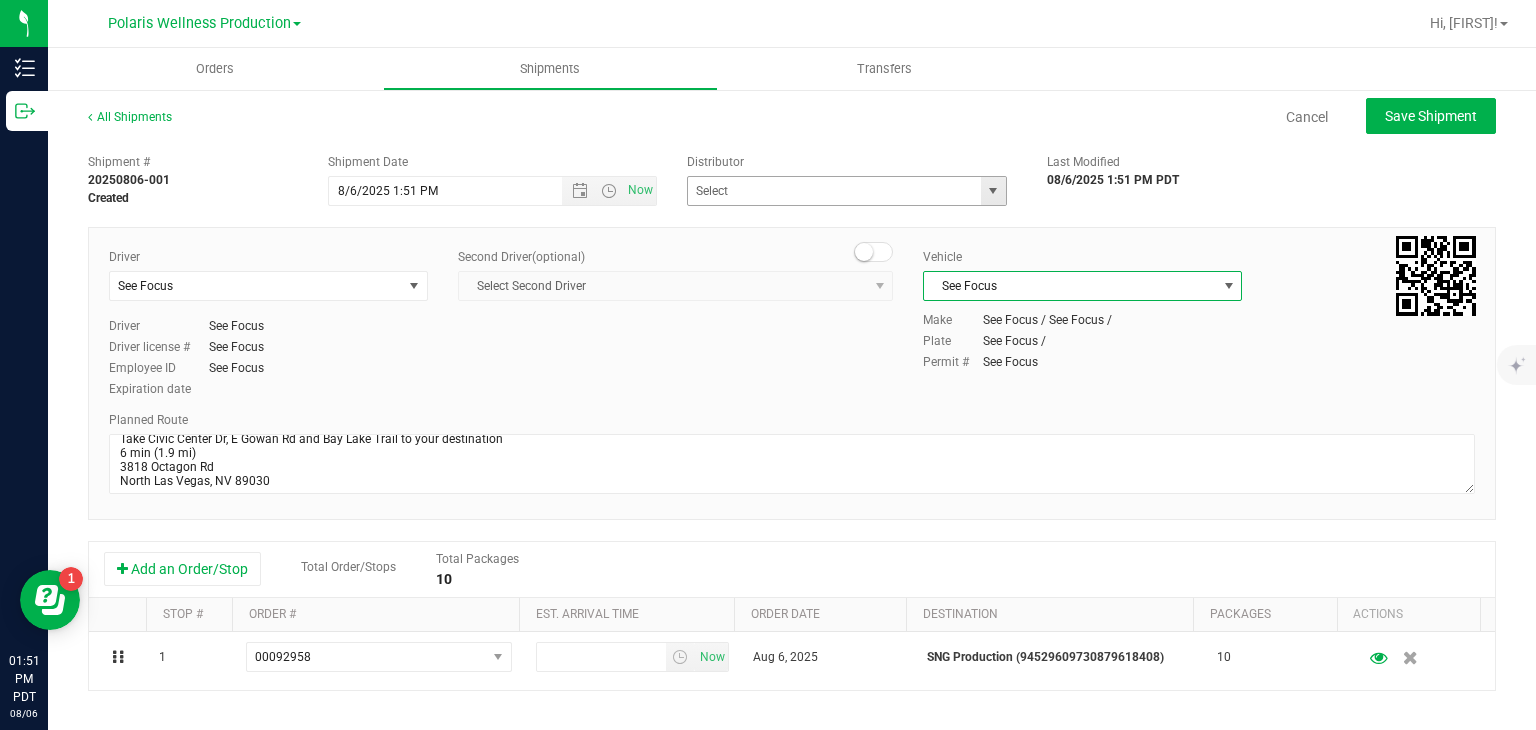 click at bounding box center [993, 191] 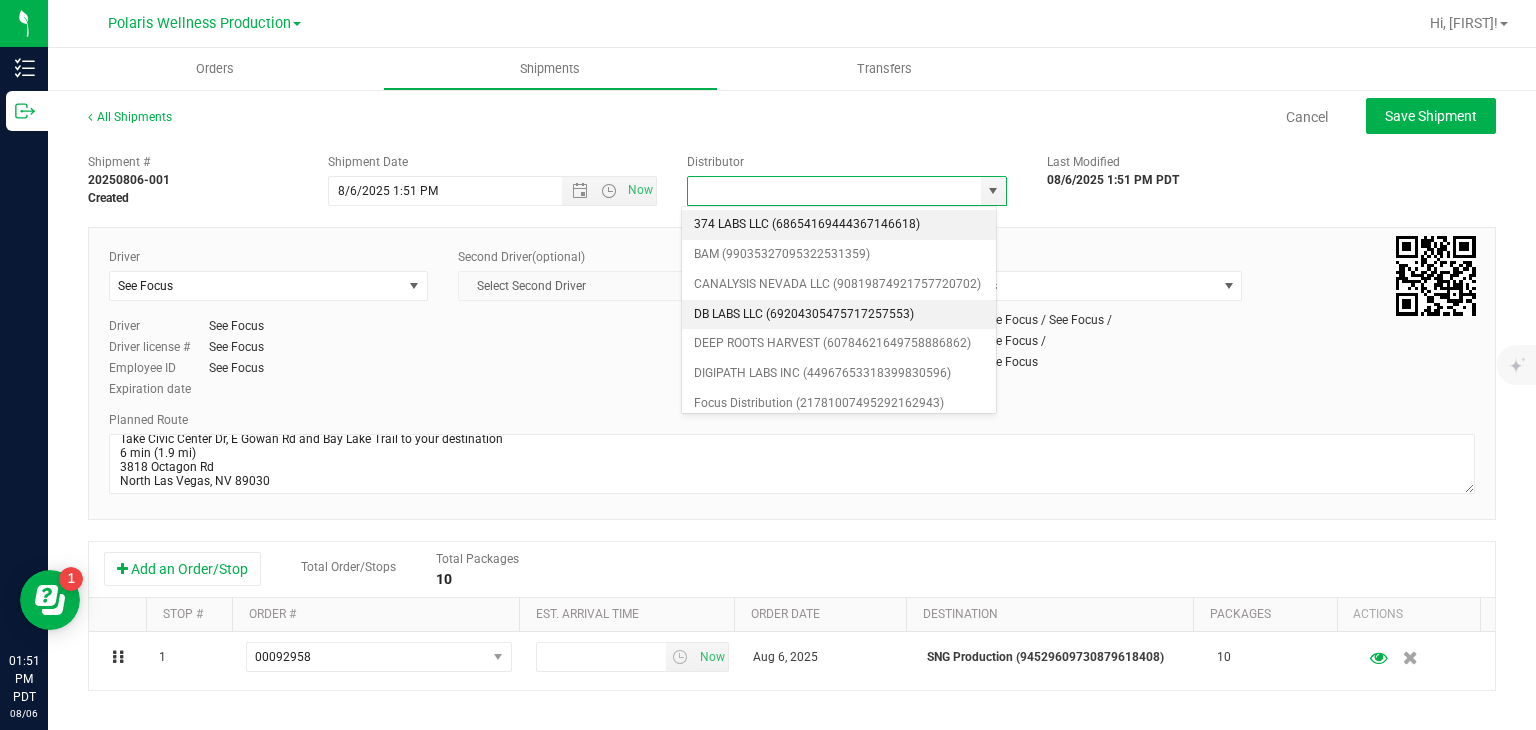 scroll, scrollTop: 76, scrollLeft: 0, axis: vertical 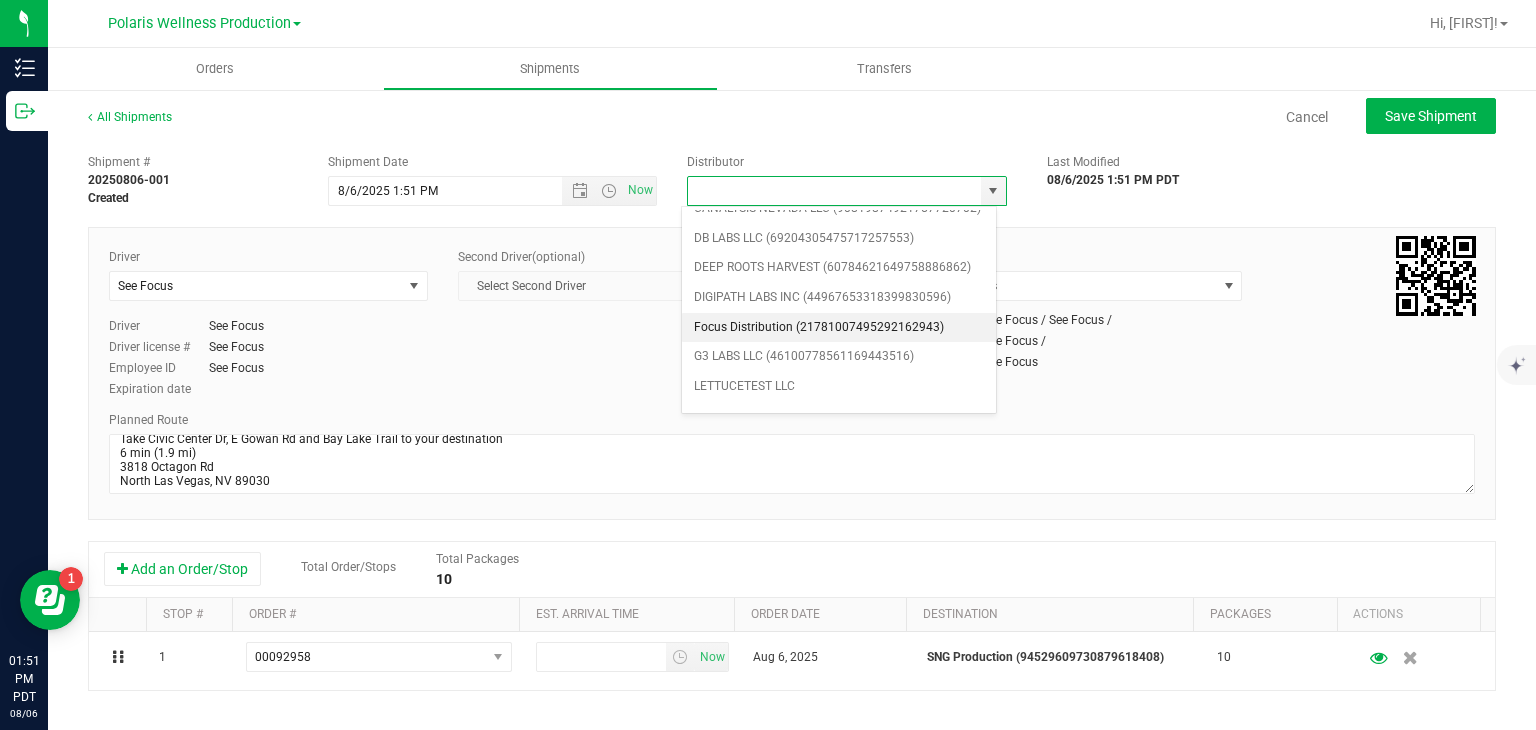 click on "Focus Distribution (21781007495292162943)" at bounding box center (839, 328) 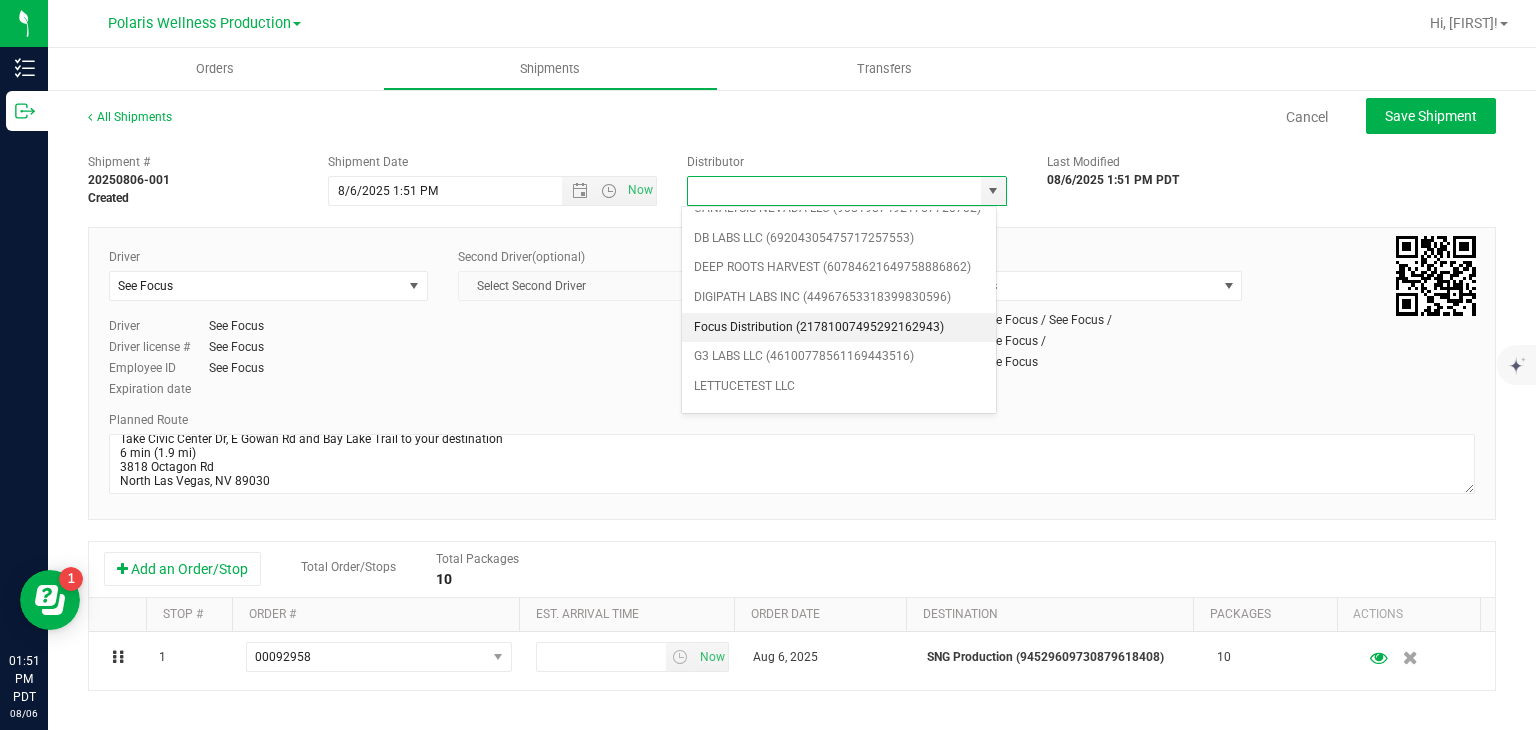 type on "Focus Distribution (21781007495292162943)" 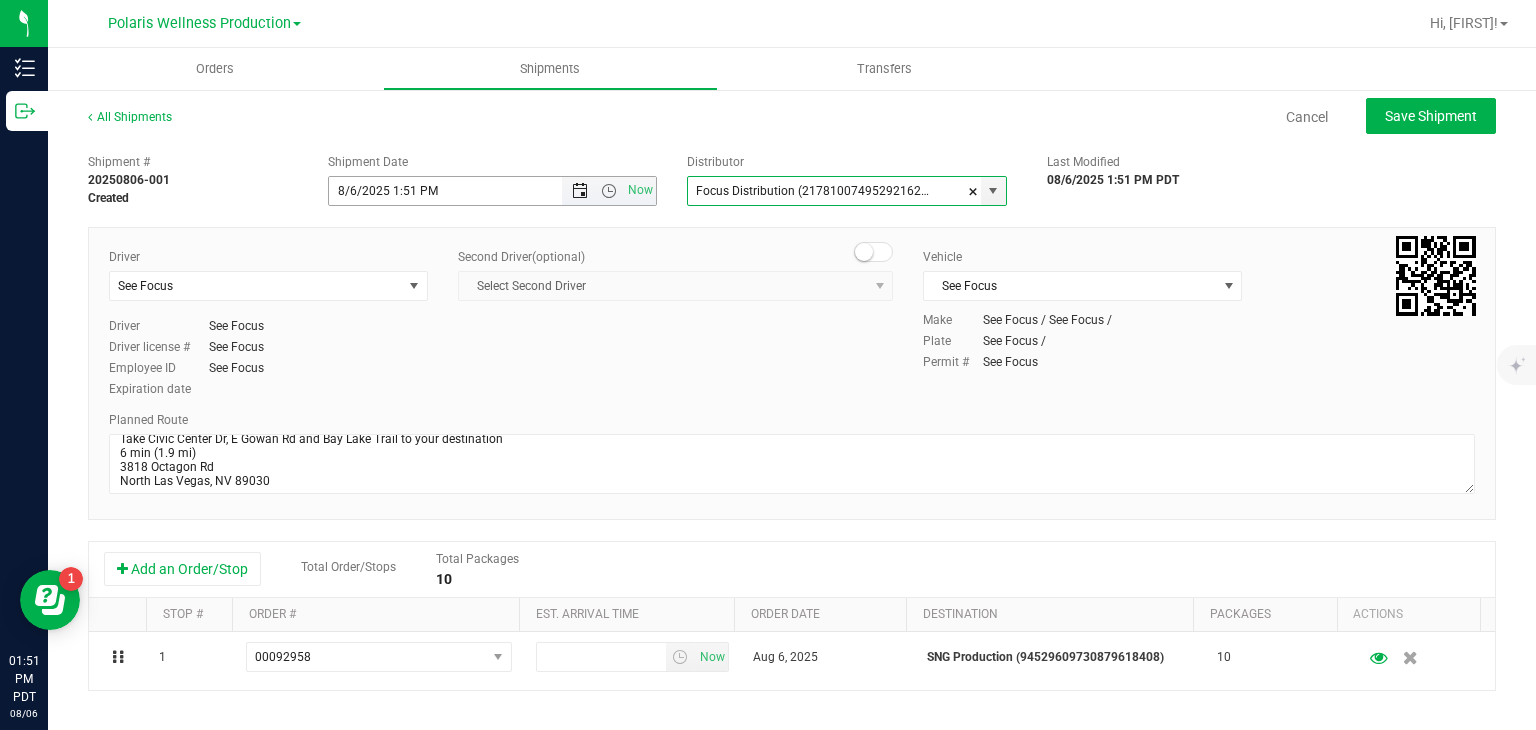 click at bounding box center (580, 191) 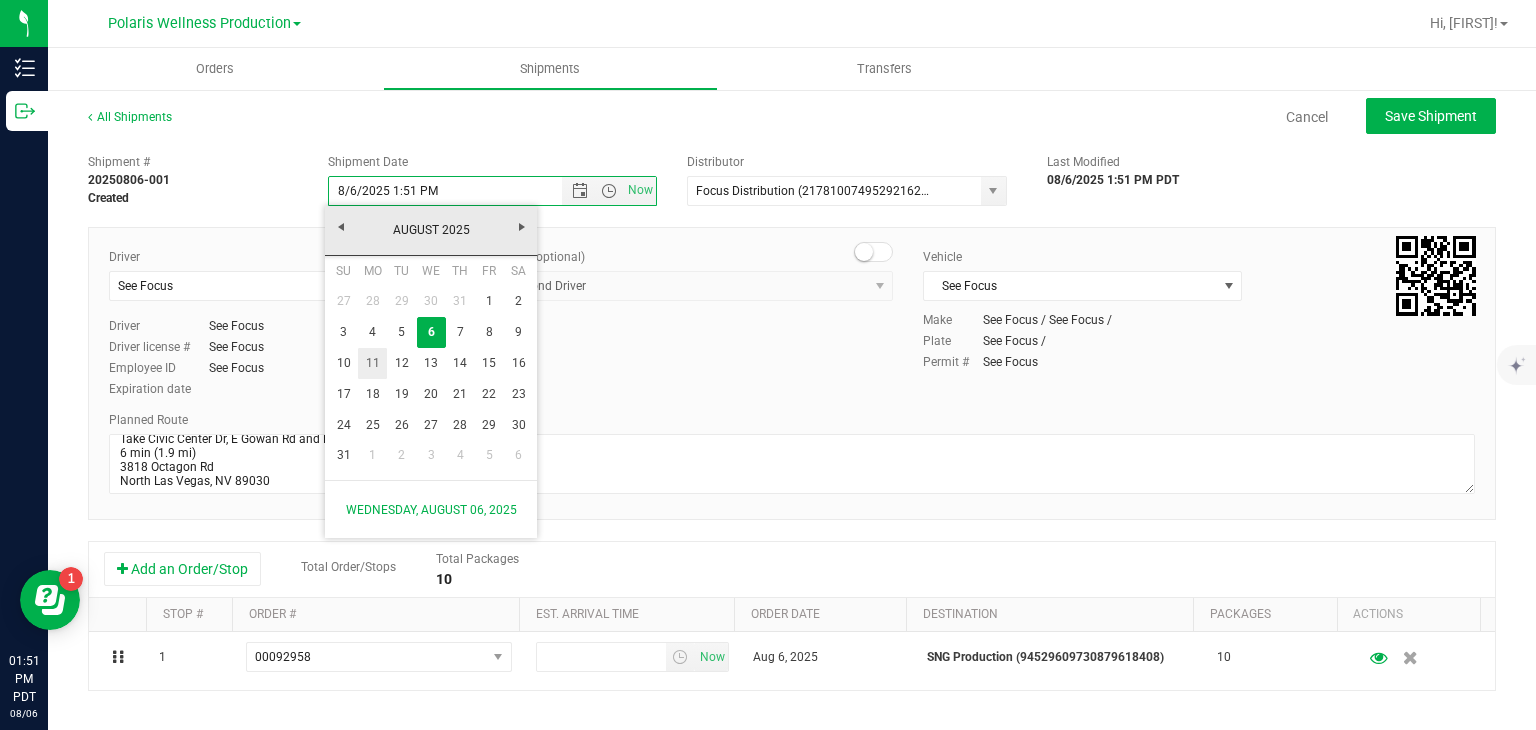 click on "11" at bounding box center (372, 363) 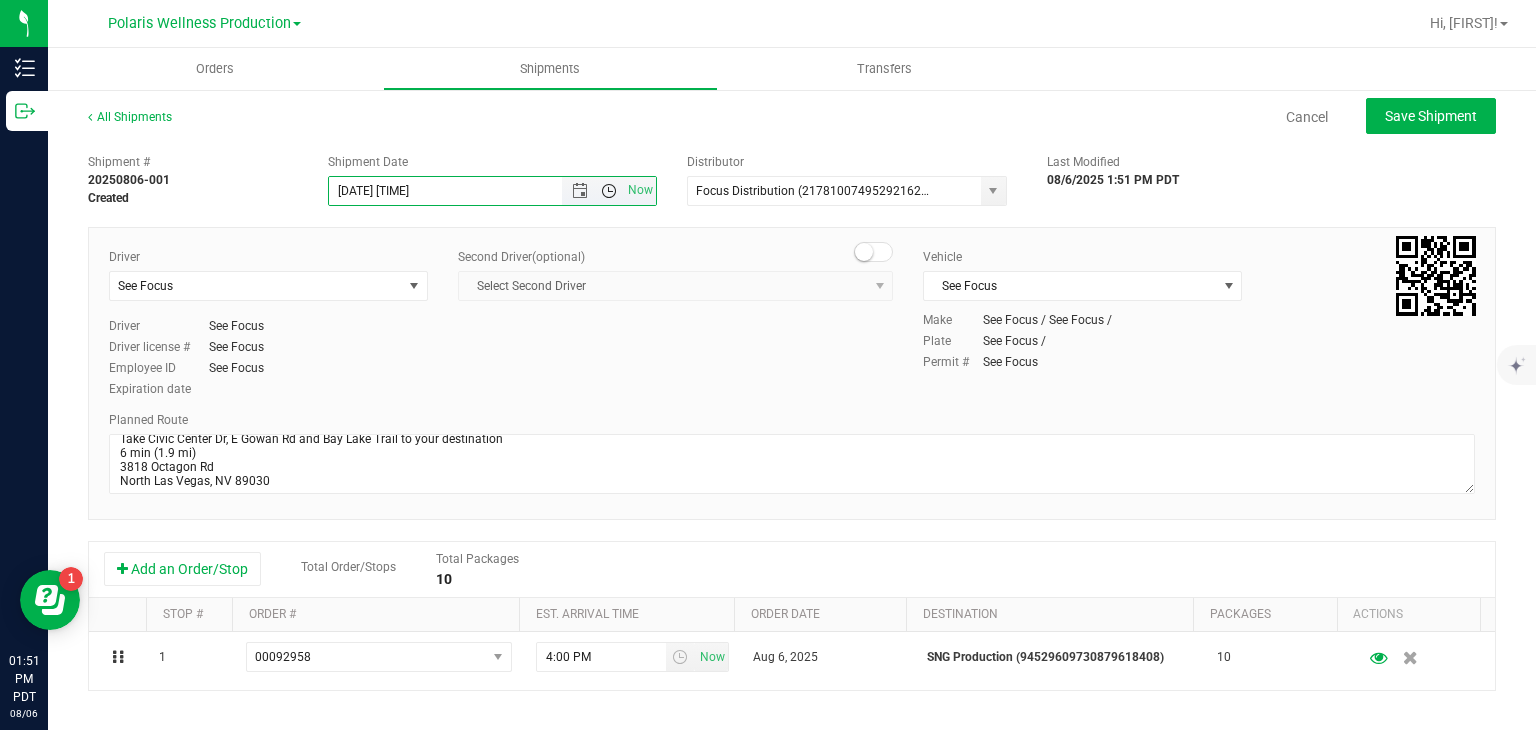 click at bounding box center [609, 191] 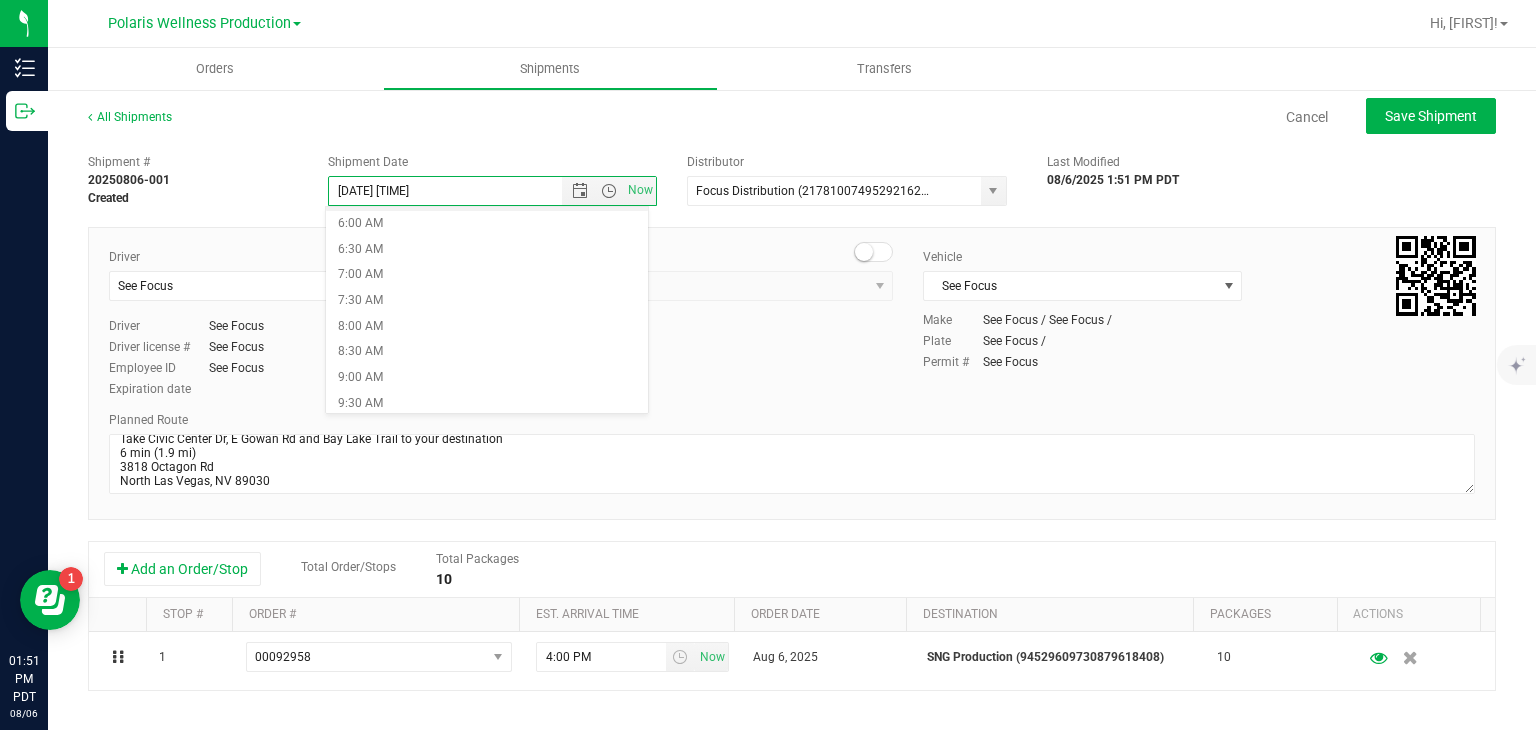 scroll, scrollTop: 318, scrollLeft: 0, axis: vertical 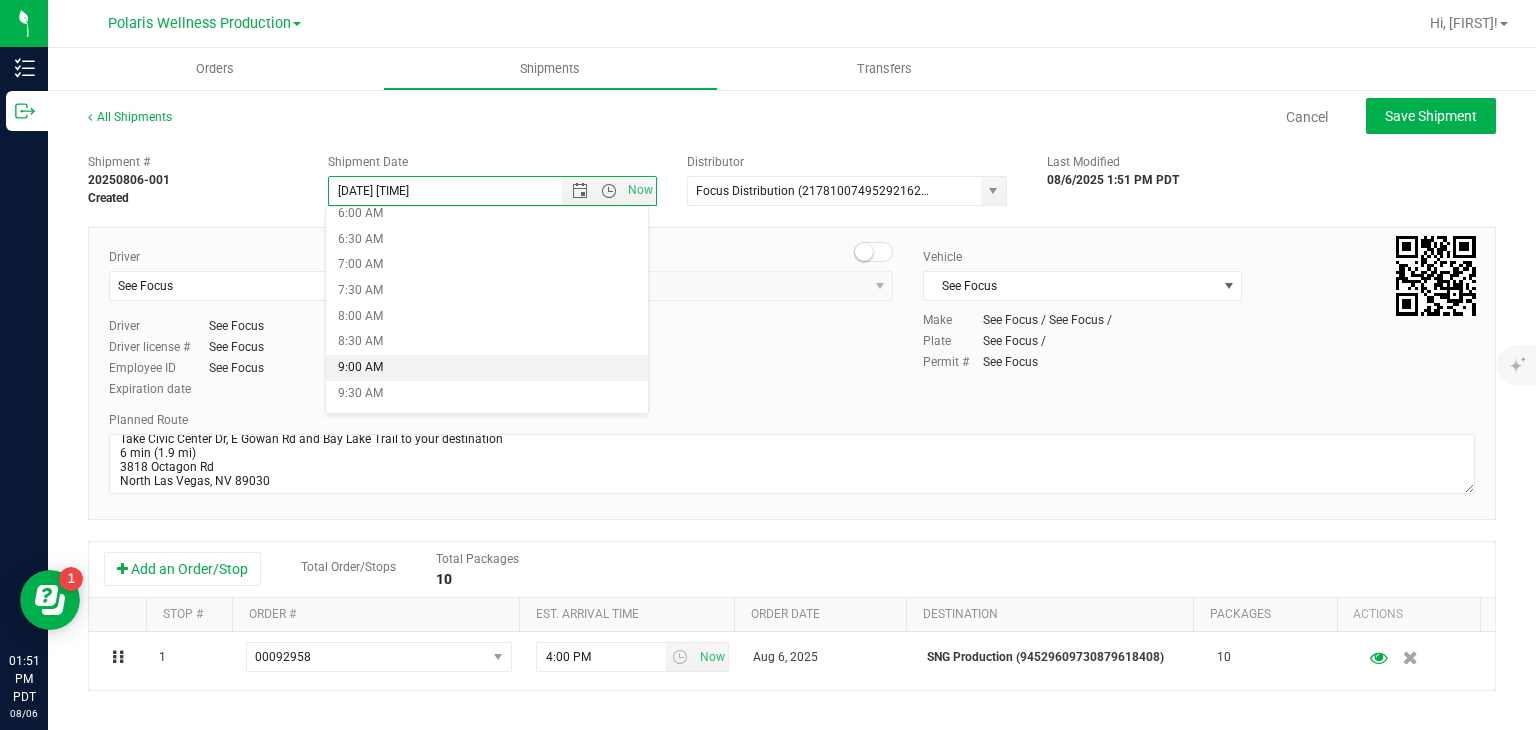 click on "9:00 AM" at bounding box center [487, 368] 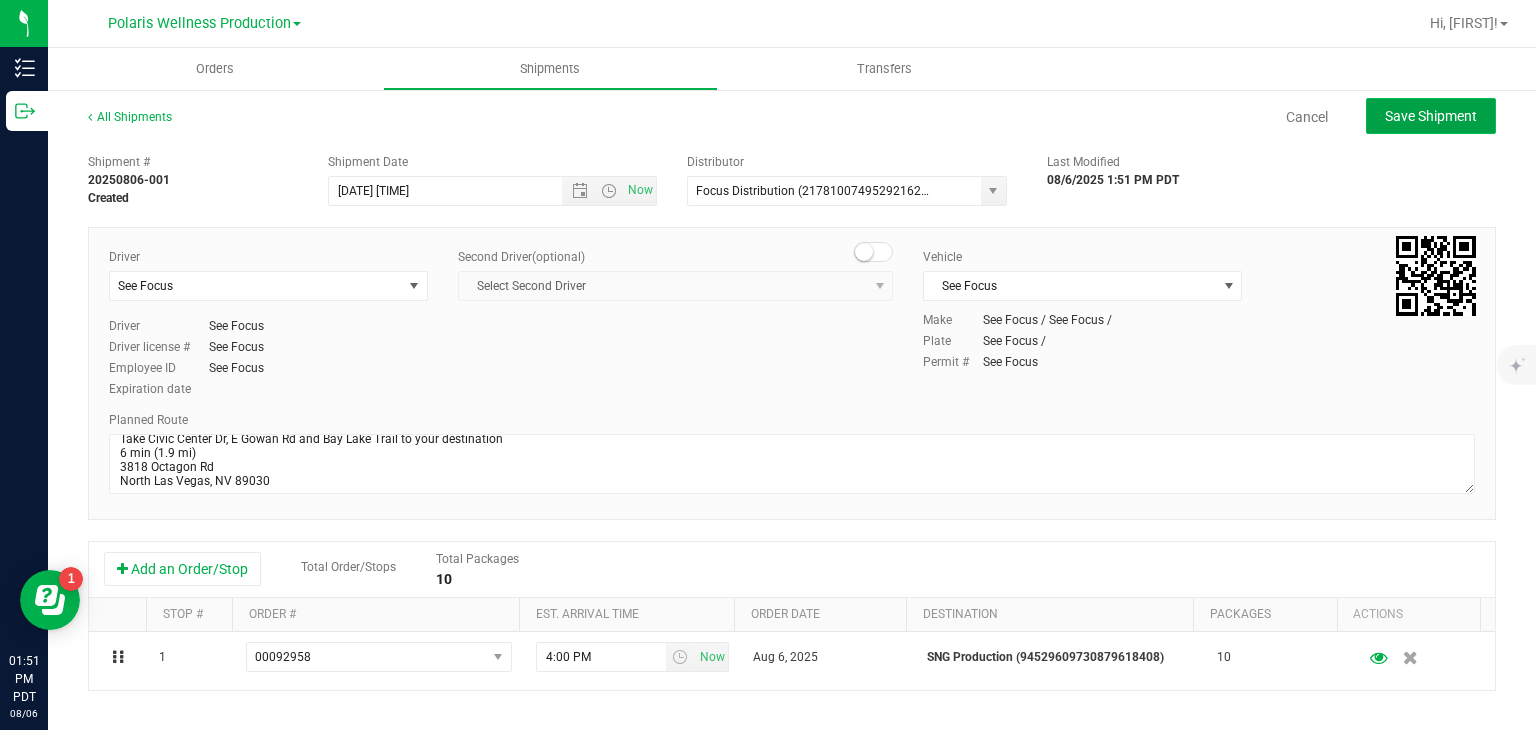 click on "Save Shipment" 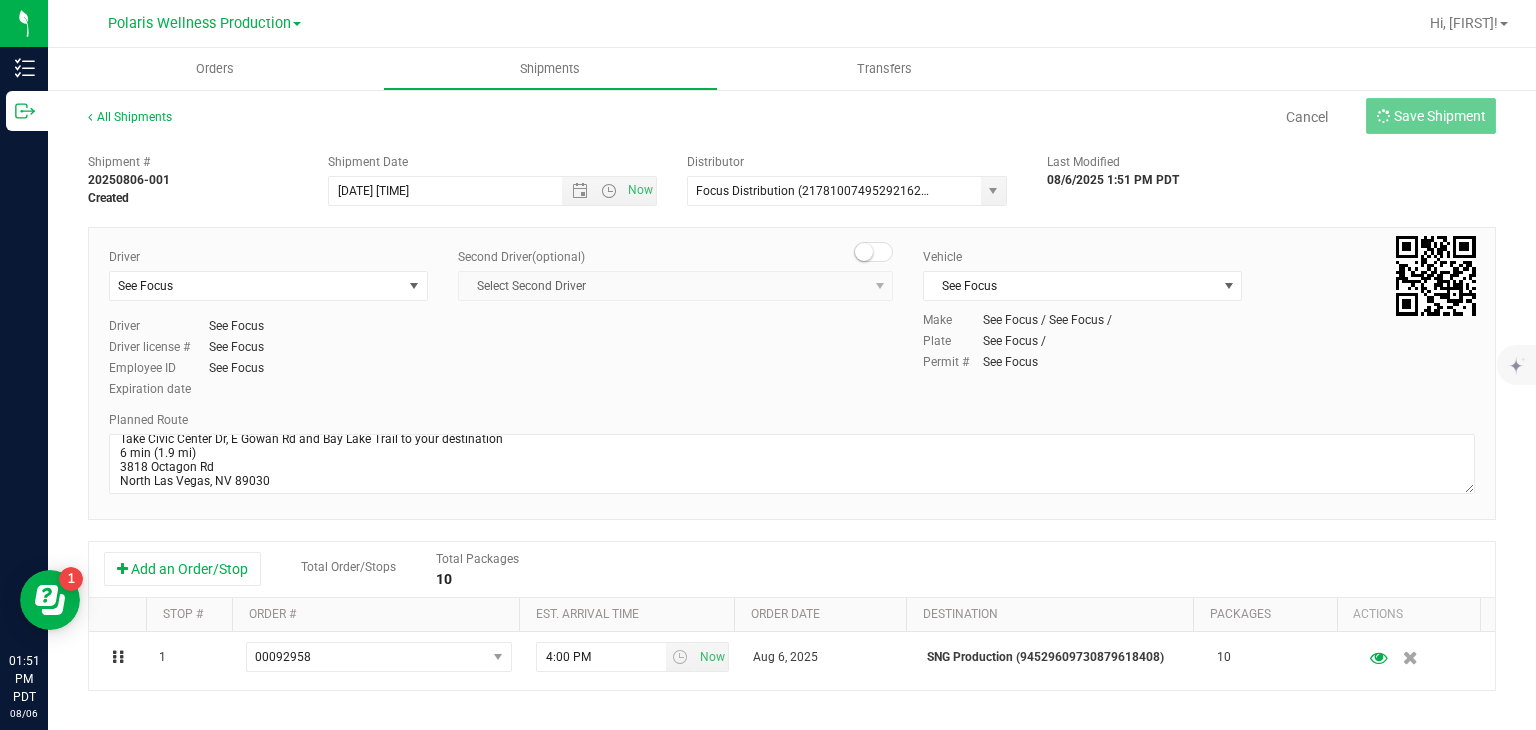 type on "[DATE] [TIME]" 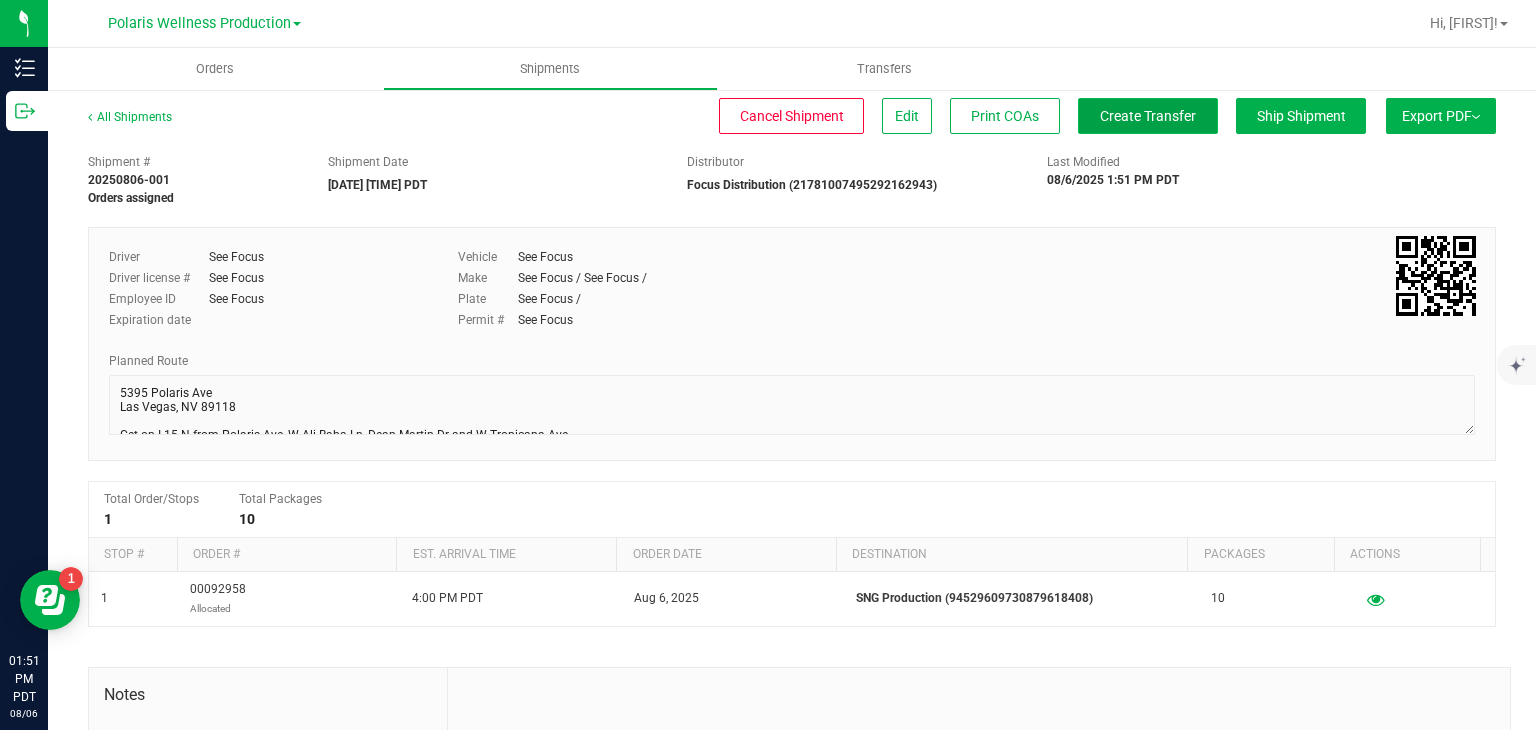 click on "Create Transfer" at bounding box center (1148, 116) 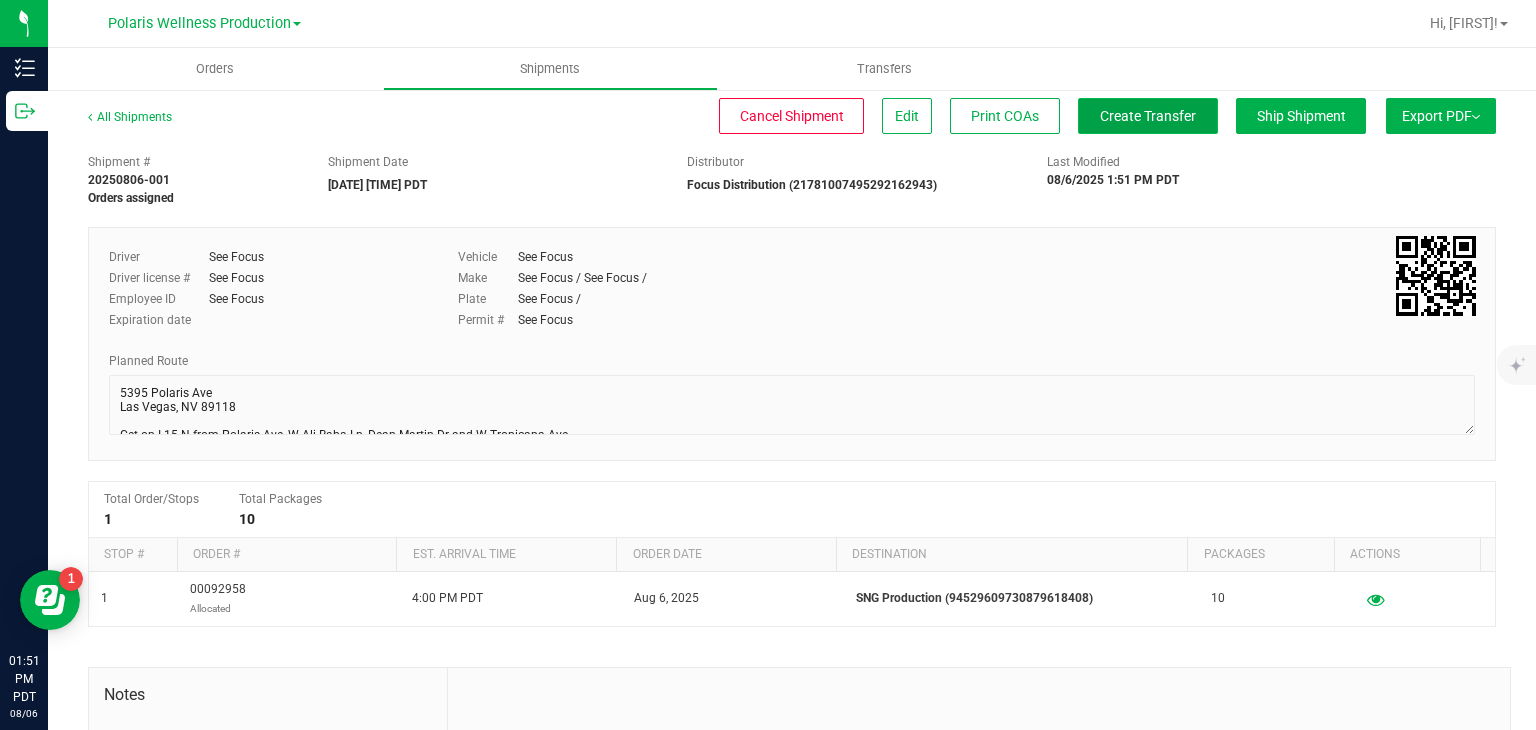 click on "Create Transfer" at bounding box center [1148, 116] 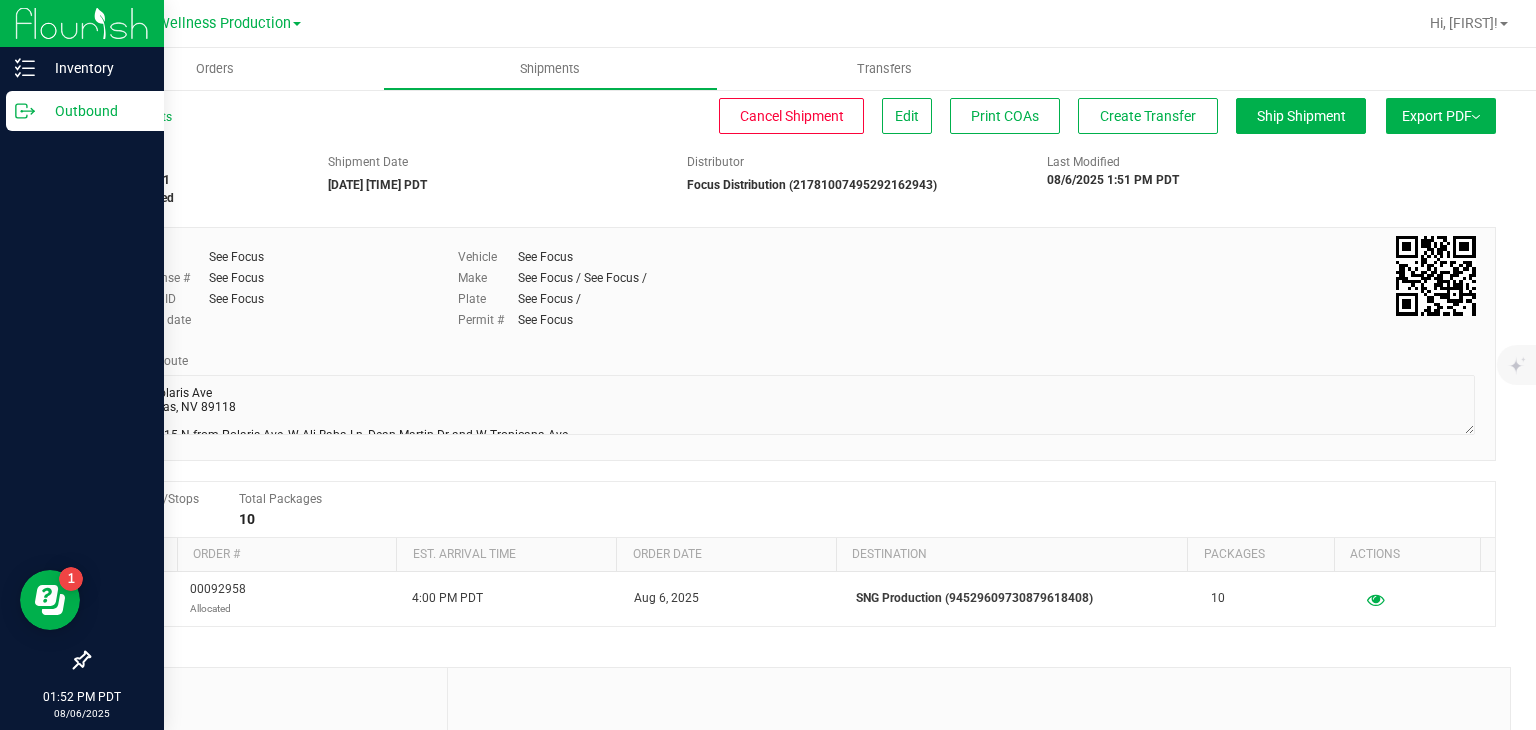 click on "Outbound" at bounding box center [85, 111] 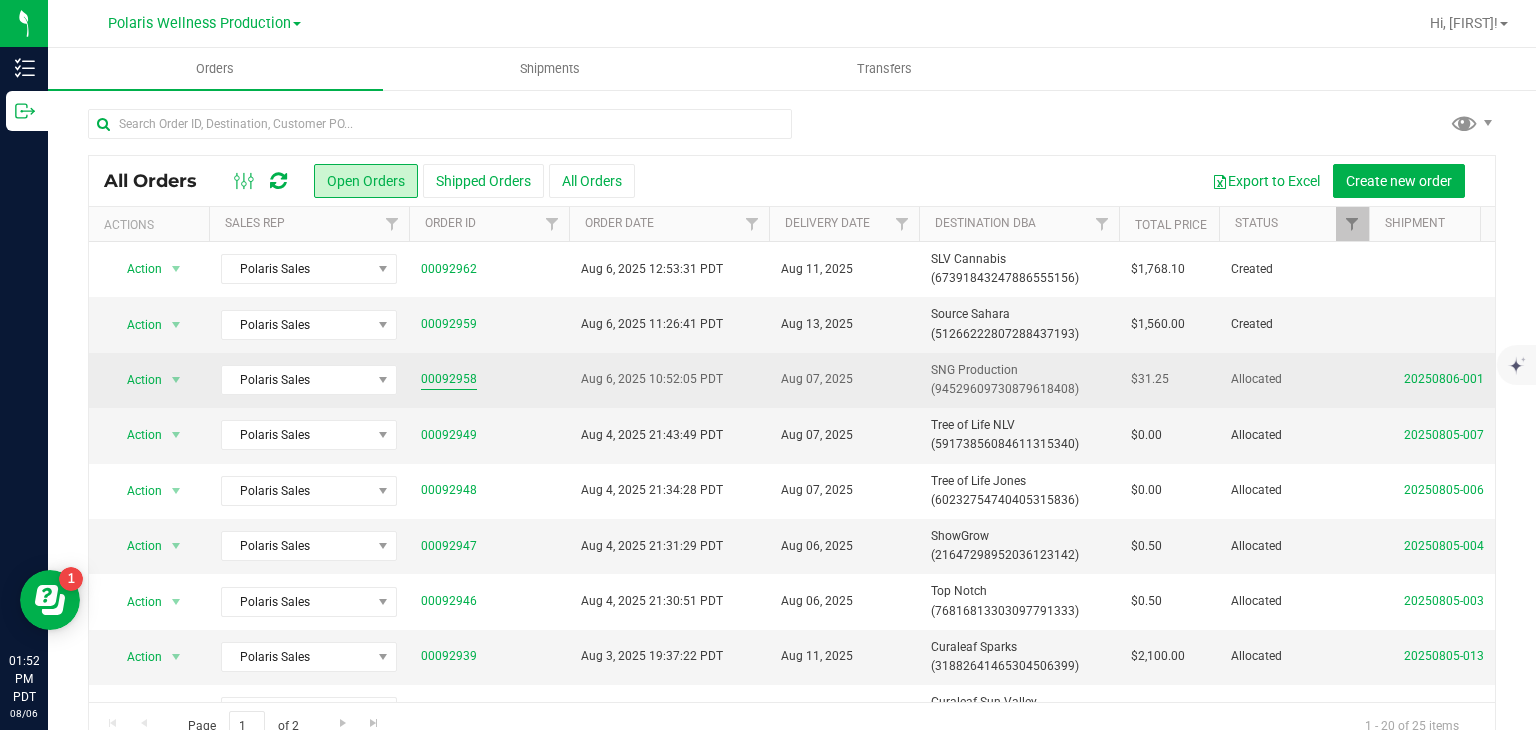 click on "00092958" at bounding box center (449, 379) 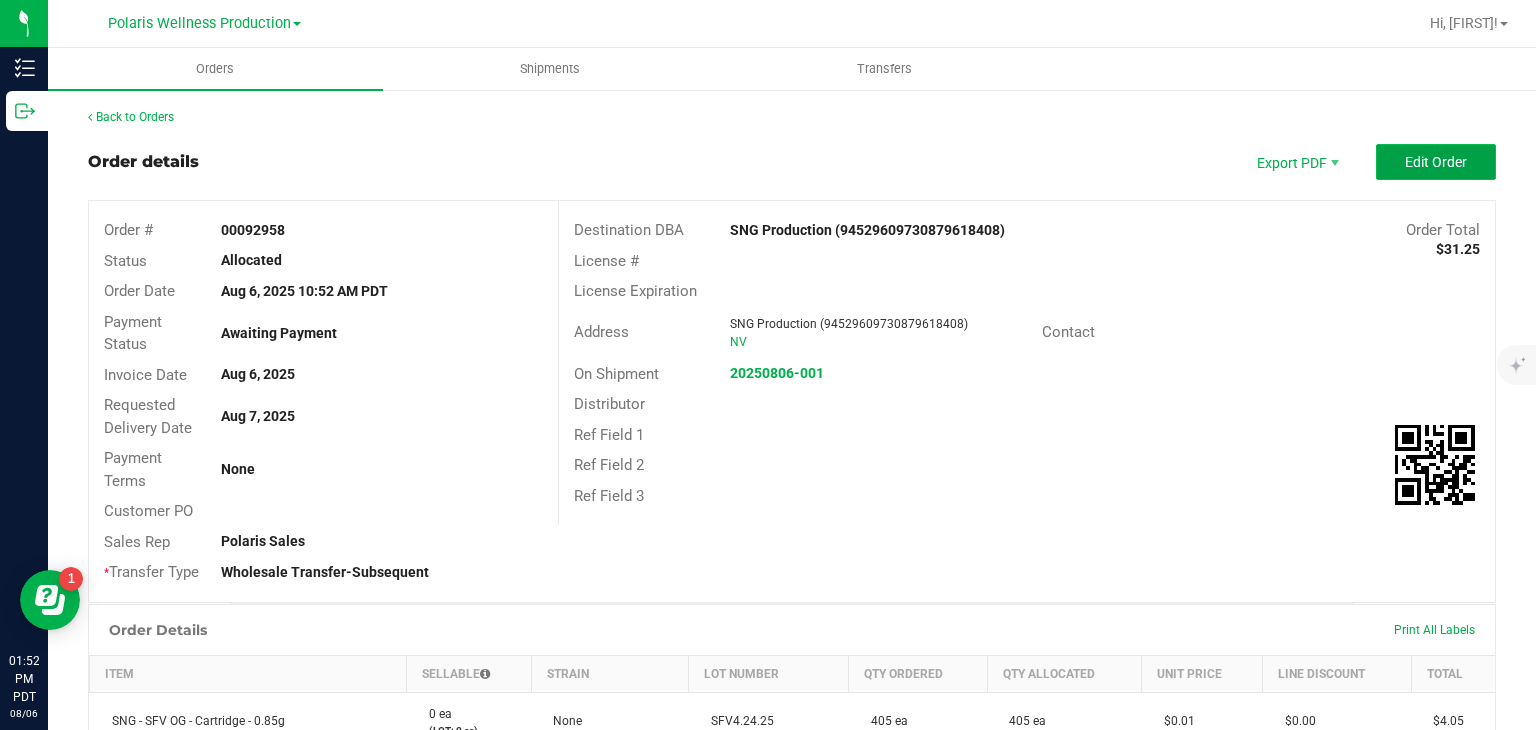 click on "Edit Order" at bounding box center [1436, 162] 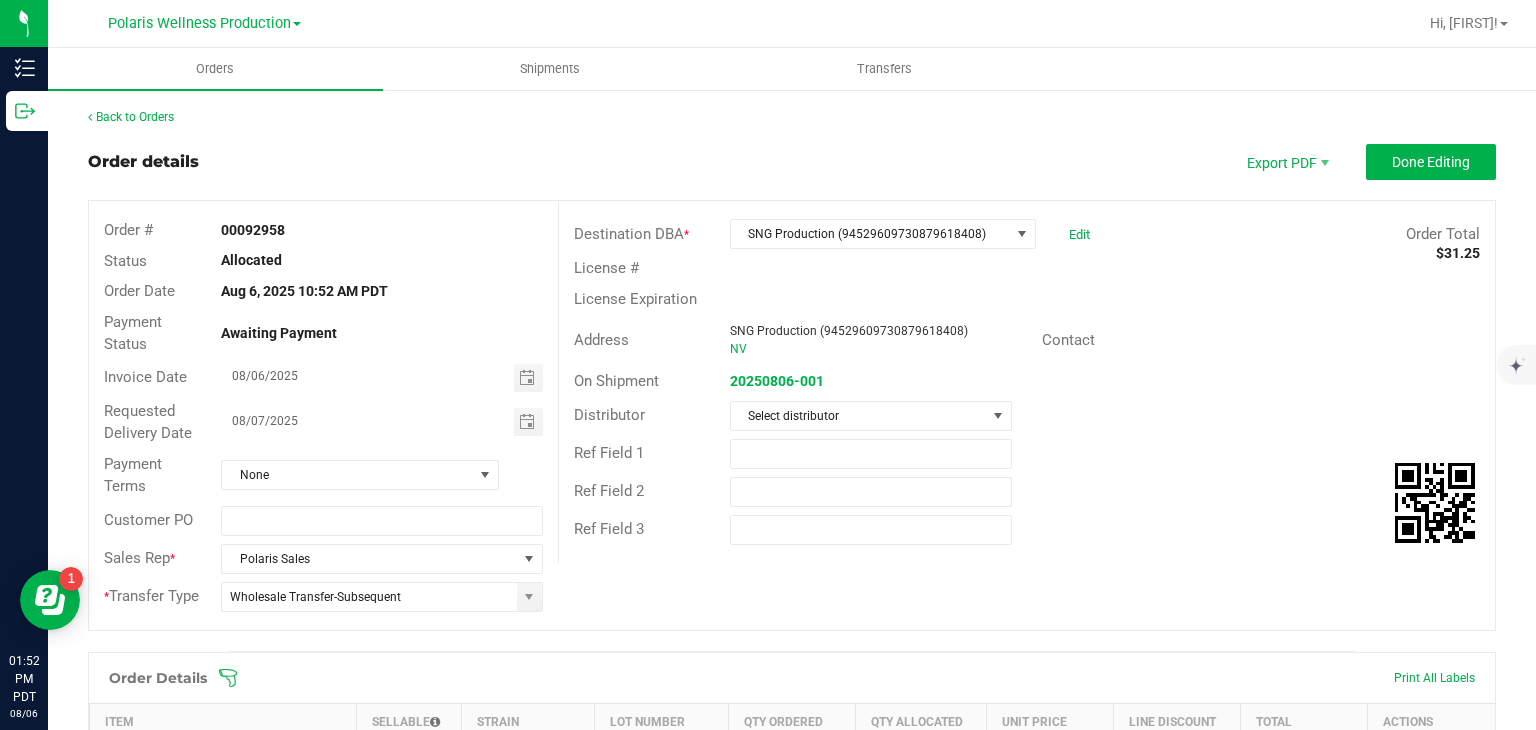 click on "License Expiration" at bounding box center [1027, 299] 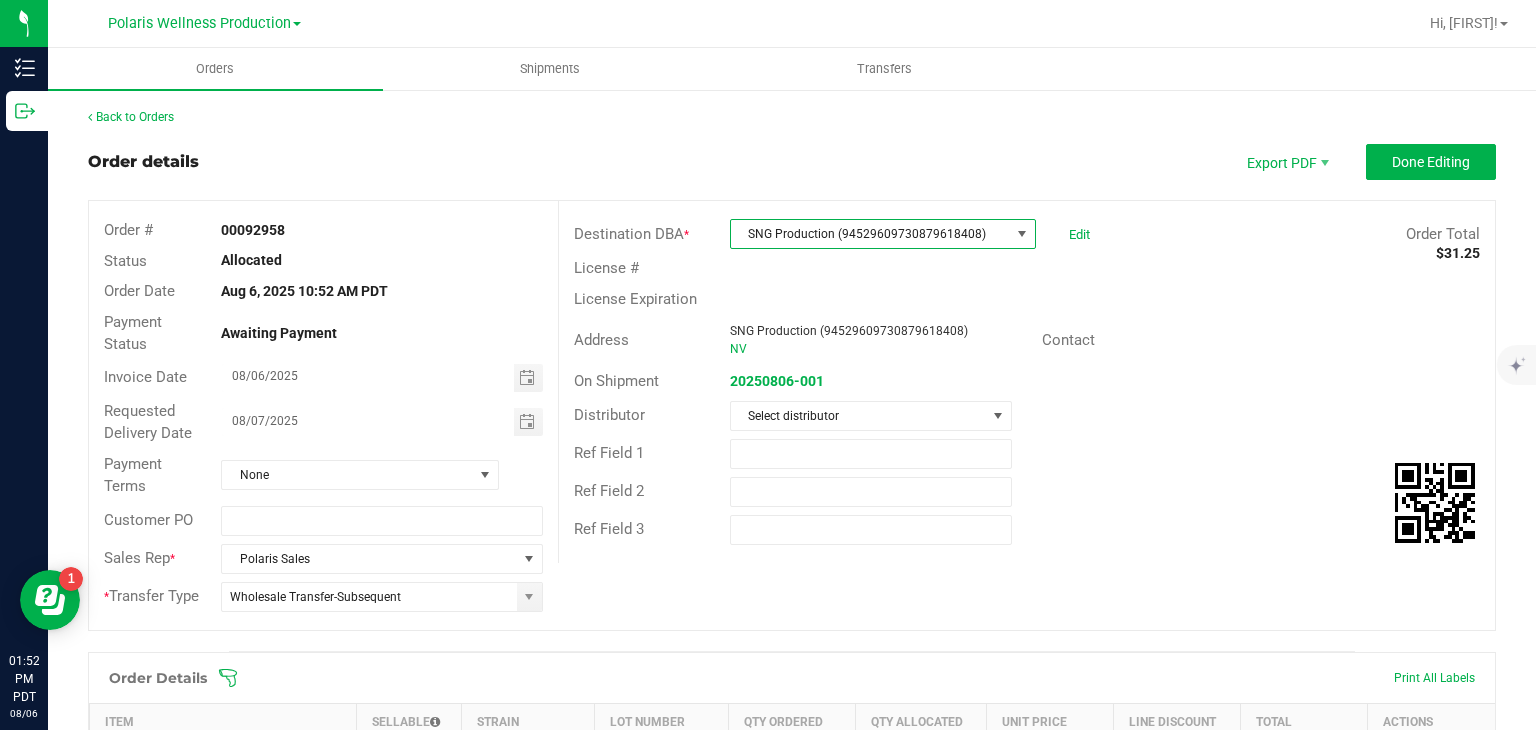 click at bounding box center [1022, 234] 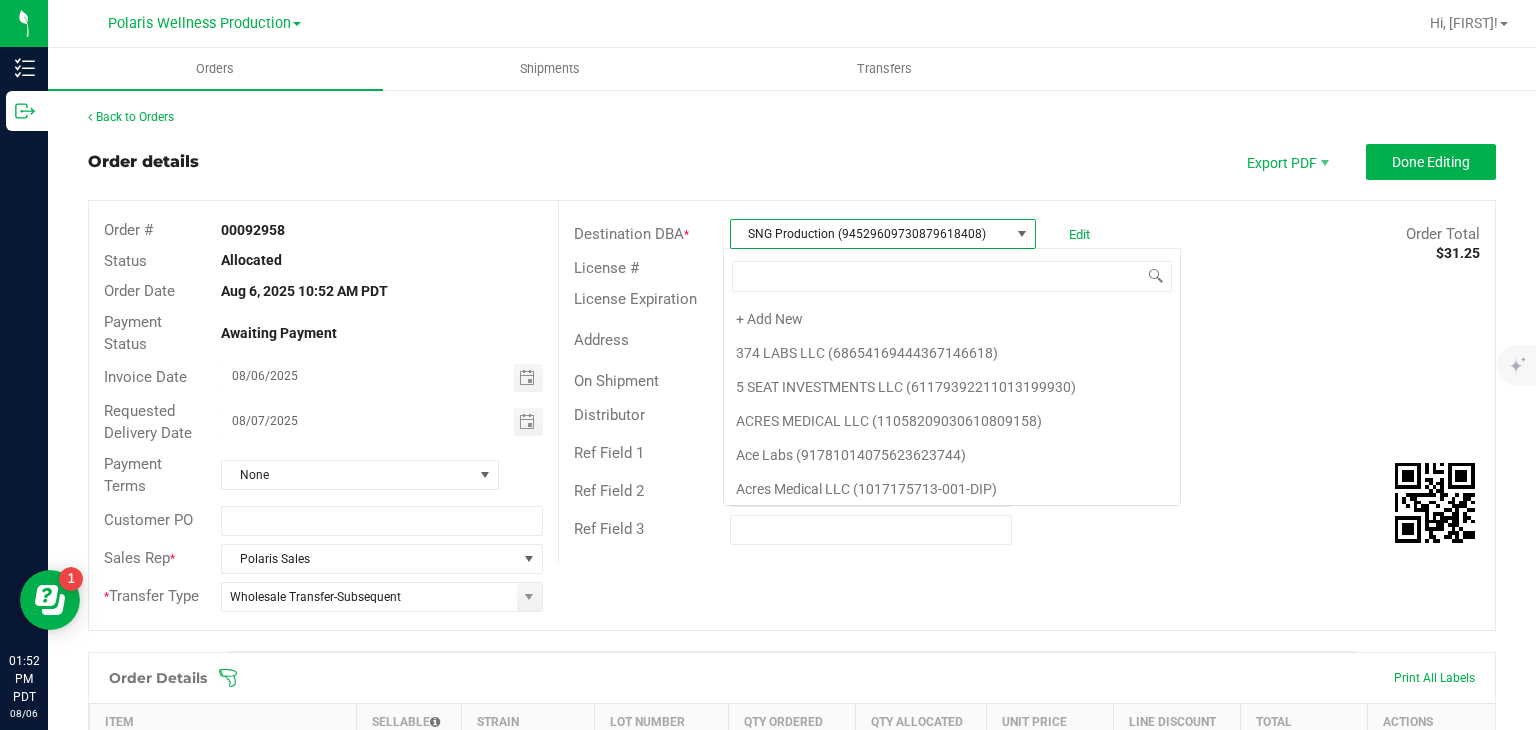 scroll, scrollTop: 4706, scrollLeft: 0, axis: vertical 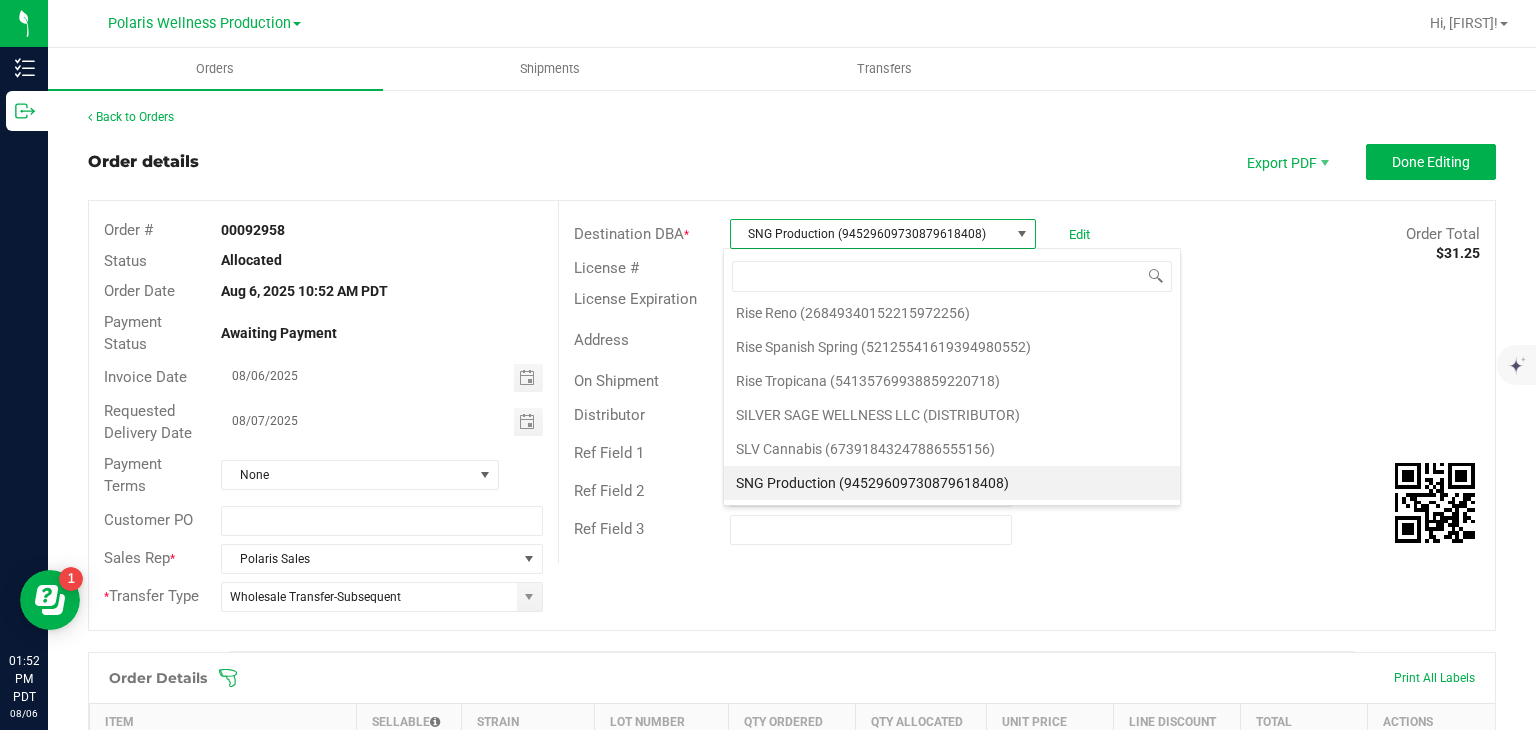 click on "Contact" at bounding box center [1261, 340] 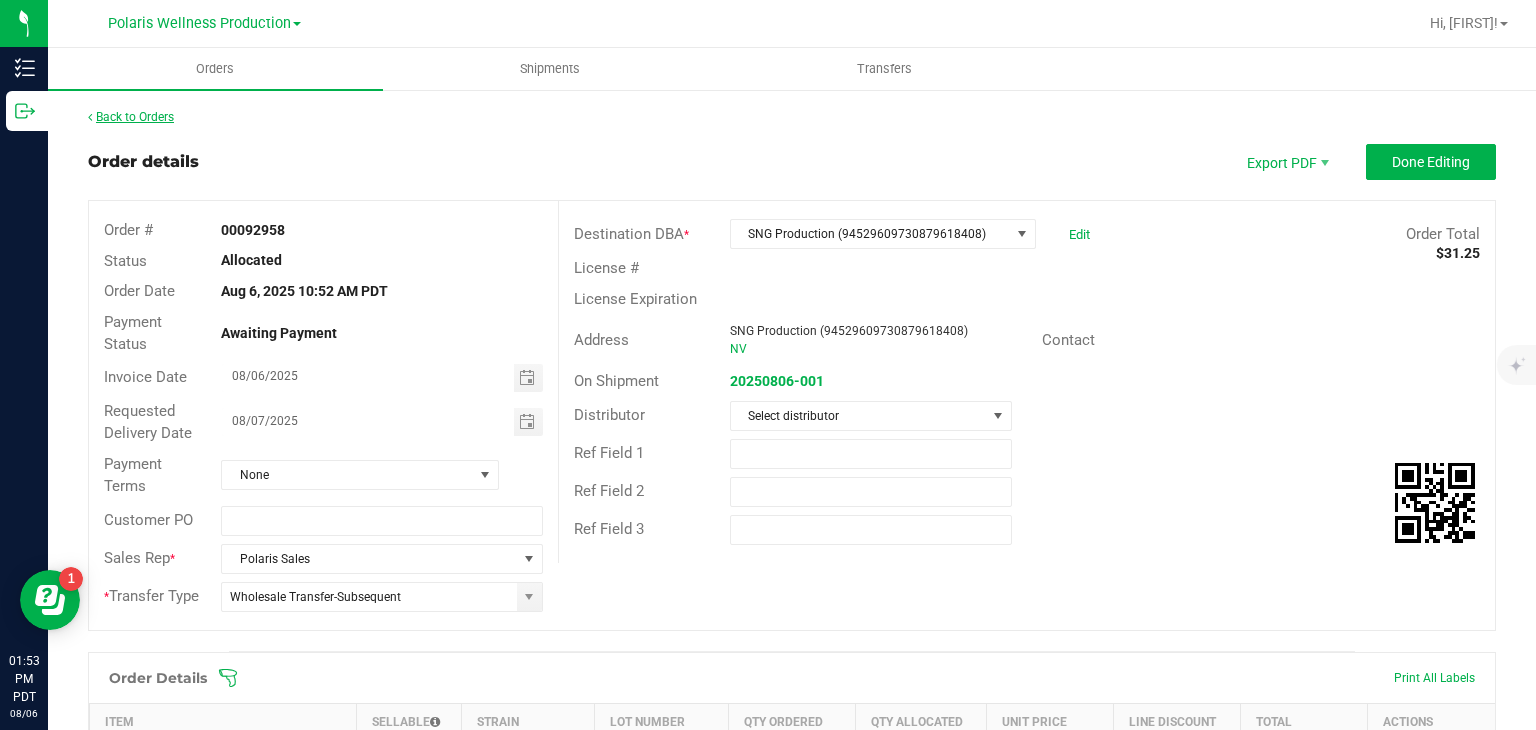 click on "Back to Orders" at bounding box center [131, 117] 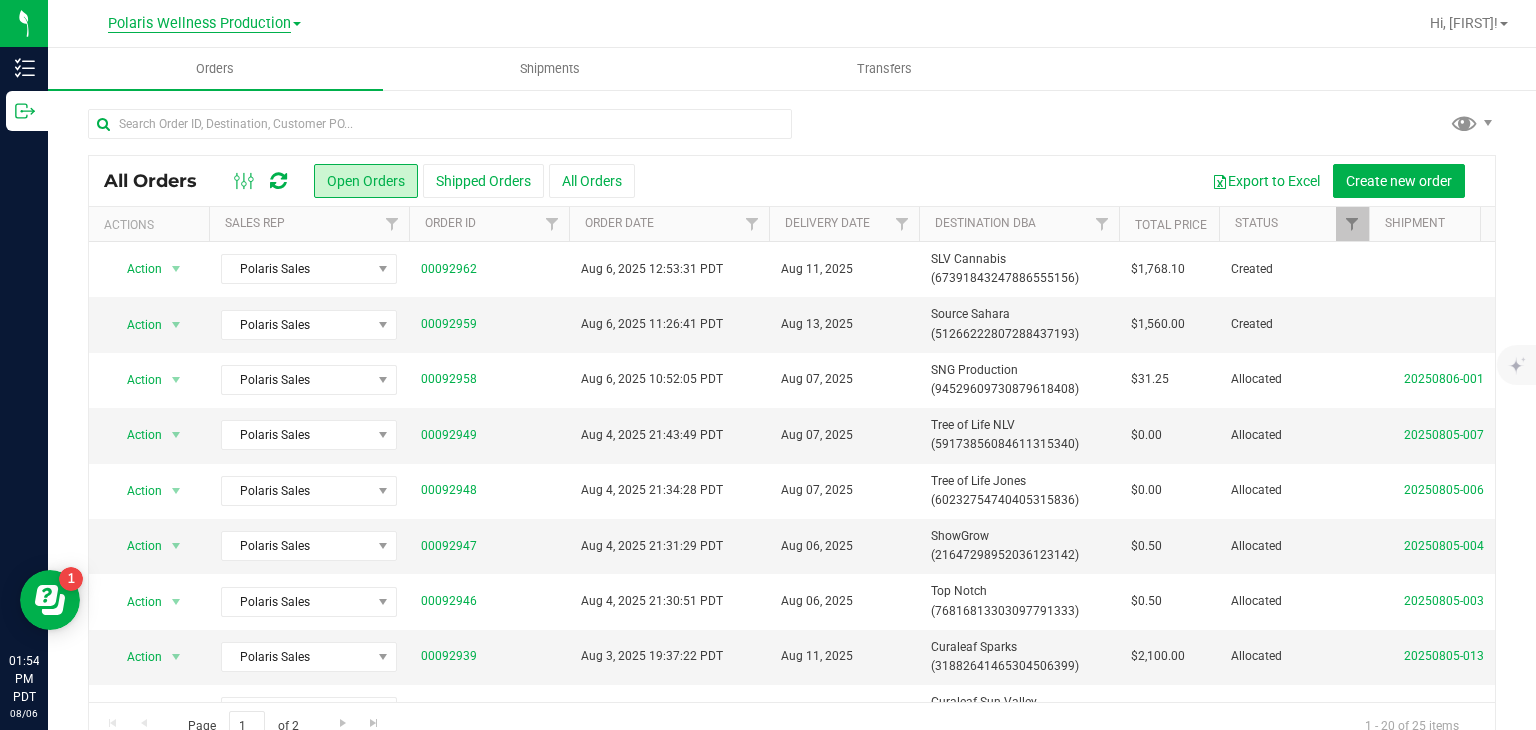 click on "Polaris Wellness Production" at bounding box center [199, 24] 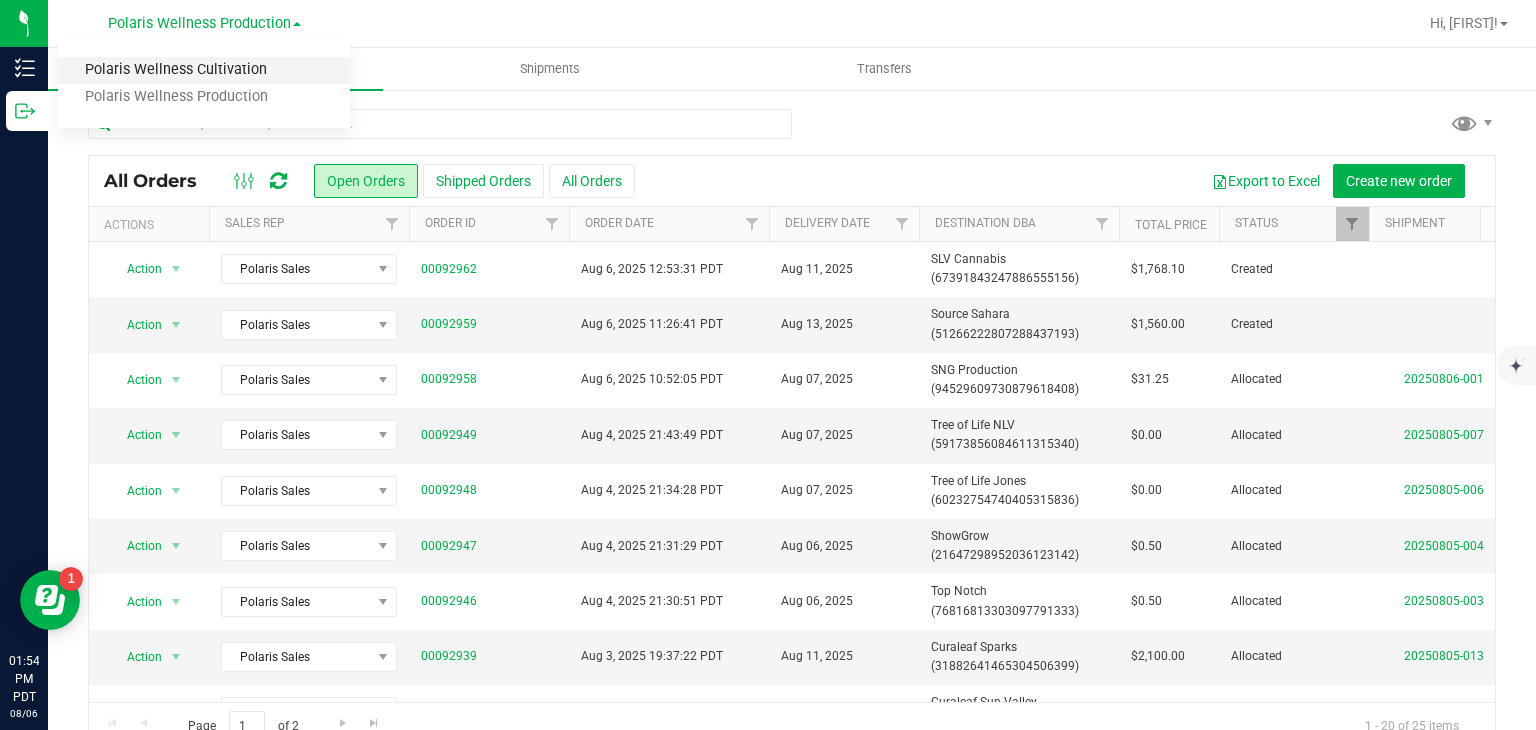 click on "Polaris Wellness Cultivation" at bounding box center (204, 70) 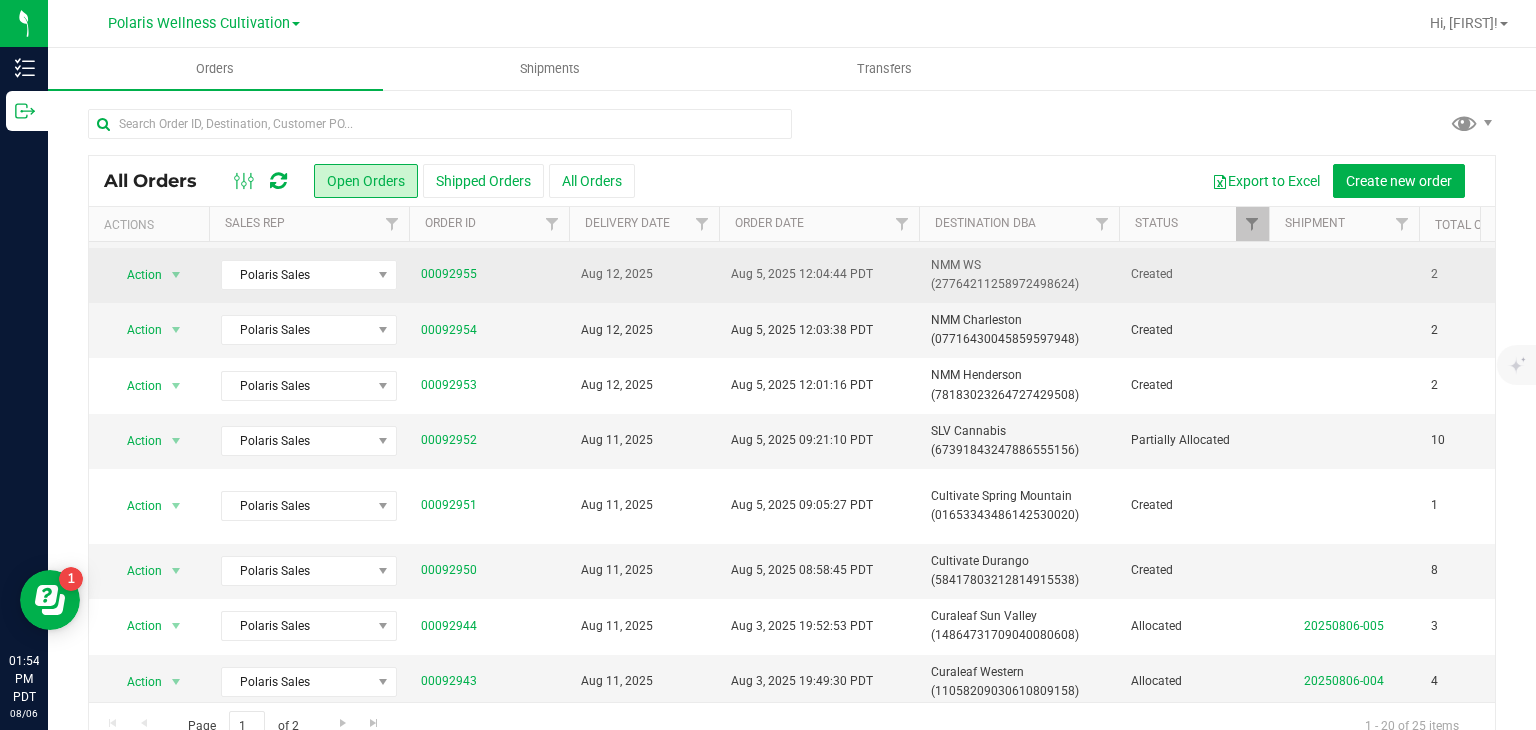 scroll, scrollTop: 220, scrollLeft: 0, axis: vertical 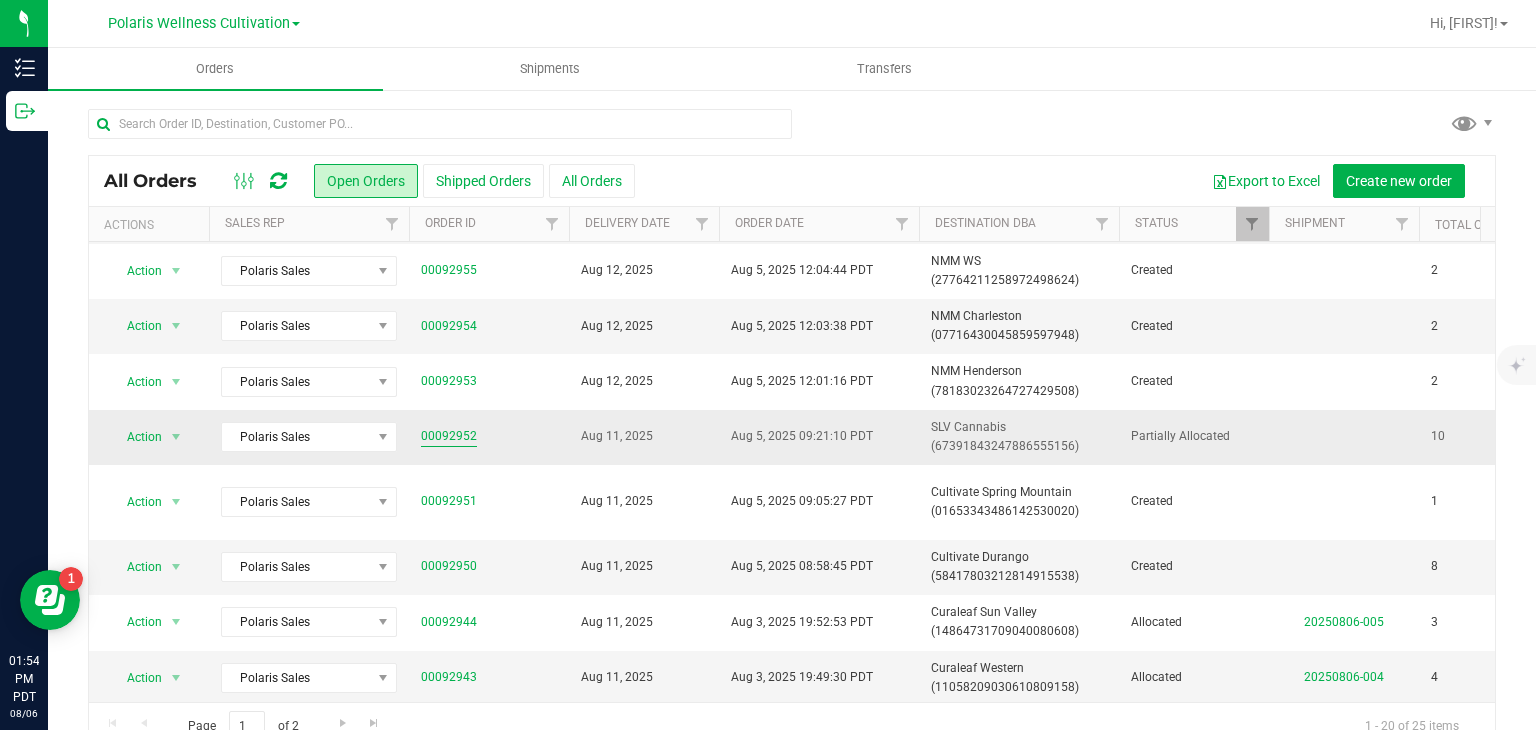 click on "00092952" at bounding box center [449, 436] 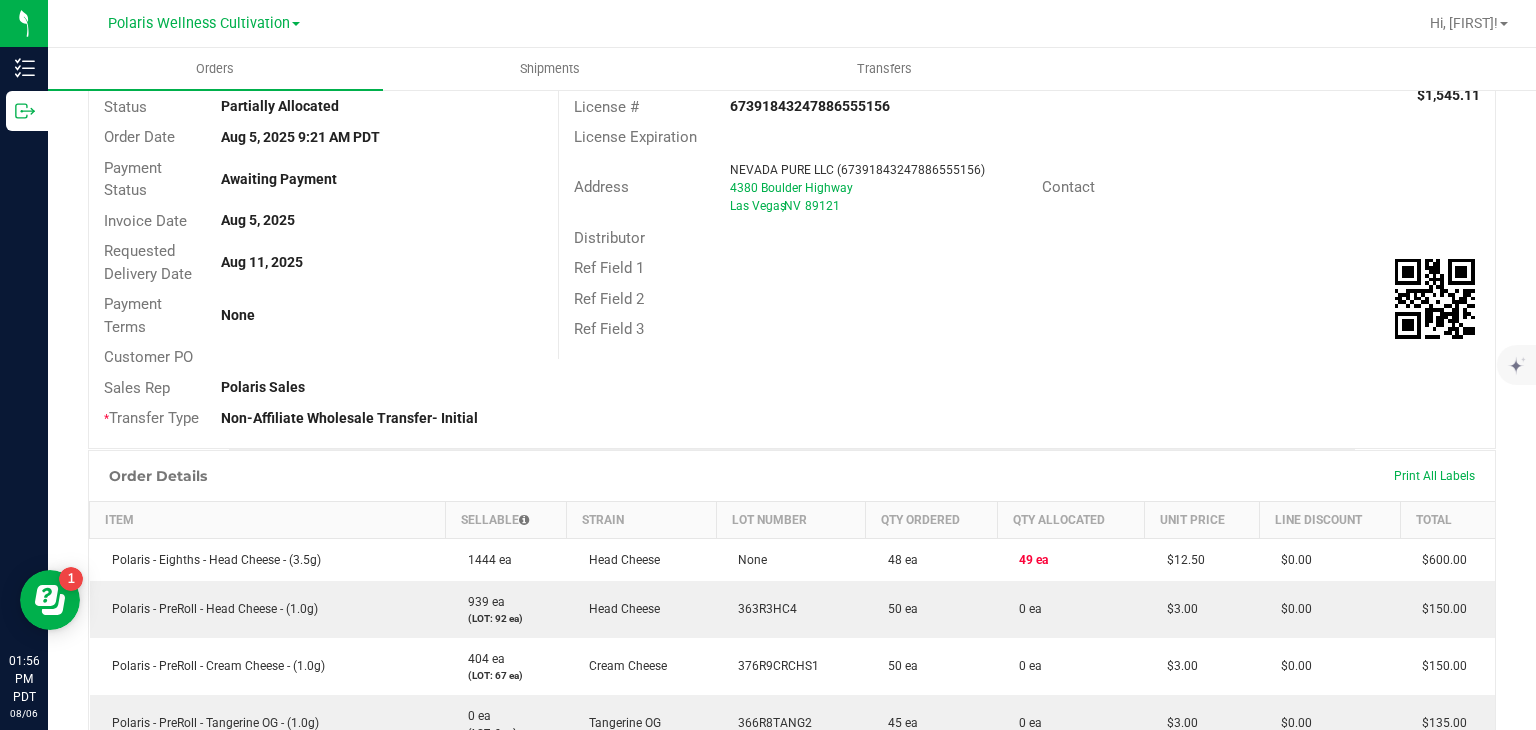 scroll, scrollTop: 0, scrollLeft: 0, axis: both 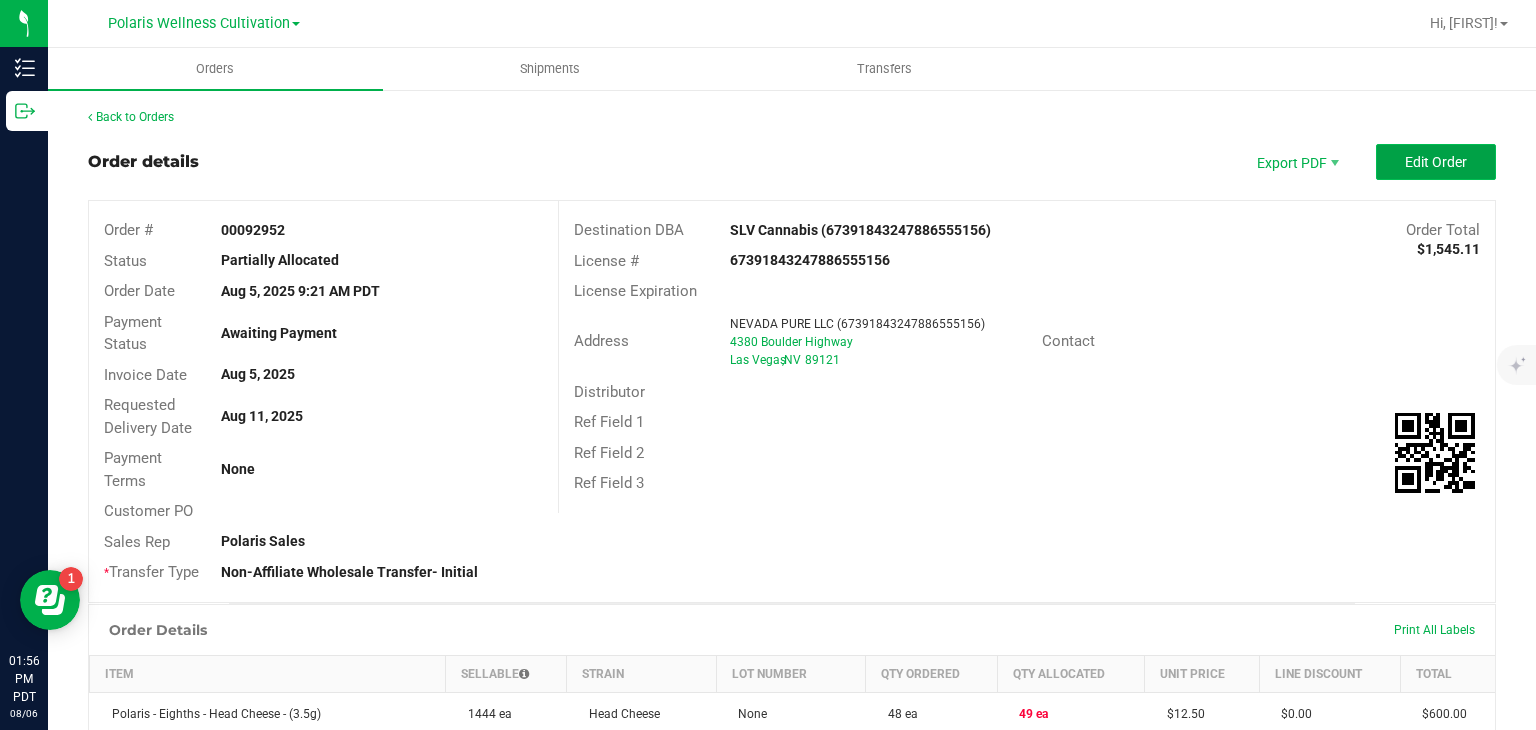 click on "Edit Order" at bounding box center [1436, 162] 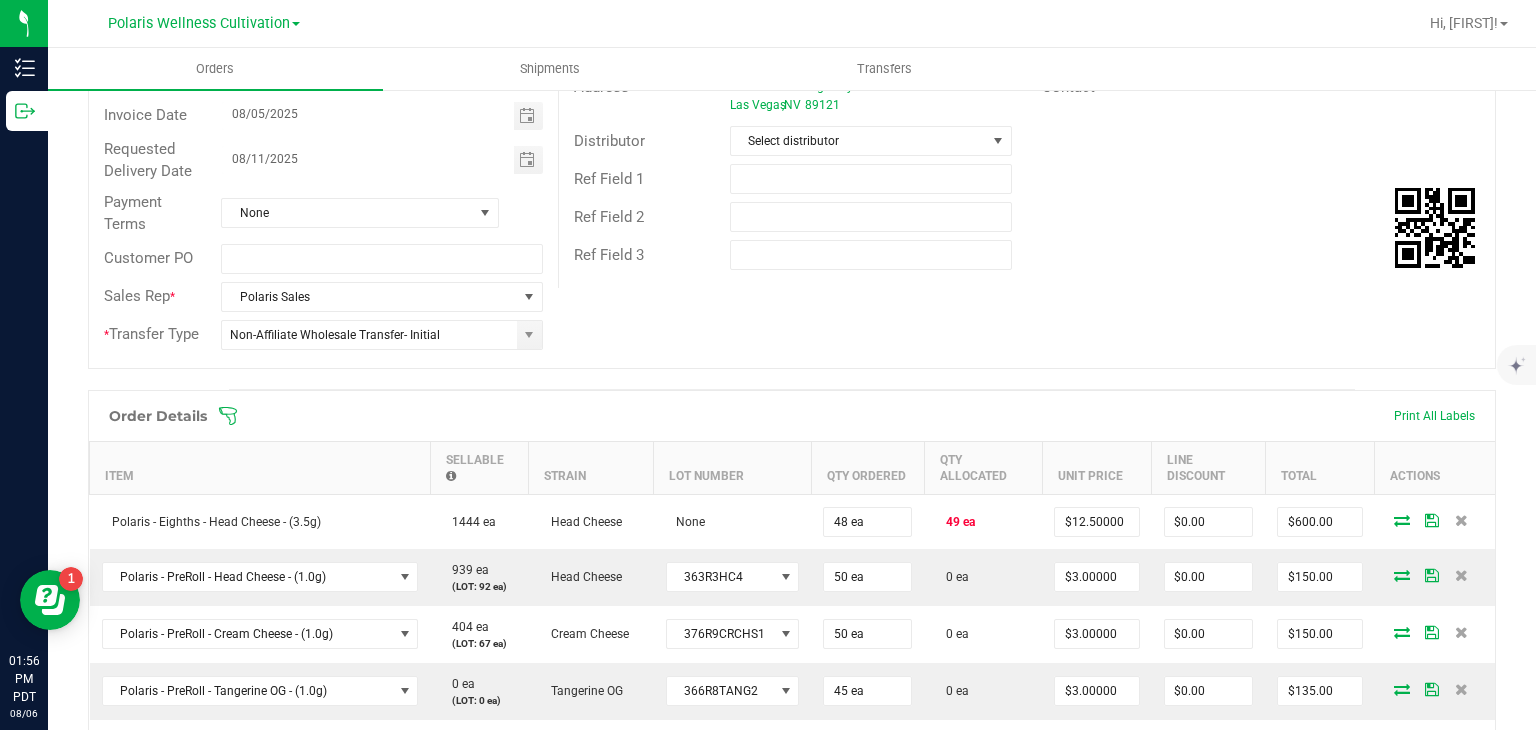 scroll, scrollTop: 264, scrollLeft: 0, axis: vertical 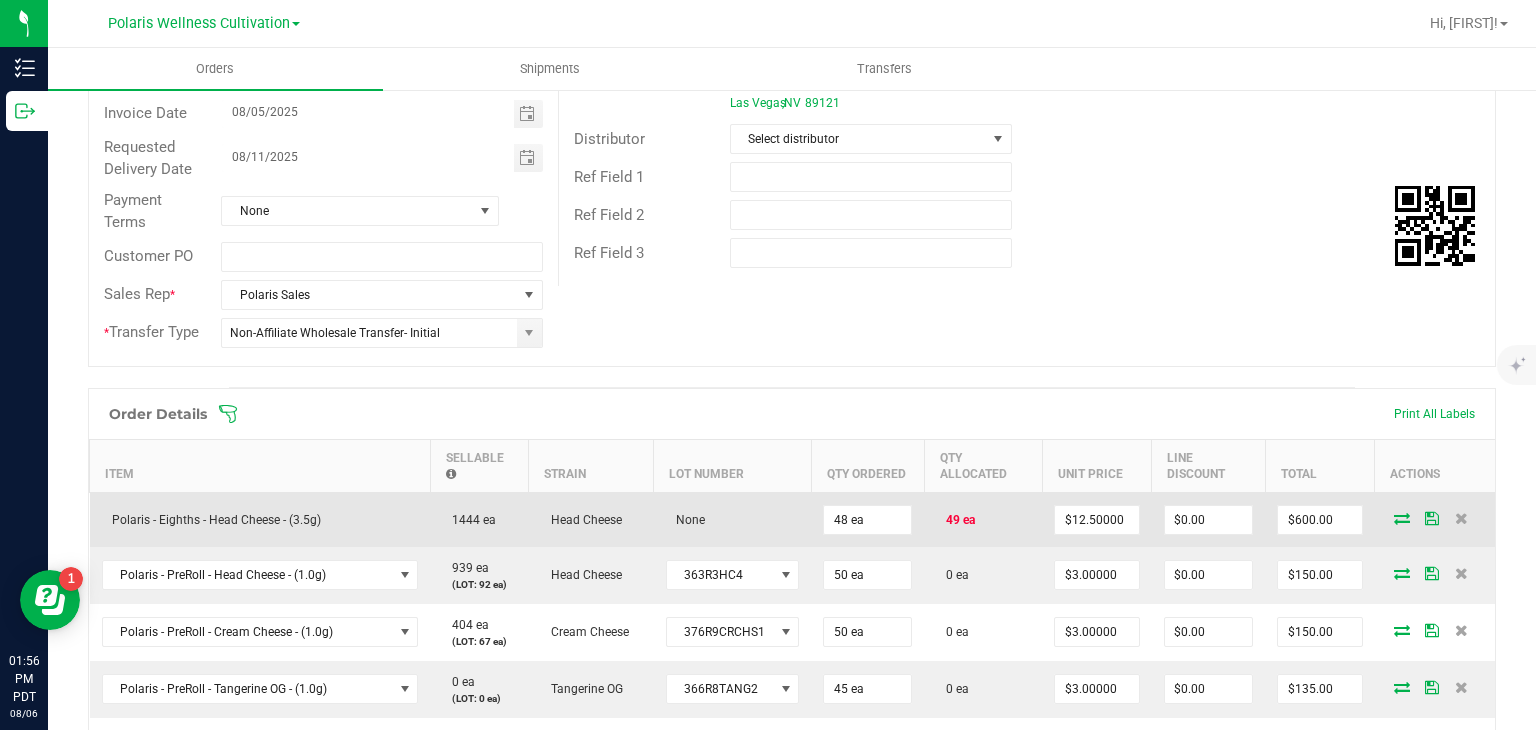 click at bounding box center (1402, 518) 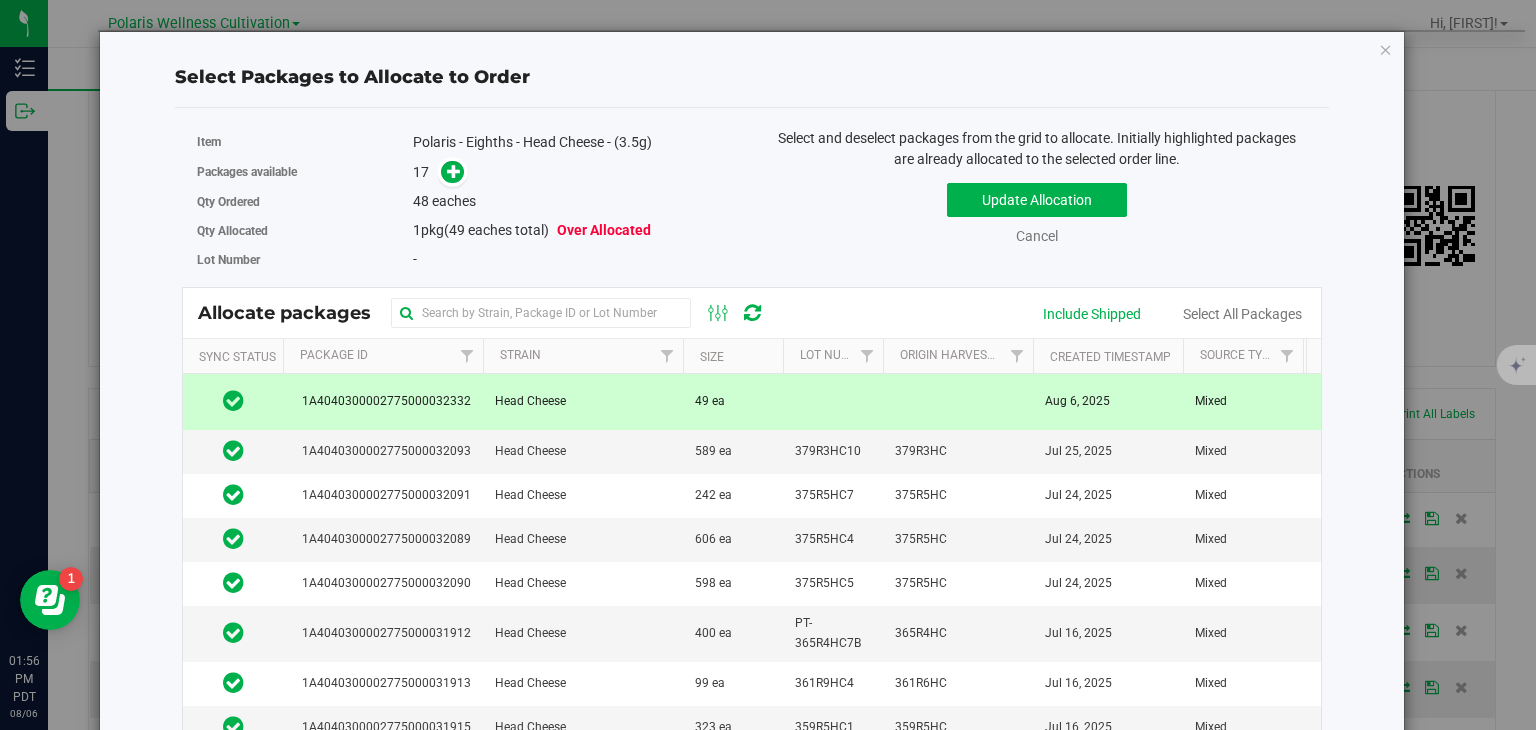 click at bounding box center (833, 401) 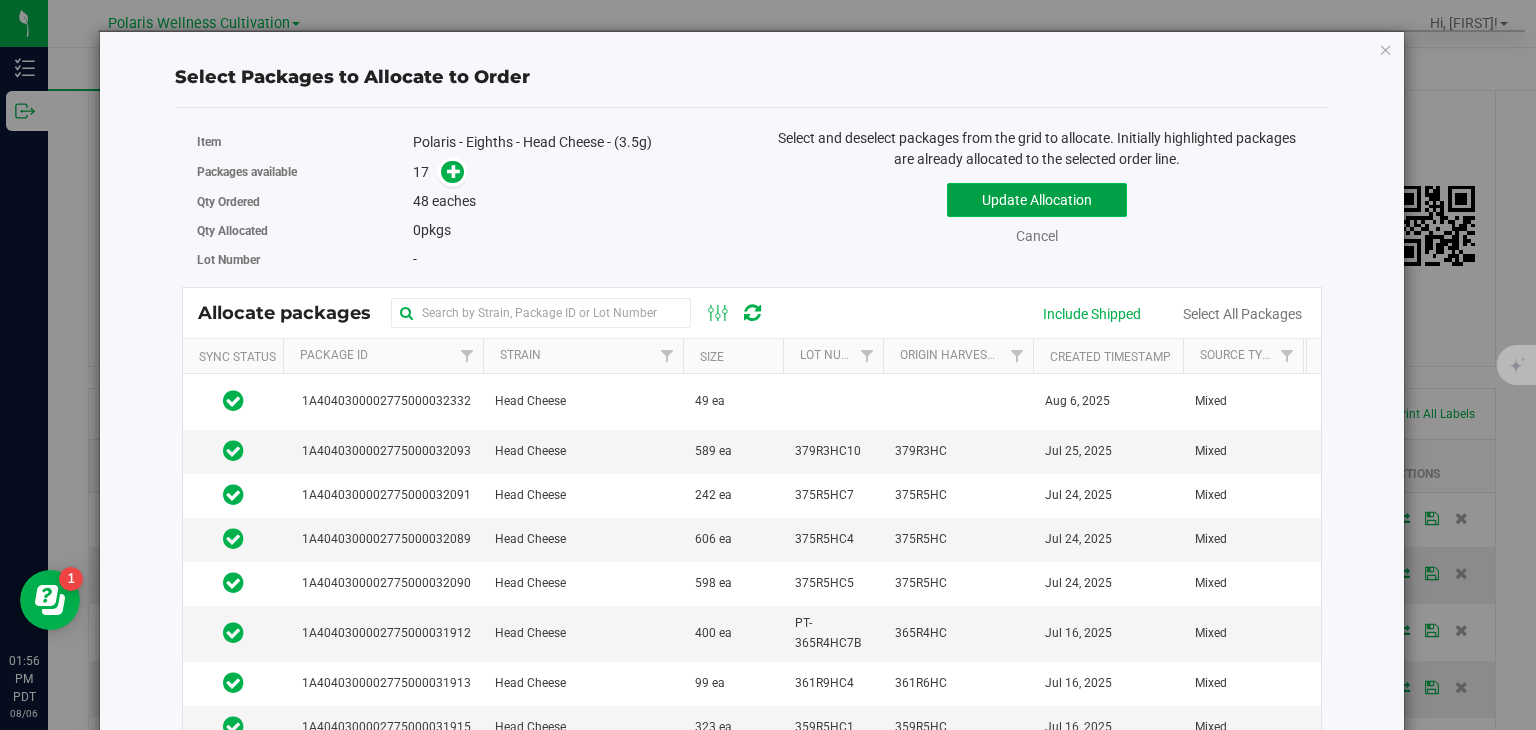 click on "Update Allocation" at bounding box center (1037, 200) 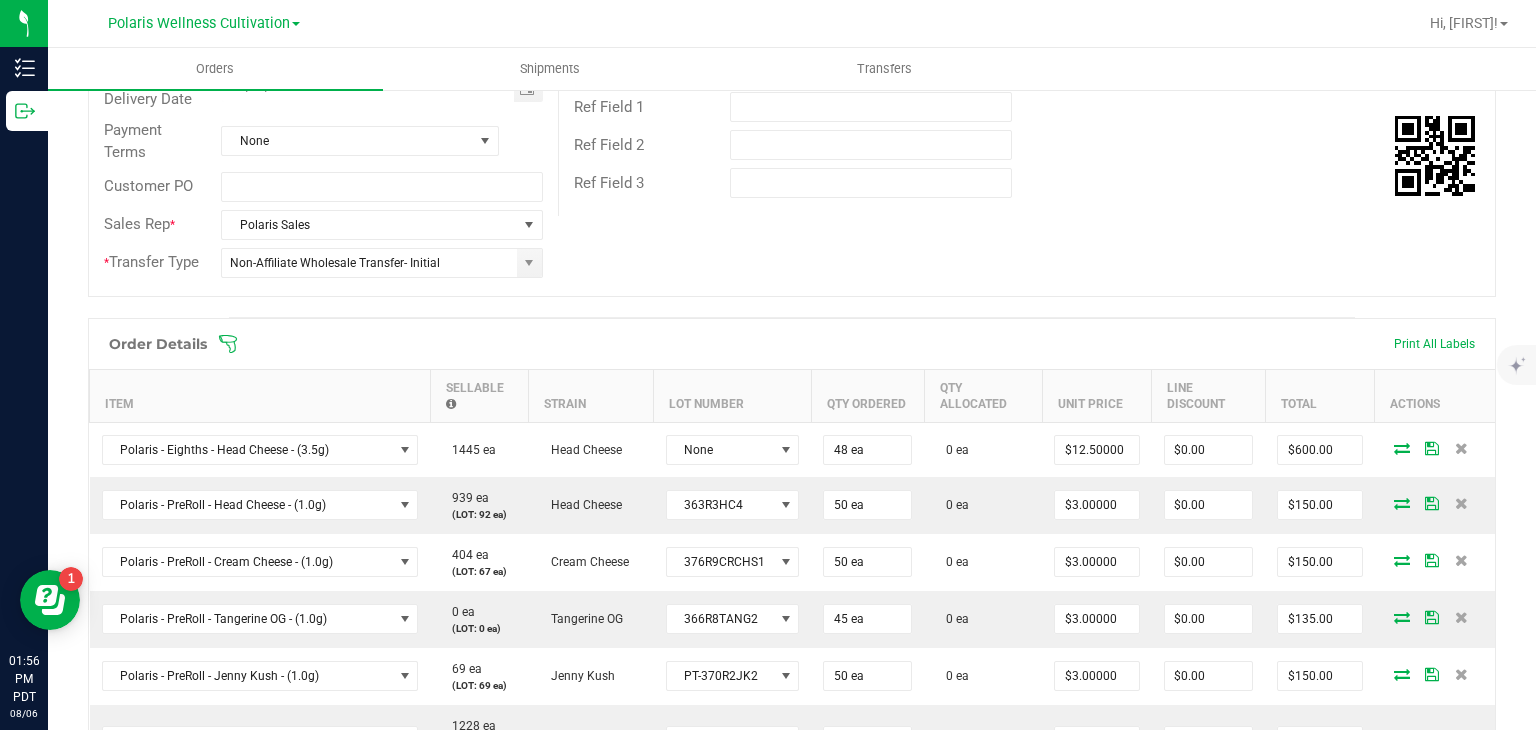 scroll, scrollTop: 335, scrollLeft: 0, axis: vertical 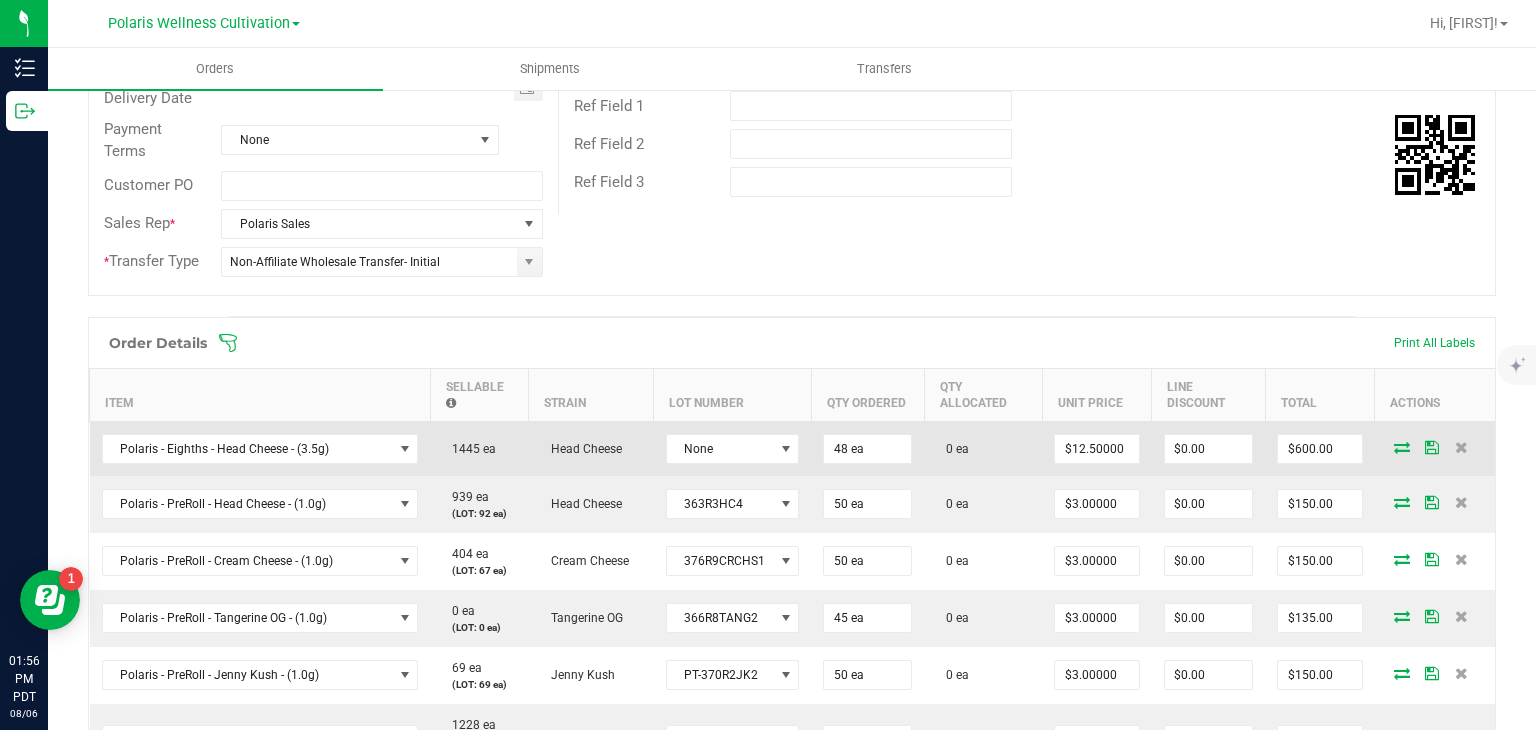 click at bounding box center [1402, 447] 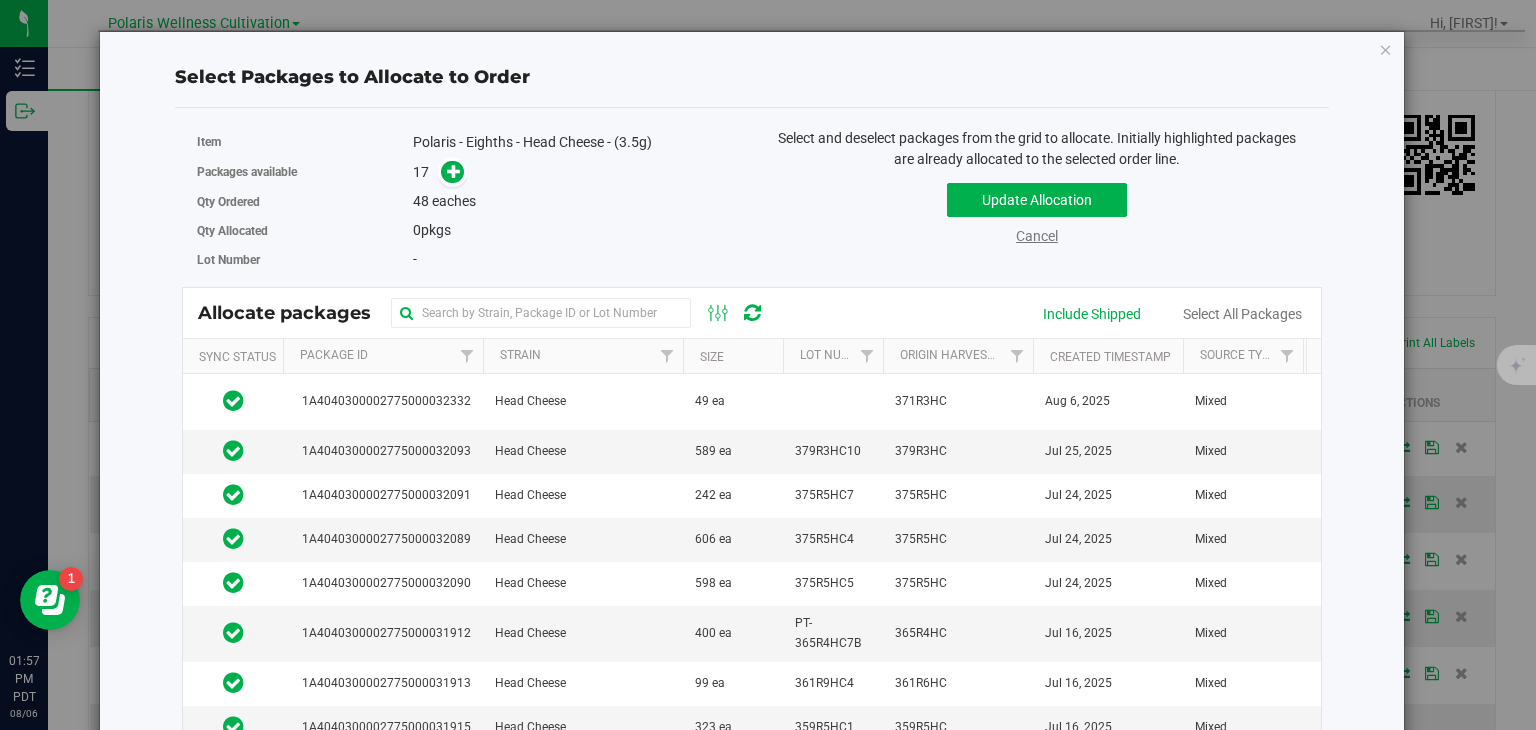 click on "Cancel" at bounding box center (1037, 236) 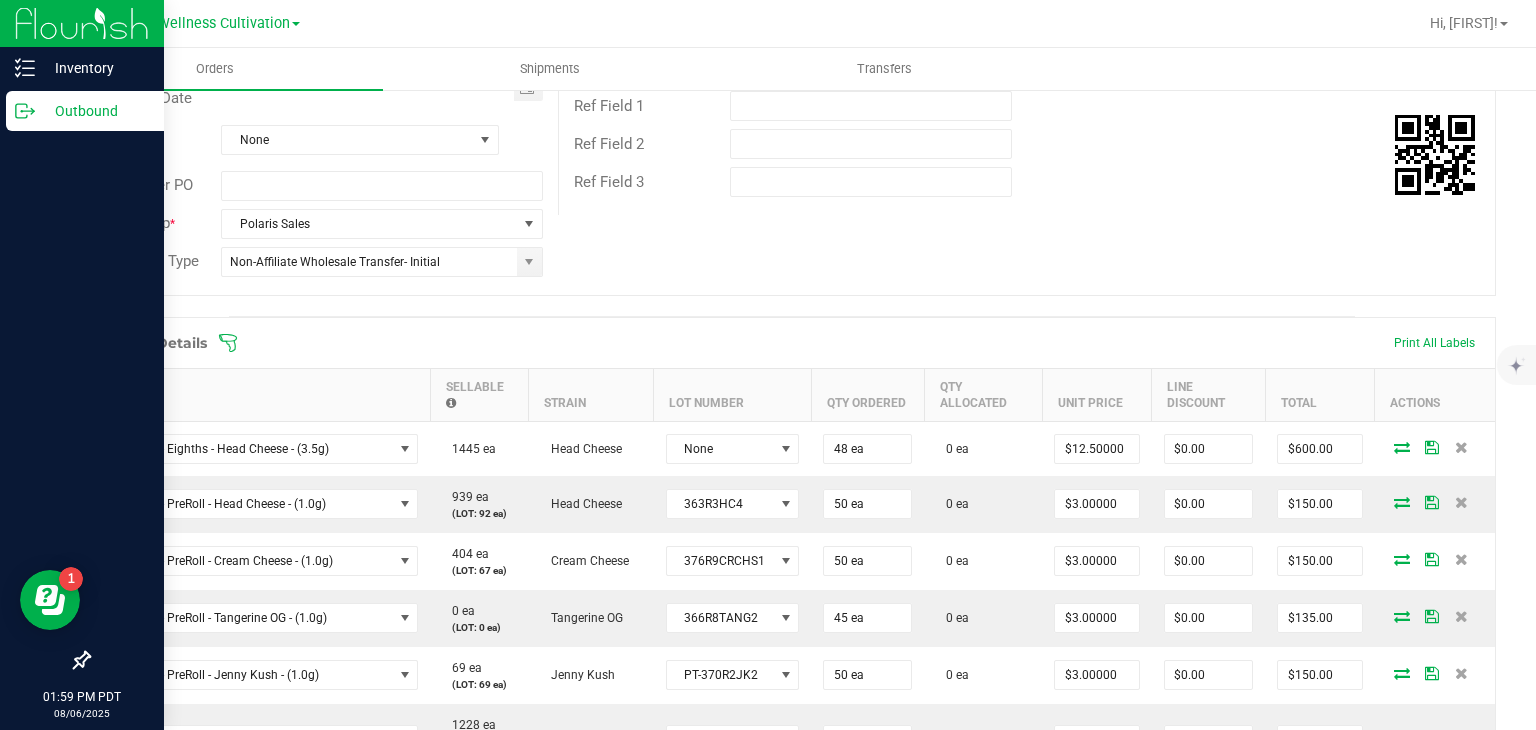 click on "Outbound" at bounding box center (95, 111) 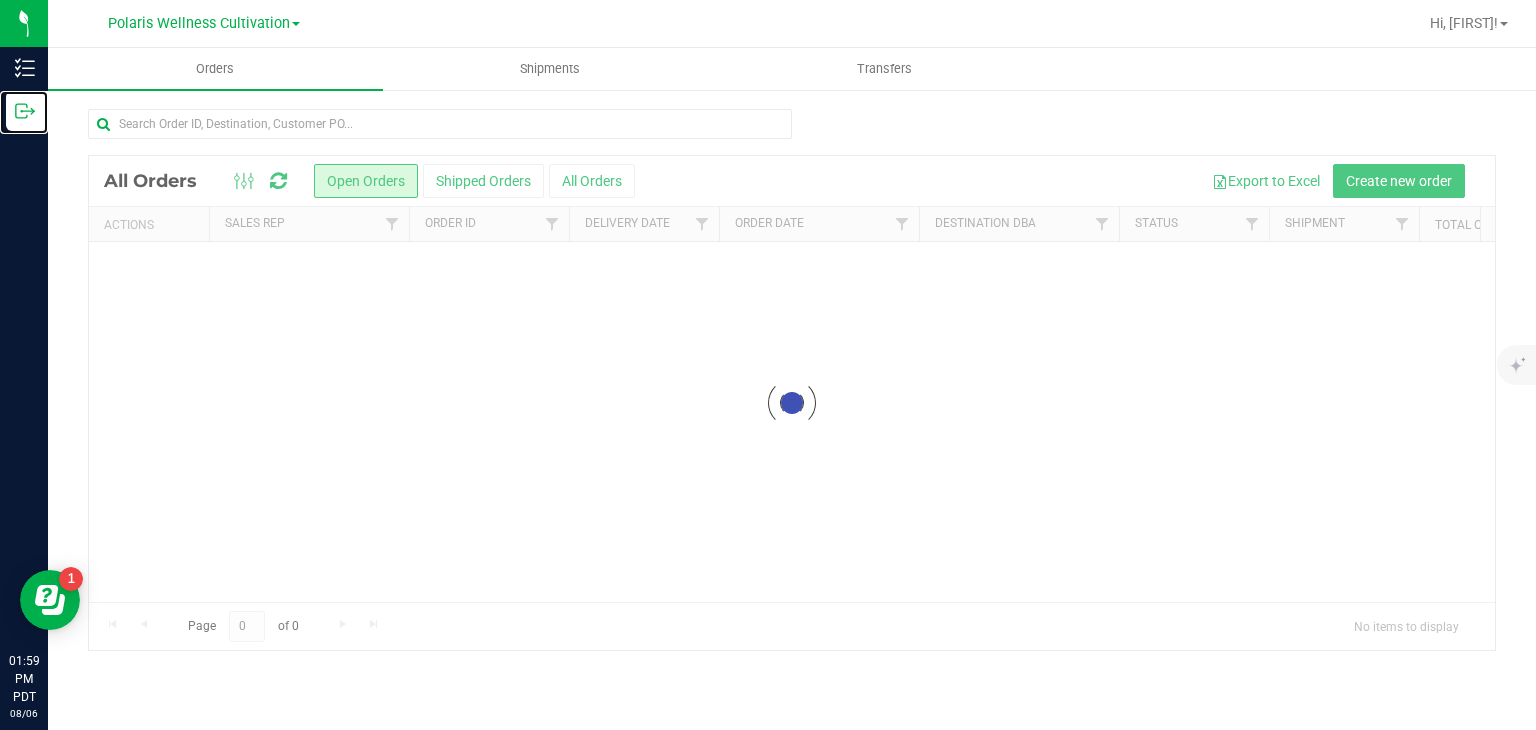 scroll, scrollTop: 0, scrollLeft: 0, axis: both 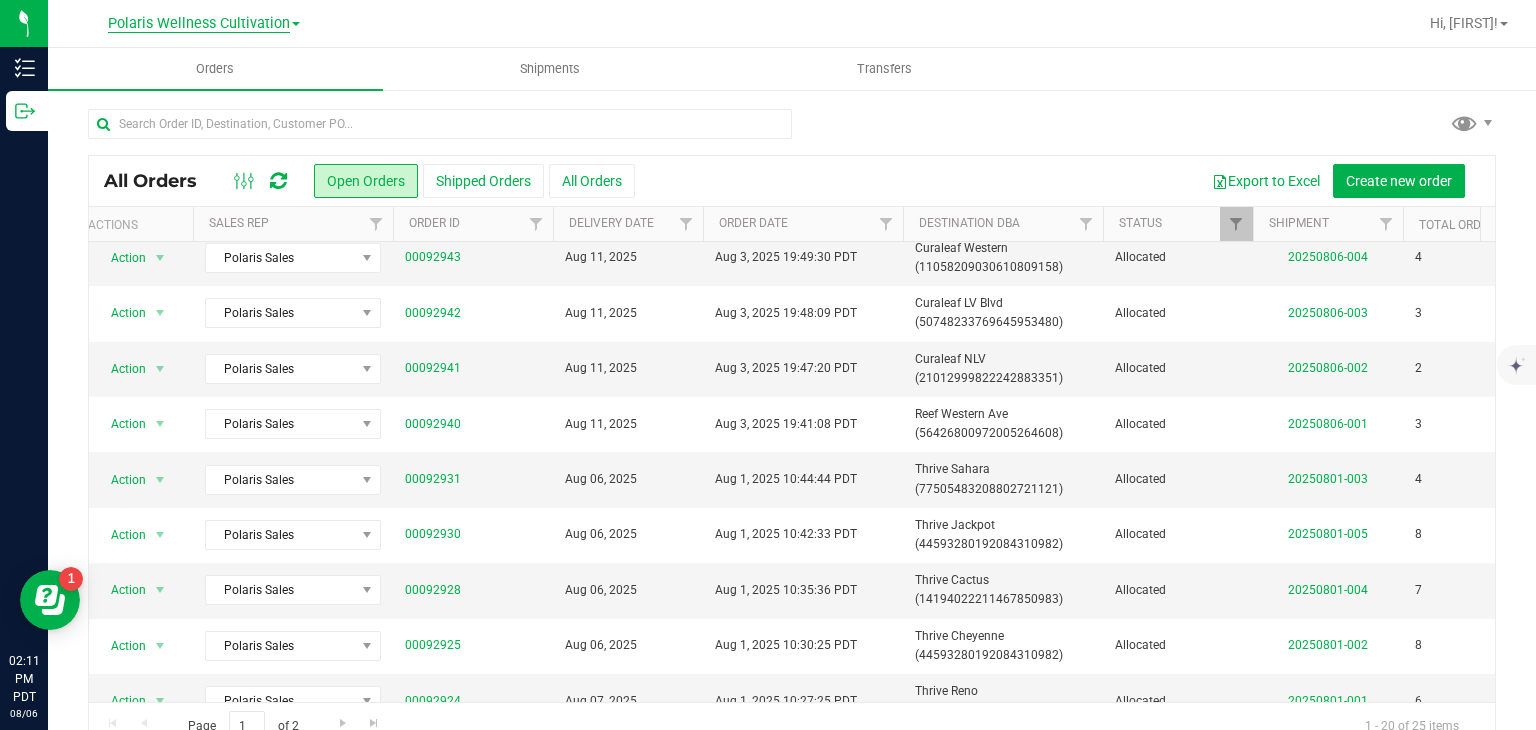 click on "Polaris Wellness Cultivation" at bounding box center (199, 24) 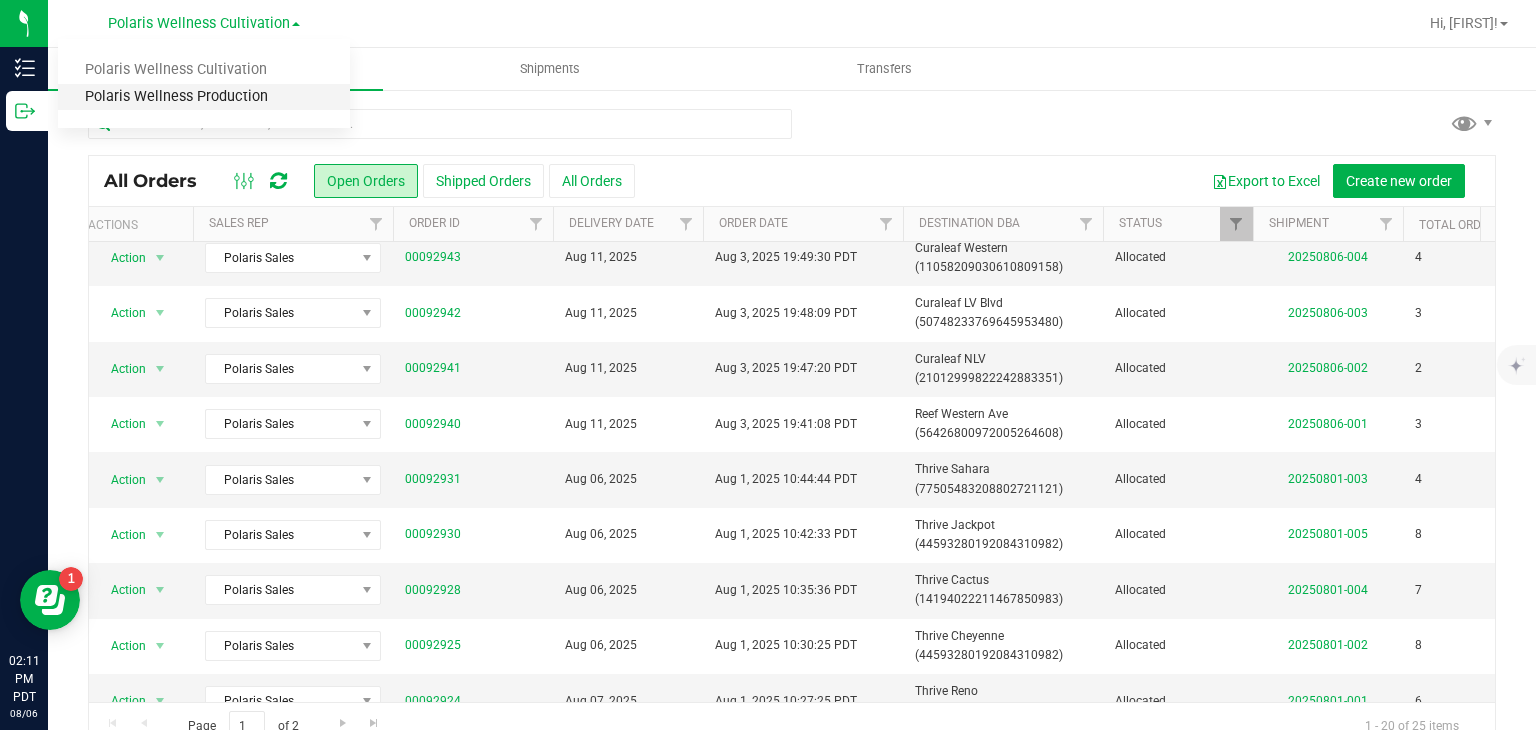 click on "Polaris Wellness Production" at bounding box center [204, 97] 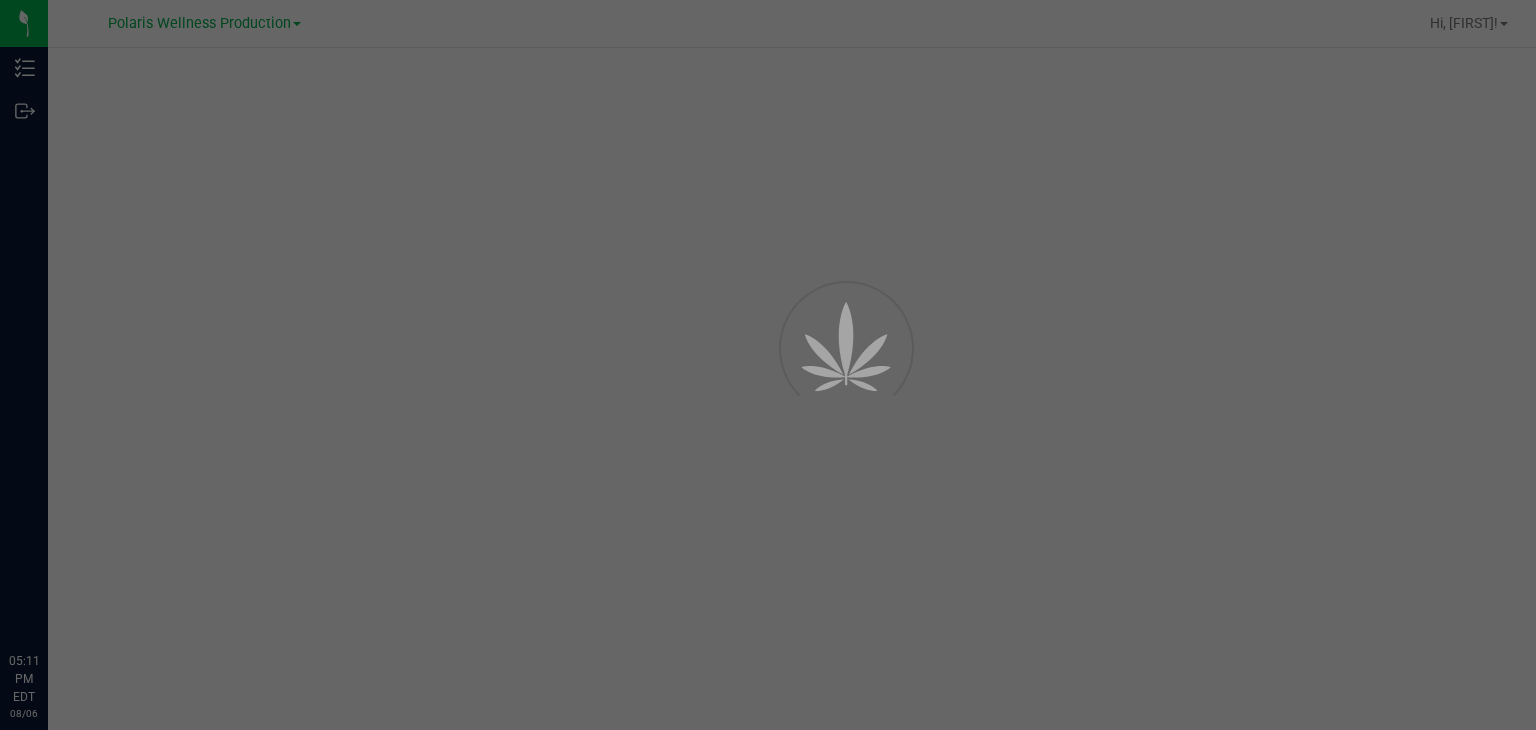 scroll, scrollTop: 0, scrollLeft: 0, axis: both 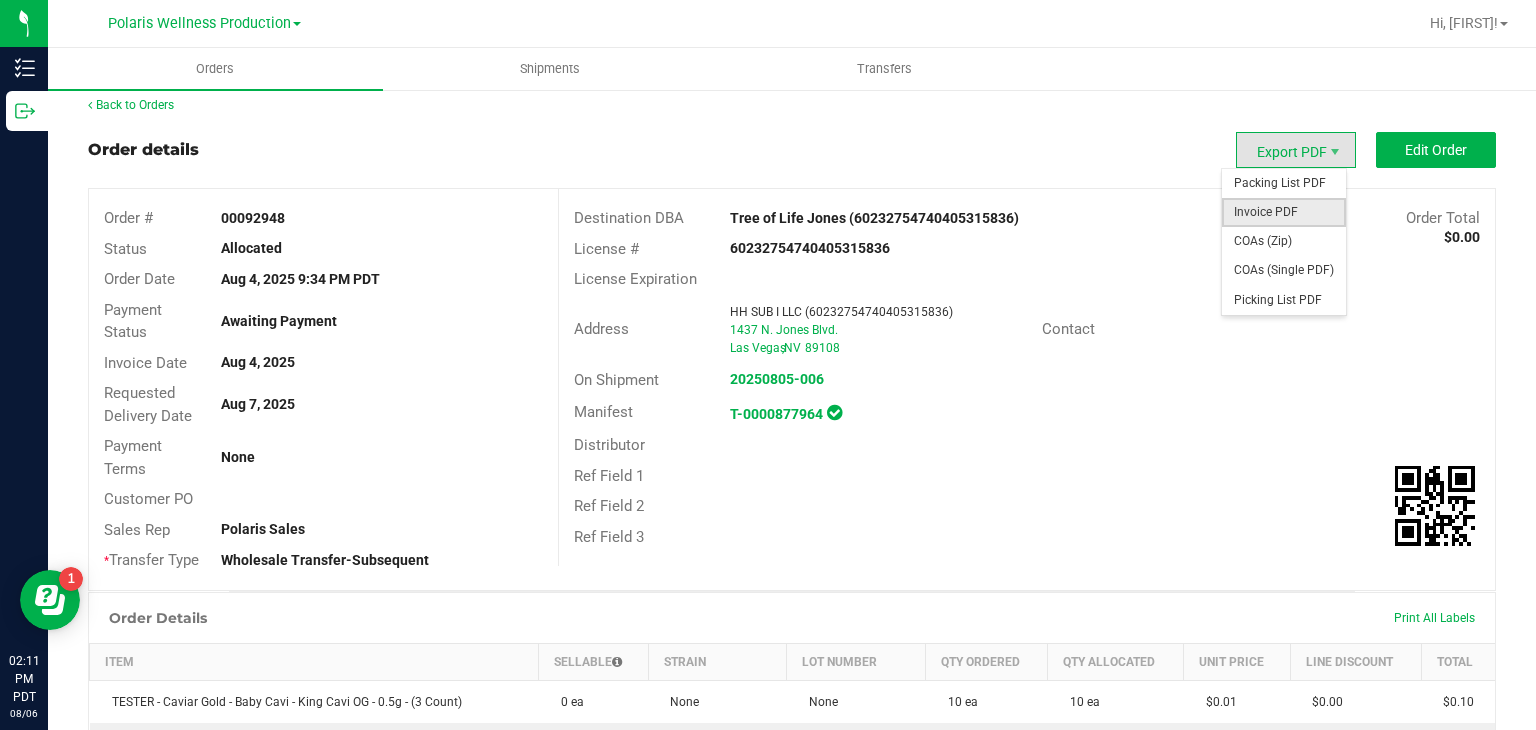 click on "Invoice PDF" at bounding box center (1284, 212) 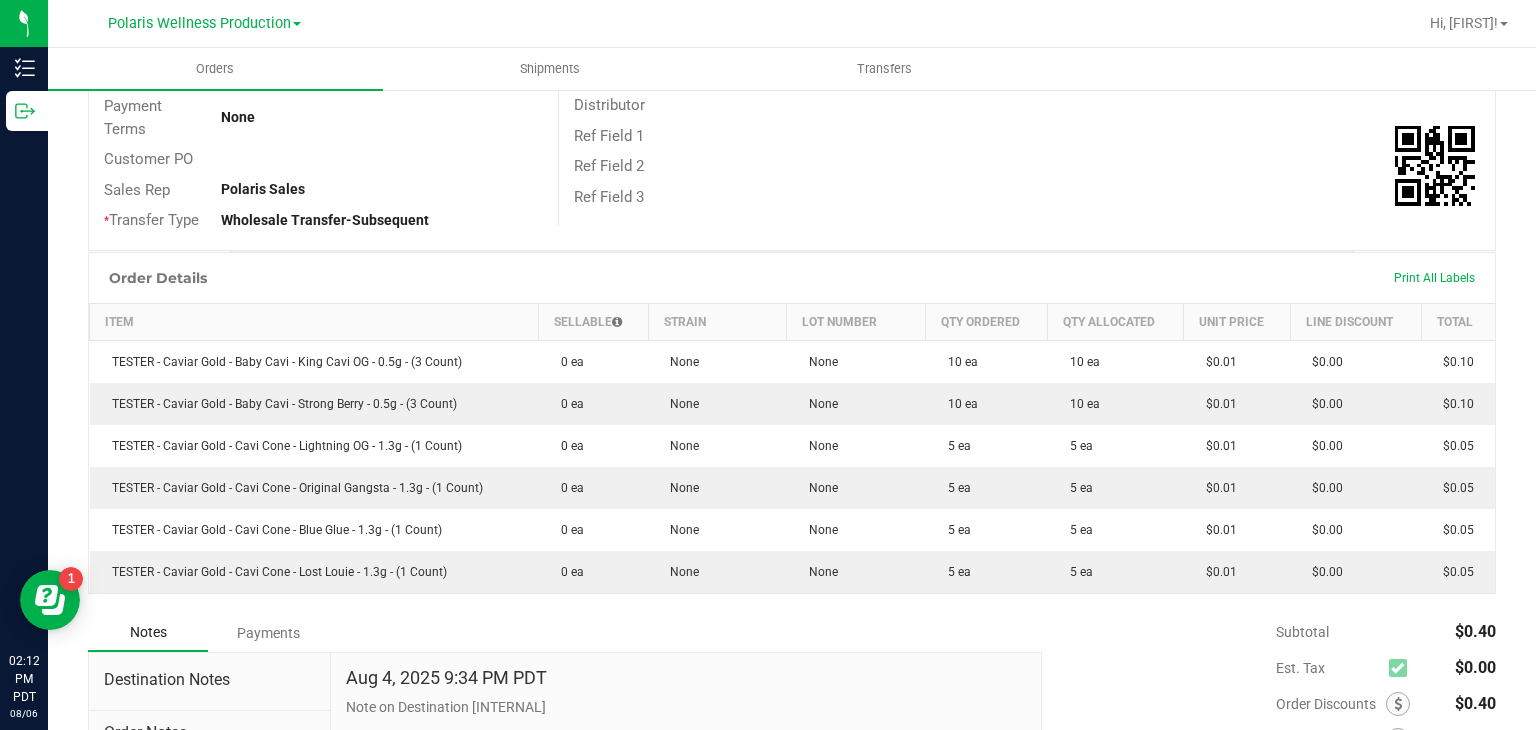 scroll, scrollTop: 351, scrollLeft: 0, axis: vertical 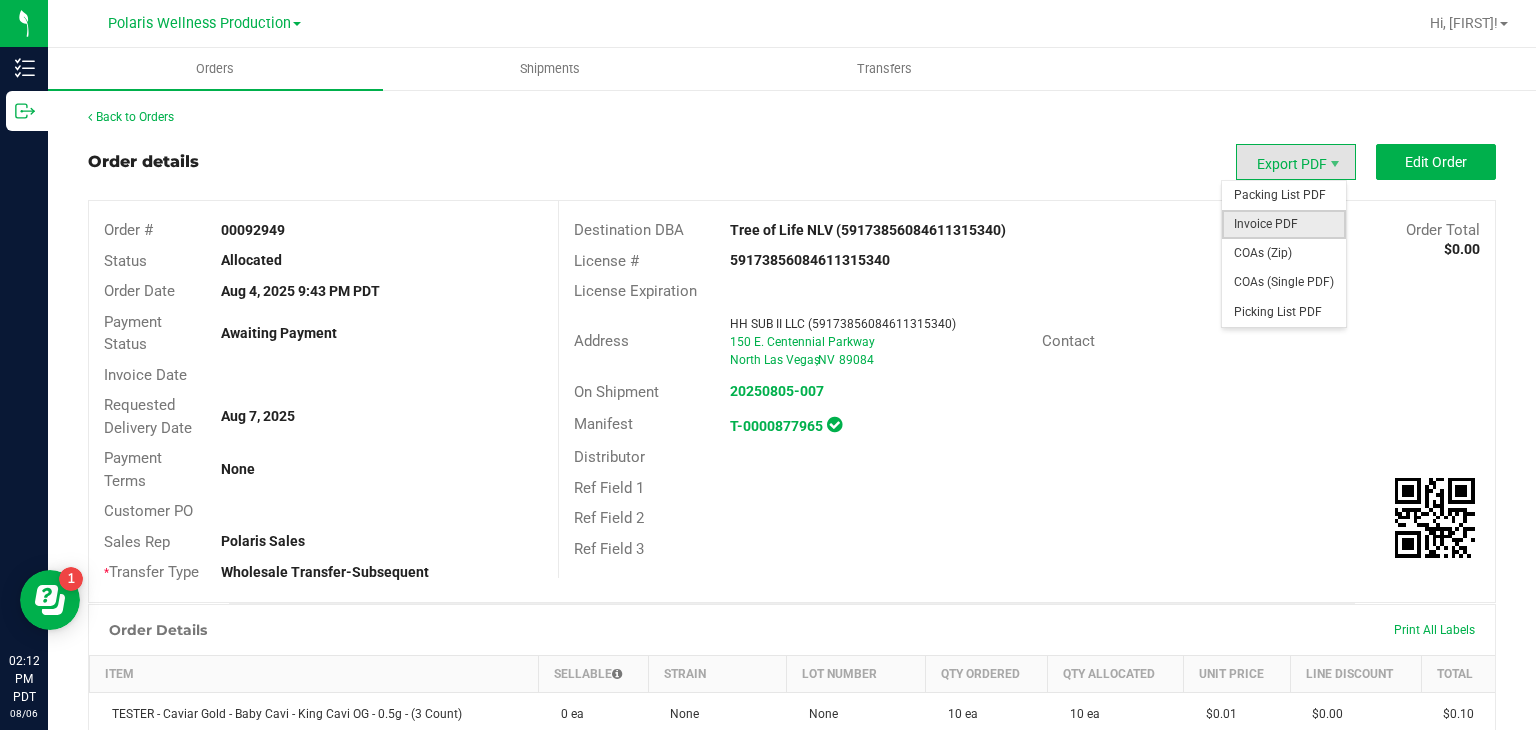 click on "Invoice PDF" at bounding box center [1284, 224] 